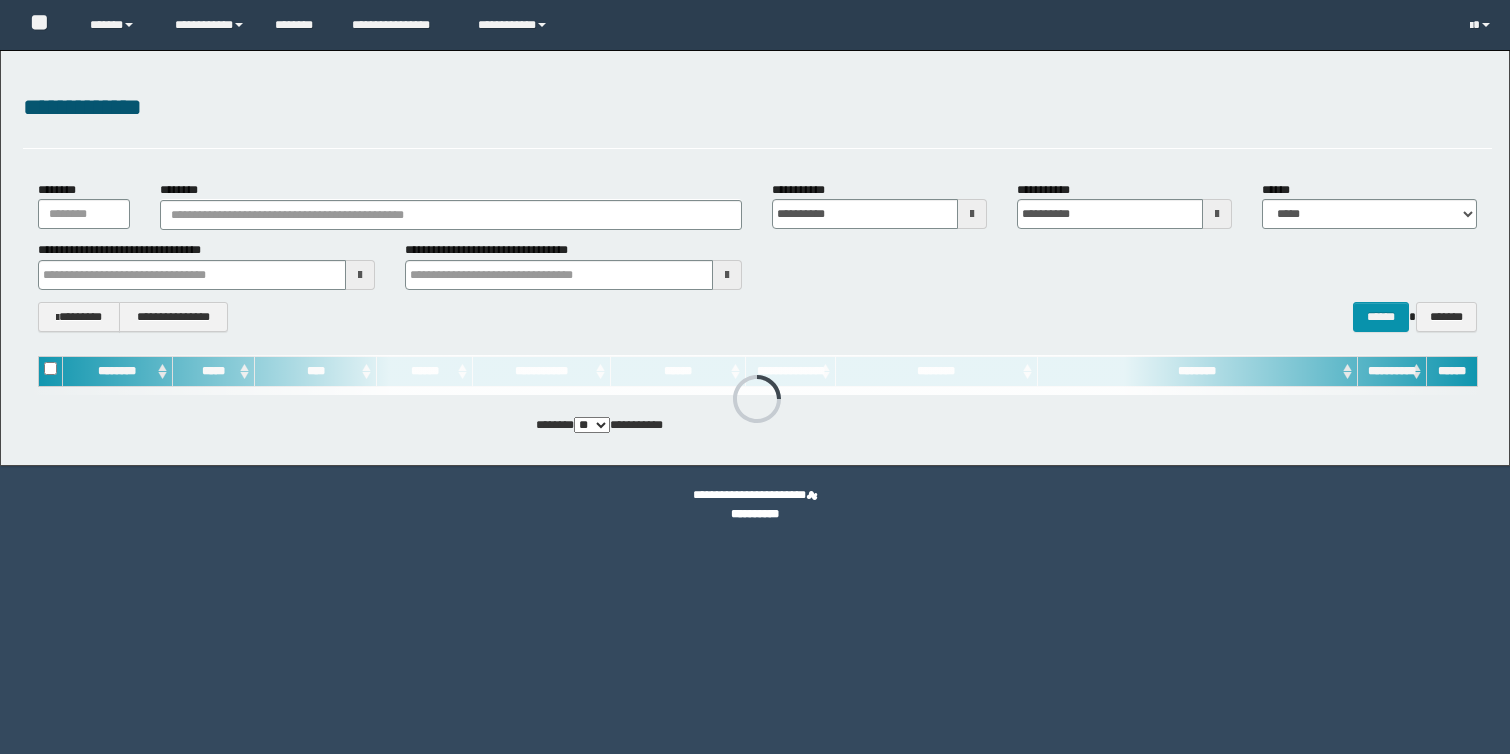 scroll, scrollTop: 0, scrollLeft: 0, axis: both 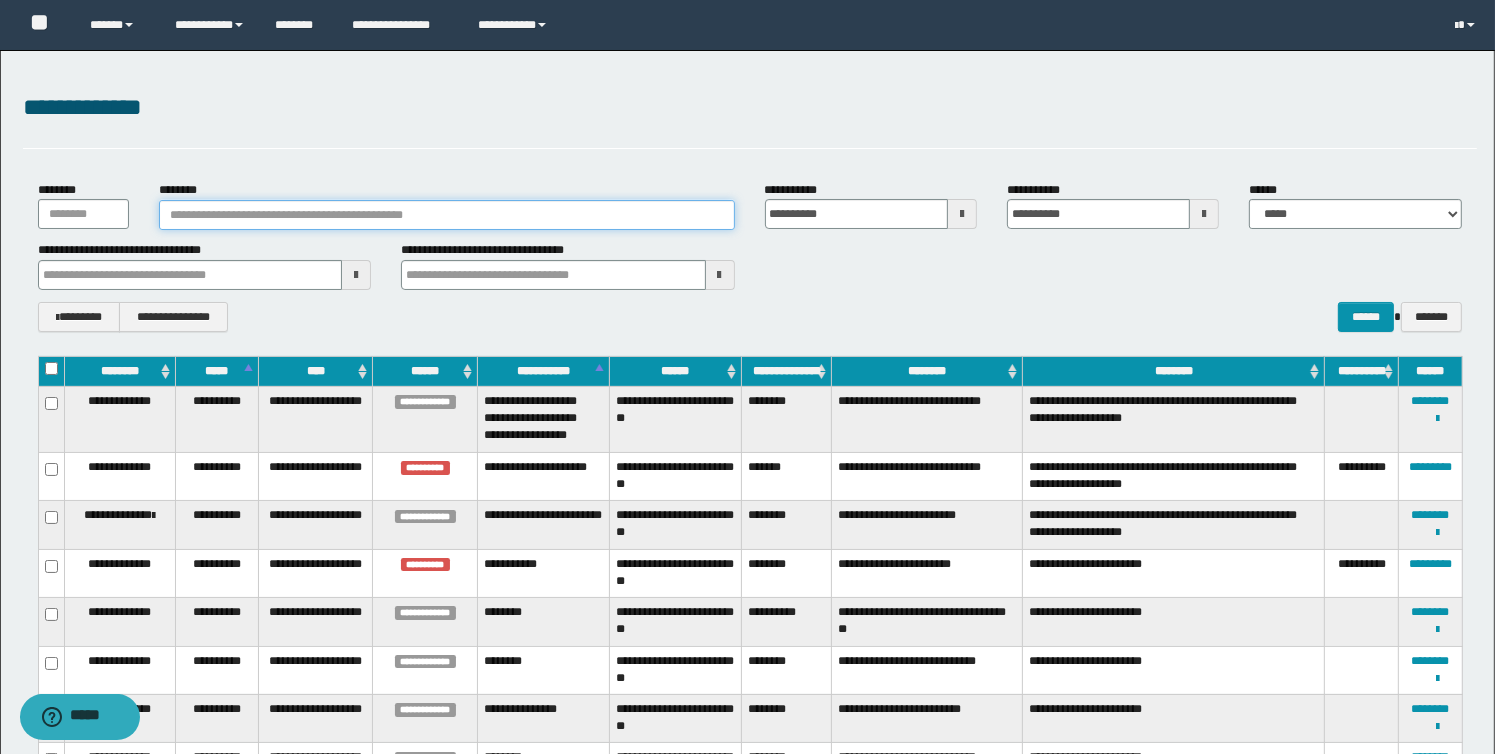 click on "********" at bounding box center [447, 215] 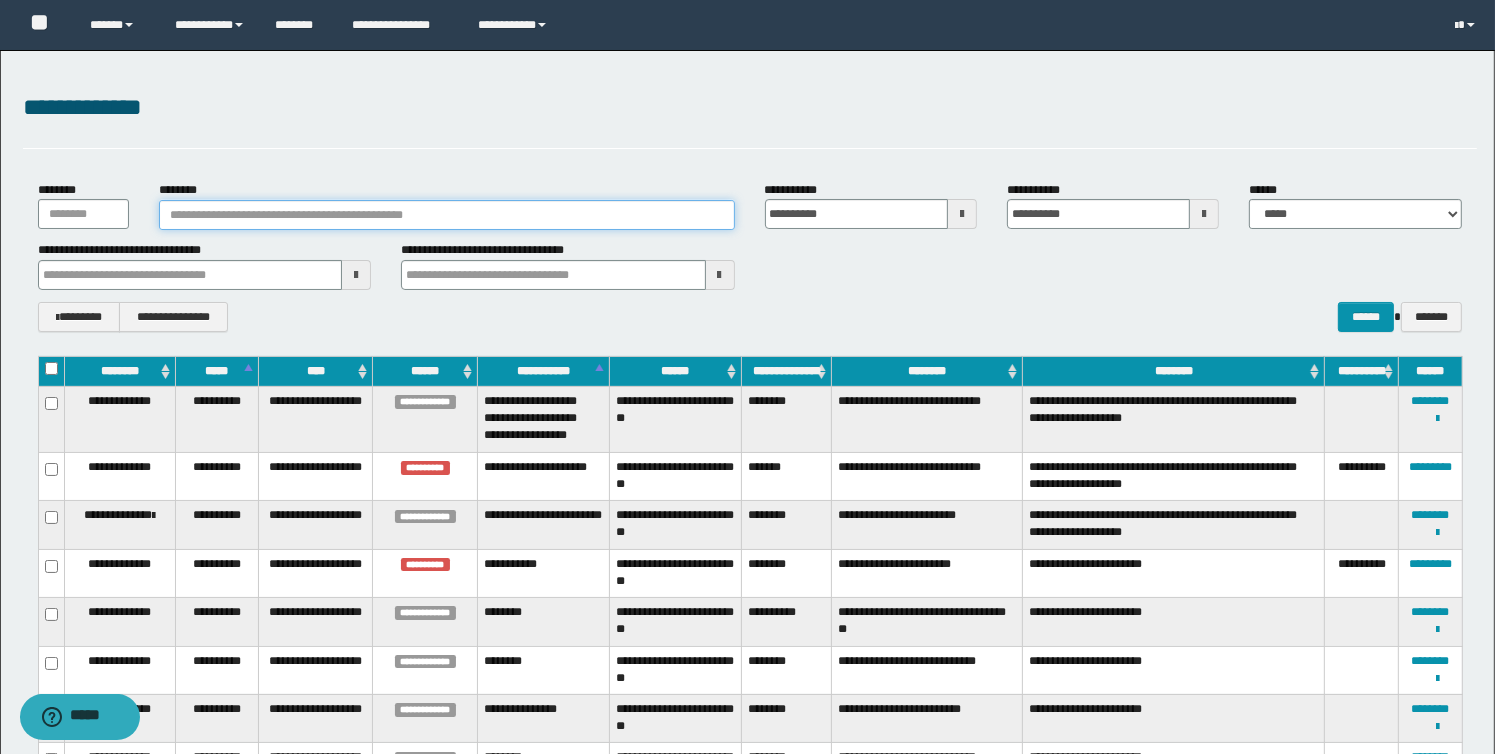 paste on "**********" 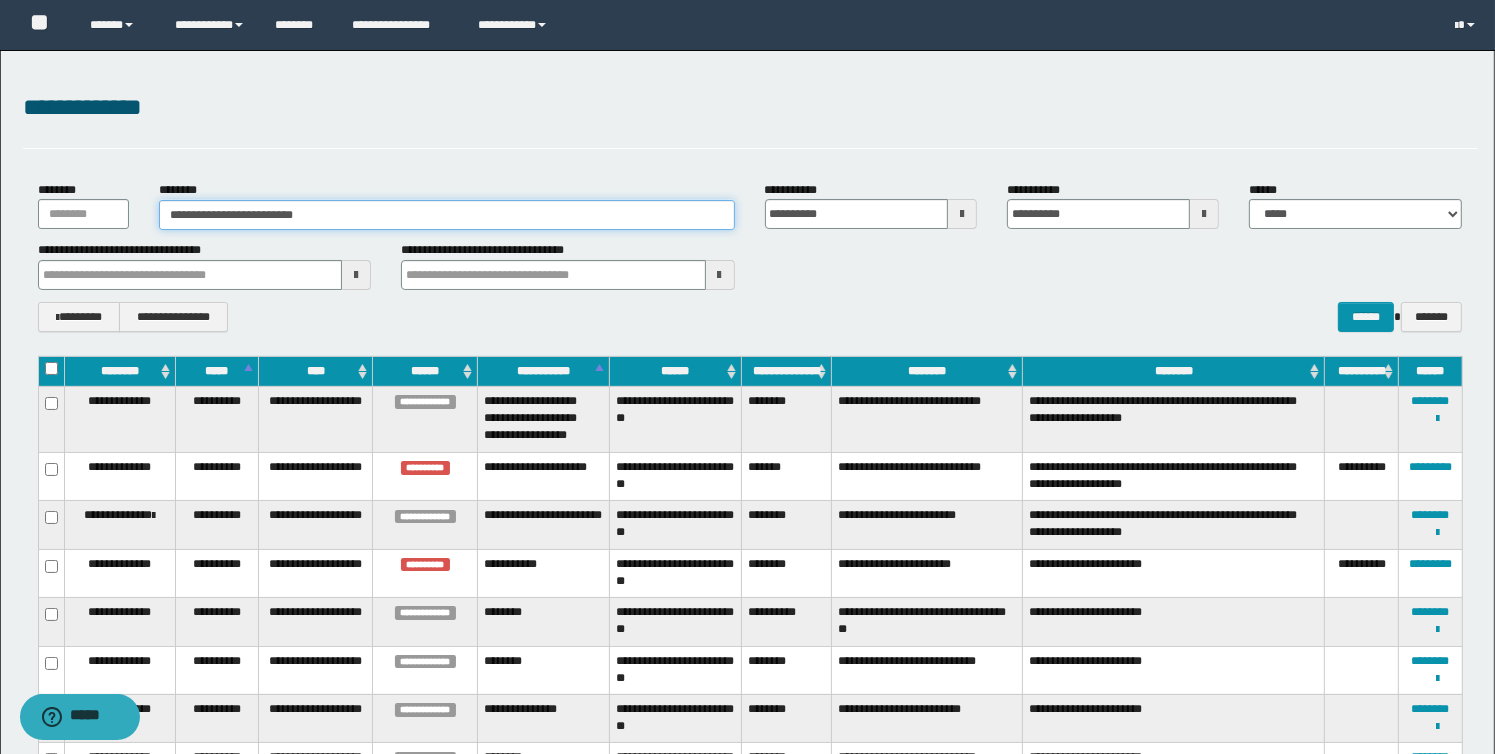 type on "**********" 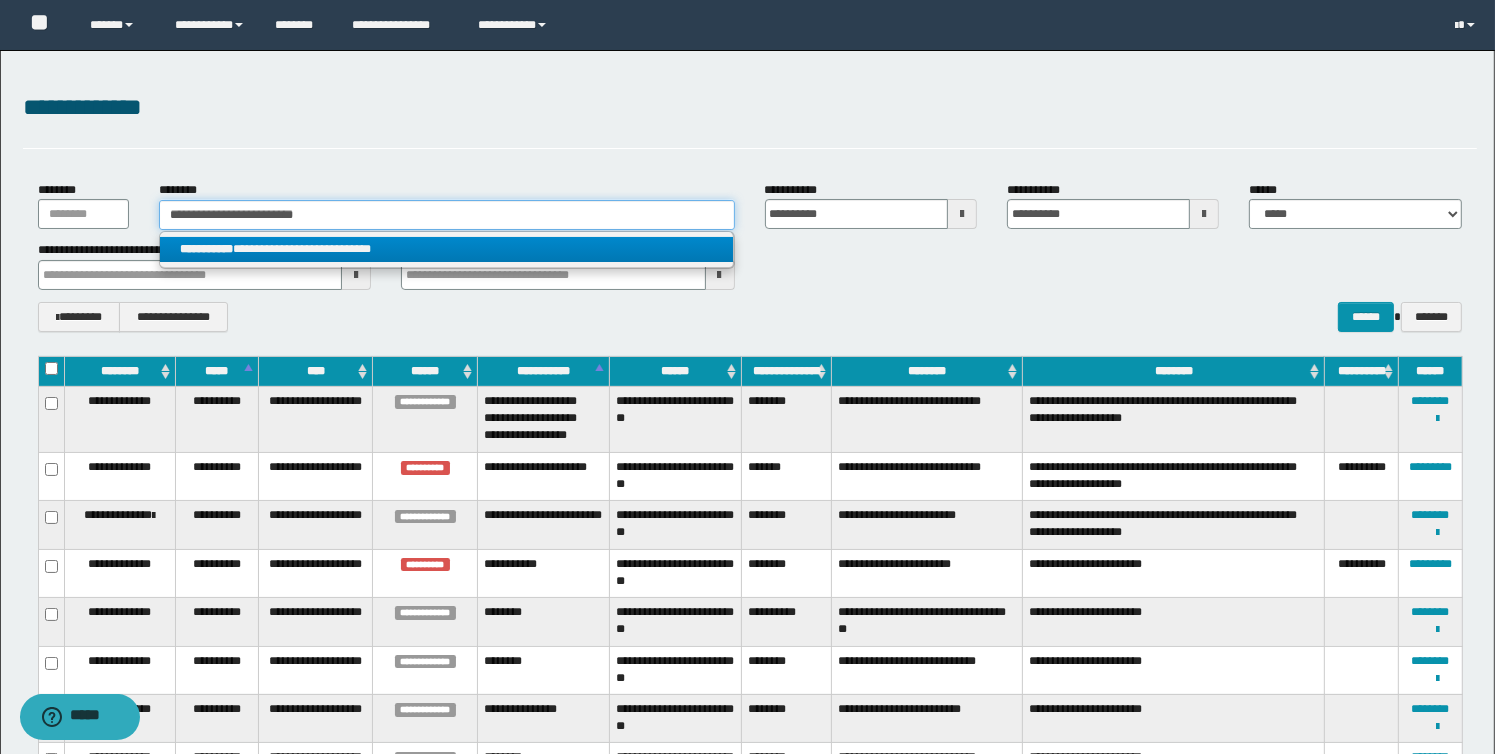 type on "**********" 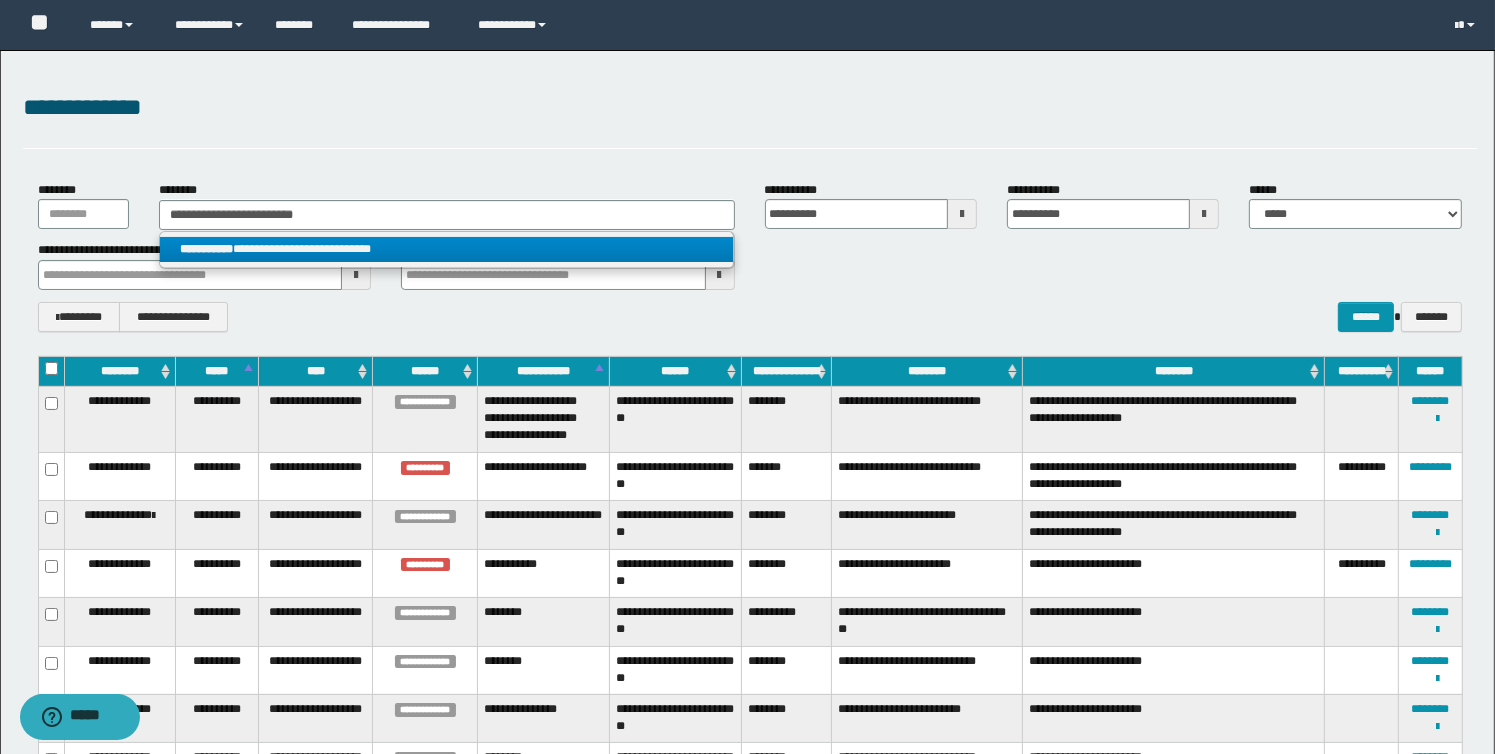click on "**********" at bounding box center [446, 249] 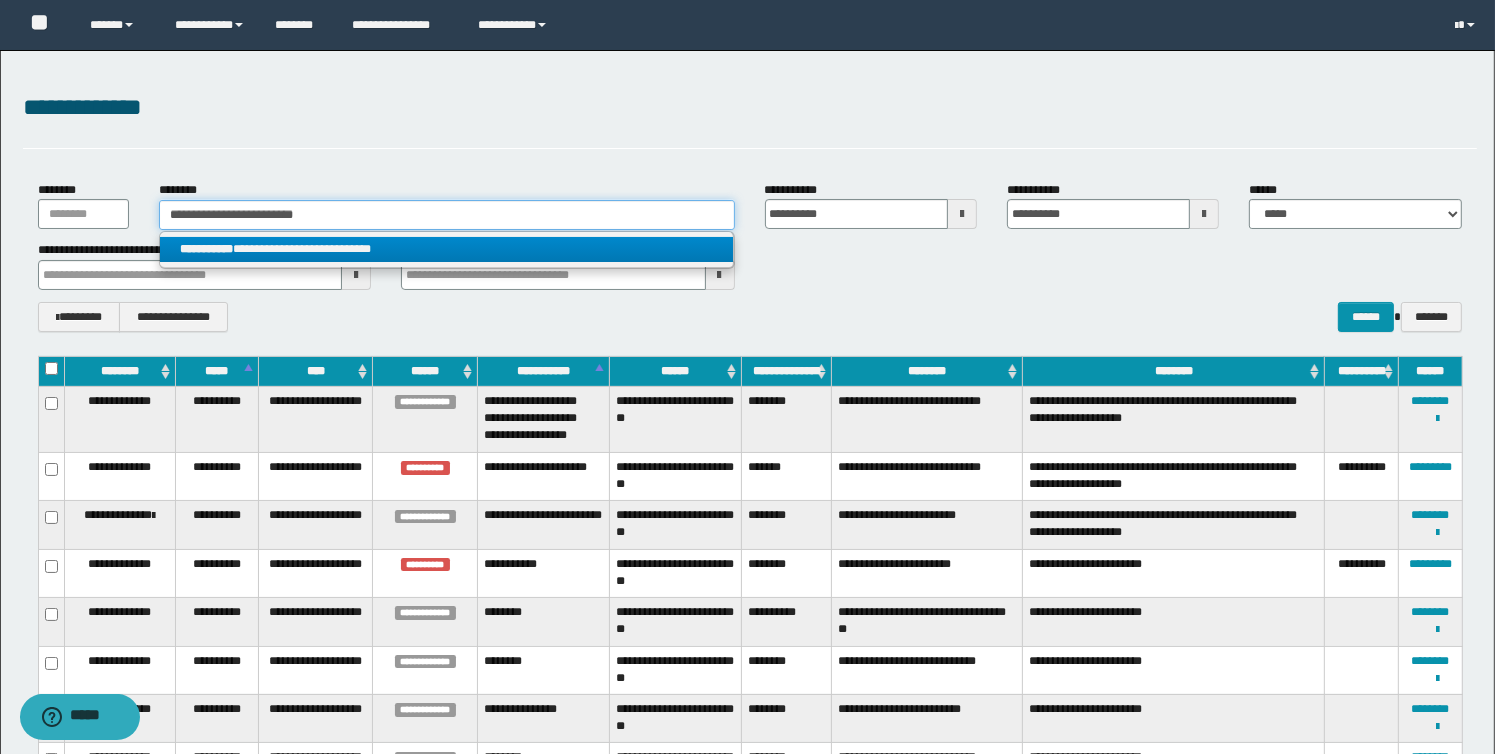 type 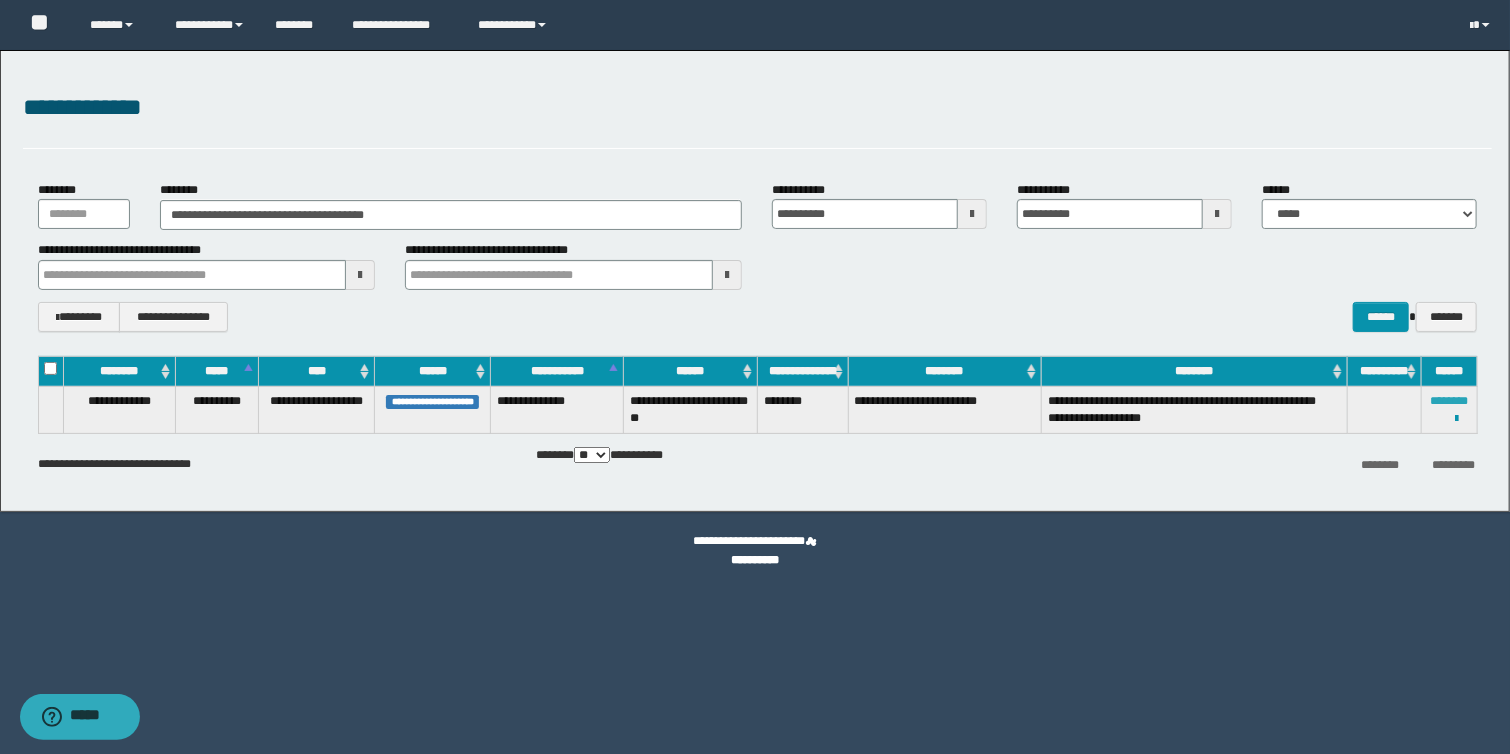 click on "********" at bounding box center (1449, 401) 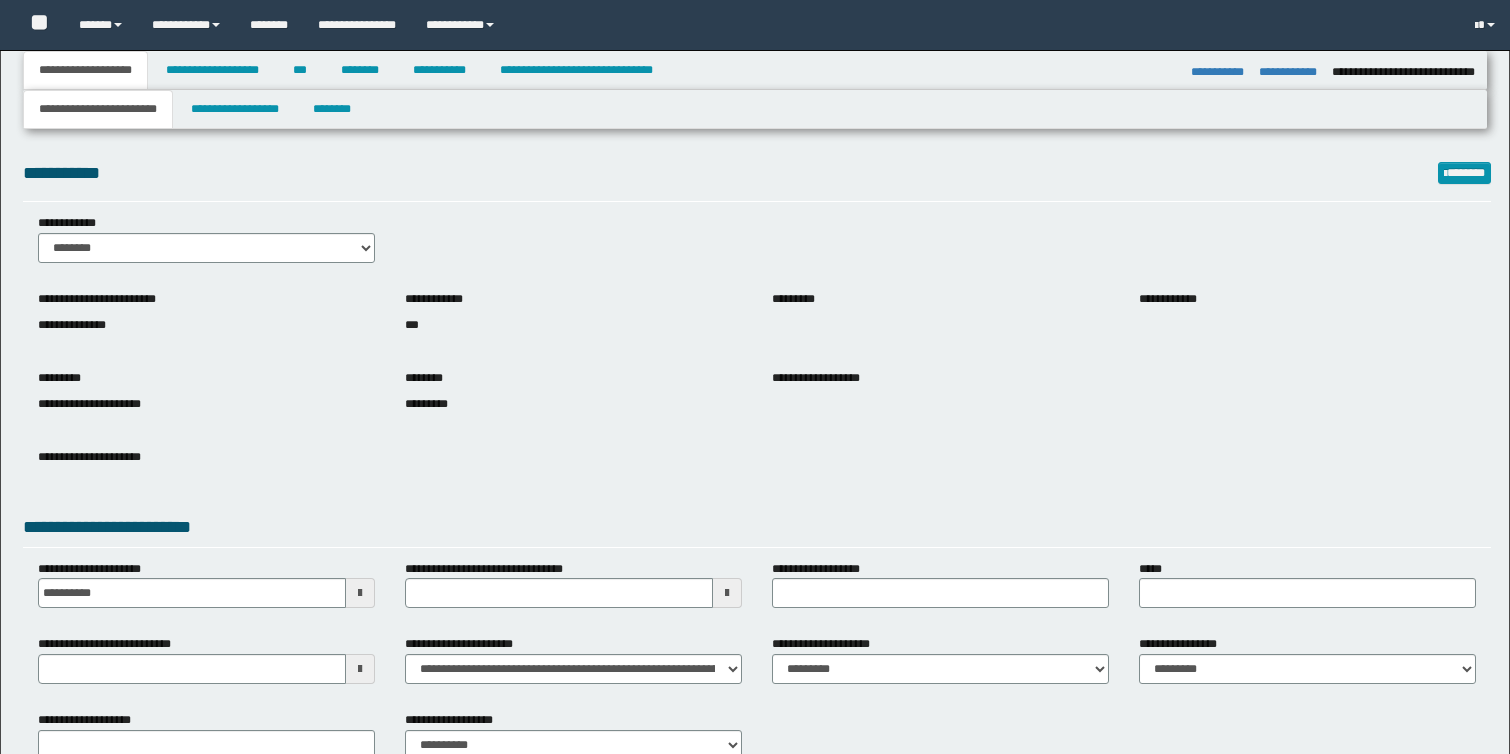 select on "*" 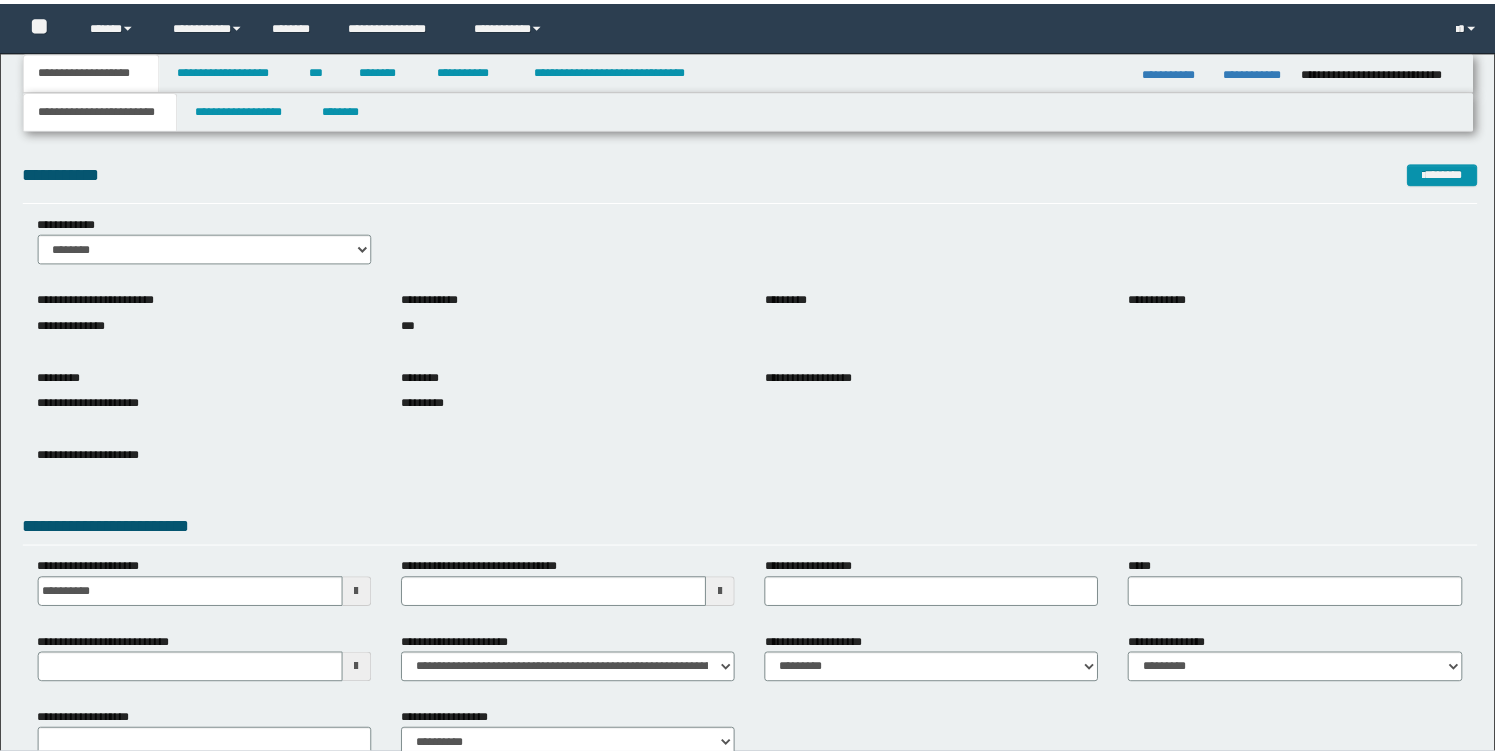 scroll, scrollTop: 0, scrollLeft: 0, axis: both 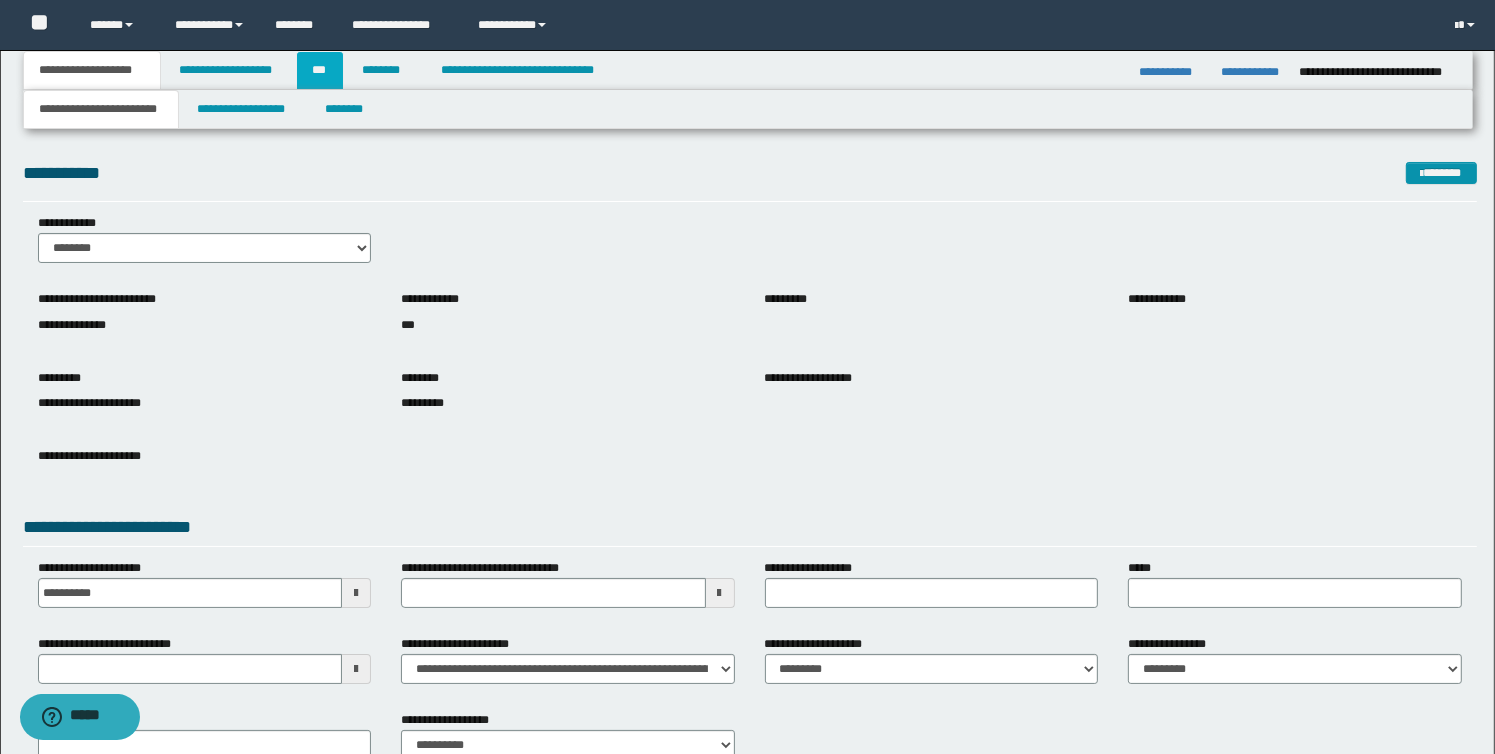 click on "***" at bounding box center (320, 70) 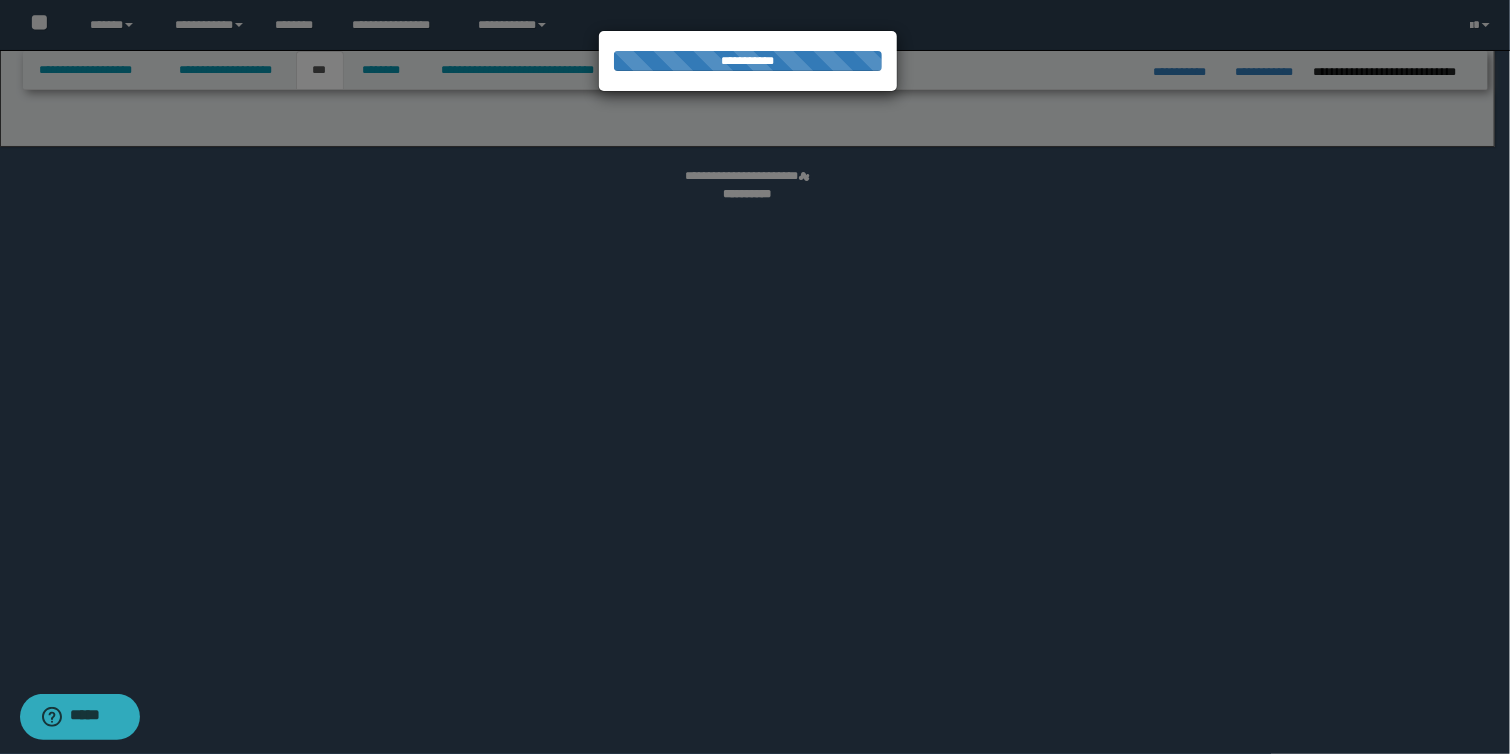 select on "***" 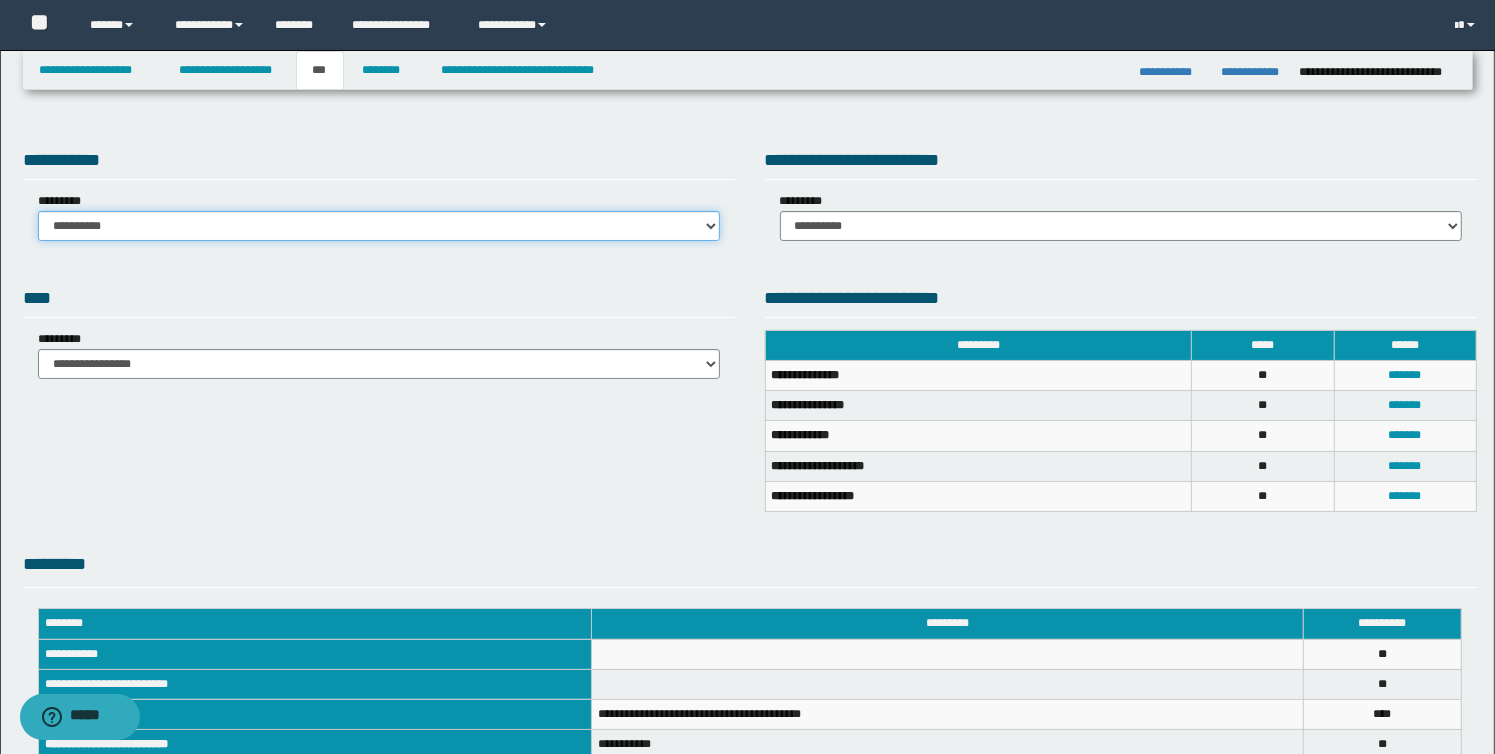click on "**********" at bounding box center (379, 226) 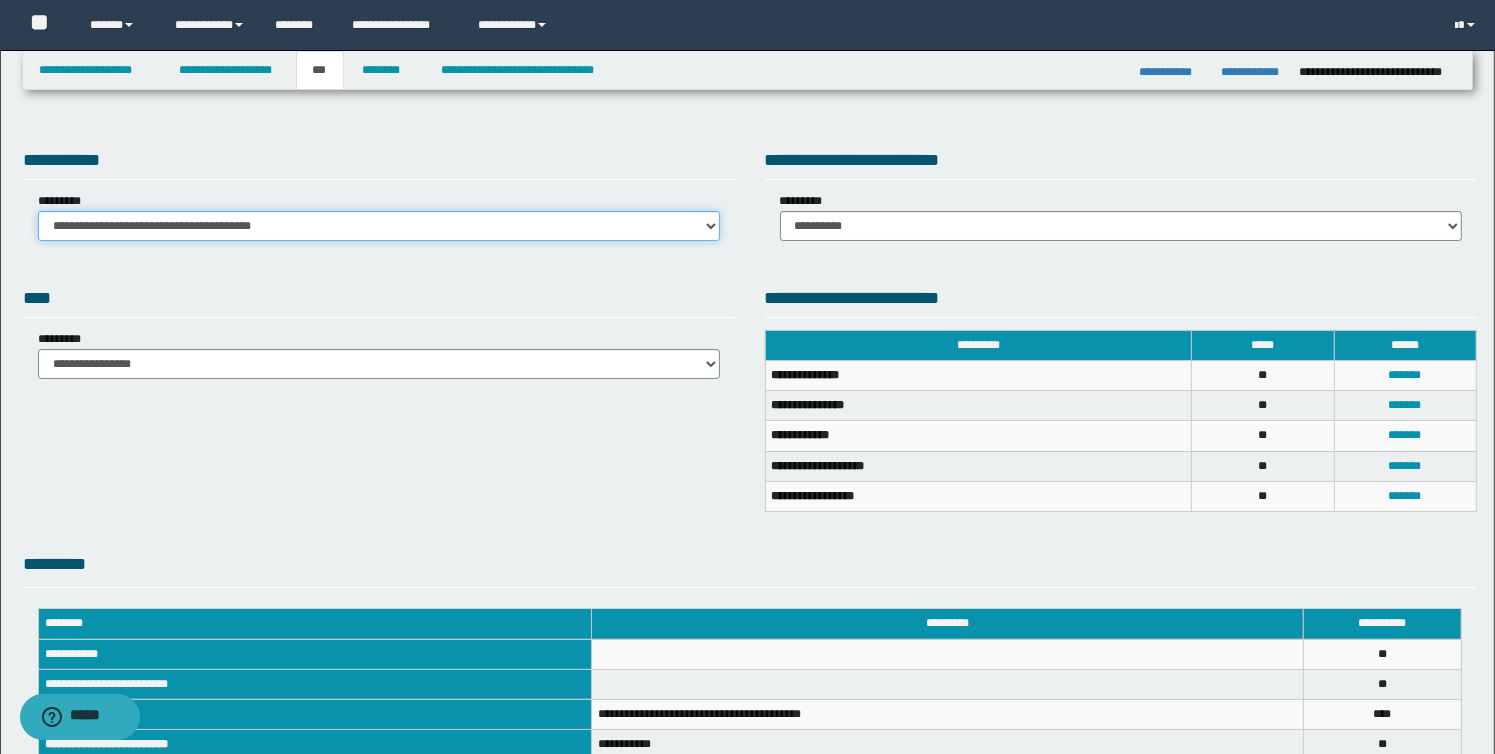 click on "**********" at bounding box center (379, 226) 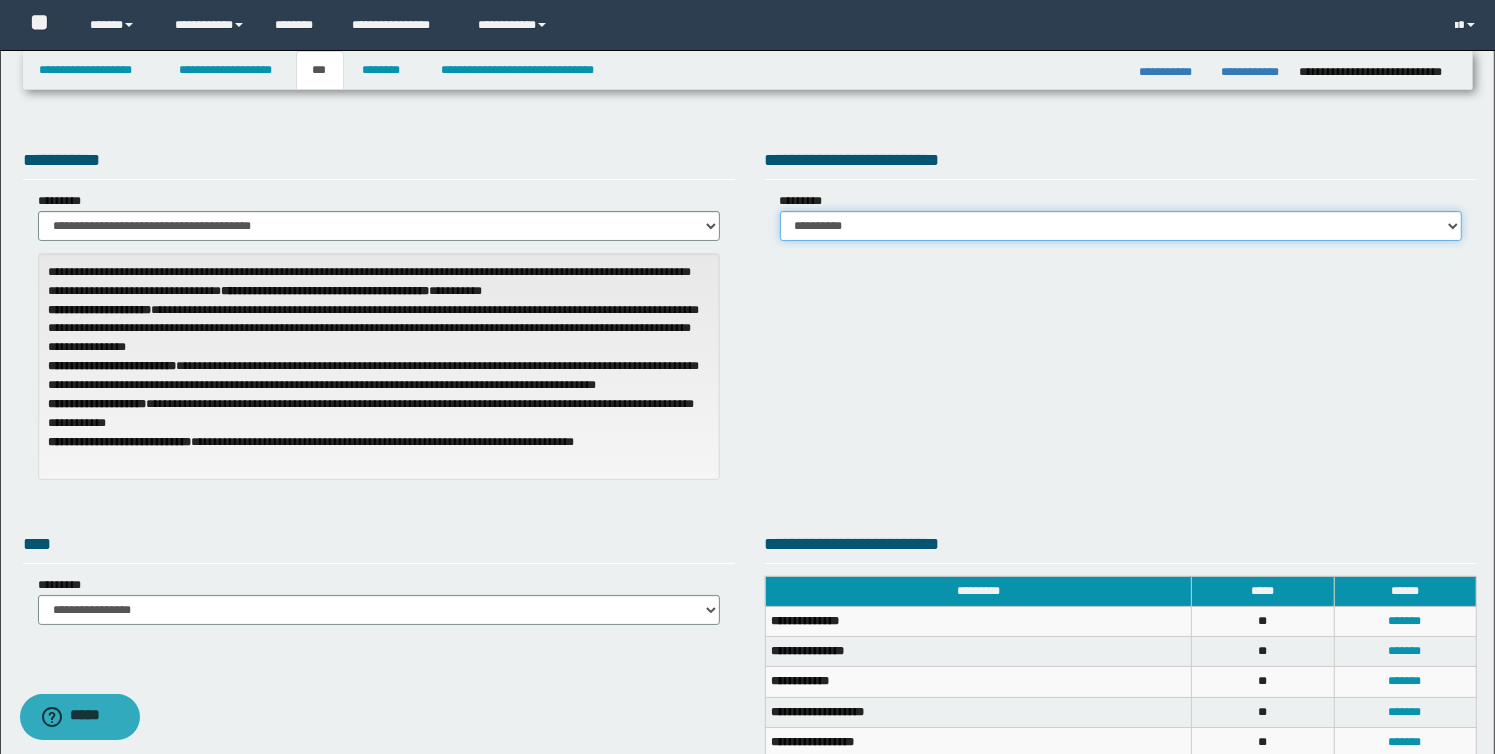 click on "**********" at bounding box center (1121, 226) 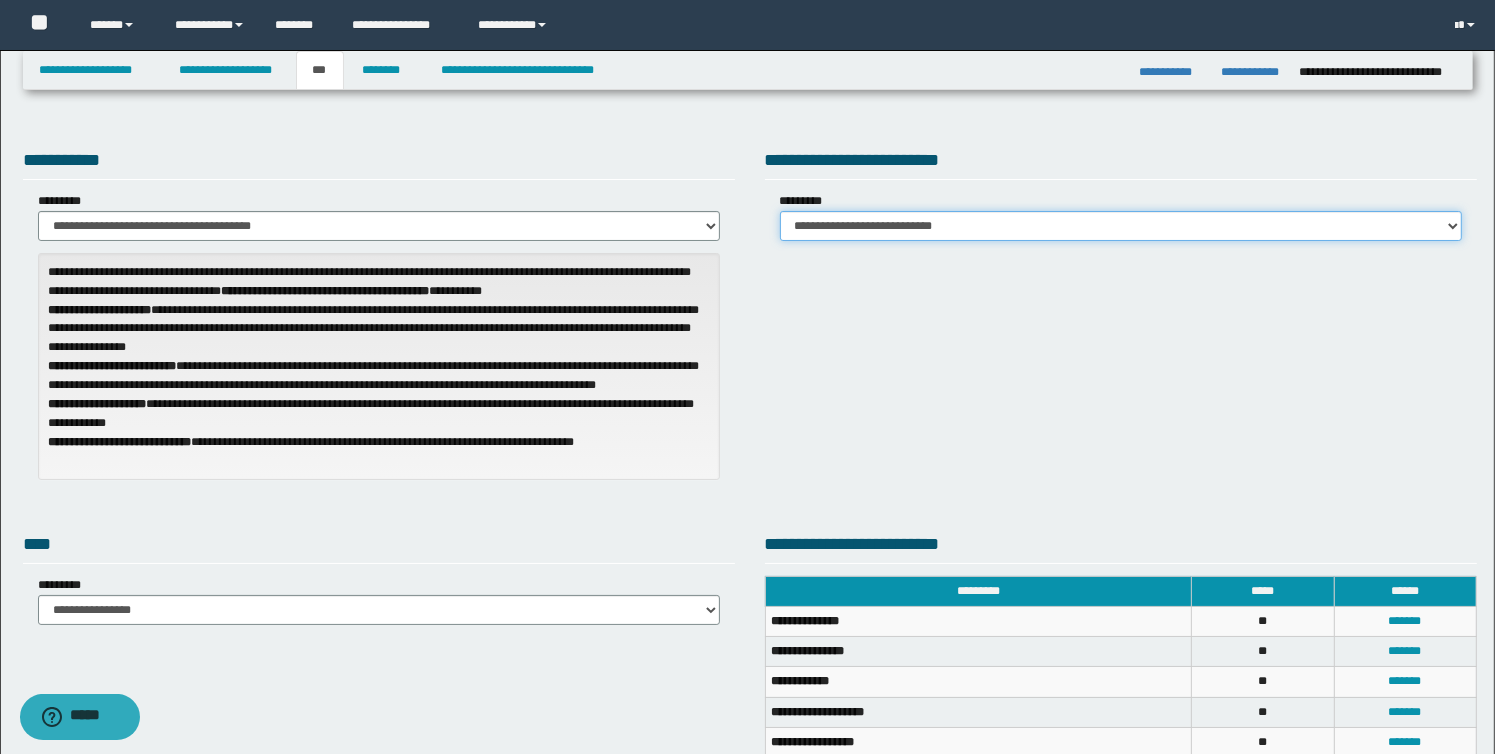 click on "**********" at bounding box center (1121, 226) 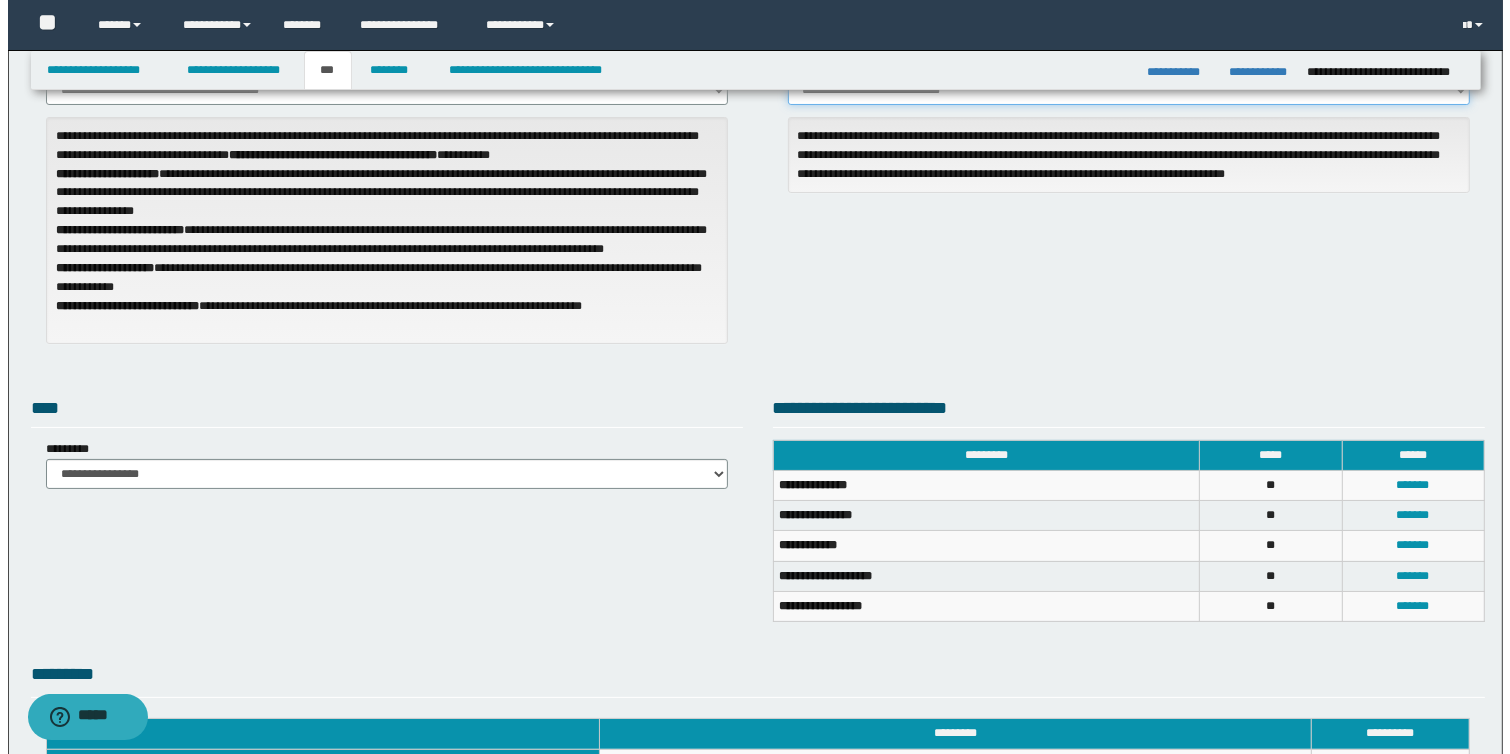 scroll, scrollTop: 300, scrollLeft: 0, axis: vertical 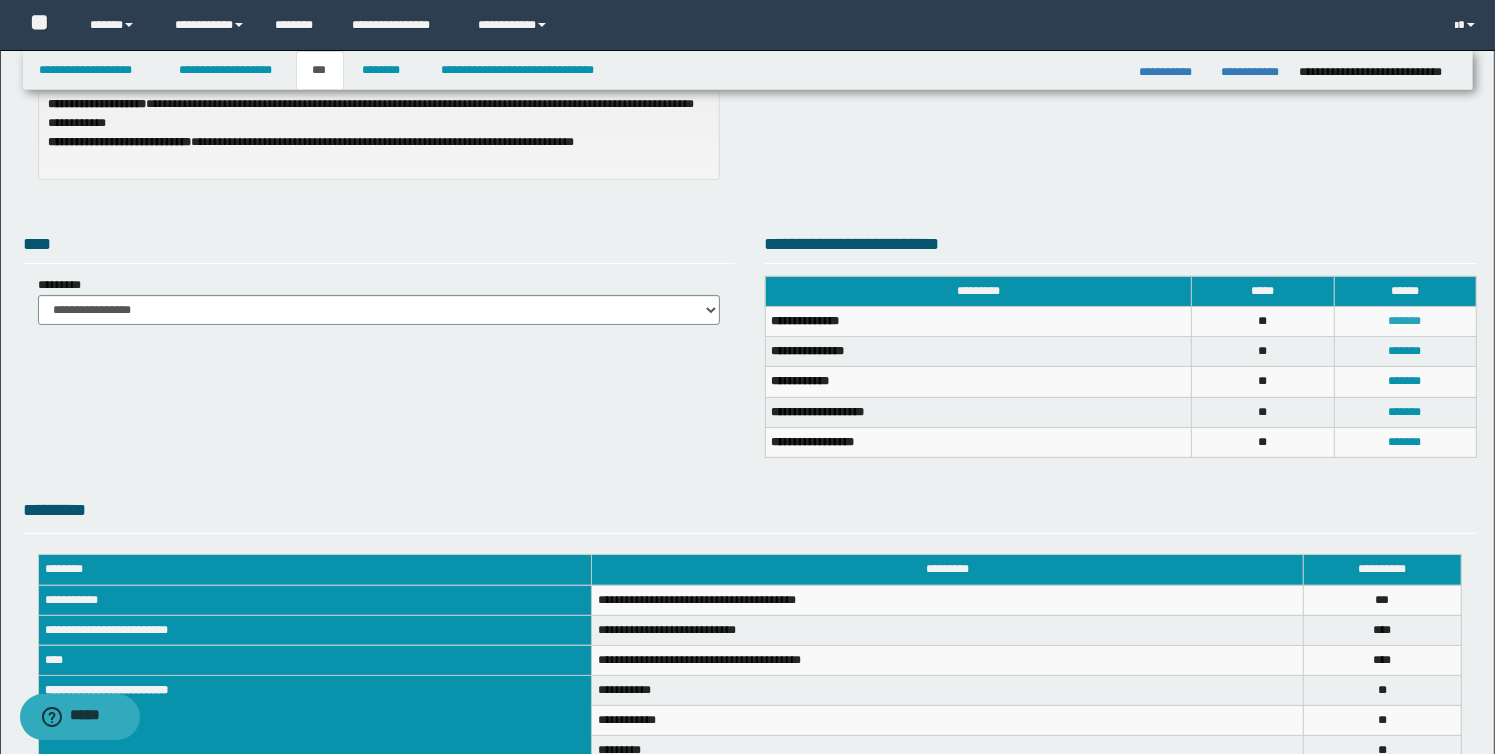 click on "*******" at bounding box center [1405, 321] 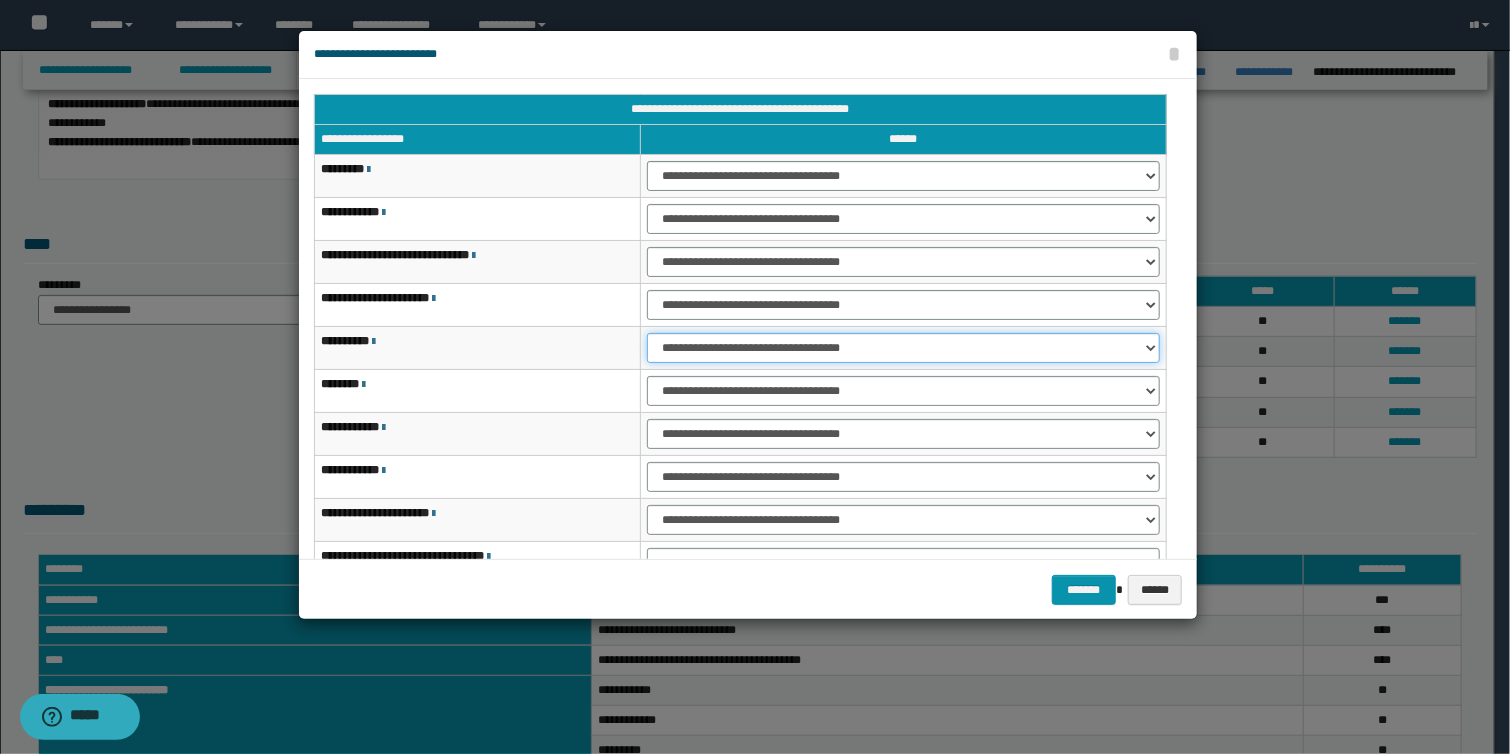 click on "**********" at bounding box center [903, 348] 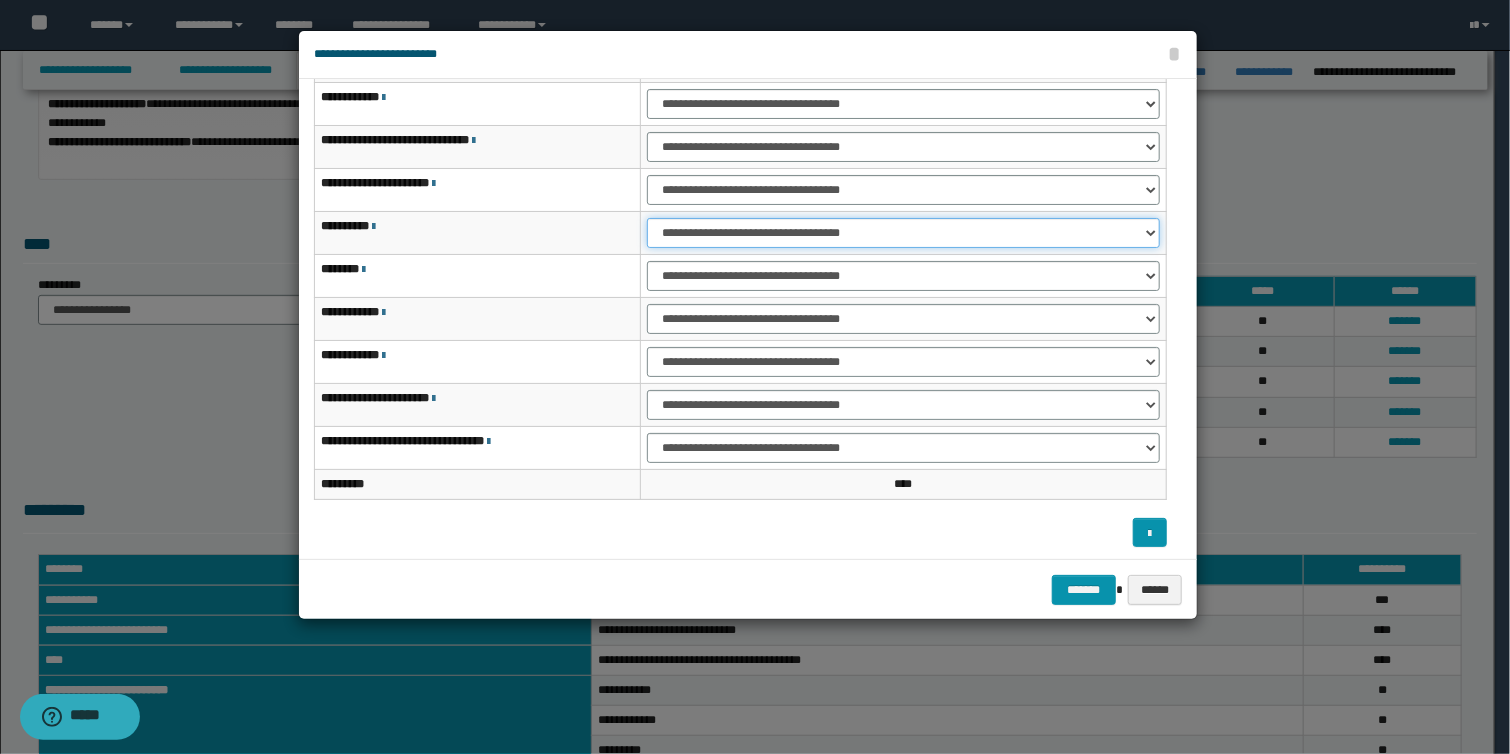 scroll, scrollTop: 118, scrollLeft: 0, axis: vertical 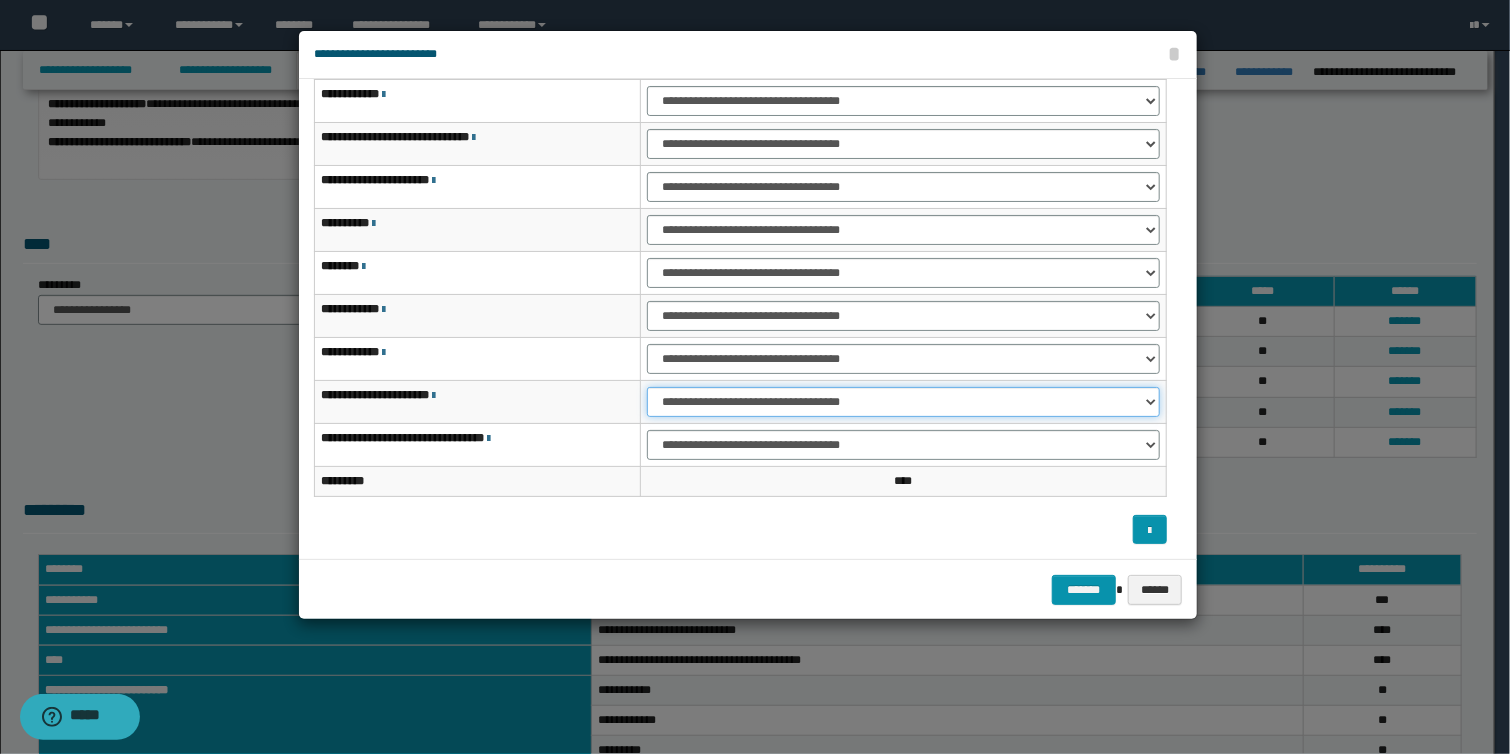 click on "**********" at bounding box center (903, 402) 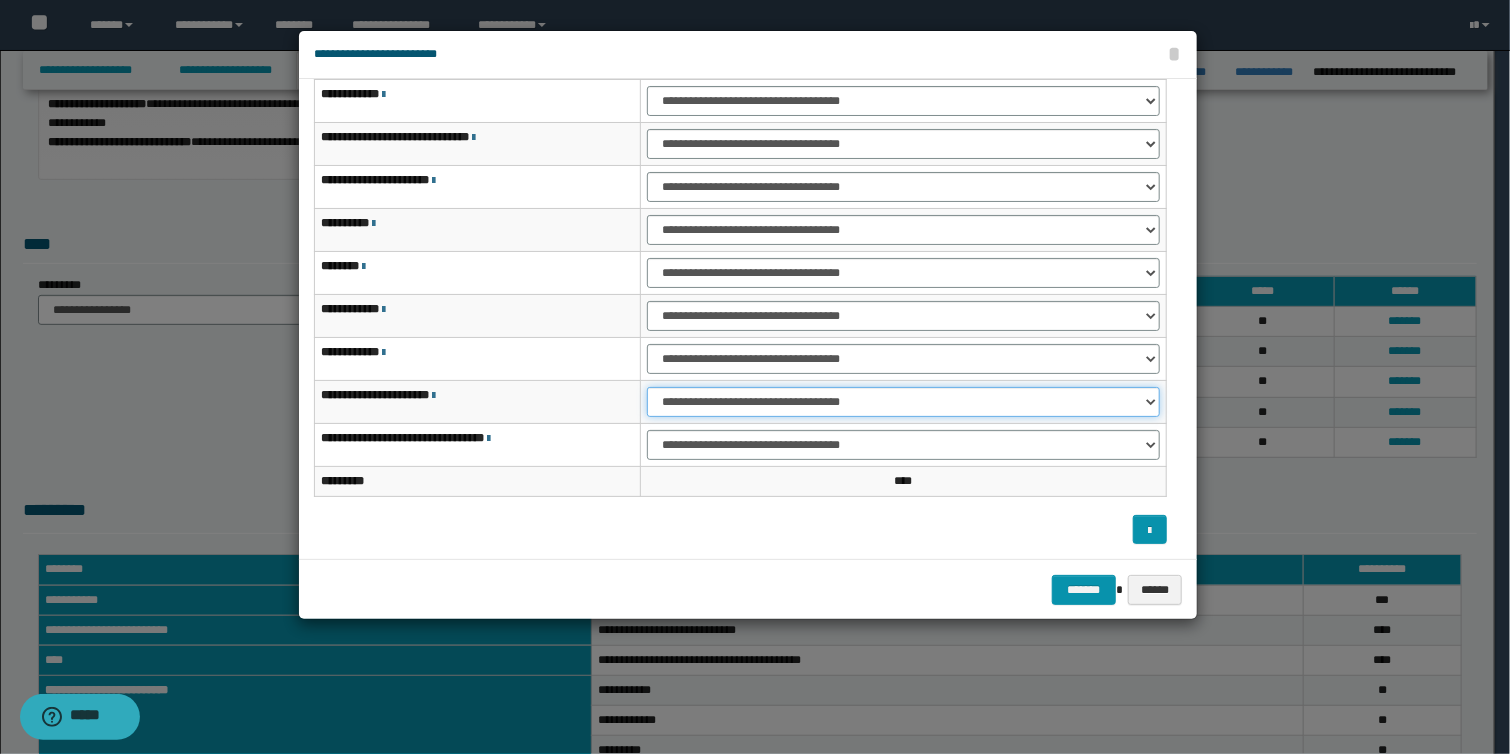 select on "***" 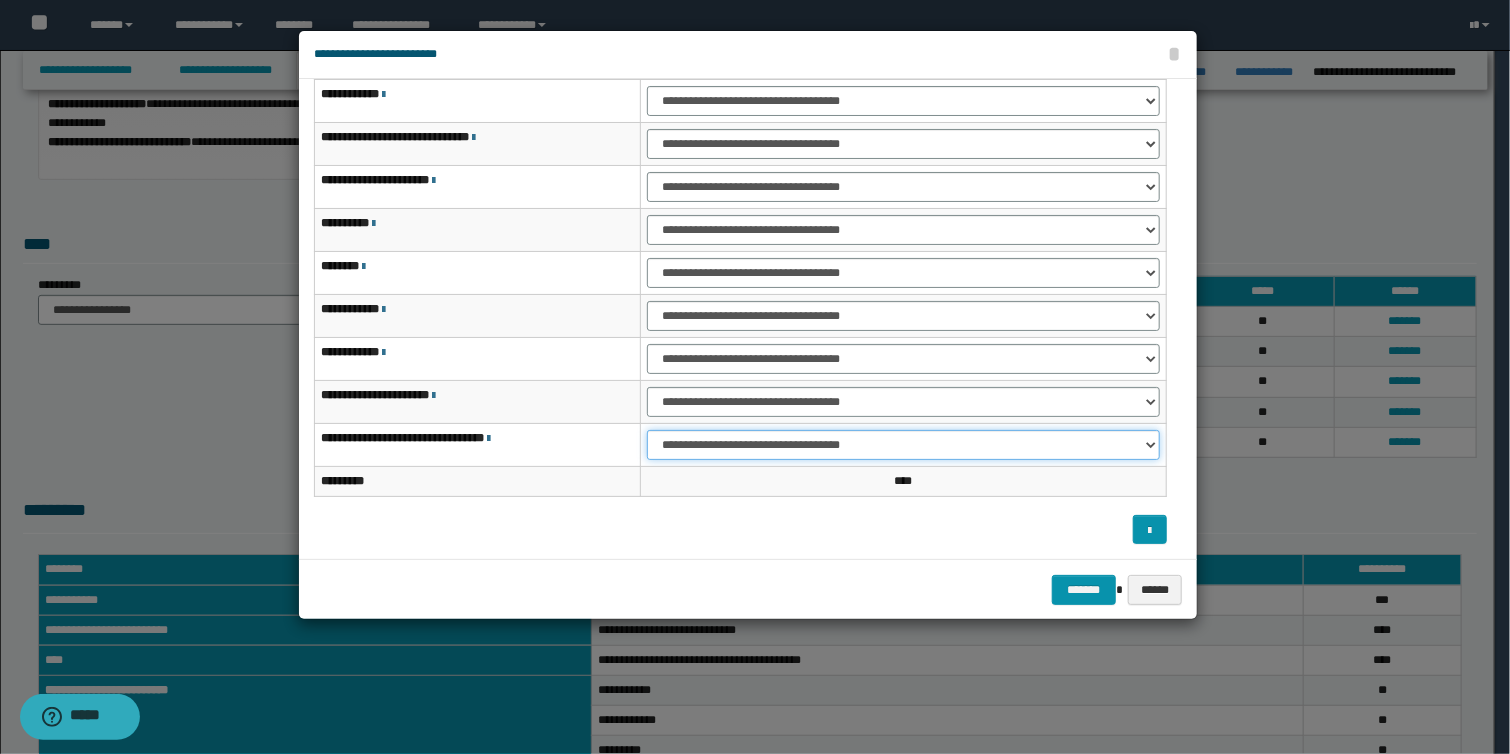 click on "**********" at bounding box center [903, 445] 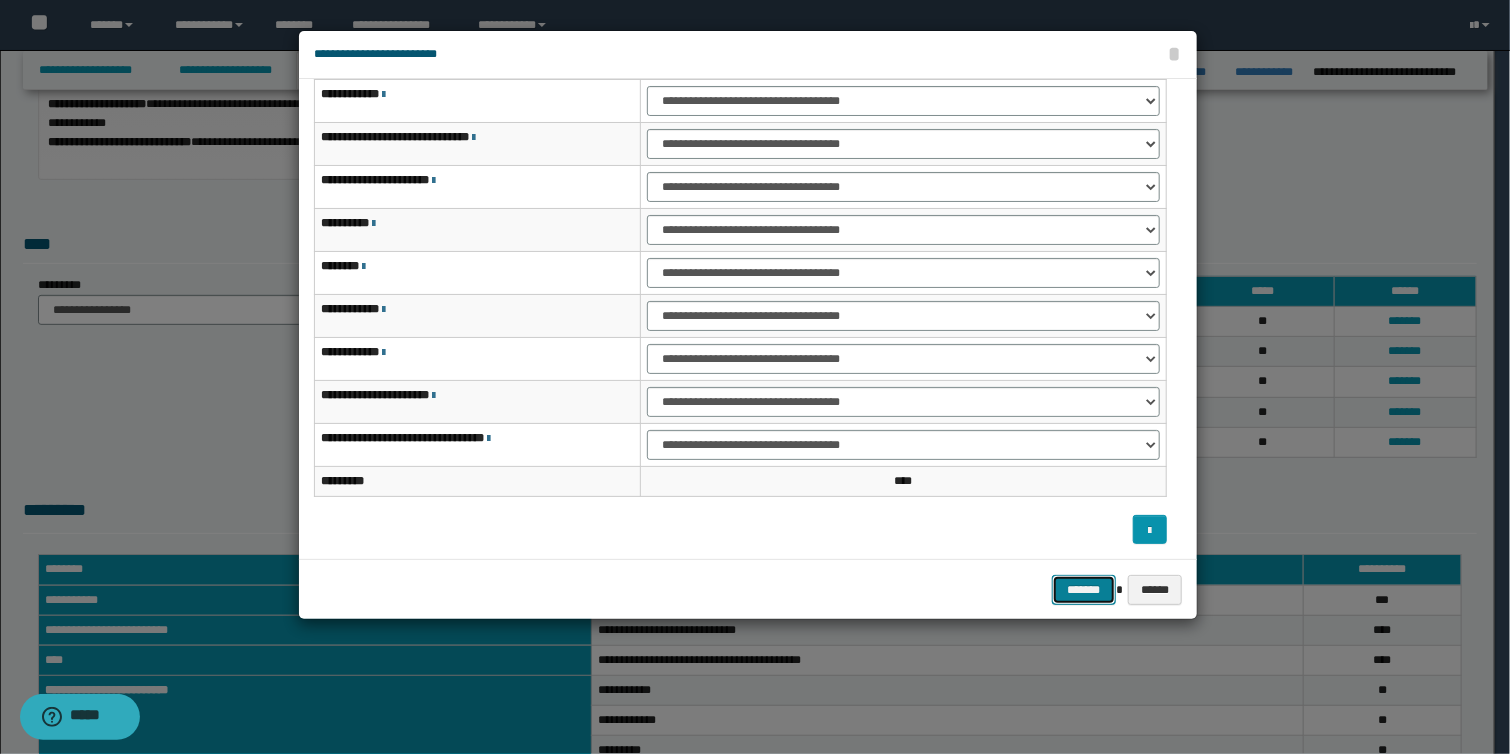 click on "*******" at bounding box center (1084, 590) 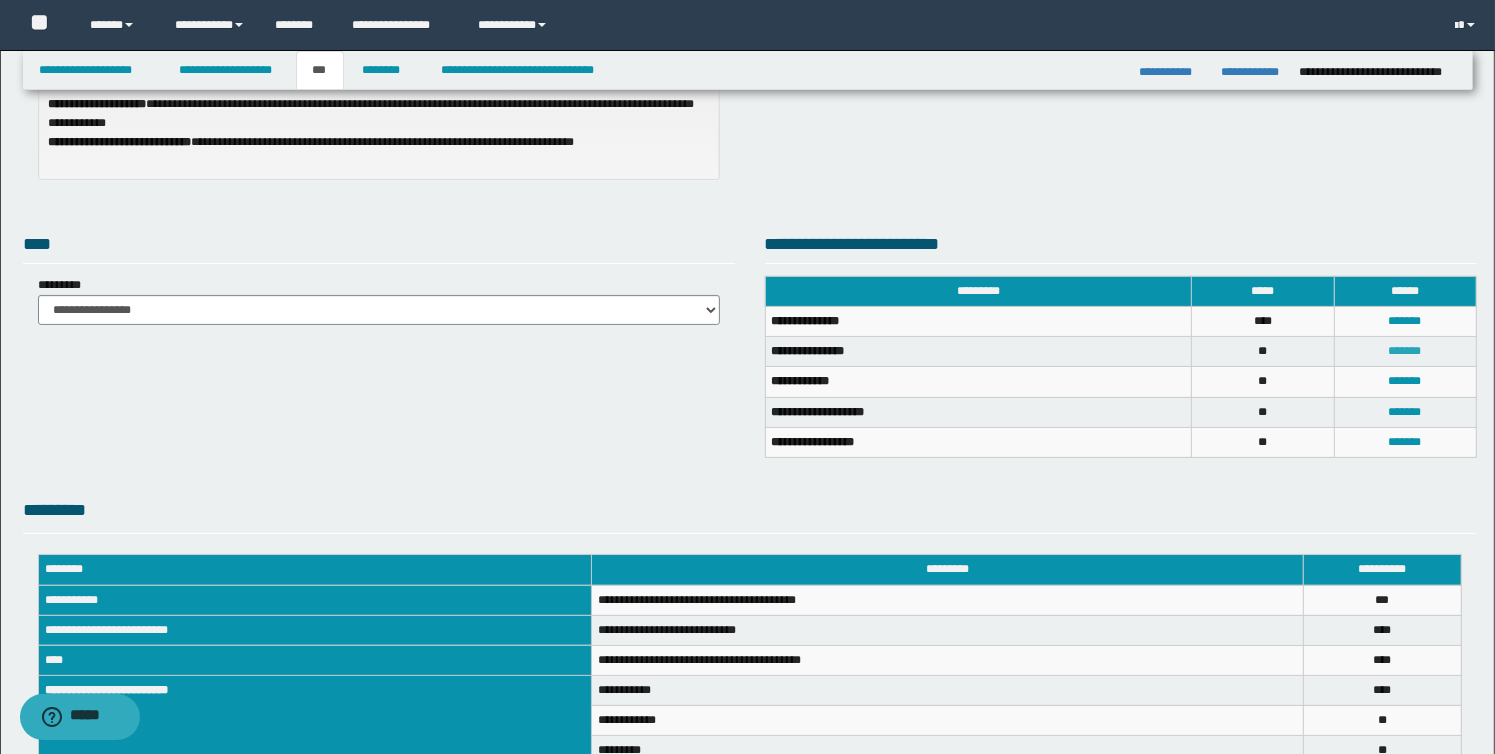 click on "*******" at bounding box center (1405, 351) 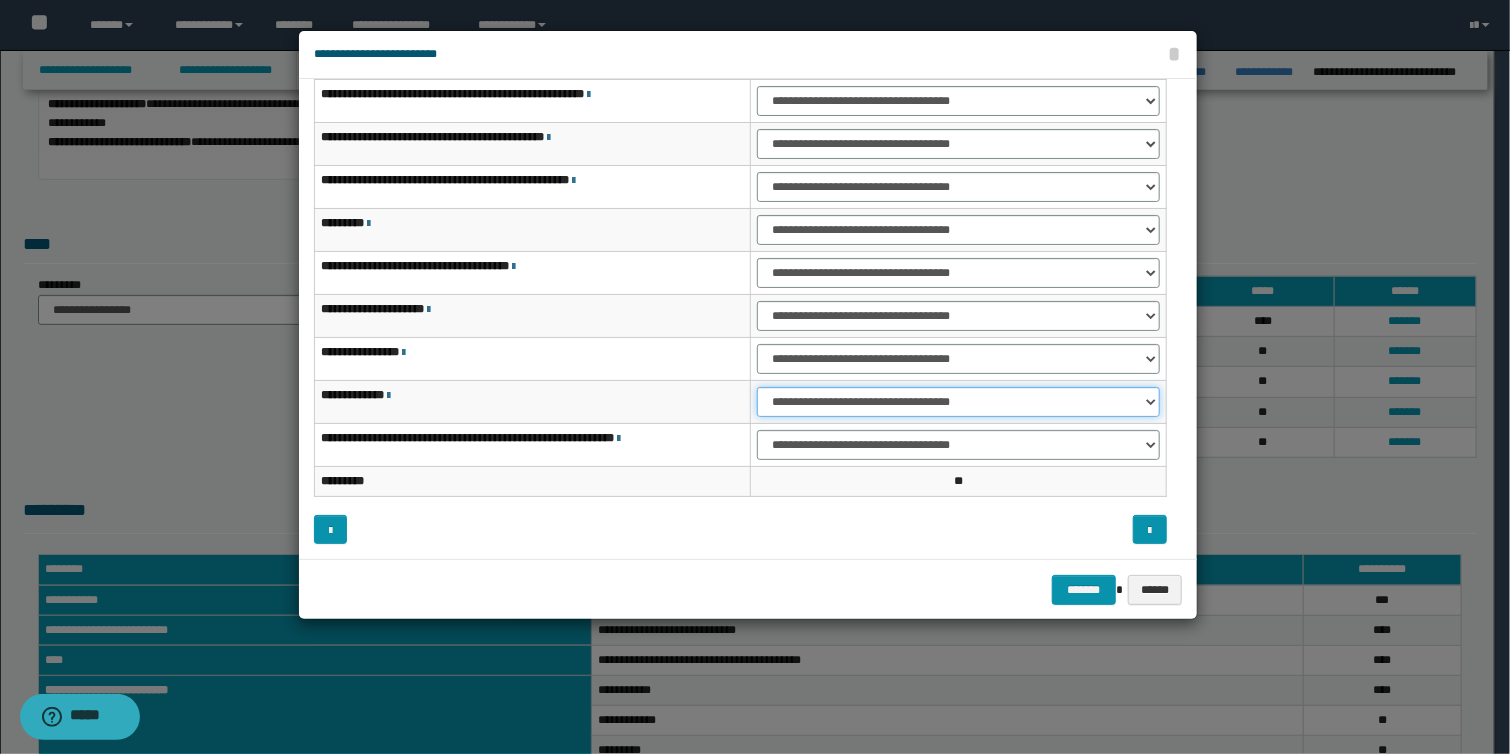 click on "**********" at bounding box center (958, 402) 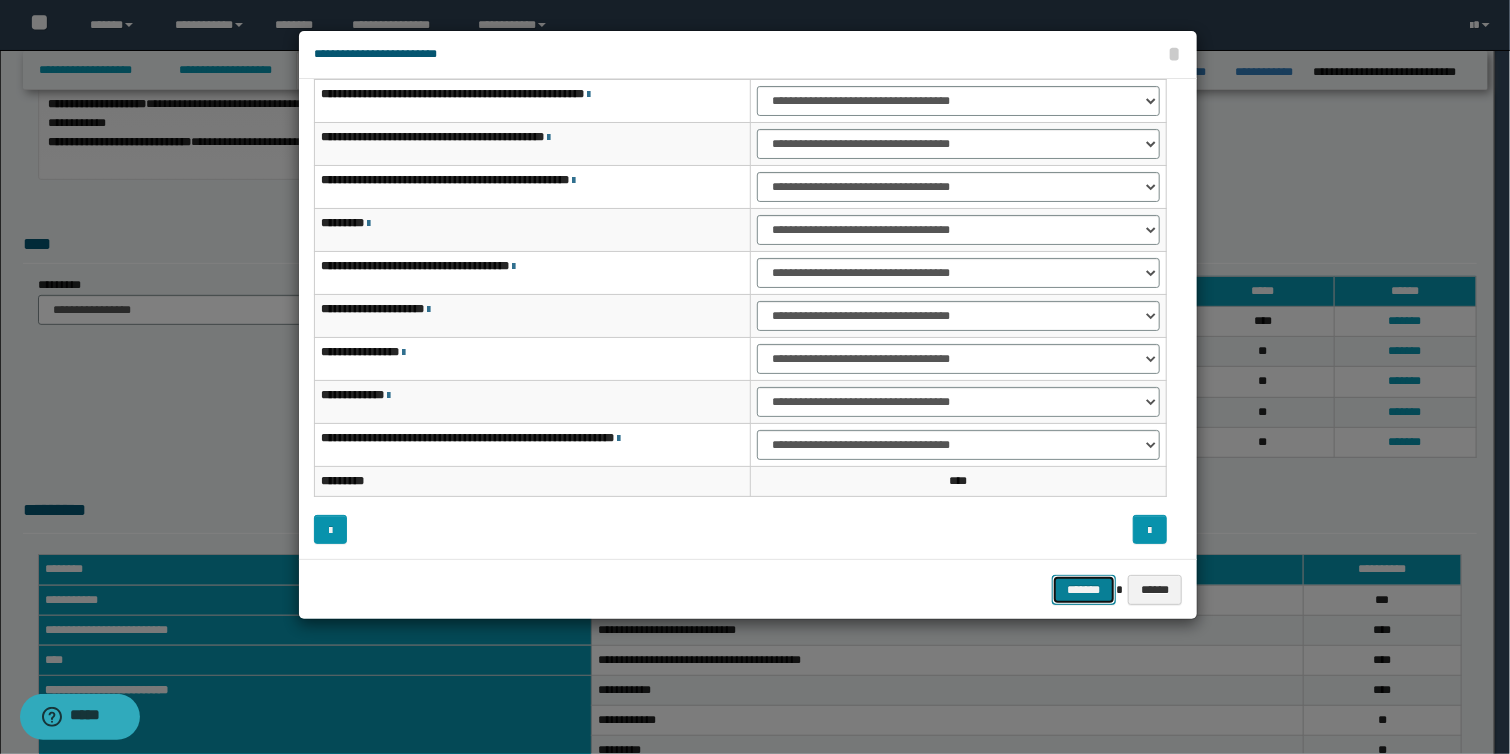 click on "*******" at bounding box center (1084, 590) 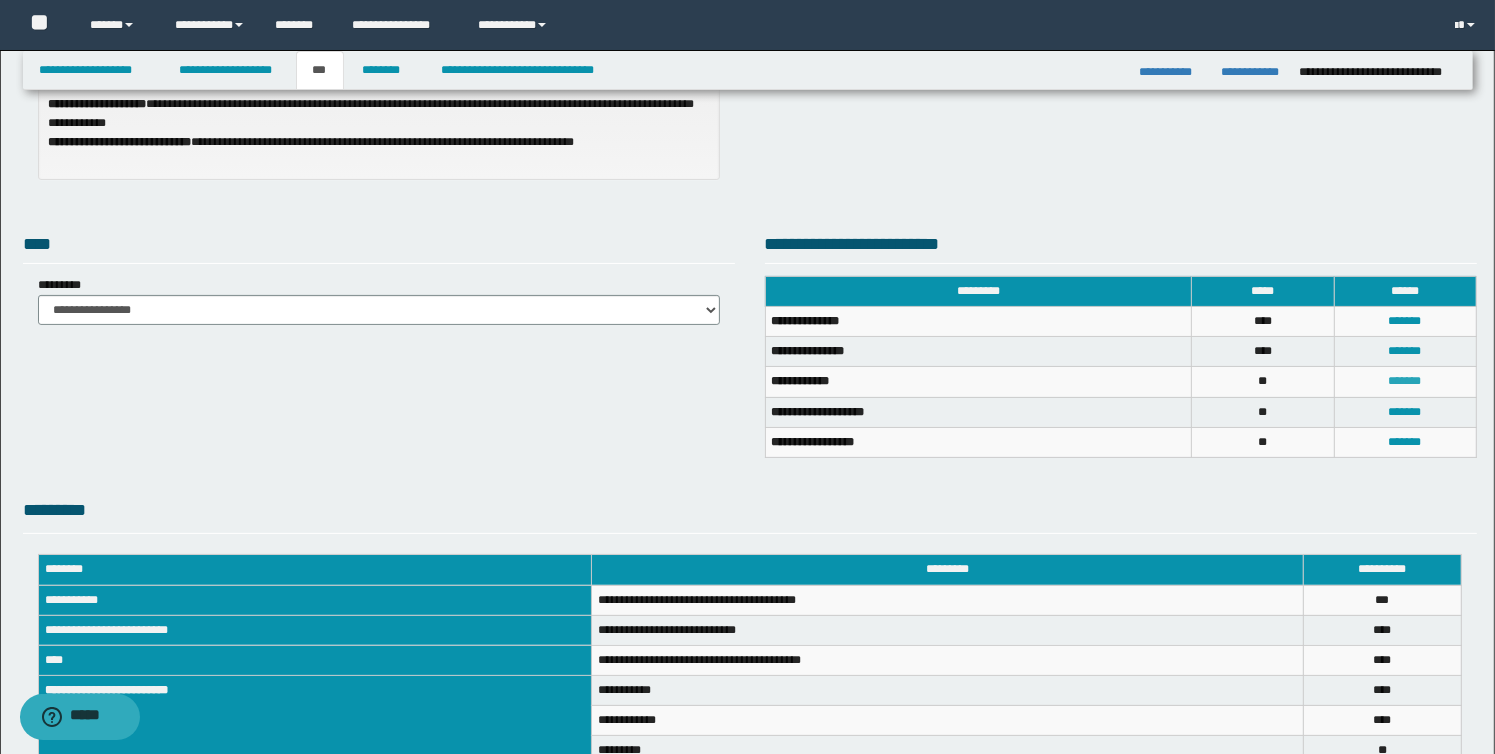 click on "*******" at bounding box center [1405, 381] 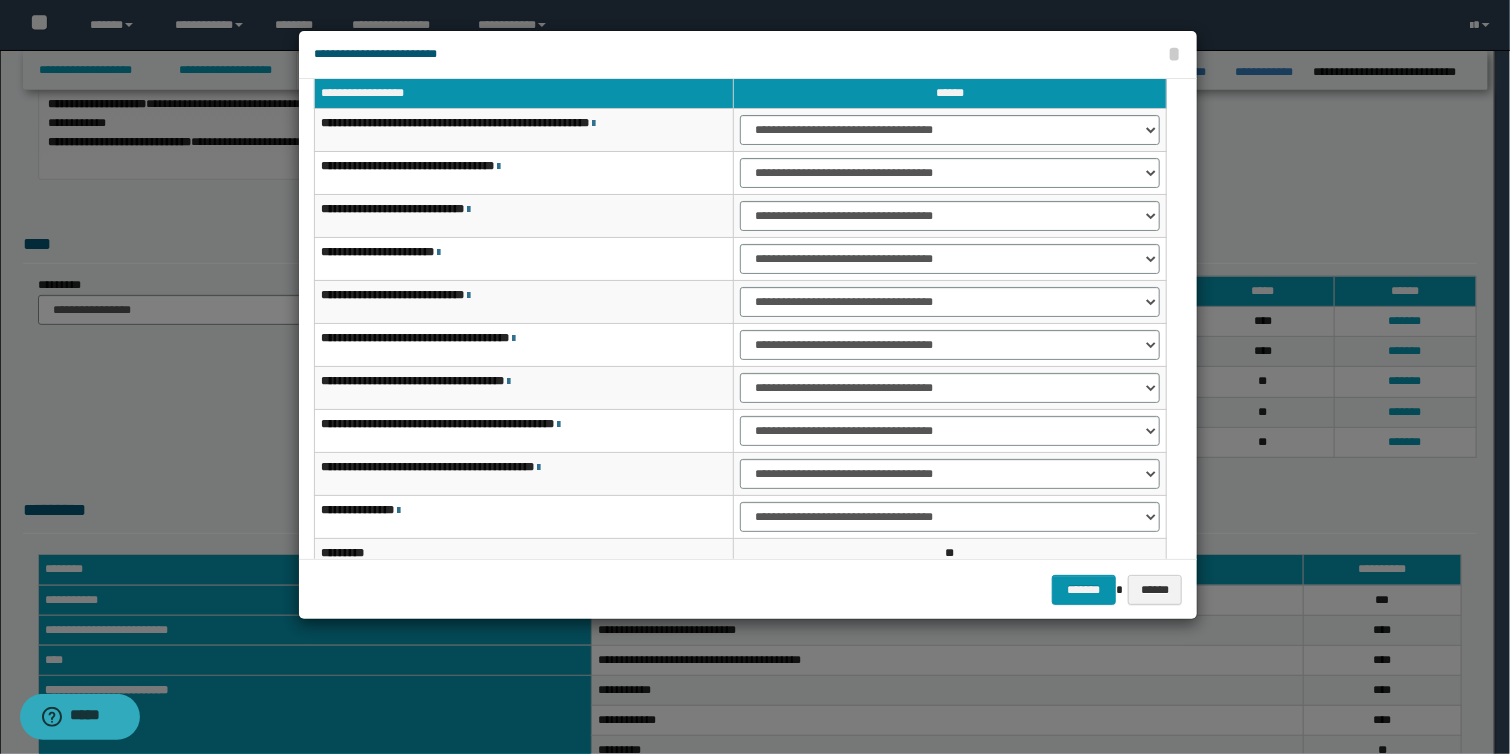 scroll, scrollTop: 0, scrollLeft: 0, axis: both 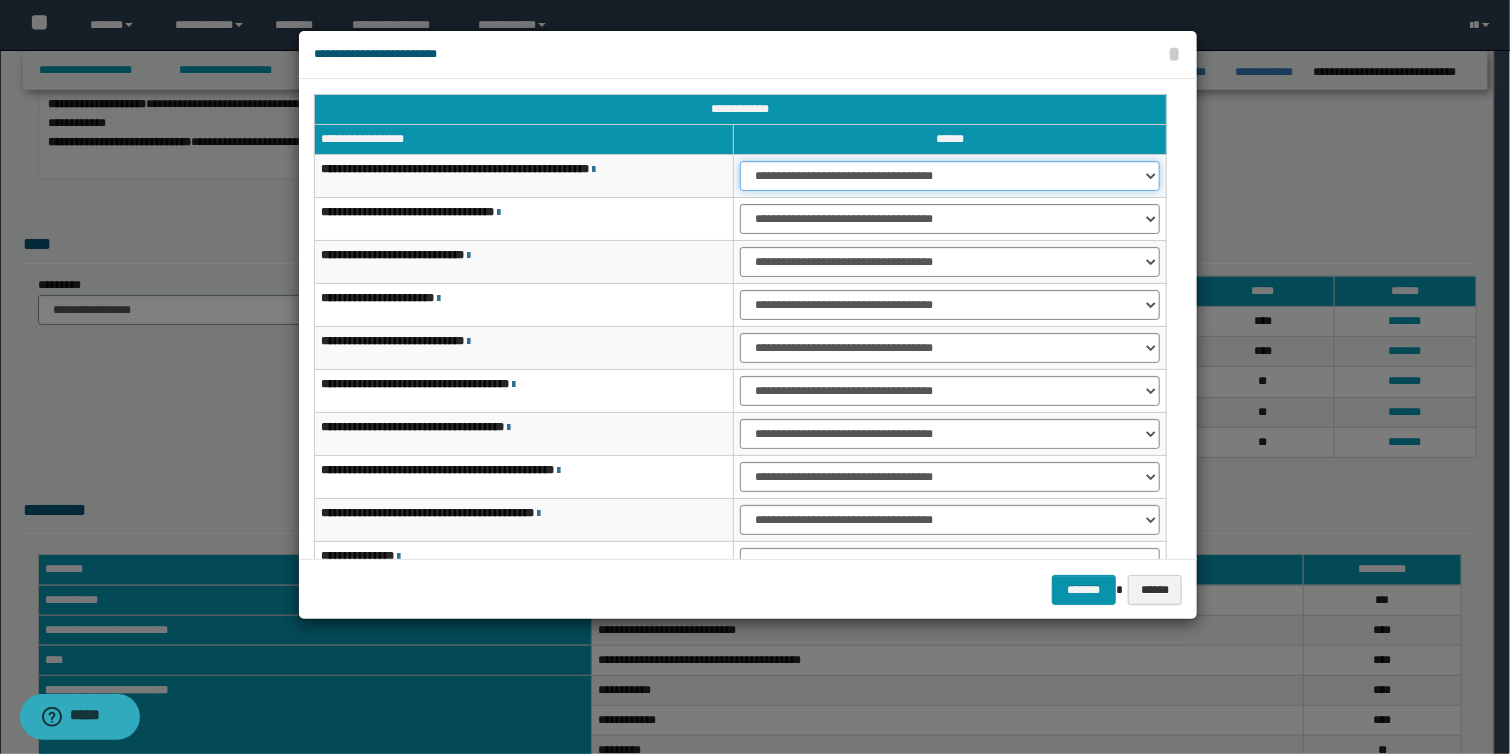 click on "**********" at bounding box center [950, 176] 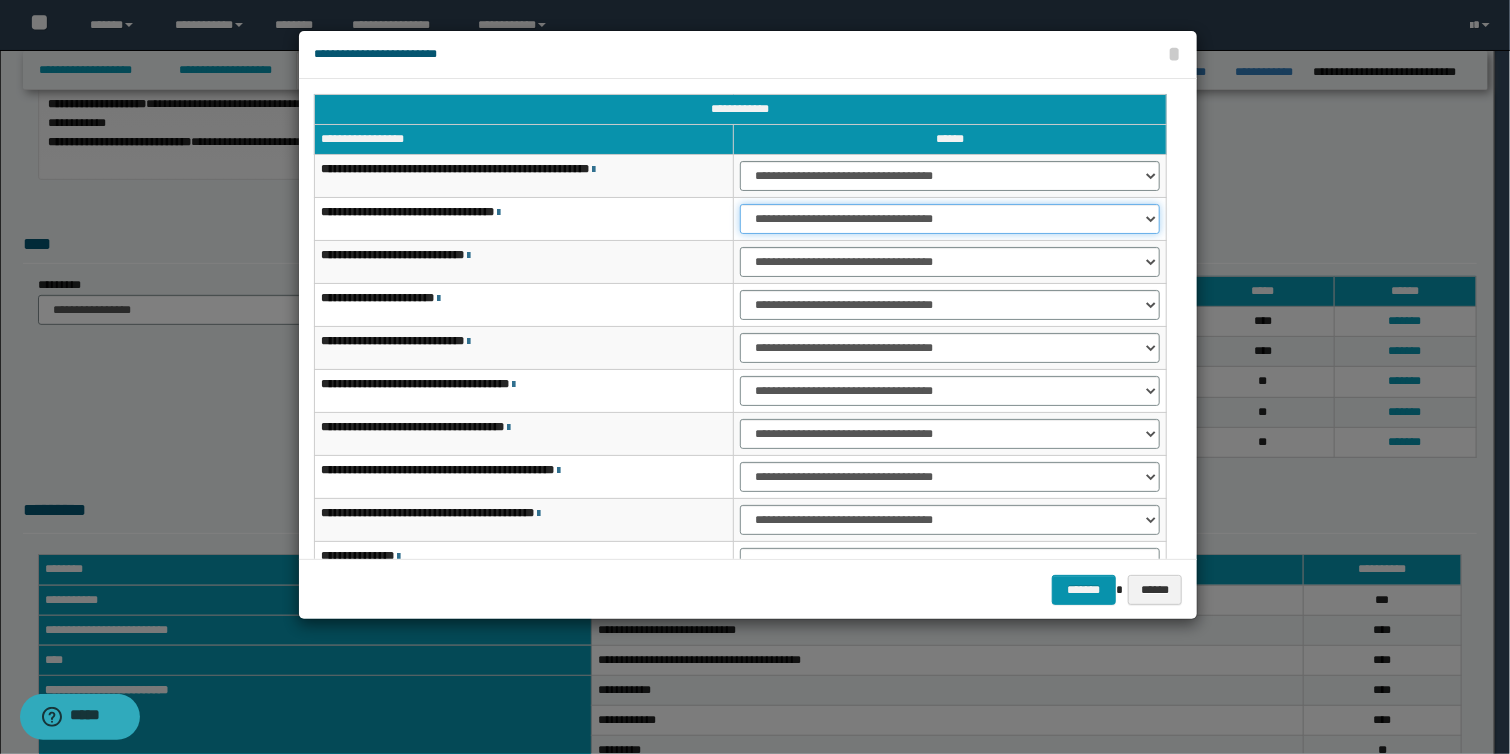 drag, startPoint x: 1000, startPoint y: 210, endPoint x: 992, endPoint y: 231, distance: 22.472204 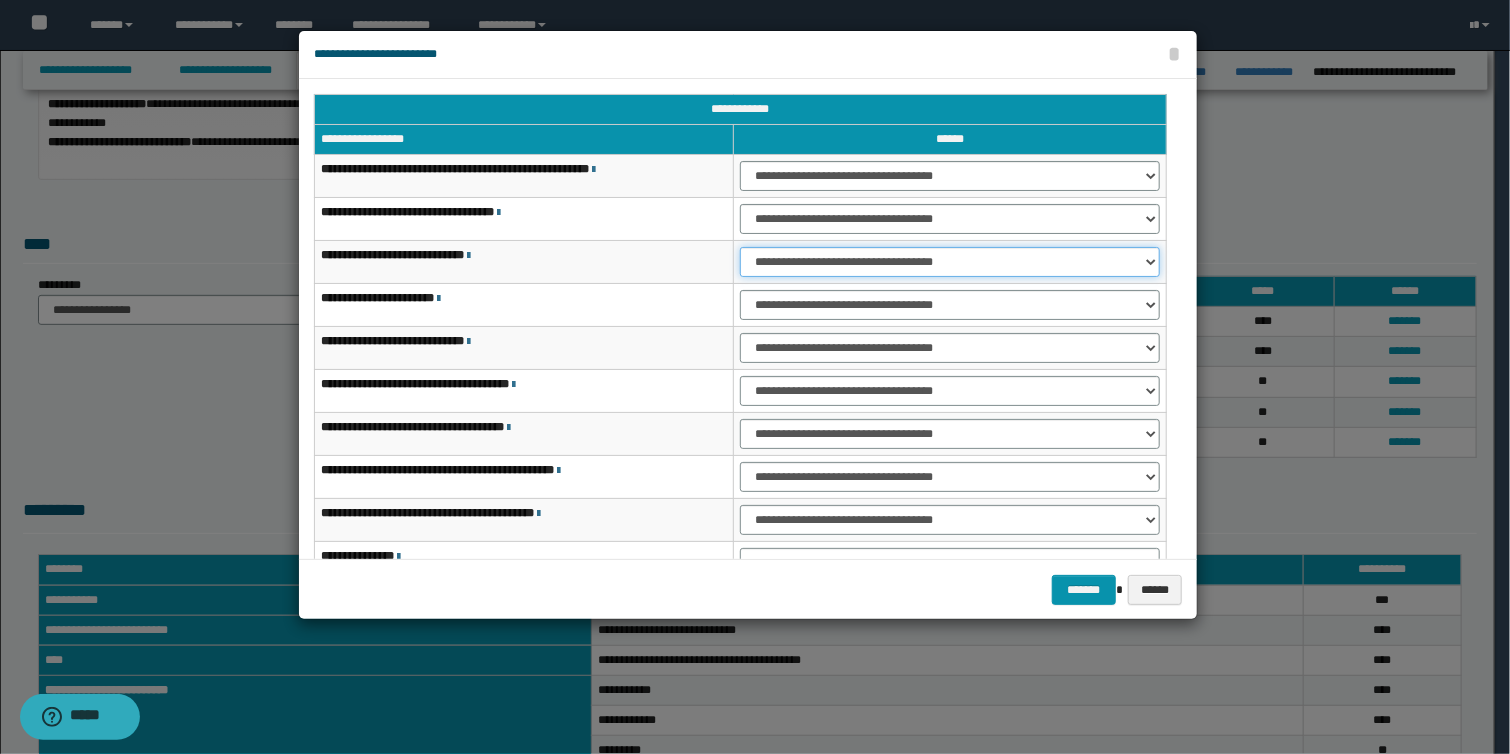 click on "**********" at bounding box center [950, 262] 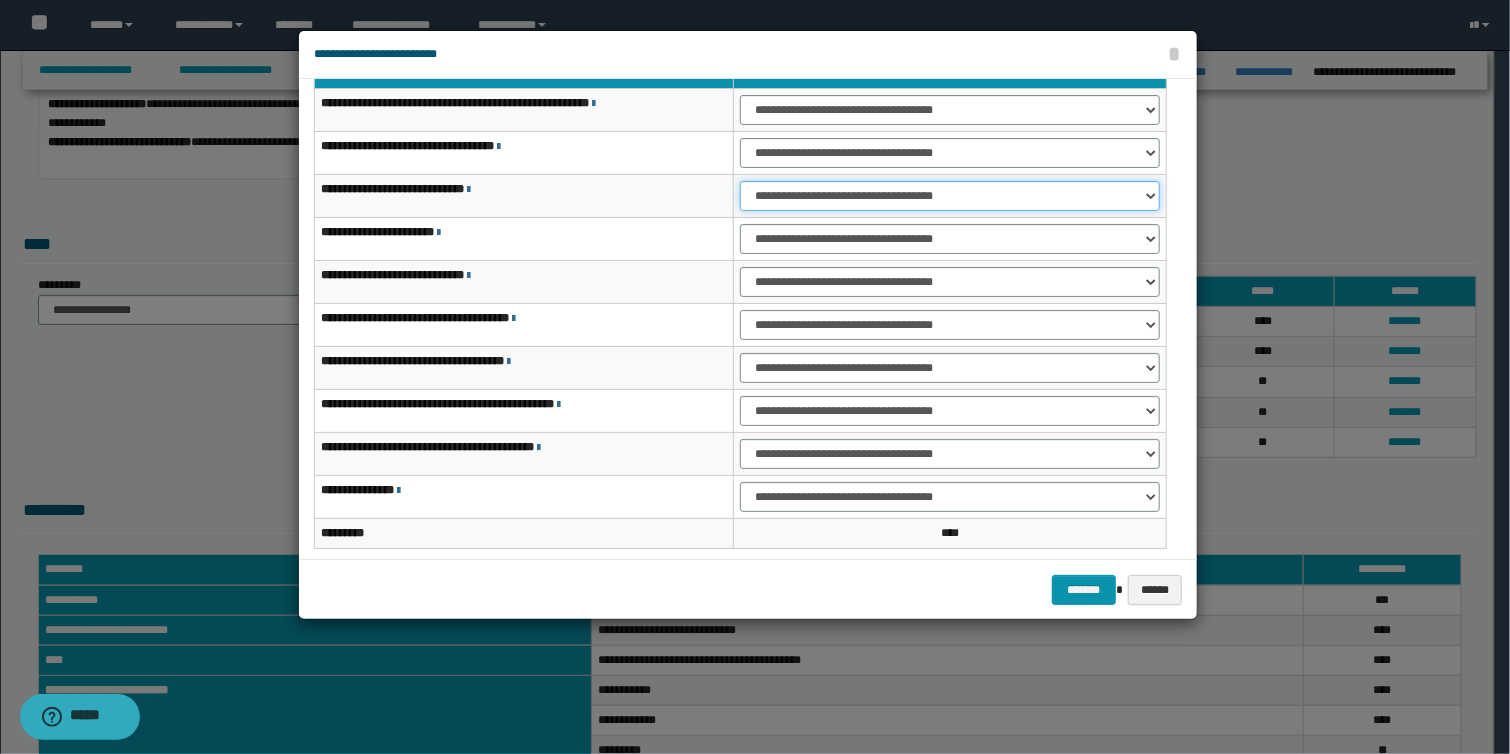 scroll, scrollTop: 118, scrollLeft: 0, axis: vertical 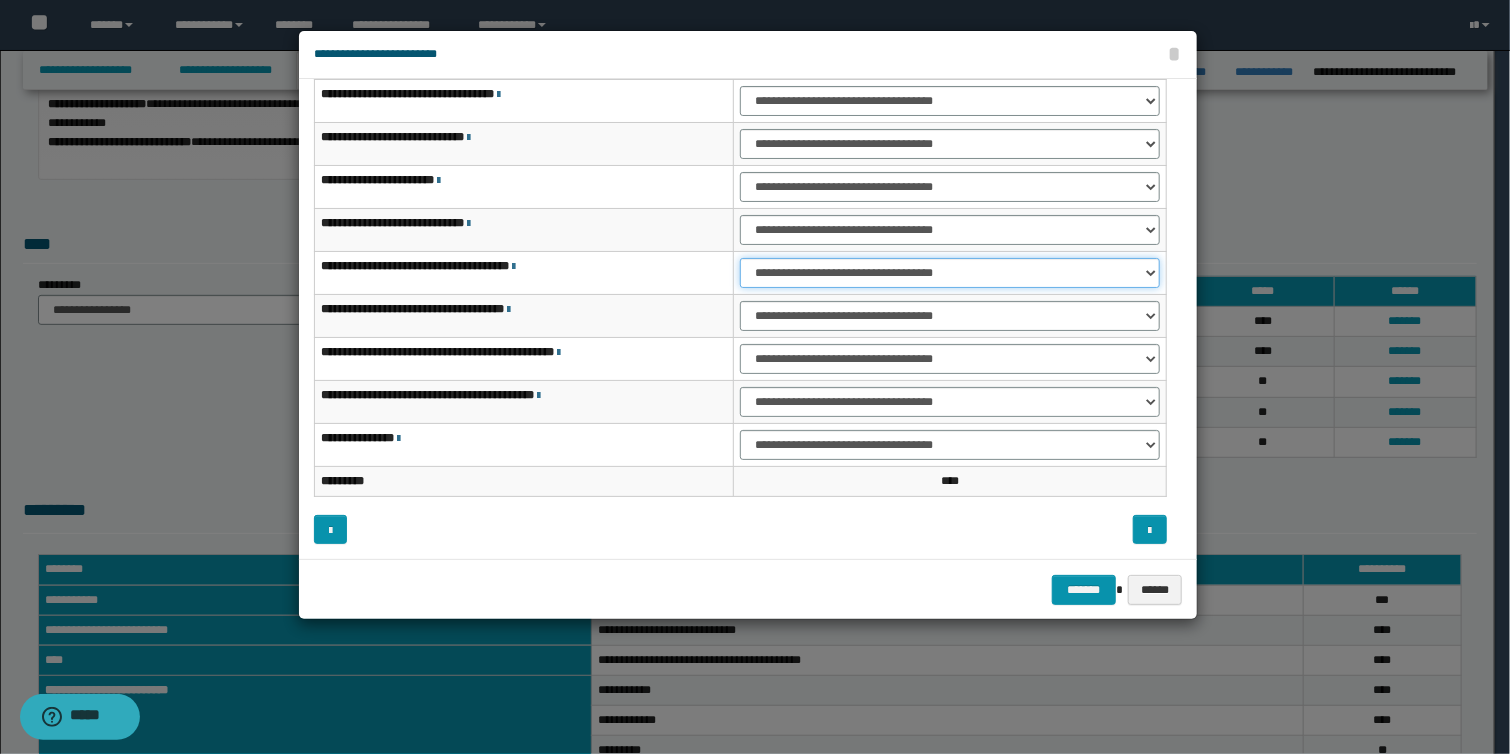click on "**********" at bounding box center (950, 273) 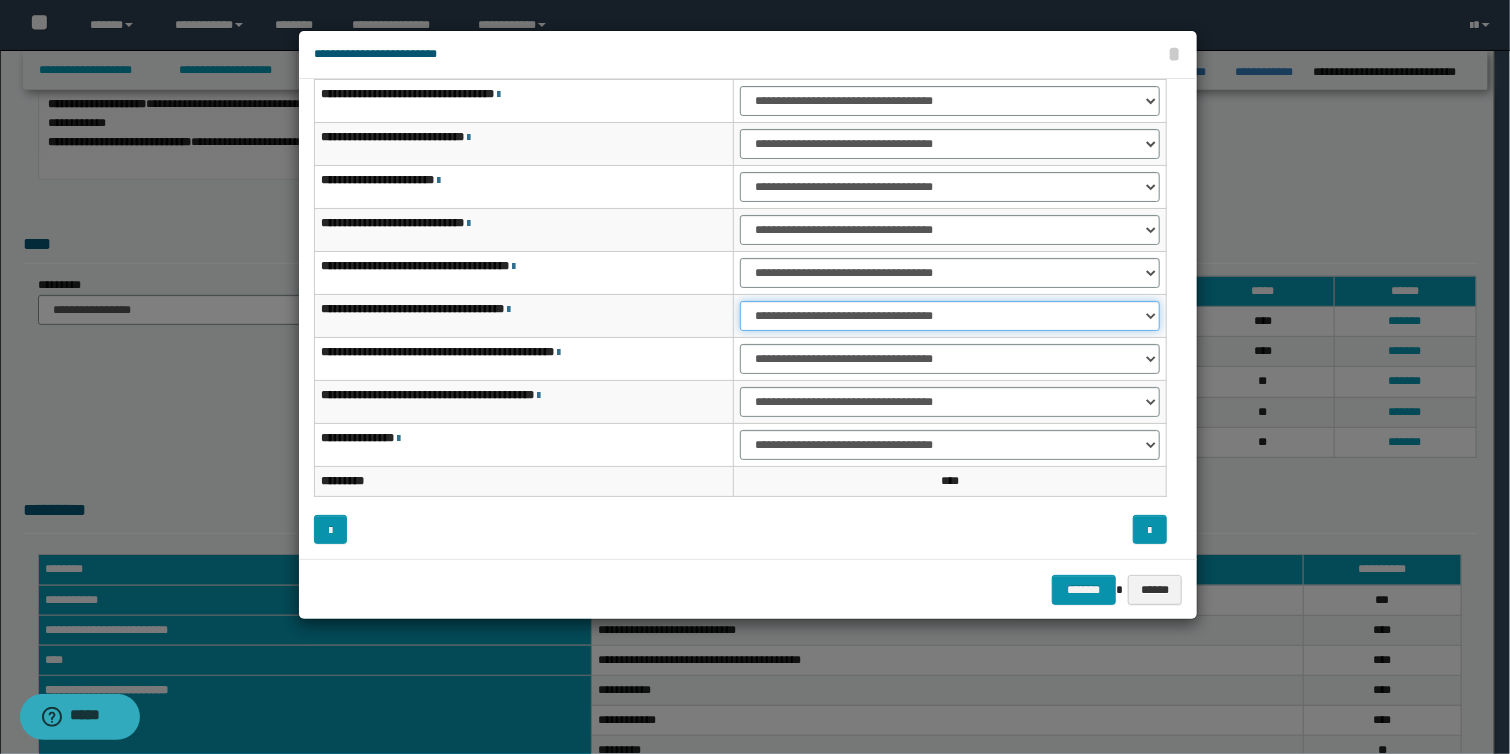 click on "**********" at bounding box center (950, 316) 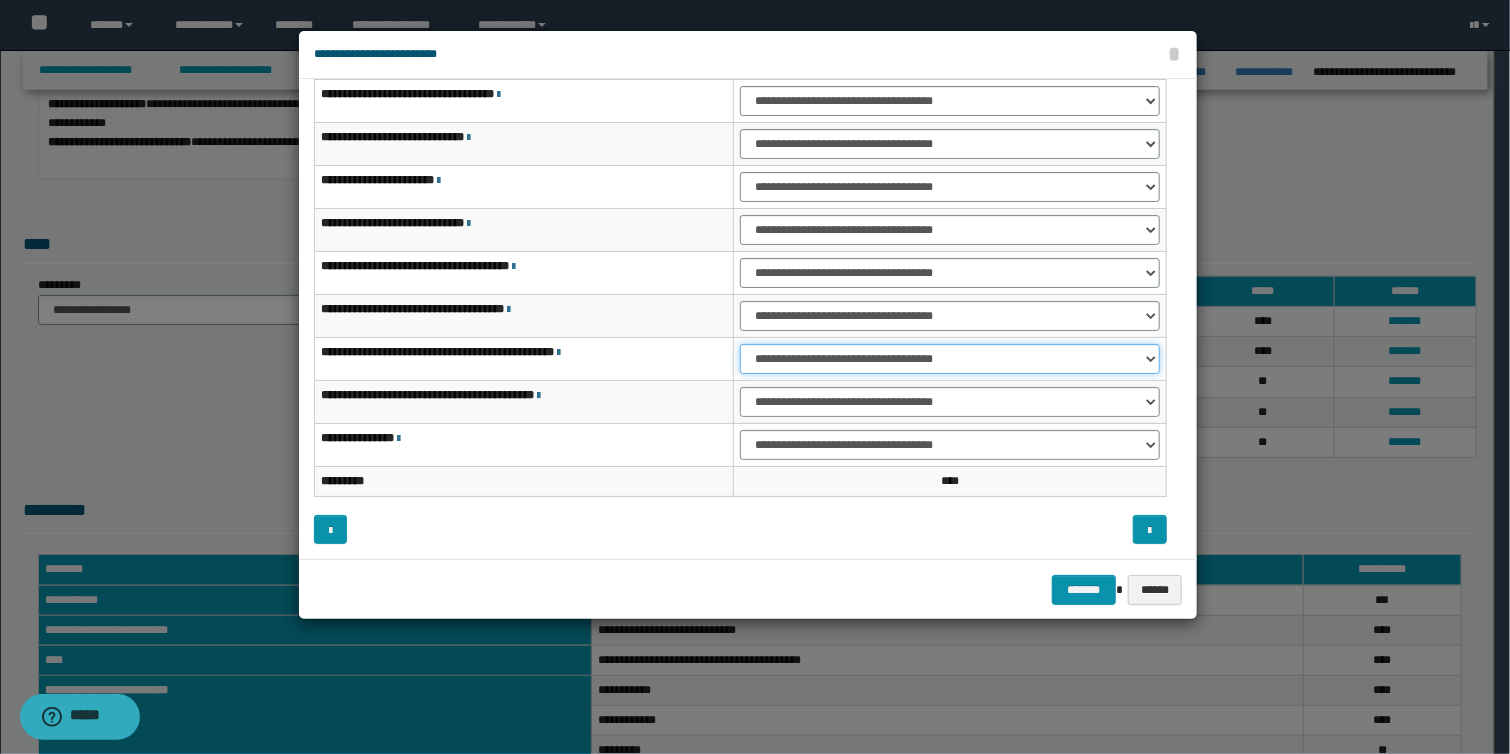 click on "**********" at bounding box center [950, 359] 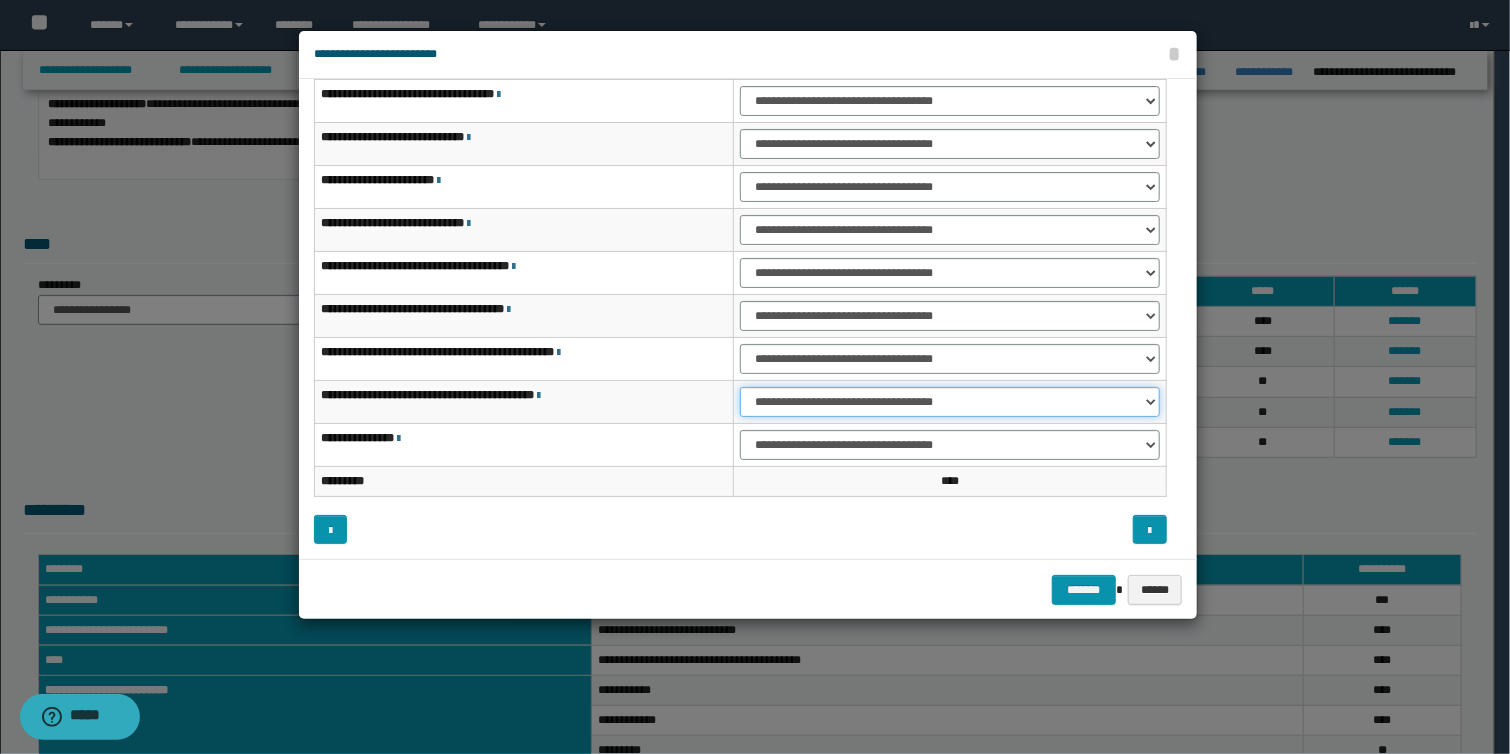 drag, startPoint x: 1008, startPoint y: 395, endPoint x: 999, endPoint y: 405, distance: 13.453624 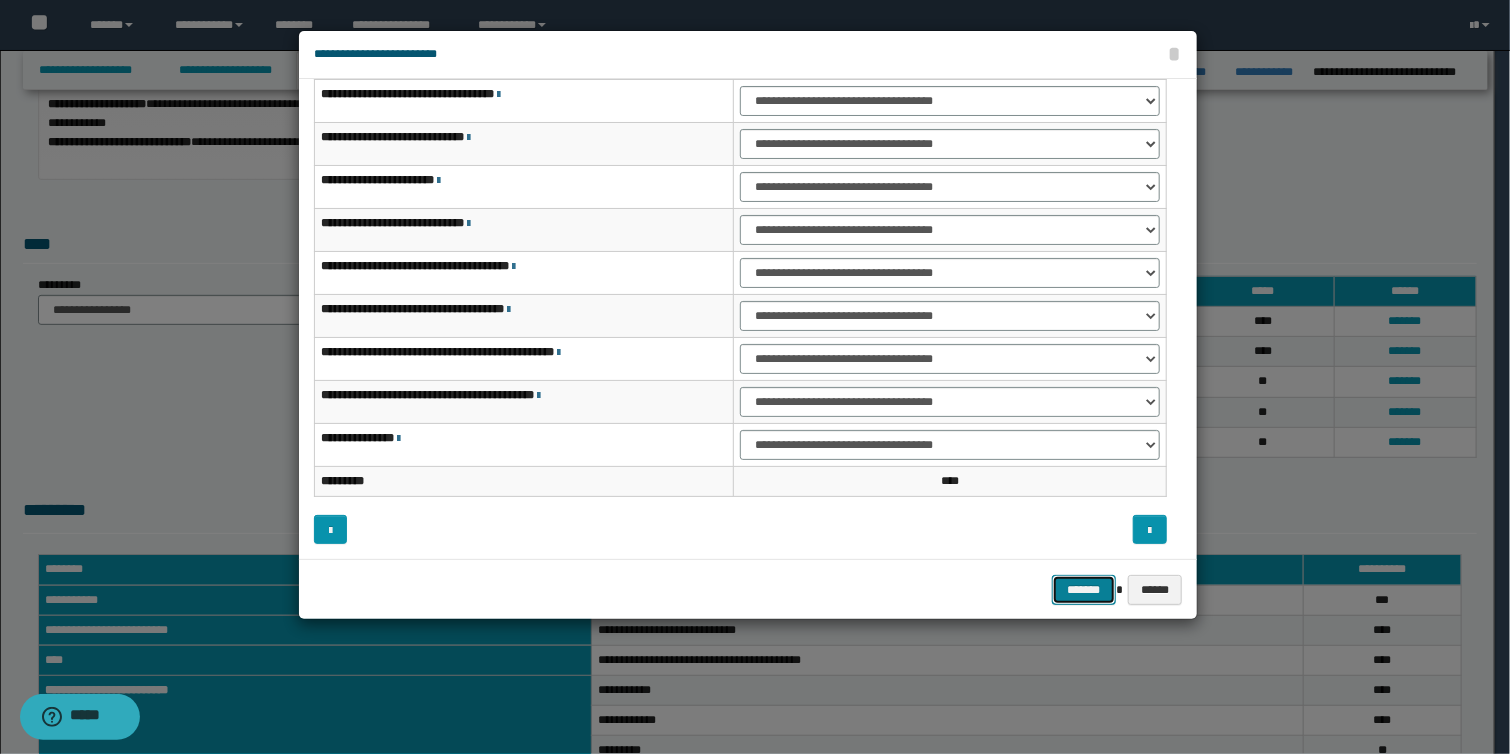click on "*******" at bounding box center (1084, 590) 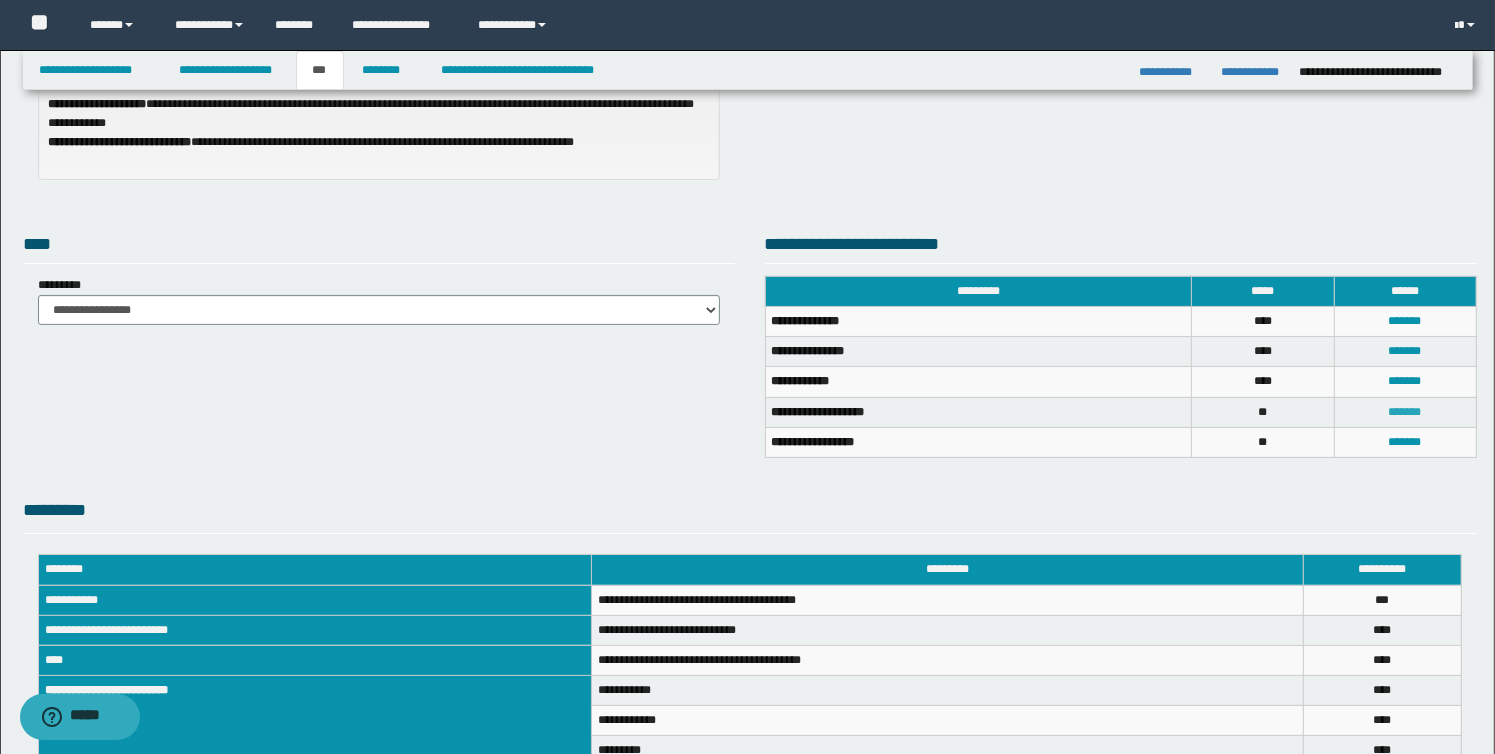 click on "*******" at bounding box center (1405, 412) 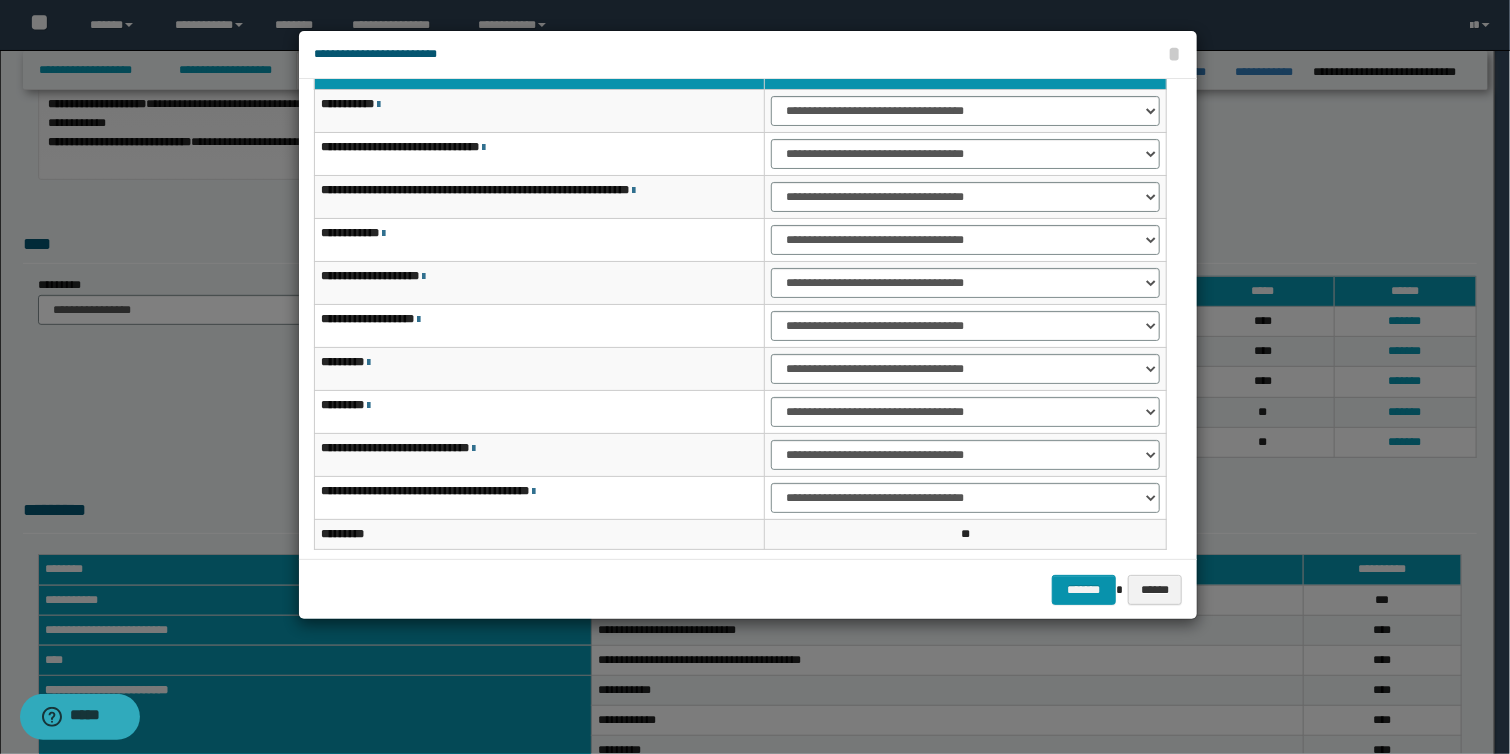 scroll, scrollTop: 0, scrollLeft: 0, axis: both 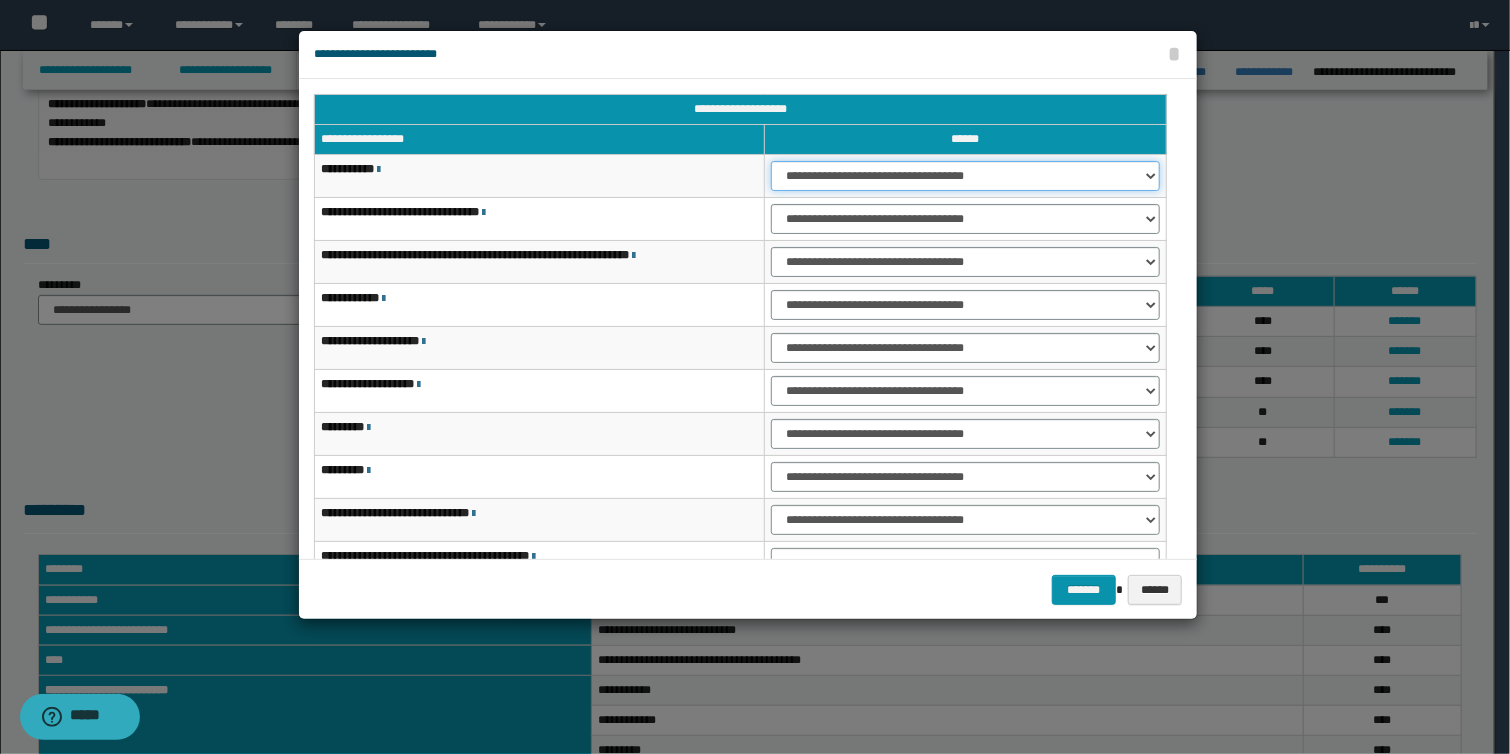 click on "**********" at bounding box center (965, 176) 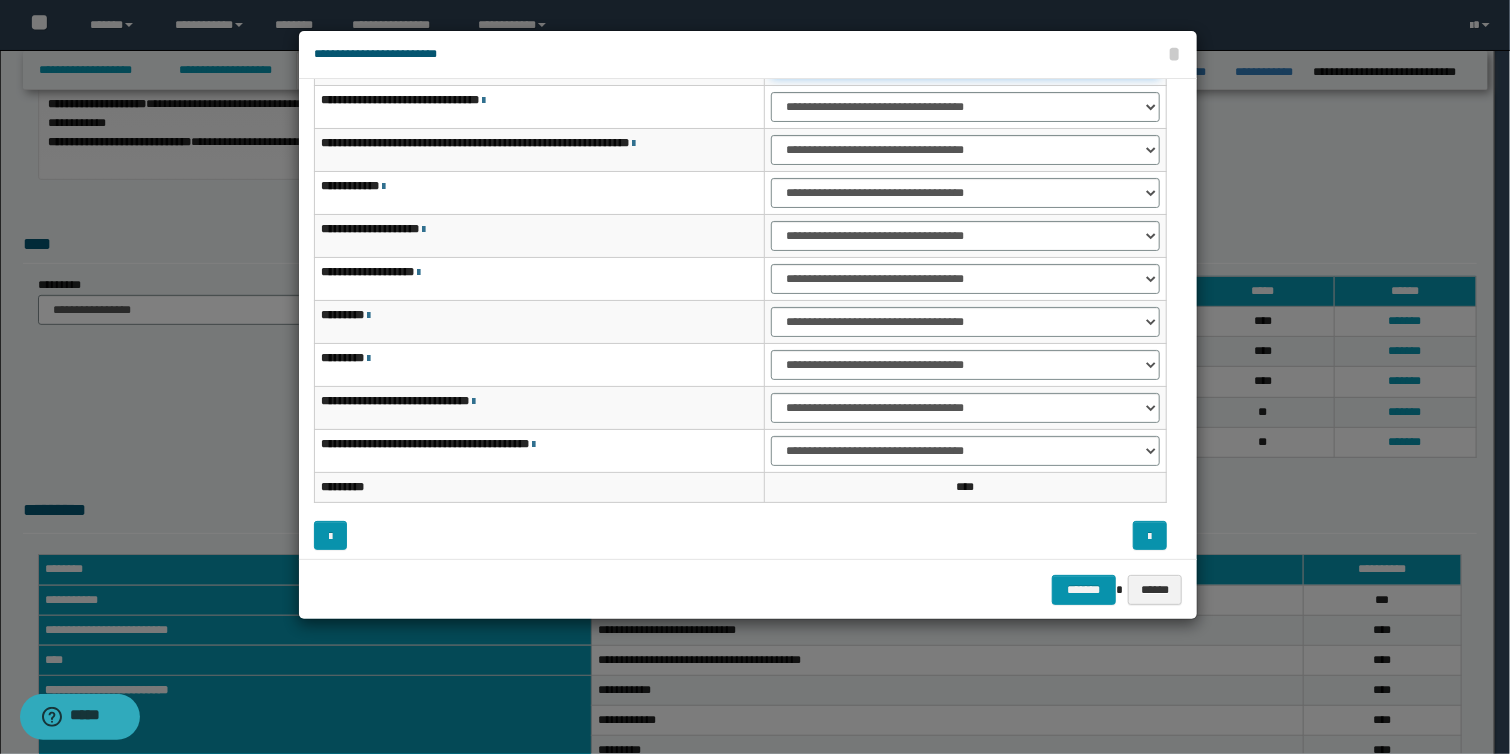 scroll, scrollTop: 118, scrollLeft: 0, axis: vertical 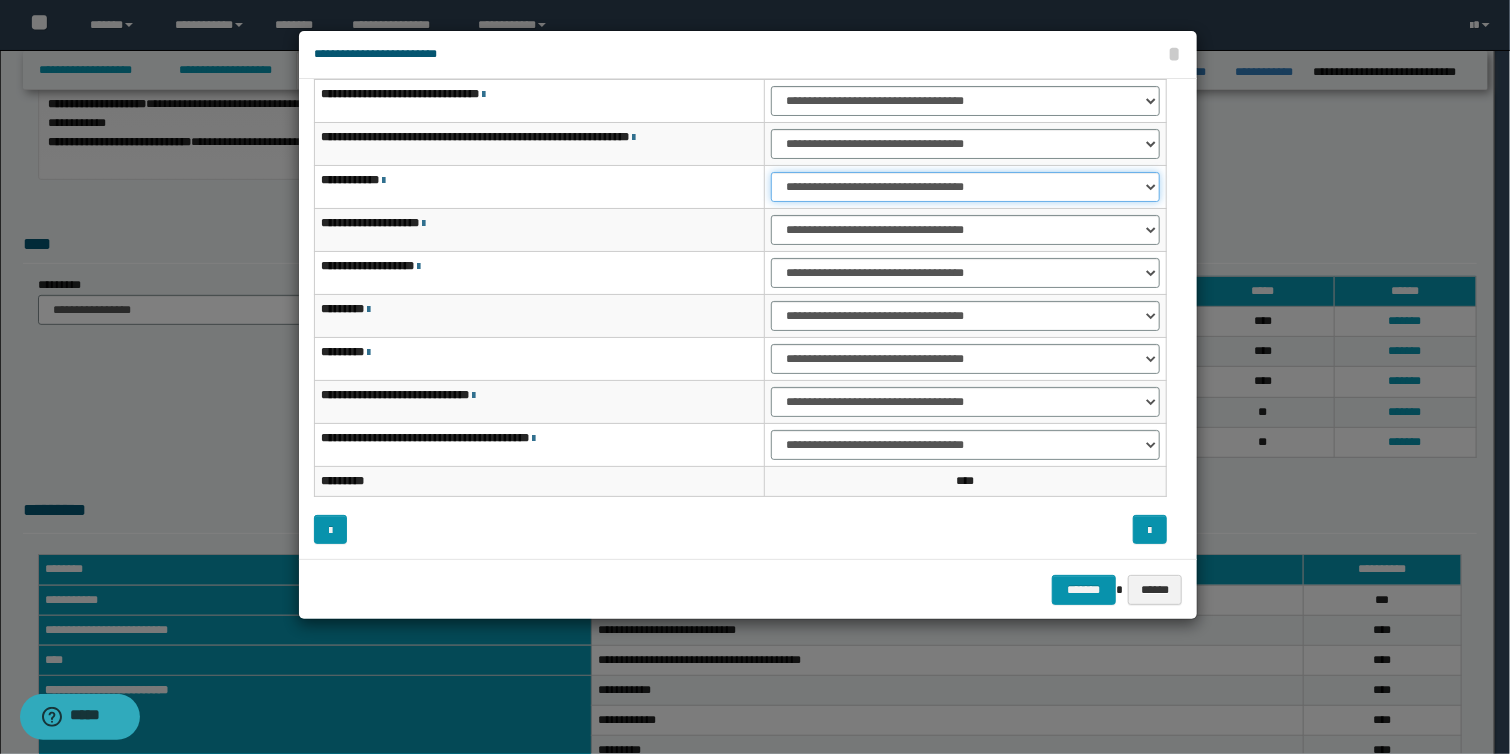 click on "**********" at bounding box center (965, 187) 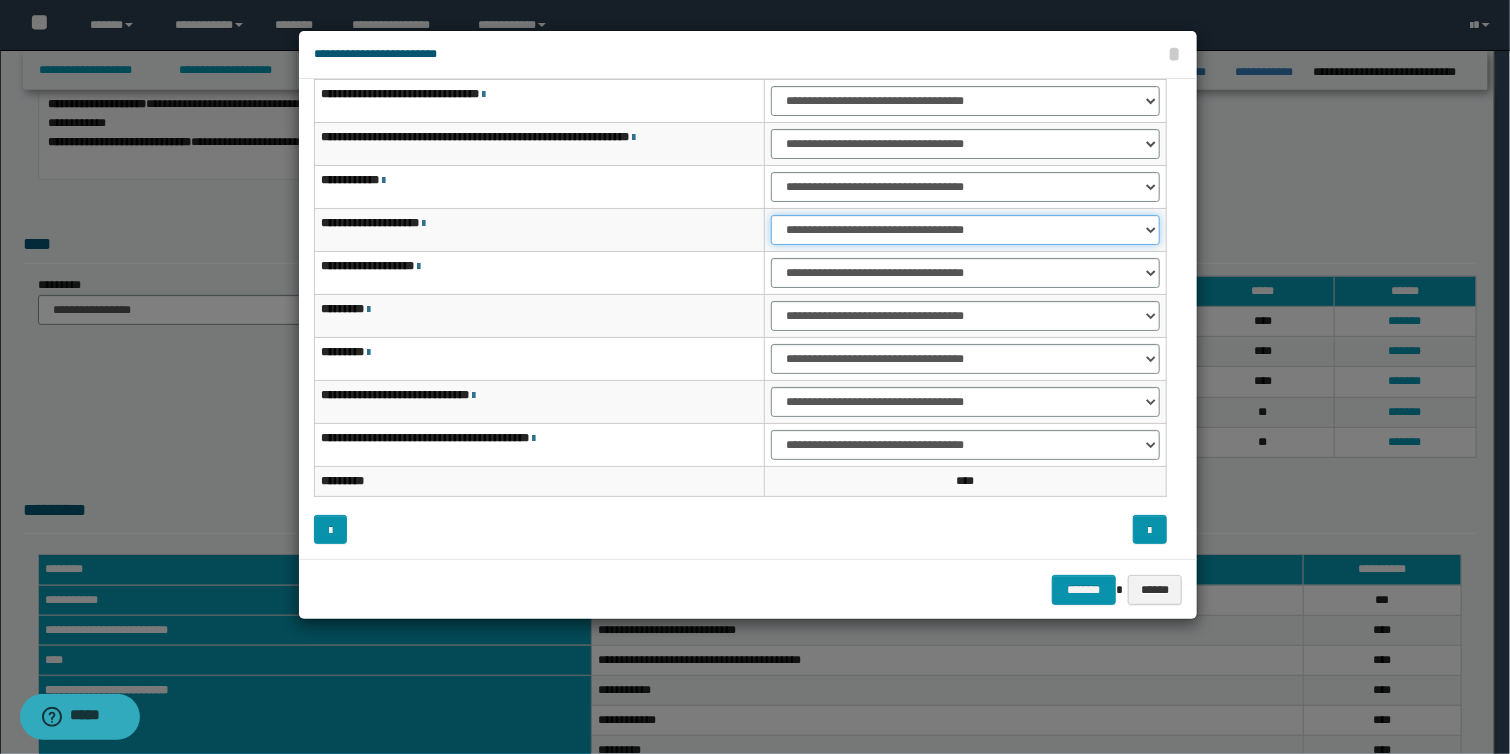 drag, startPoint x: 1002, startPoint y: 226, endPoint x: 1002, endPoint y: 239, distance: 13 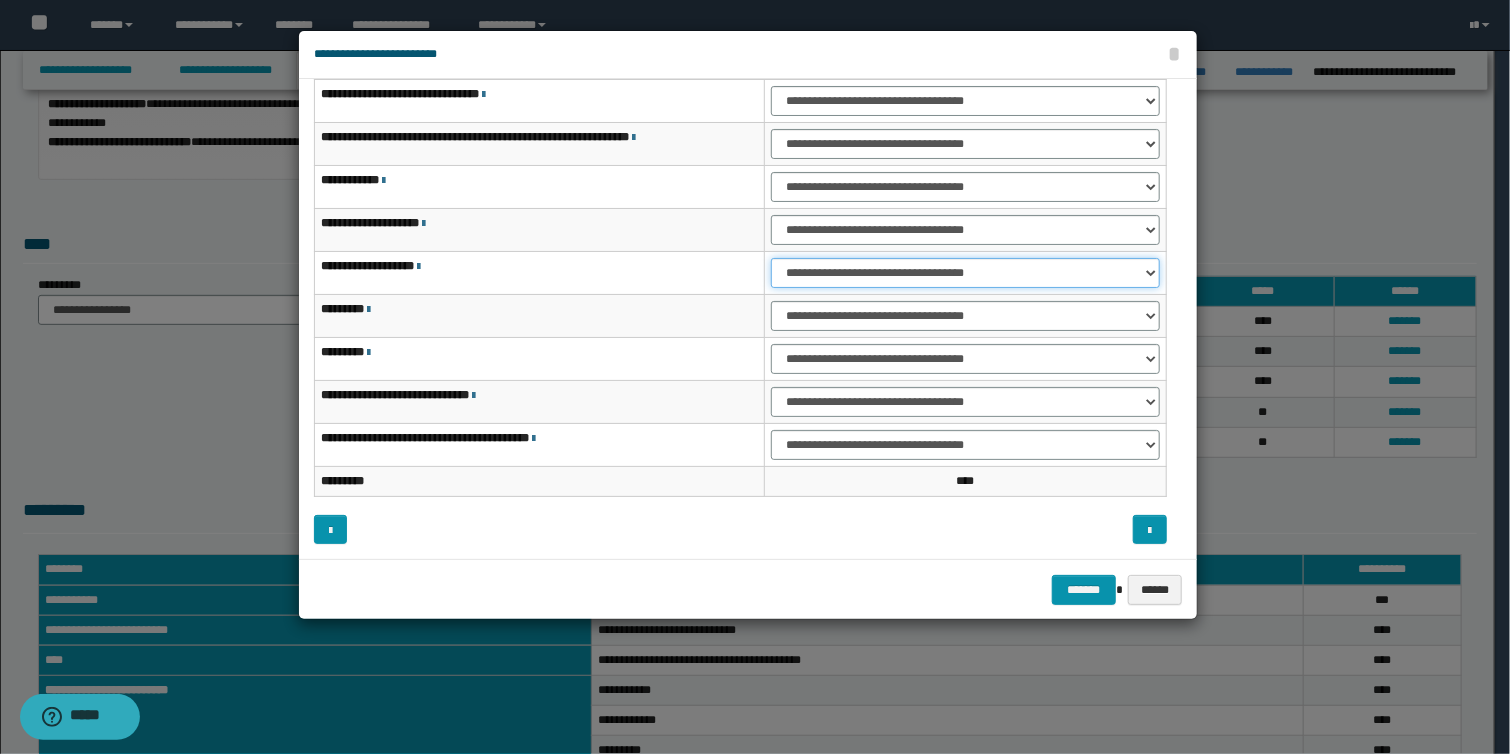 drag, startPoint x: 1012, startPoint y: 265, endPoint x: 1008, endPoint y: 275, distance: 10.770329 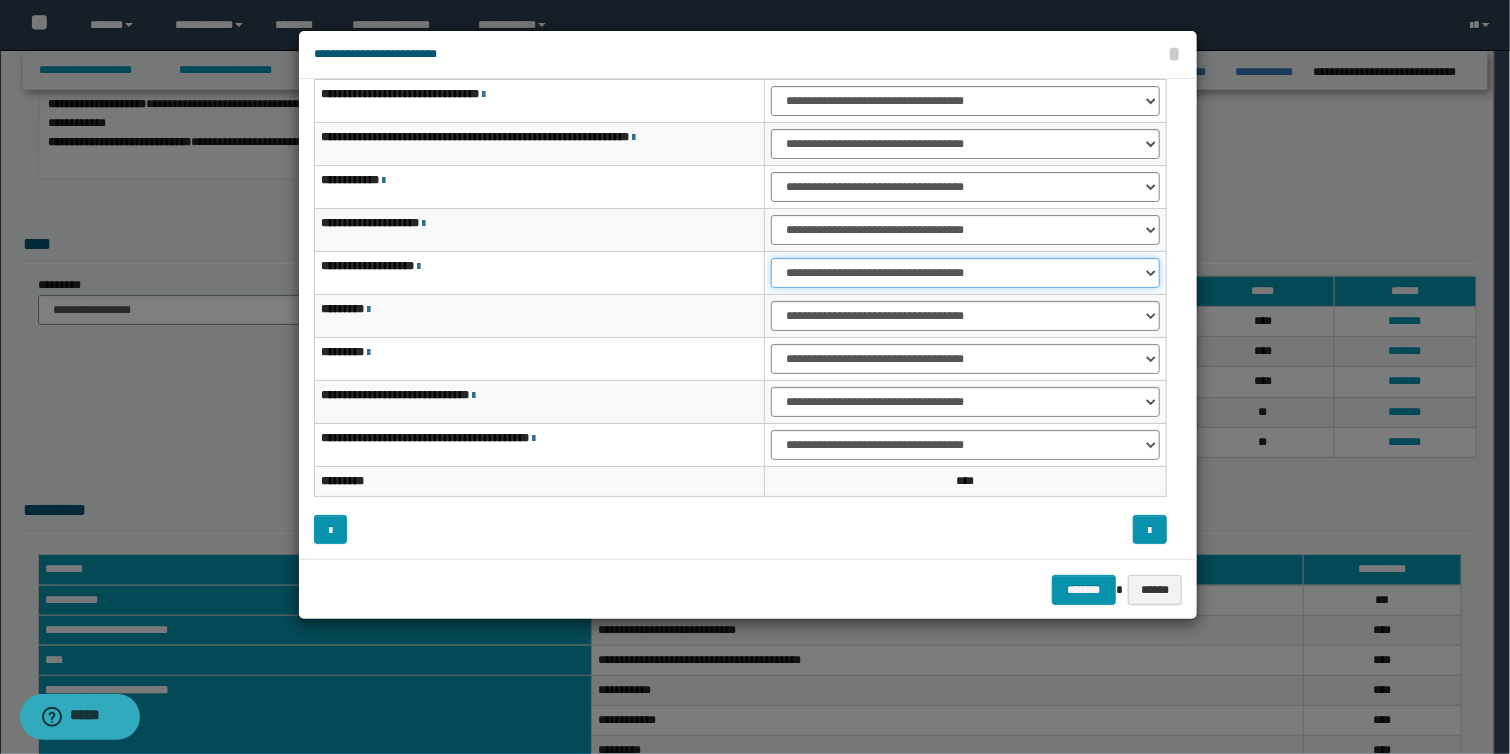 select on "***" 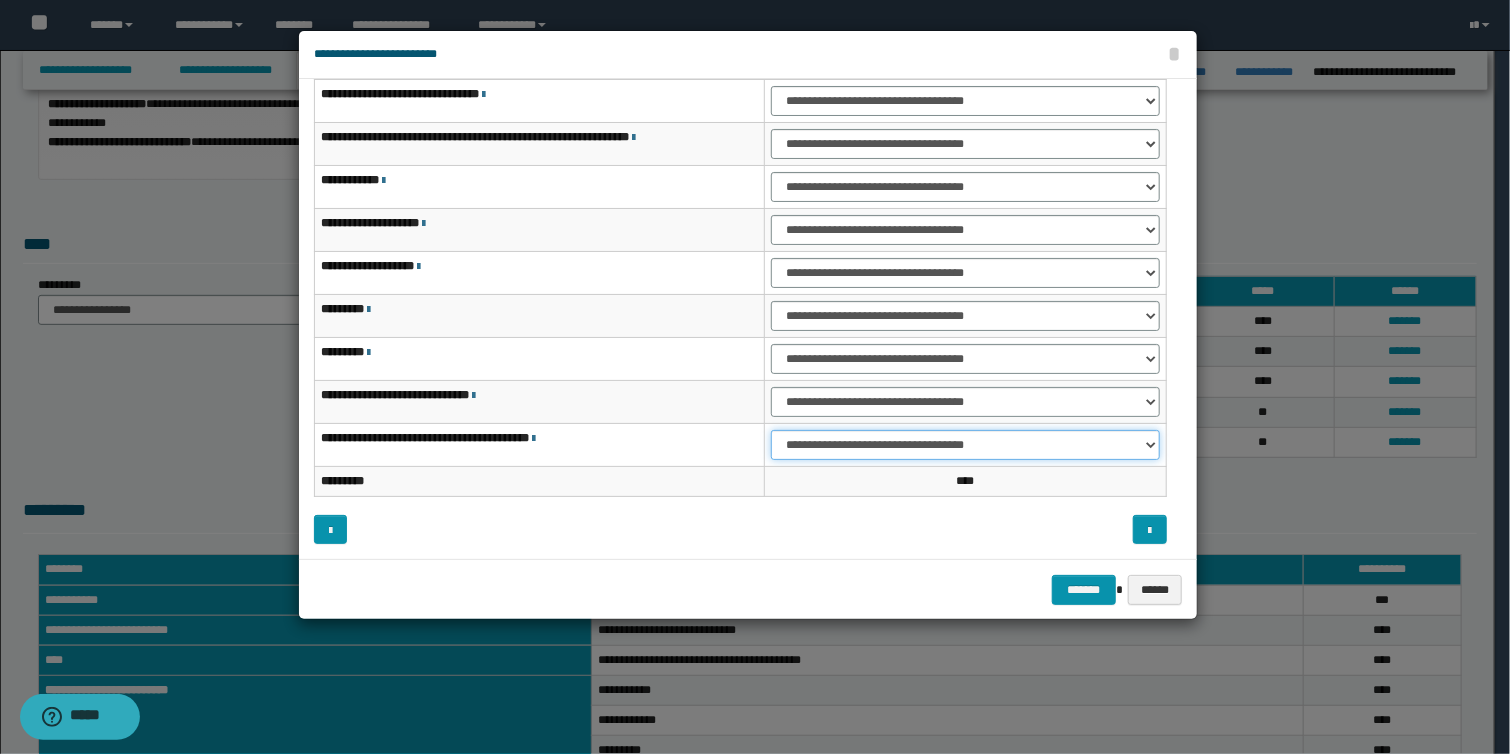 click on "**********" at bounding box center [965, 445] 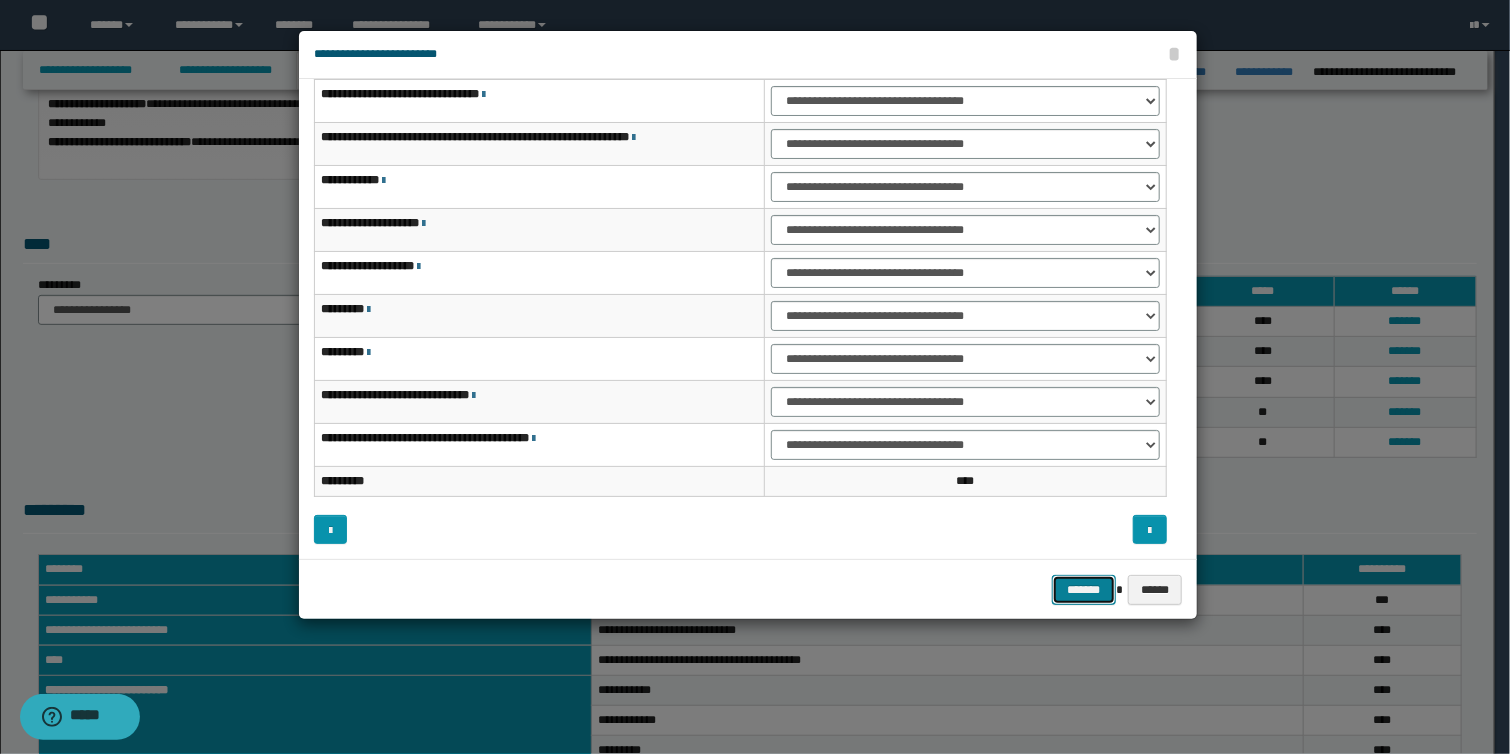 drag, startPoint x: 1078, startPoint y: 582, endPoint x: 1153, endPoint y: 583, distance: 75.00667 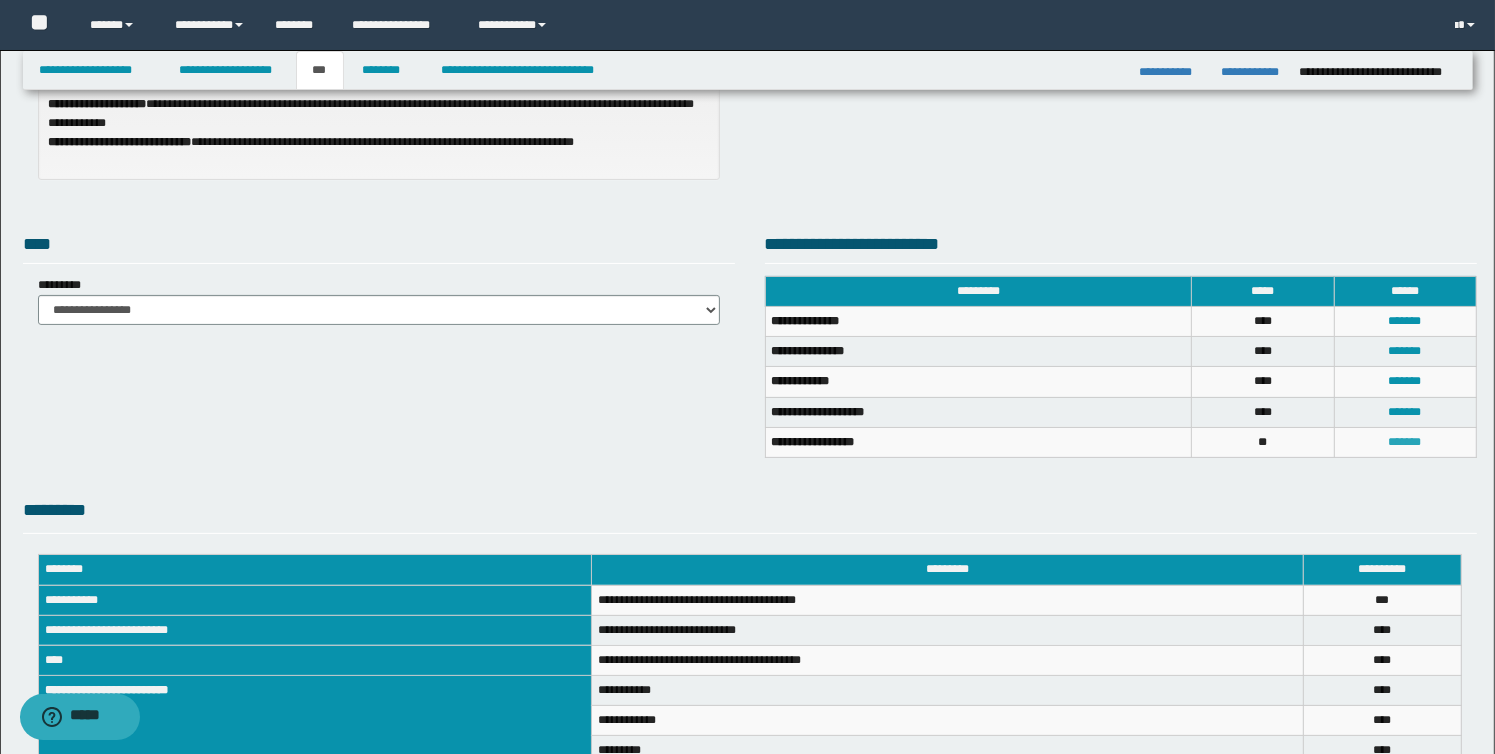click on "*******" at bounding box center [1405, 442] 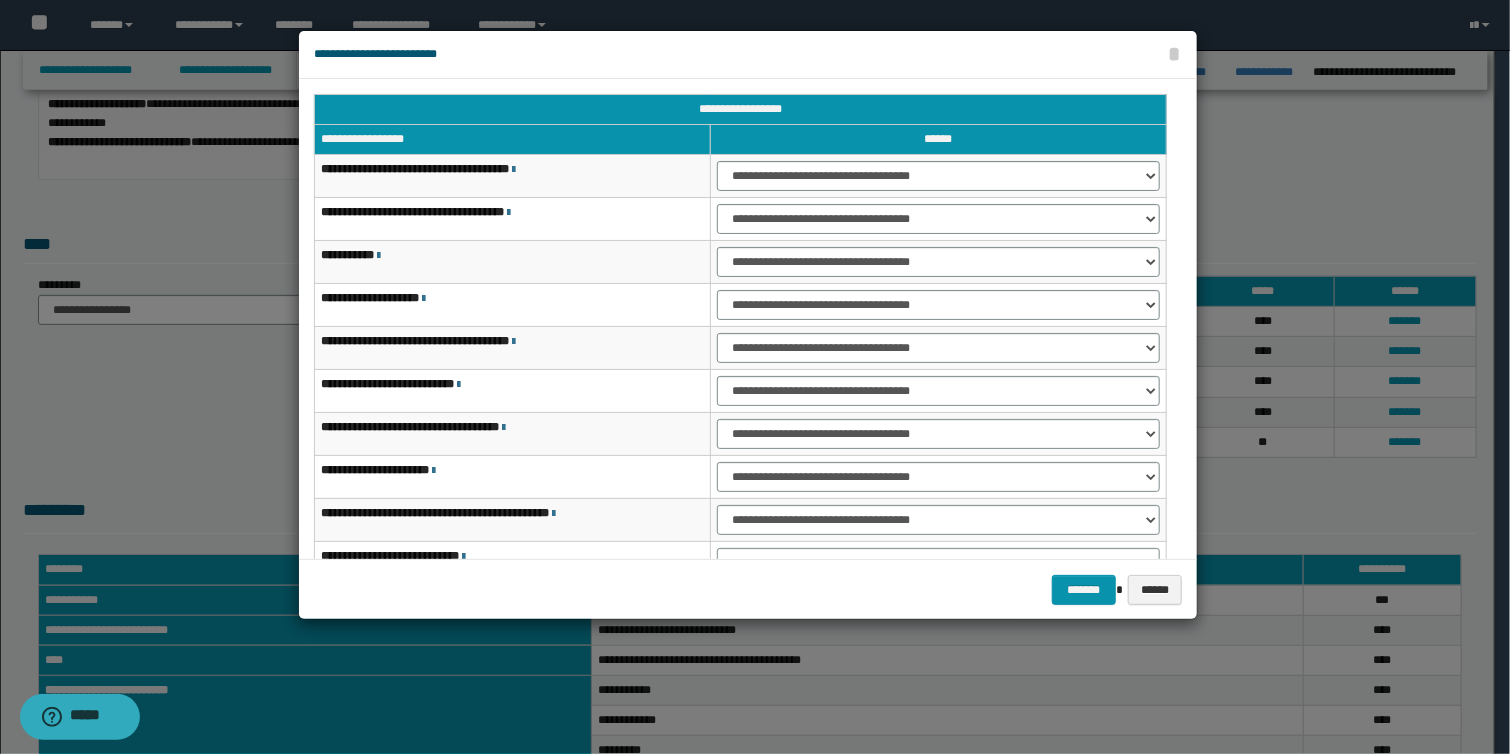 scroll, scrollTop: 0, scrollLeft: 0, axis: both 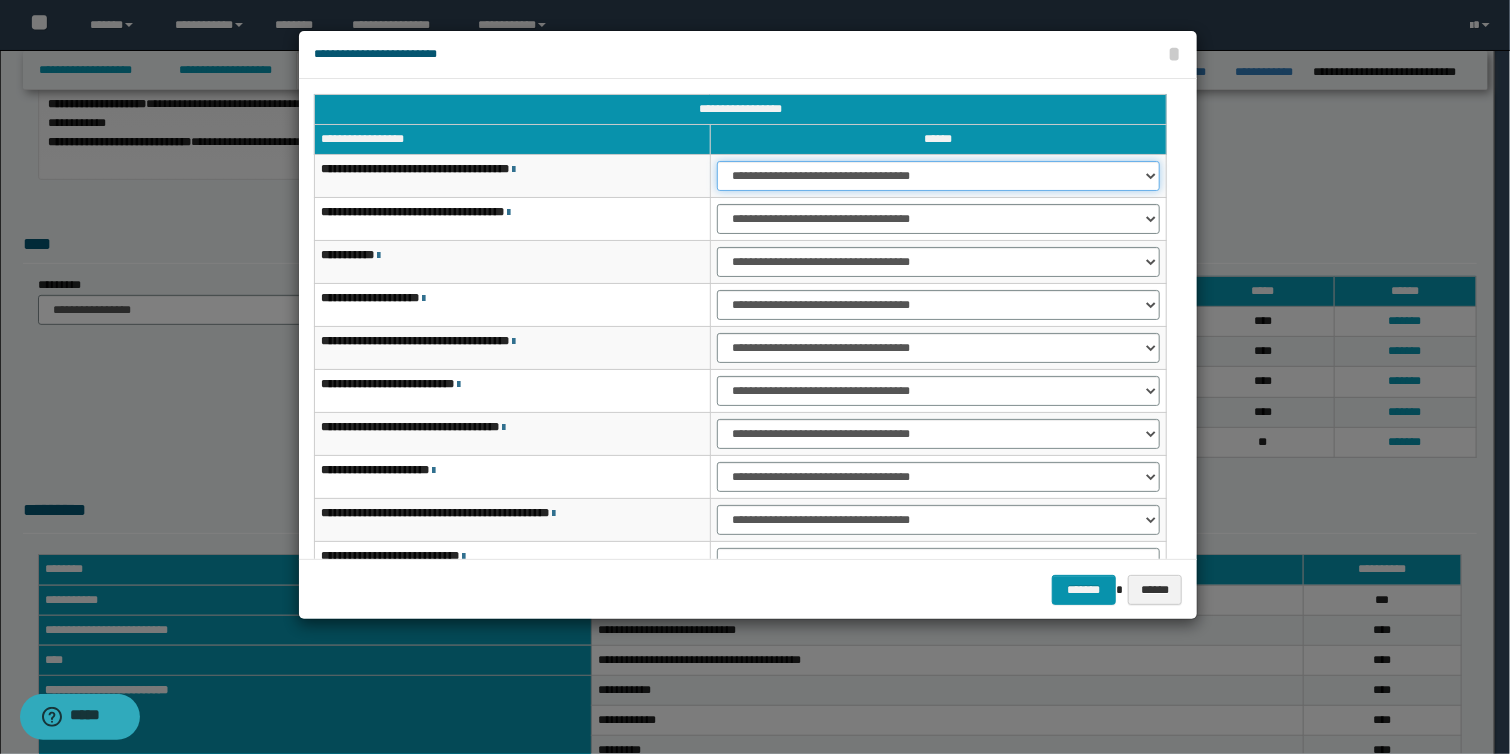 drag, startPoint x: 962, startPoint y: 170, endPoint x: 961, endPoint y: 188, distance: 18.027756 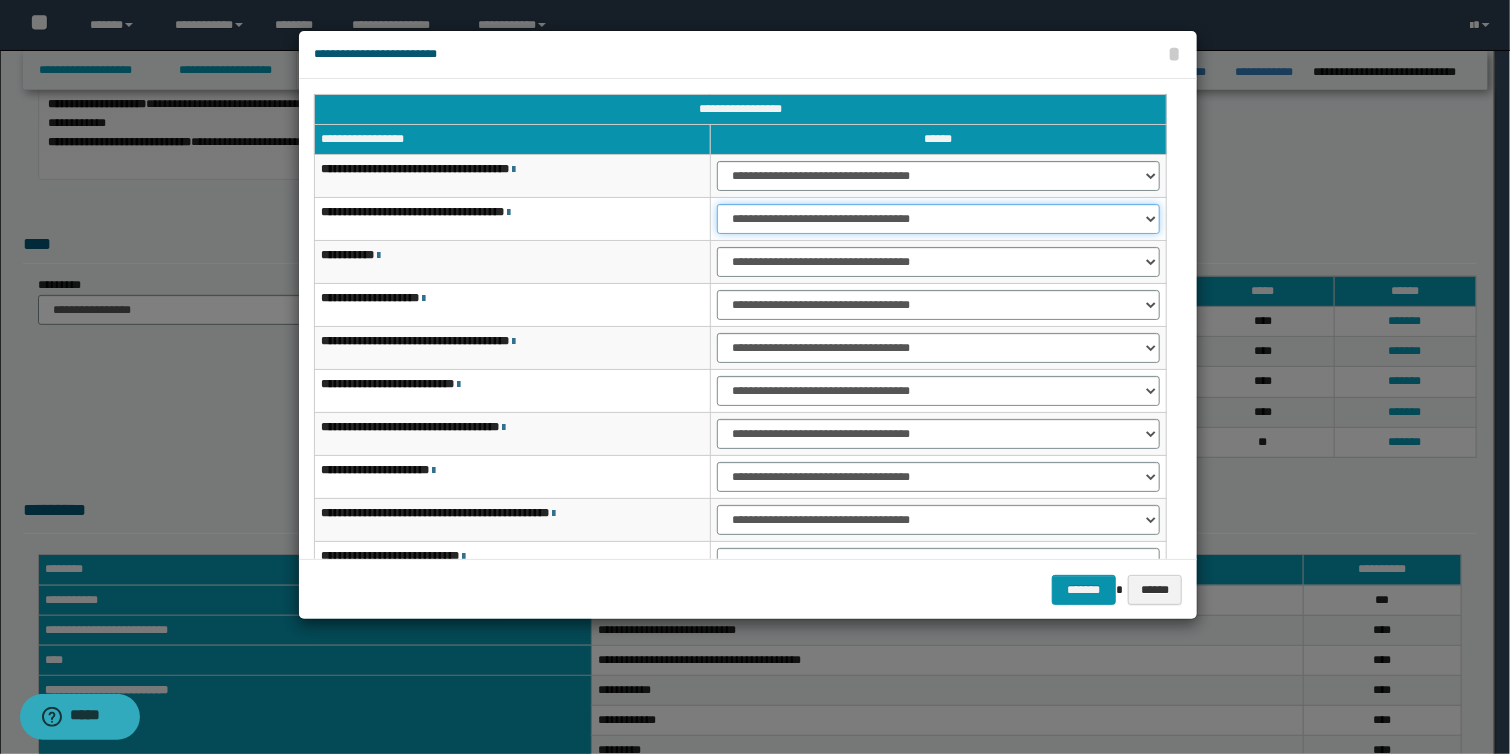 drag, startPoint x: 963, startPoint y: 218, endPoint x: 964, endPoint y: 229, distance: 11.045361 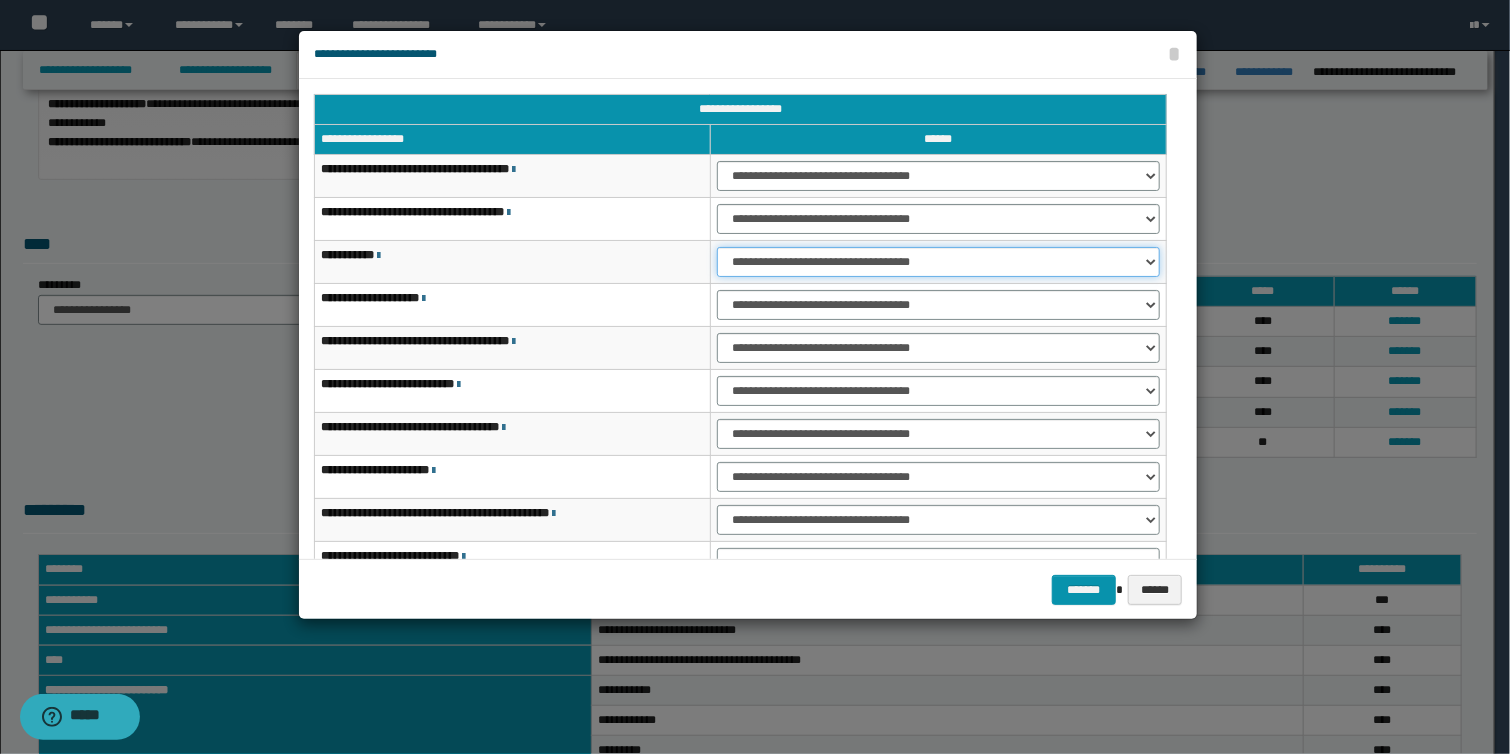 drag, startPoint x: 988, startPoint y: 259, endPoint x: 986, endPoint y: 271, distance: 12.165525 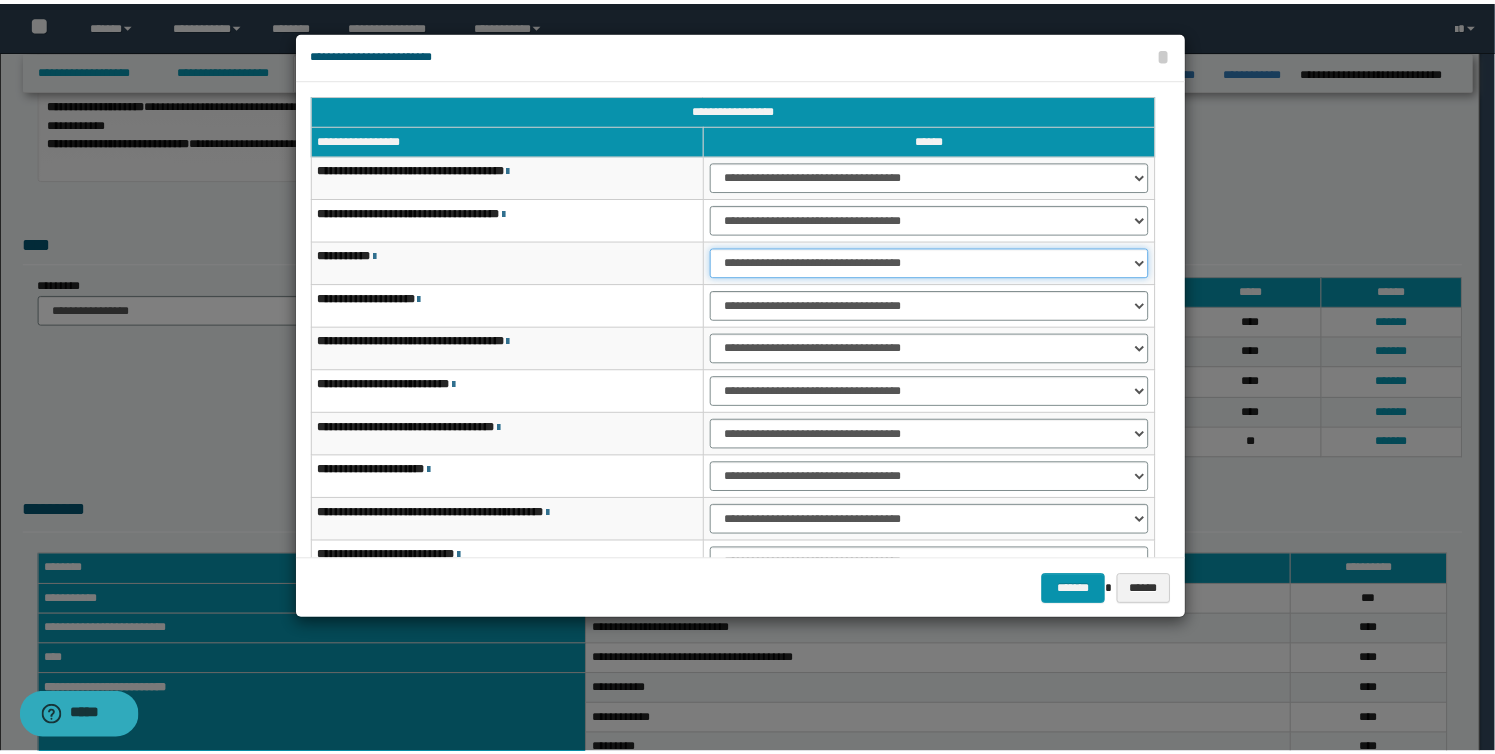 scroll, scrollTop: 118, scrollLeft: 0, axis: vertical 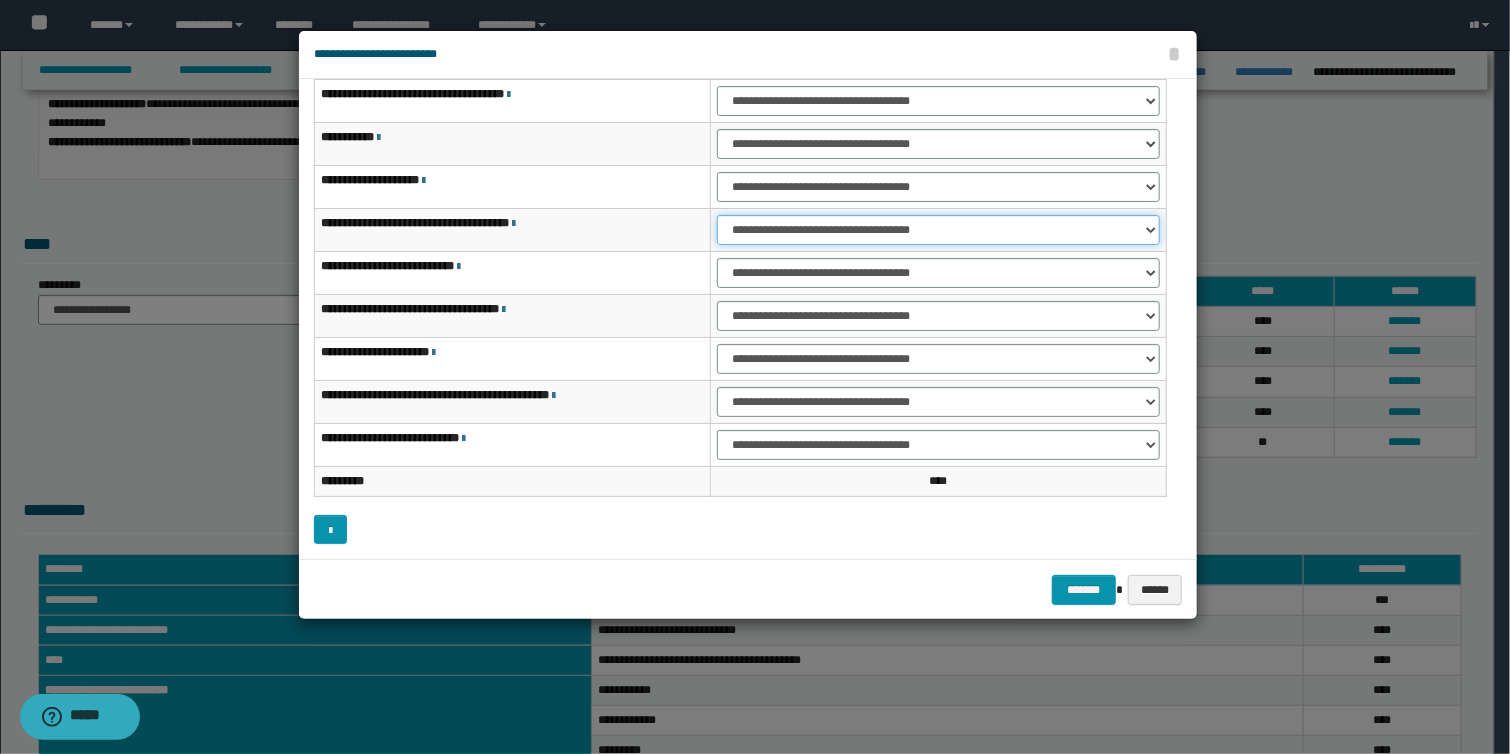 drag, startPoint x: 996, startPoint y: 223, endPoint x: 994, endPoint y: 237, distance: 14.142136 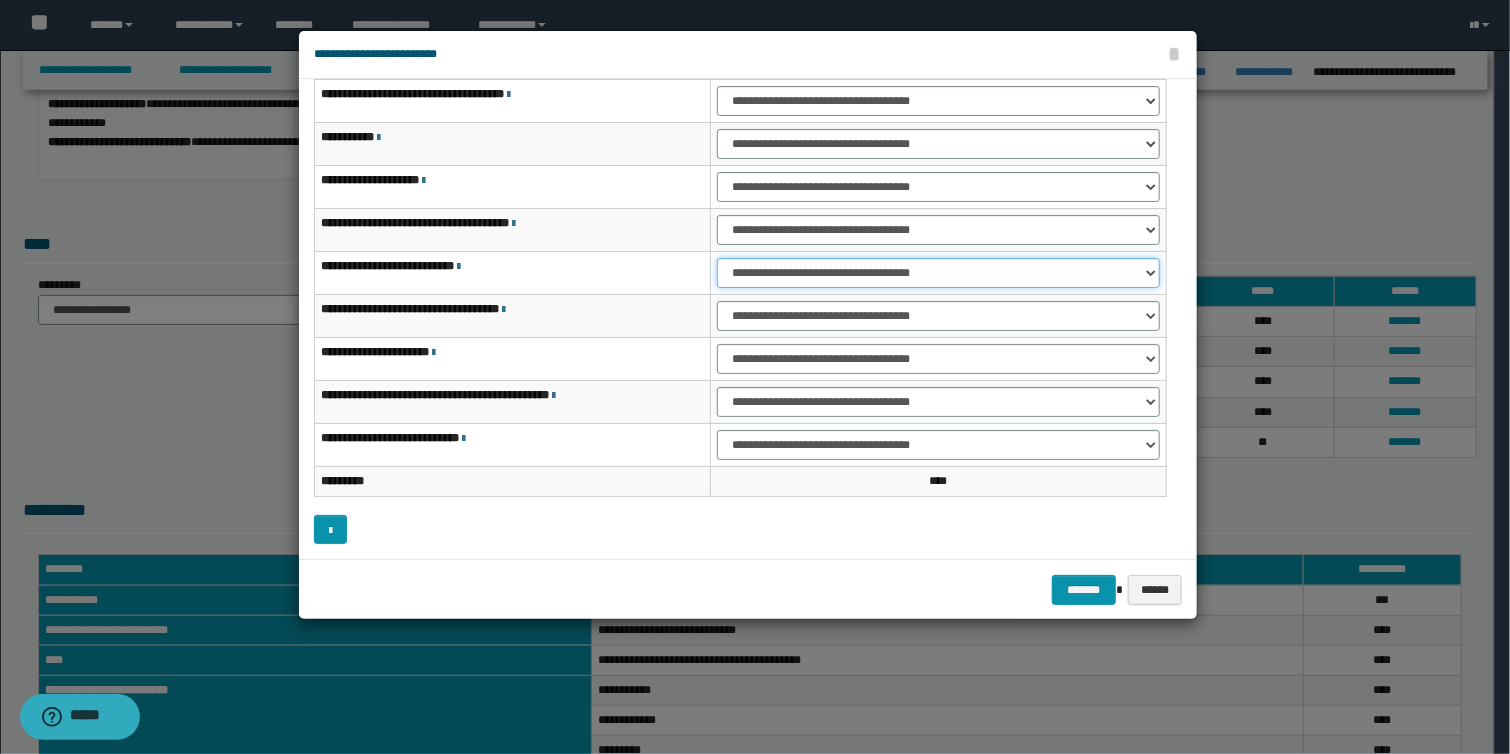 click on "**********" at bounding box center [938, 273] 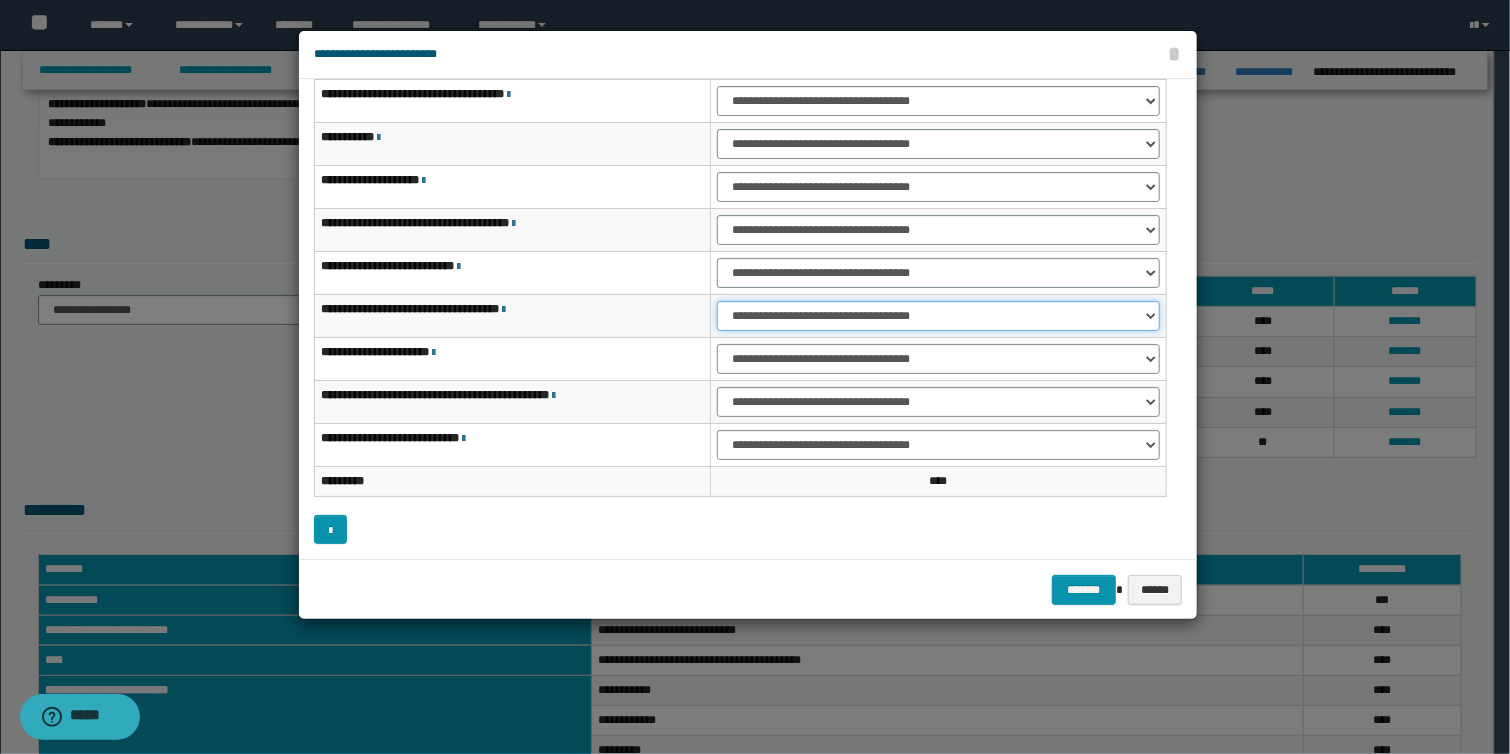 click on "**********" at bounding box center (938, 316) 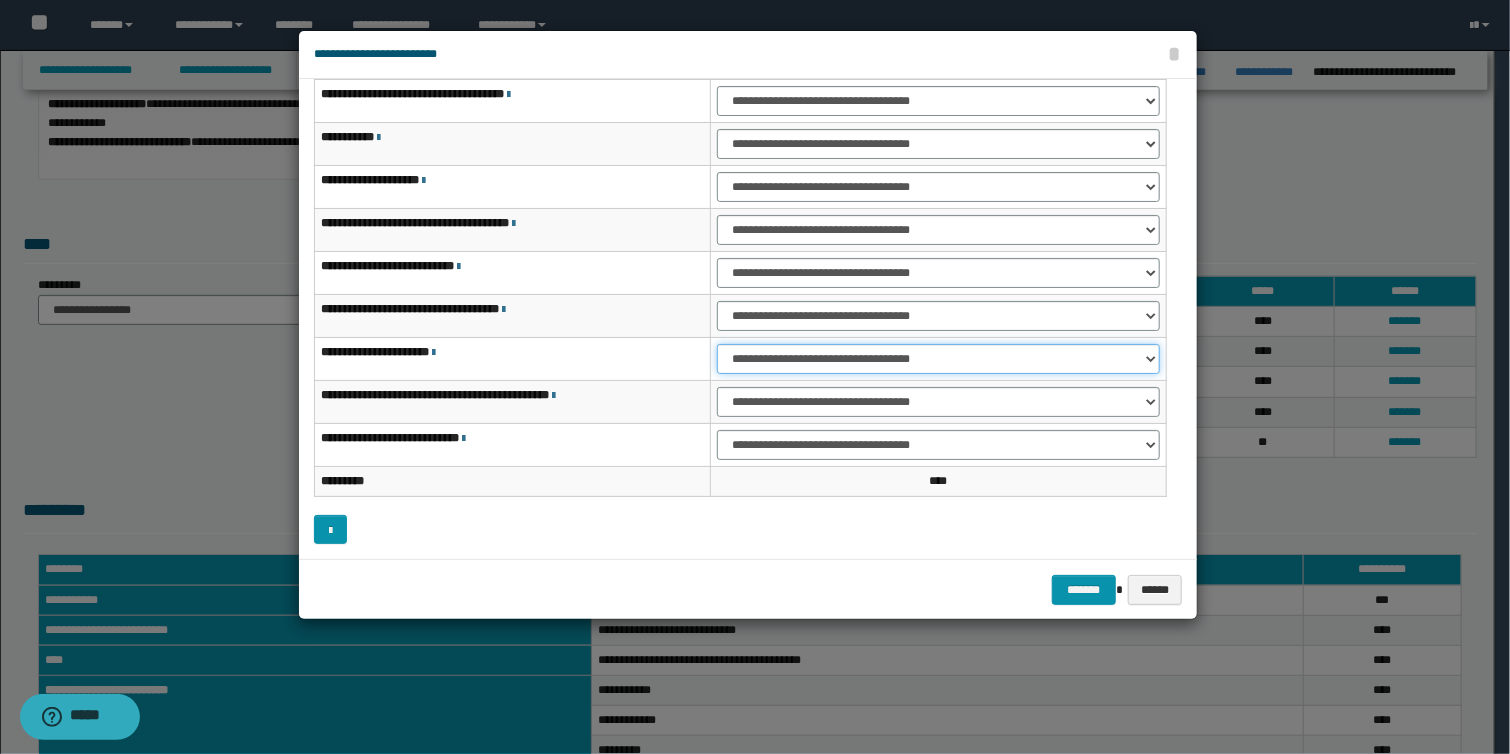 drag, startPoint x: 995, startPoint y: 349, endPoint x: 991, endPoint y: 359, distance: 10.770329 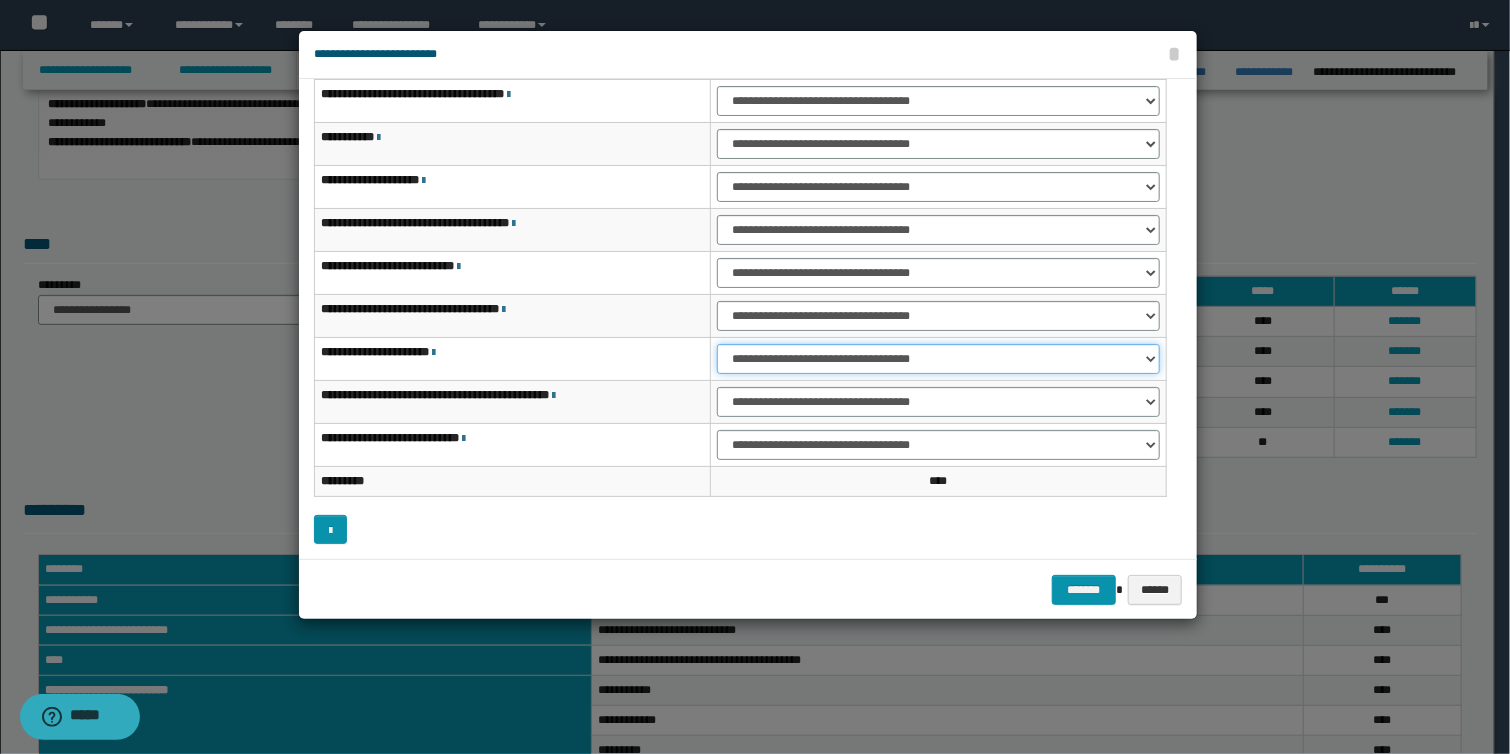 select on "***" 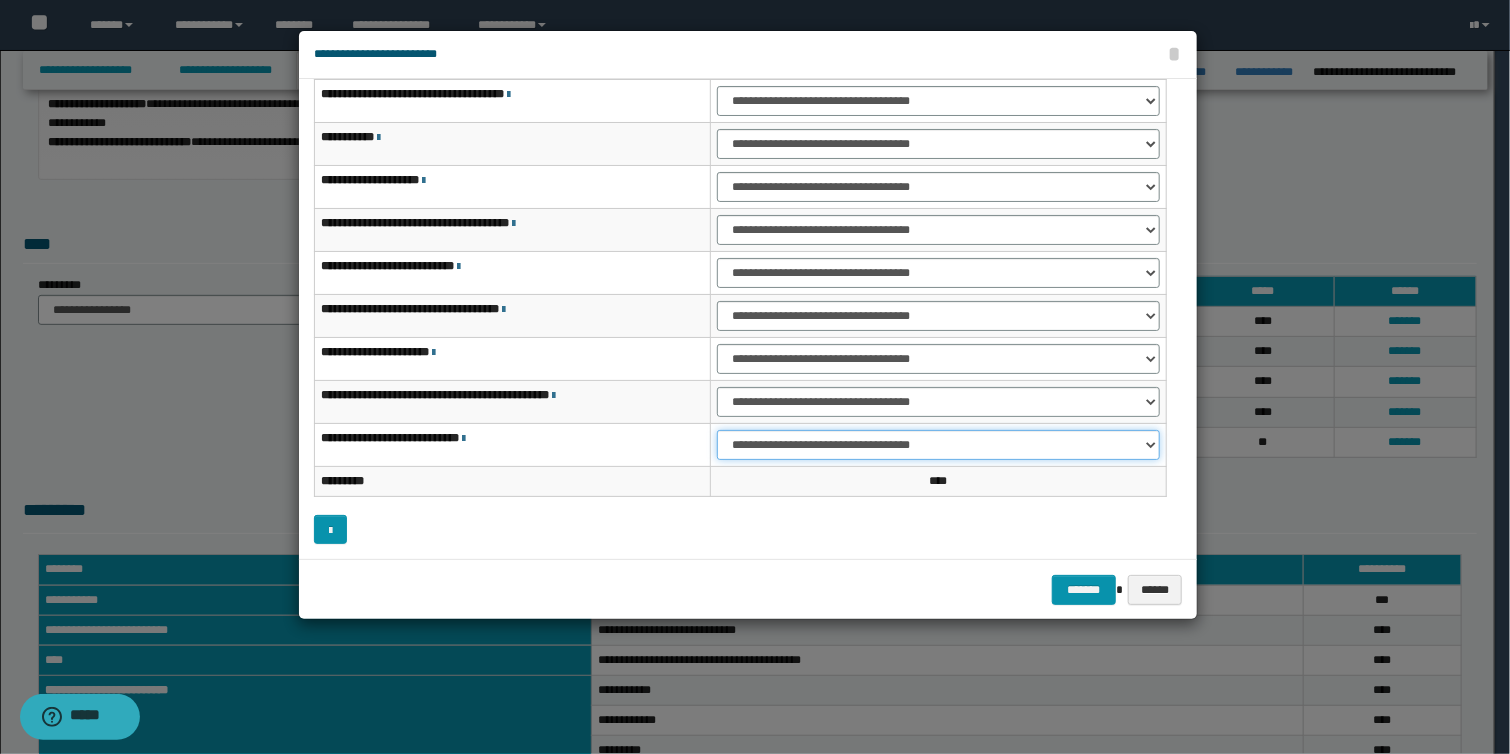 click on "**********" at bounding box center [938, 445] 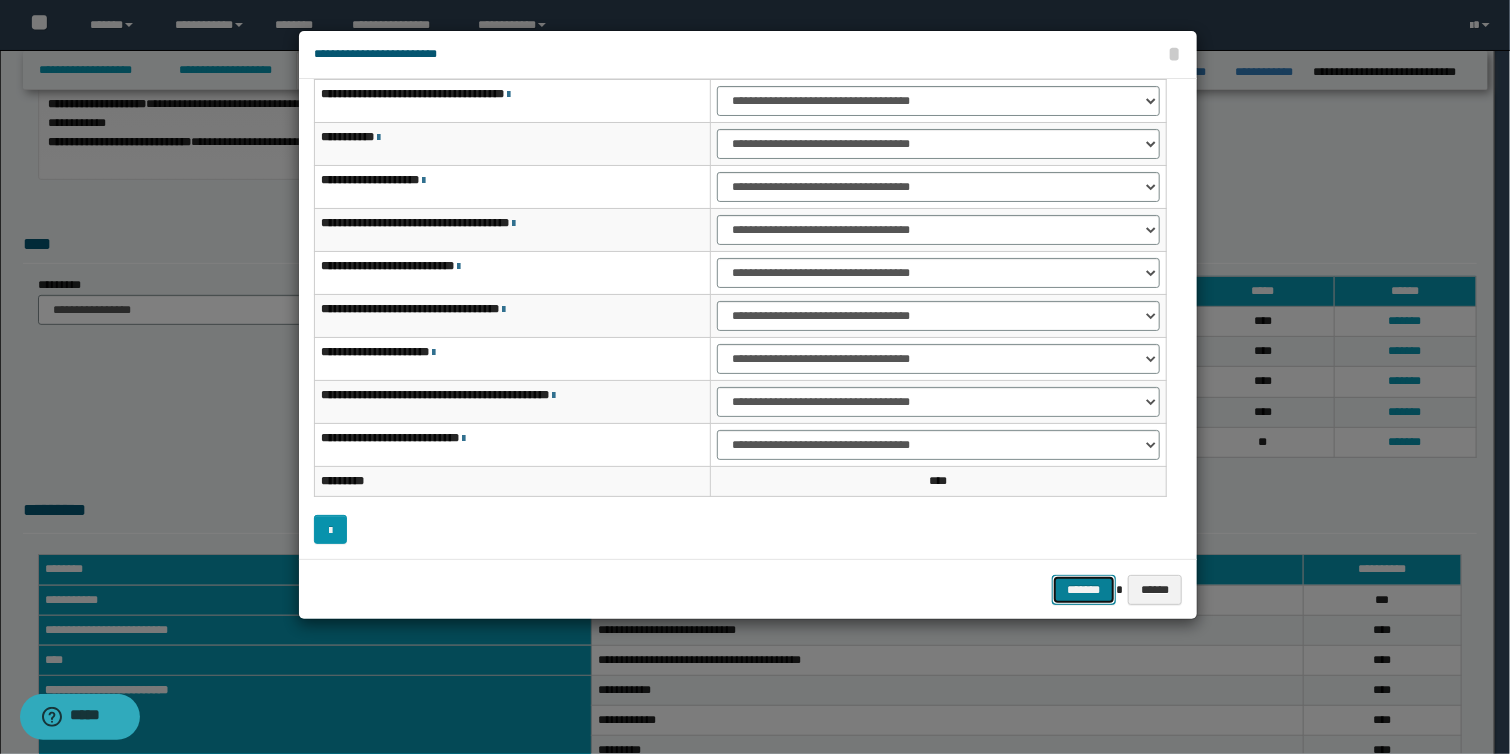 click on "*******" at bounding box center [1084, 590] 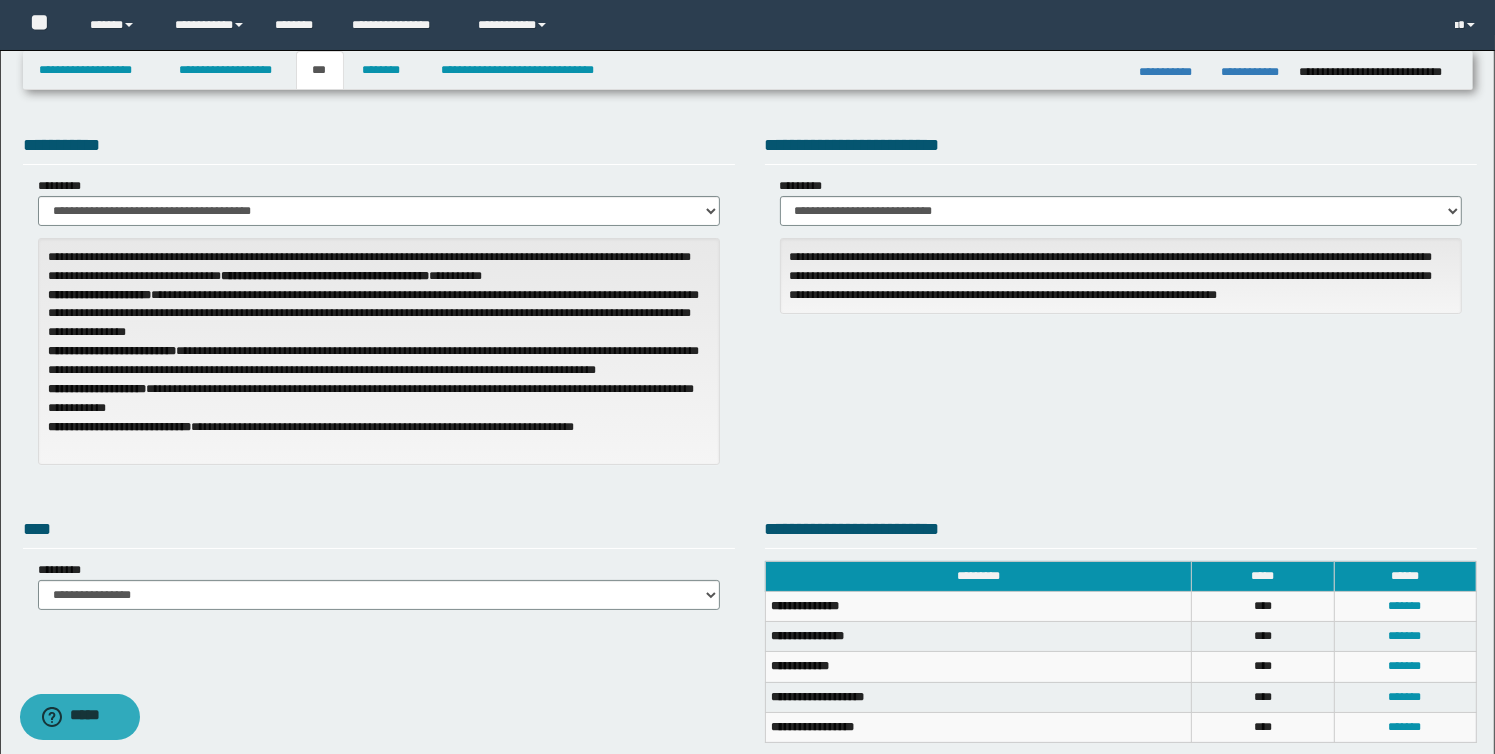 scroll, scrollTop: 0, scrollLeft: 0, axis: both 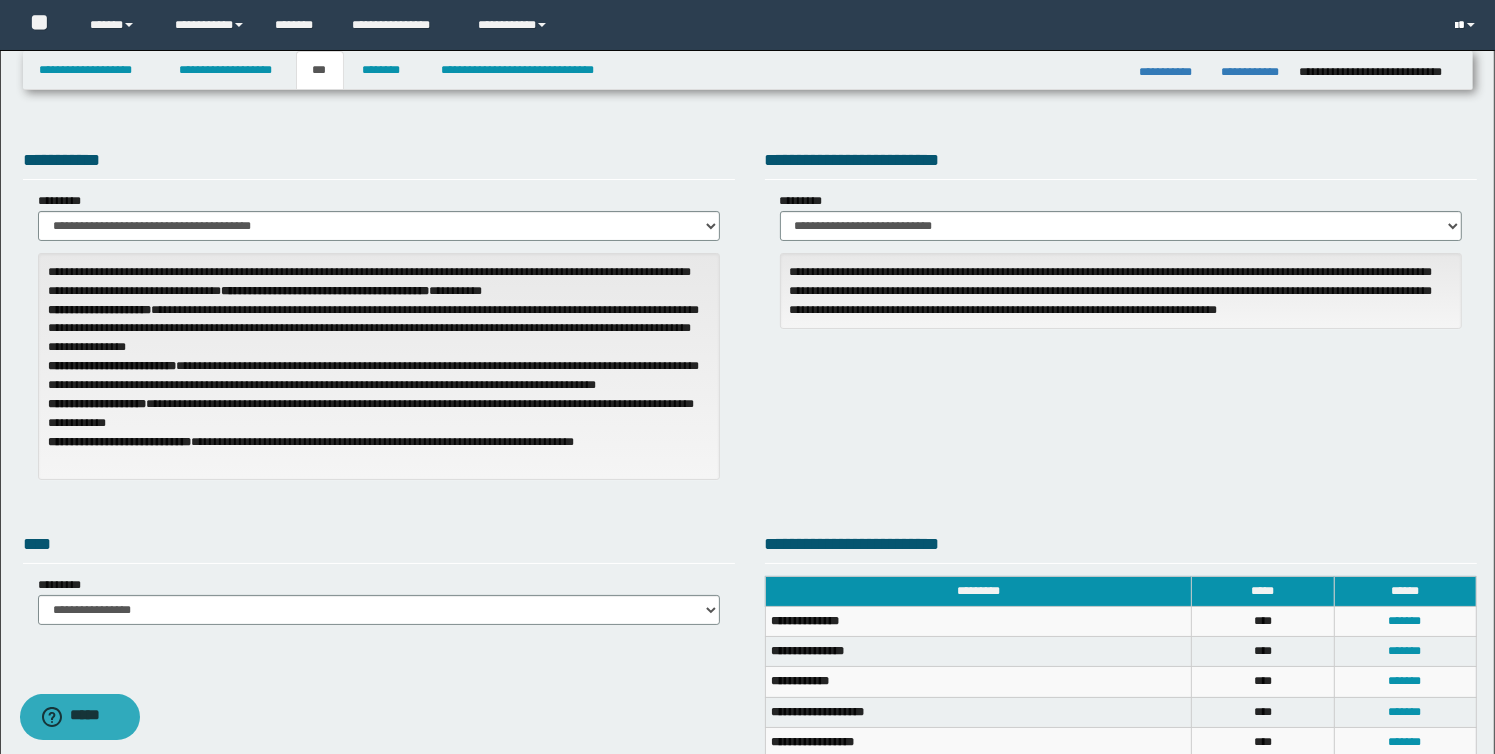click at bounding box center (1467, 25) 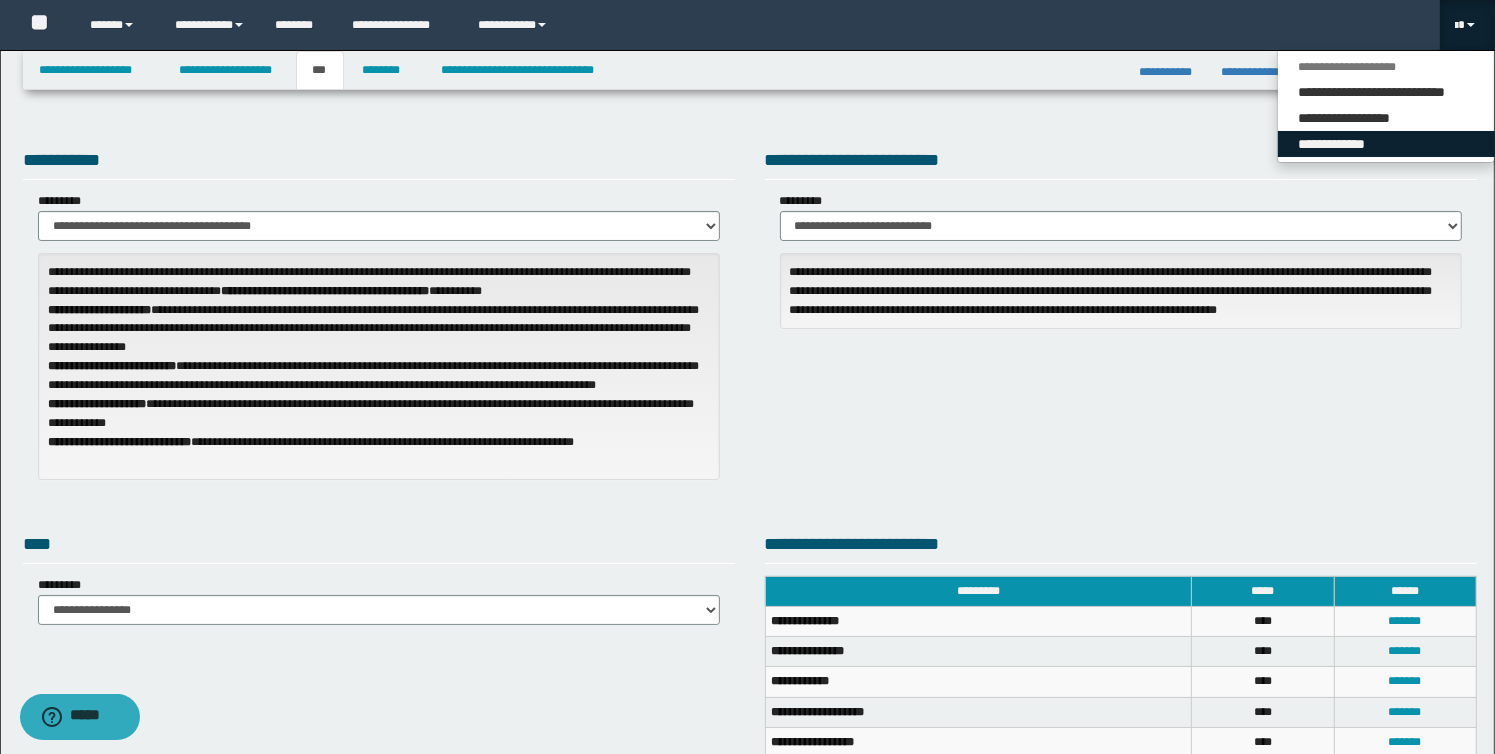 click on "**********" at bounding box center (1386, 144) 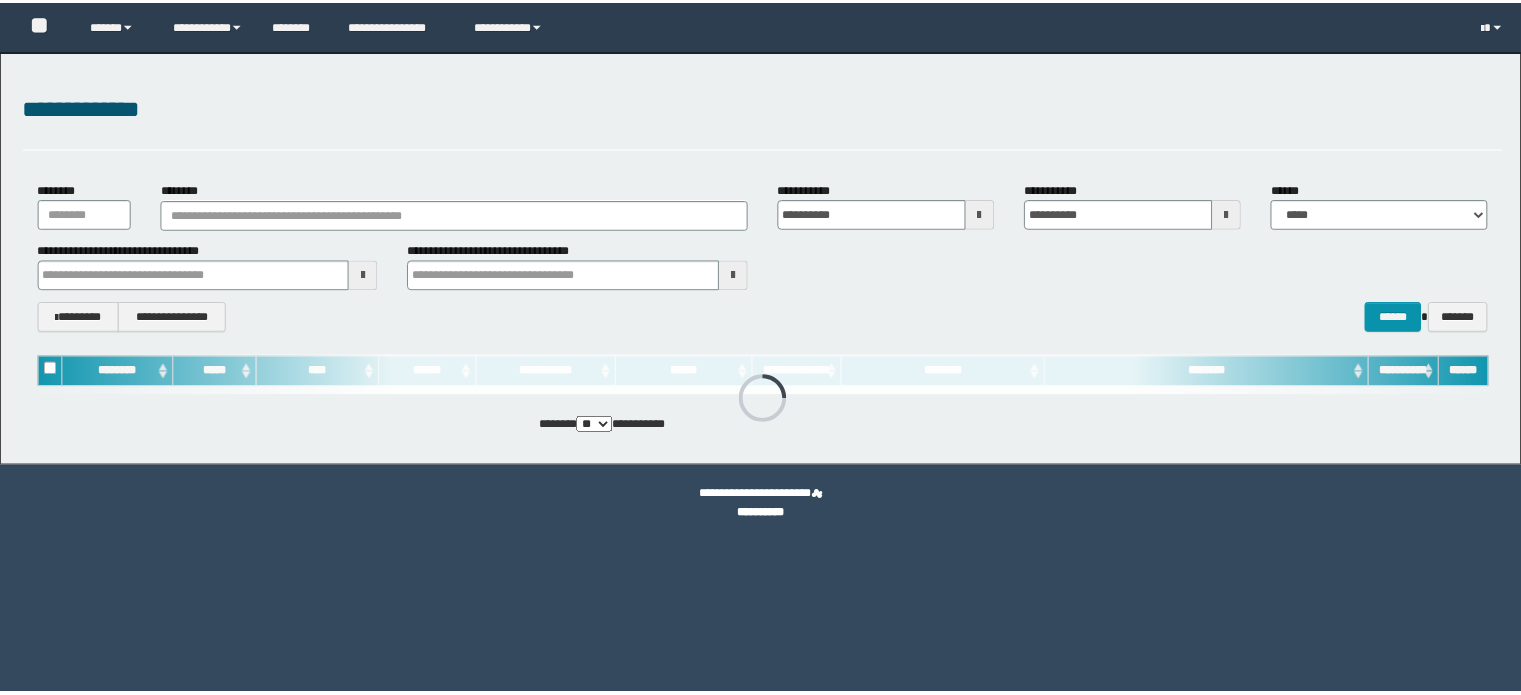 scroll, scrollTop: 0, scrollLeft: 0, axis: both 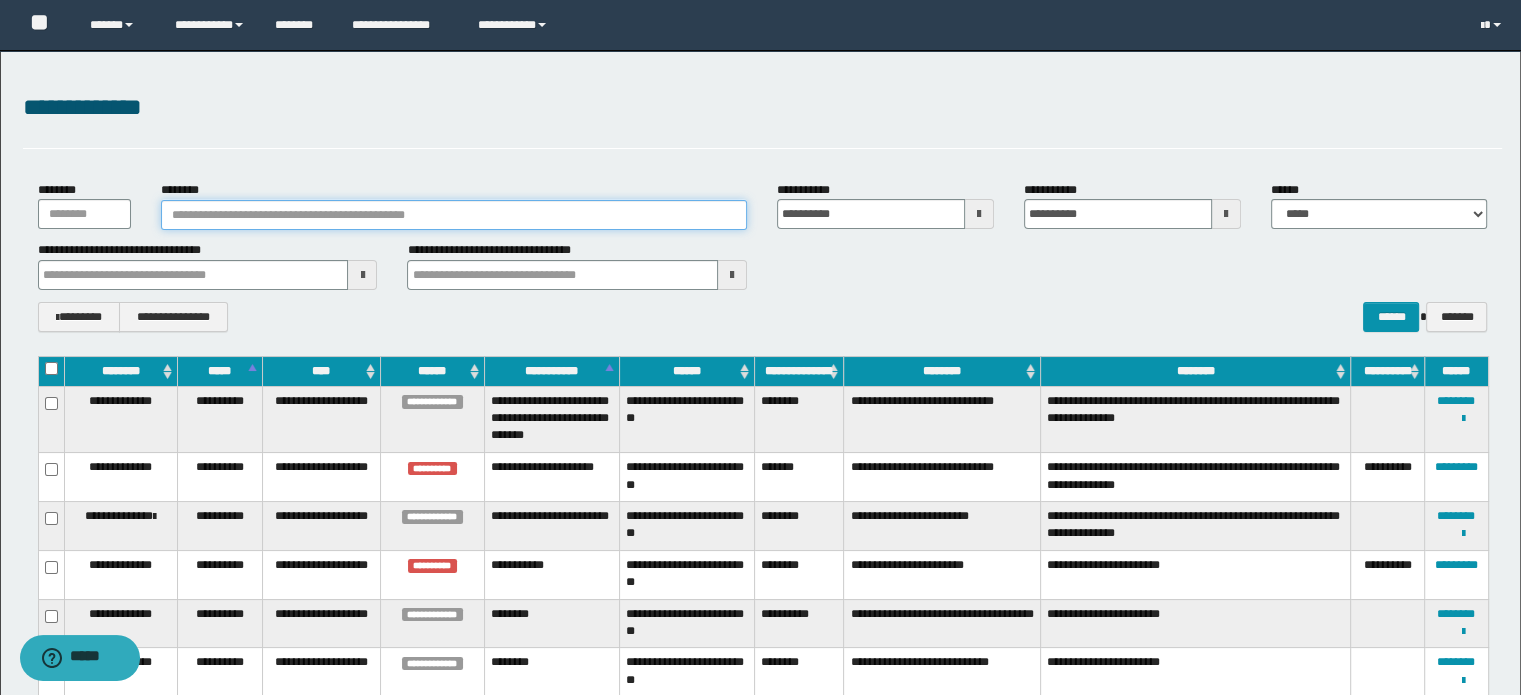 click on "********" at bounding box center (454, 215) 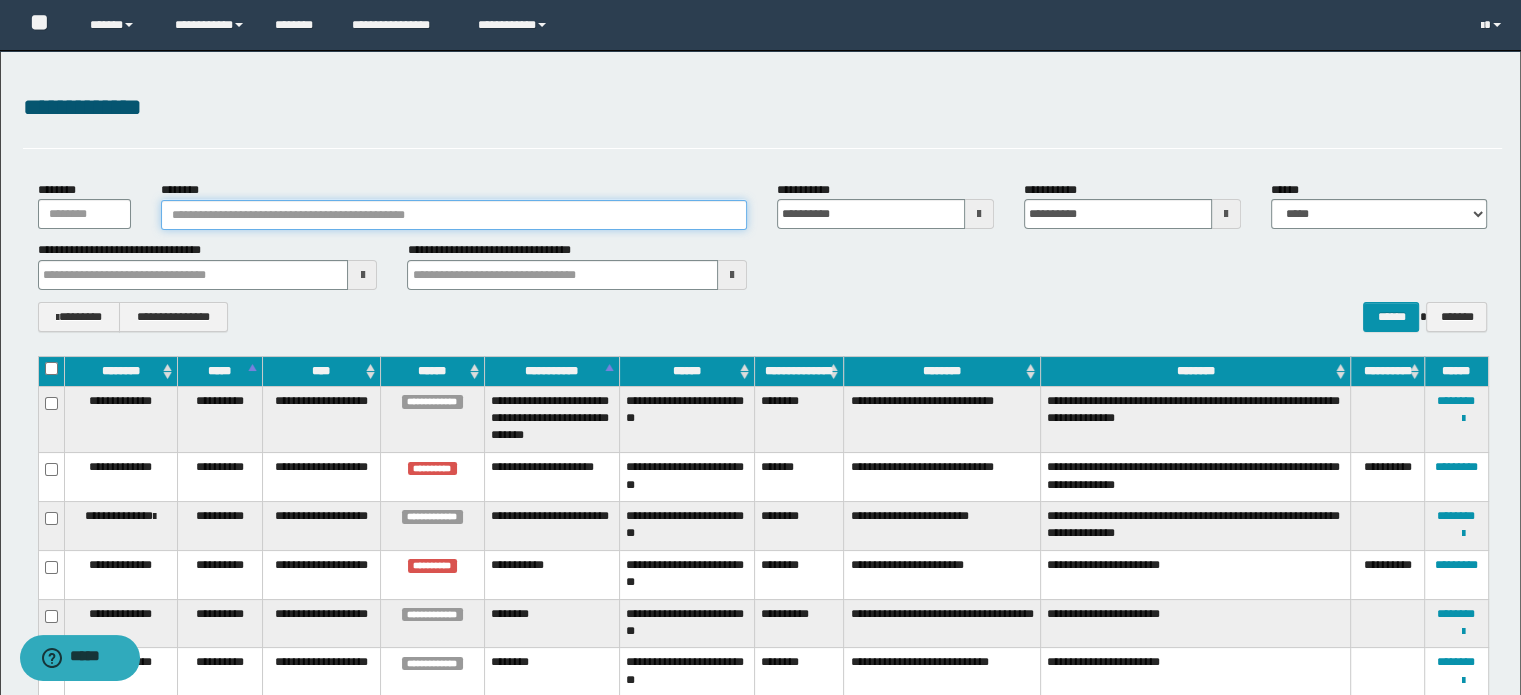 paste on "**********" 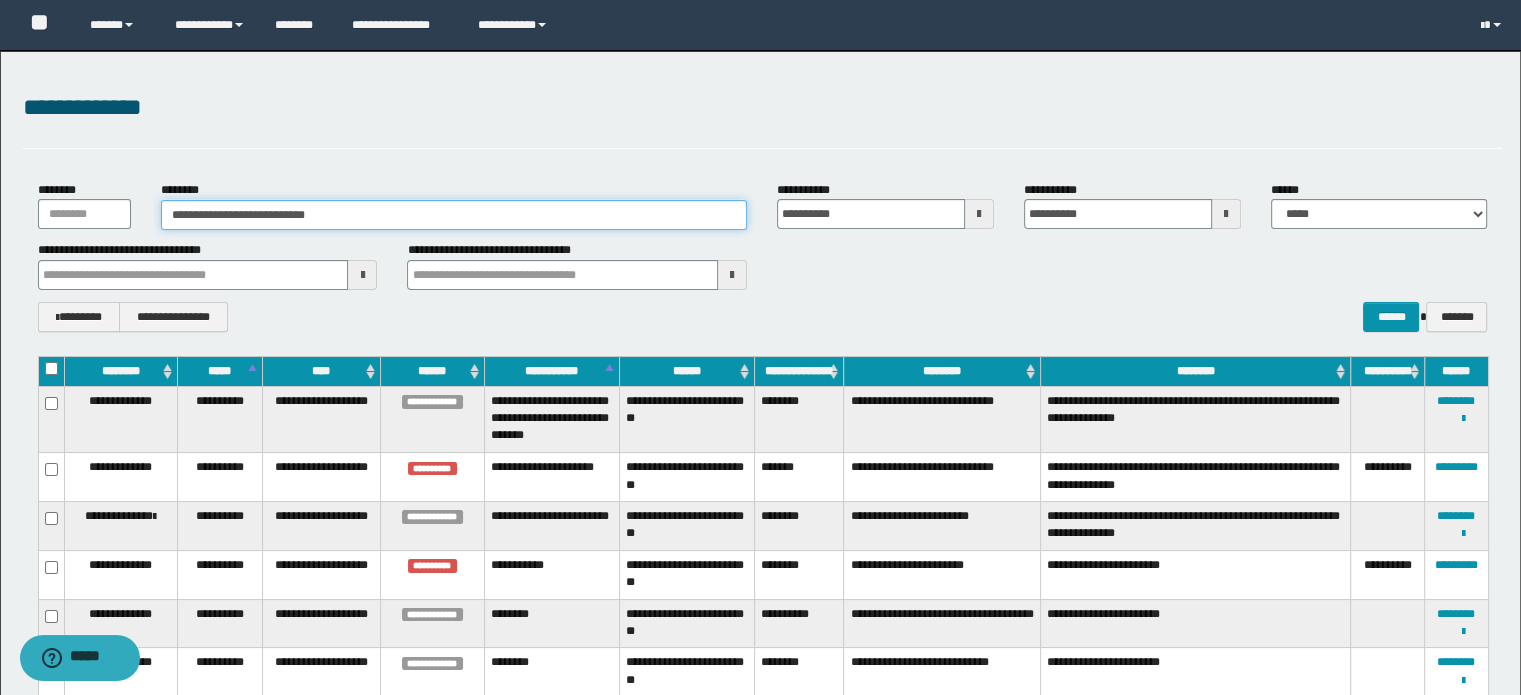 type on "**********" 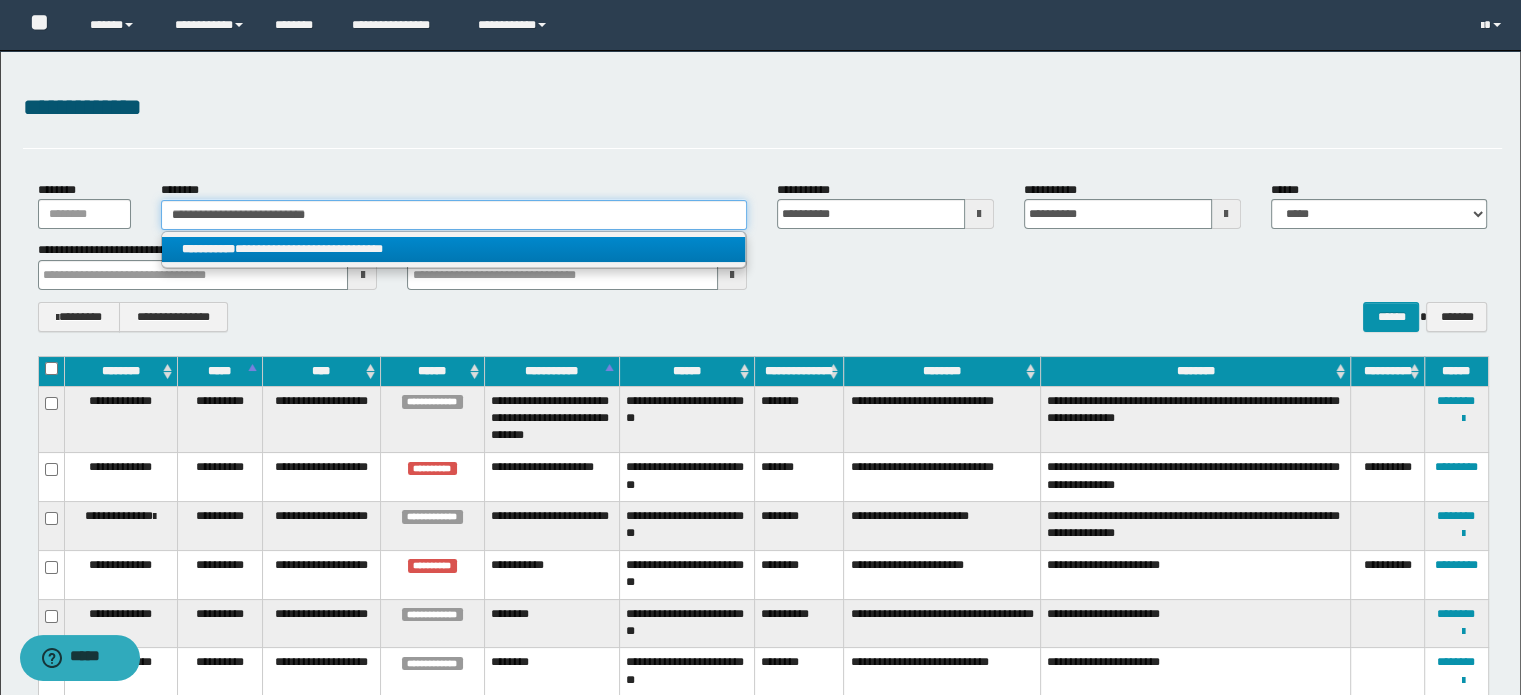 type on "**********" 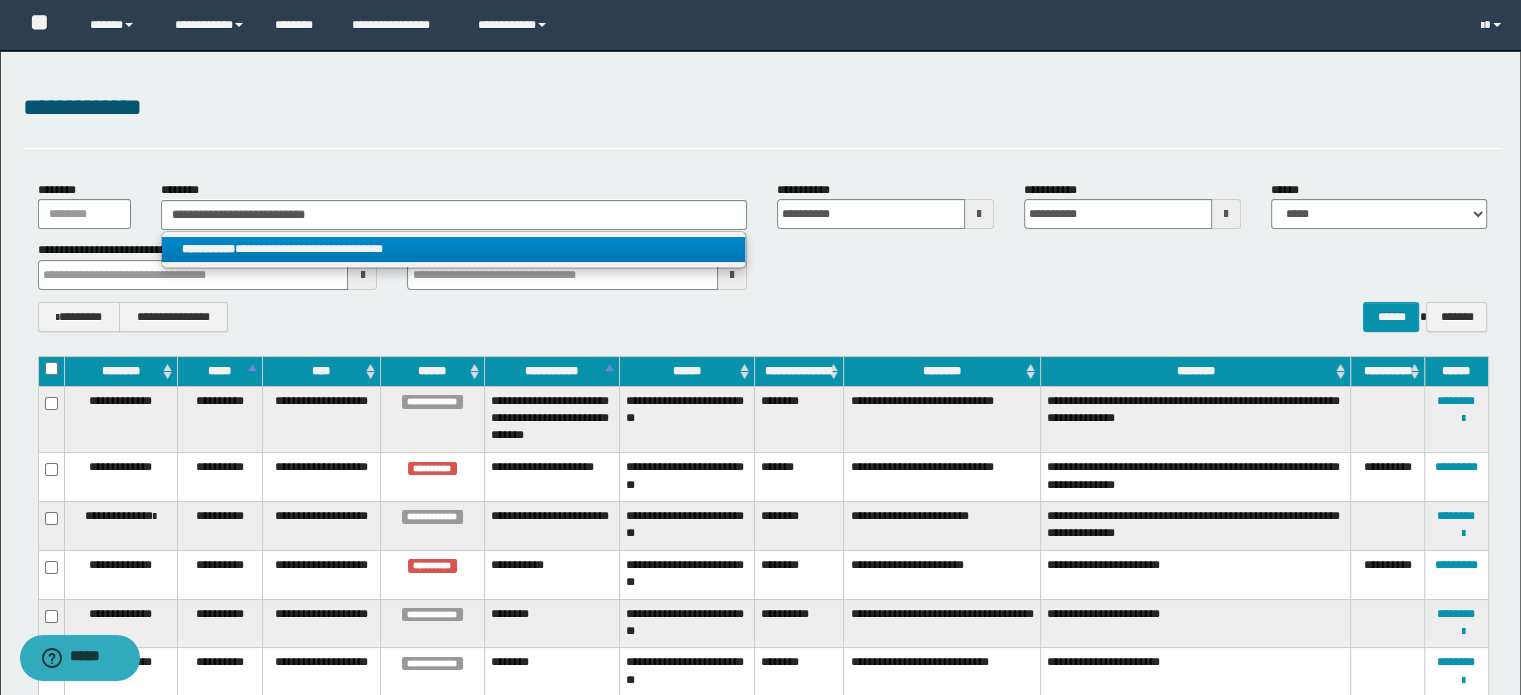 click on "**********" at bounding box center (454, 249) 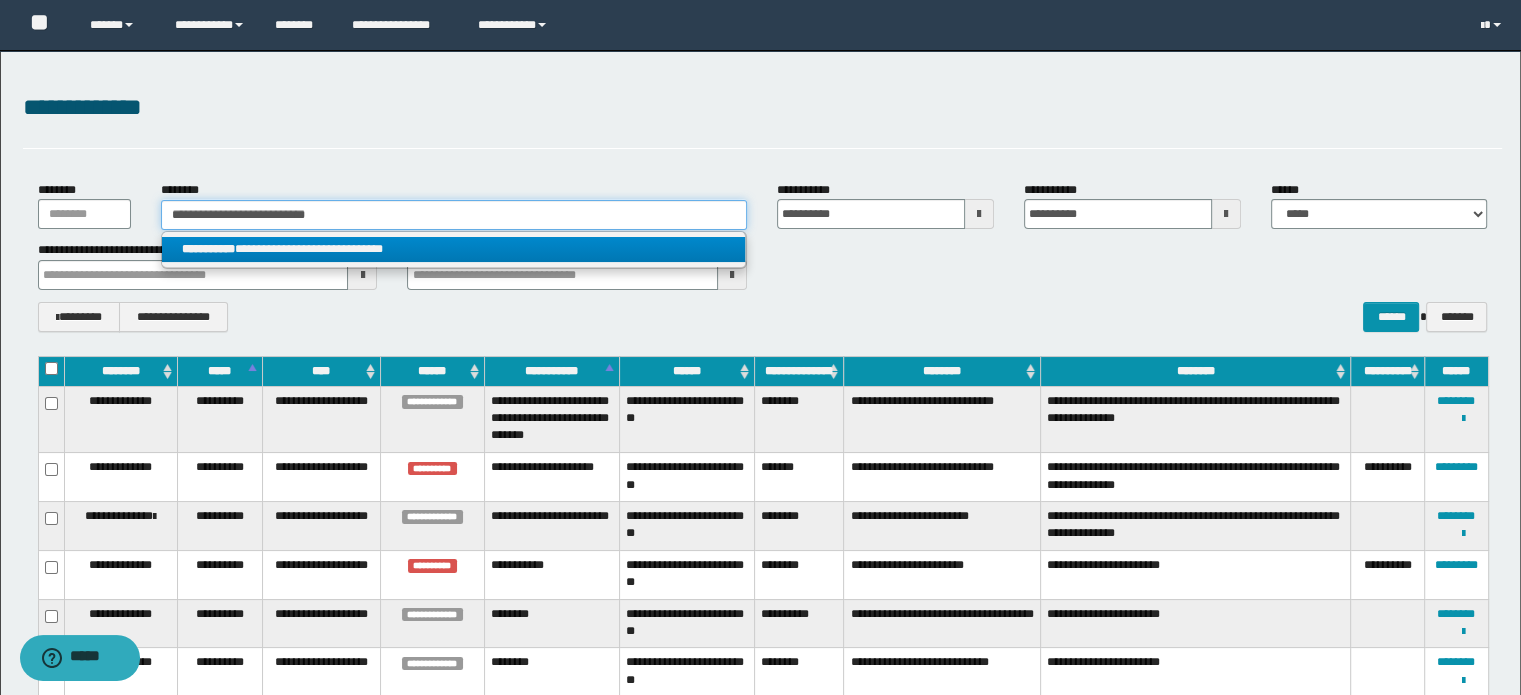 type 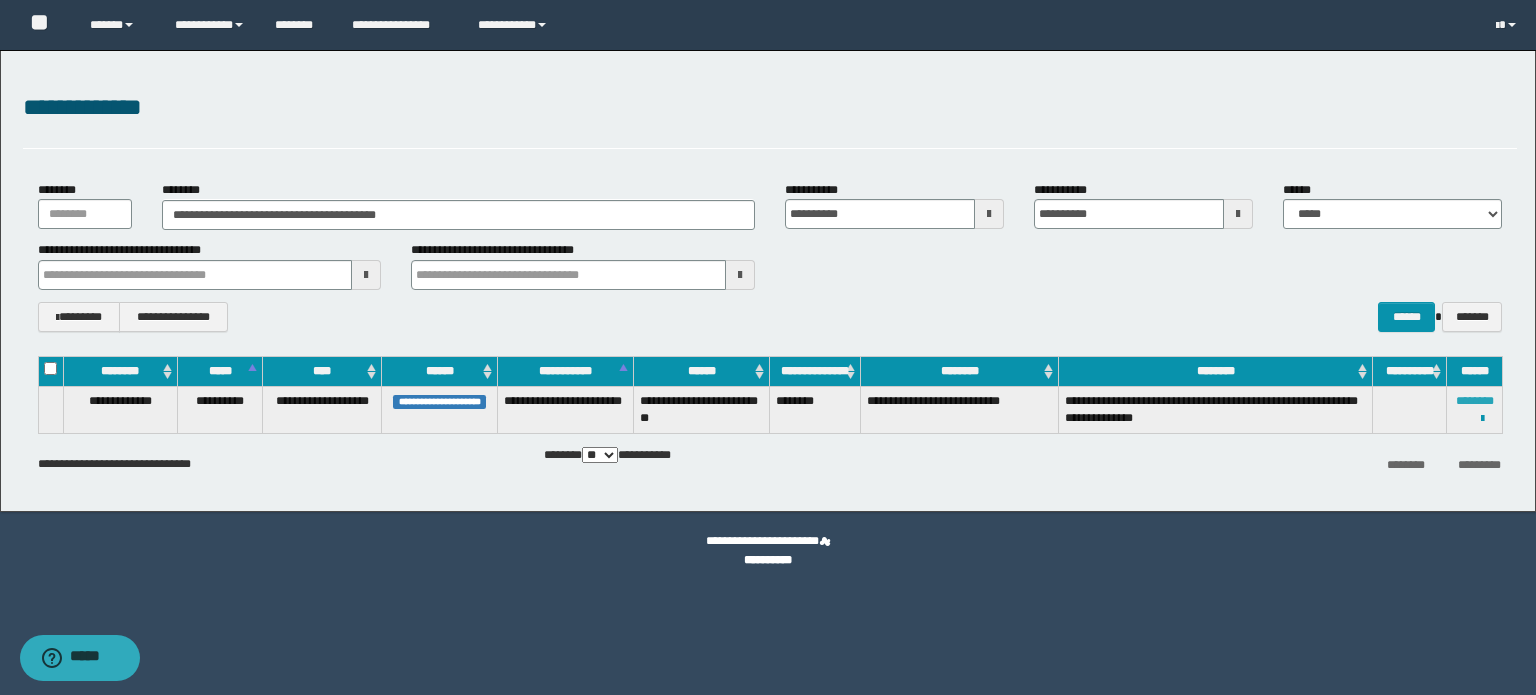 click on "********" at bounding box center (1475, 401) 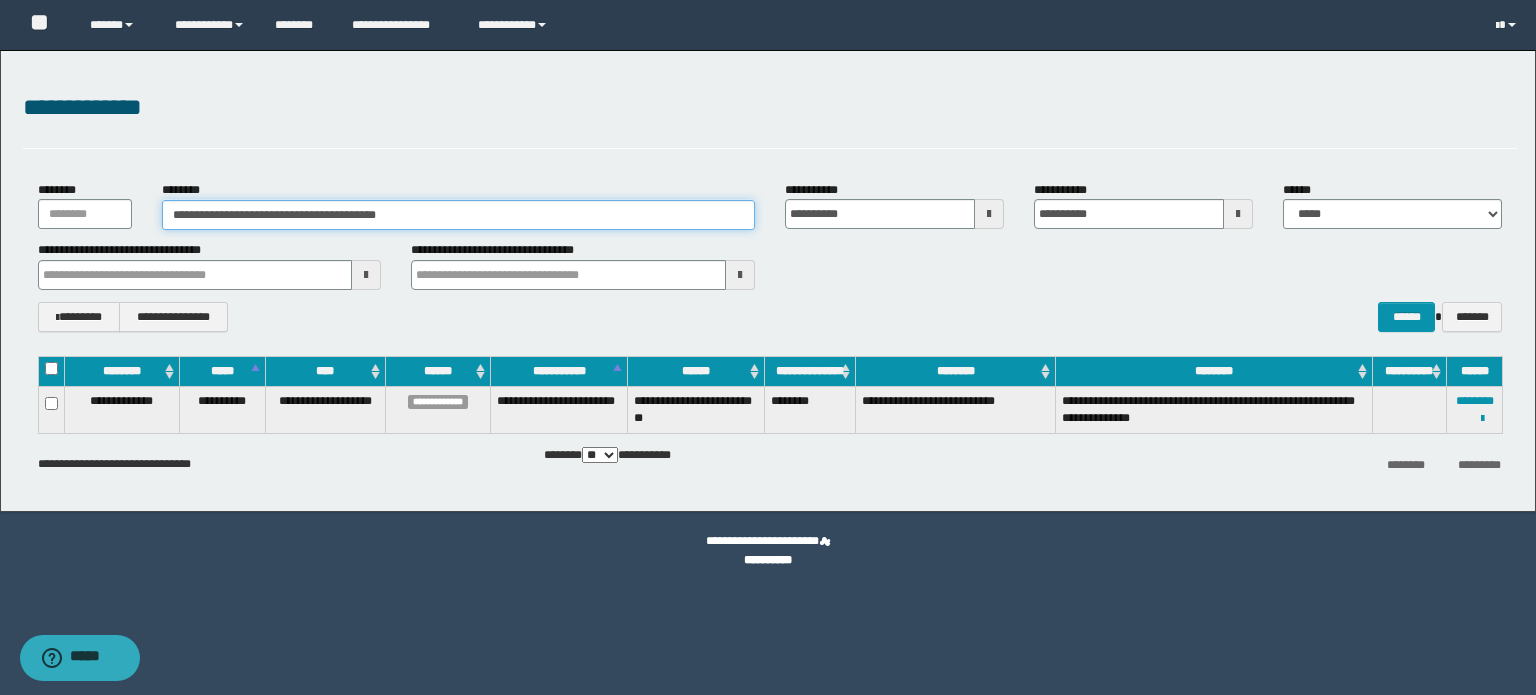 type on "**" 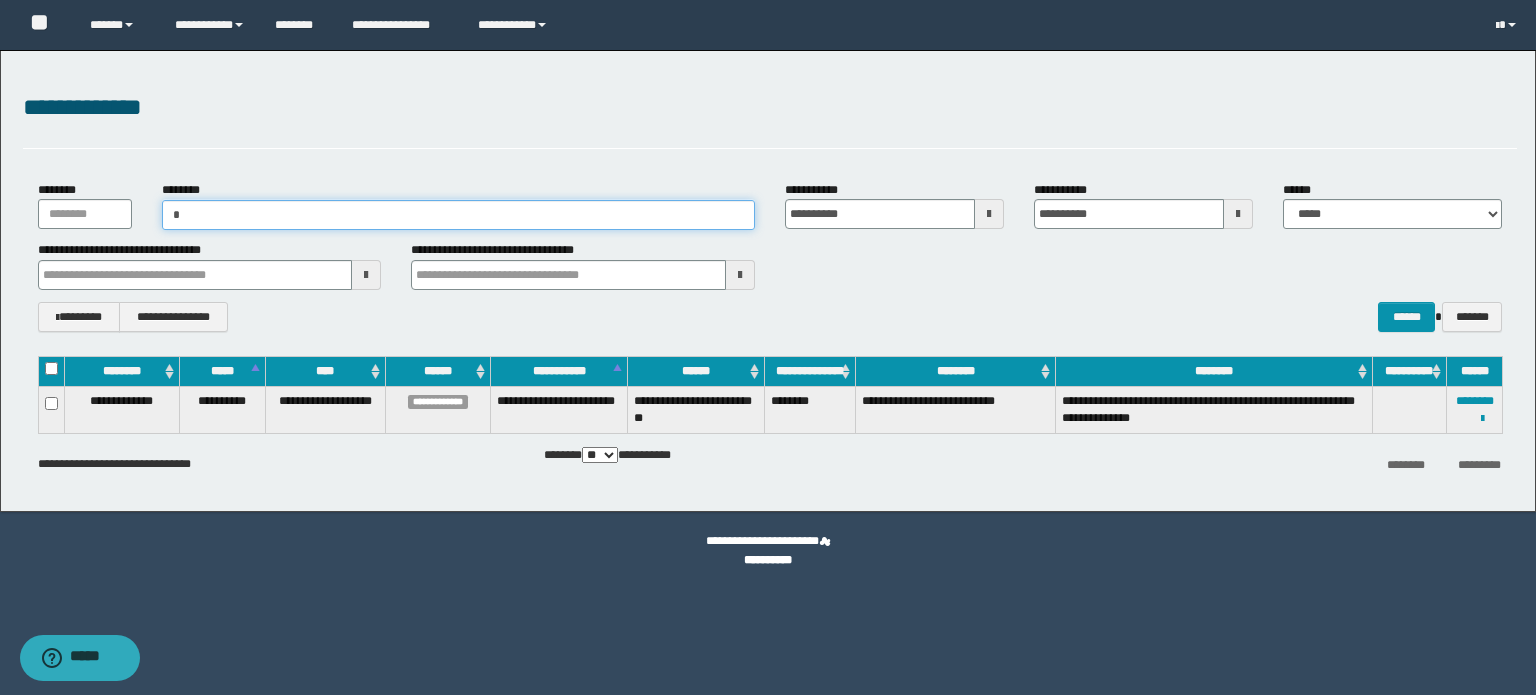 paste on "**********" 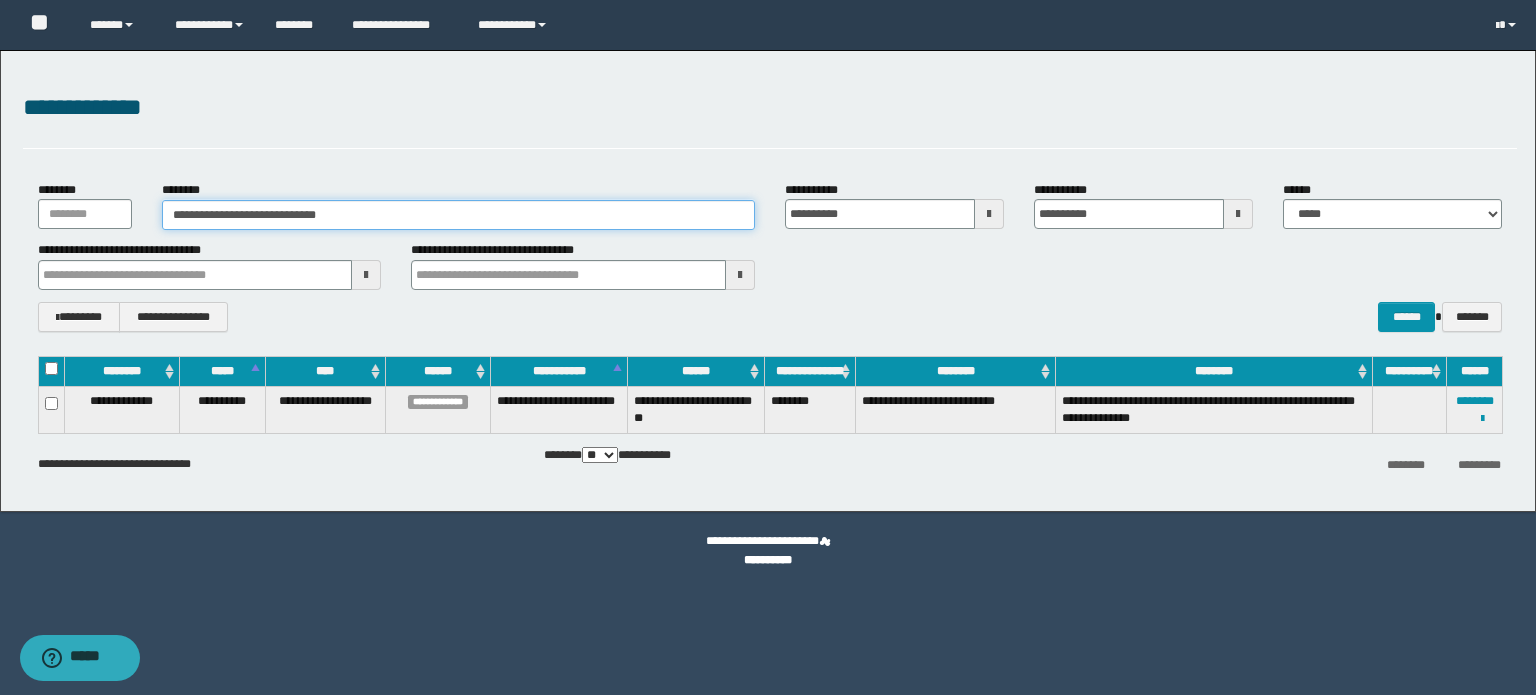 type on "**********" 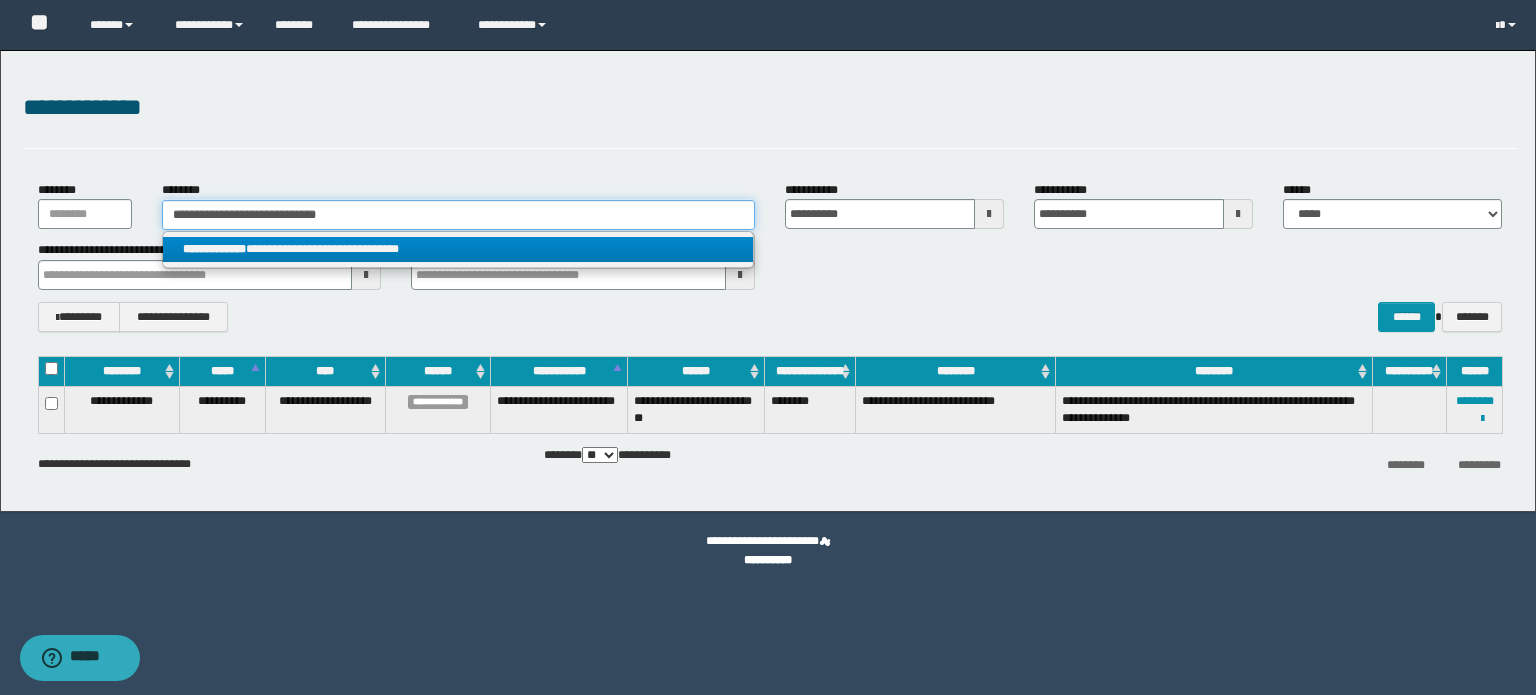 type on "**********" 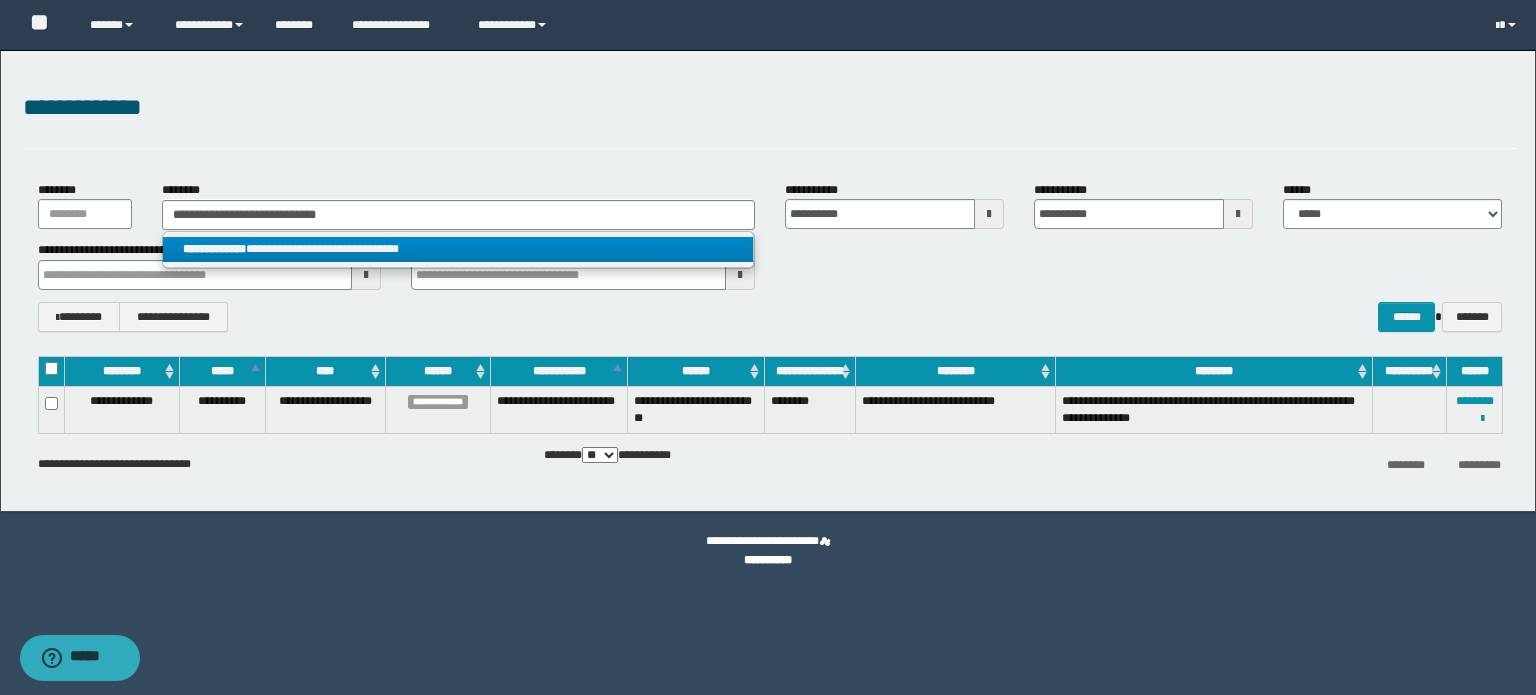 click on "**********" at bounding box center [458, 249] 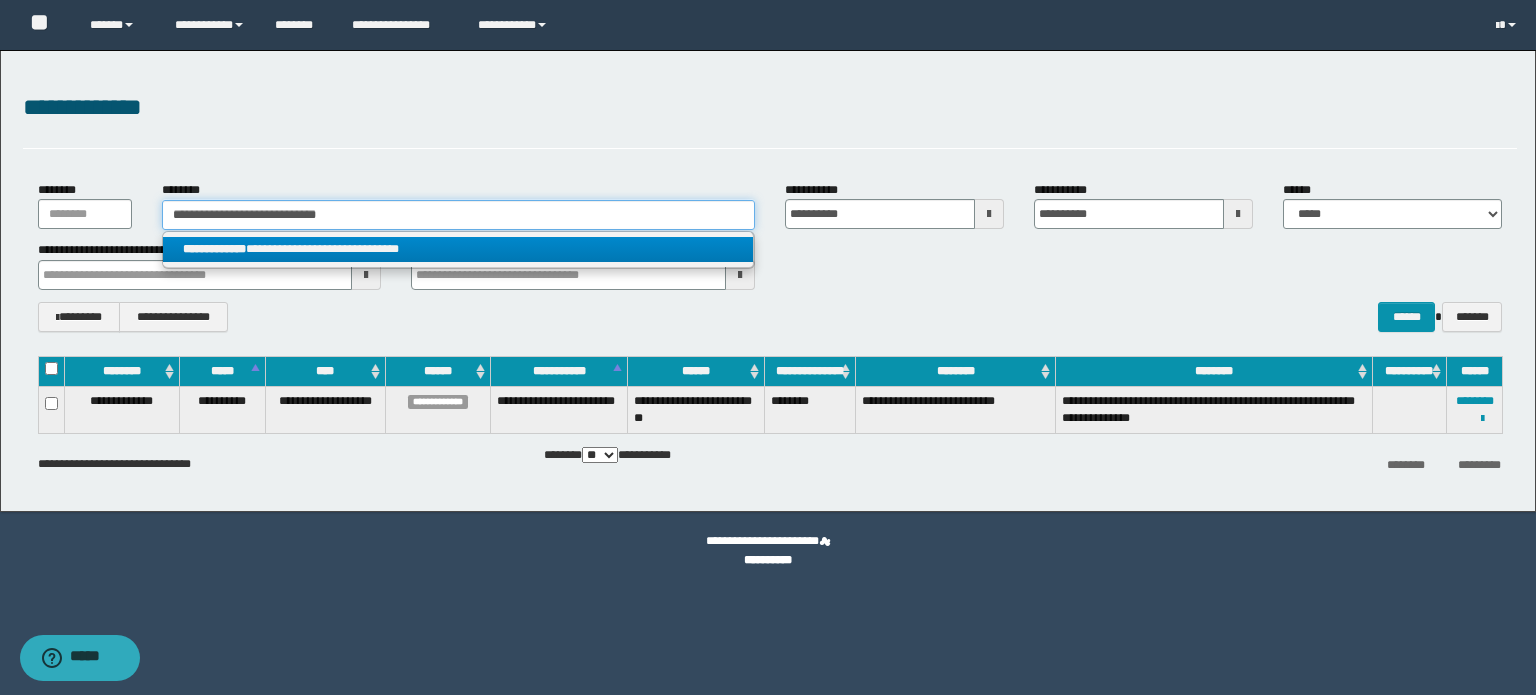 type 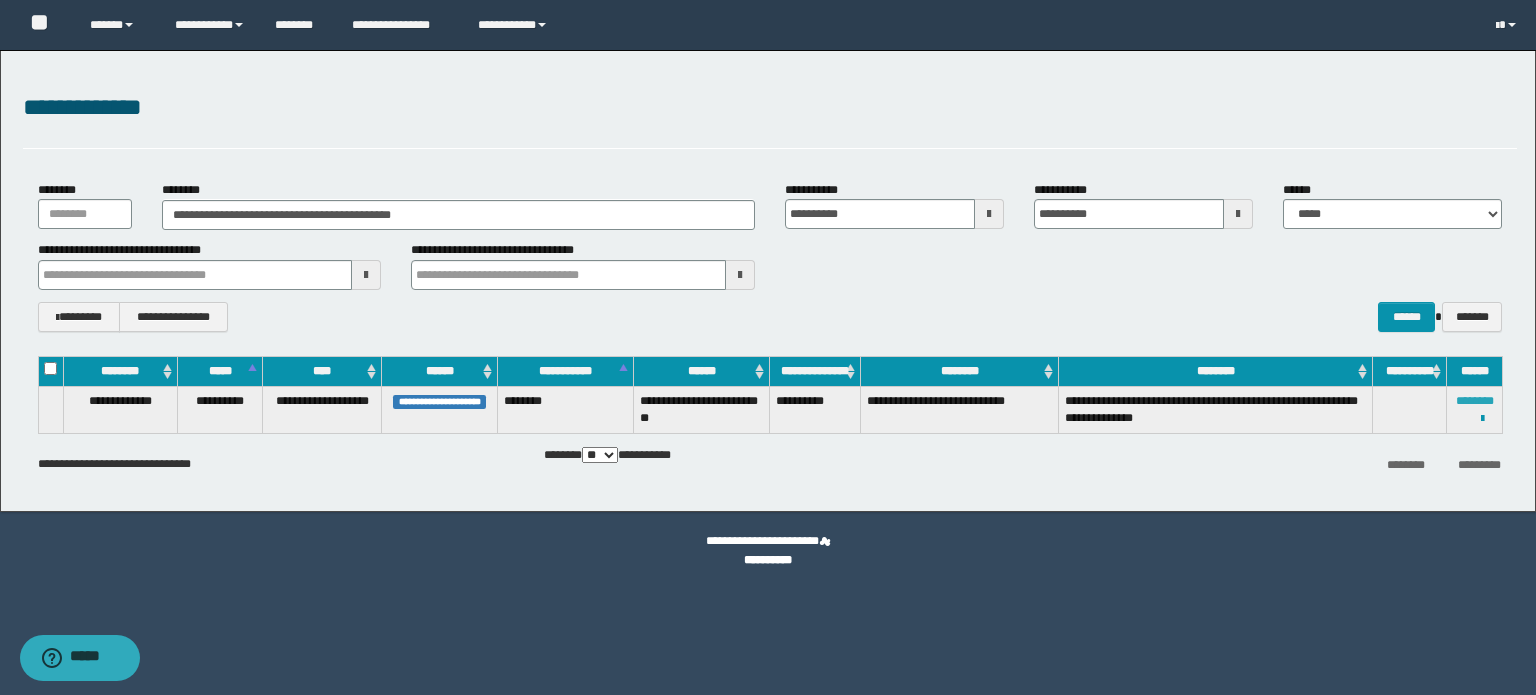 click on "********" at bounding box center (1475, 401) 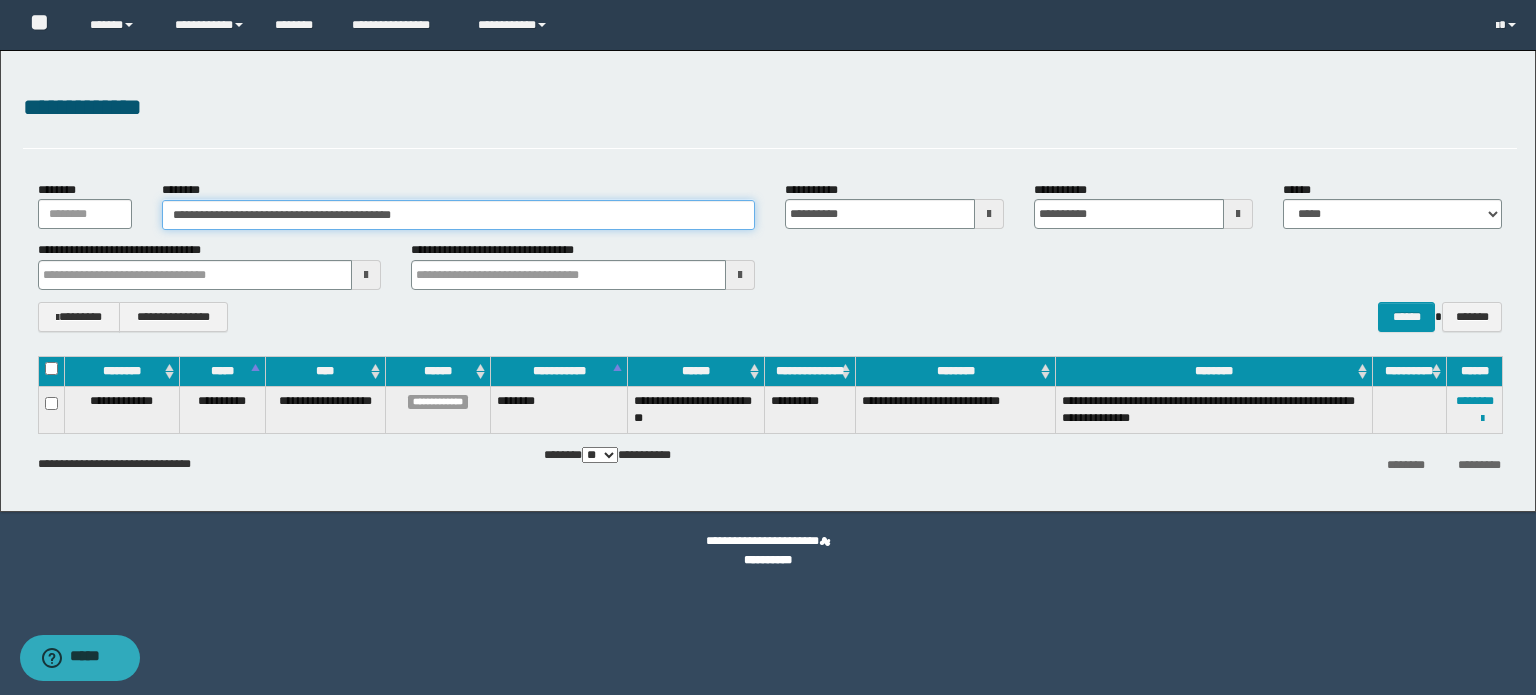drag, startPoint x: 378, startPoint y: 206, endPoint x: 0, endPoint y: 234, distance: 379.0356 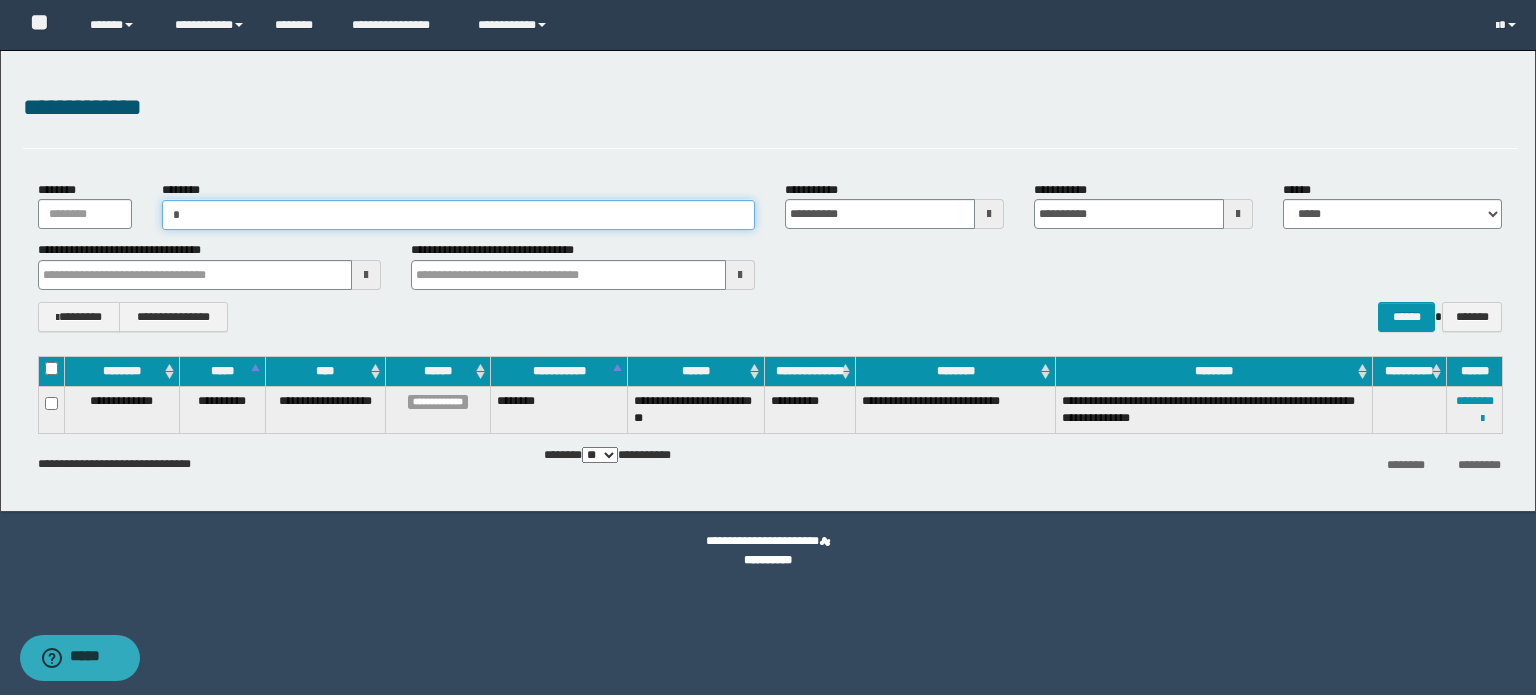 paste on "**********" 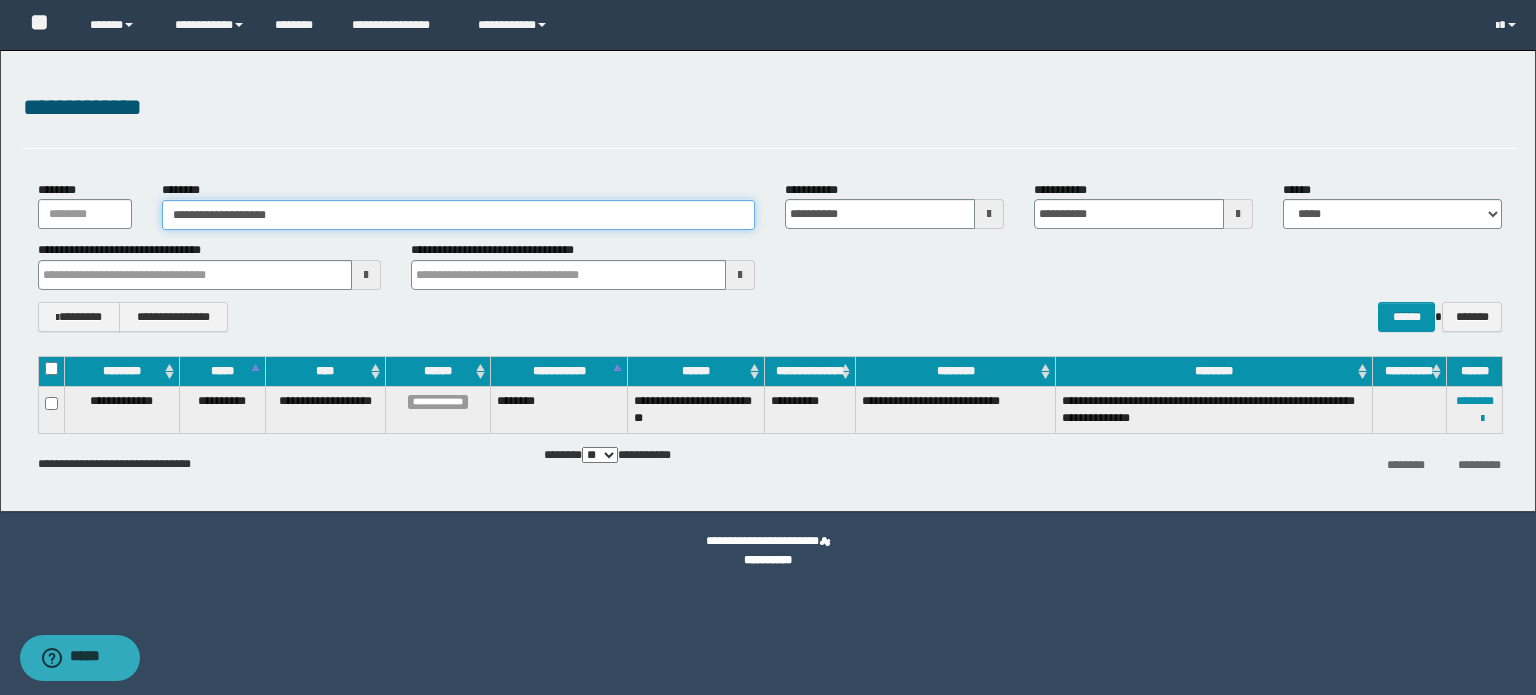 type on "**********" 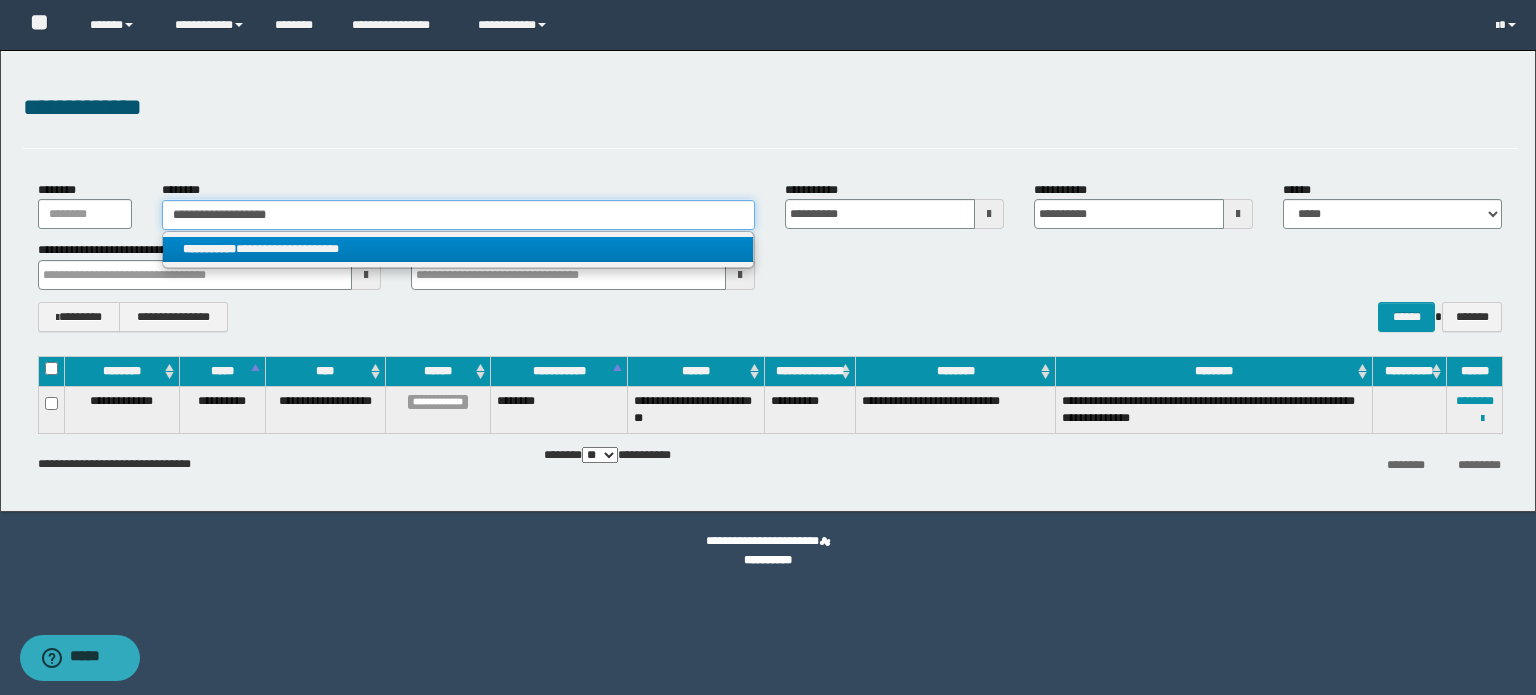 type on "**********" 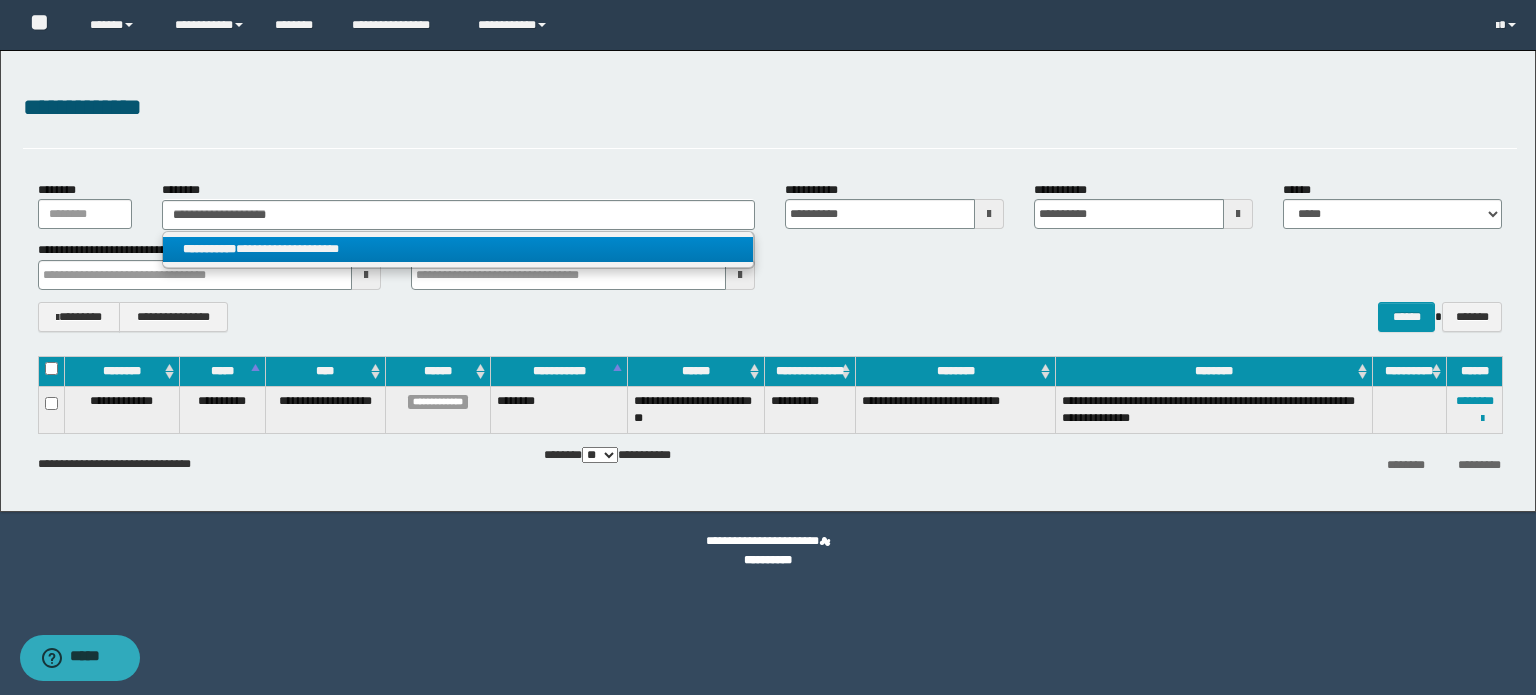 click on "**********" at bounding box center (458, 249) 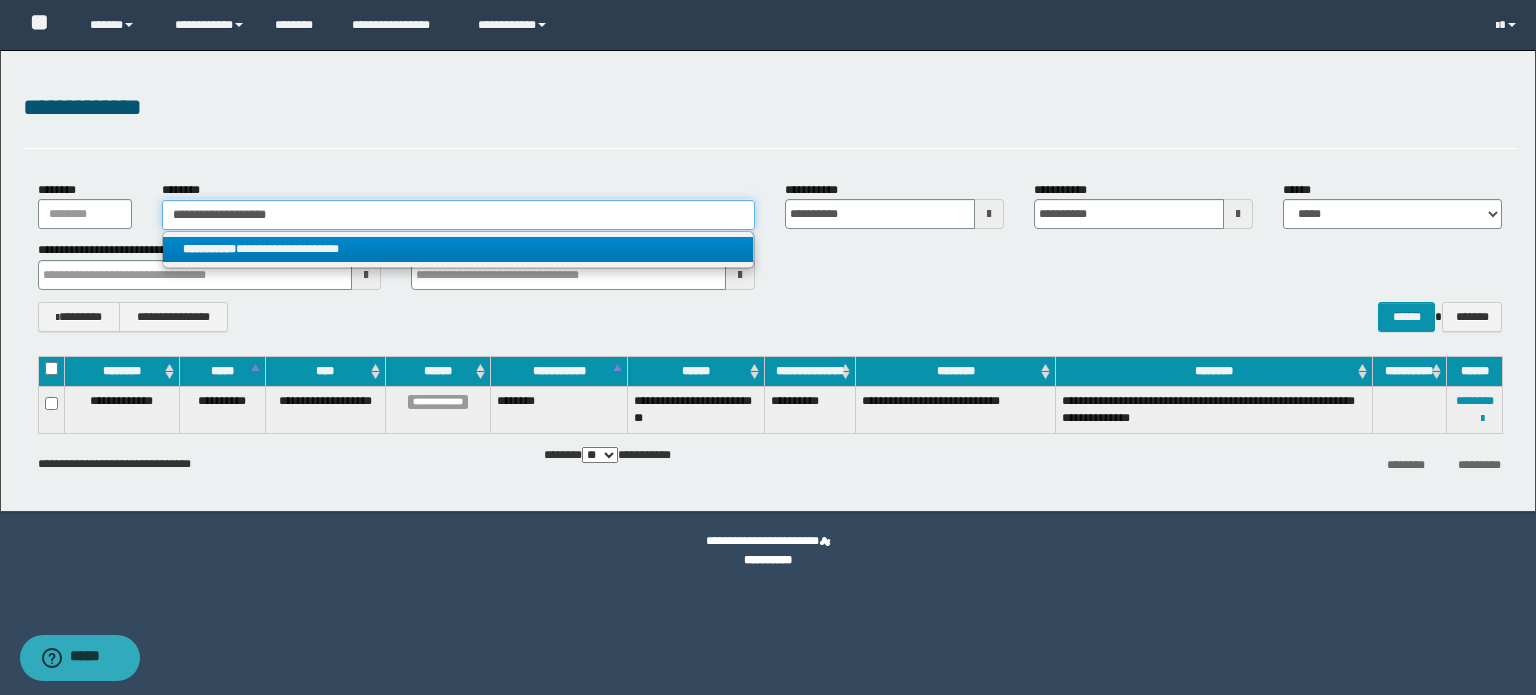 type 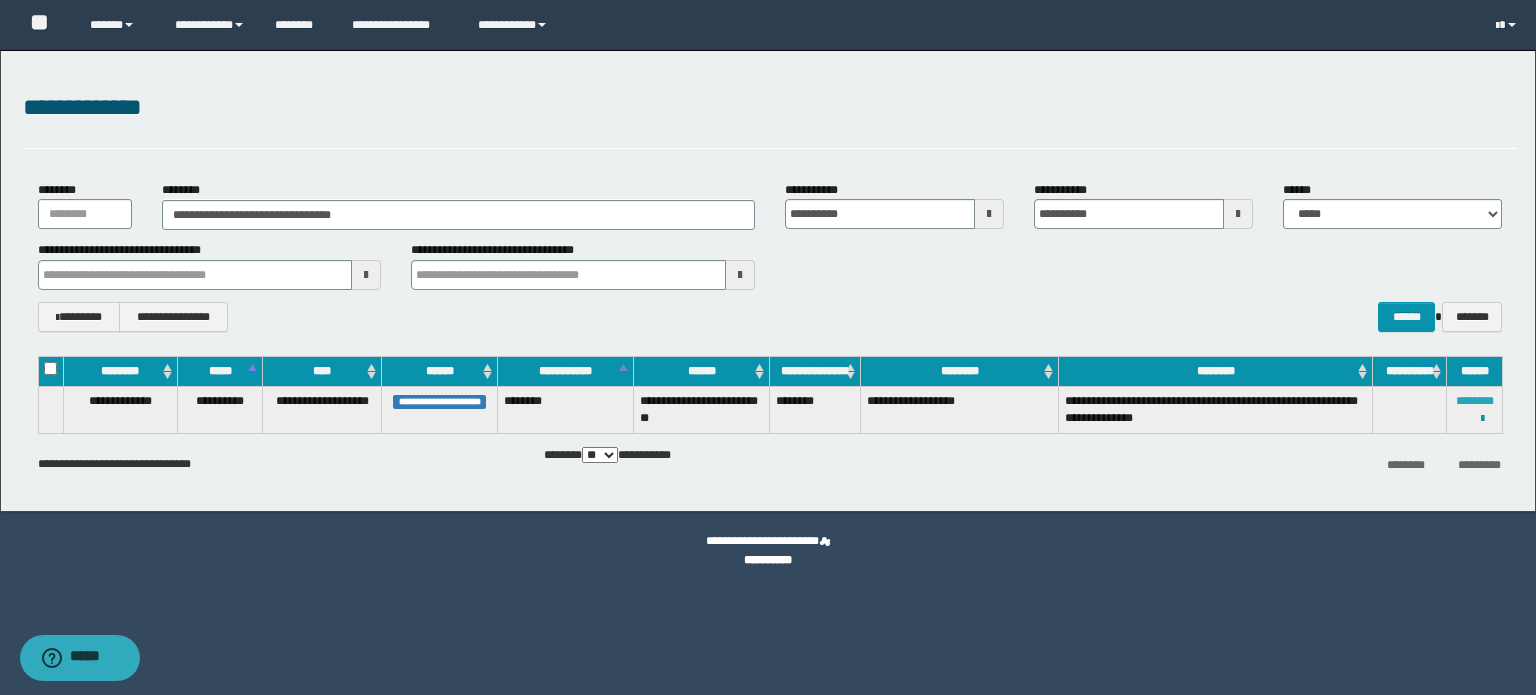 click on "********" at bounding box center [1475, 401] 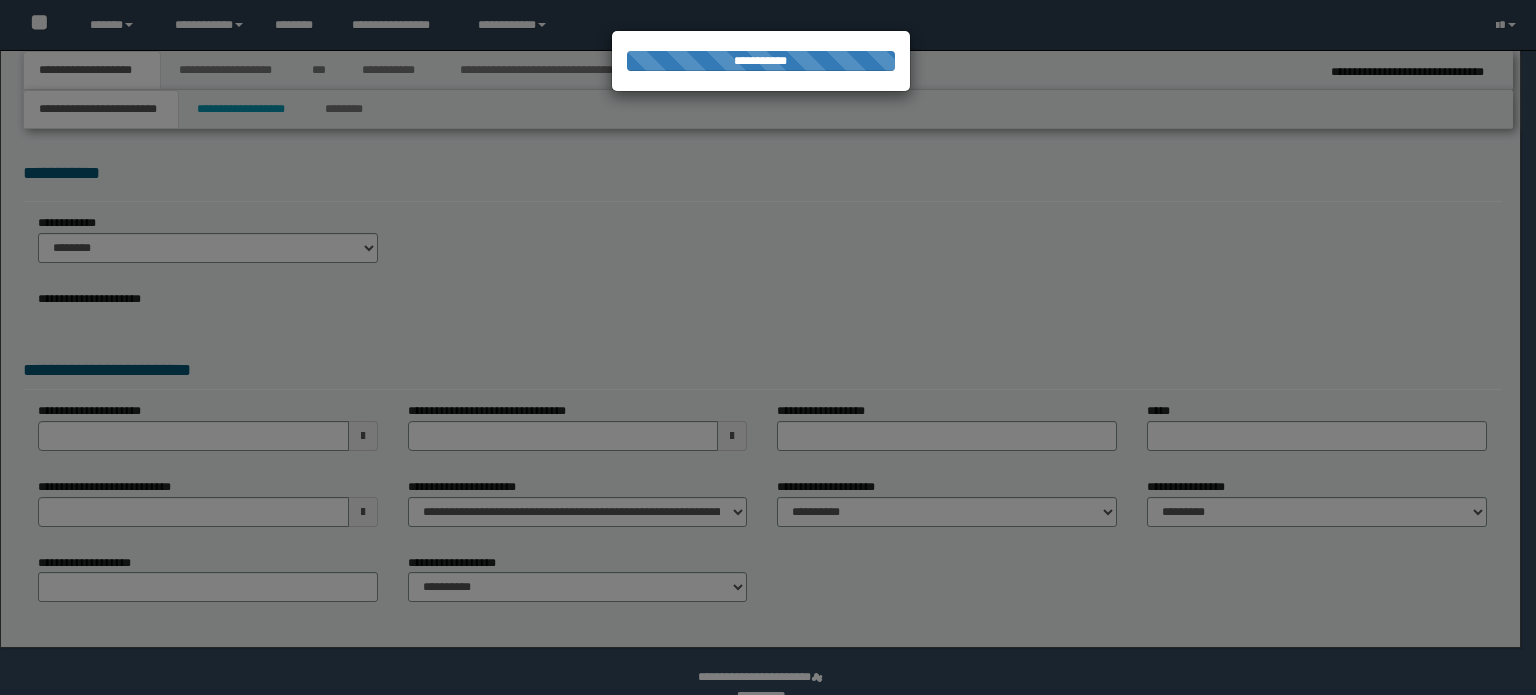 select on "*" 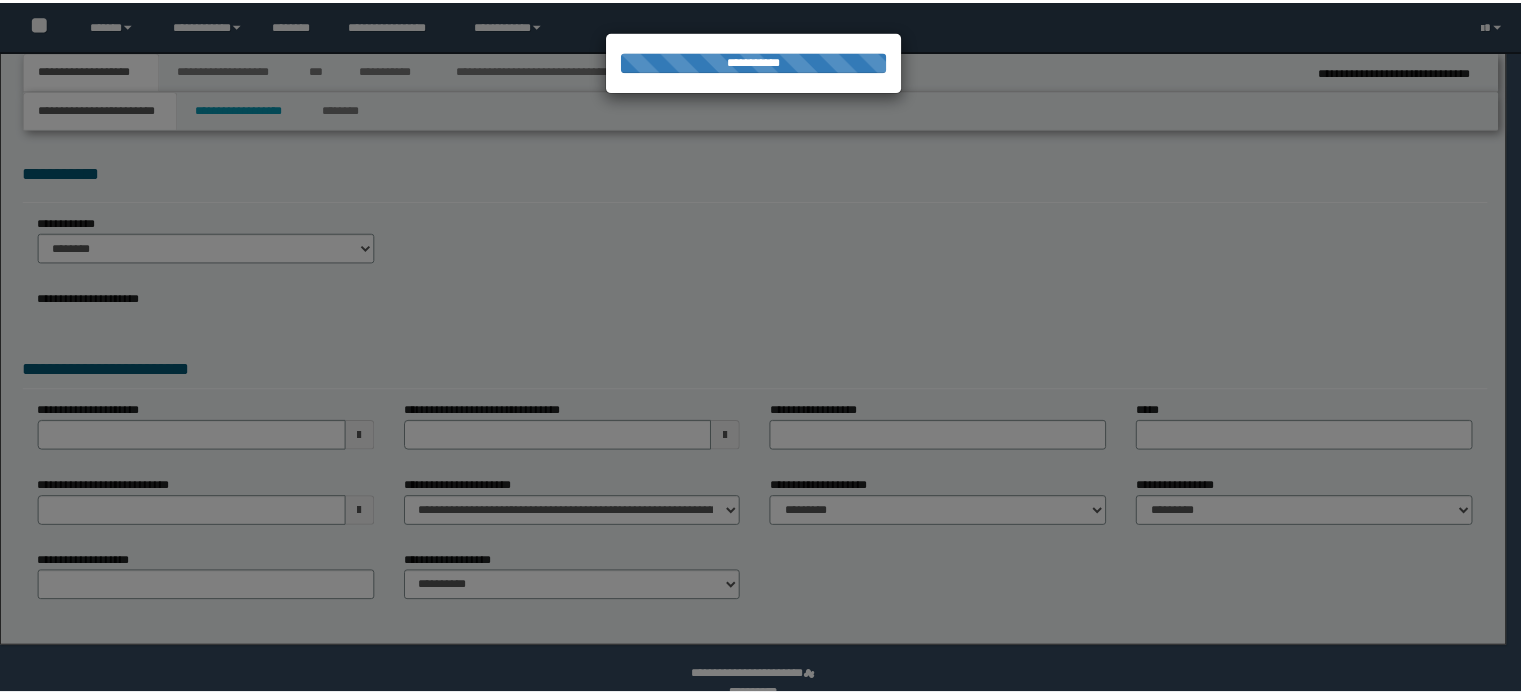 scroll, scrollTop: 0, scrollLeft: 0, axis: both 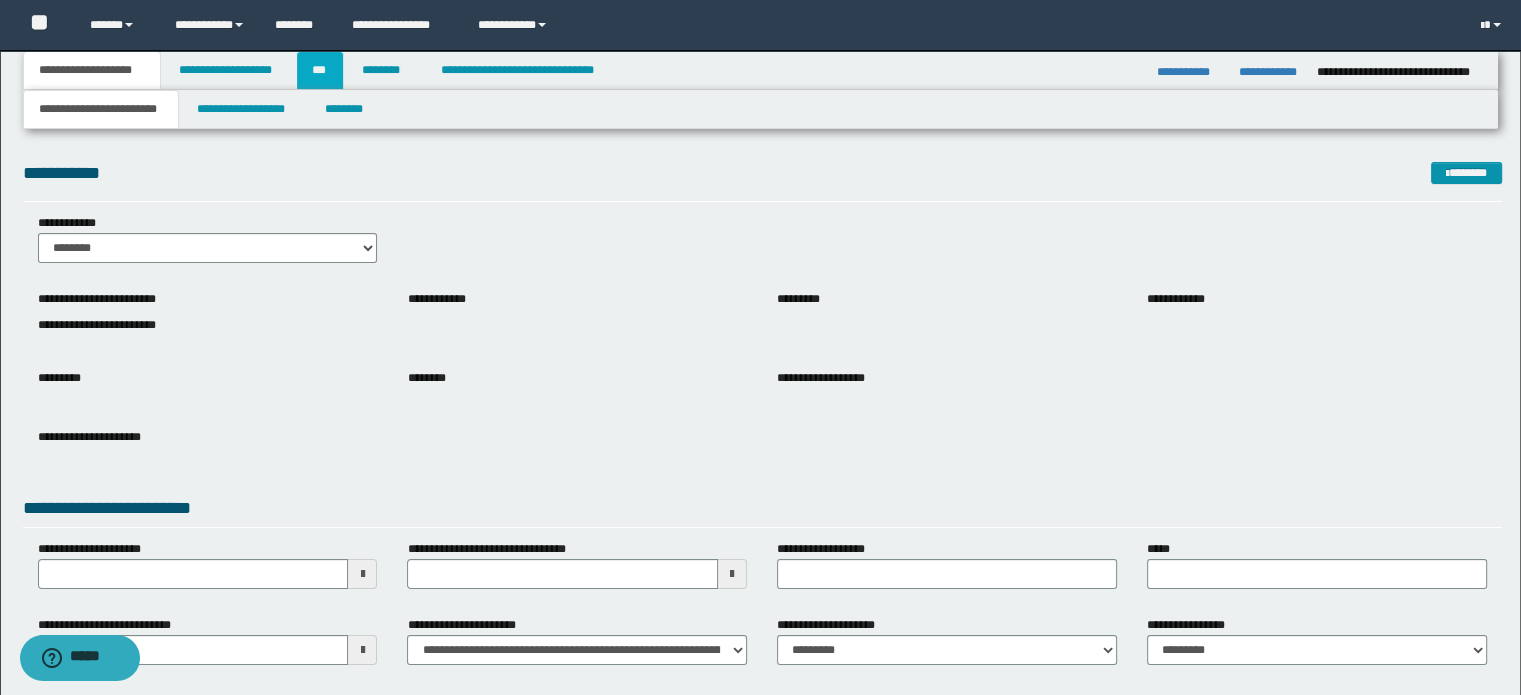 click on "***" at bounding box center [320, 70] 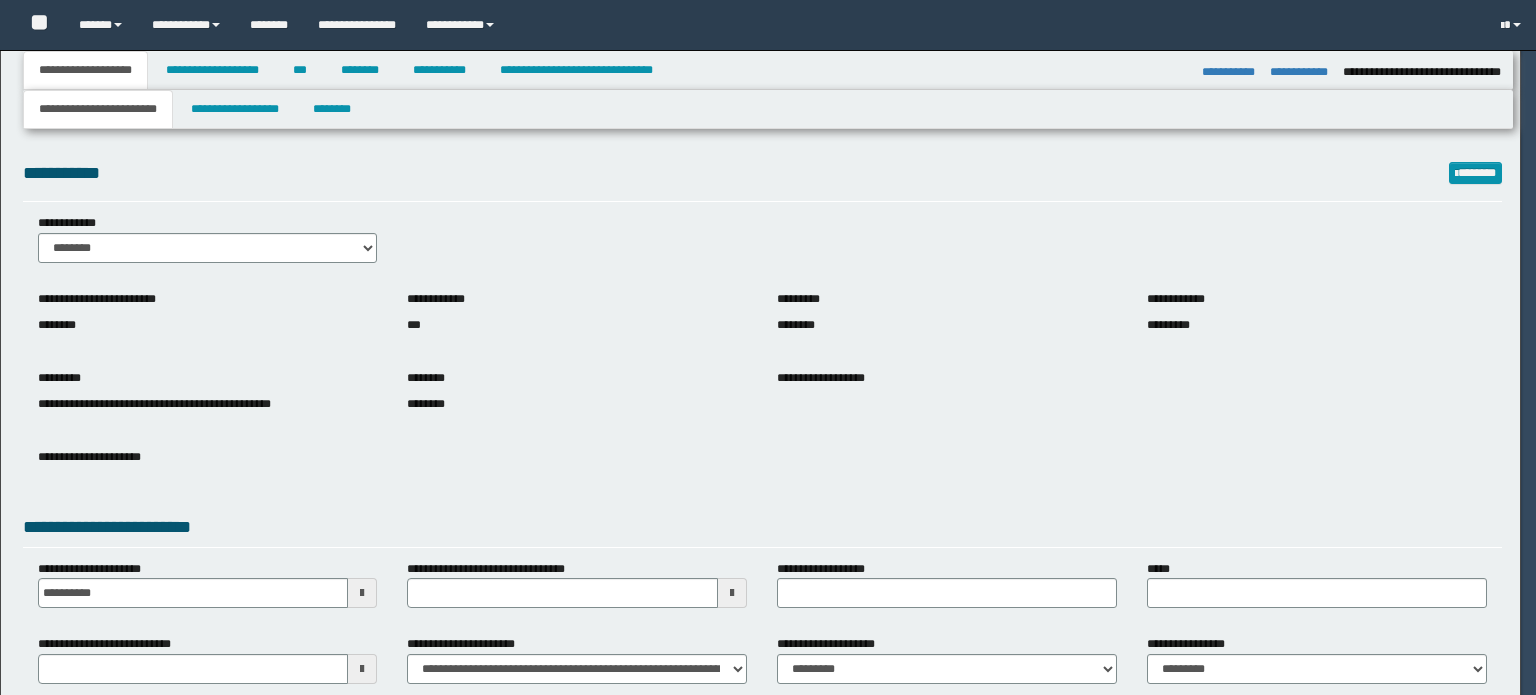 select on "*" 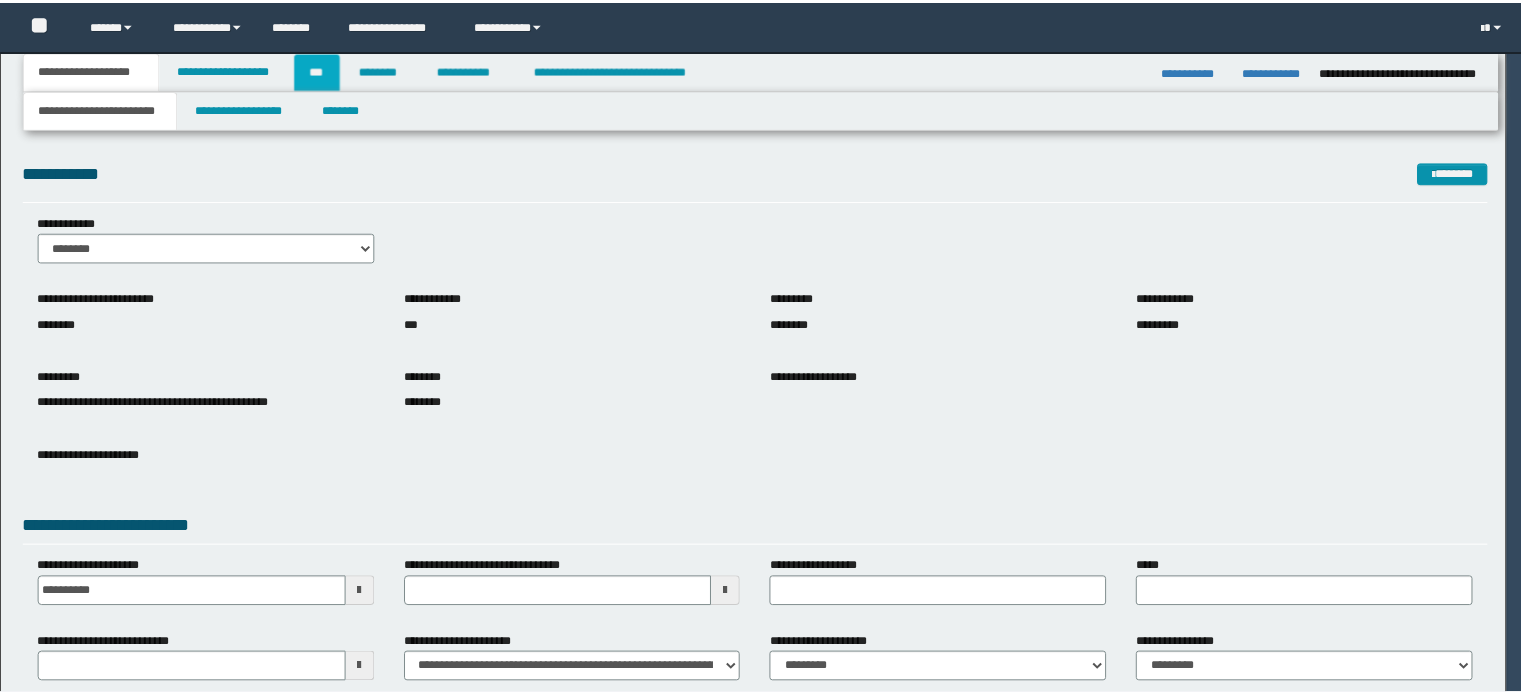 scroll, scrollTop: 0, scrollLeft: 0, axis: both 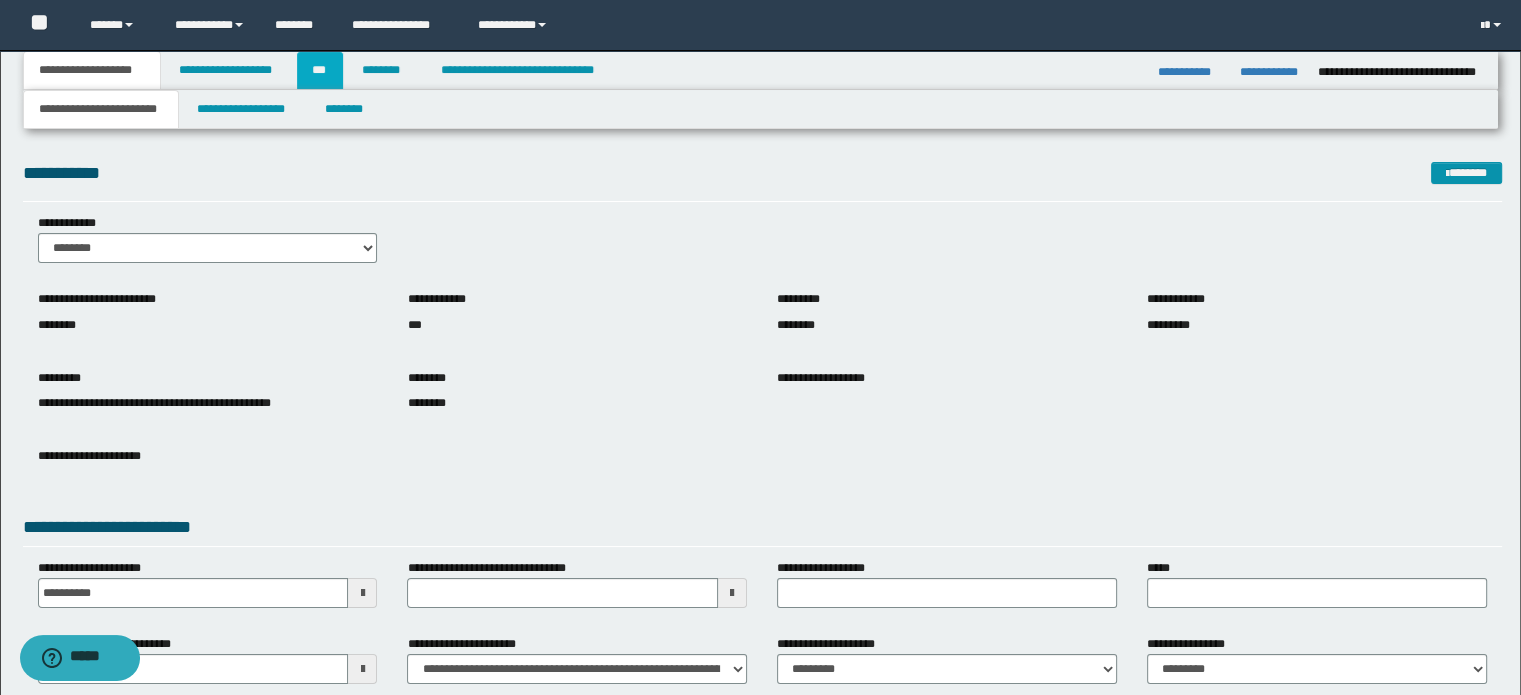 click on "***" at bounding box center (320, 70) 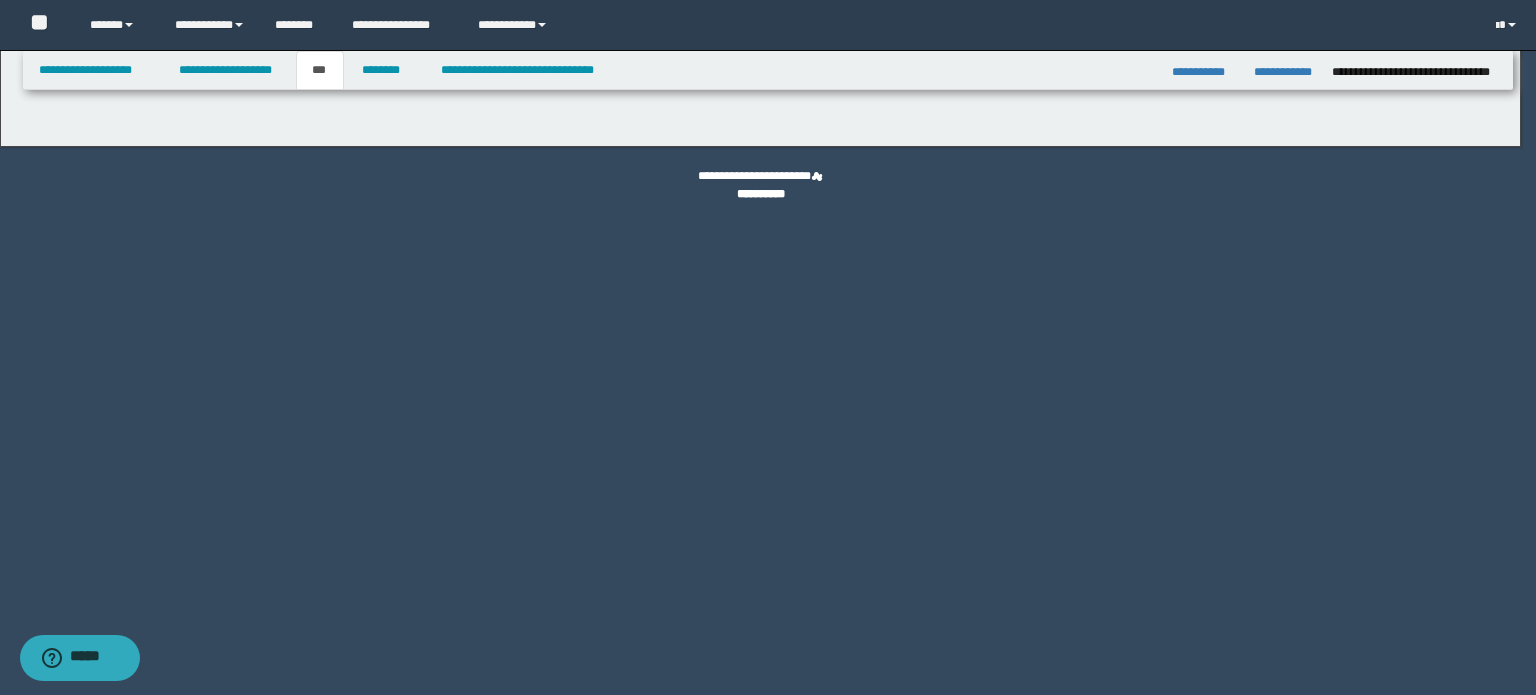 select on "*" 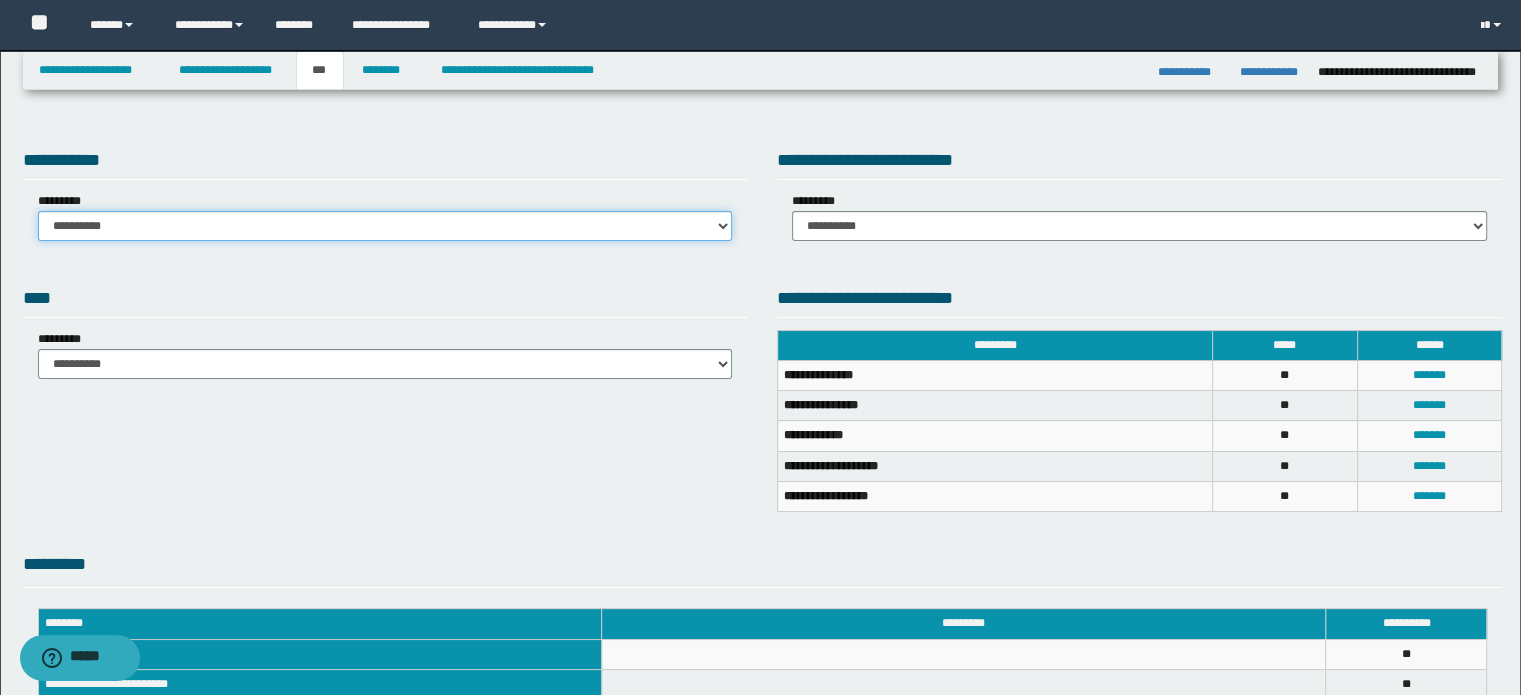 click on "**********" at bounding box center (385, 226) 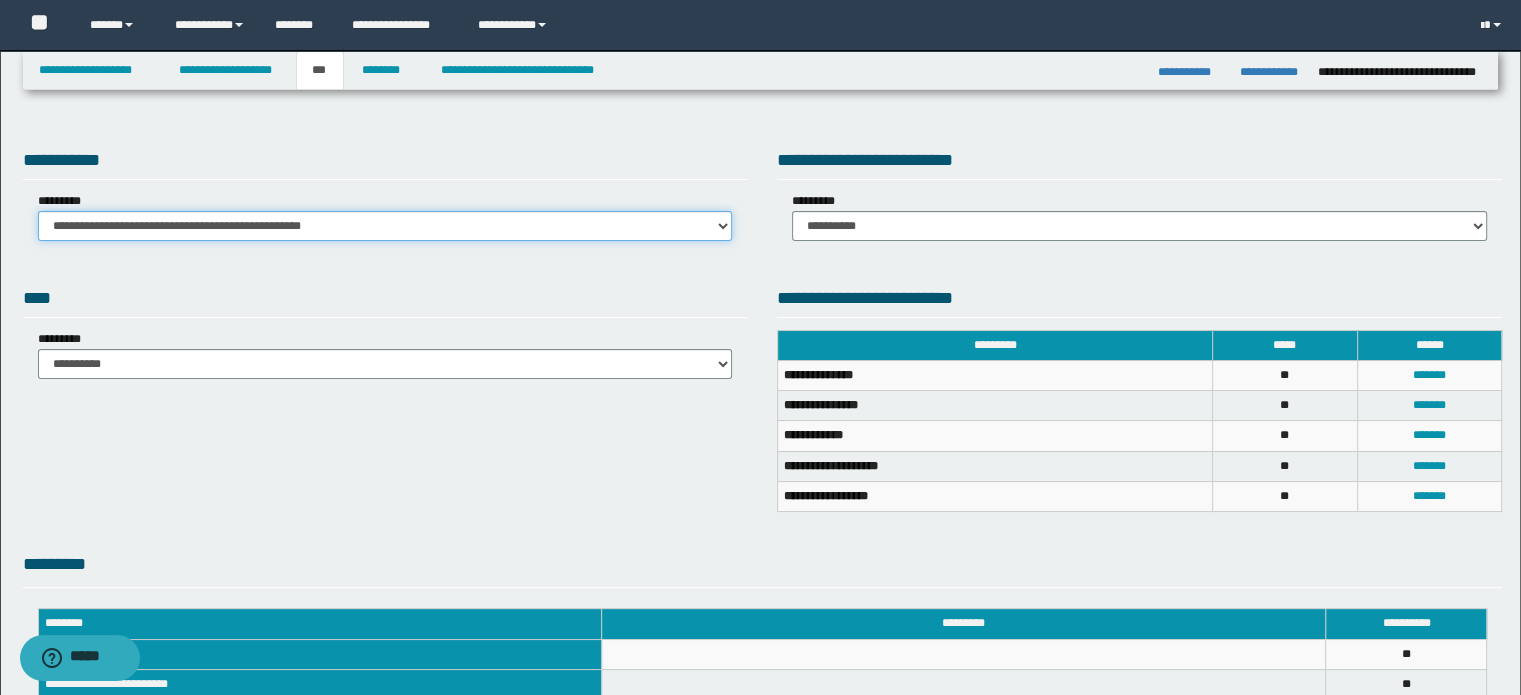 click on "**********" at bounding box center (385, 226) 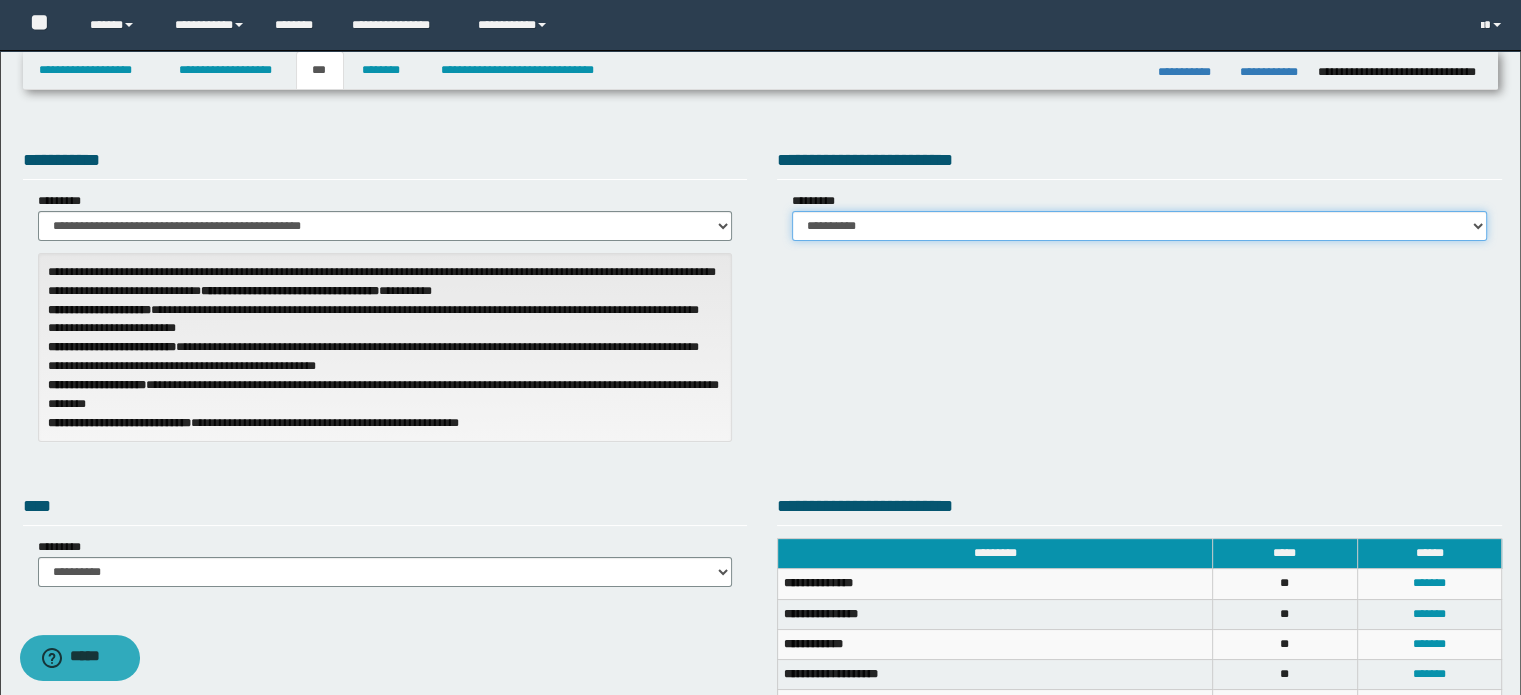 click on "**********" at bounding box center [1139, 226] 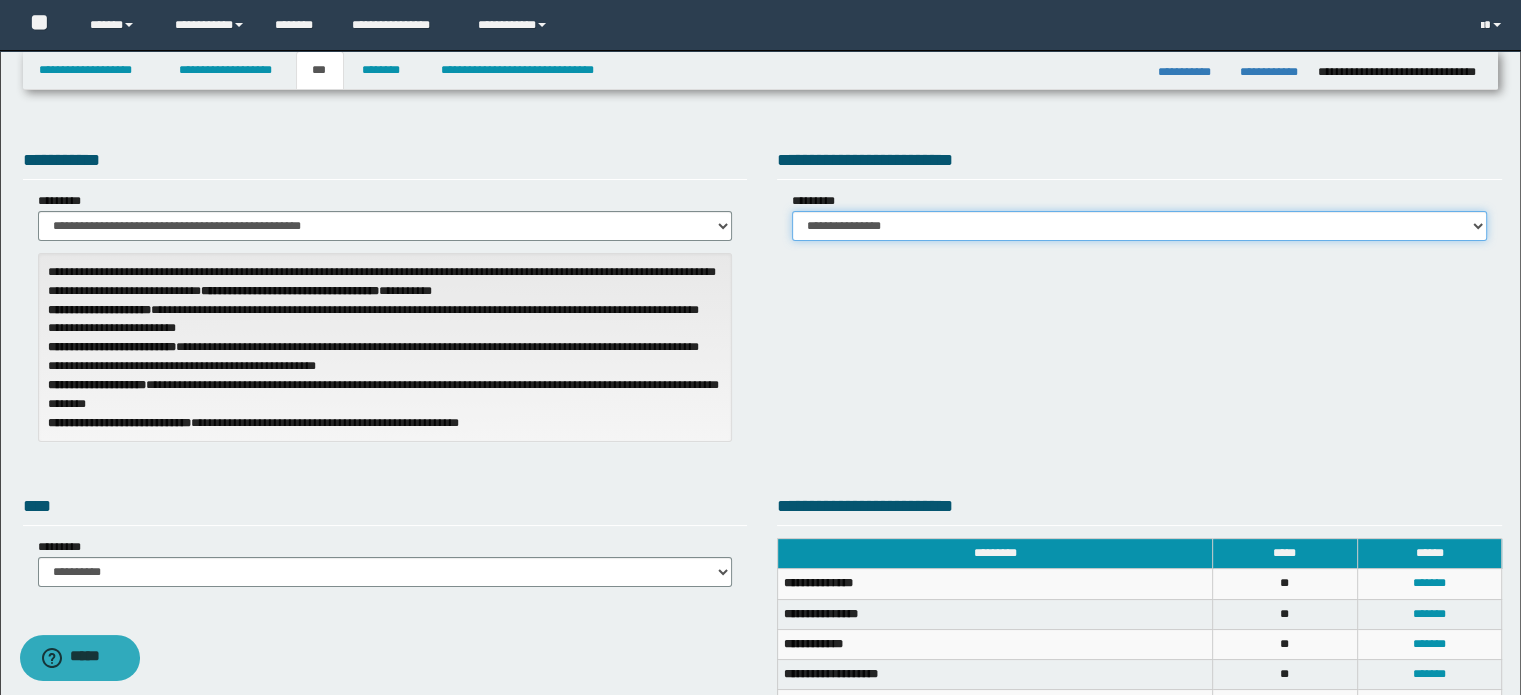 click on "**********" at bounding box center [1139, 226] 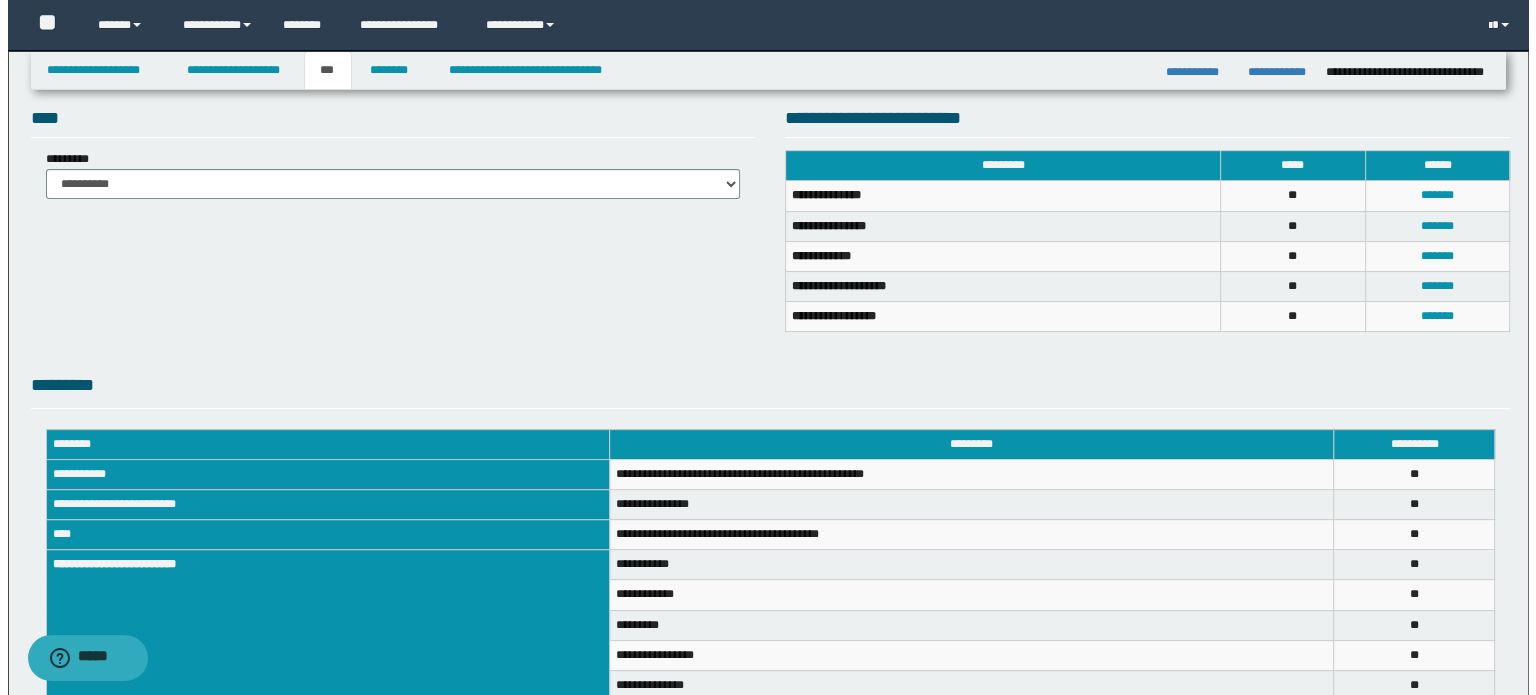 scroll, scrollTop: 400, scrollLeft: 0, axis: vertical 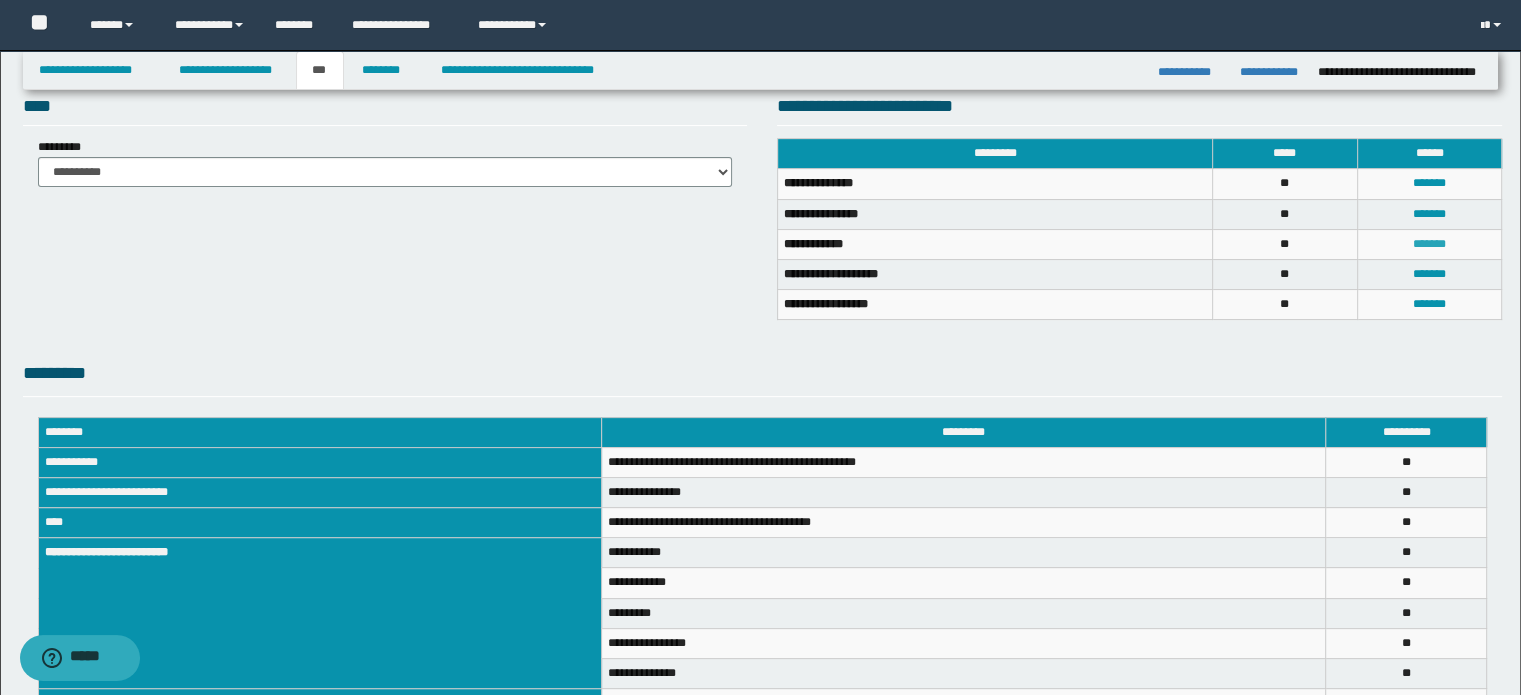 click on "*******" at bounding box center [1429, 244] 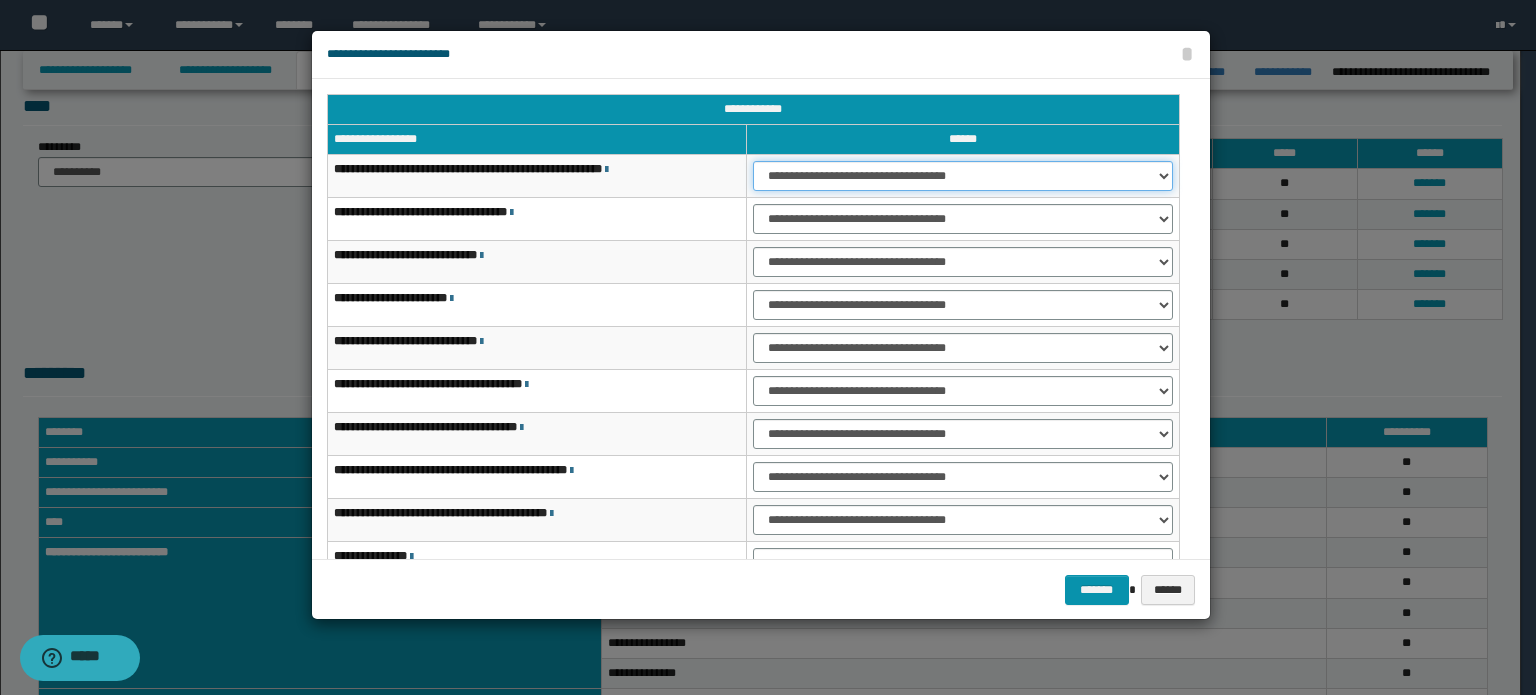 click on "**********" at bounding box center [963, 176] 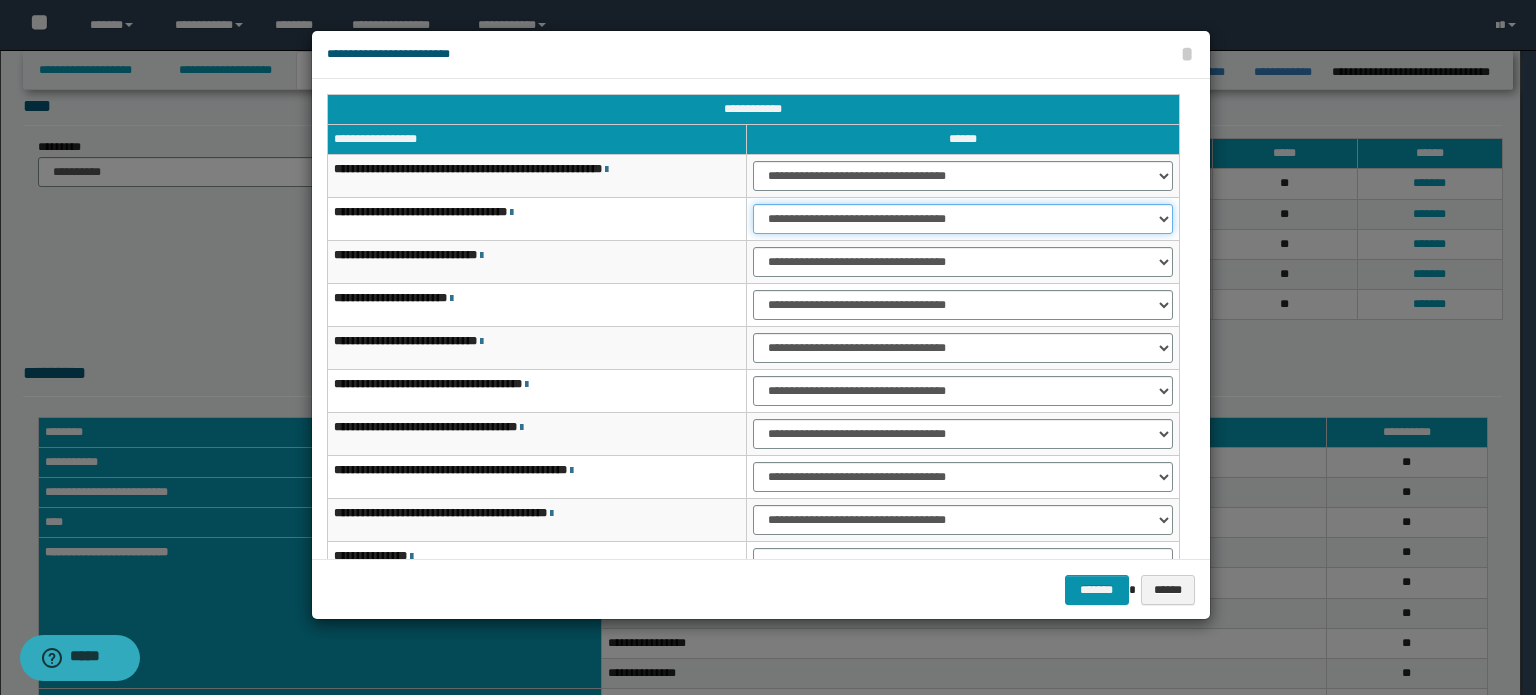 click on "**********" at bounding box center (963, 219) 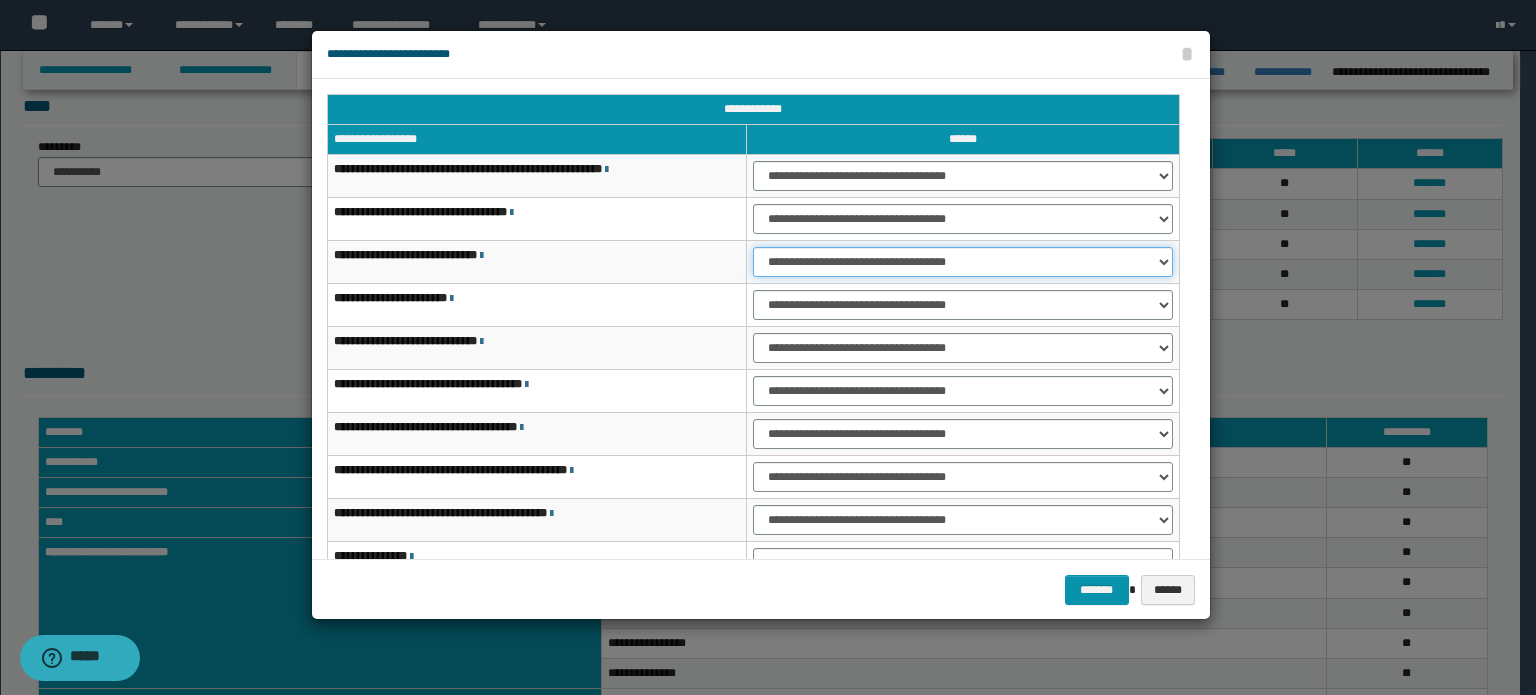 click on "**********" at bounding box center (963, 262) 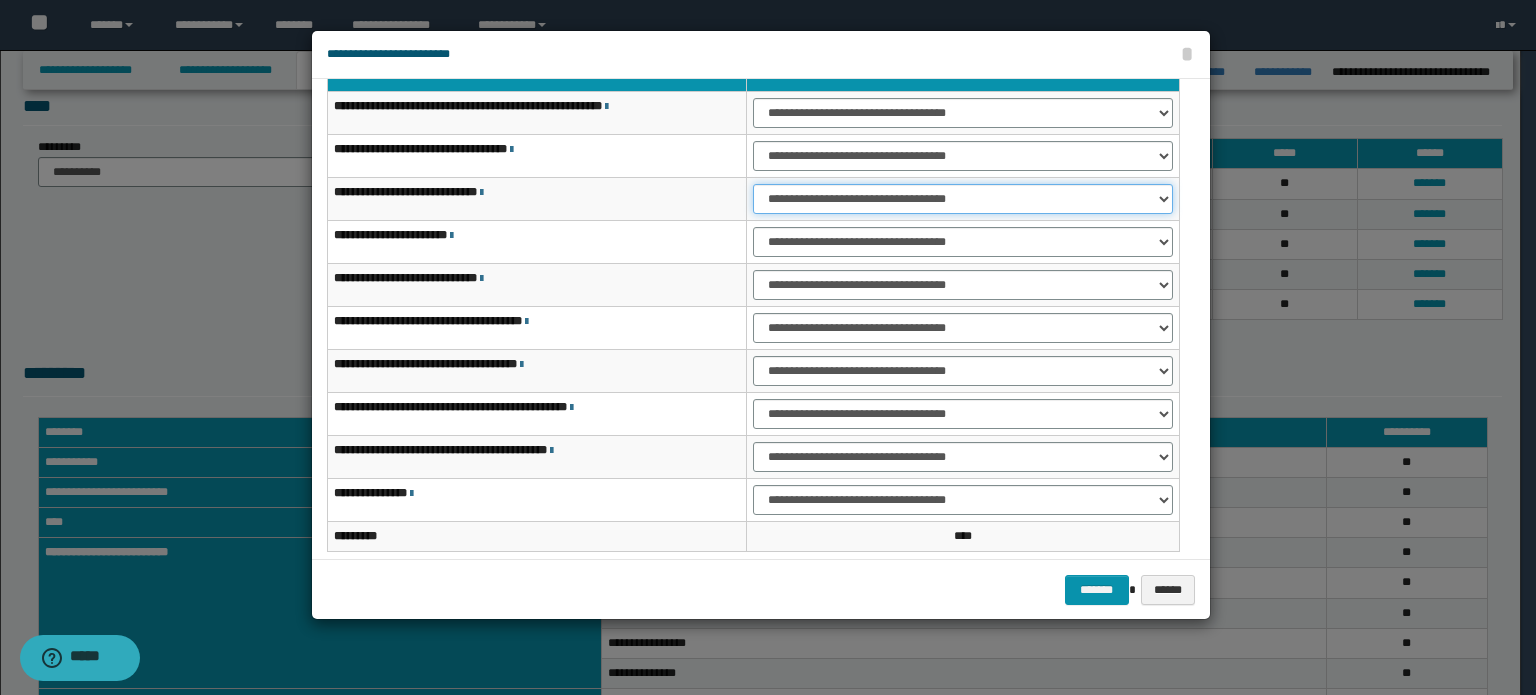 scroll, scrollTop: 118, scrollLeft: 0, axis: vertical 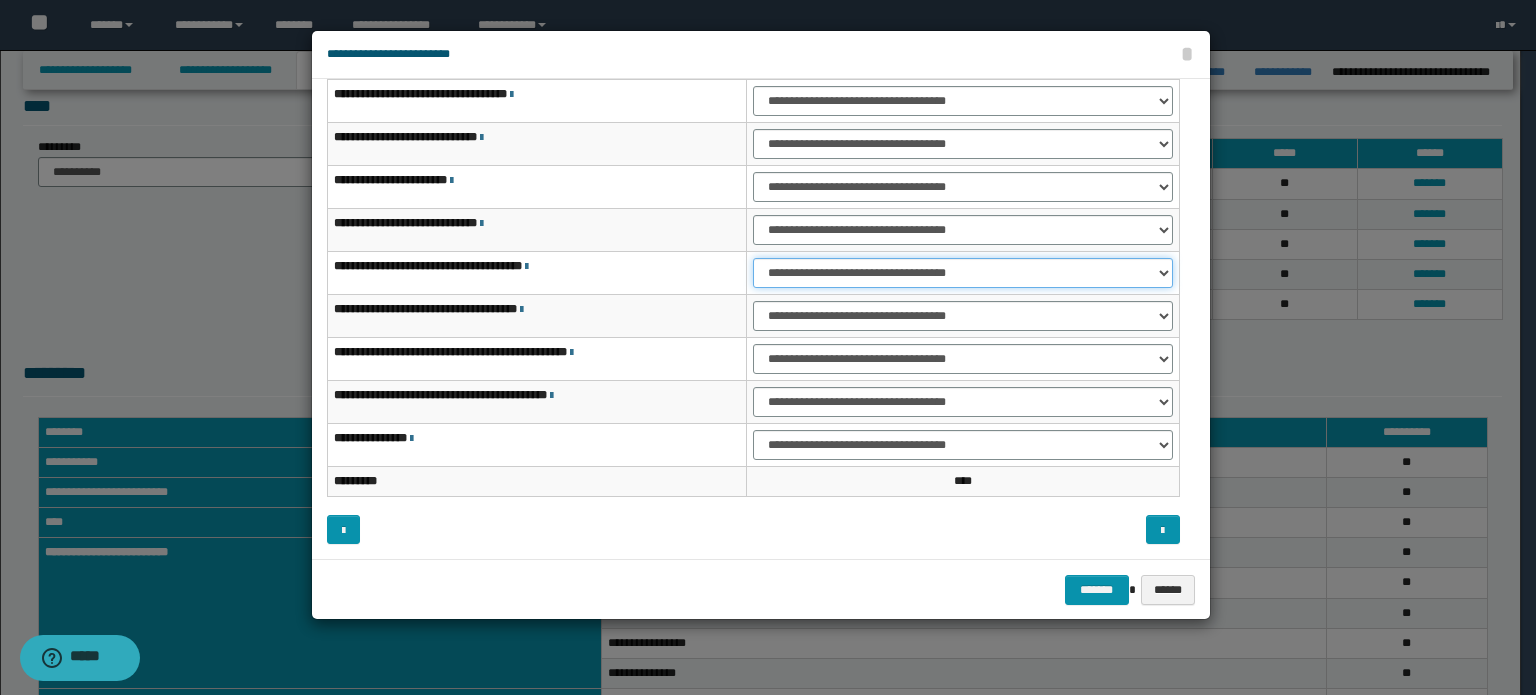 click on "**********" at bounding box center [963, 273] 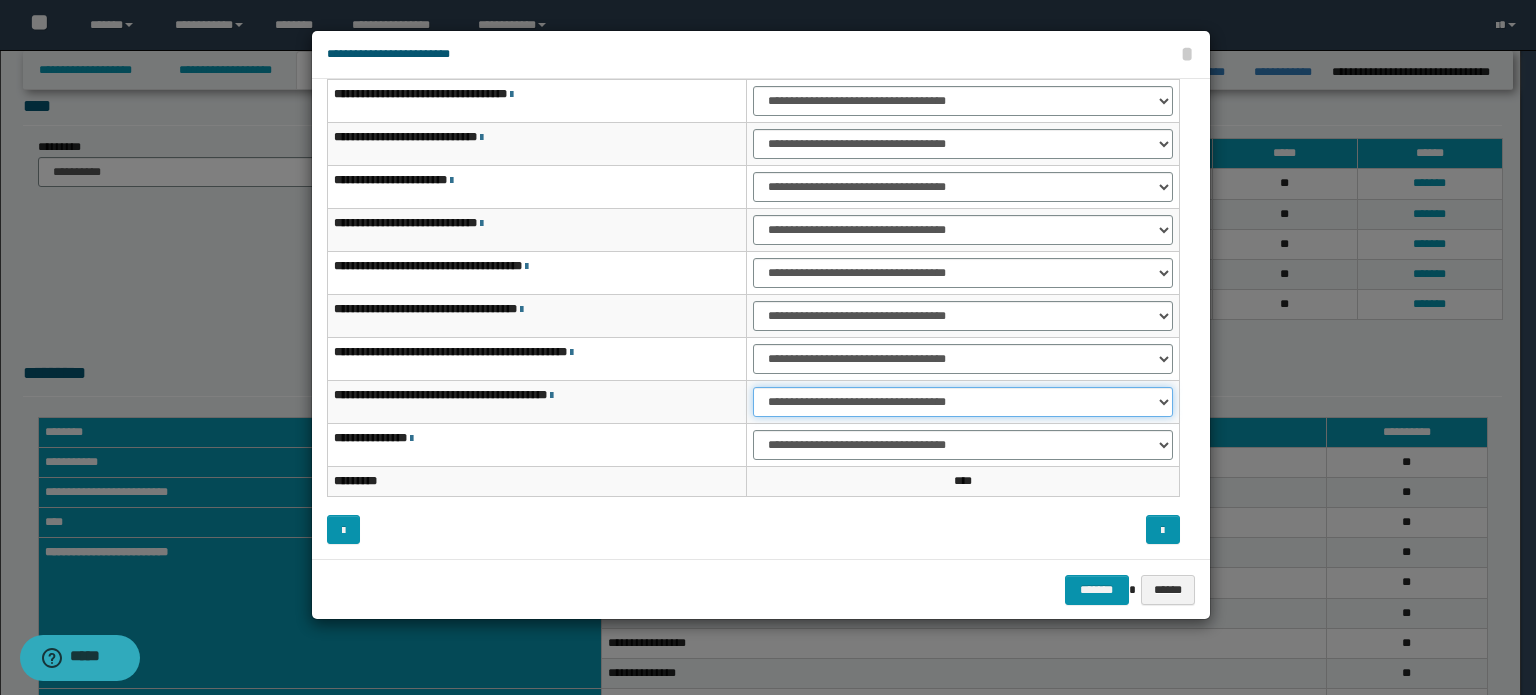 click on "**********" at bounding box center [963, 402] 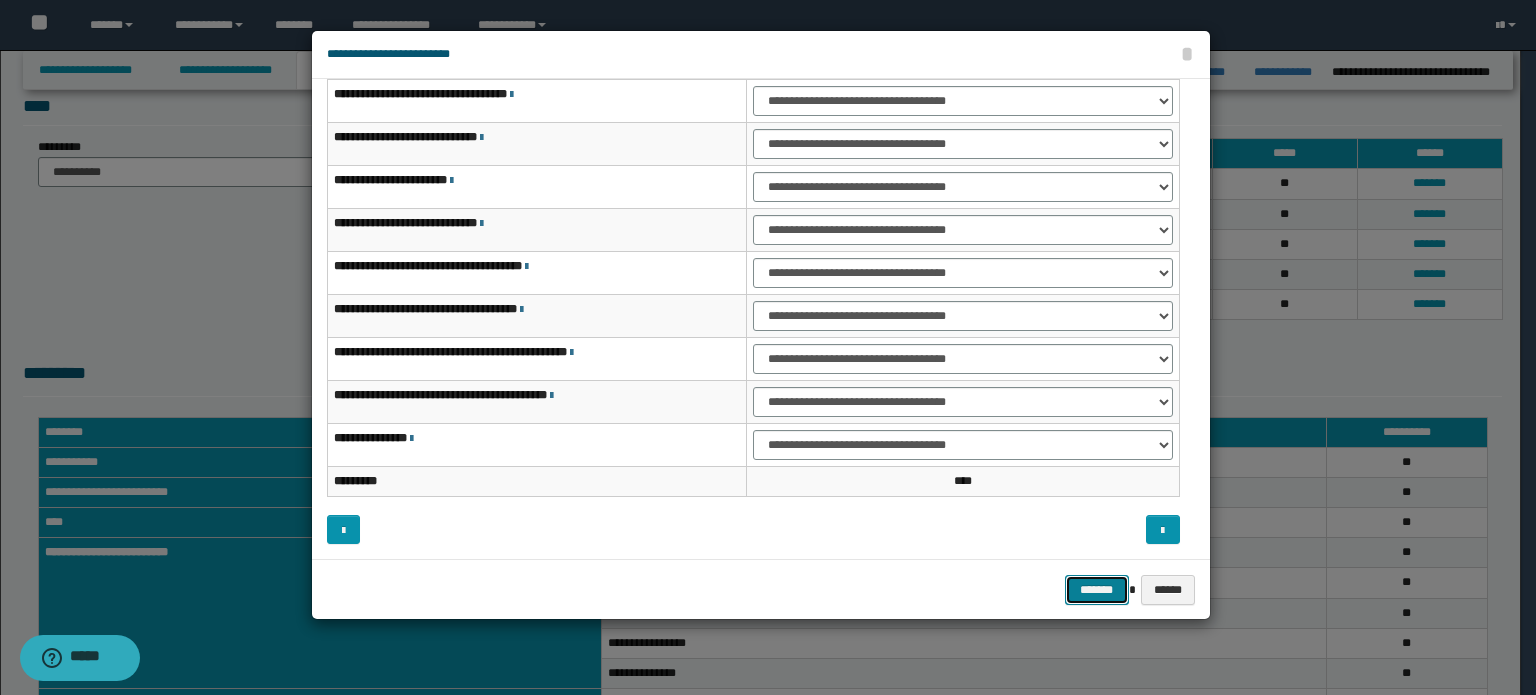 click on "*******" at bounding box center [1097, 590] 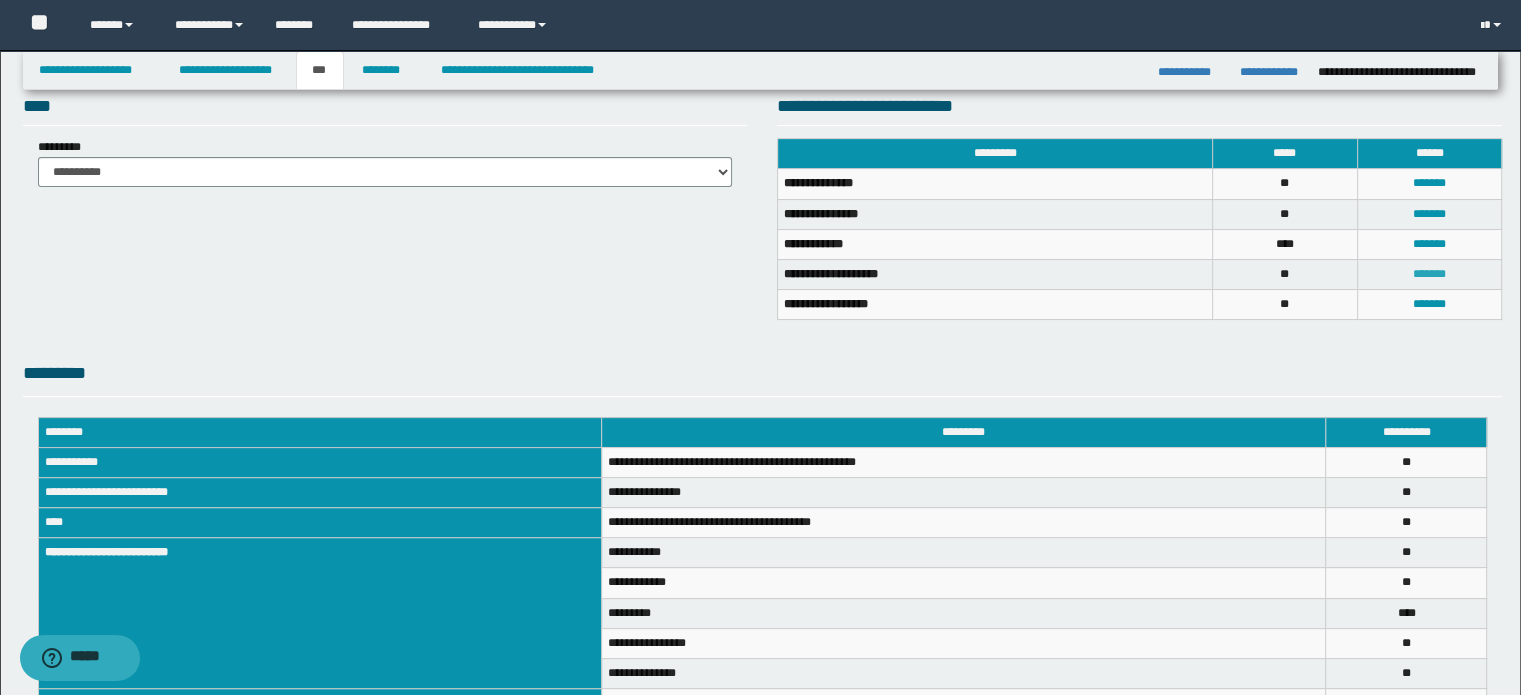 click on "*******" at bounding box center (1429, 274) 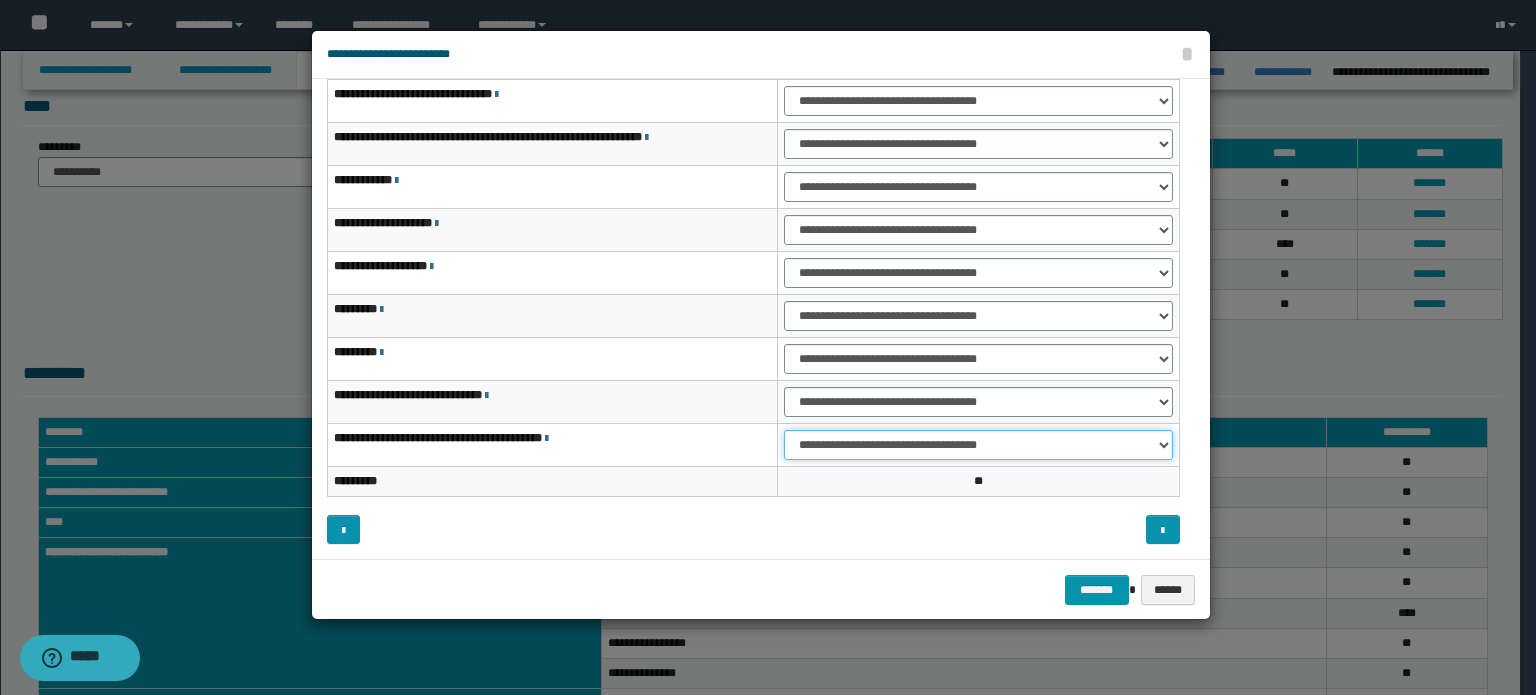 click on "**********" at bounding box center [978, 445] 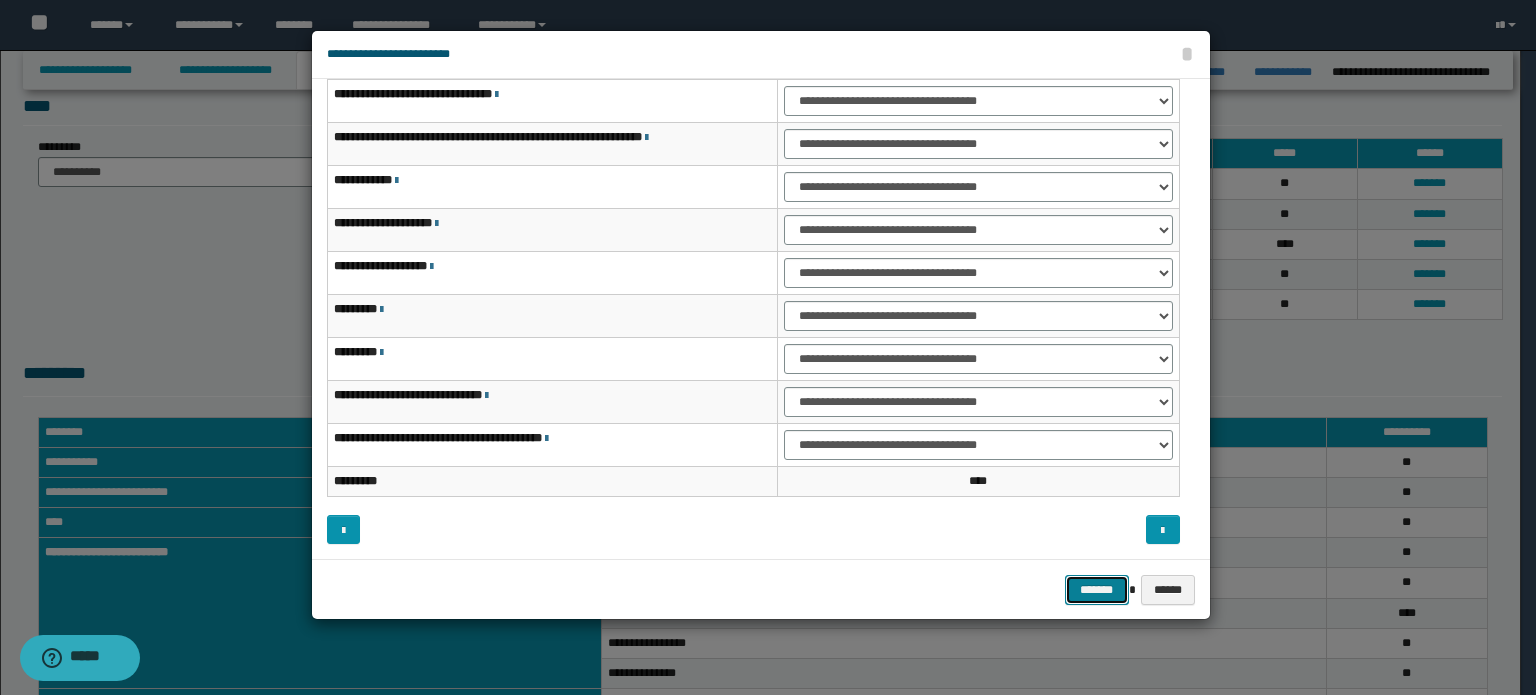 click on "*******" at bounding box center (1097, 590) 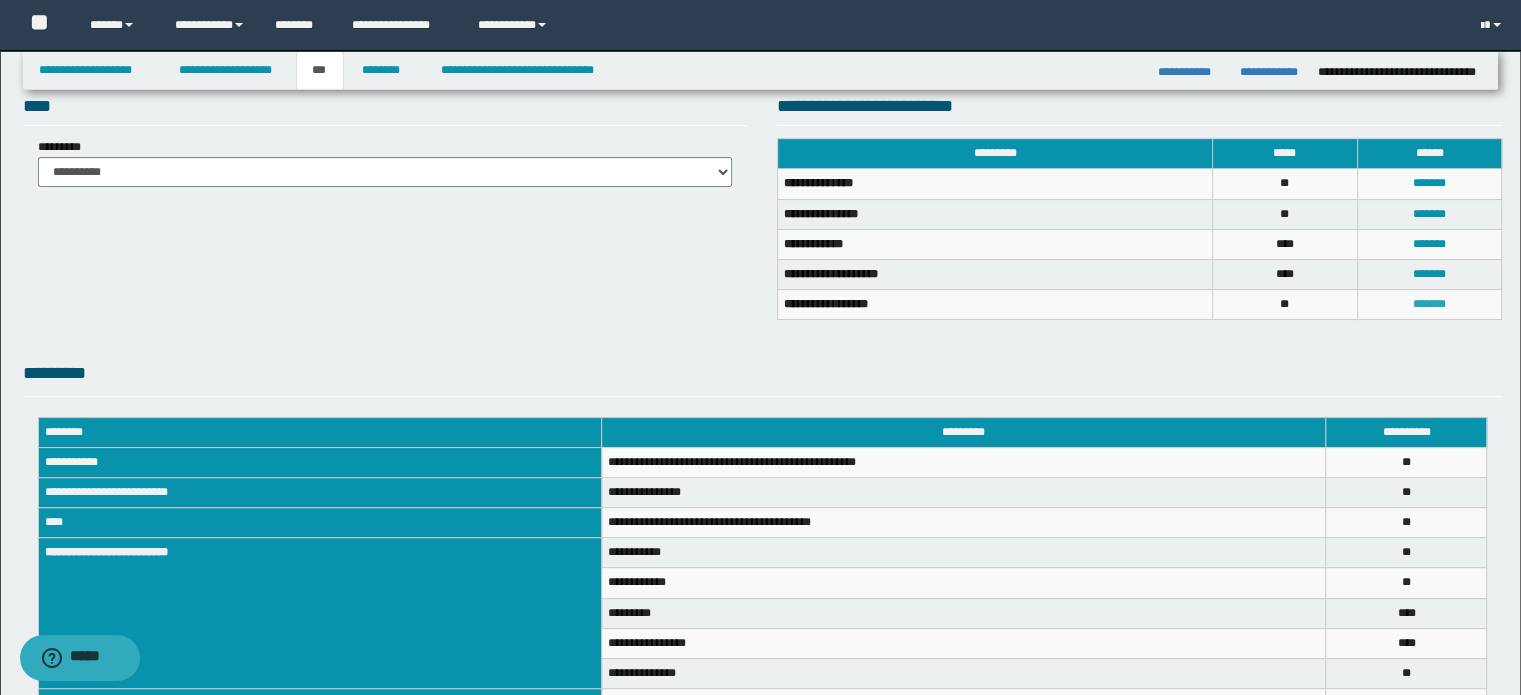 click on "*******" at bounding box center (1429, 304) 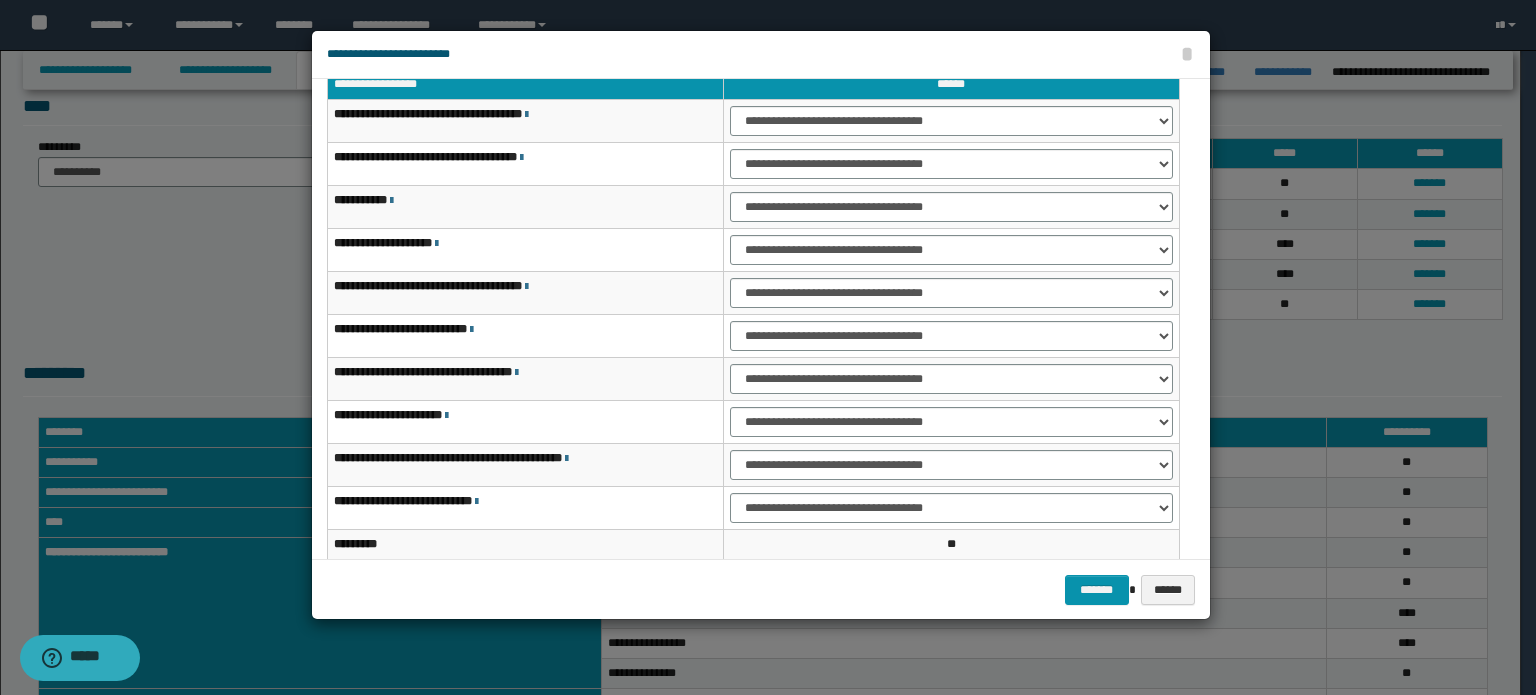 scroll, scrollTop: 100, scrollLeft: 0, axis: vertical 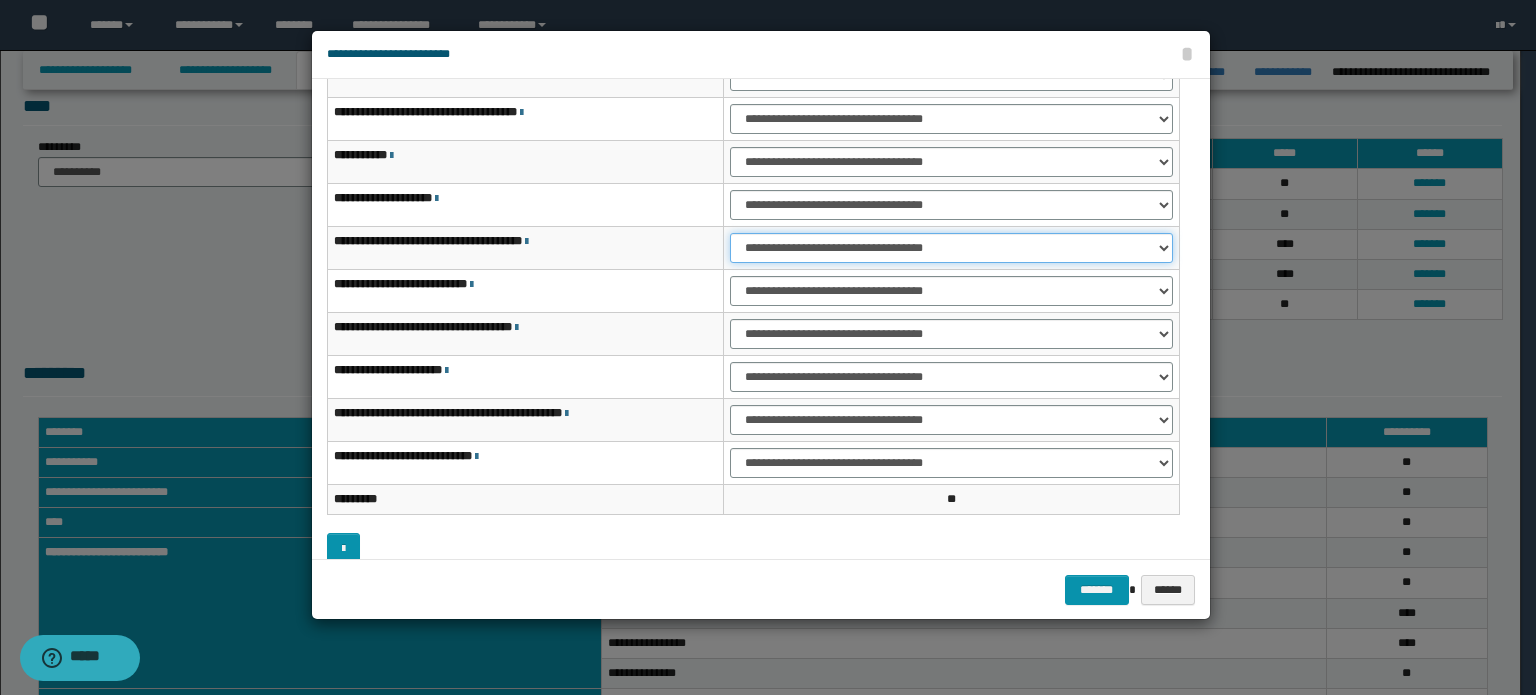 click on "**********" at bounding box center [951, 248] 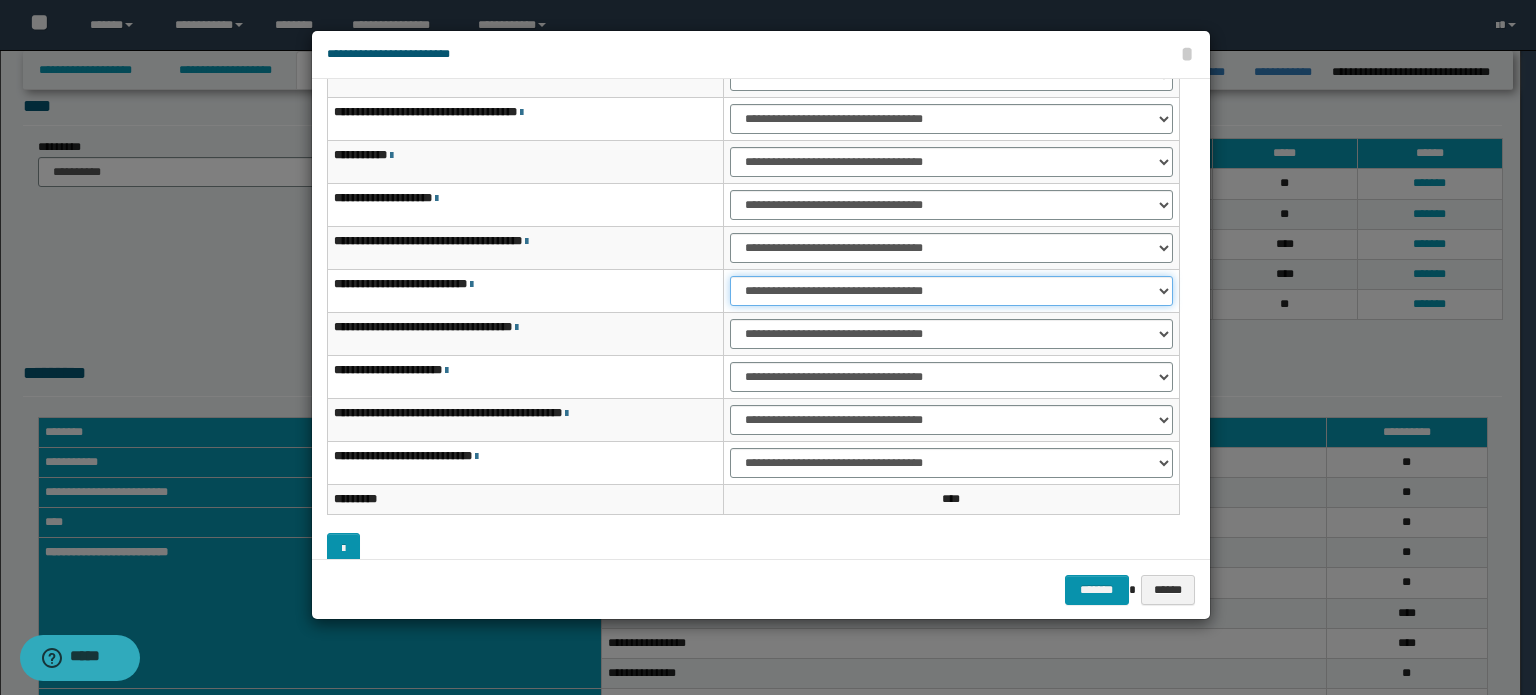click on "**********" at bounding box center (951, 291) 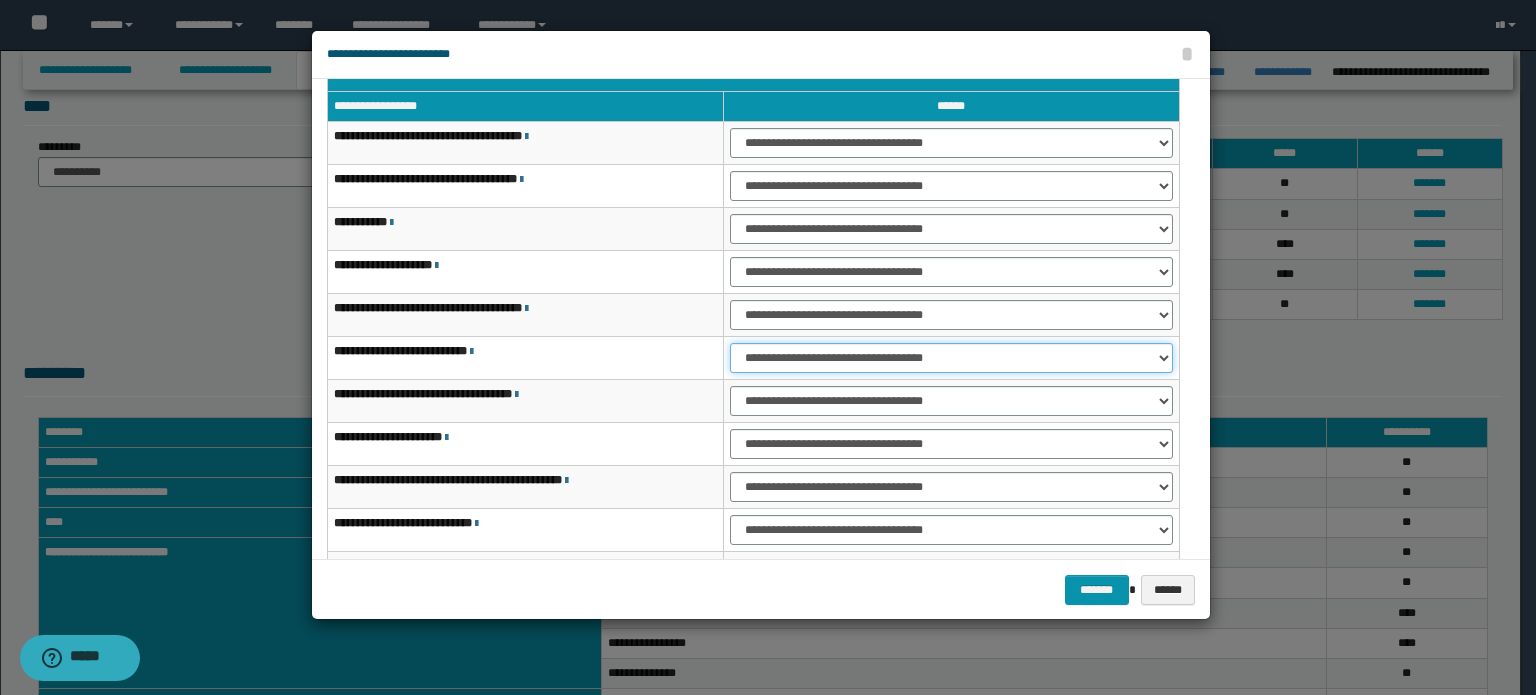 scroll, scrollTop: 0, scrollLeft: 0, axis: both 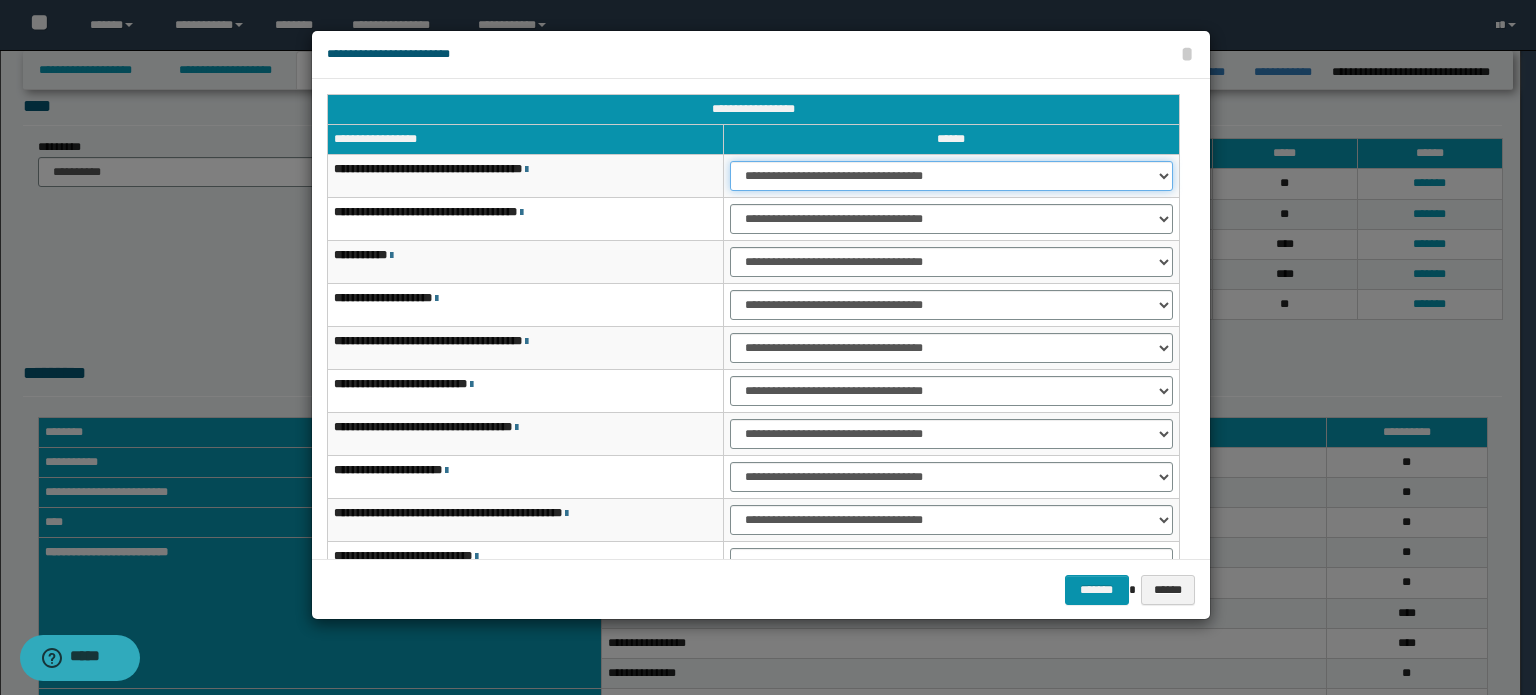 click on "**********" at bounding box center [951, 176] 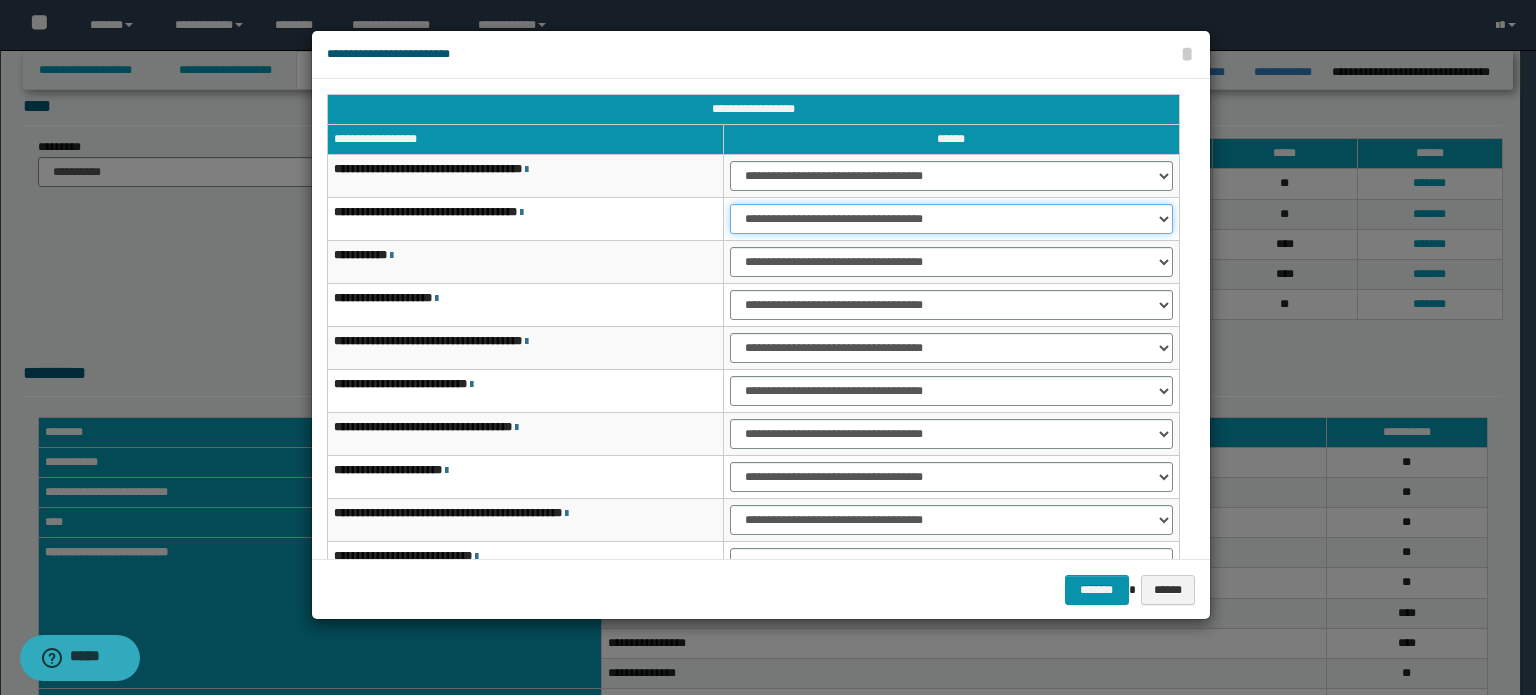 drag, startPoint x: 1006, startPoint y: 213, endPoint x: 1004, endPoint y: 229, distance: 16.124516 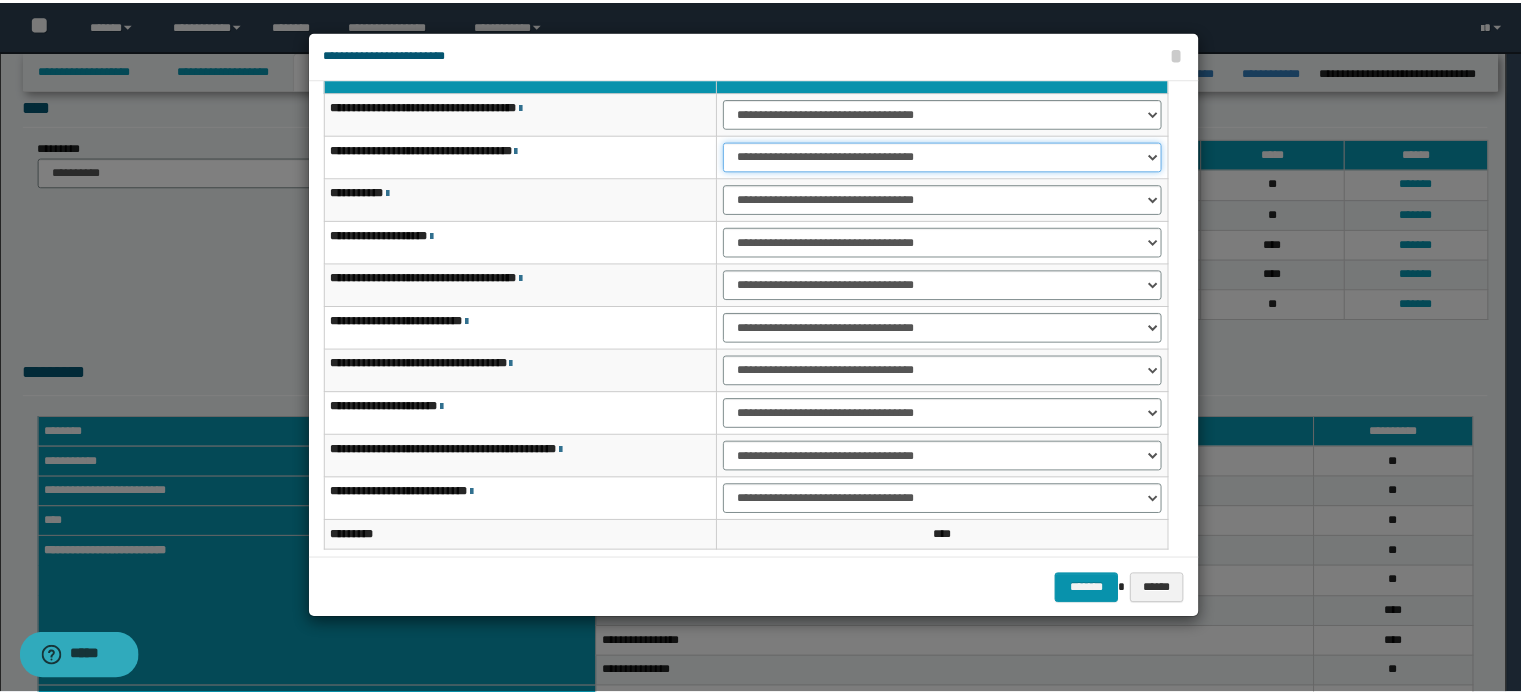 scroll, scrollTop: 118, scrollLeft: 0, axis: vertical 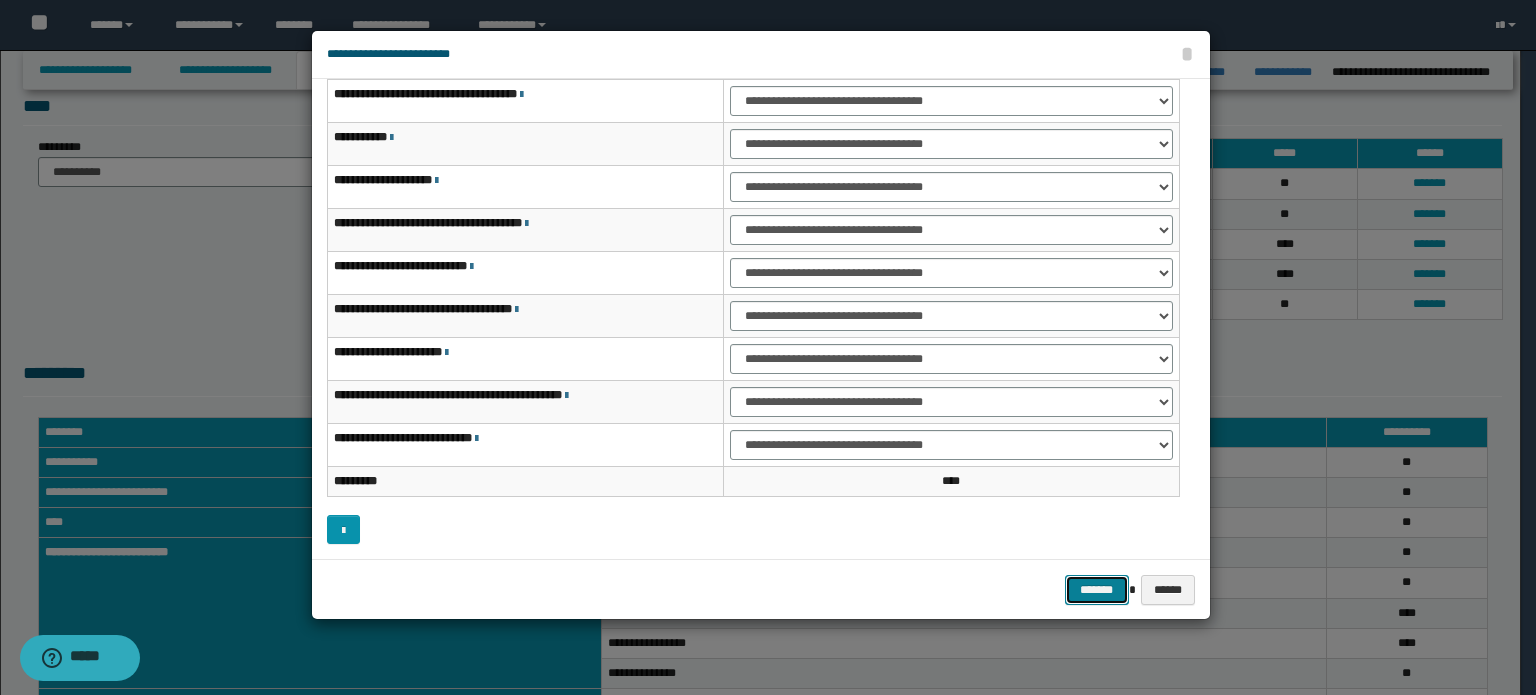 click on "*******" at bounding box center [1097, 590] 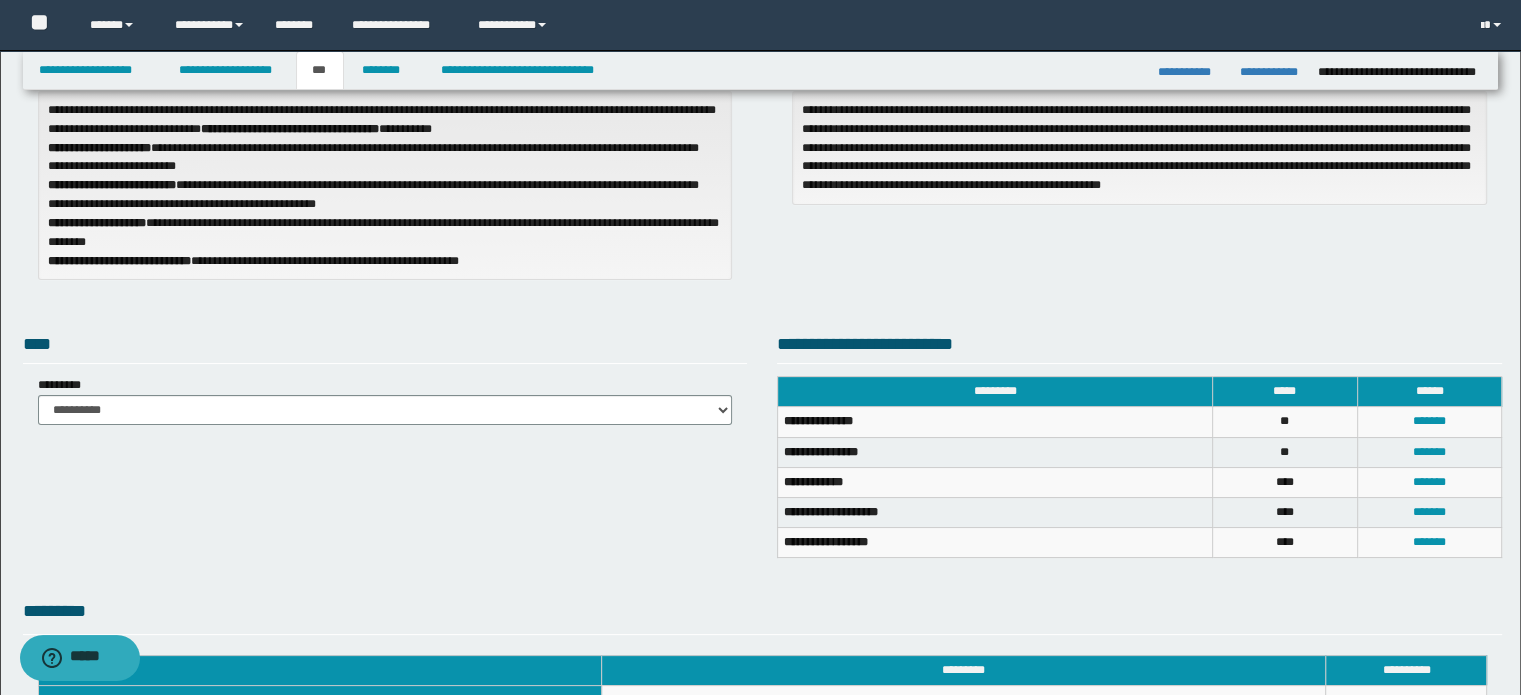 scroll, scrollTop: 0, scrollLeft: 0, axis: both 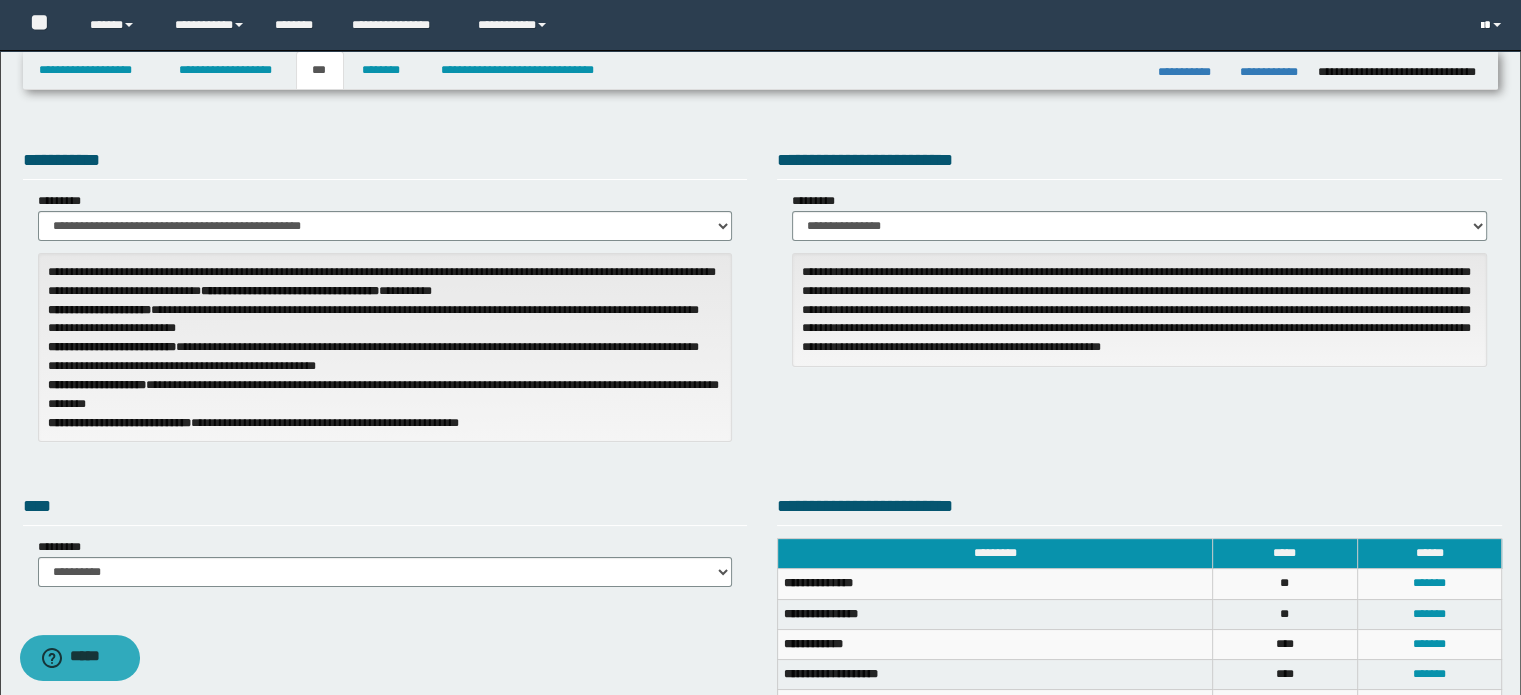 click at bounding box center (1493, 25) 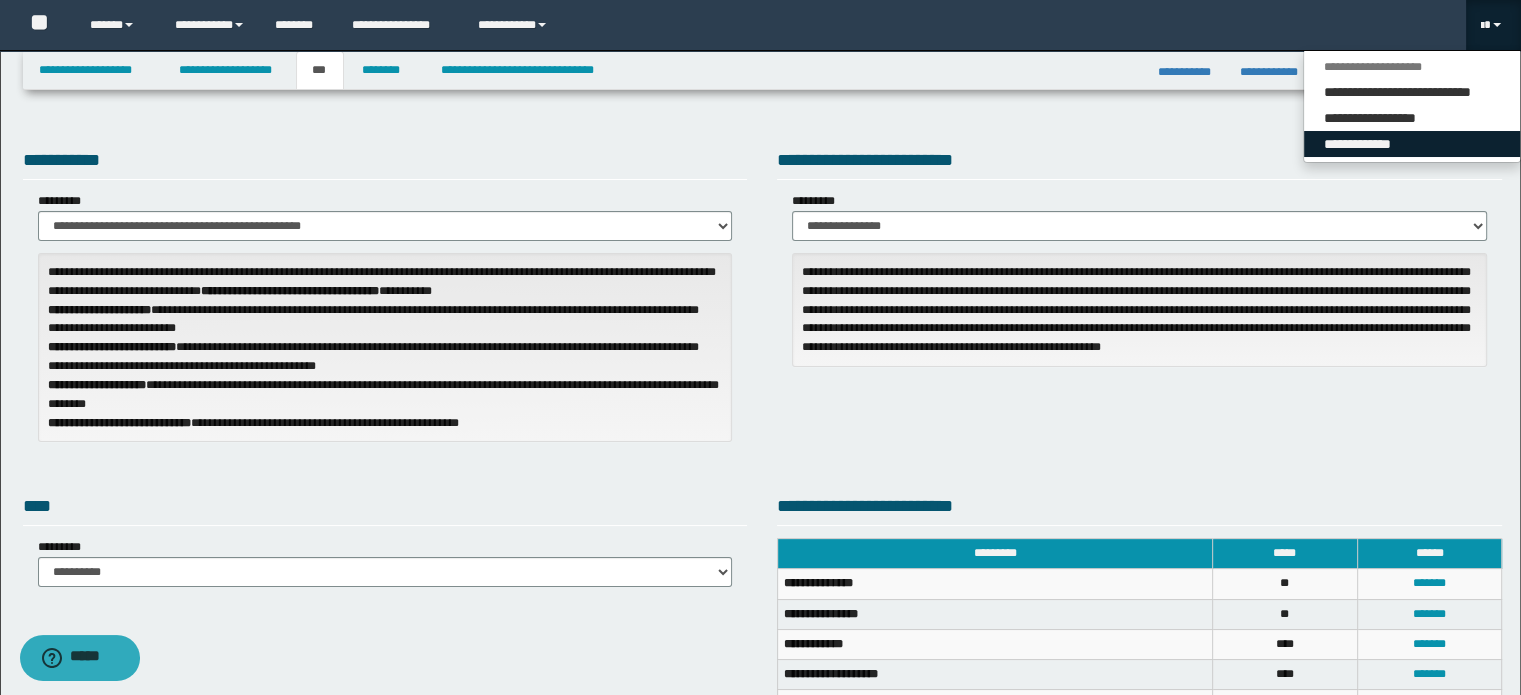 click on "**********" at bounding box center (1412, 144) 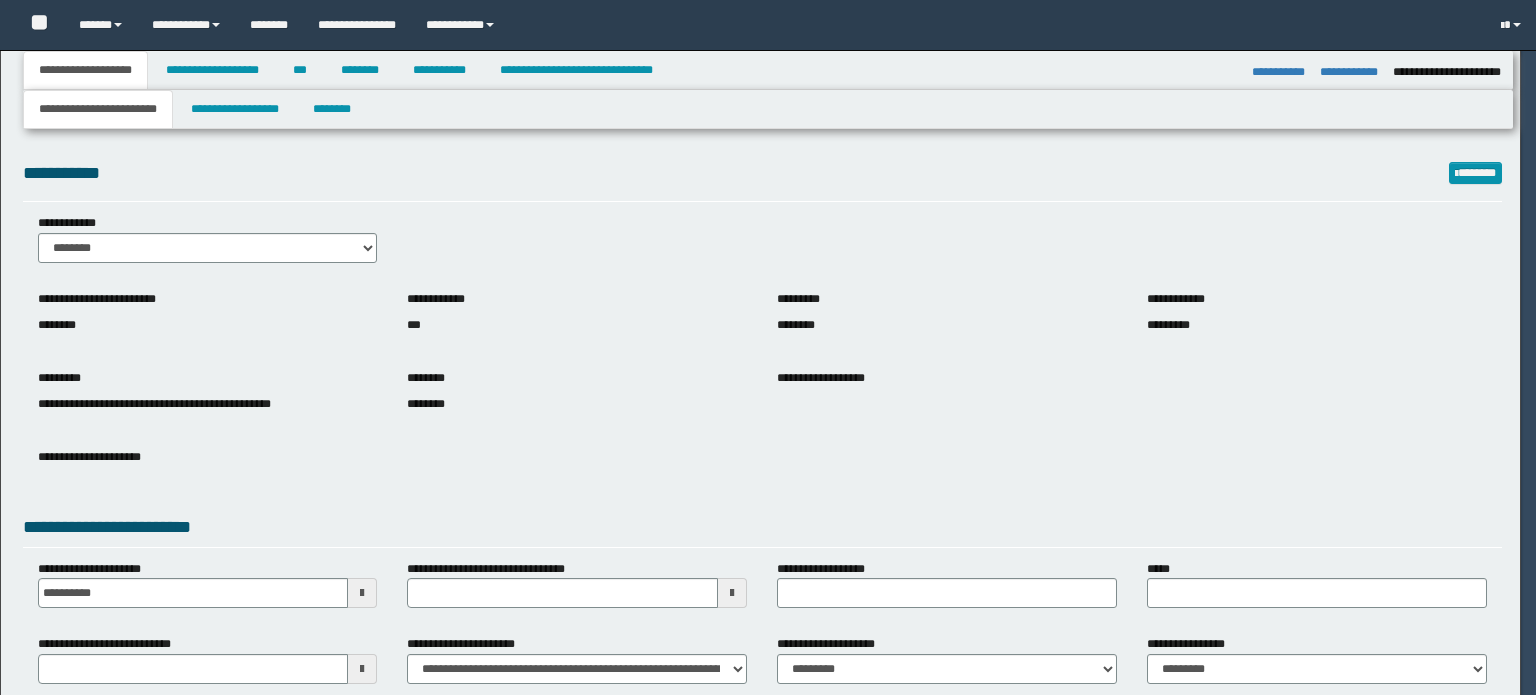 select on "*" 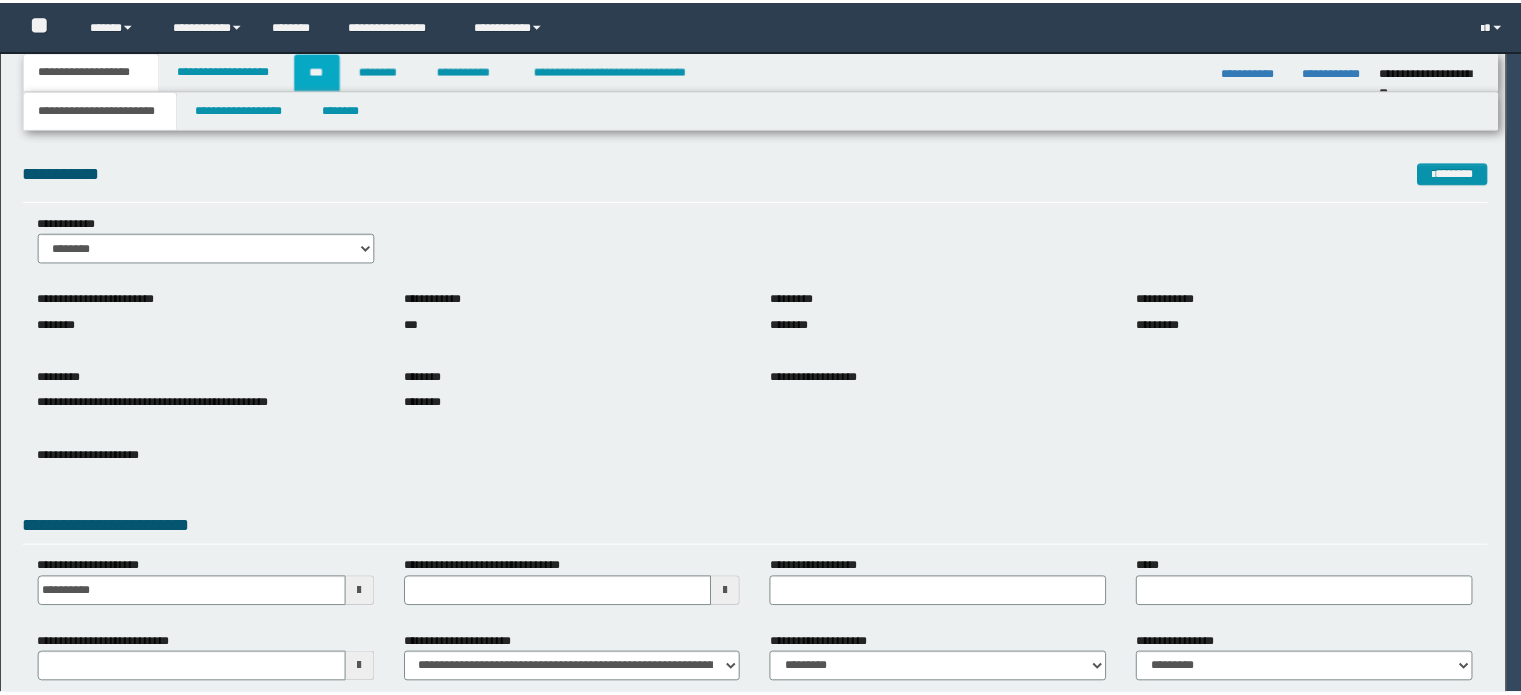 scroll, scrollTop: 0, scrollLeft: 0, axis: both 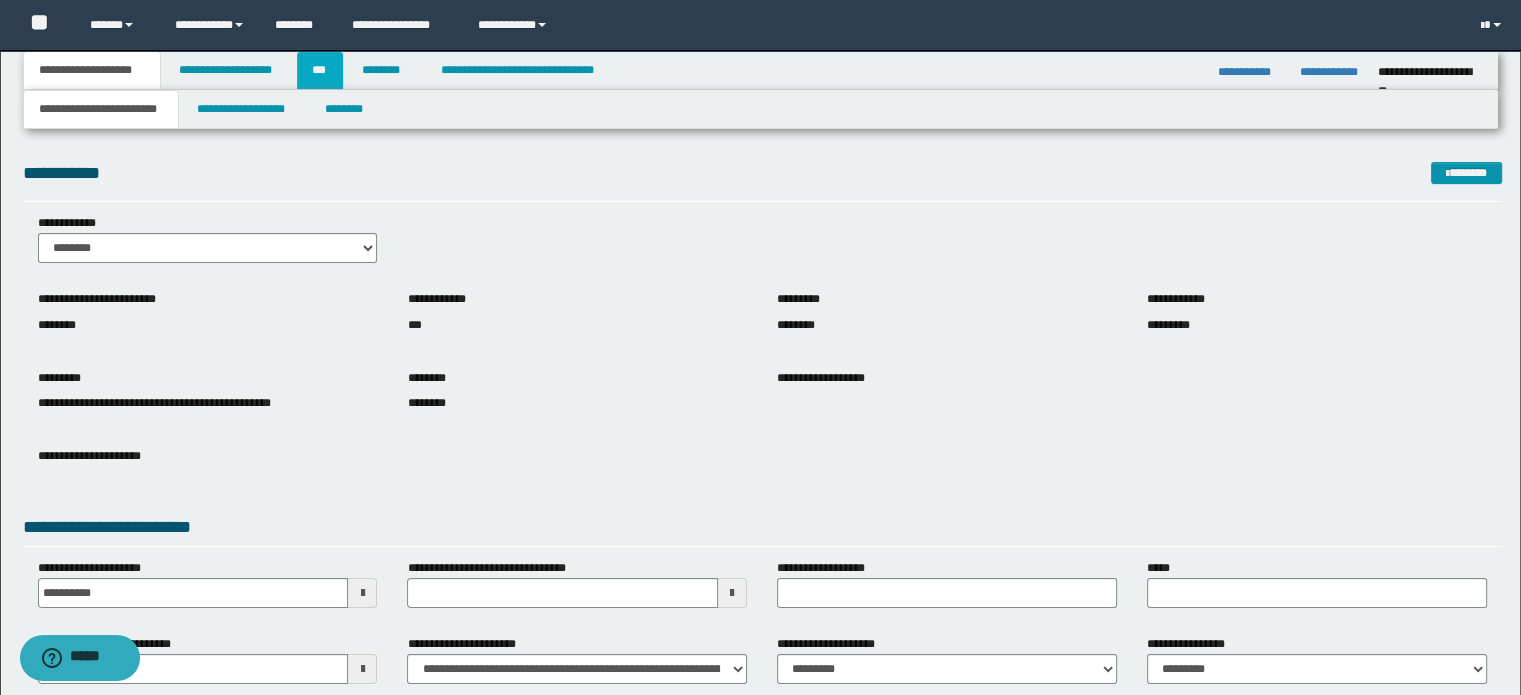 click on "***" at bounding box center [320, 70] 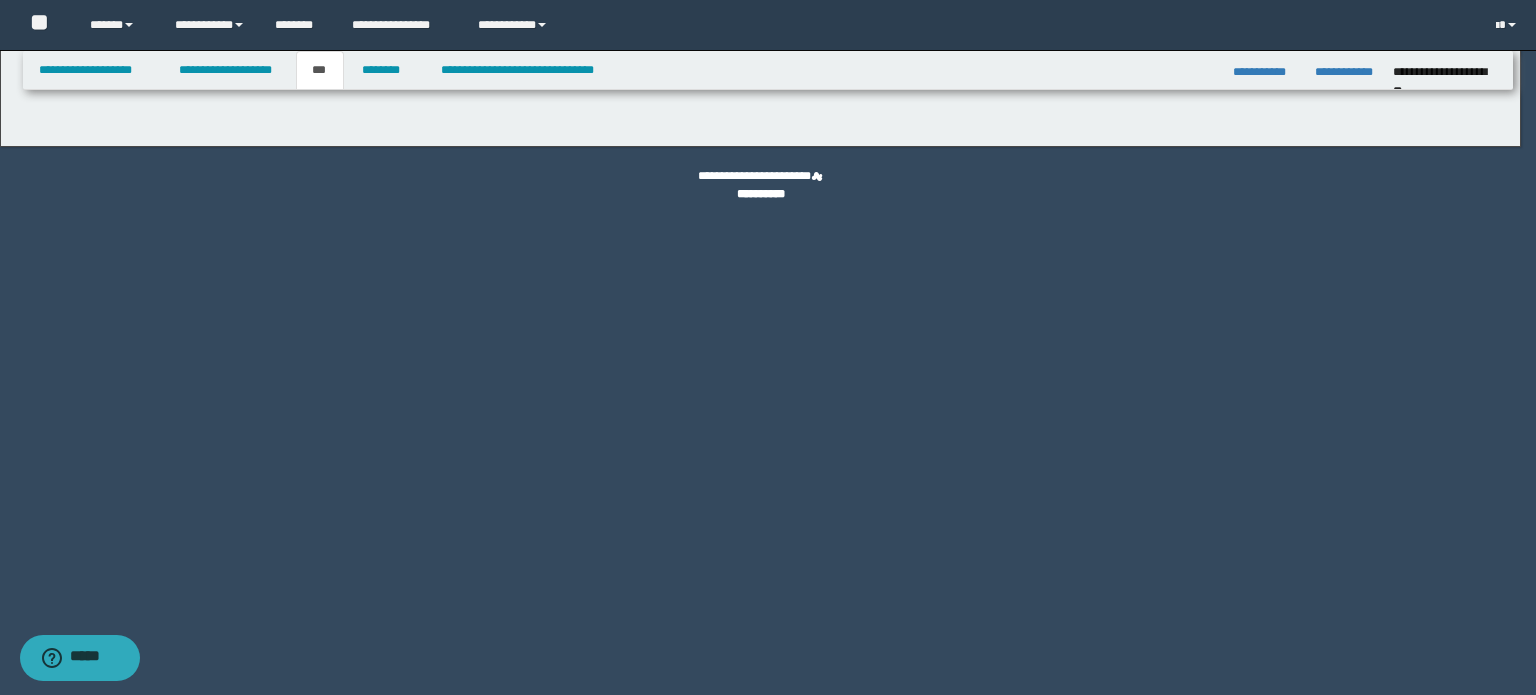select on "***" 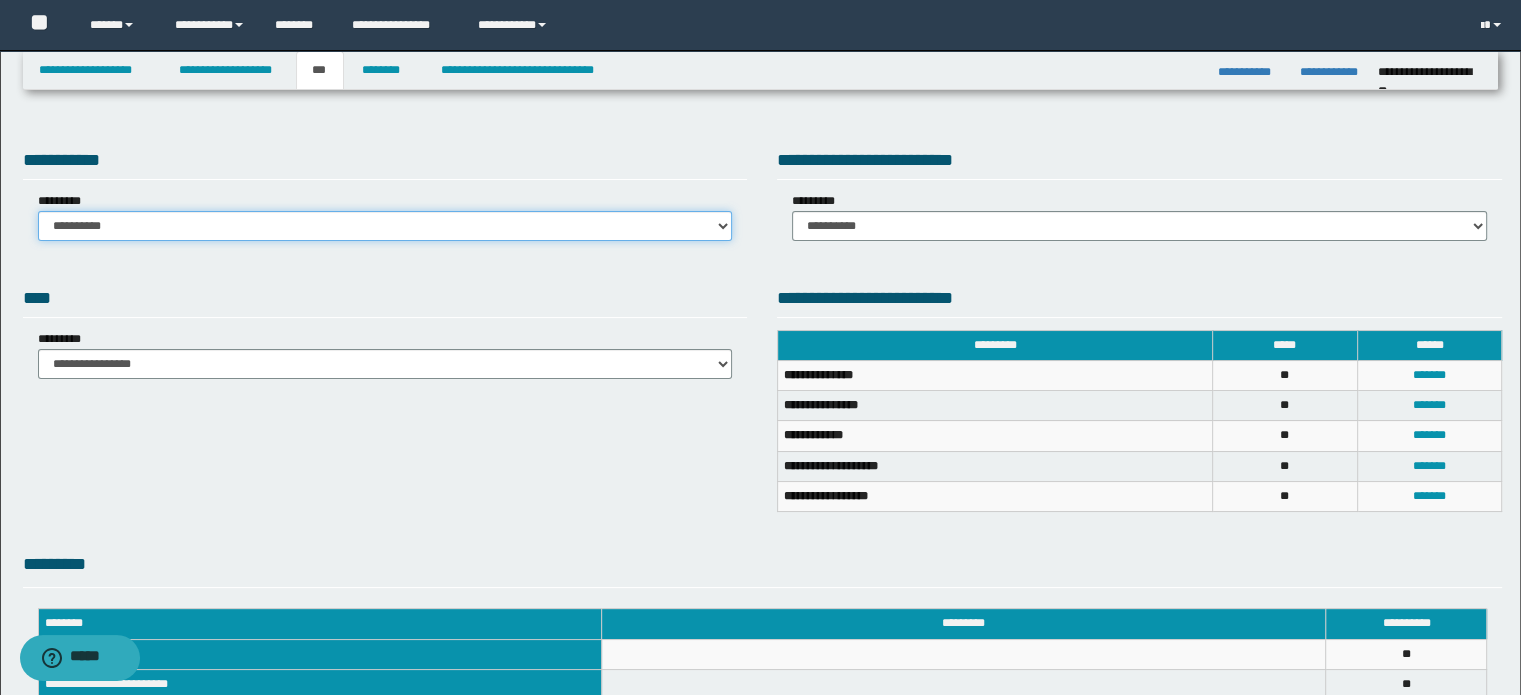 click on "**********" at bounding box center (385, 226) 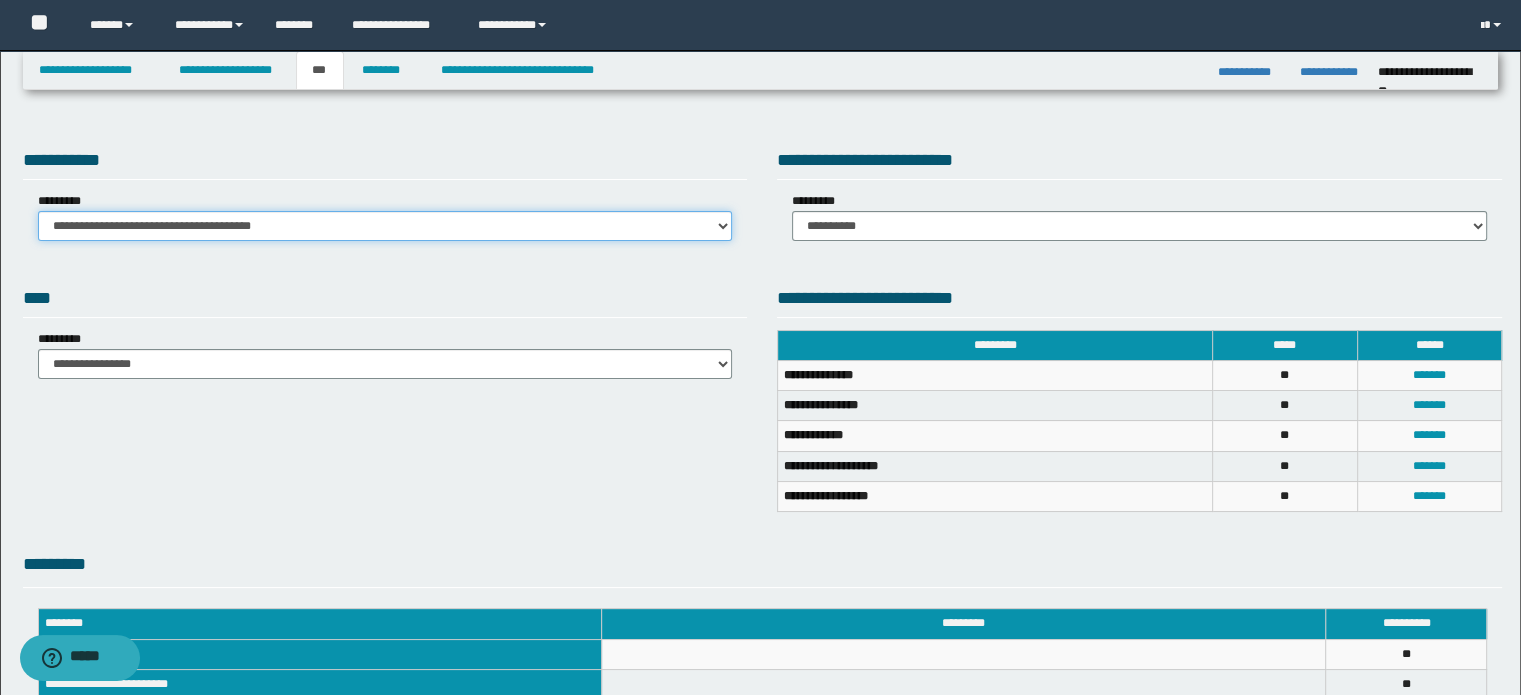 click on "**********" at bounding box center [385, 226] 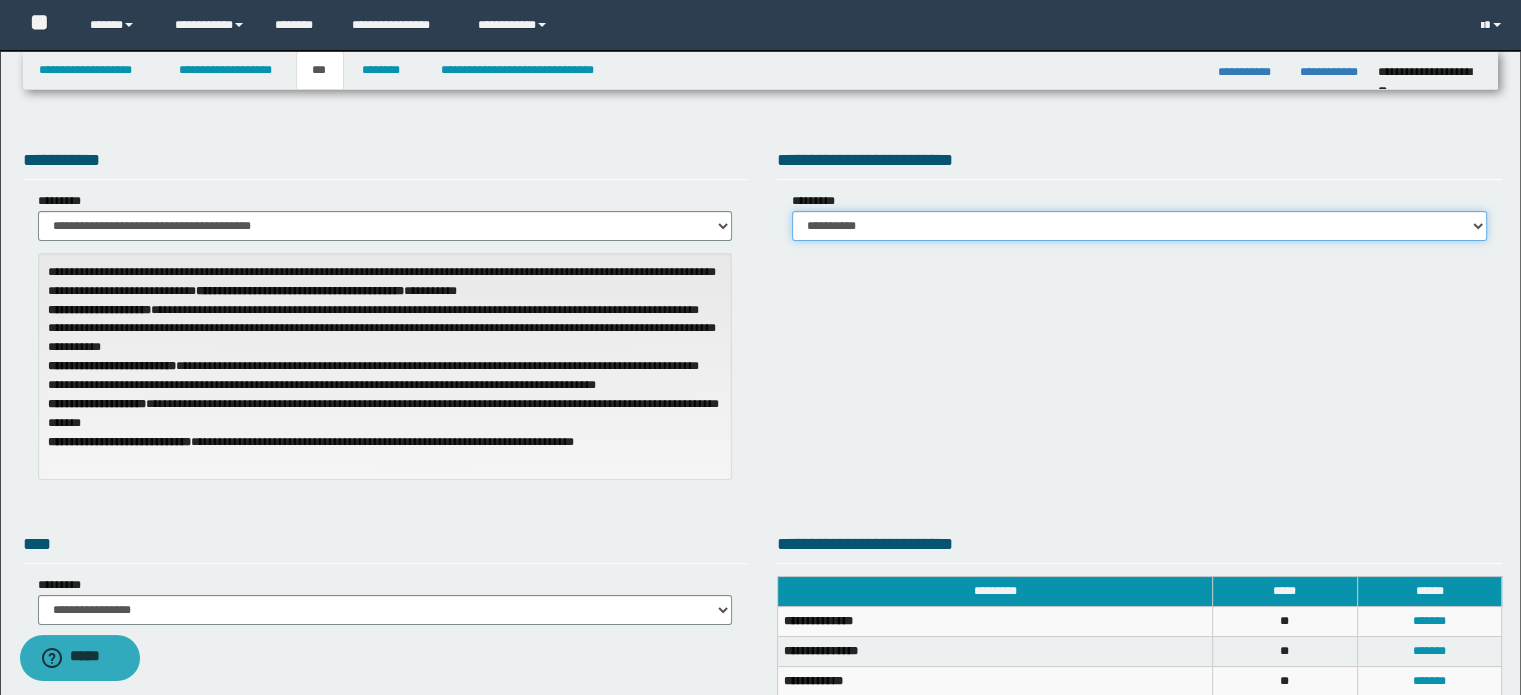 click on "**********" at bounding box center [1139, 226] 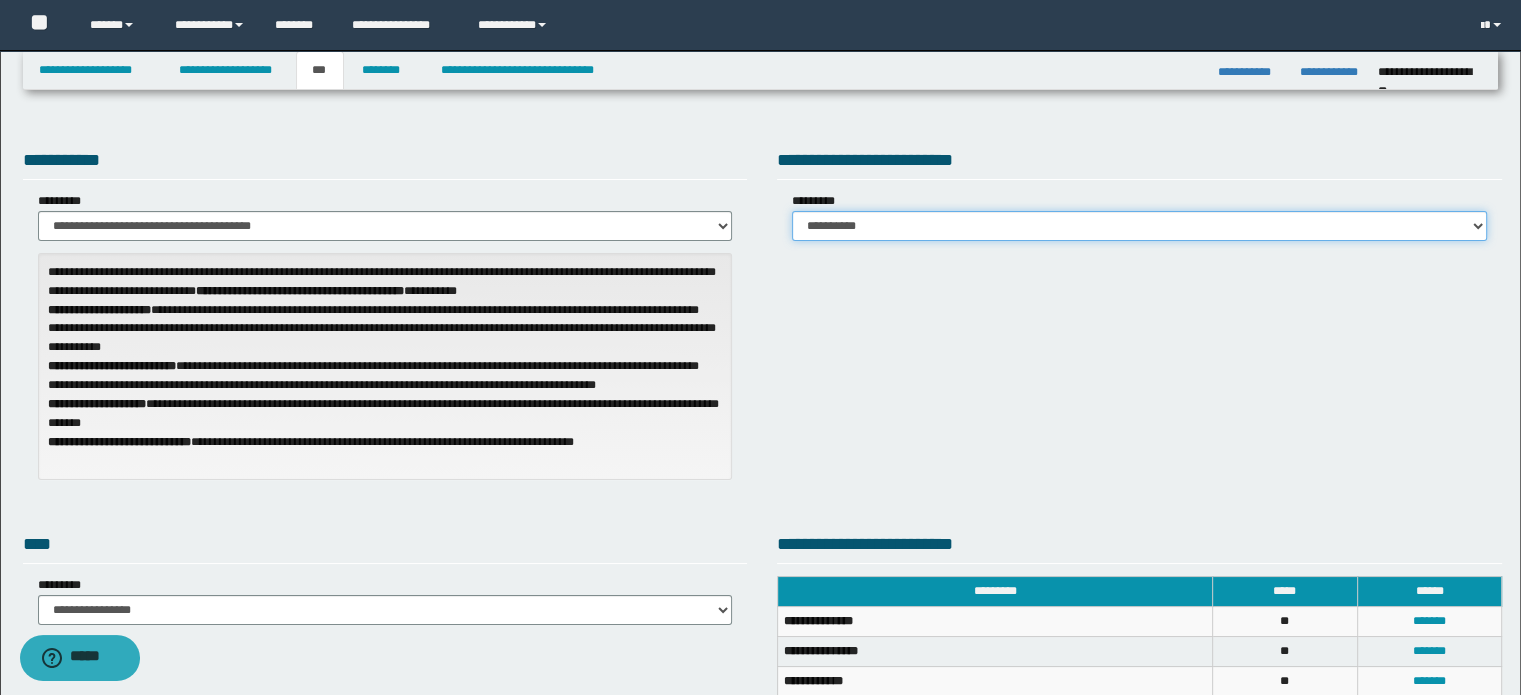 select on "*" 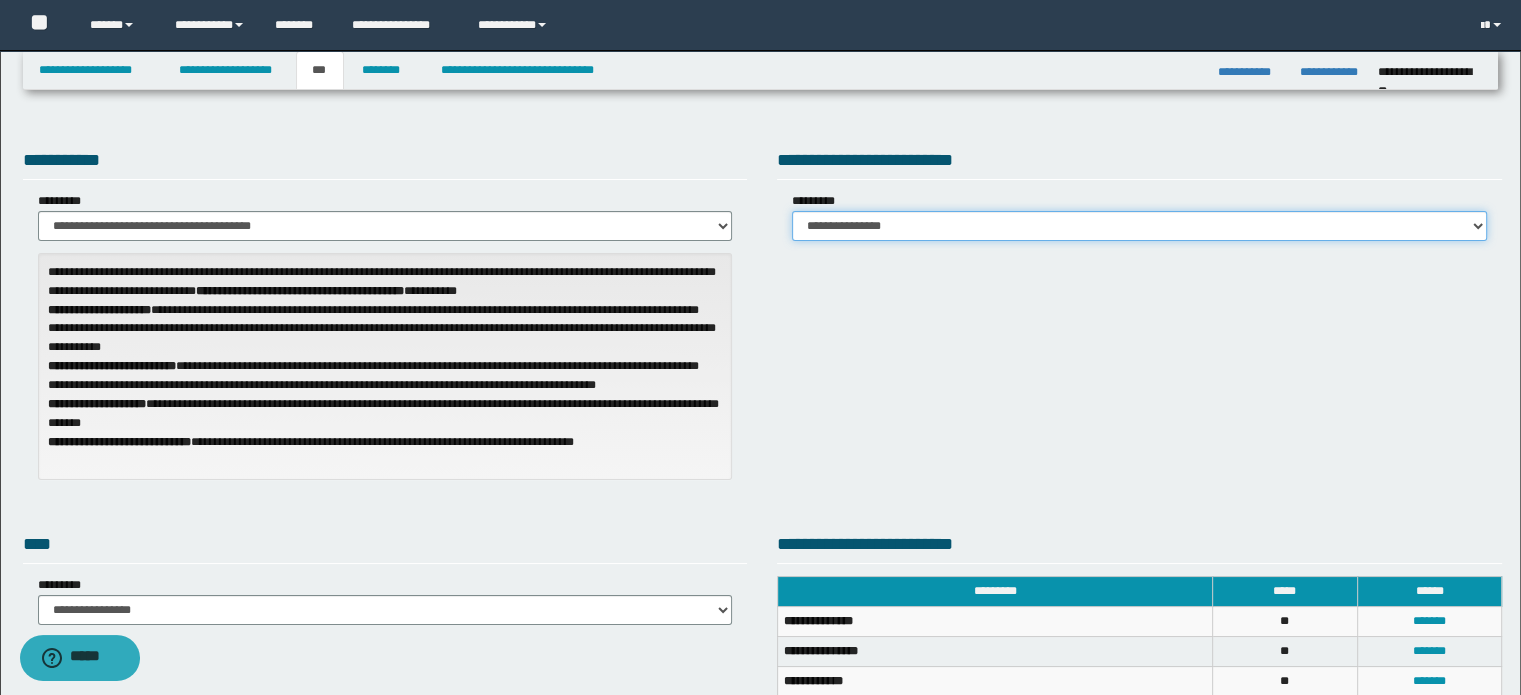 click on "**********" at bounding box center (1139, 226) 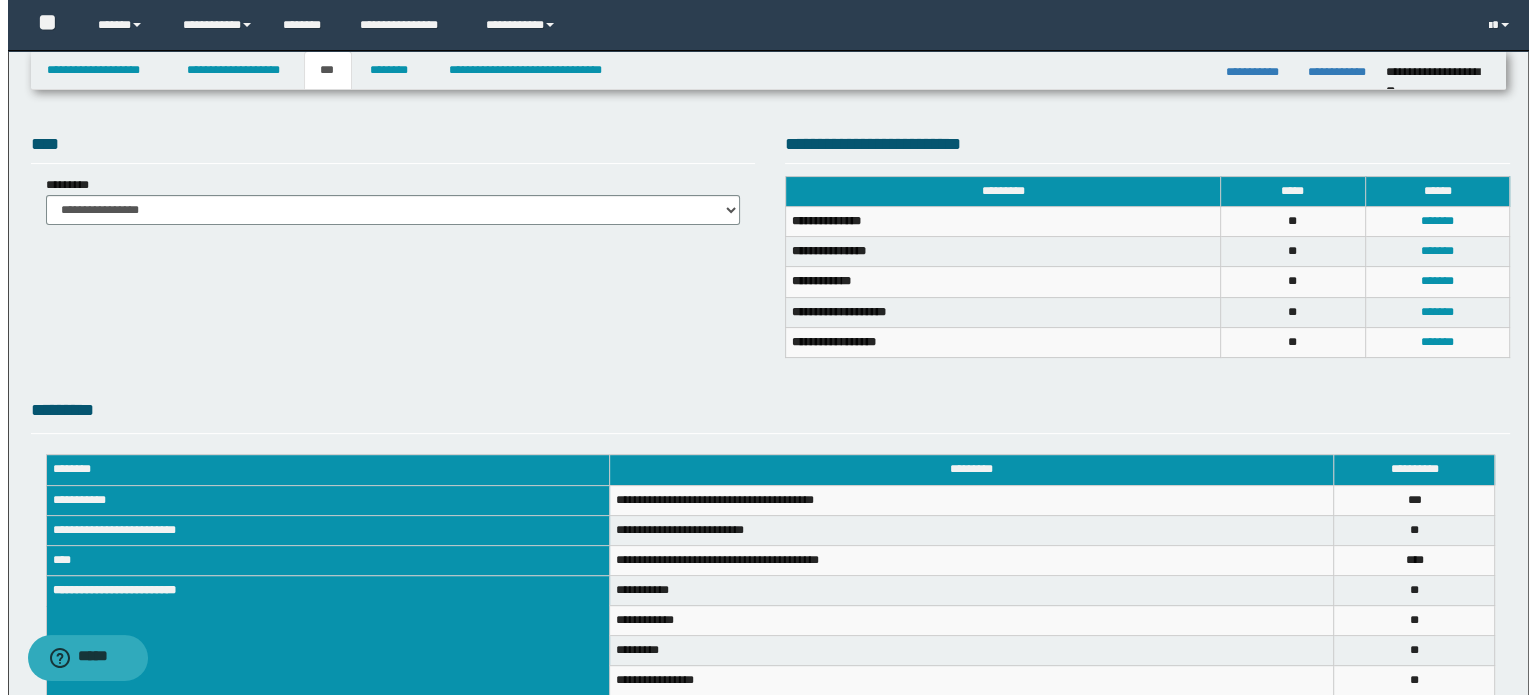 scroll, scrollTop: 500, scrollLeft: 0, axis: vertical 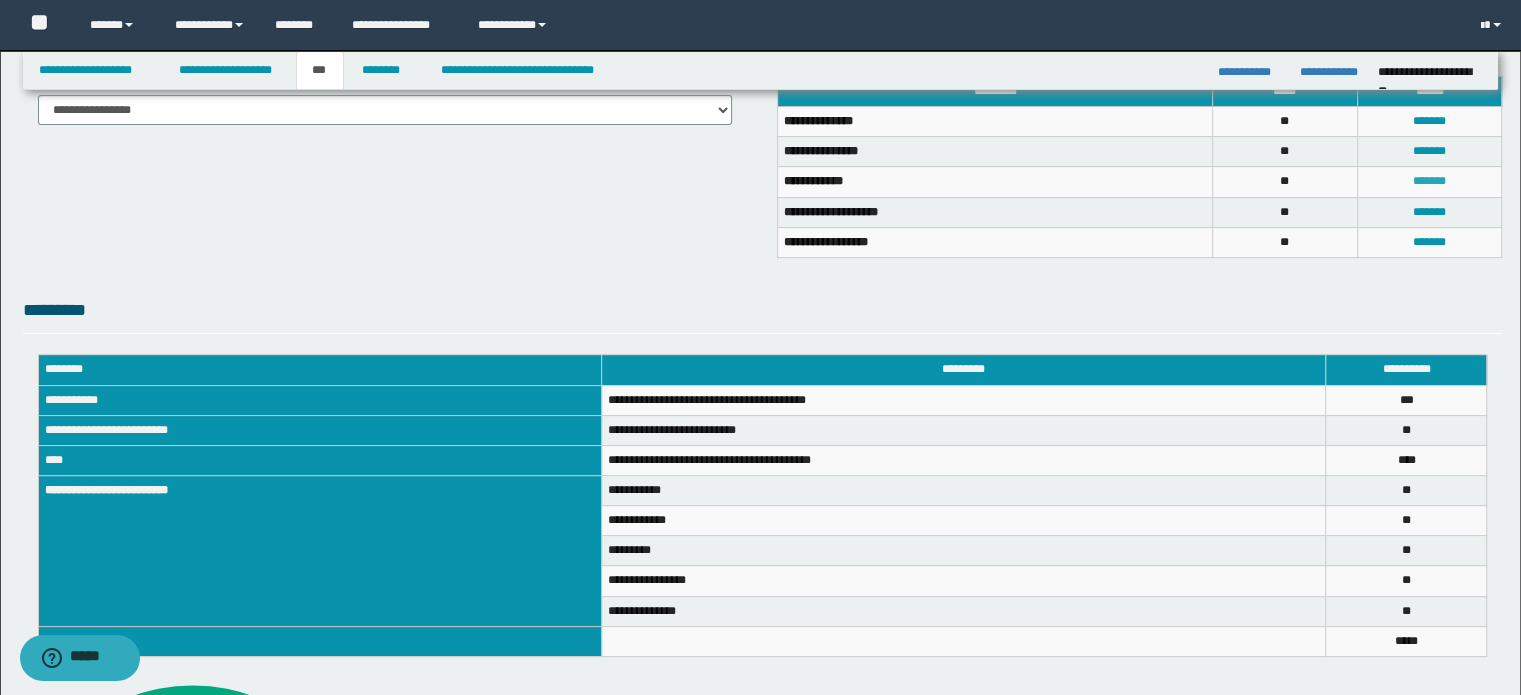 click on "*******" at bounding box center (1429, 181) 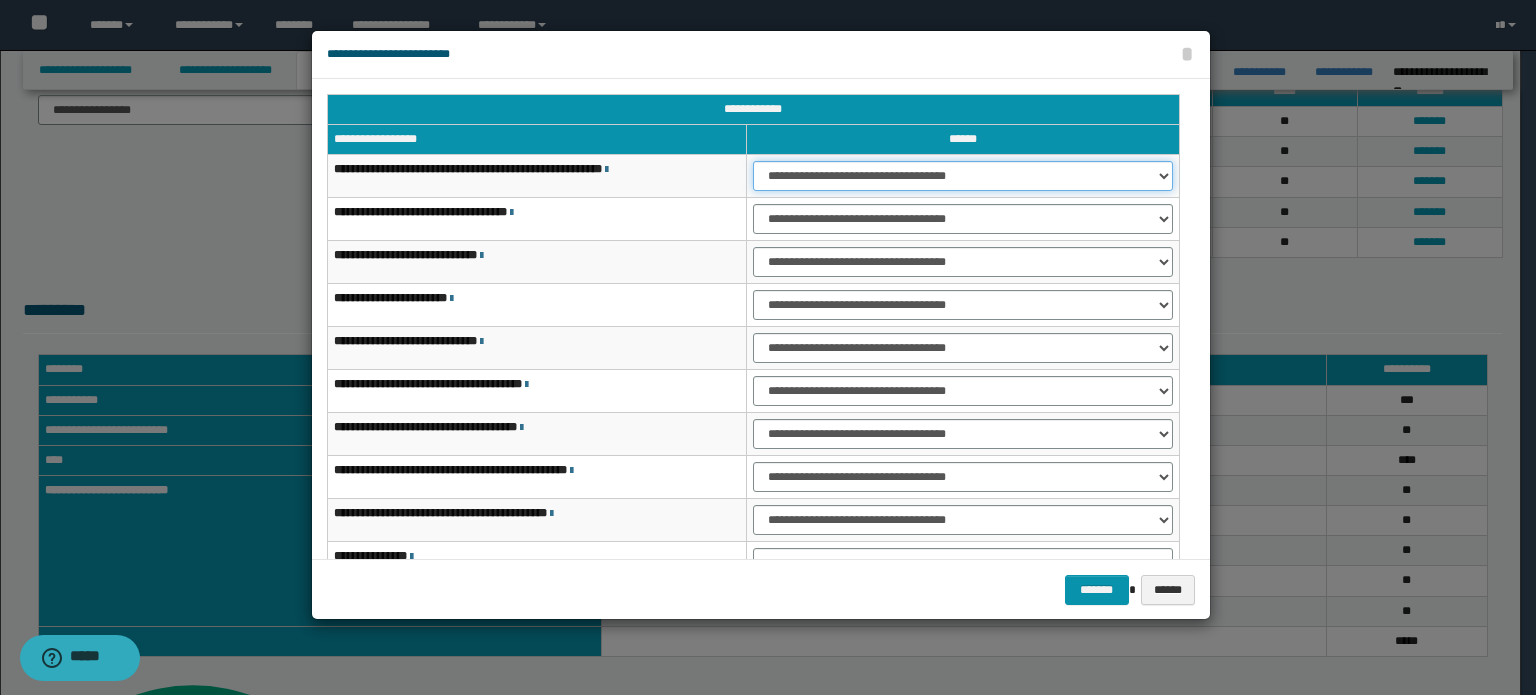 click on "**********" at bounding box center [963, 176] 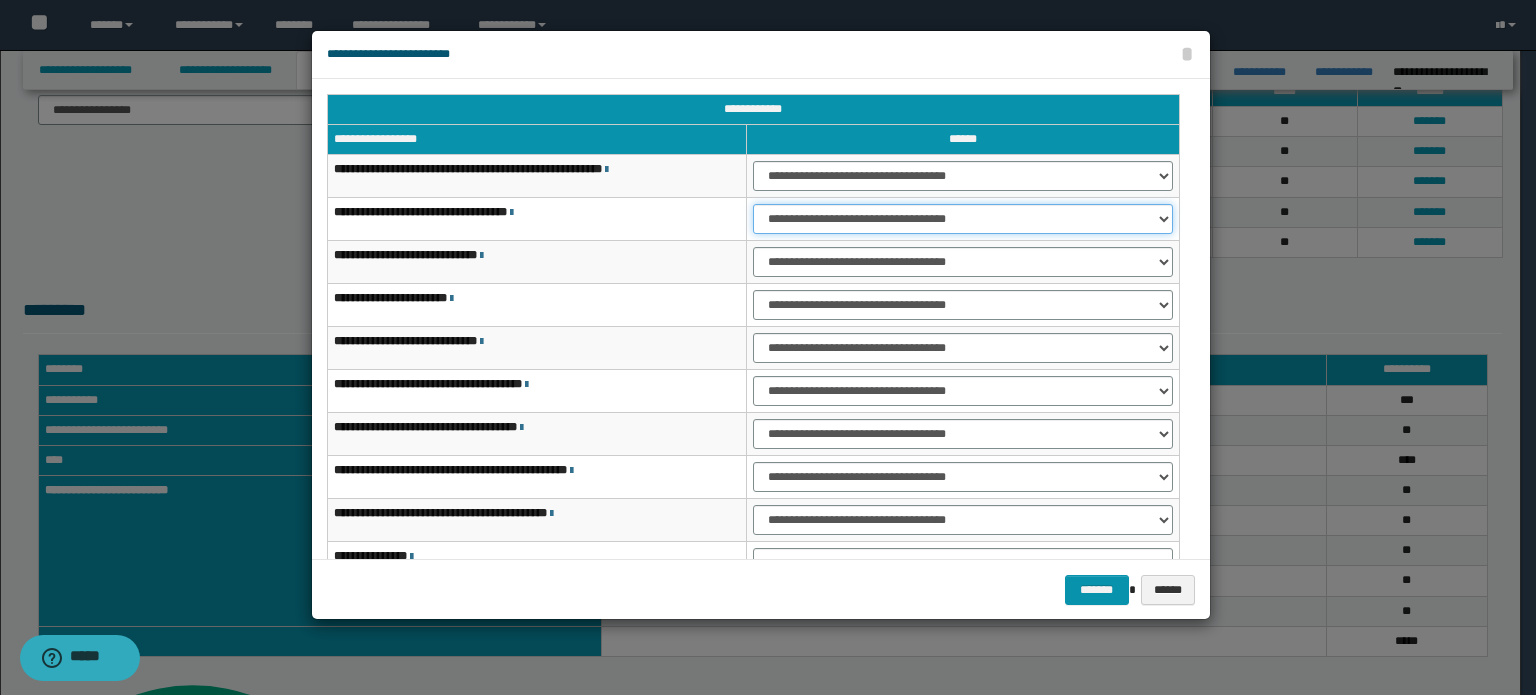 drag, startPoint x: 1000, startPoint y: 215, endPoint x: 996, endPoint y: 231, distance: 16.492422 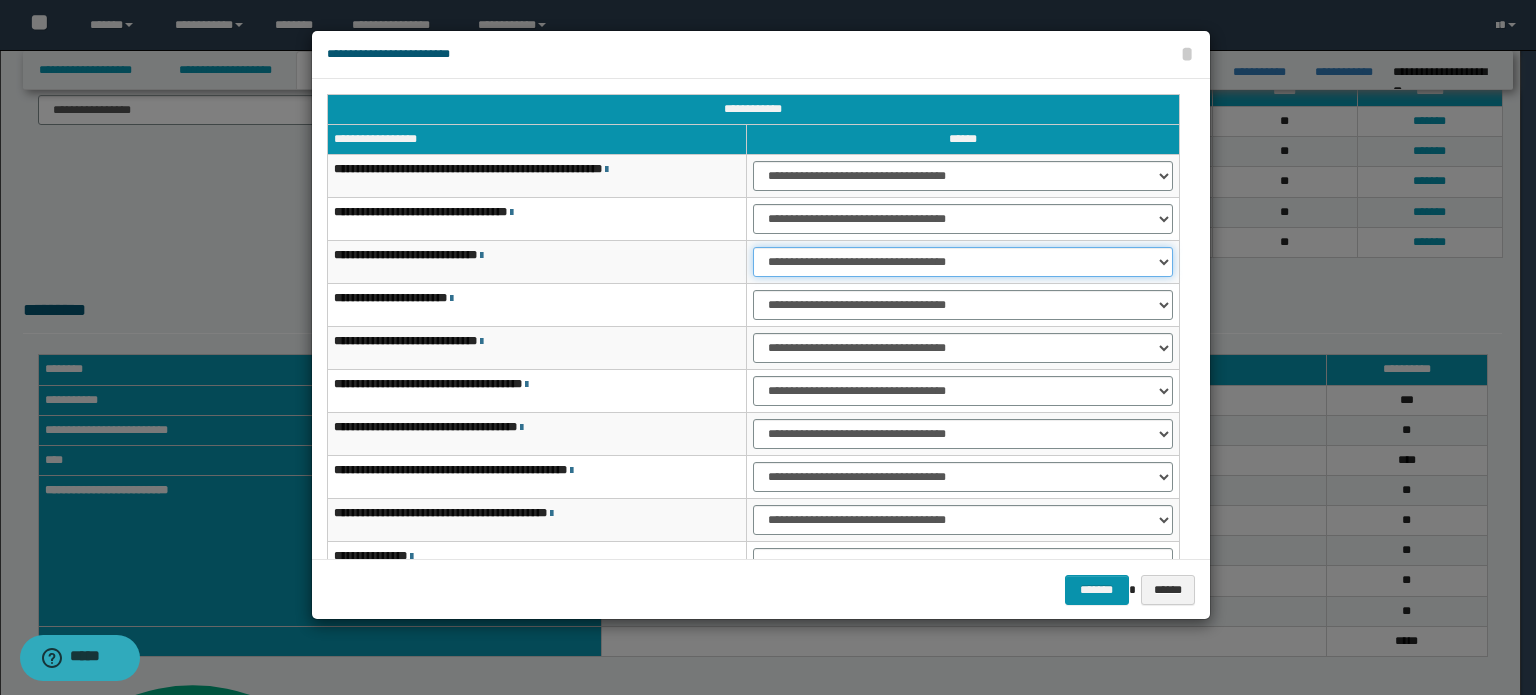 click on "**********" at bounding box center [963, 262] 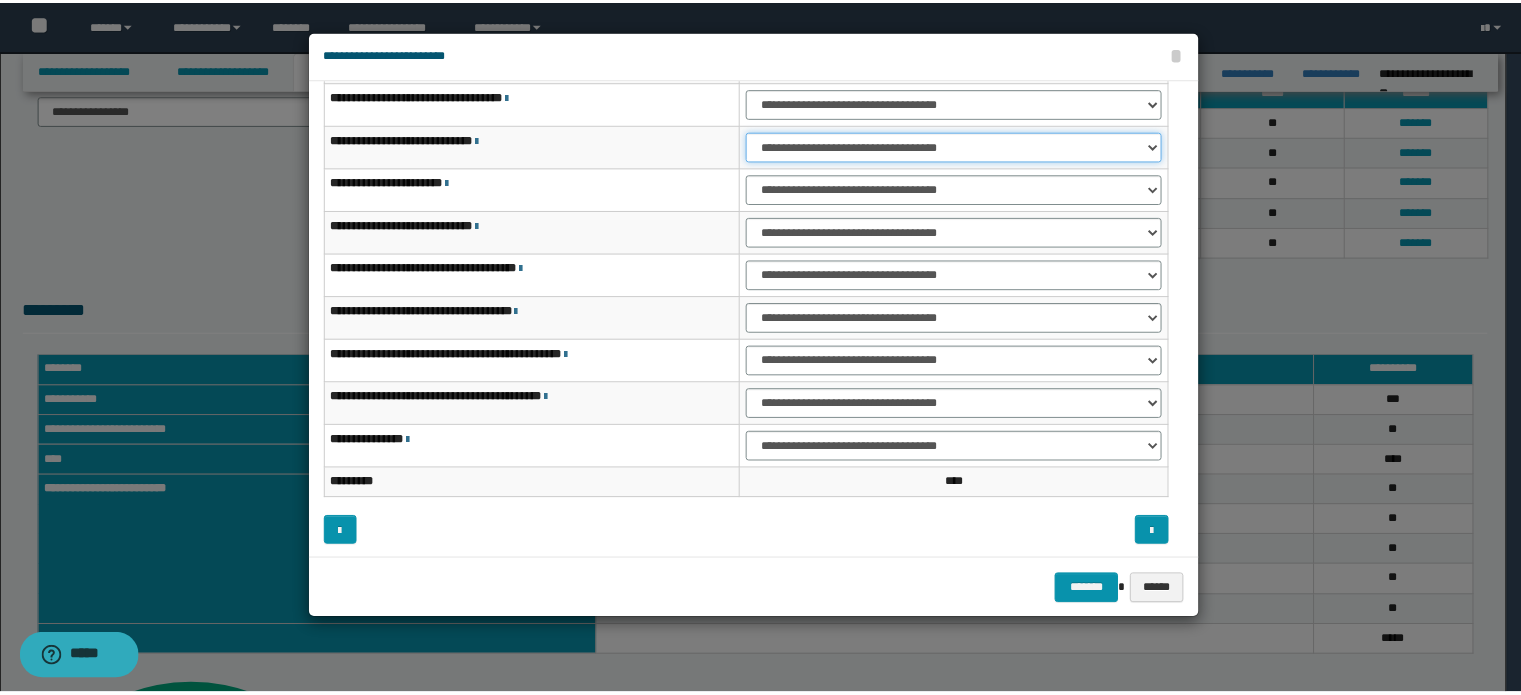 scroll, scrollTop: 118, scrollLeft: 0, axis: vertical 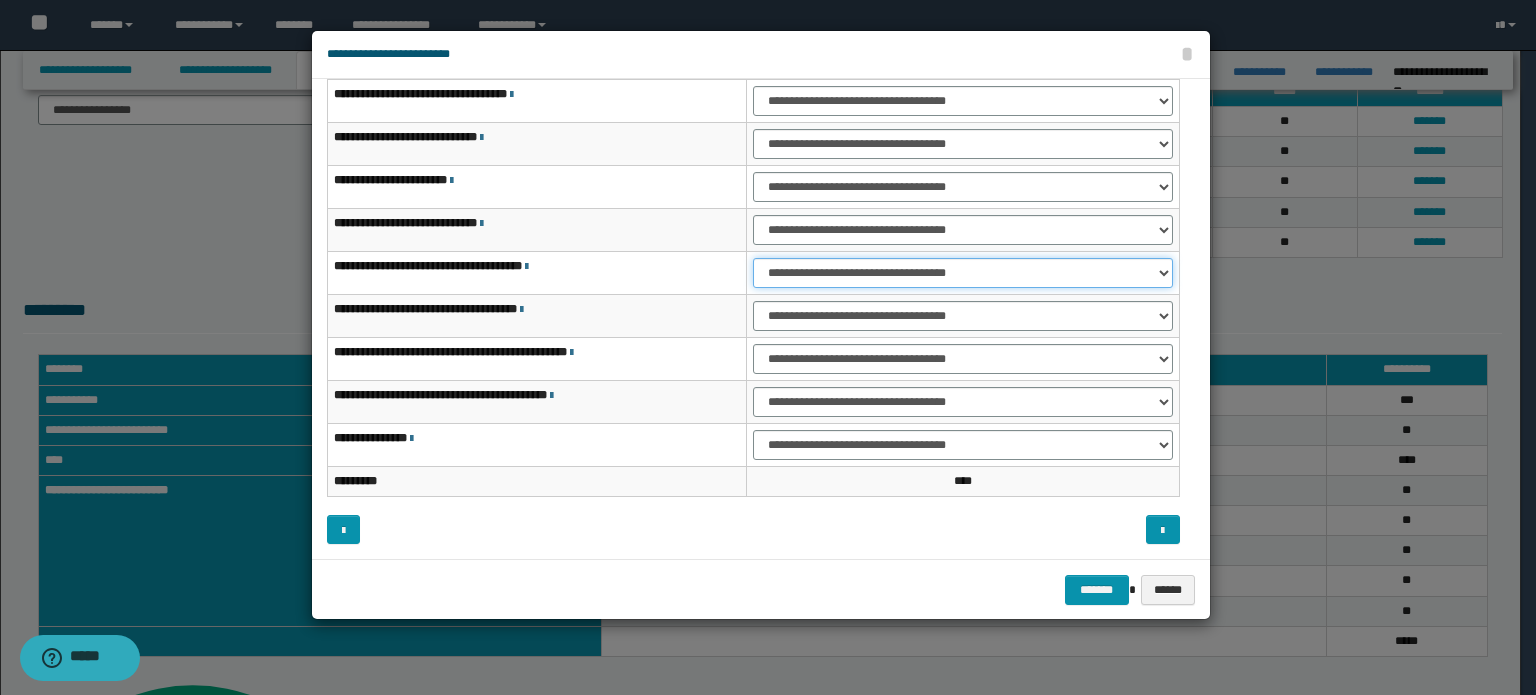 click on "**********" at bounding box center [963, 273] 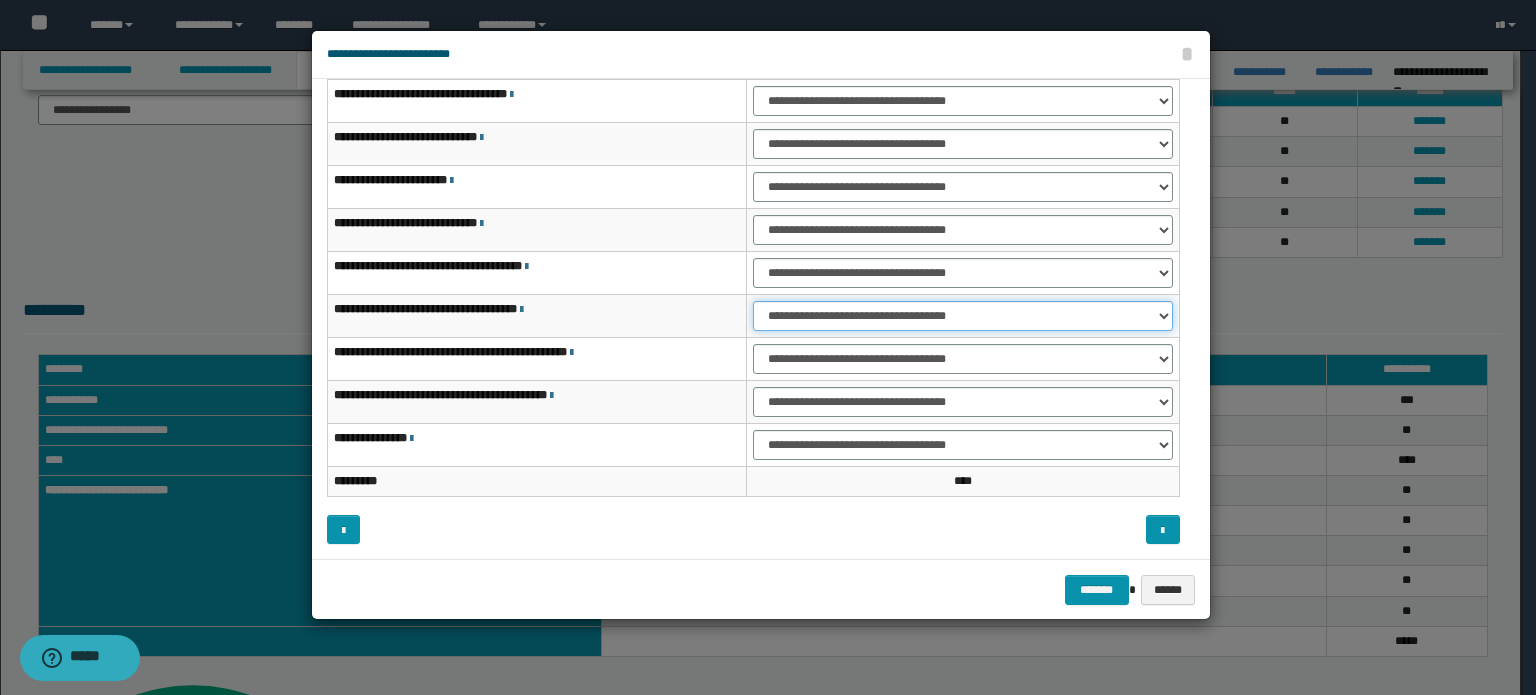 click on "**********" at bounding box center (963, 316) 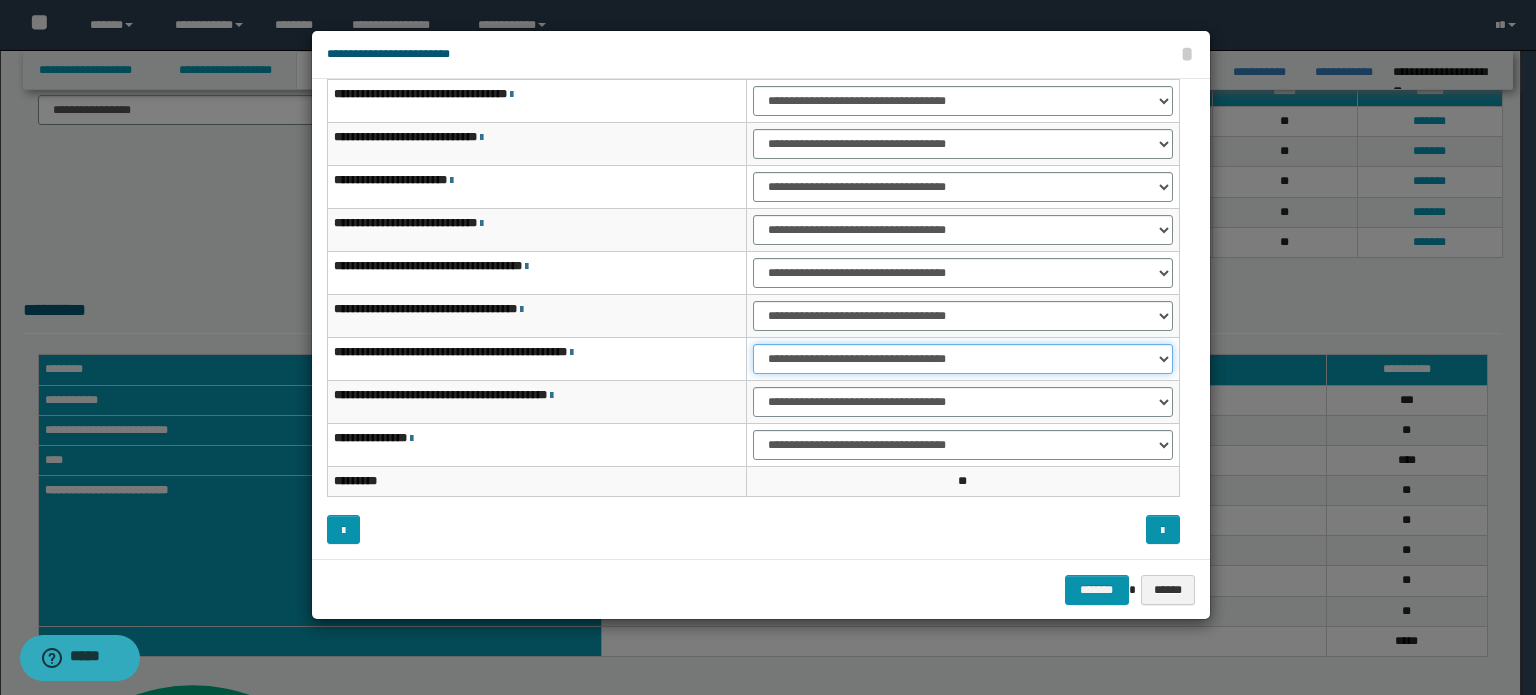 click on "**********" at bounding box center [963, 359] 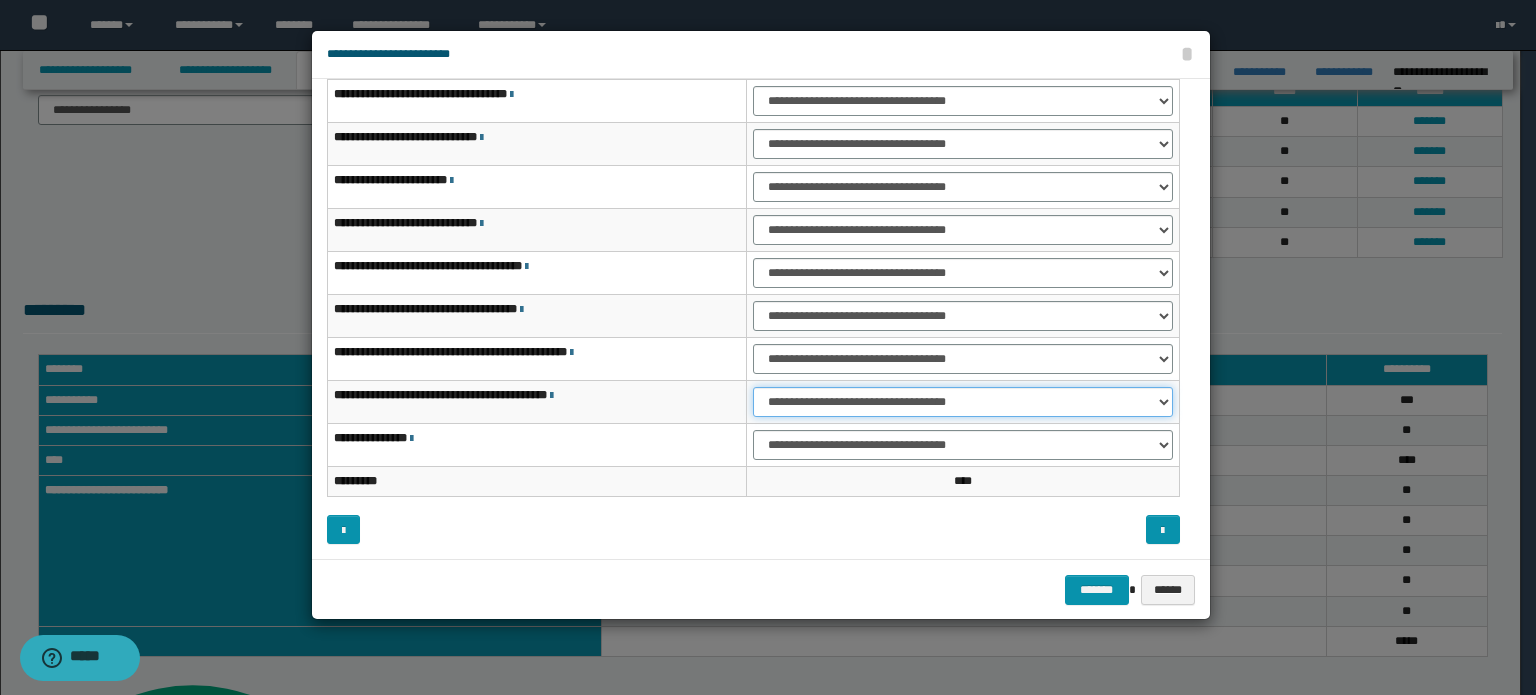 click on "**********" at bounding box center (963, 402) 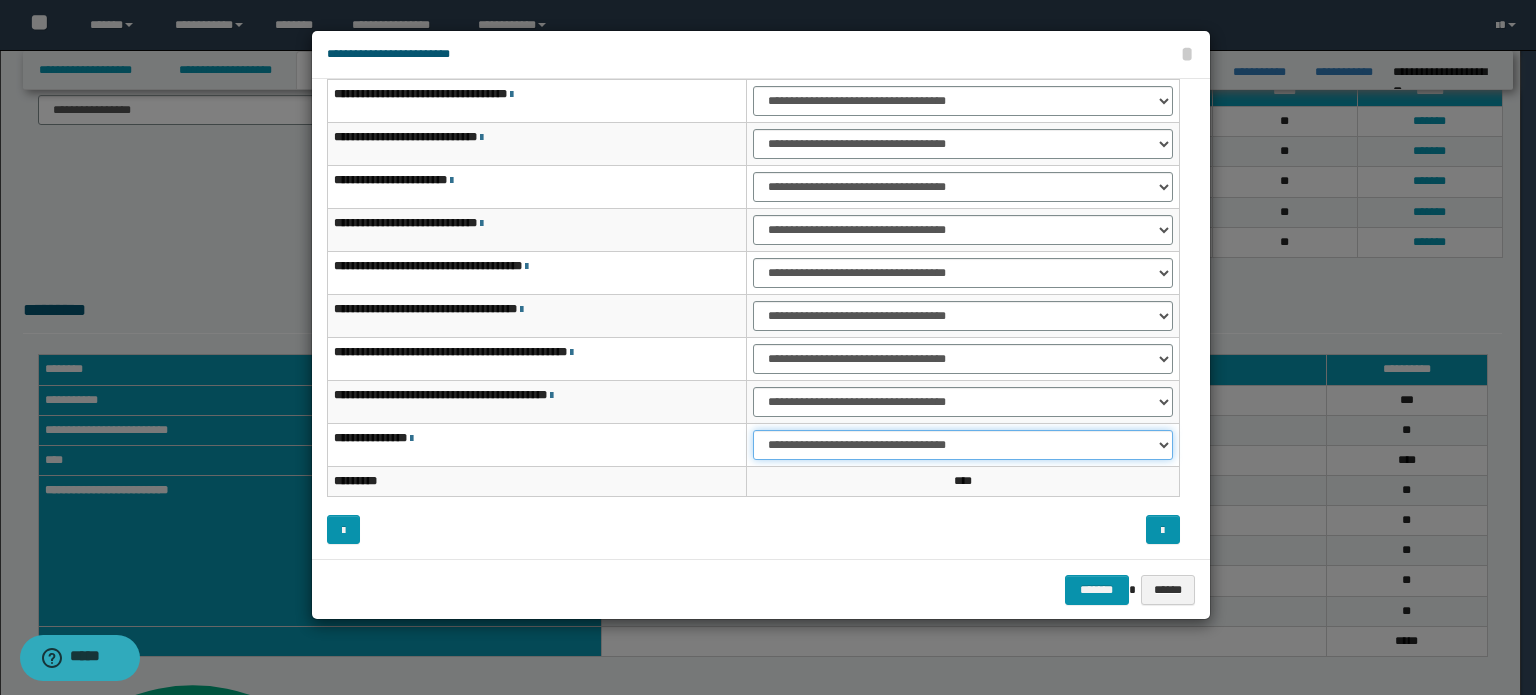 drag, startPoint x: 1121, startPoint y: 431, endPoint x: 1114, endPoint y: 451, distance: 21.189621 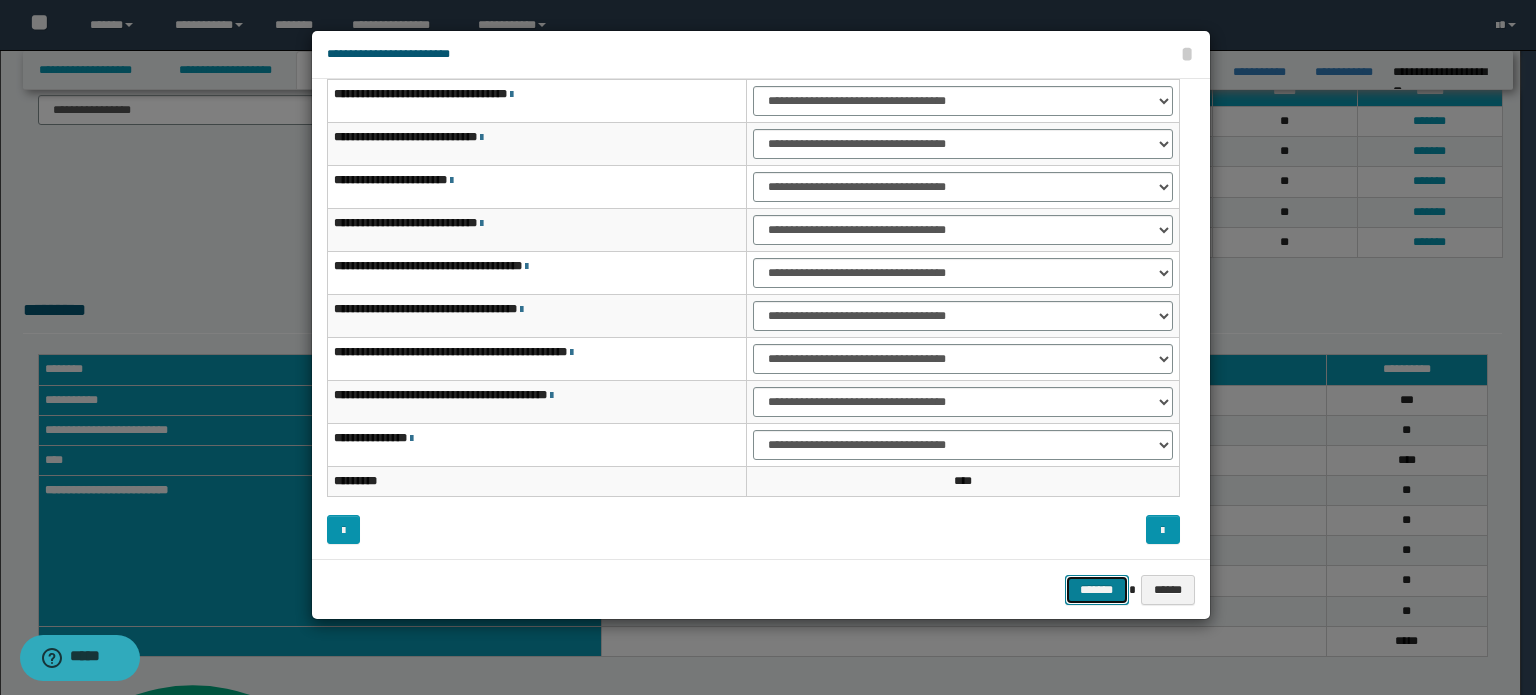click on "*******" at bounding box center (1097, 590) 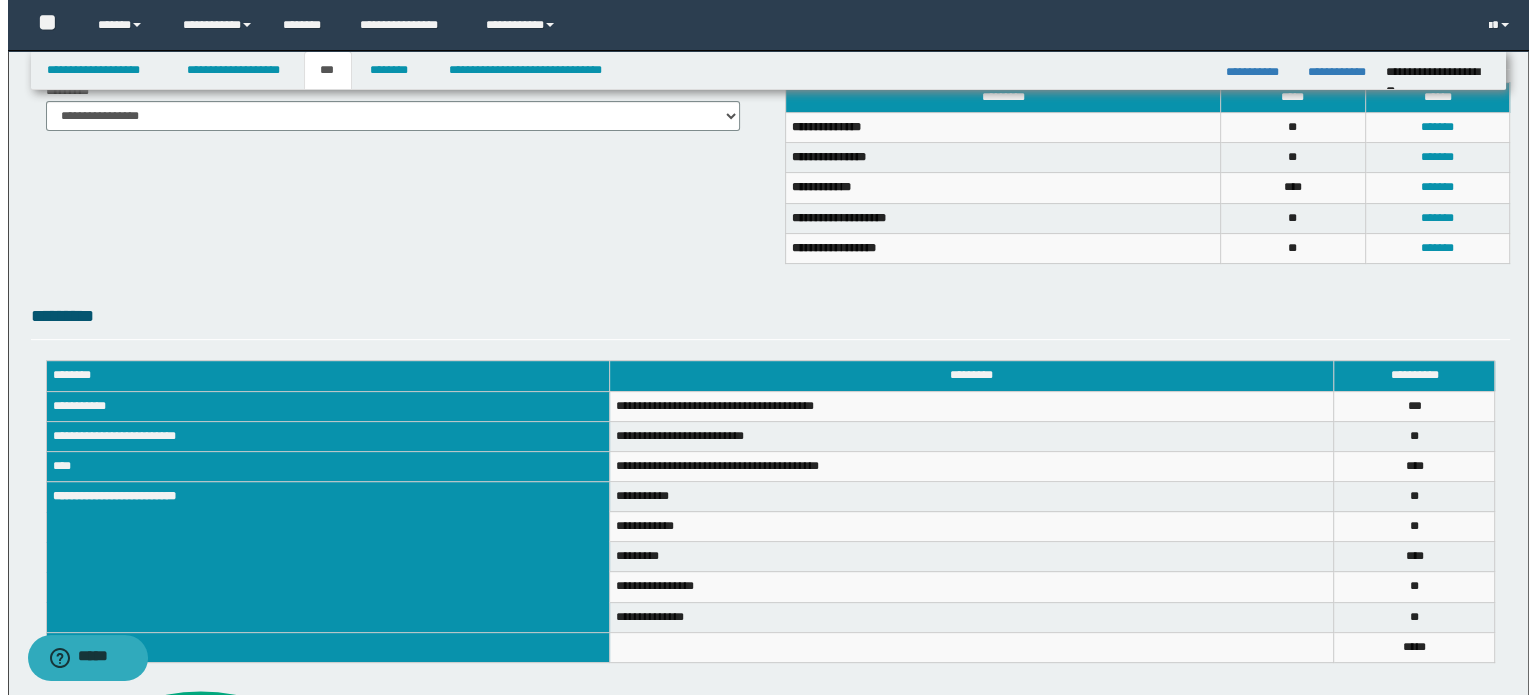 scroll, scrollTop: 300, scrollLeft: 0, axis: vertical 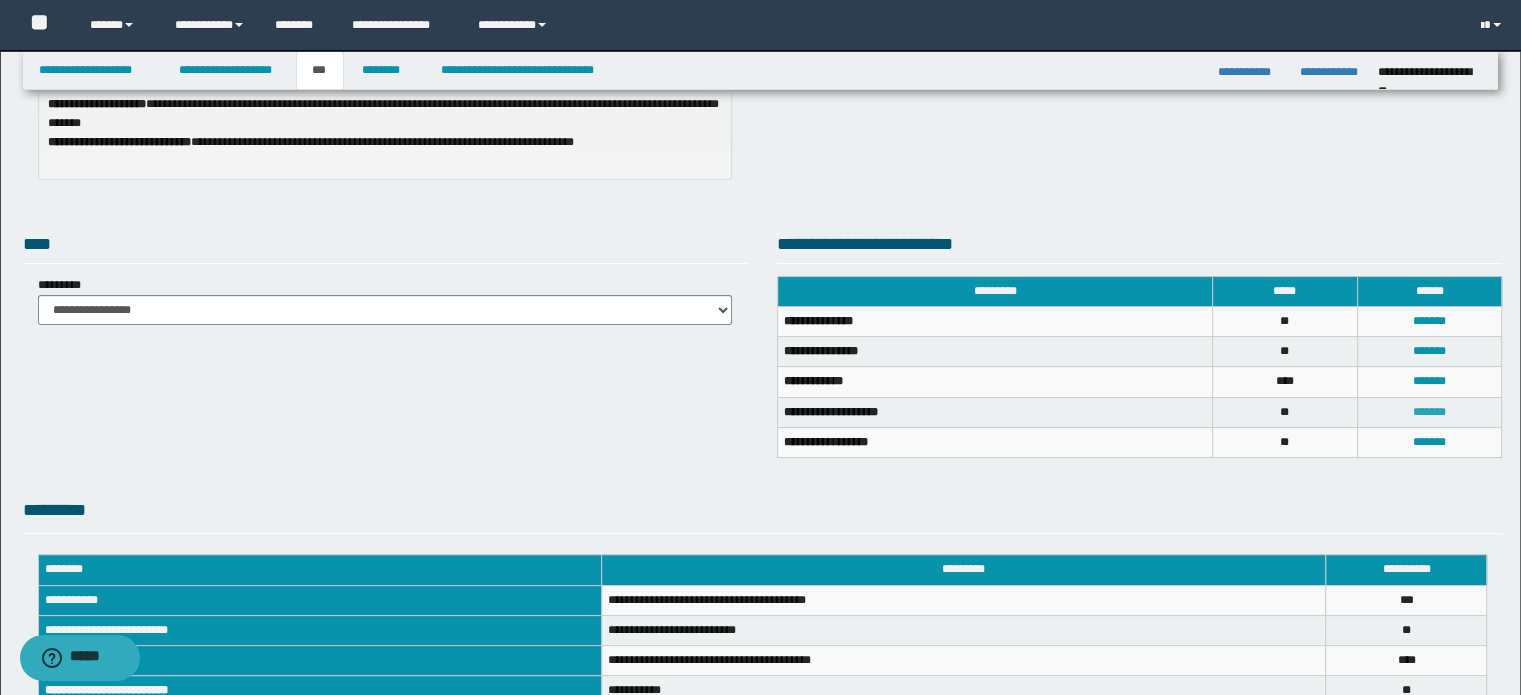 click on "*******" at bounding box center [1429, 412] 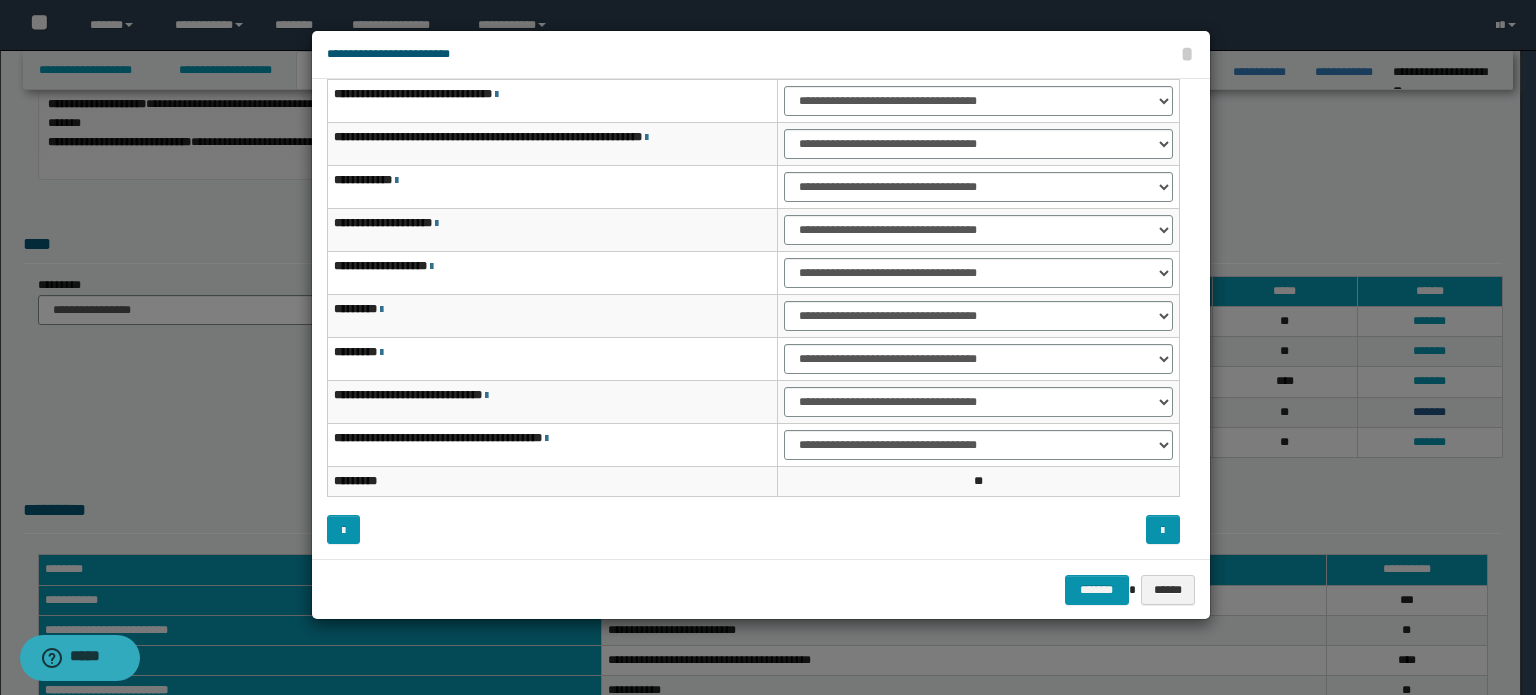 scroll, scrollTop: 56, scrollLeft: 0, axis: vertical 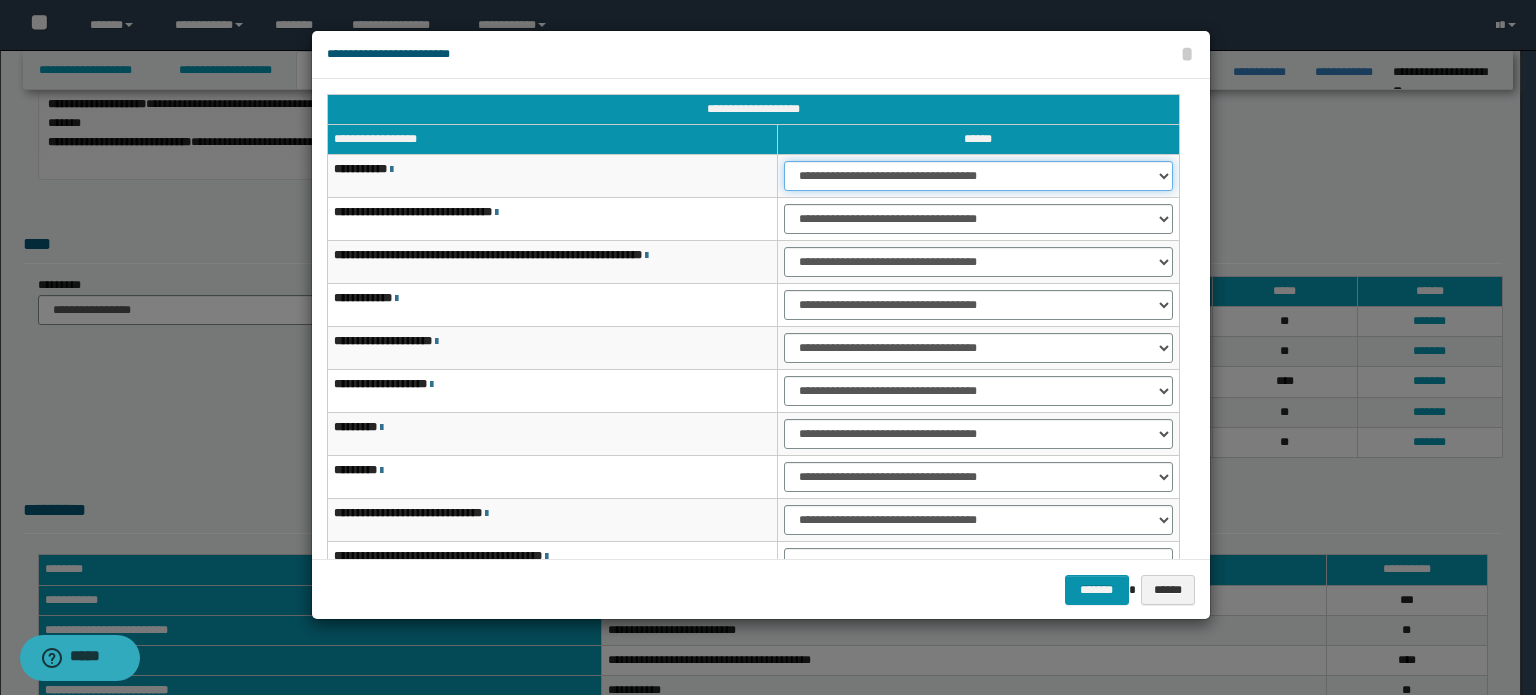 drag, startPoint x: 977, startPoint y: 165, endPoint x: 981, endPoint y: 186, distance: 21.377558 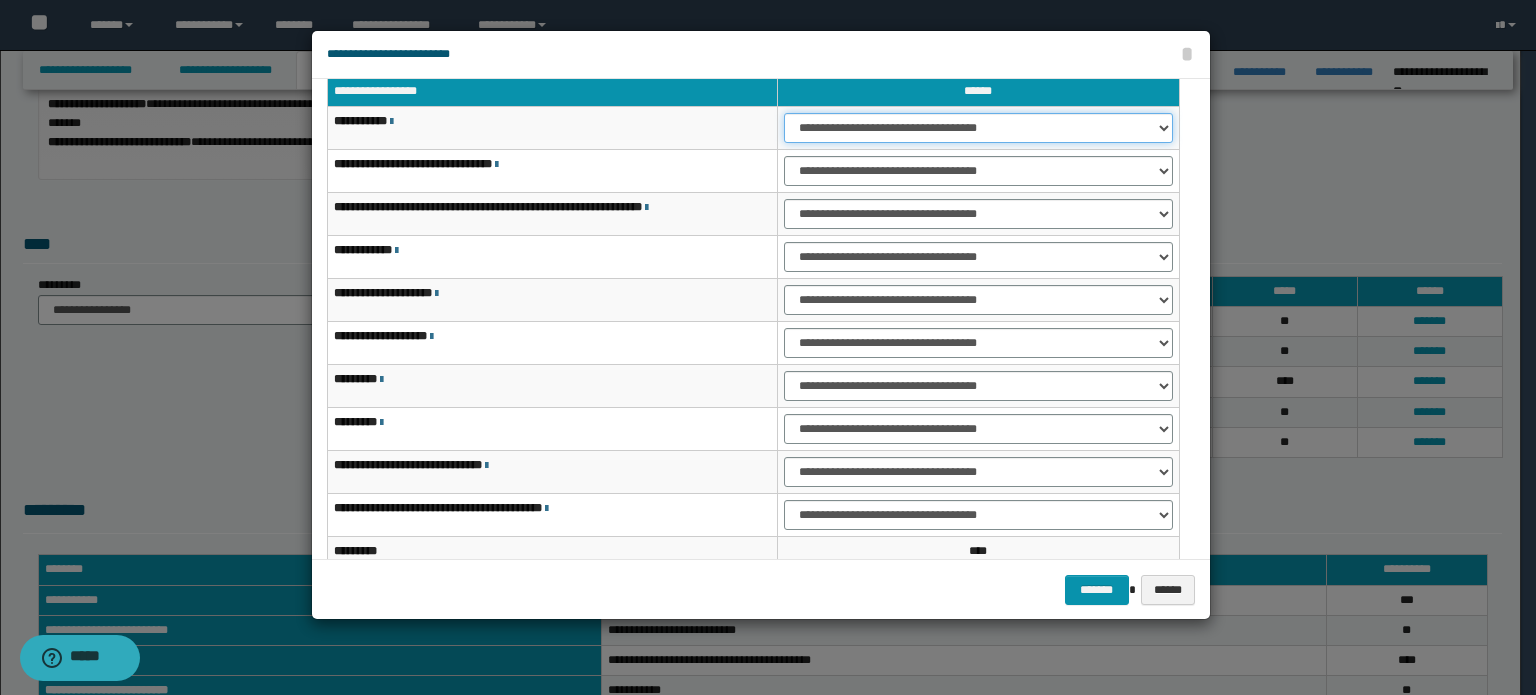 scroll, scrollTop: 118, scrollLeft: 0, axis: vertical 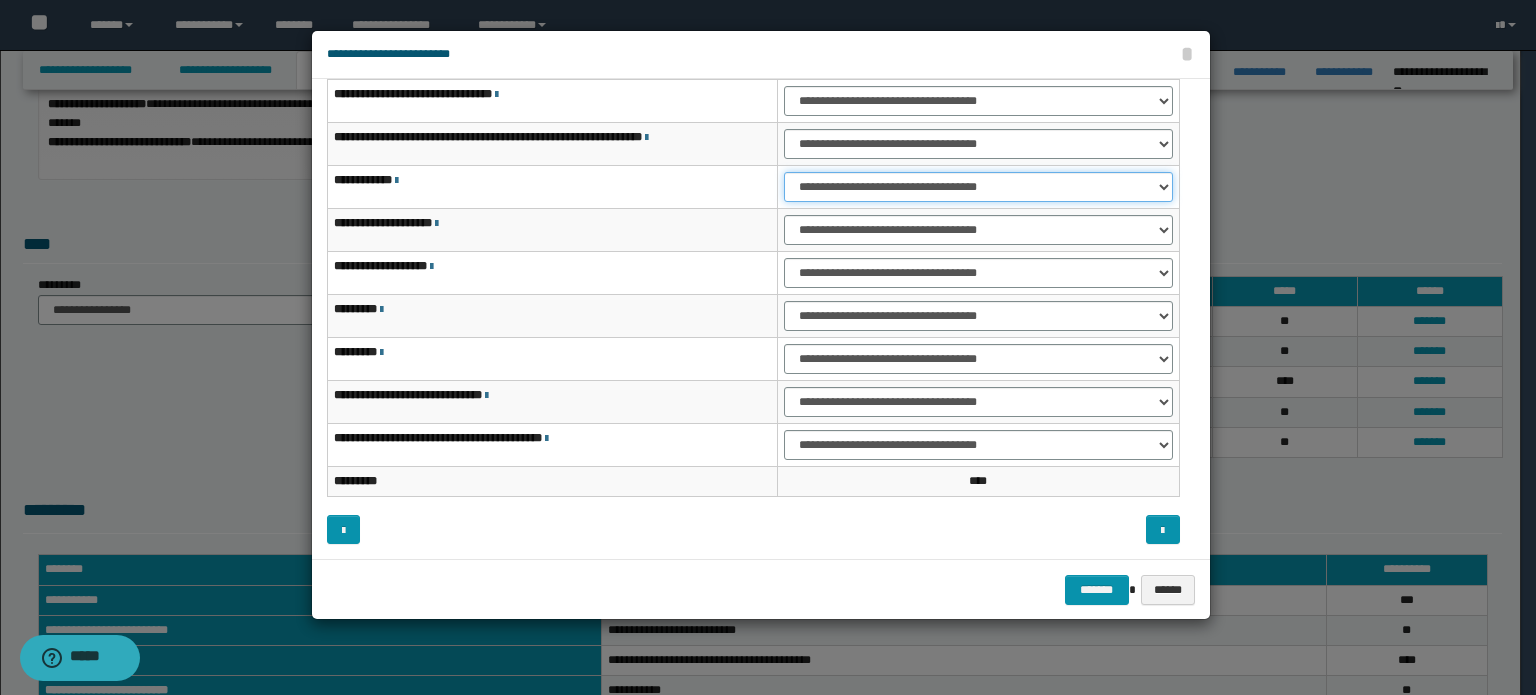 click on "**********" at bounding box center [978, 187] 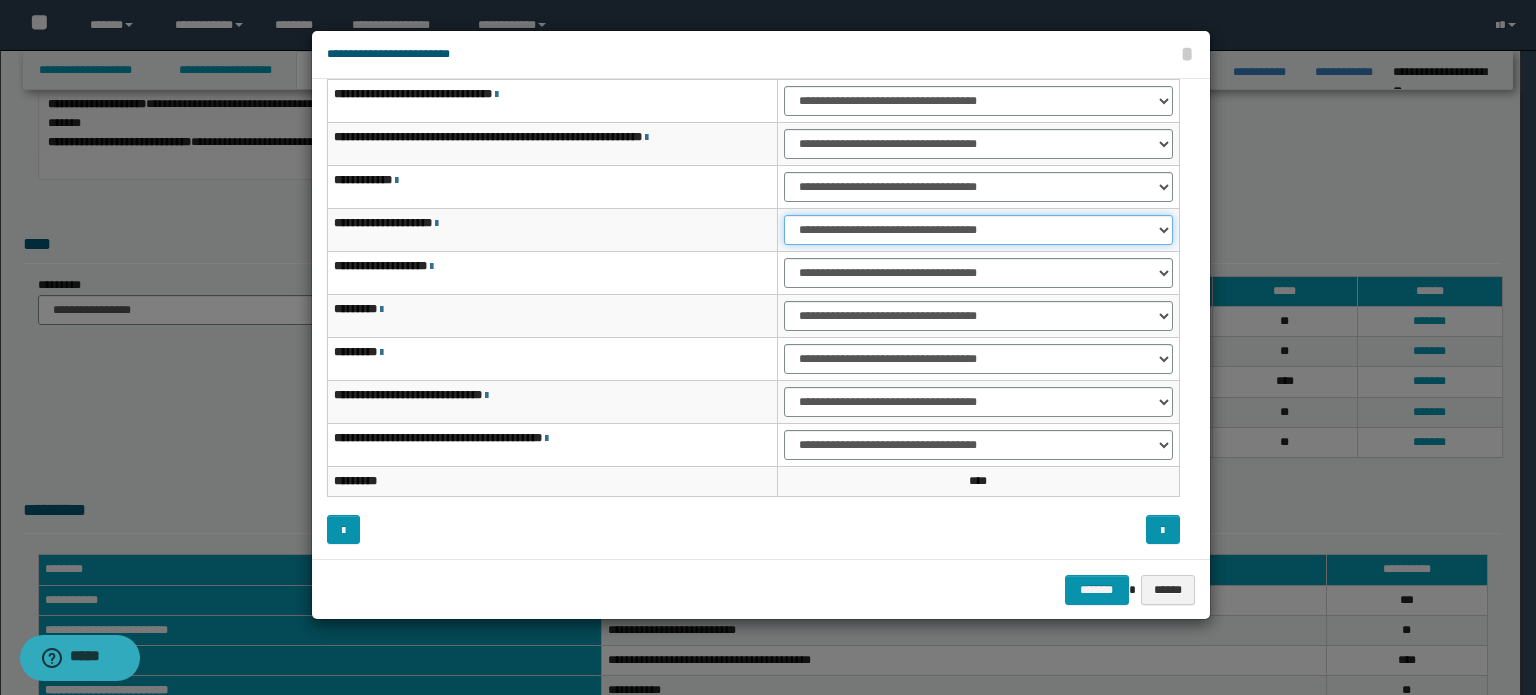 click on "**********" at bounding box center (978, 230) 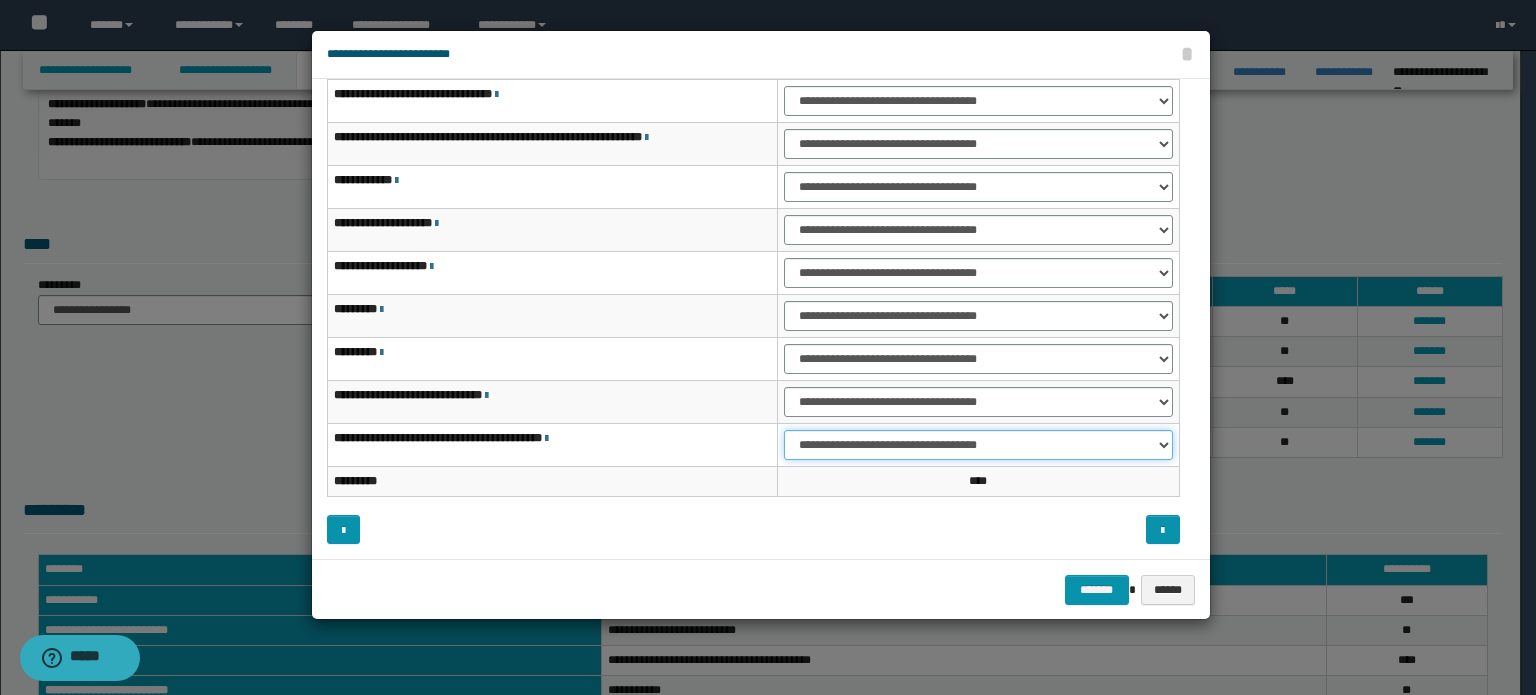 click on "**********" at bounding box center (978, 445) 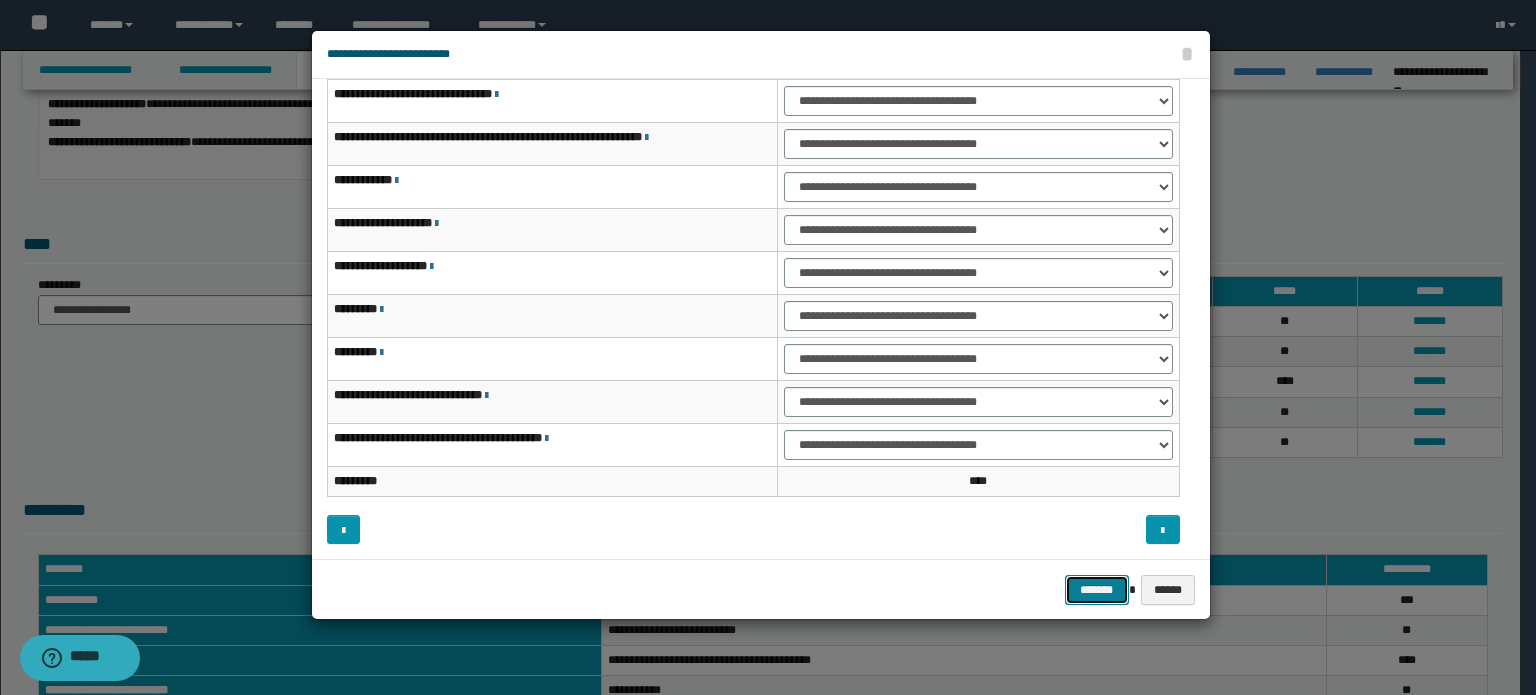 click on "*******" at bounding box center (1097, 590) 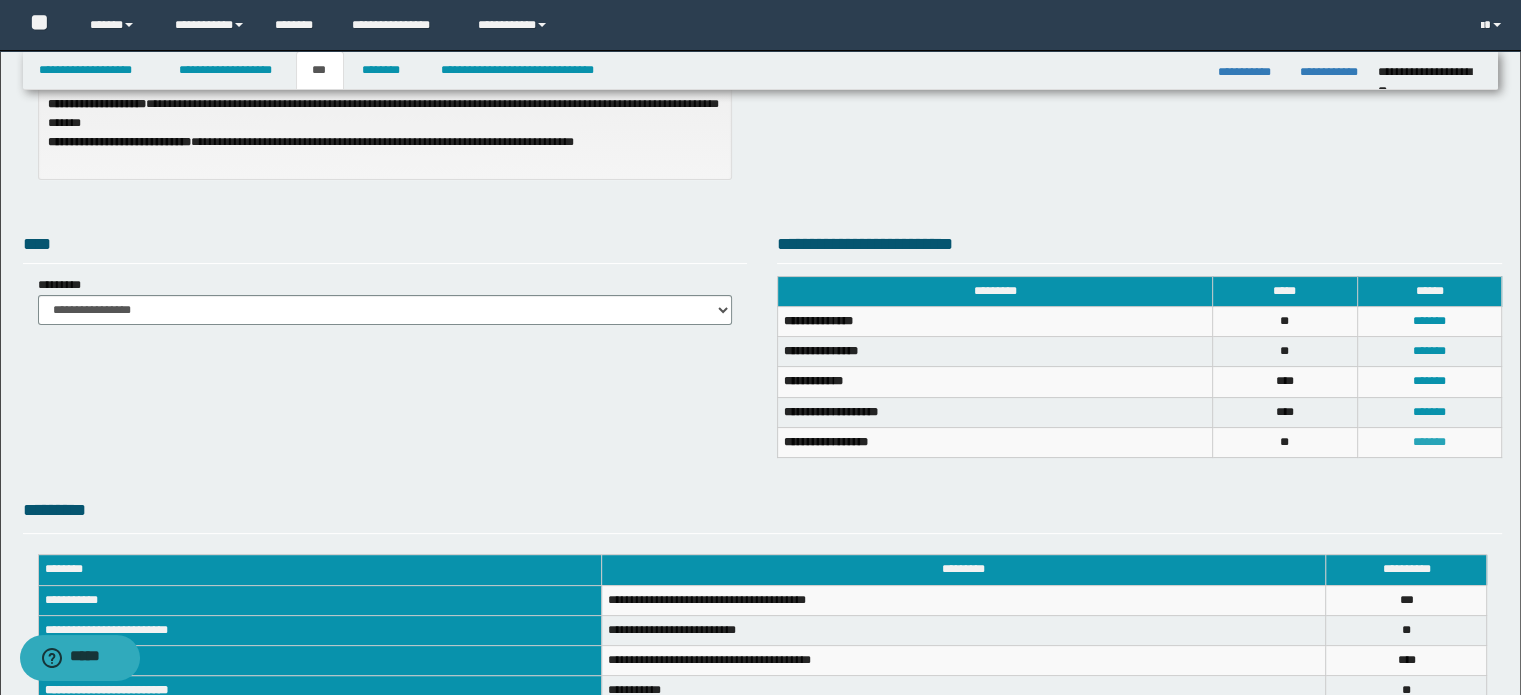 click on "*******" at bounding box center (1429, 442) 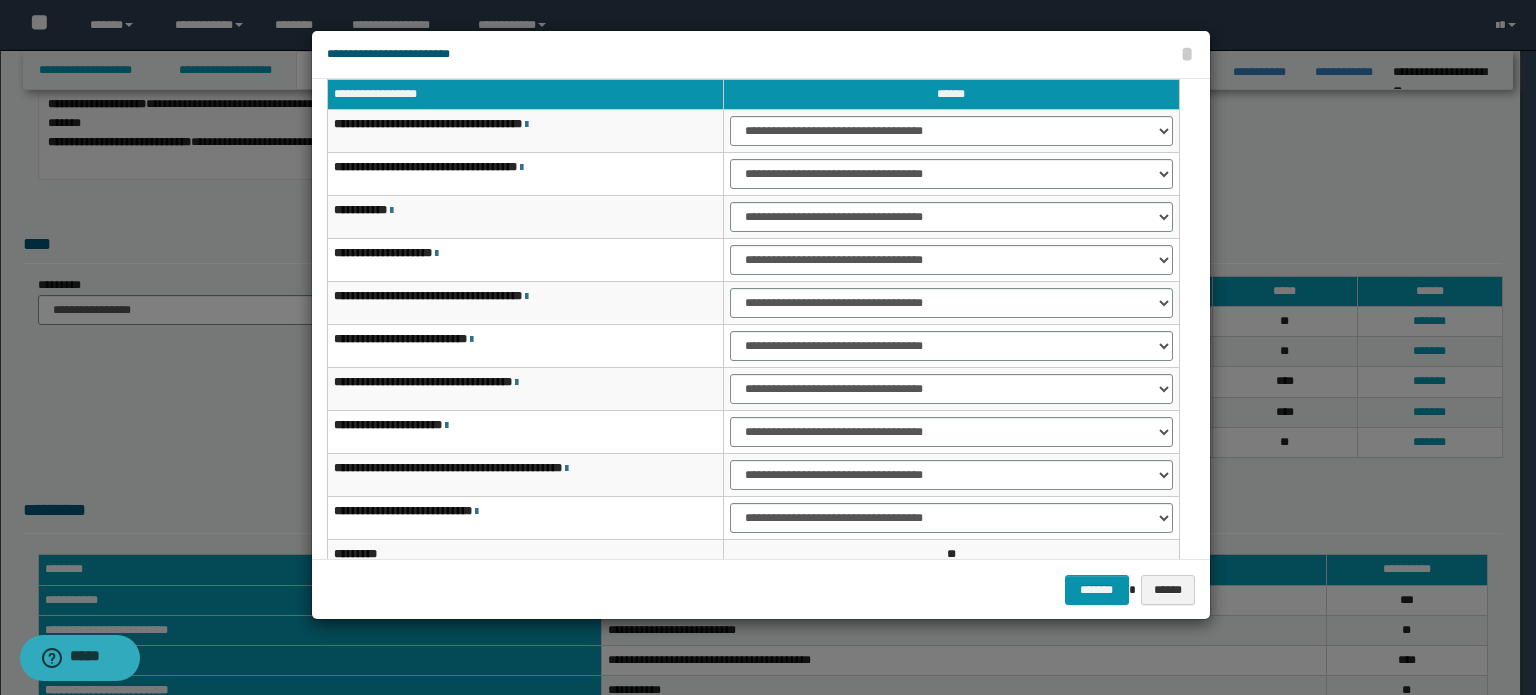 scroll, scrollTop: 0, scrollLeft: 0, axis: both 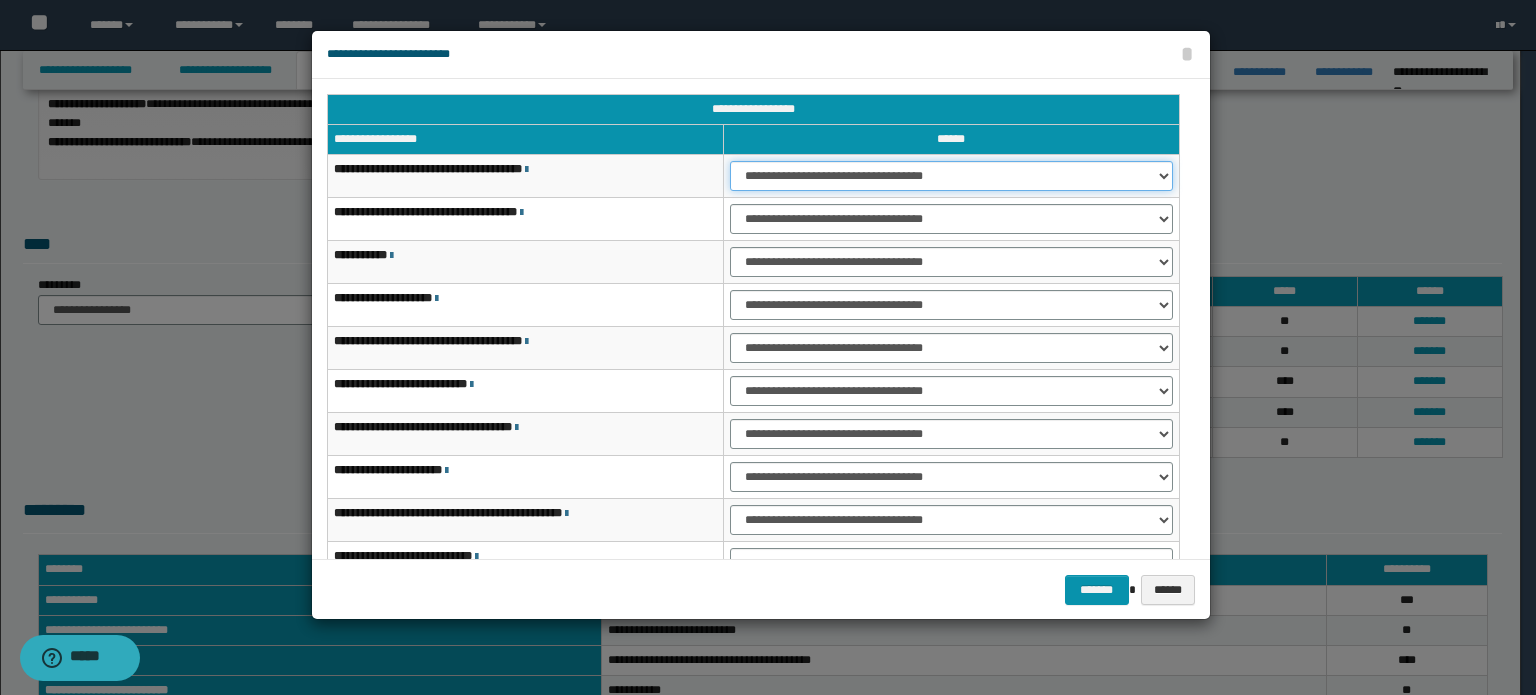 drag, startPoint x: 1056, startPoint y: 172, endPoint x: 1052, endPoint y: 187, distance: 15.524175 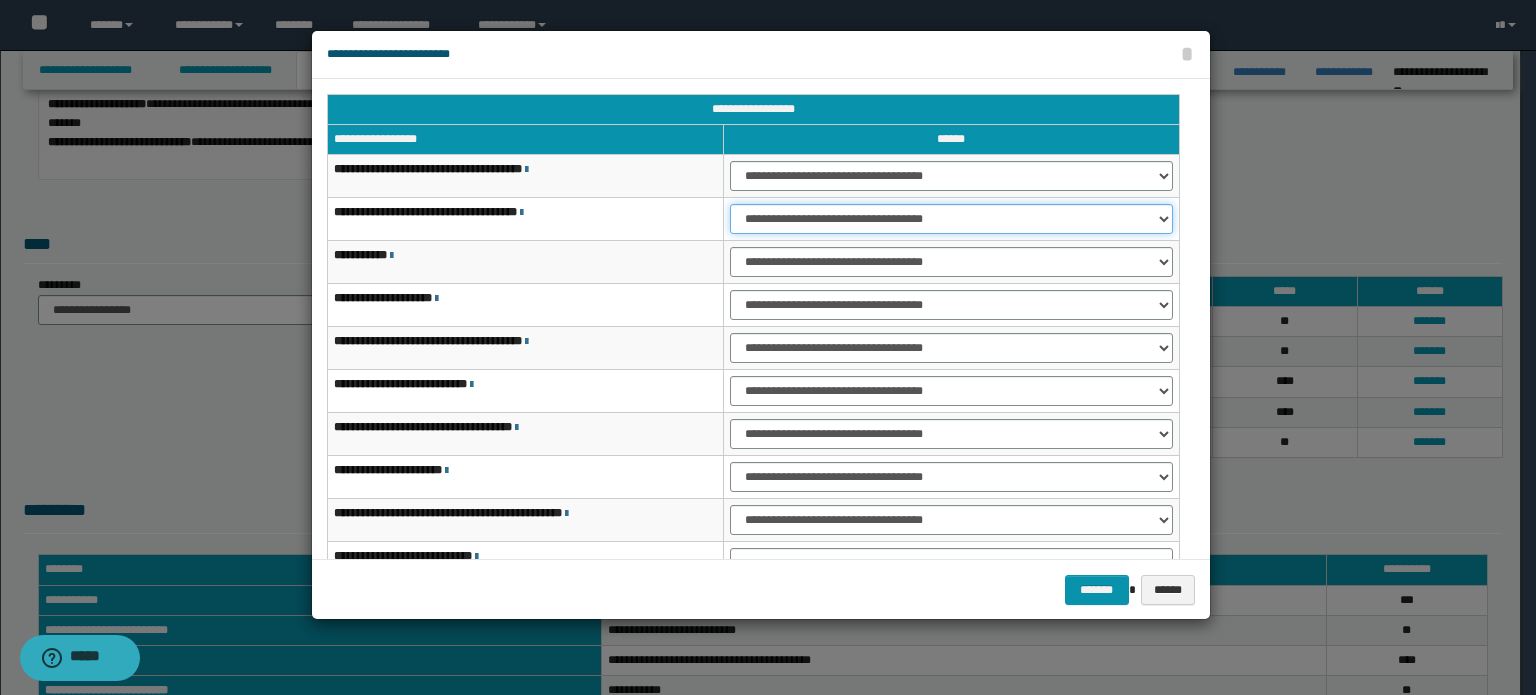 click on "**********" at bounding box center (951, 219) 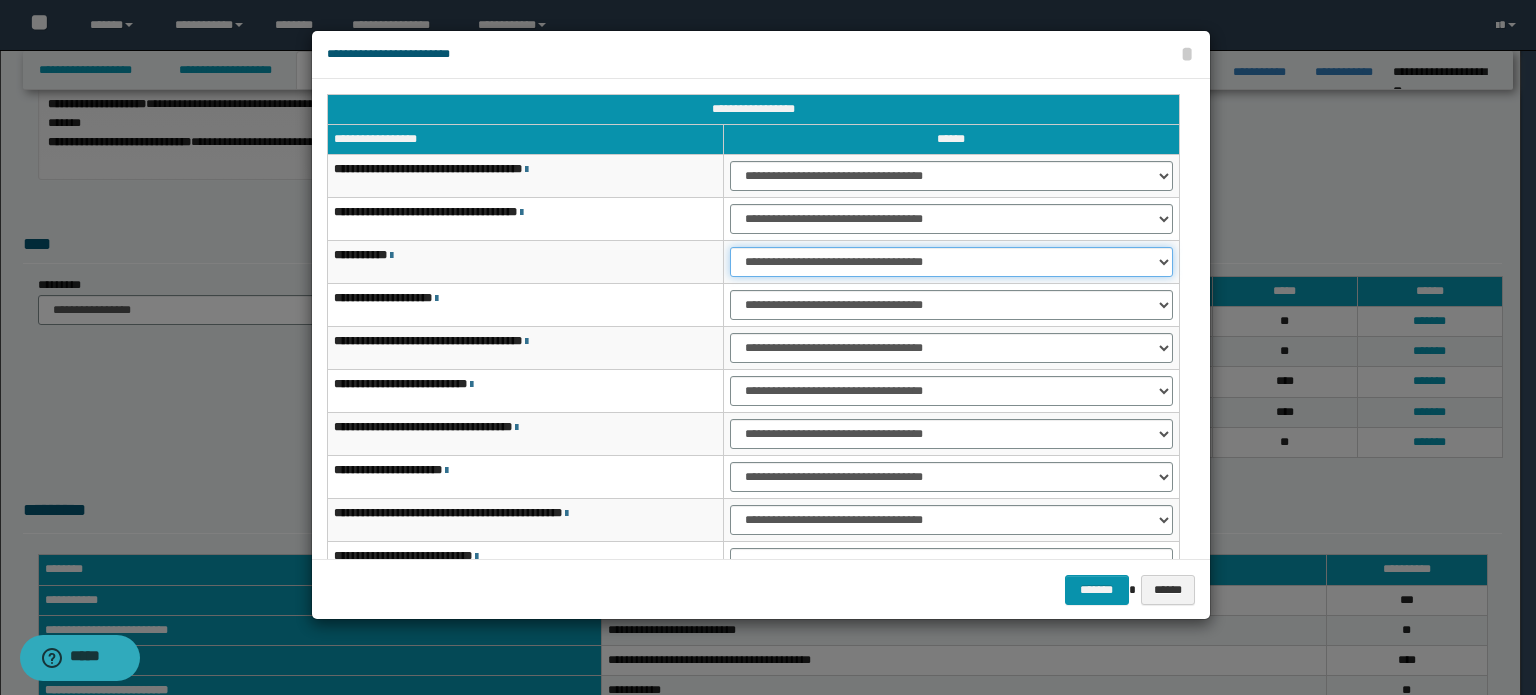 drag, startPoint x: 1049, startPoint y: 248, endPoint x: 1046, endPoint y: 262, distance: 14.3178215 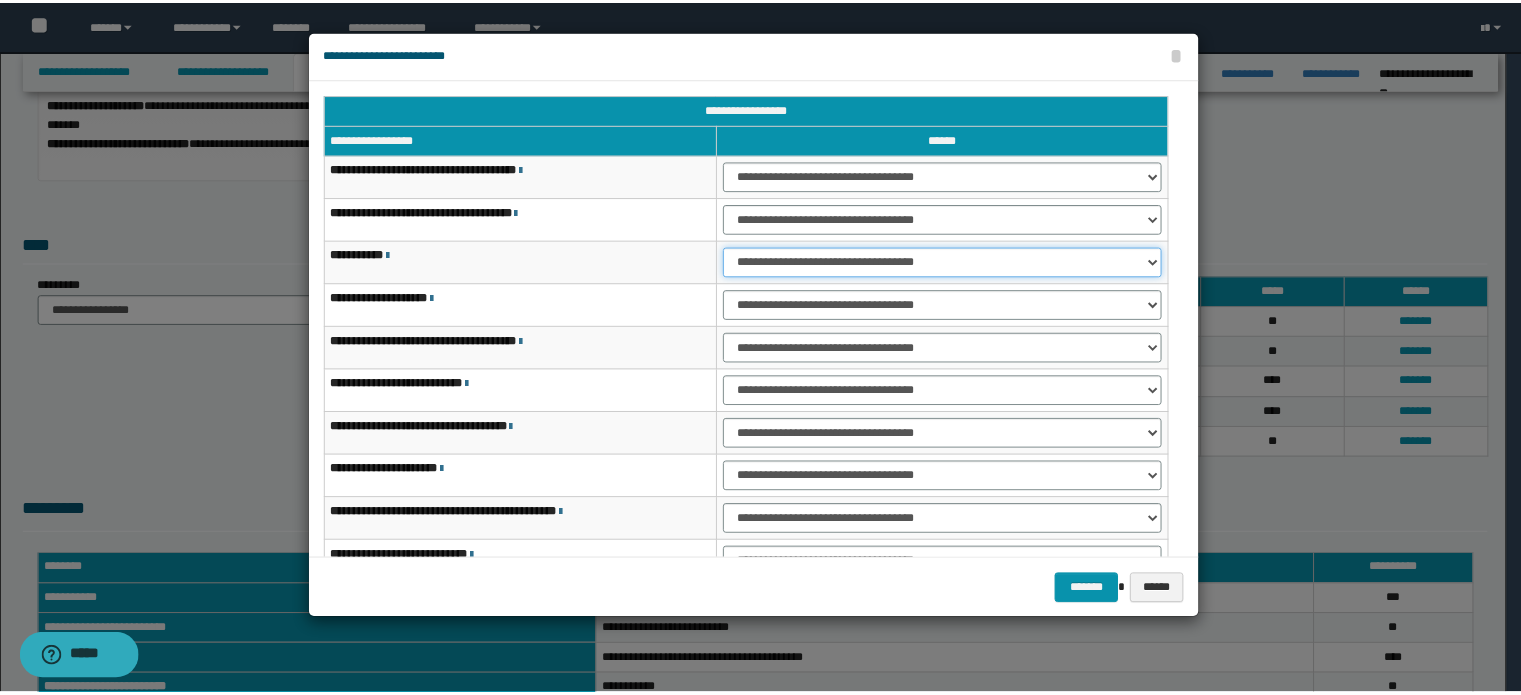scroll, scrollTop: 118, scrollLeft: 0, axis: vertical 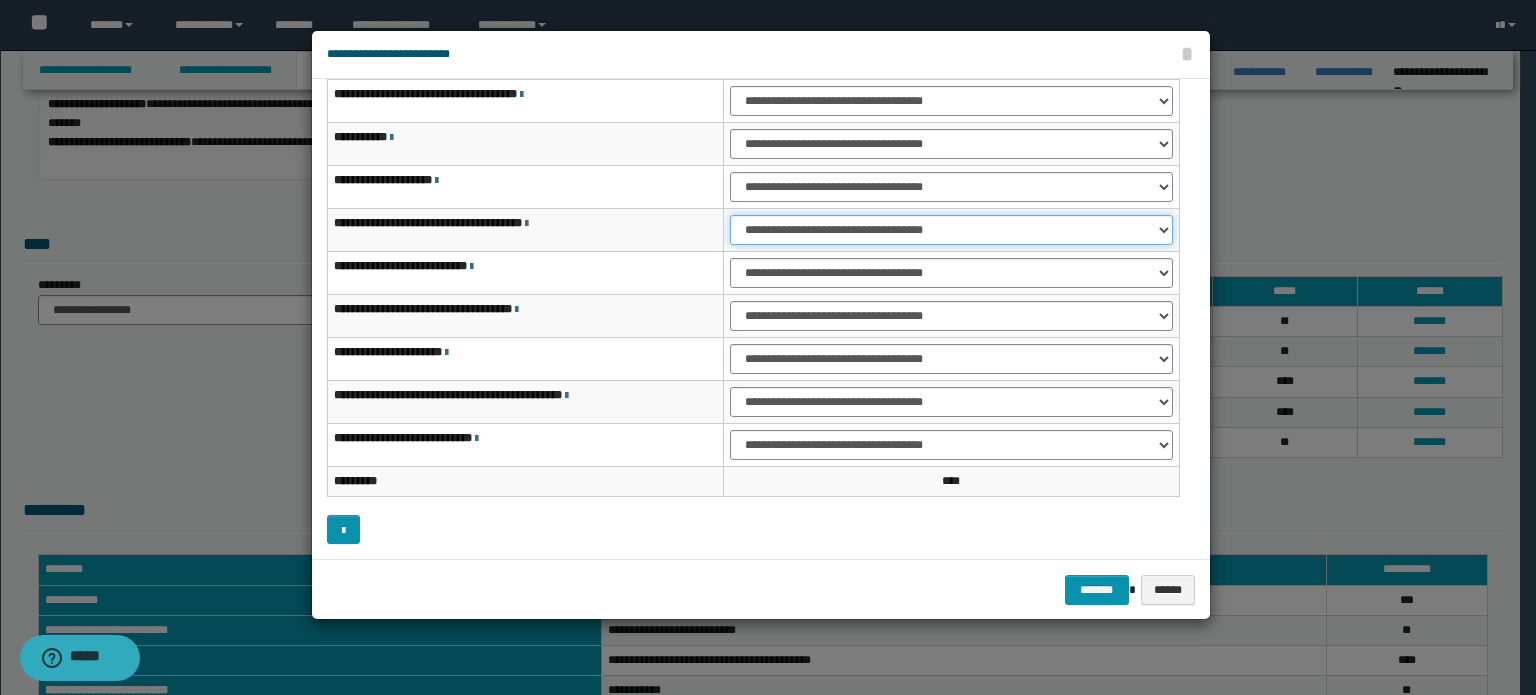drag, startPoint x: 1067, startPoint y: 226, endPoint x: 1065, endPoint y: 241, distance: 15.132746 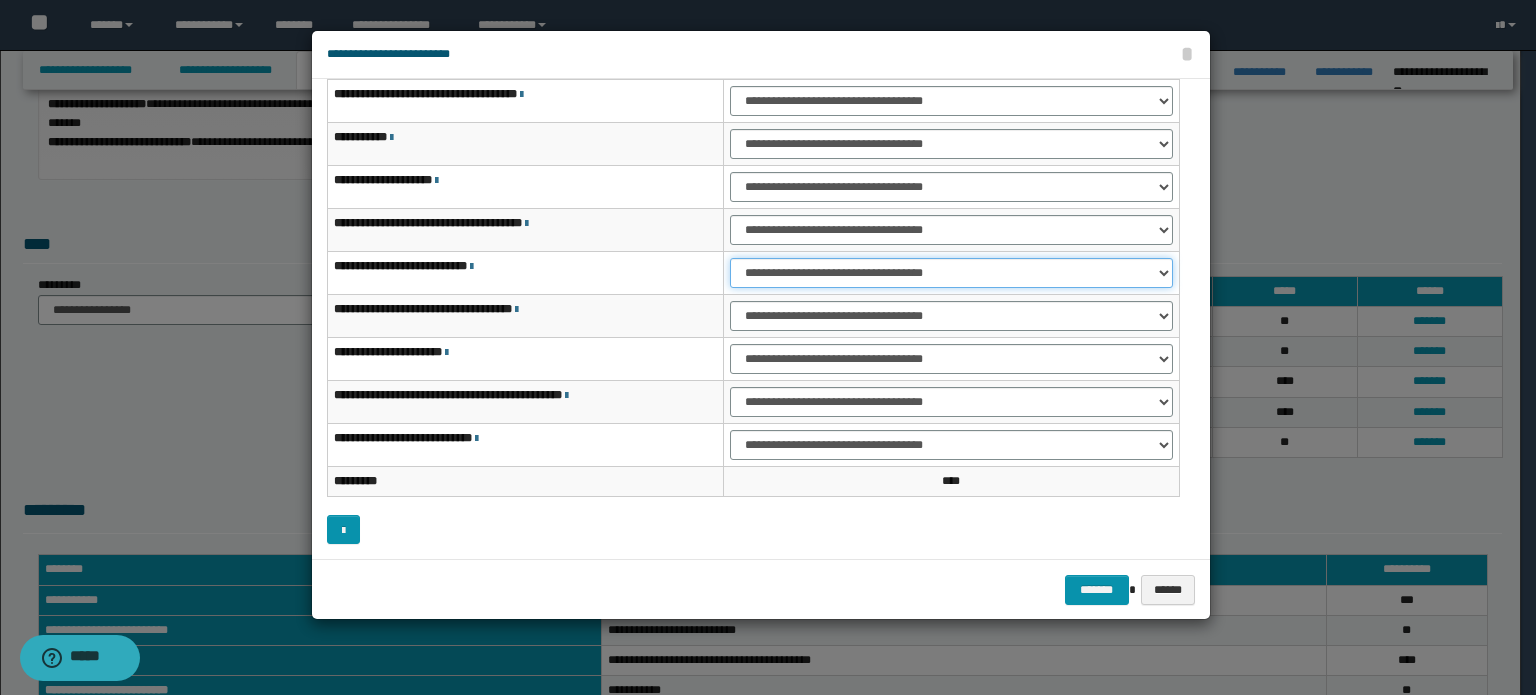 drag, startPoint x: 1072, startPoint y: 271, endPoint x: 1068, endPoint y: 282, distance: 11.7046995 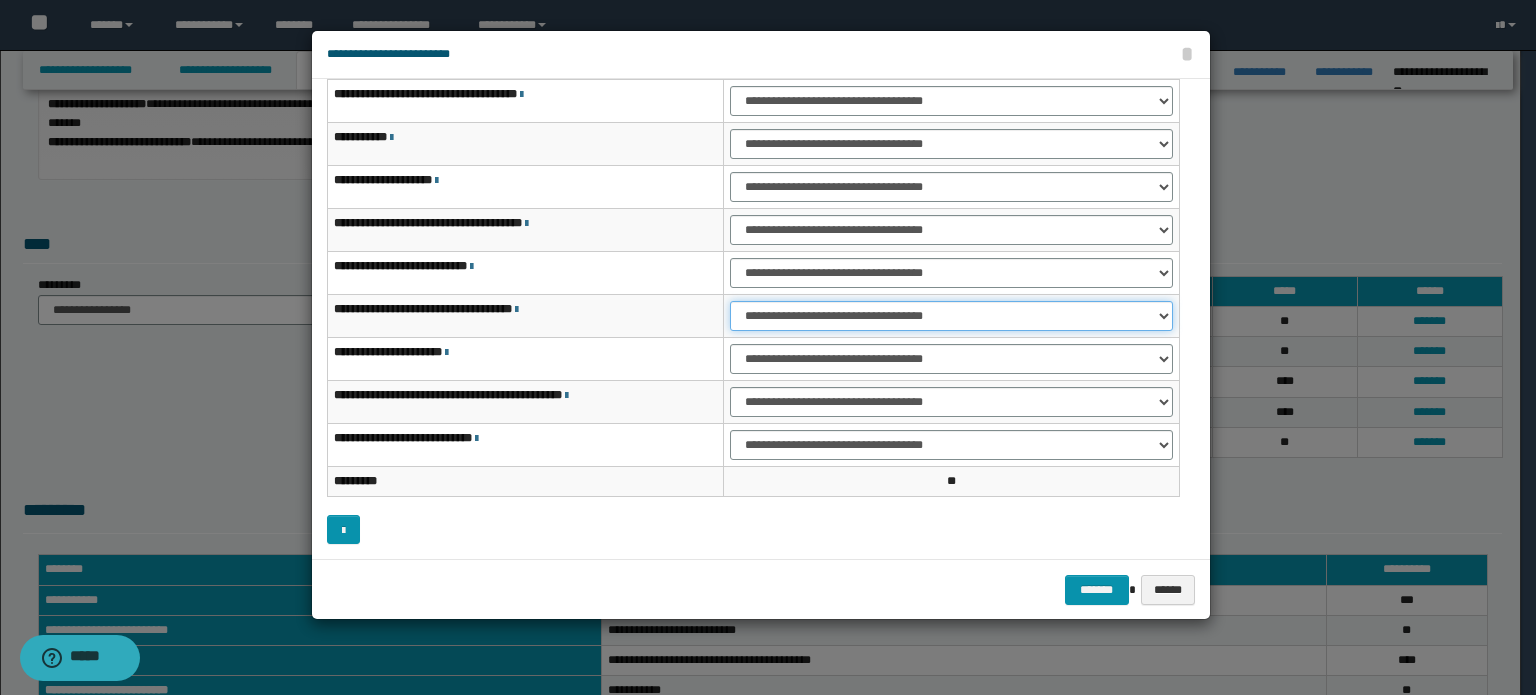 drag, startPoint x: 1080, startPoint y: 307, endPoint x: 1074, endPoint y: 327, distance: 20.880613 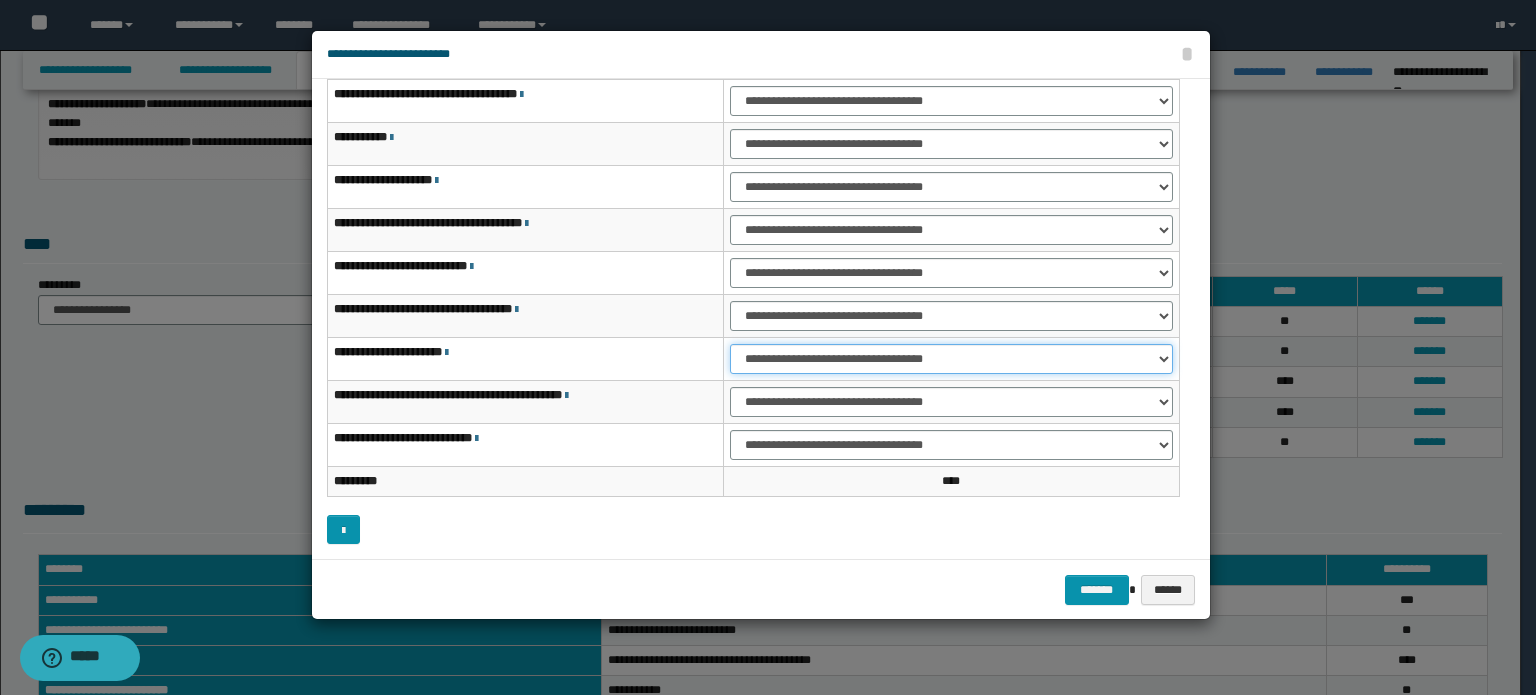 drag, startPoint x: 1061, startPoint y: 359, endPoint x: 1058, endPoint y: 369, distance: 10.440307 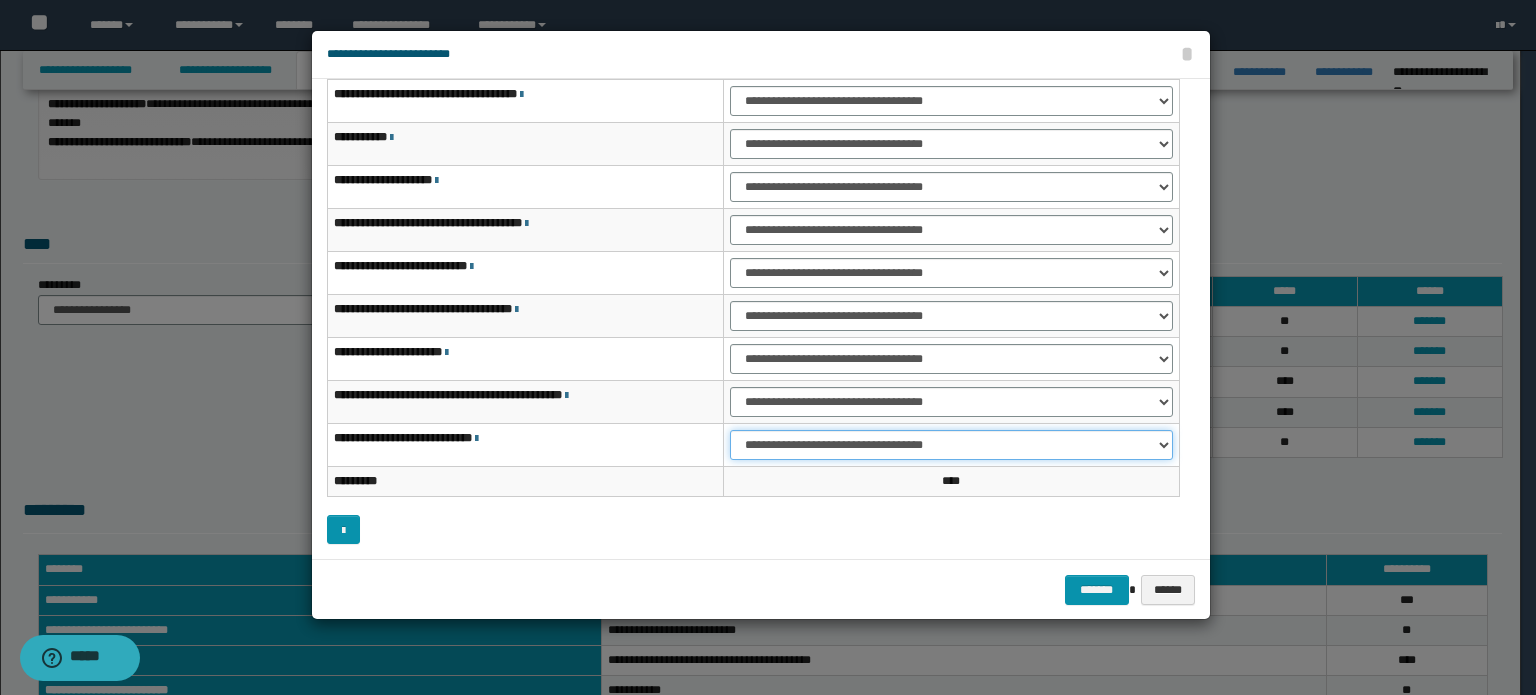drag, startPoint x: 1081, startPoint y: 438, endPoint x: 1076, endPoint y: 454, distance: 16.763054 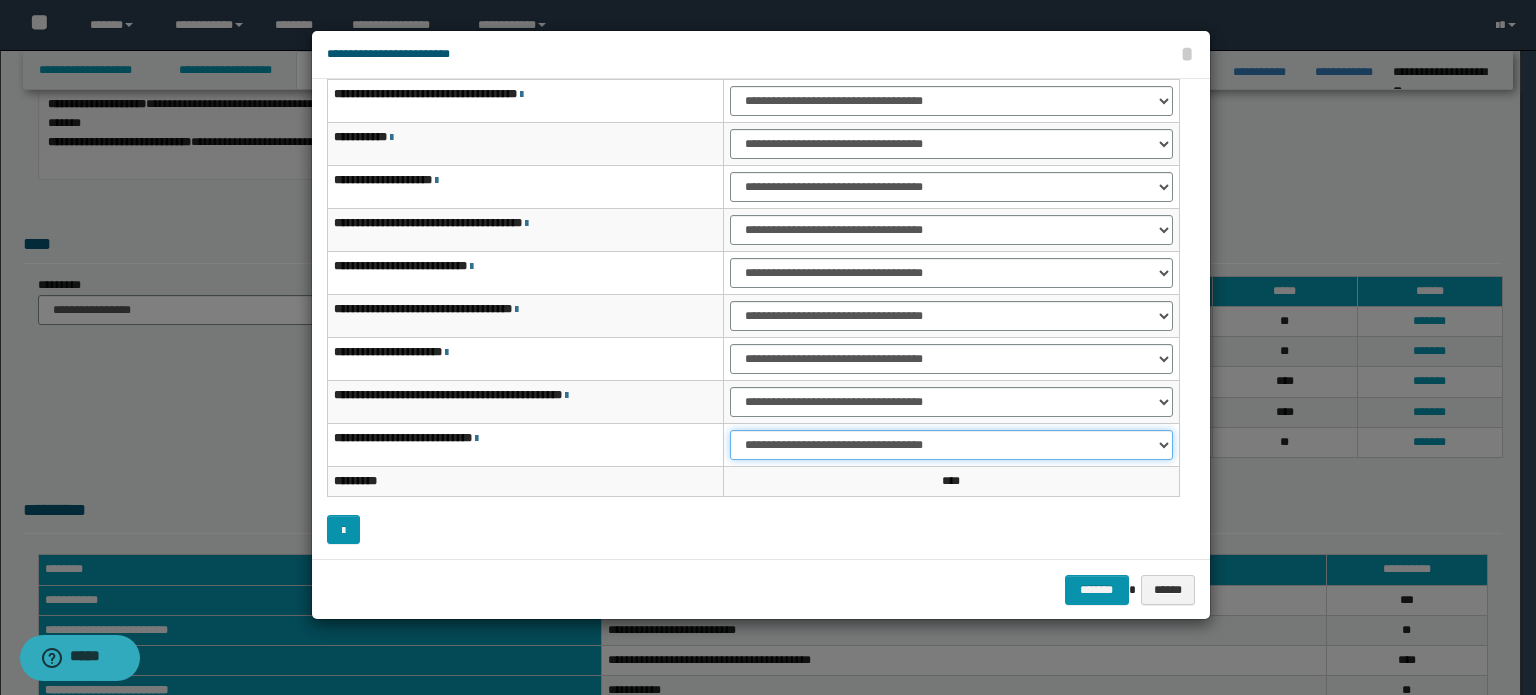 select on "***" 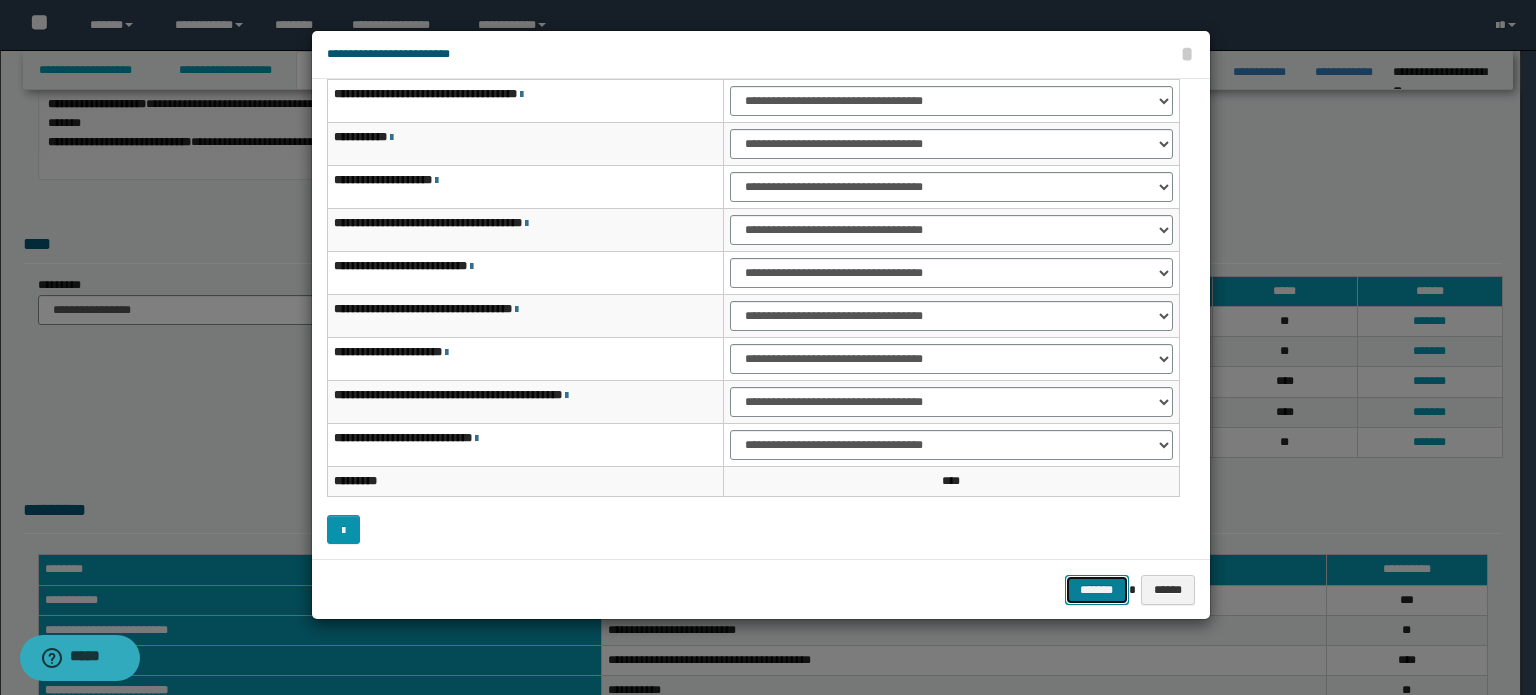 click on "*******" at bounding box center [1097, 590] 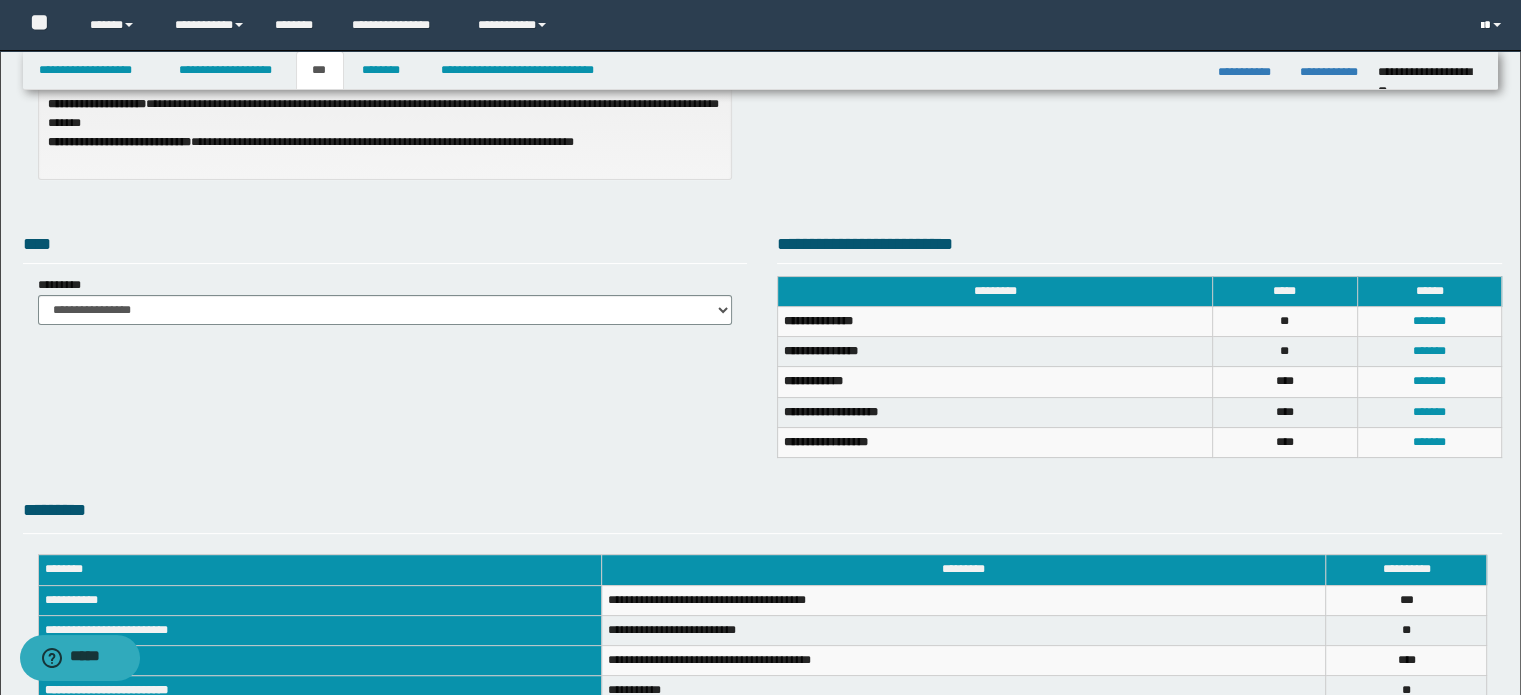 click at bounding box center [1493, 25] 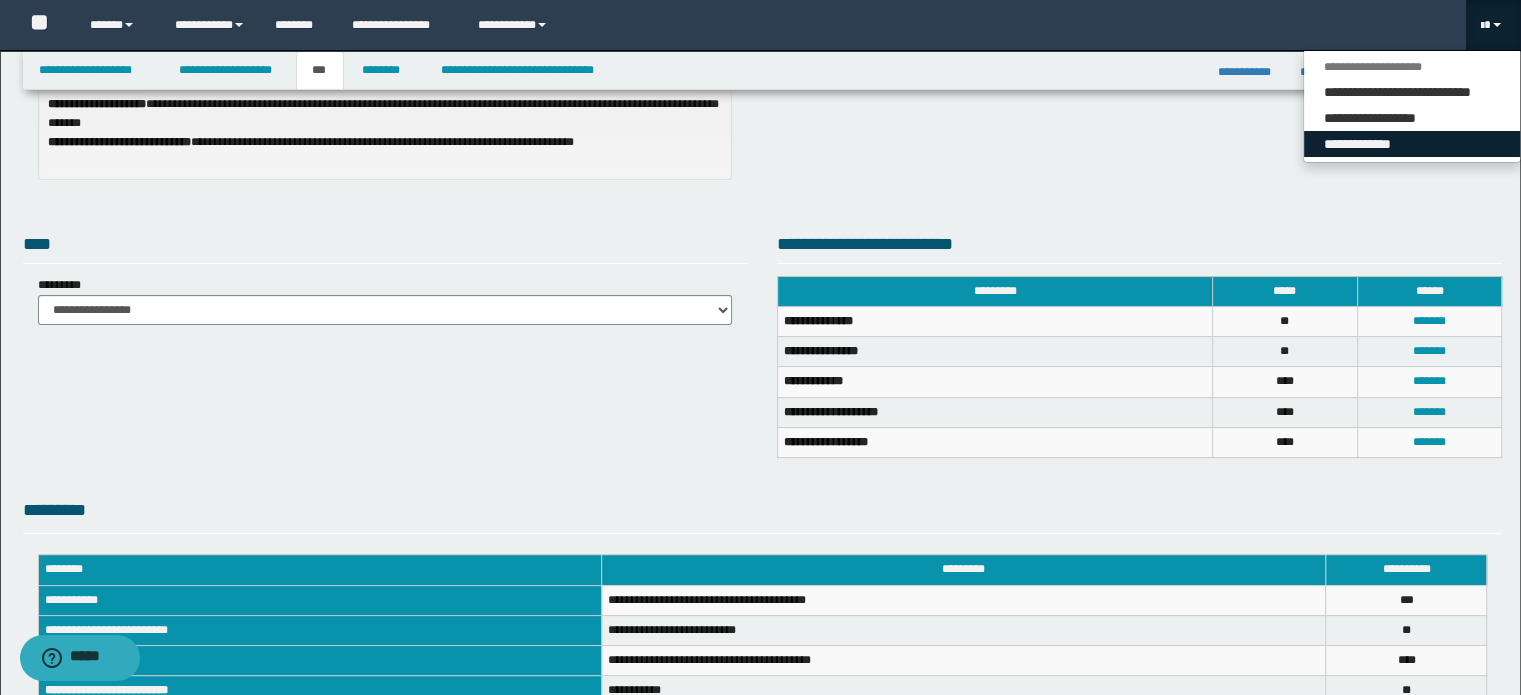 click on "**********" at bounding box center (1412, 144) 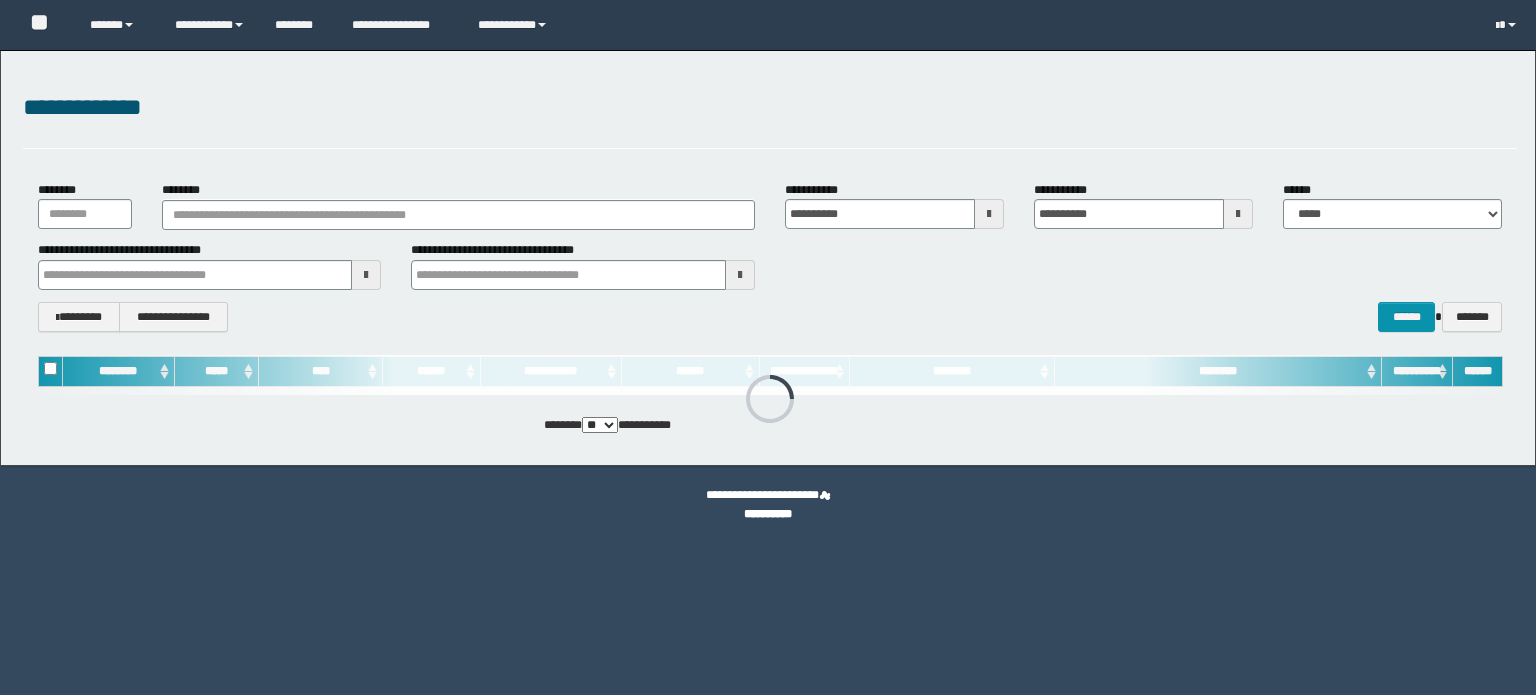 scroll, scrollTop: 0, scrollLeft: 0, axis: both 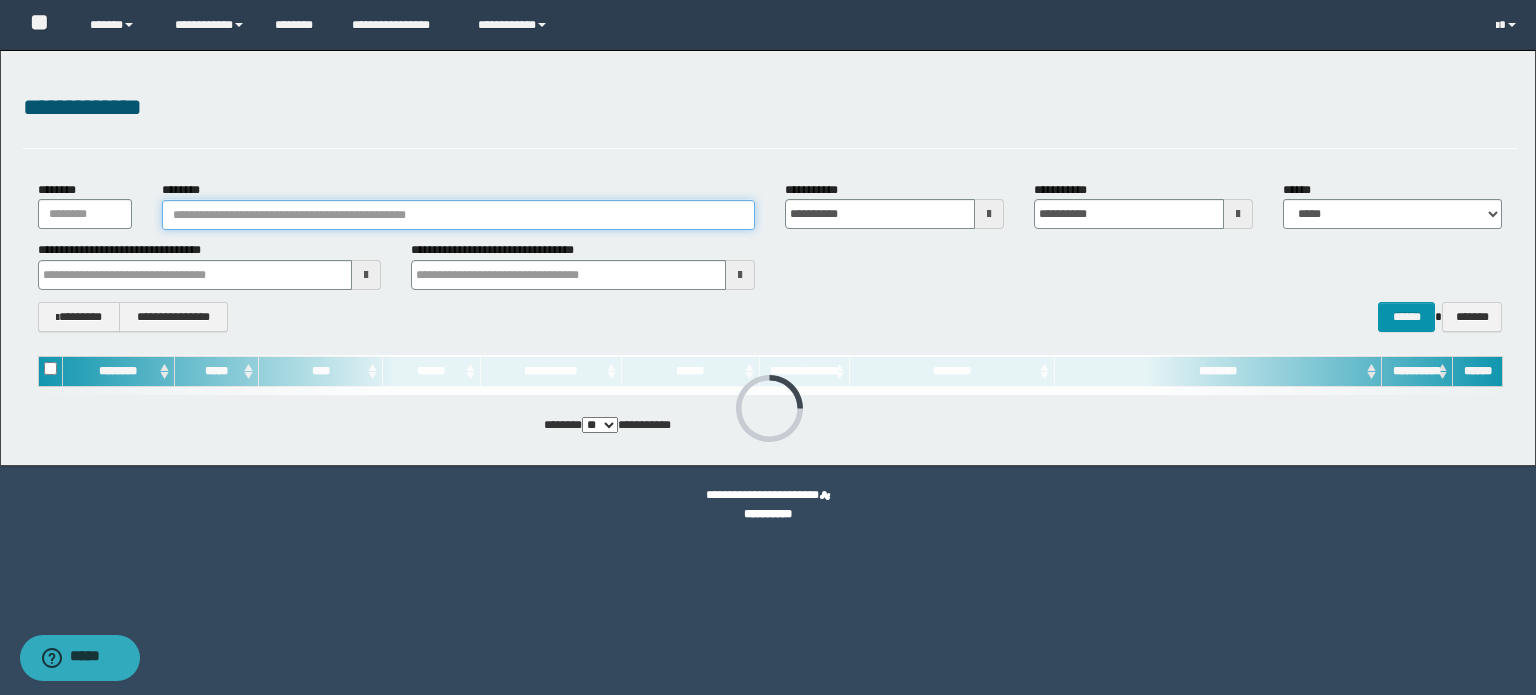click on "********" at bounding box center [458, 215] 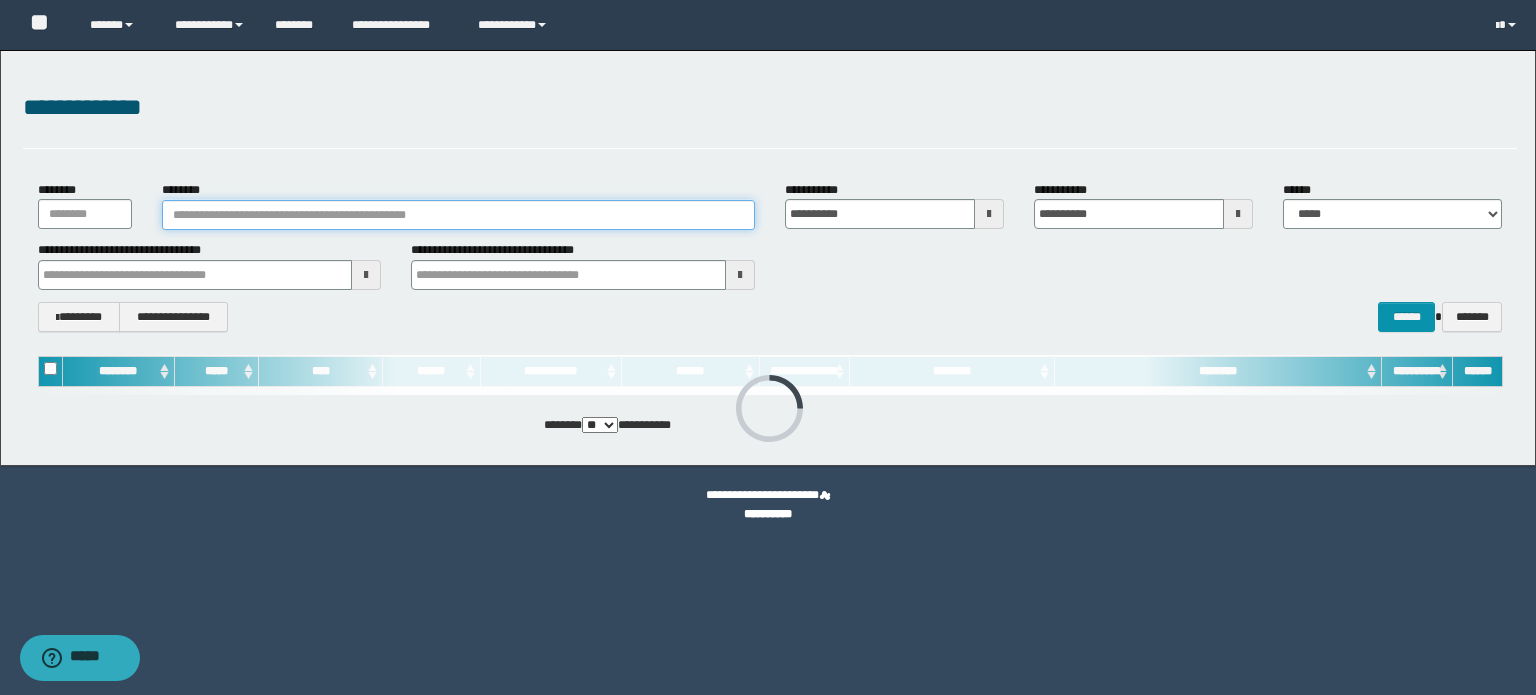 paste on "**********" 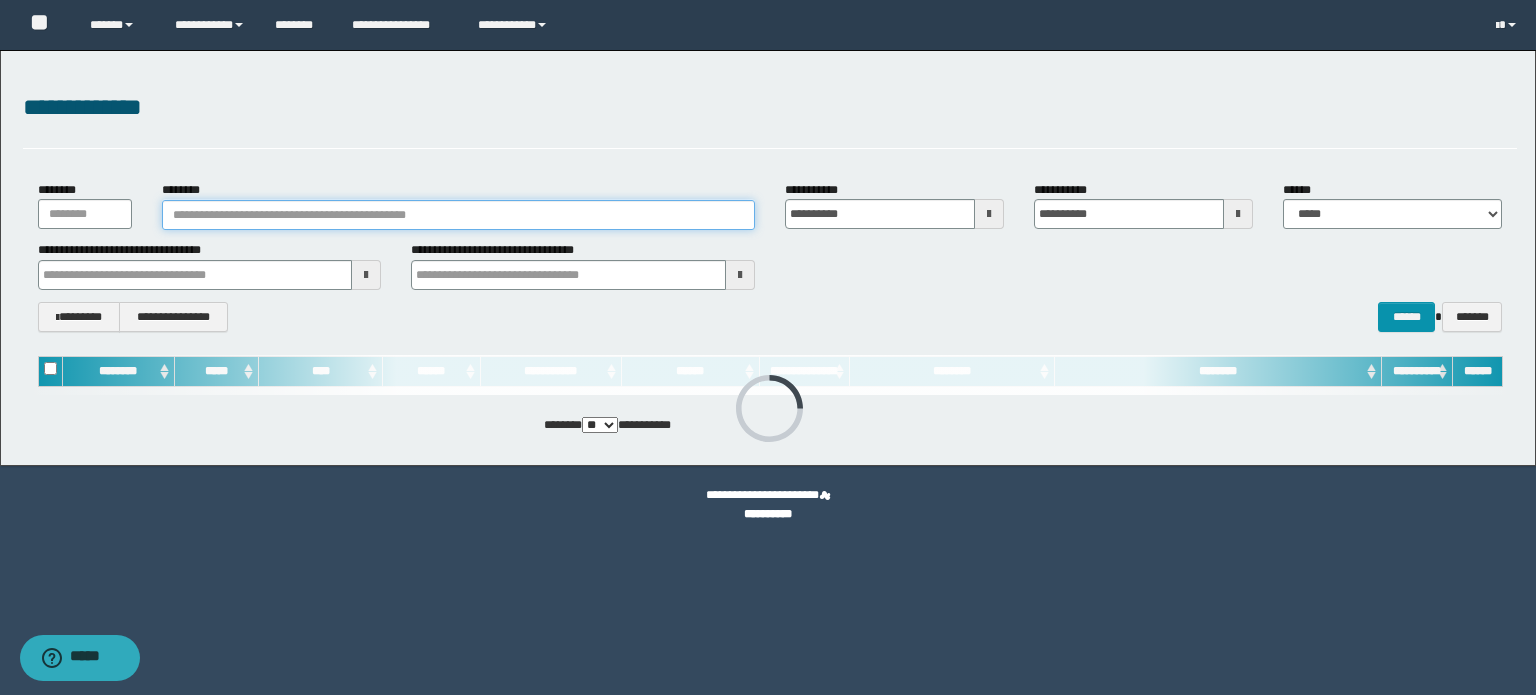 type on "**********" 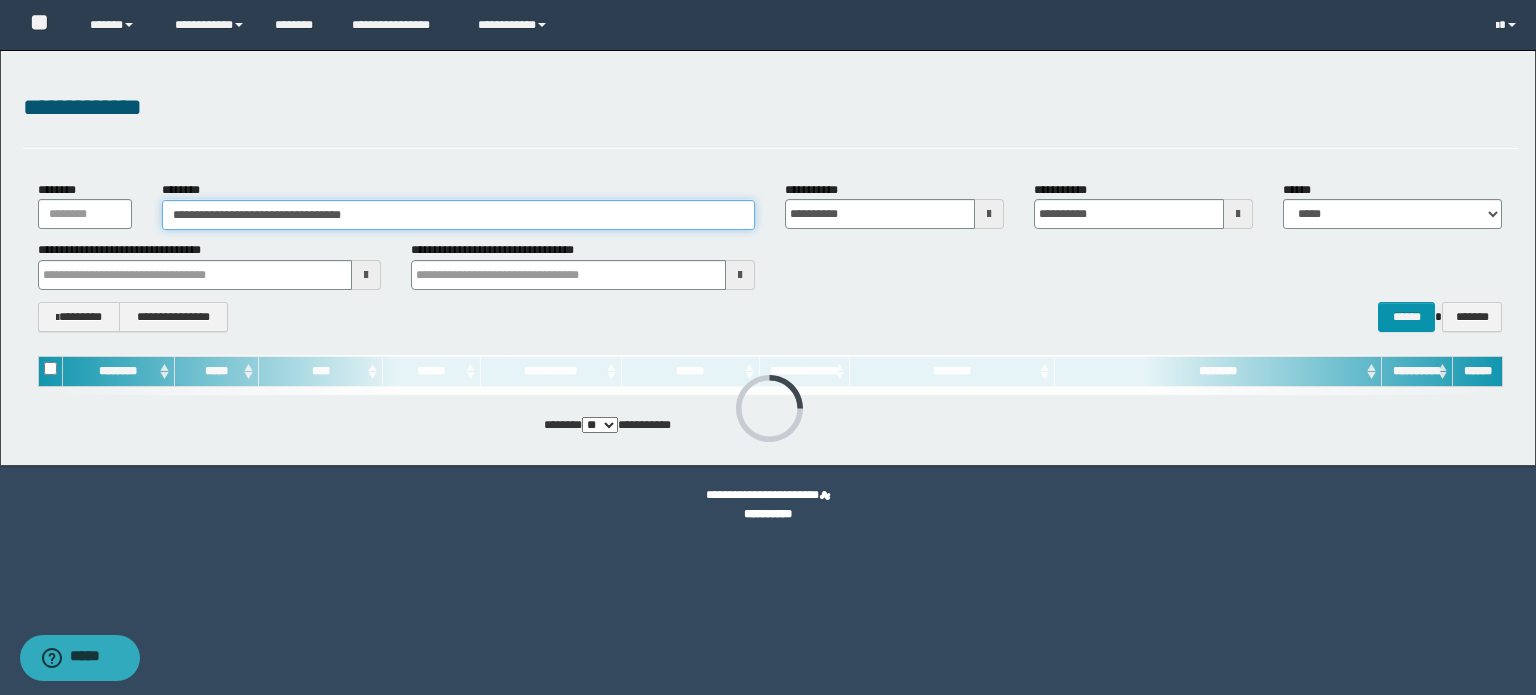 type on "**********" 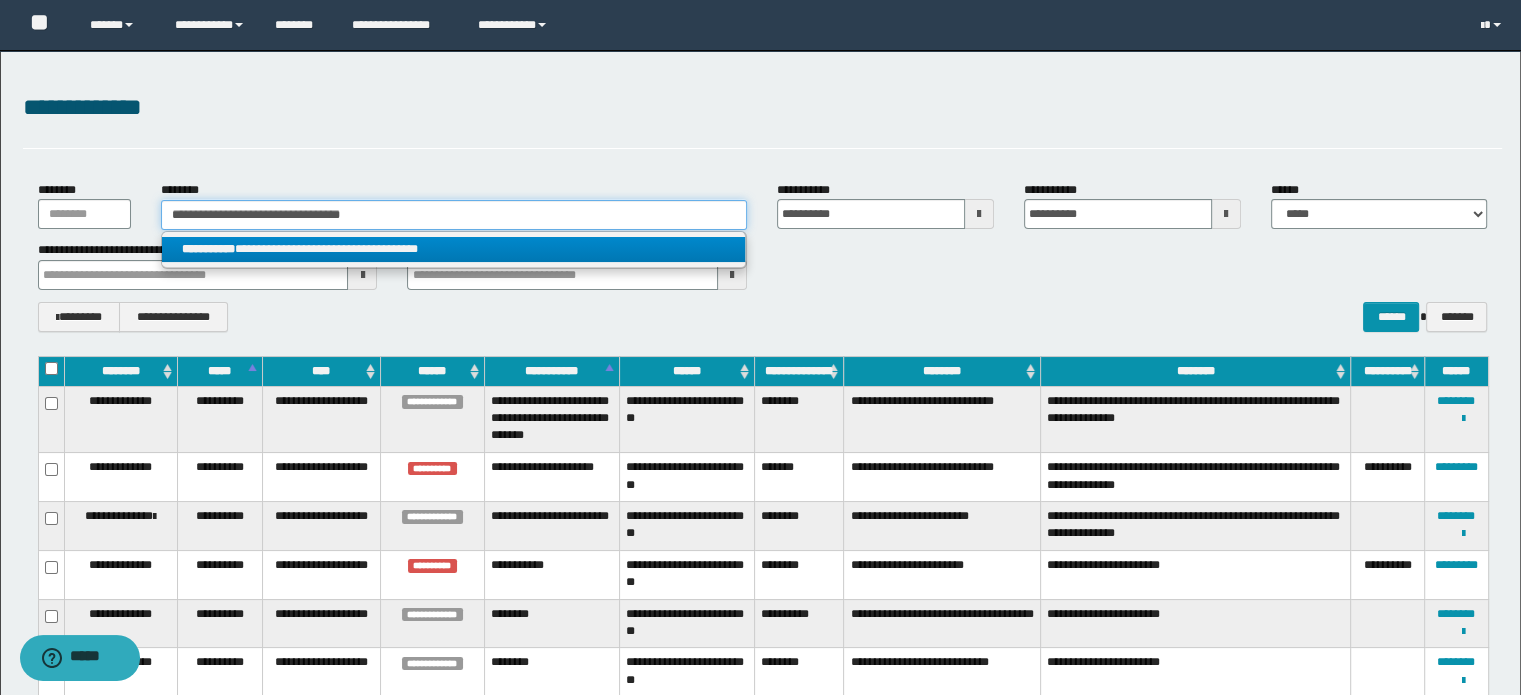 type on "**********" 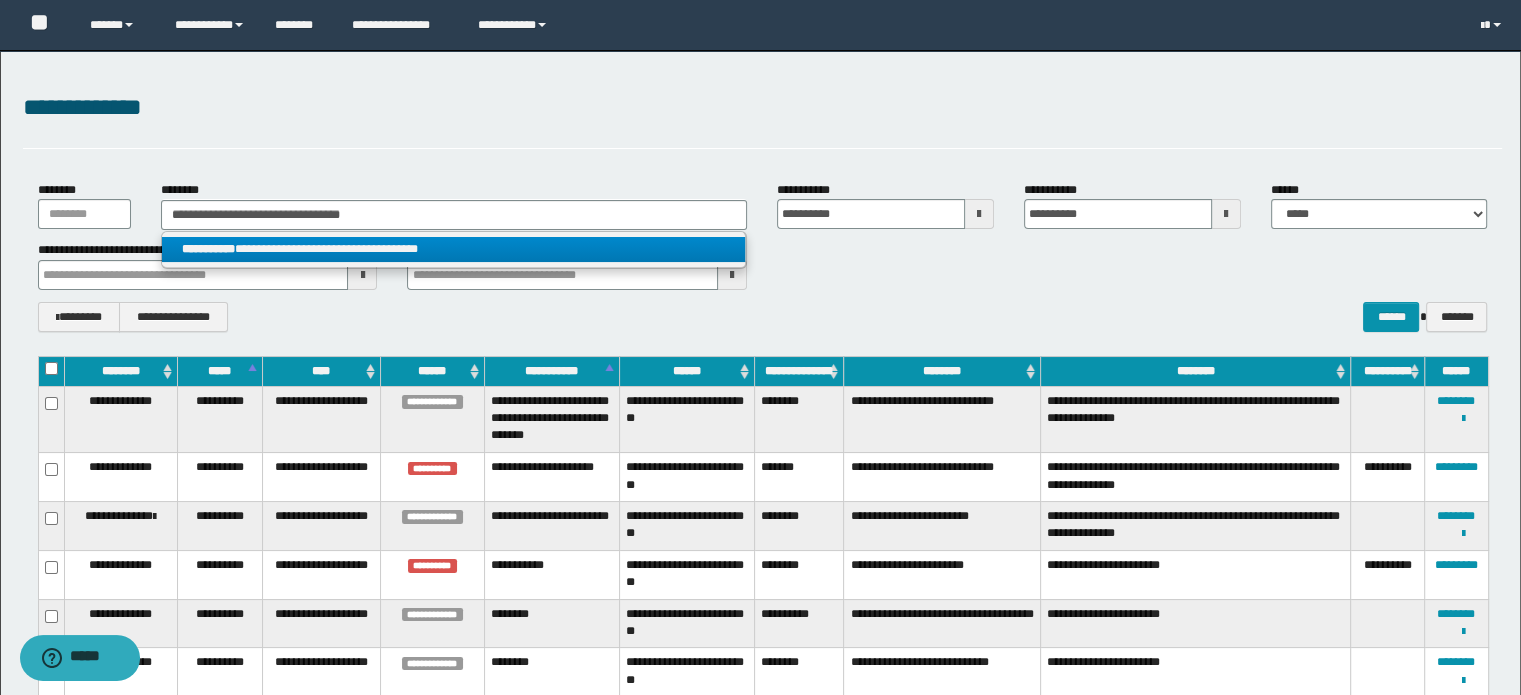 click on "**********" at bounding box center (454, 249) 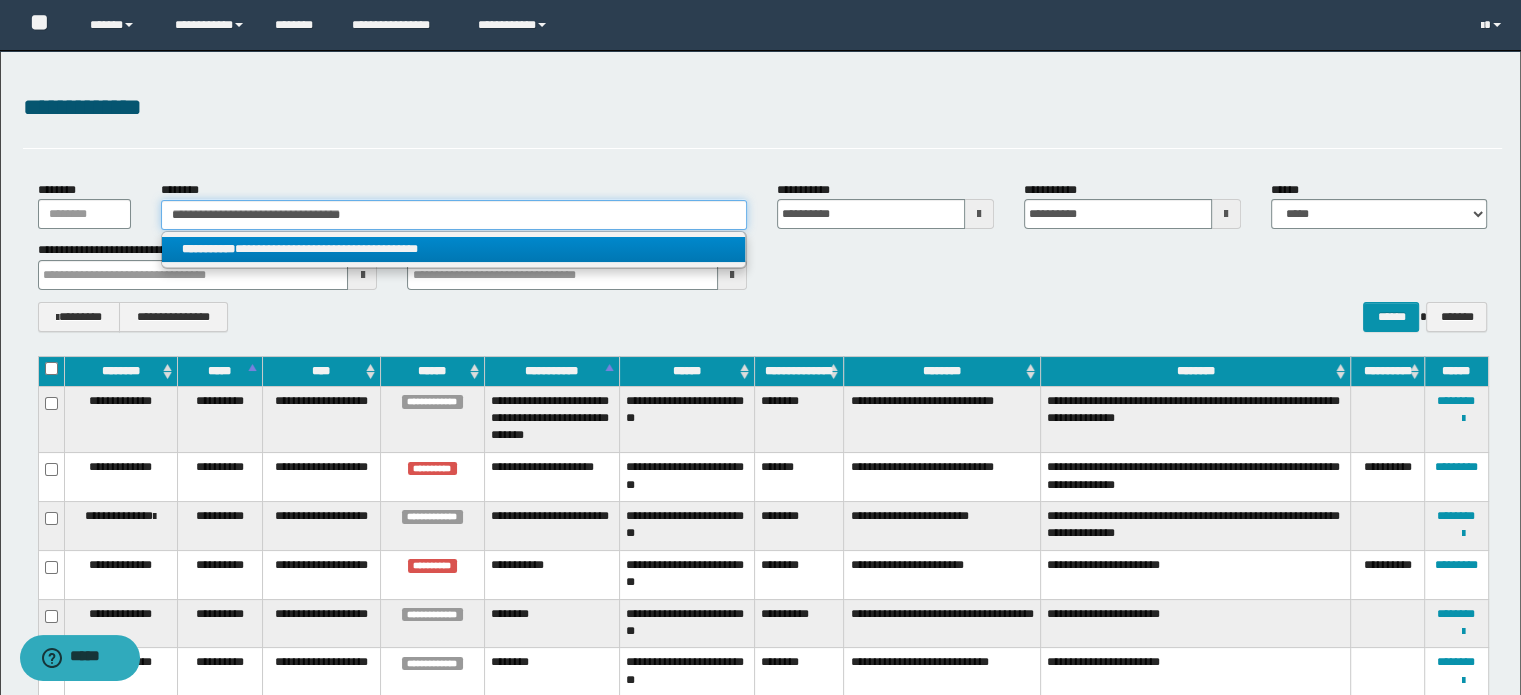 type 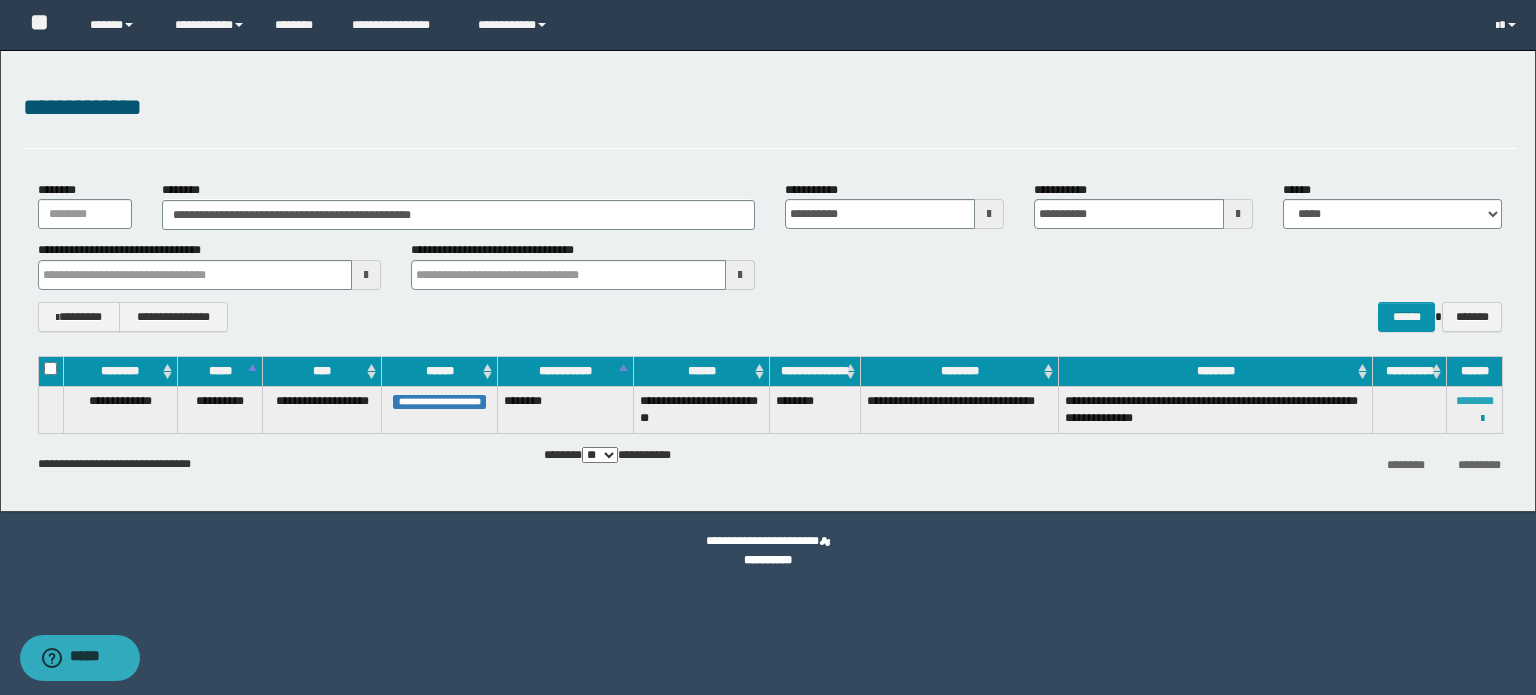 click on "********" at bounding box center [1475, 401] 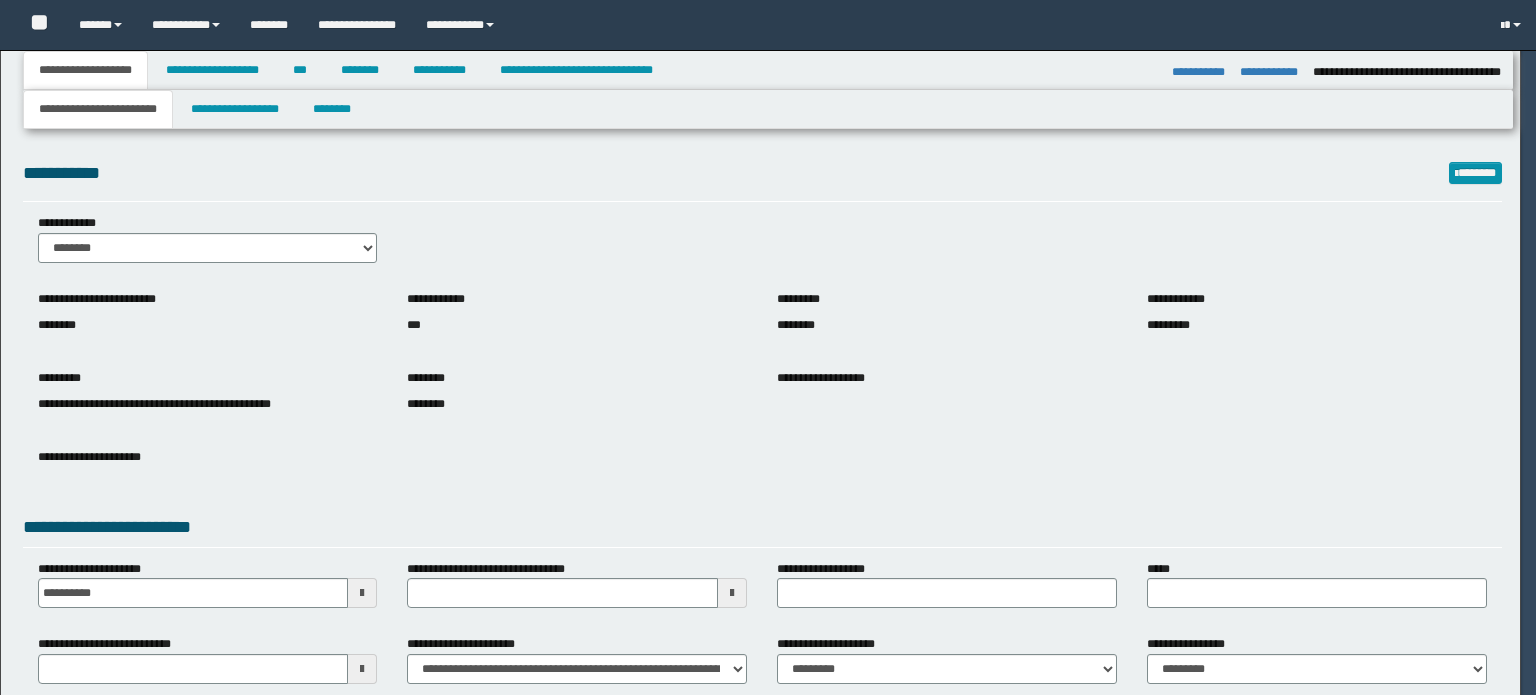 select on "*" 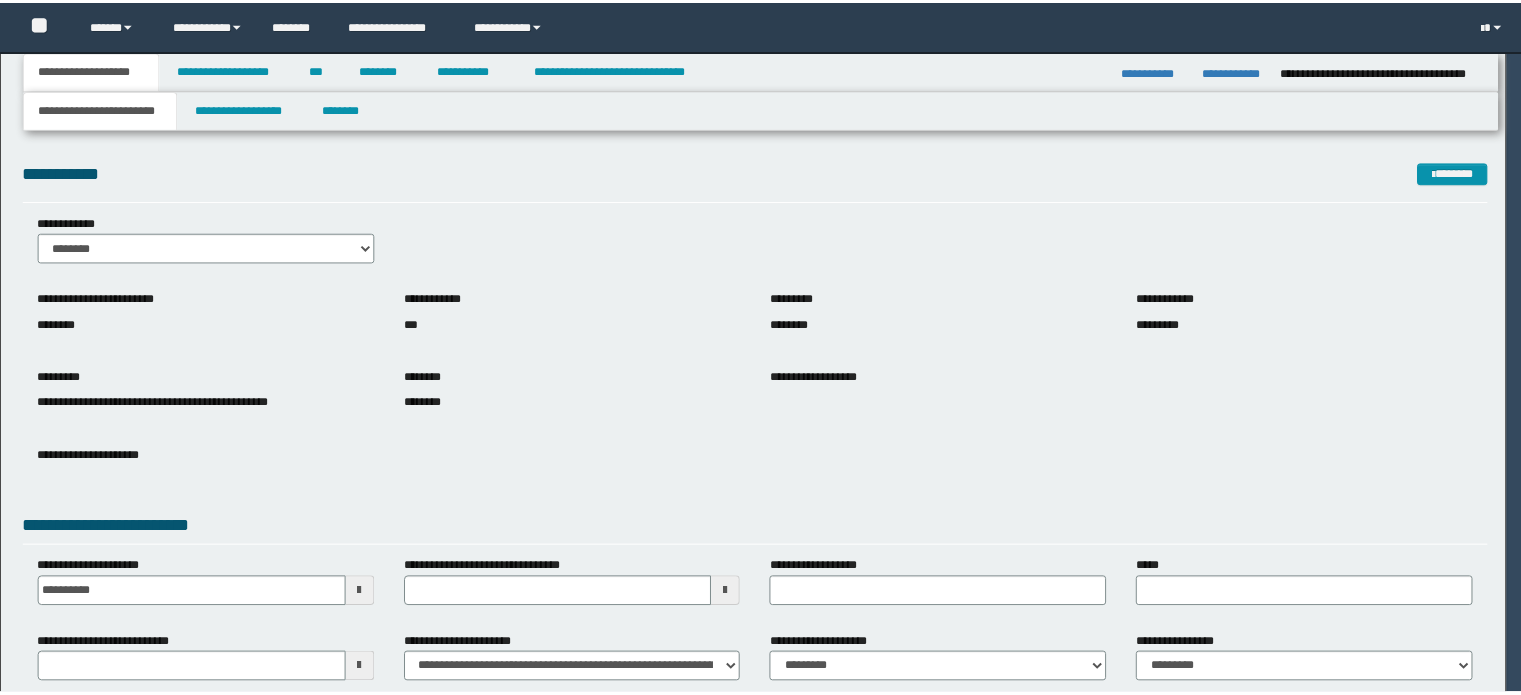 scroll, scrollTop: 0, scrollLeft: 0, axis: both 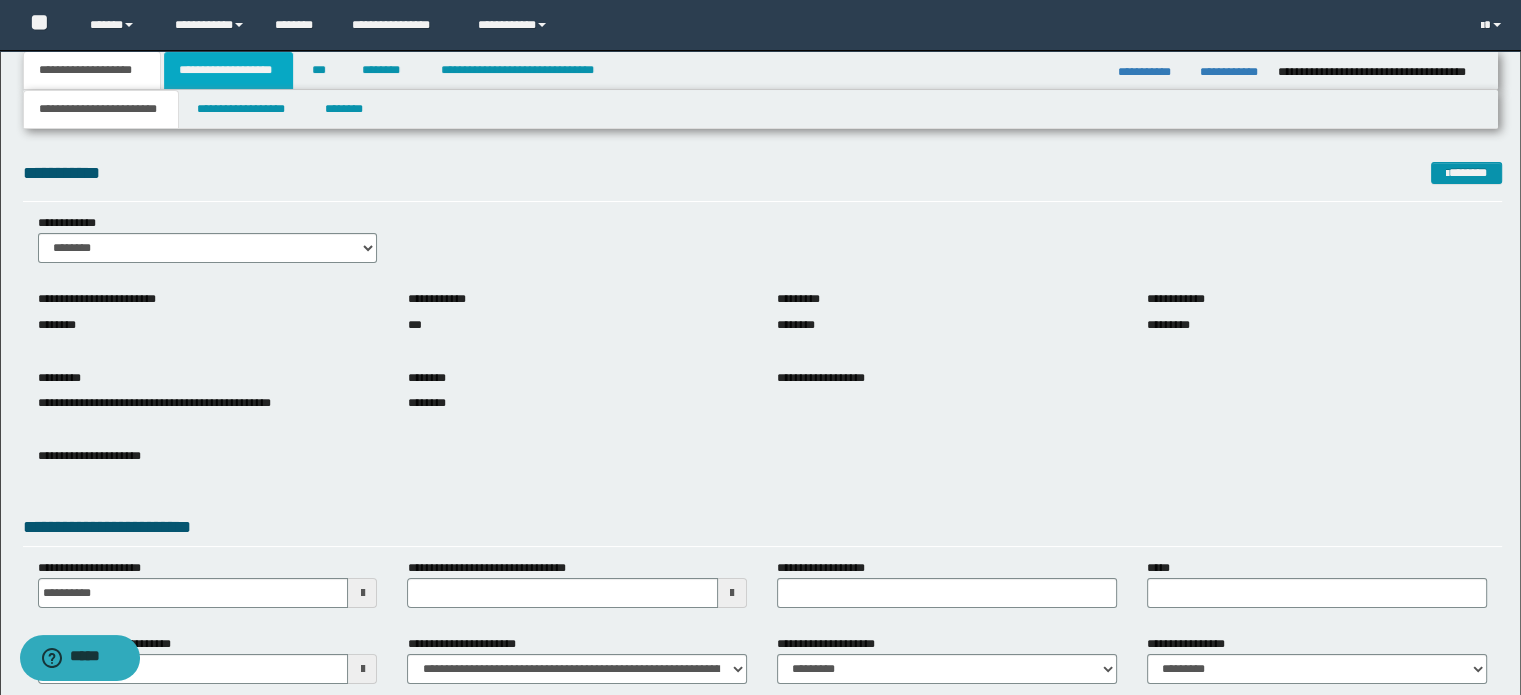 click on "**********" at bounding box center (228, 70) 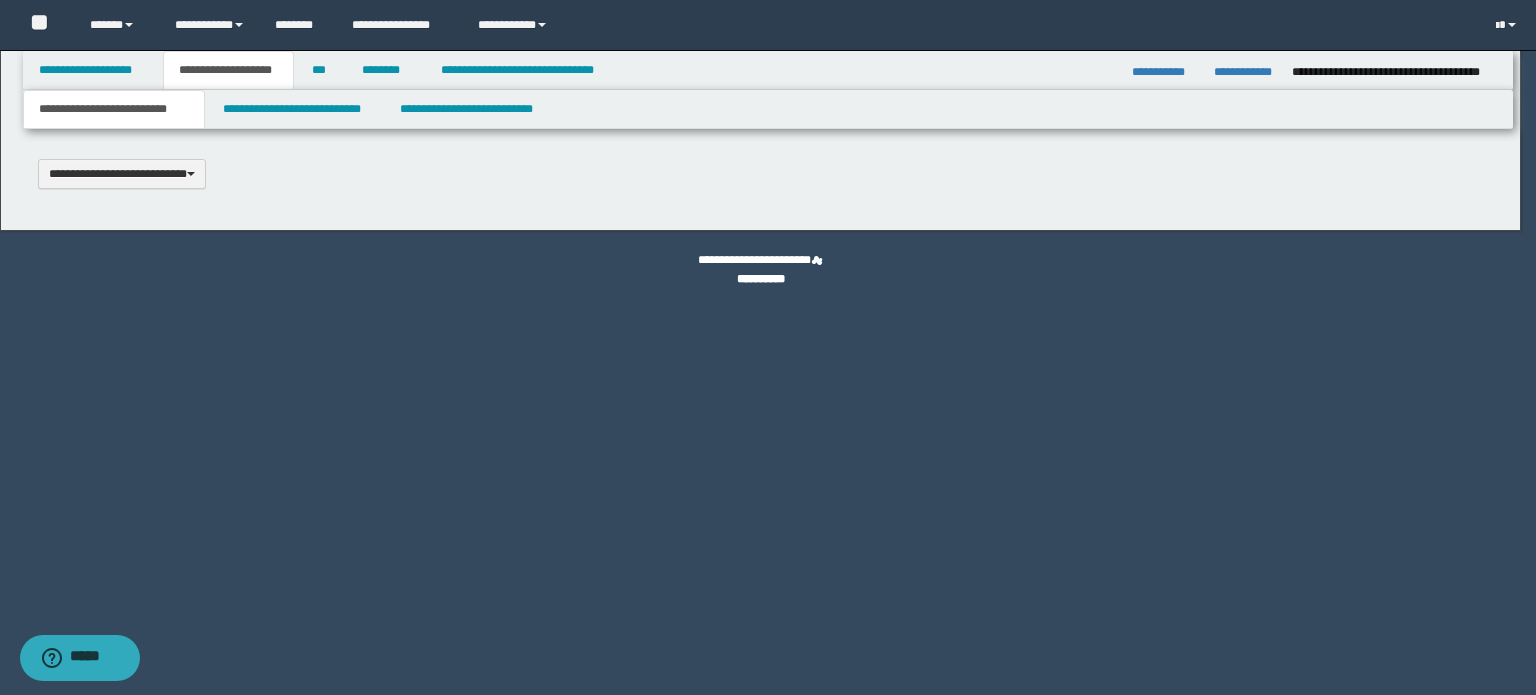 select on "*" 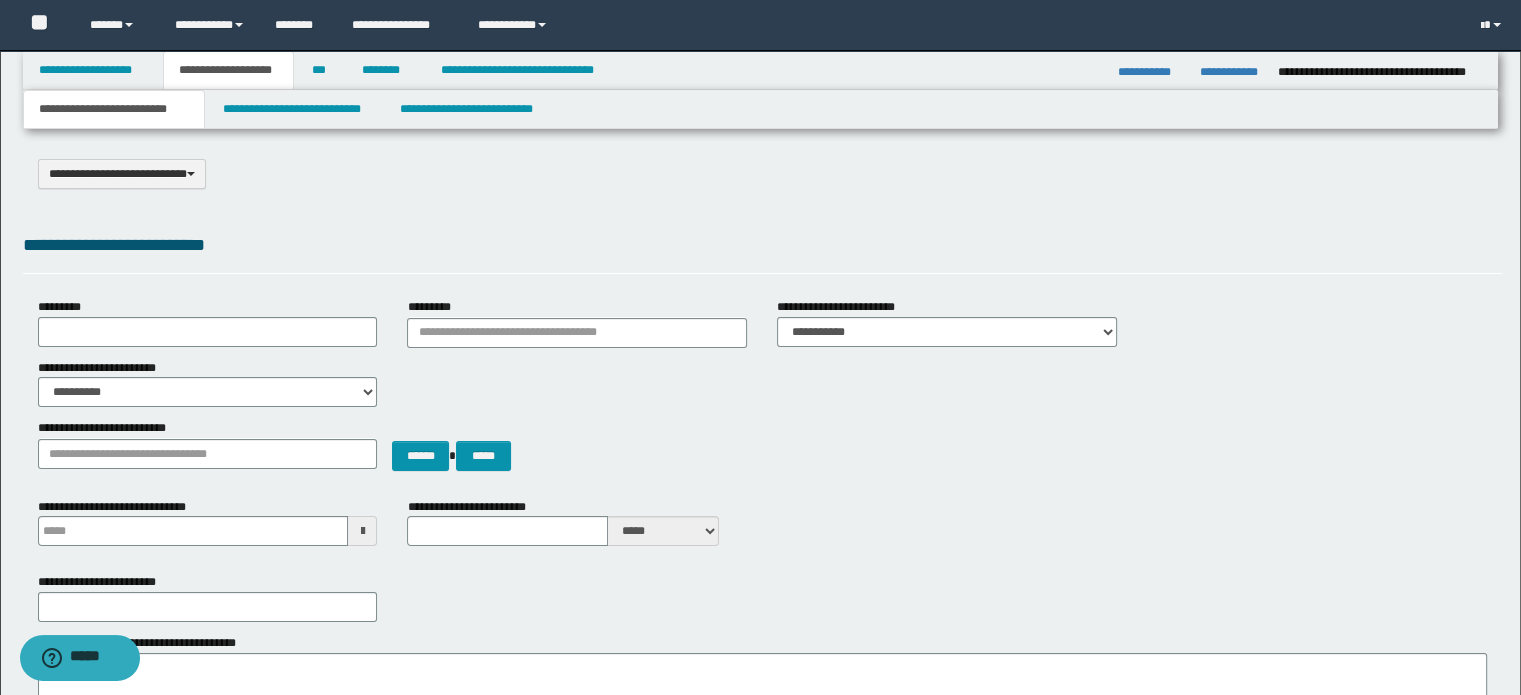 scroll, scrollTop: 0, scrollLeft: 0, axis: both 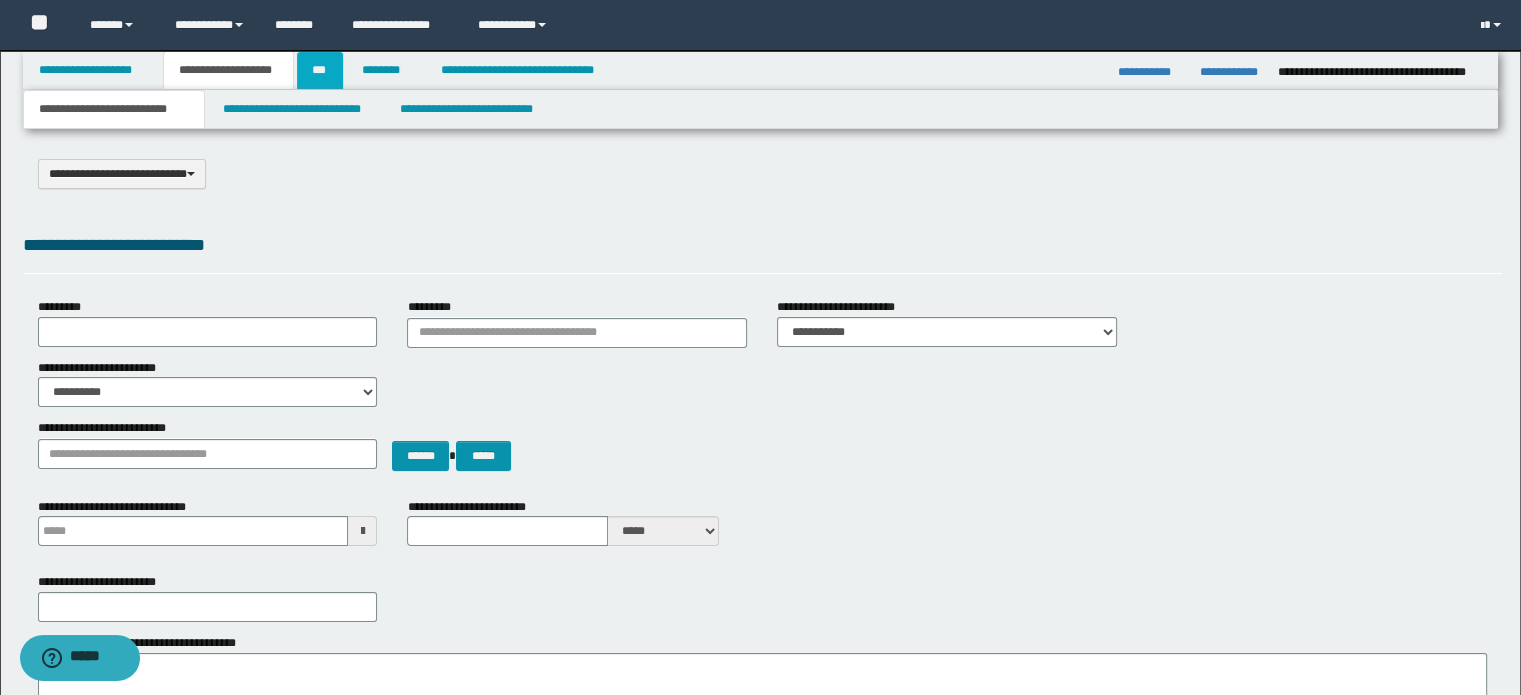 click on "***" at bounding box center [320, 70] 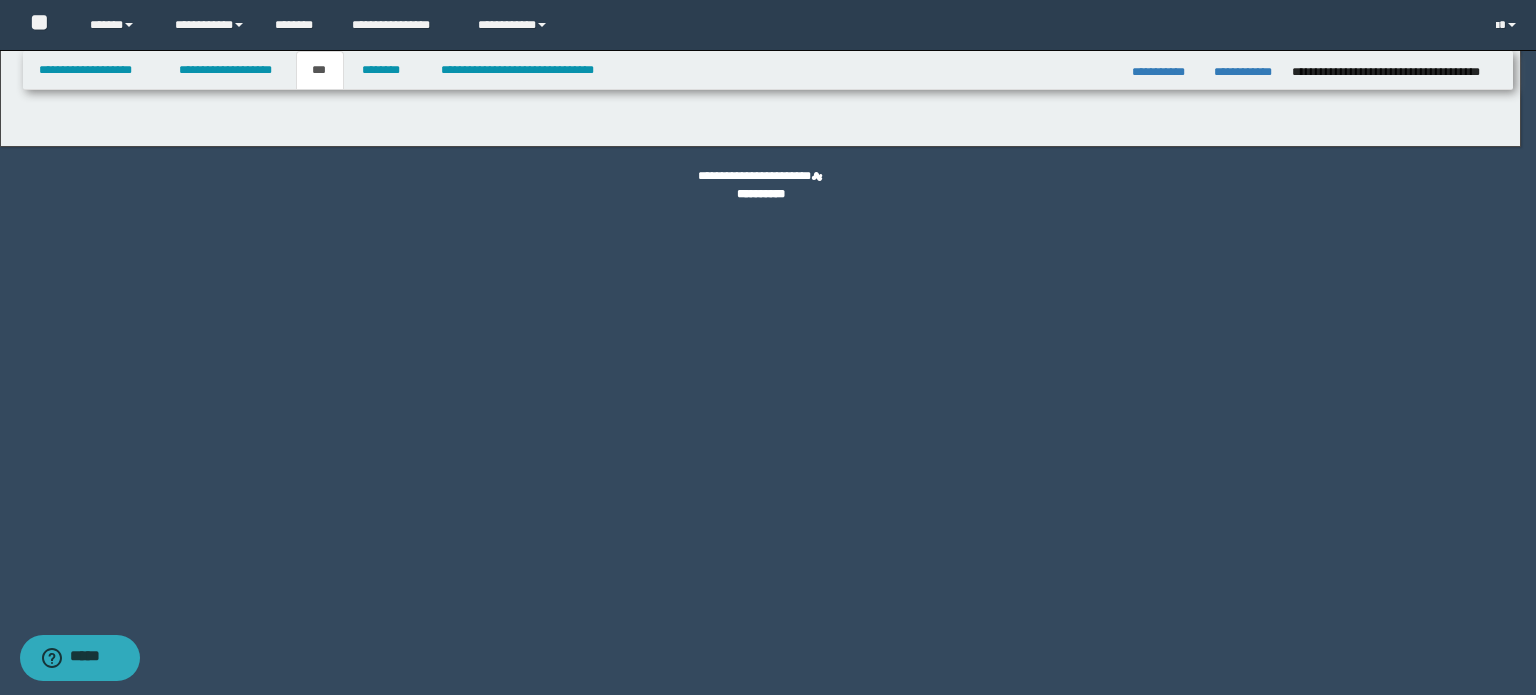 select on "*" 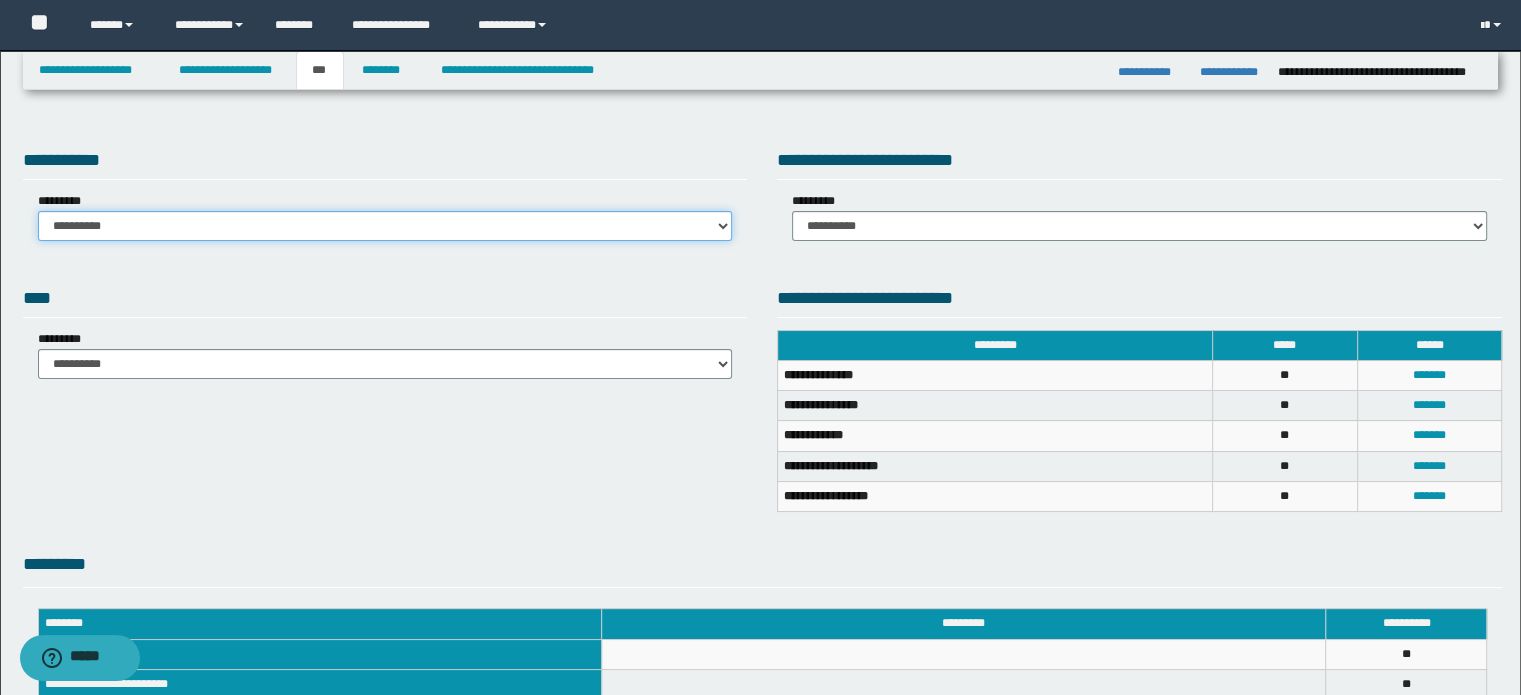 click on "**********" at bounding box center [385, 226] 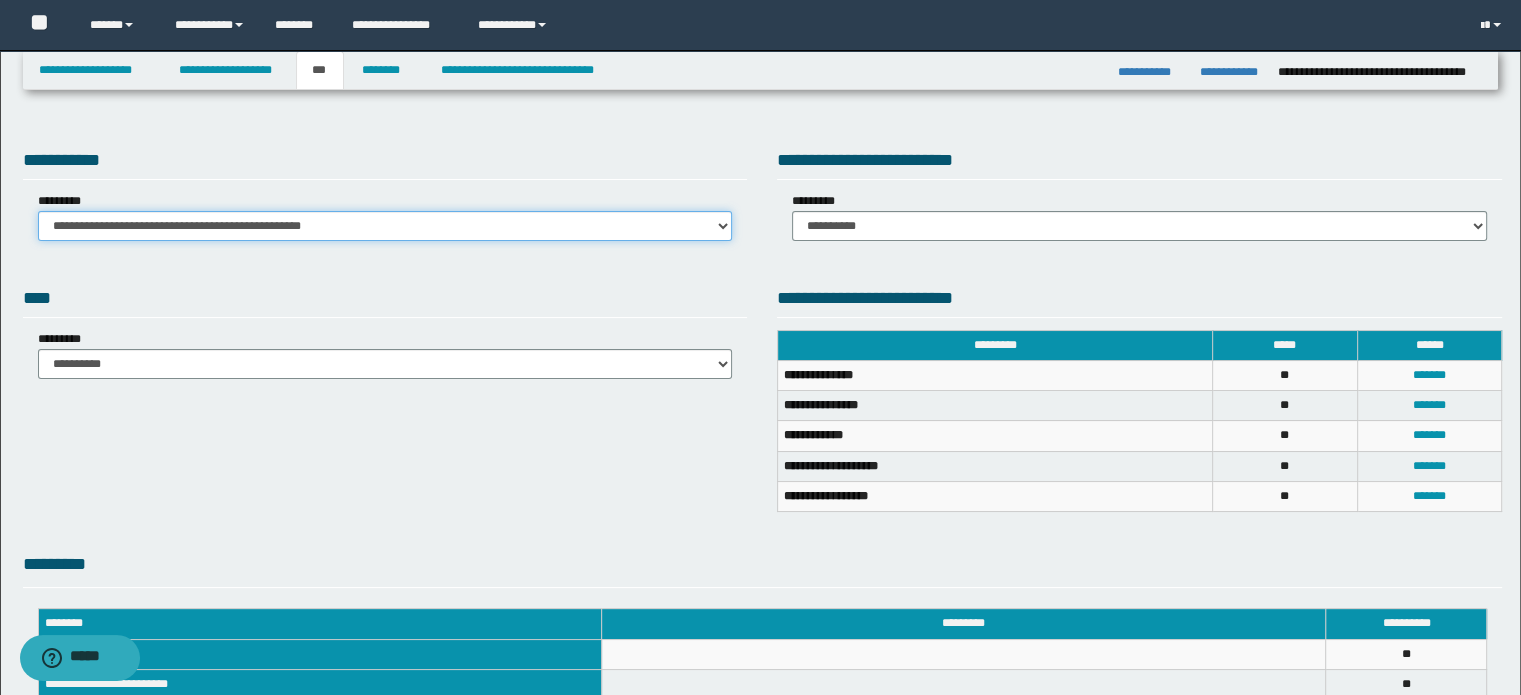 click on "**********" at bounding box center (385, 226) 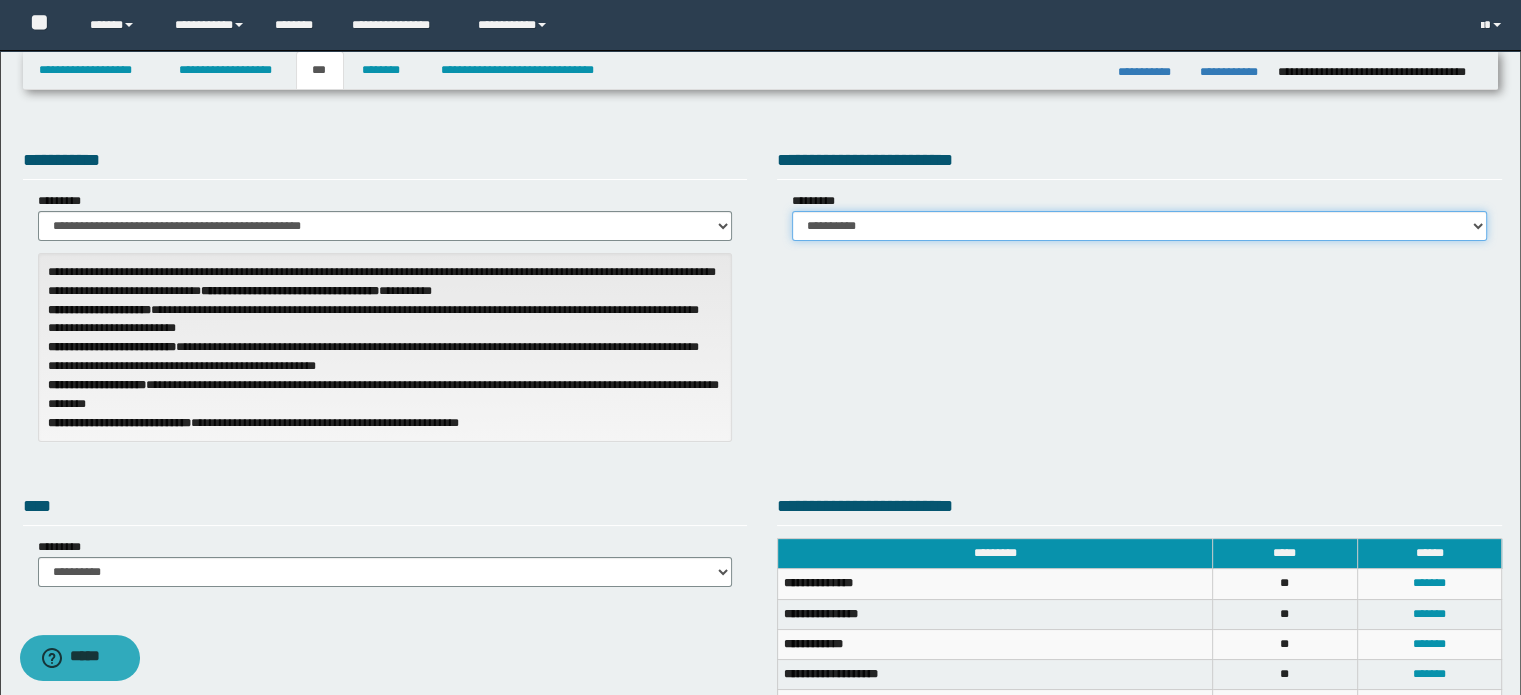 click on "**********" at bounding box center [1139, 226] 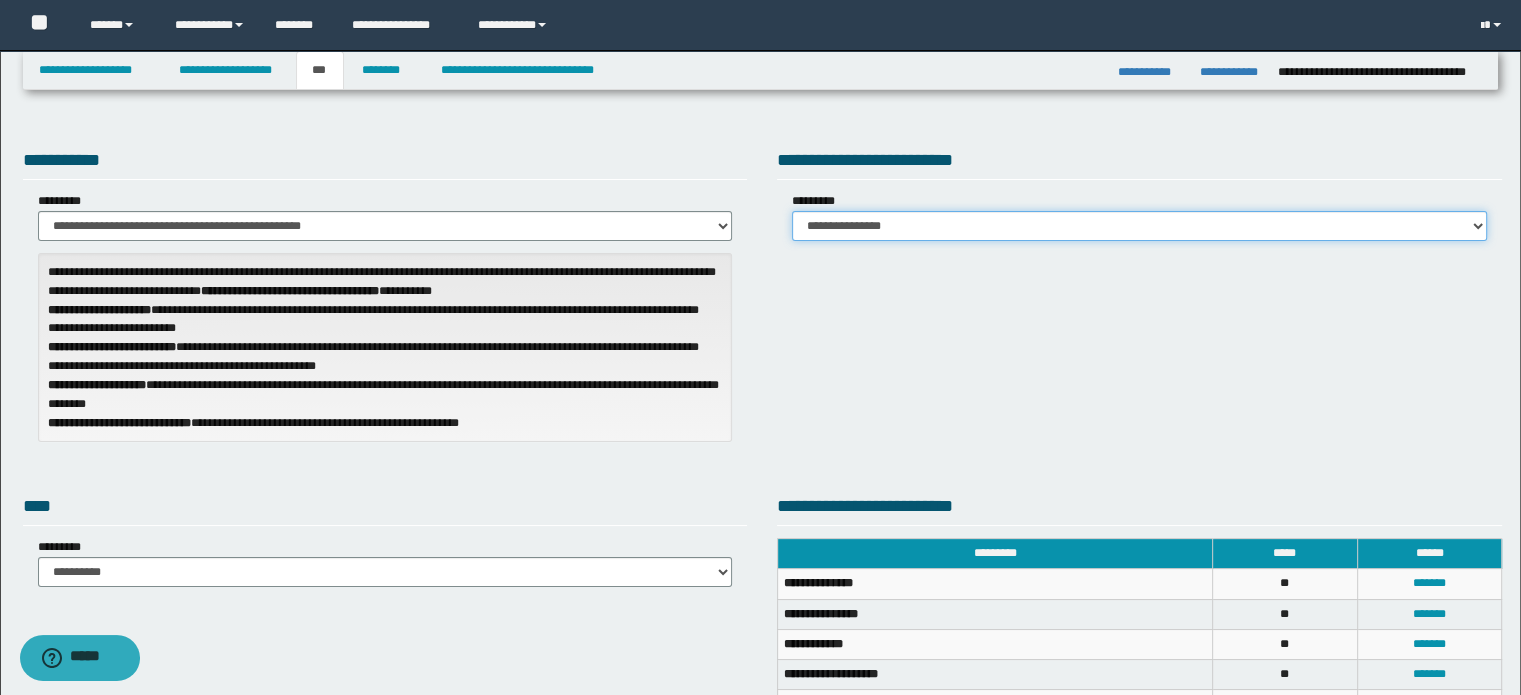 click on "**********" at bounding box center [1139, 226] 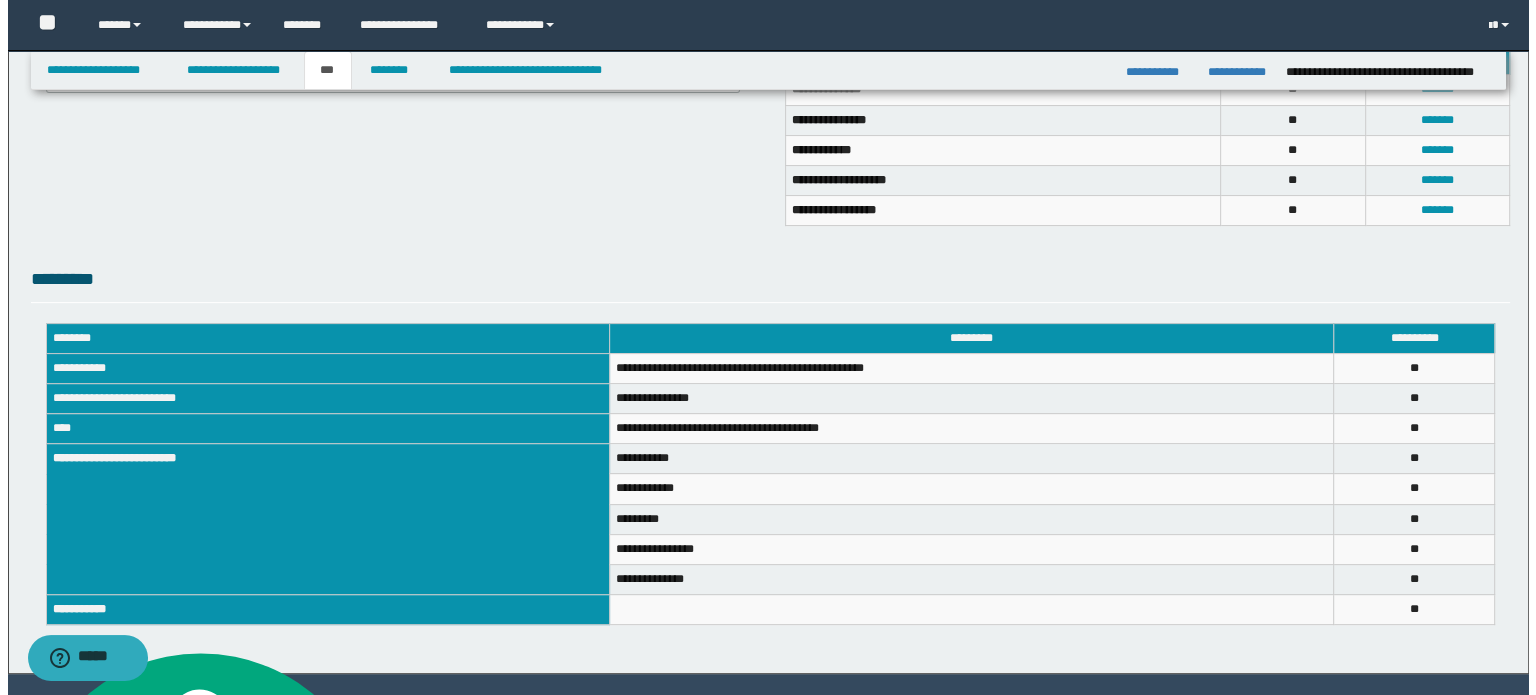 scroll, scrollTop: 500, scrollLeft: 0, axis: vertical 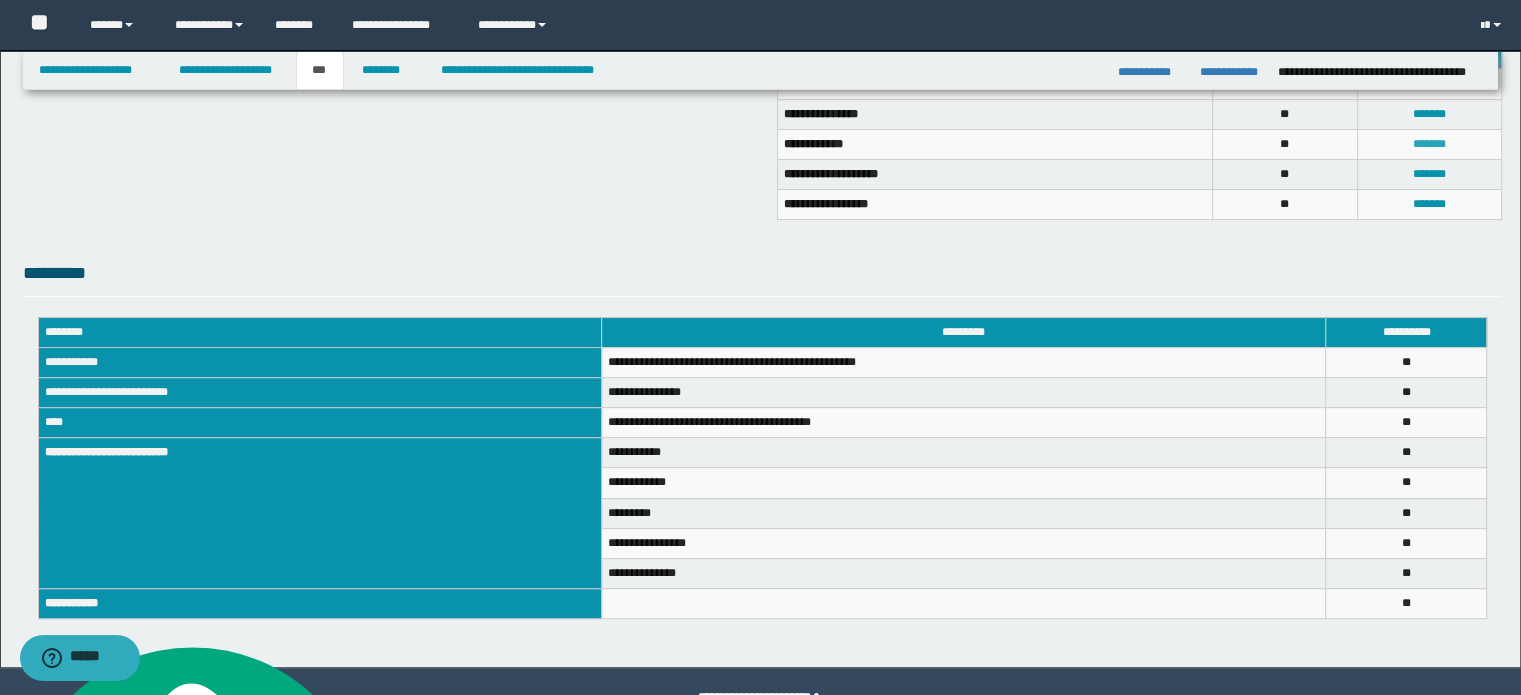 click on "*******" at bounding box center [1429, 144] 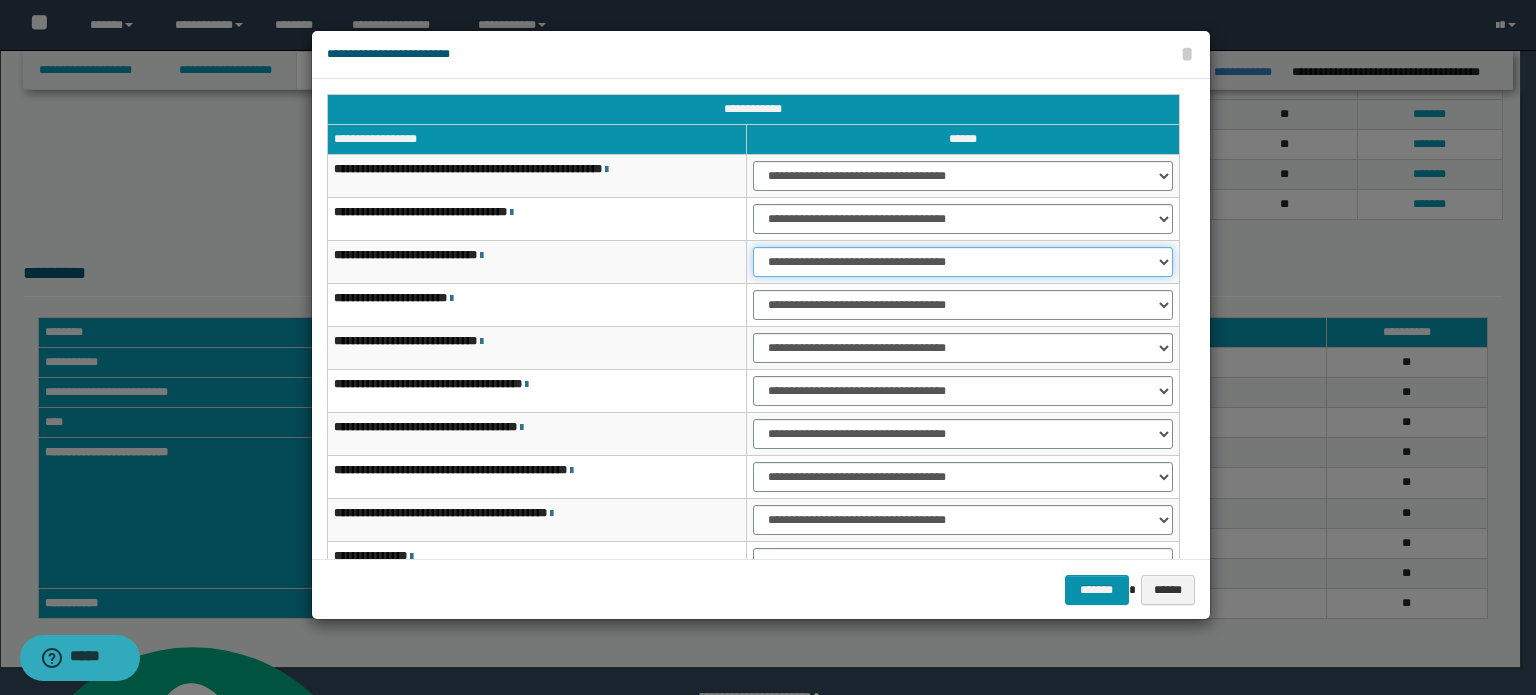 click on "**********" at bounding box center [963, 262] 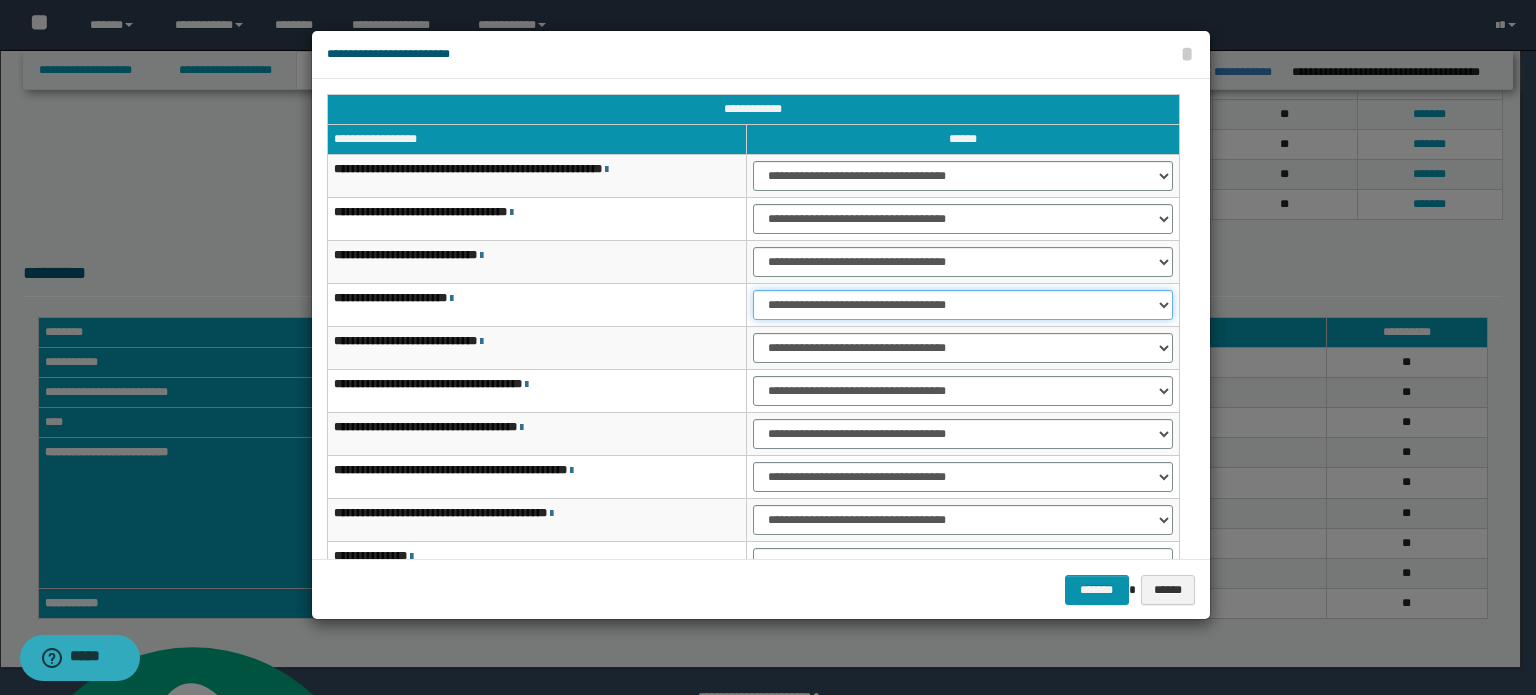 click on "**********" at bounding box center [963, 305] 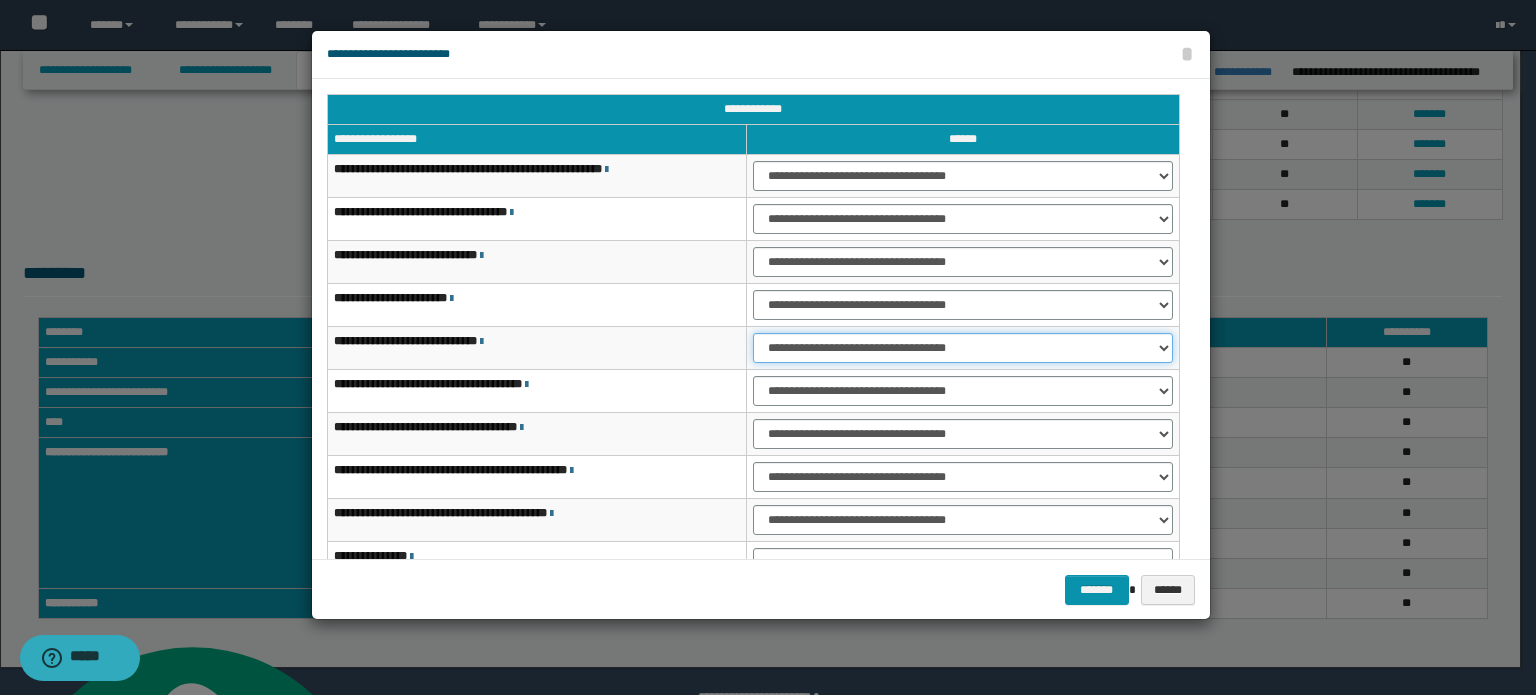 click on "**********" at bounding box center (963, 348) 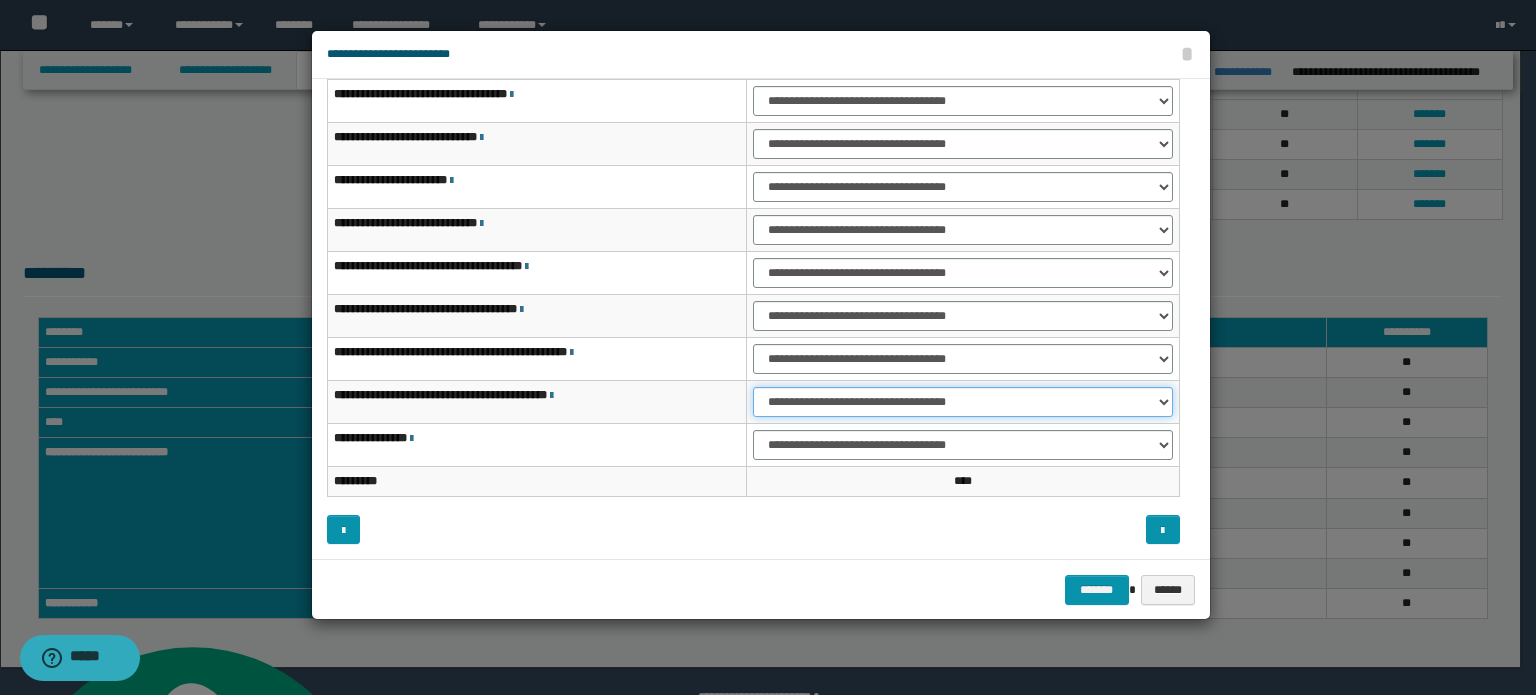 click on "**********" at bounding box center [963, 402] 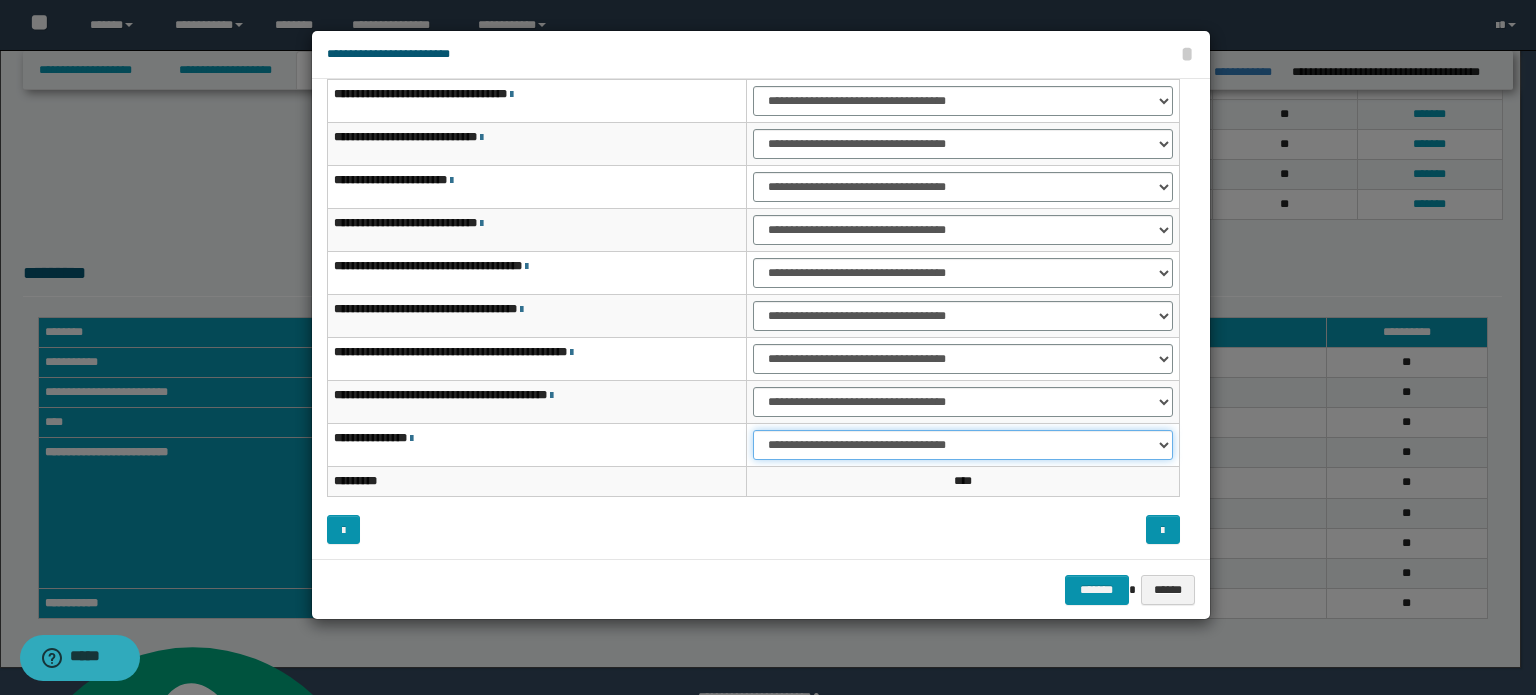 click on "**********" at bounding box center [963, 445] 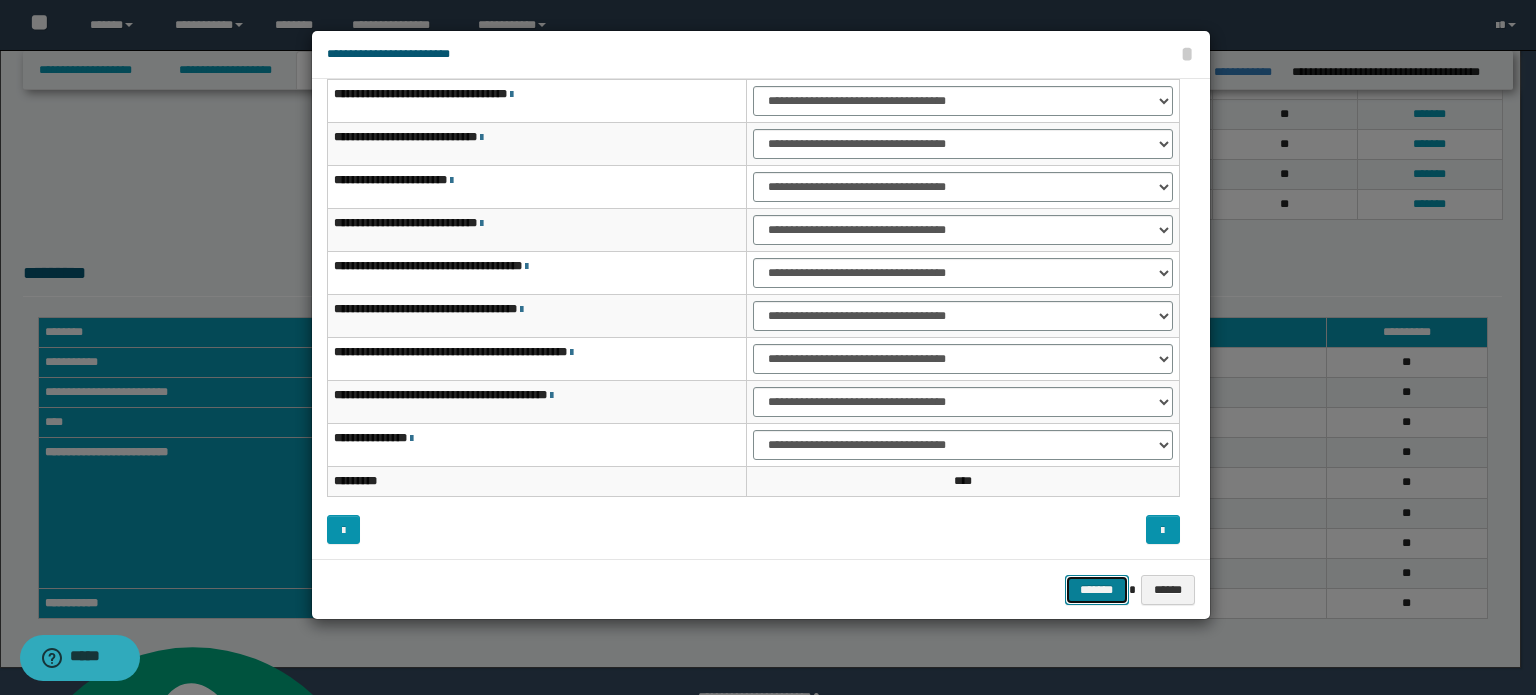 click on "*******" at bounding box center [1097, 590] 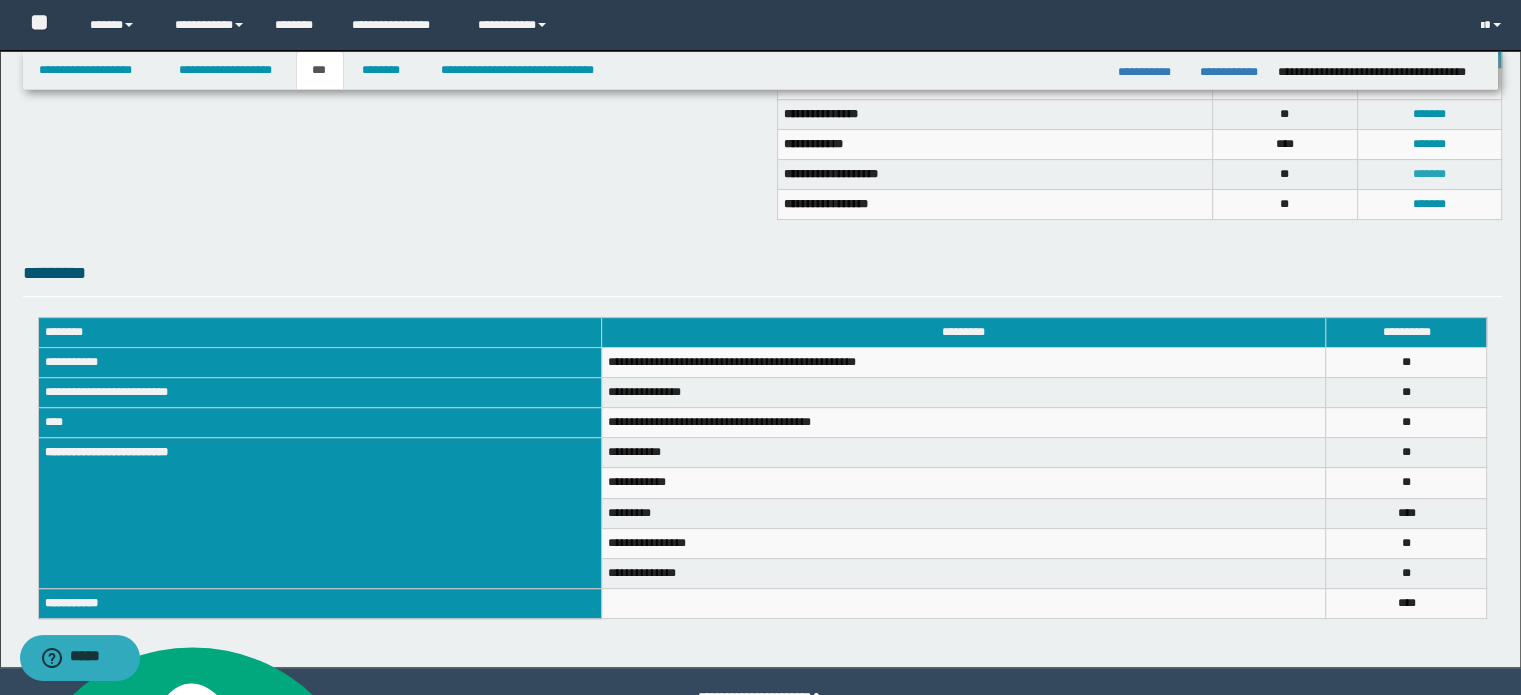 click on "*******" at bounding box center (1429, 174) 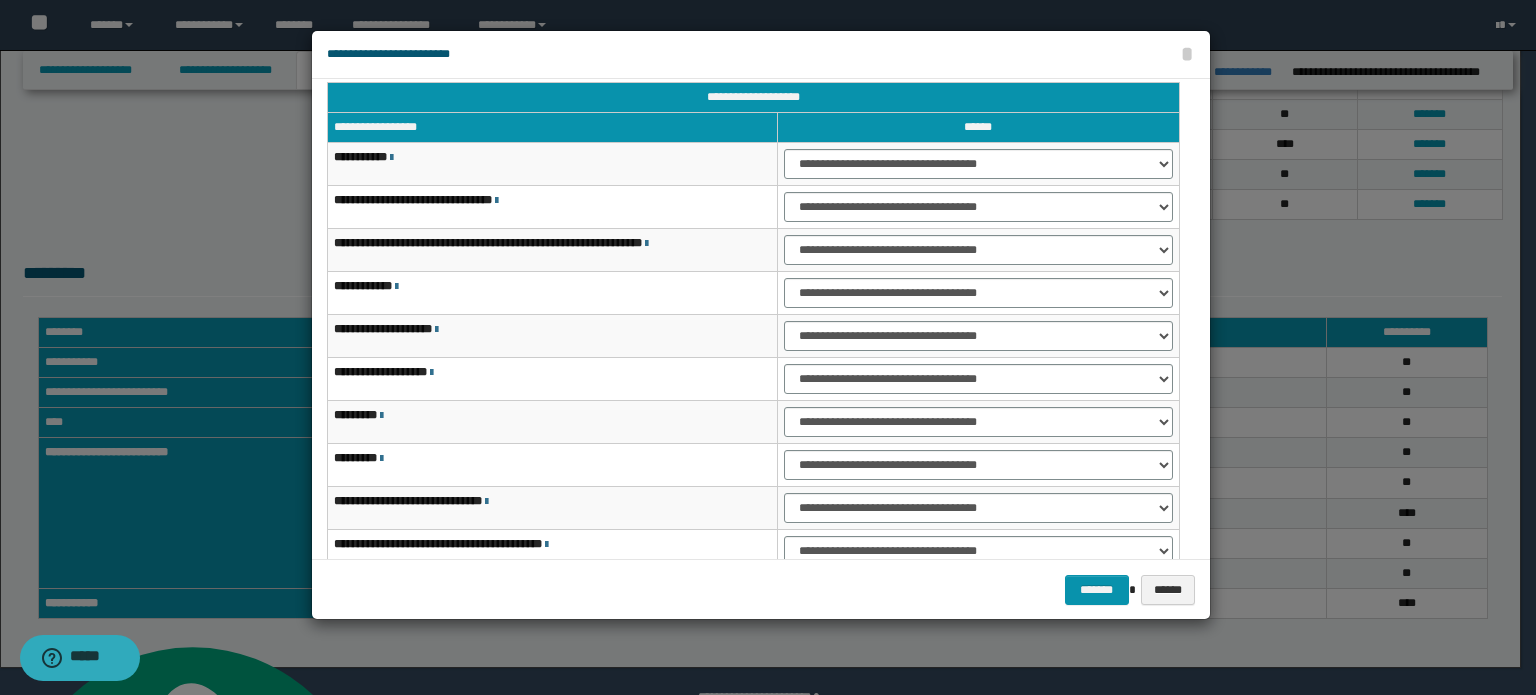 scroll, scrollTop: 26, scrollLeft: 0, axis: vertical 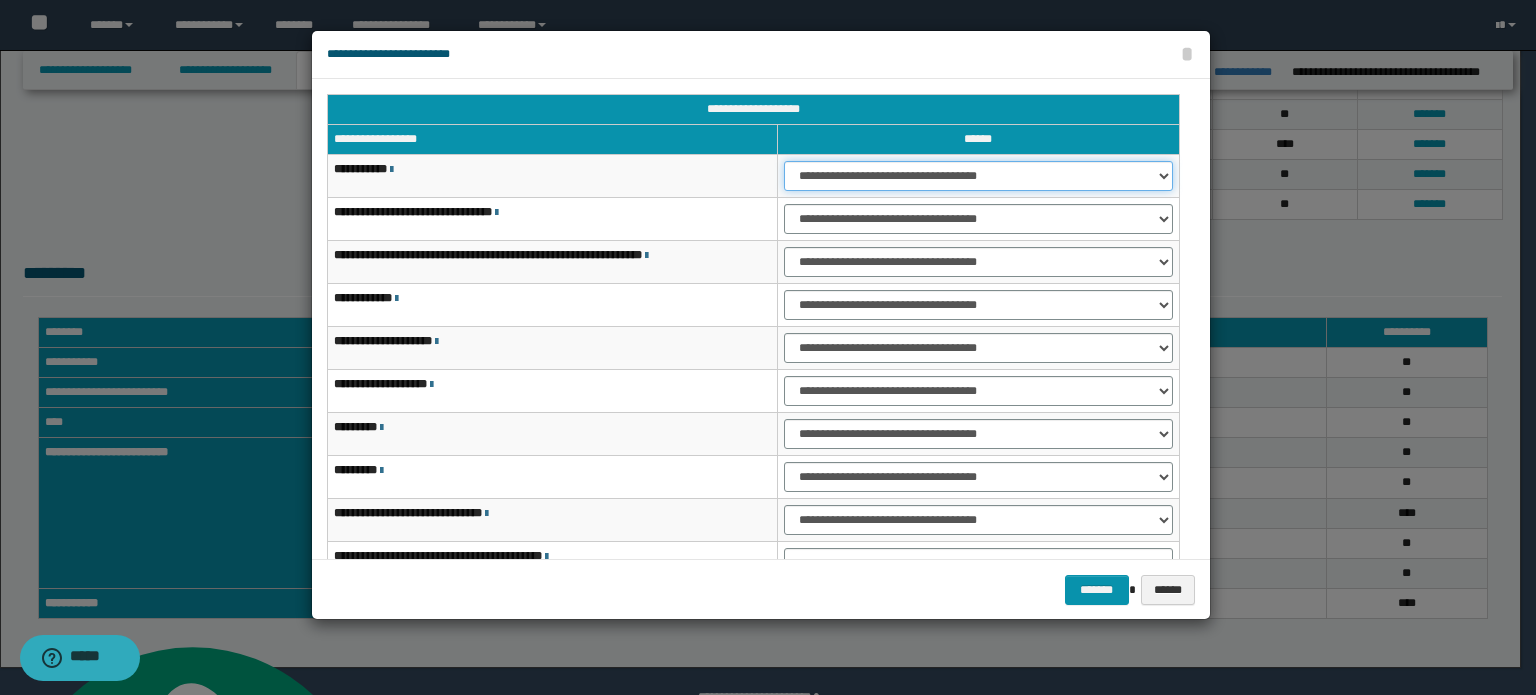 drag, startPoint x: 1060, startPoint y: 171, endPoint x: 1054, endPoint y: 180, distance: 10.816654 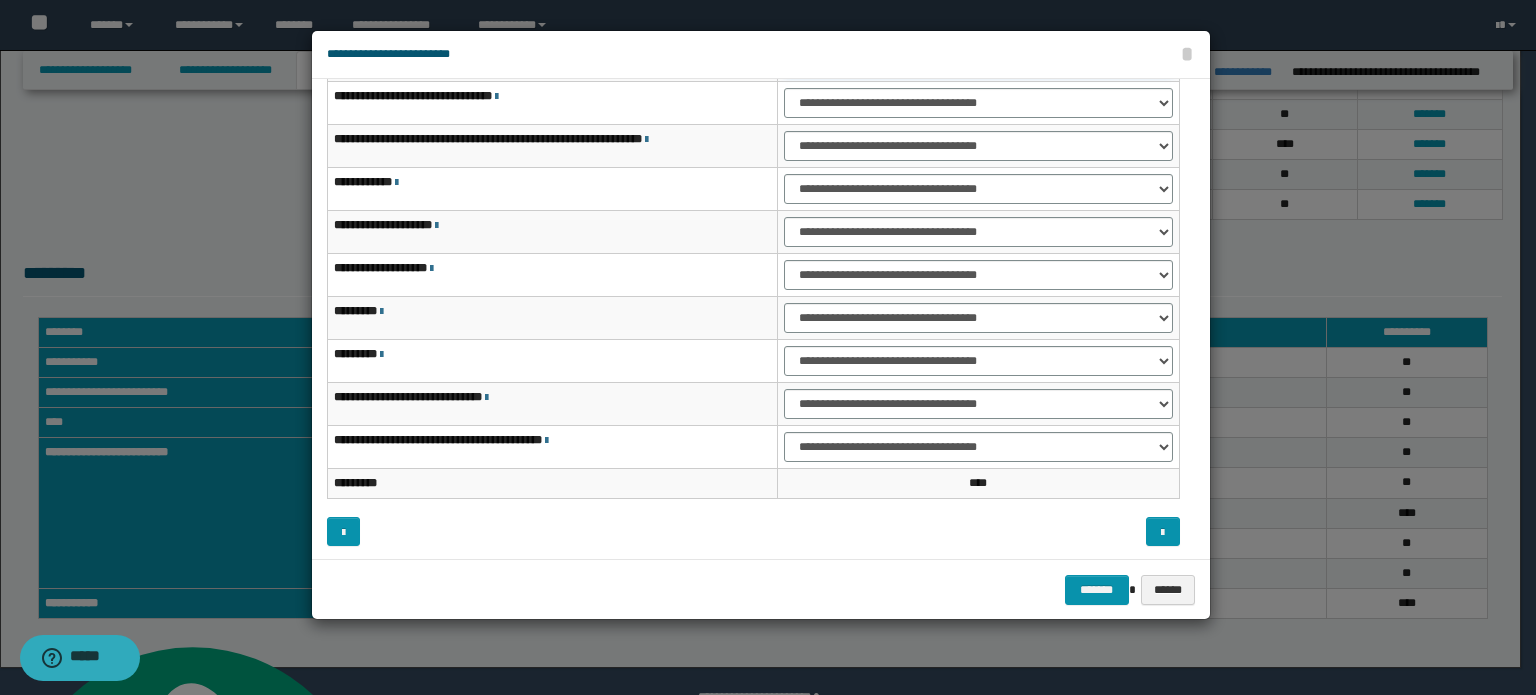 scroll, scrollTop: 118, scrollLeft: 0, axis: vertical 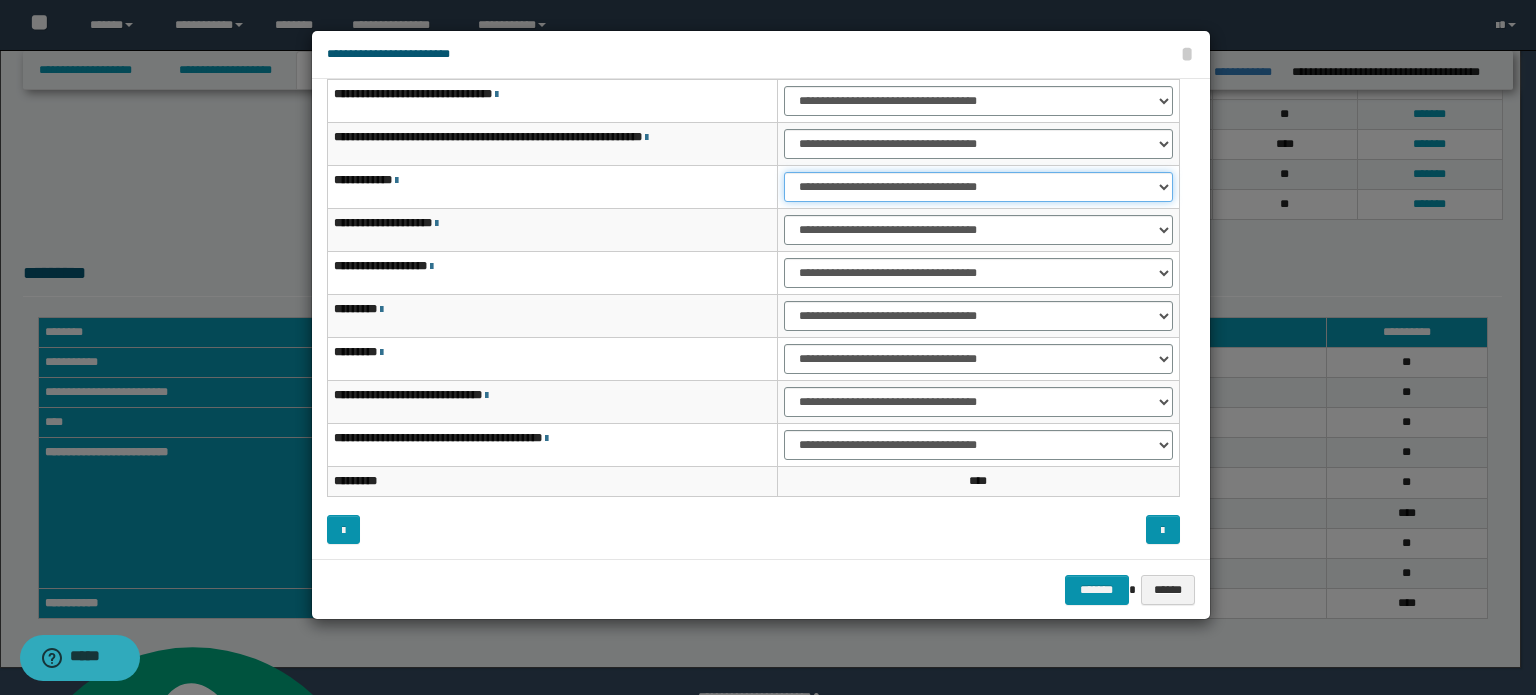 click on "**********" at bounding box center [978, 187] 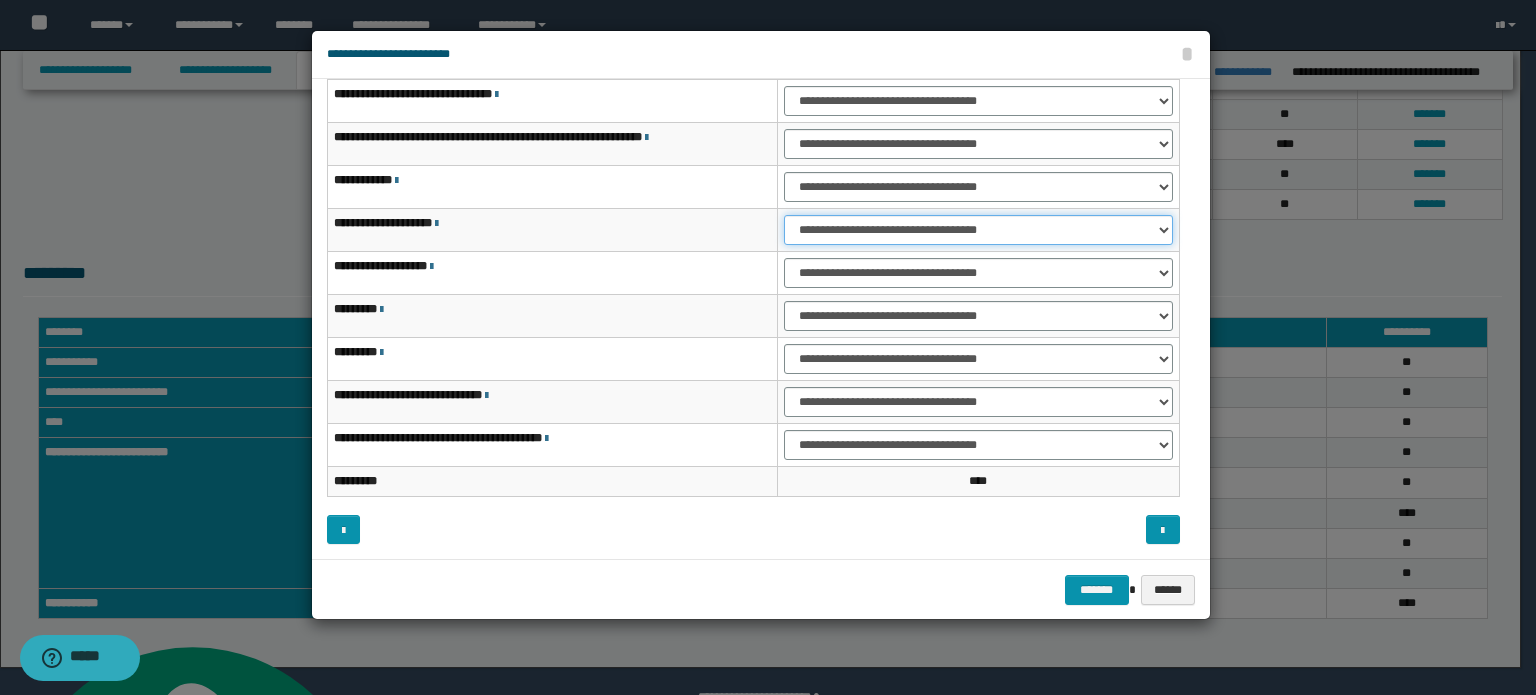 click on "**********" at bounding box center (978, 230) 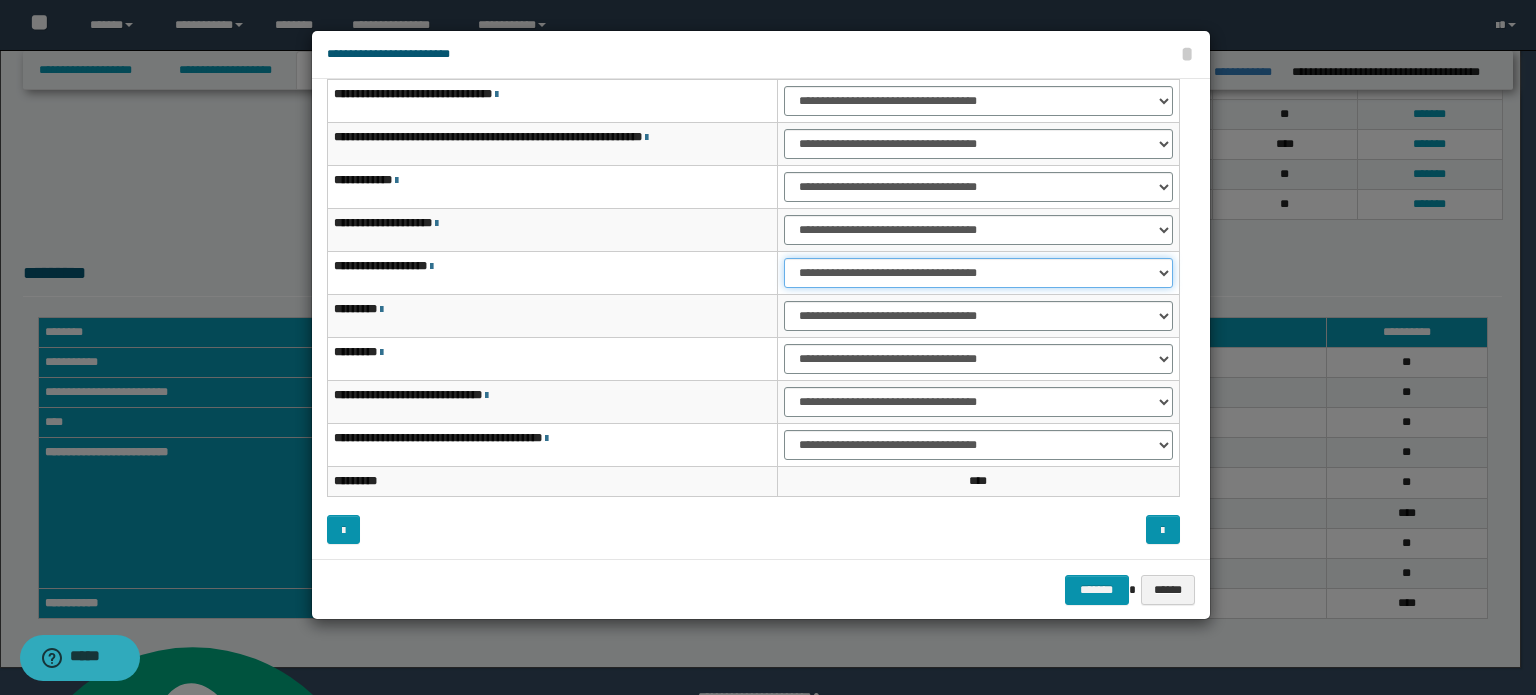 click on "**********" at bounding box center (978, 273) 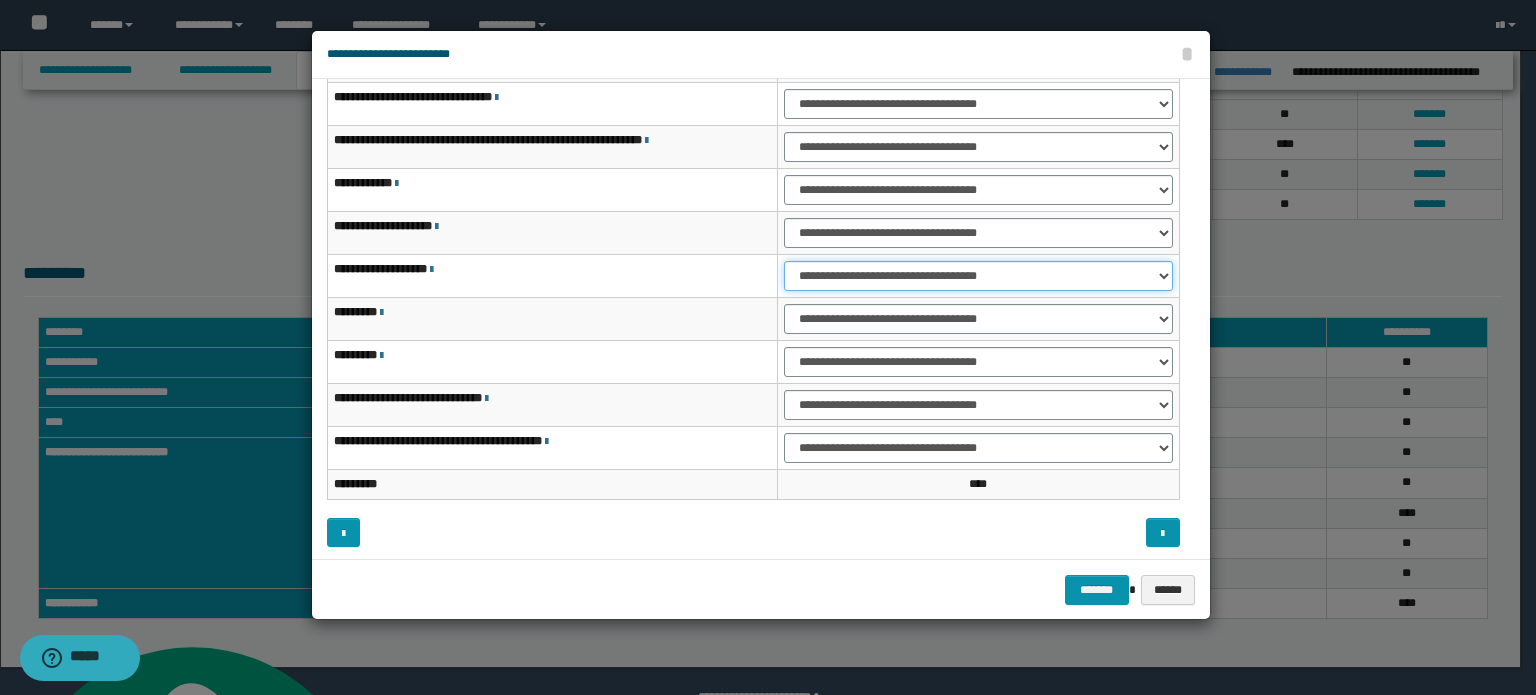 scroll, scrollTop: 118, scrollLeft: 0, axis: vertical 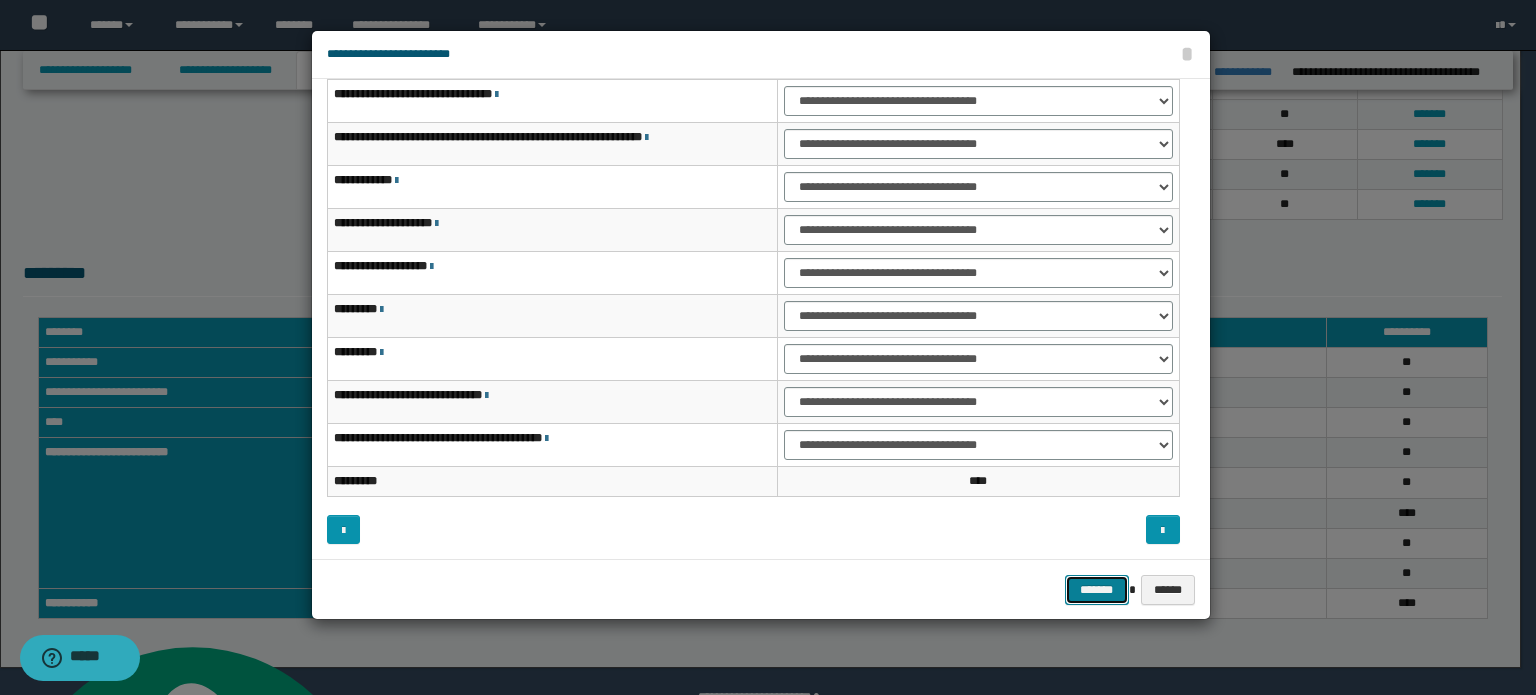 click on "*******" at bounding box center (1097, 590) 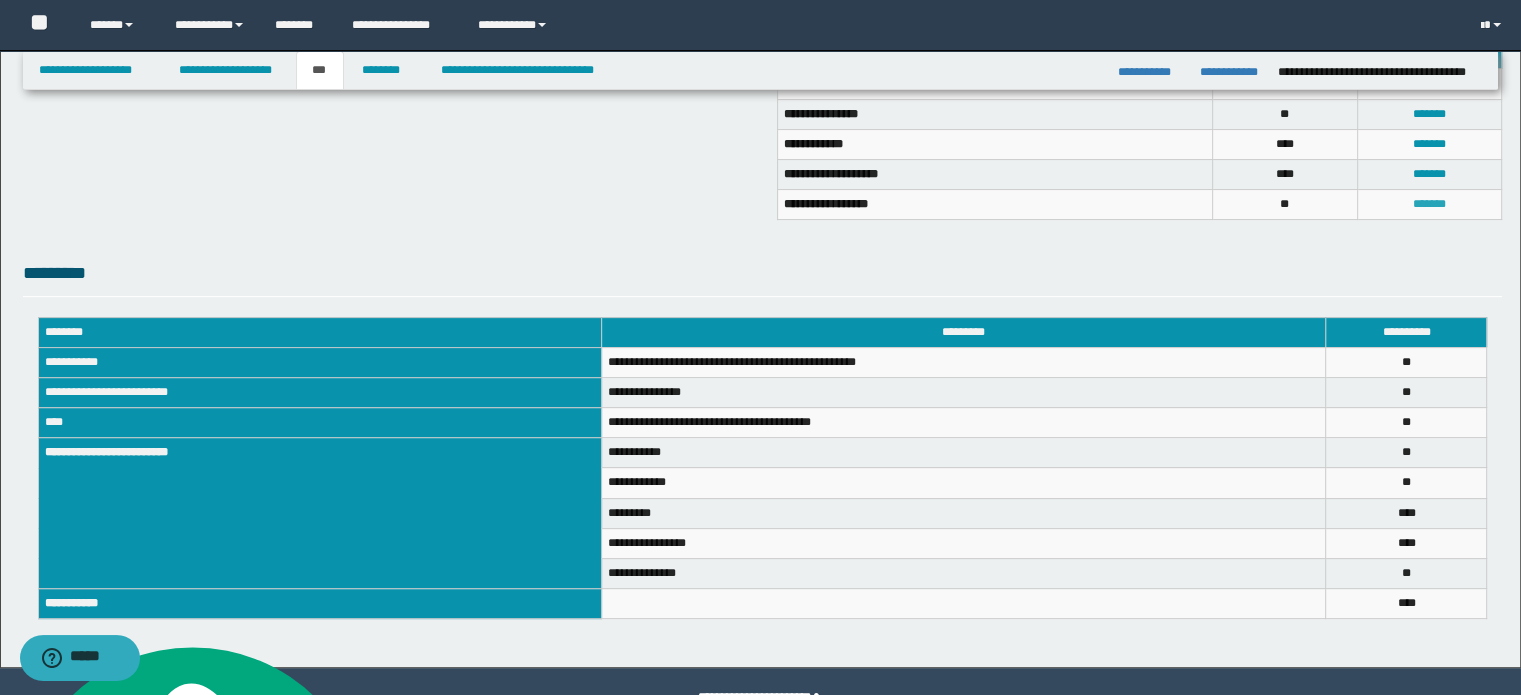 click on "*******" at bounding box center [1429, 204] 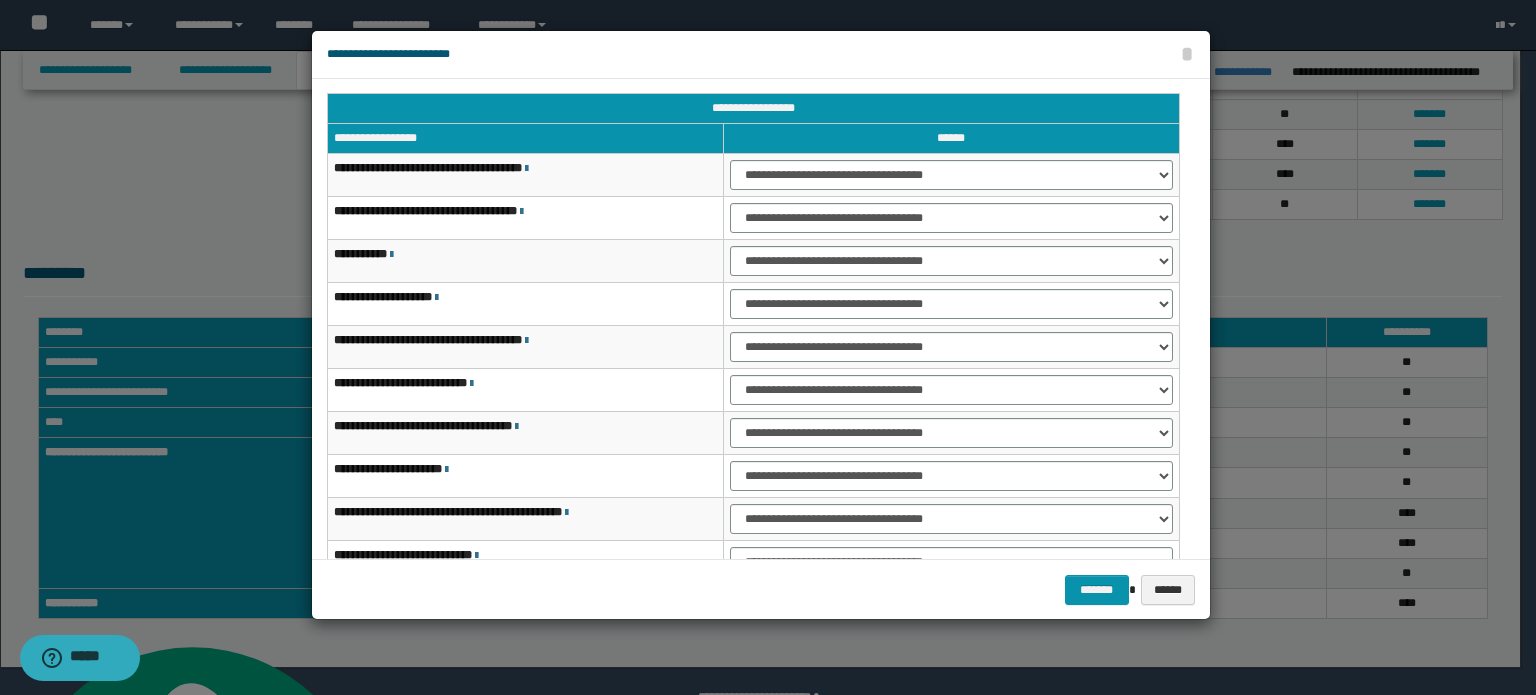scroll, scrollTop: 0, scrollLeft: 0, axis: both 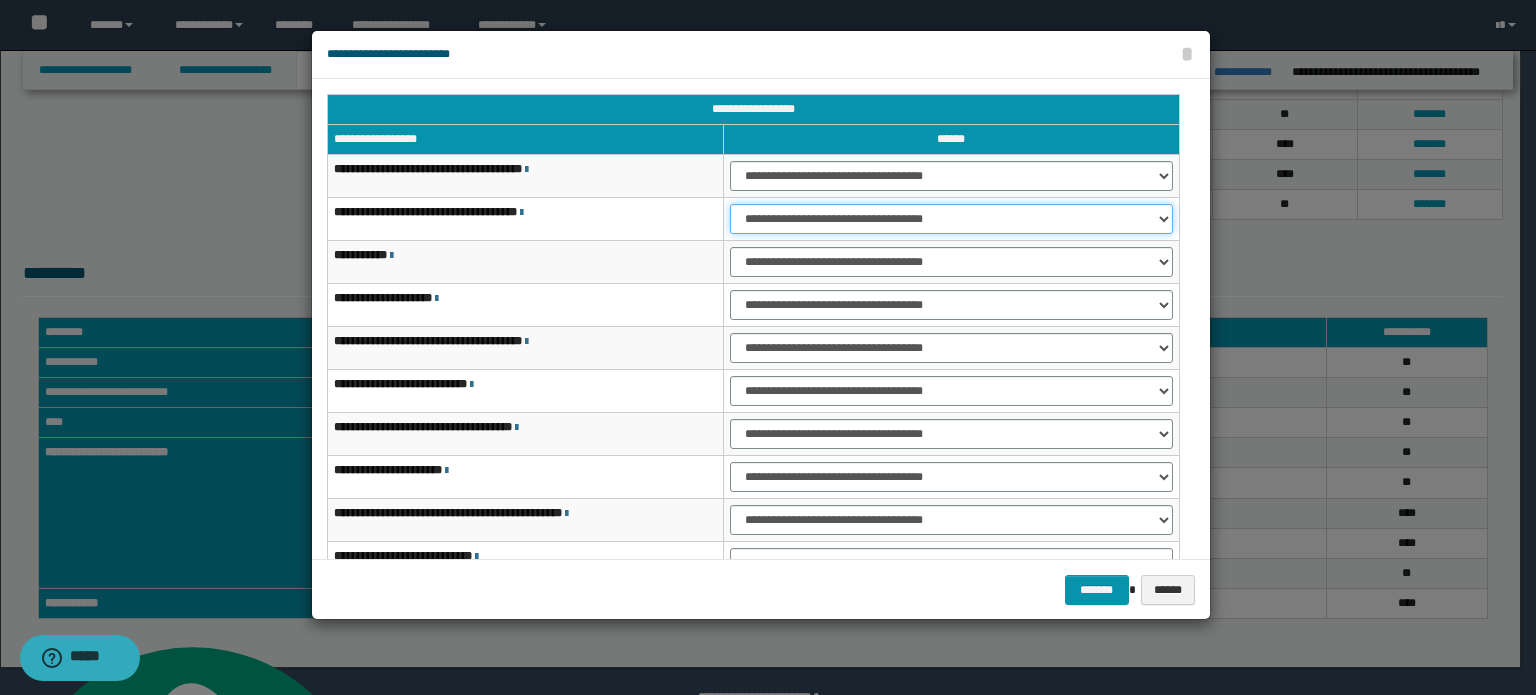 click on "**********" at bounding box center (951, 219) 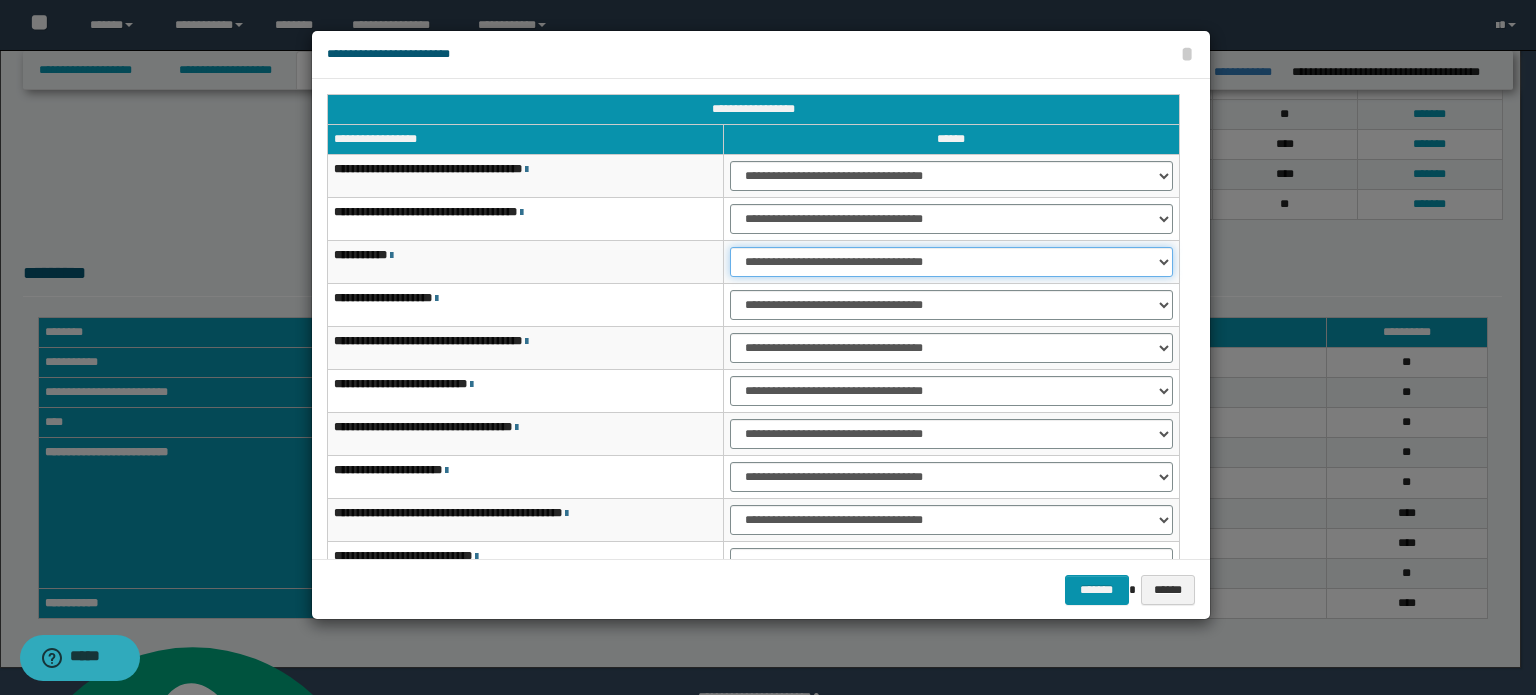 drag, startPoint x: 992, startPoint y: 259, endPoint x: 991, endPoint y: 273, distance: 14.035668 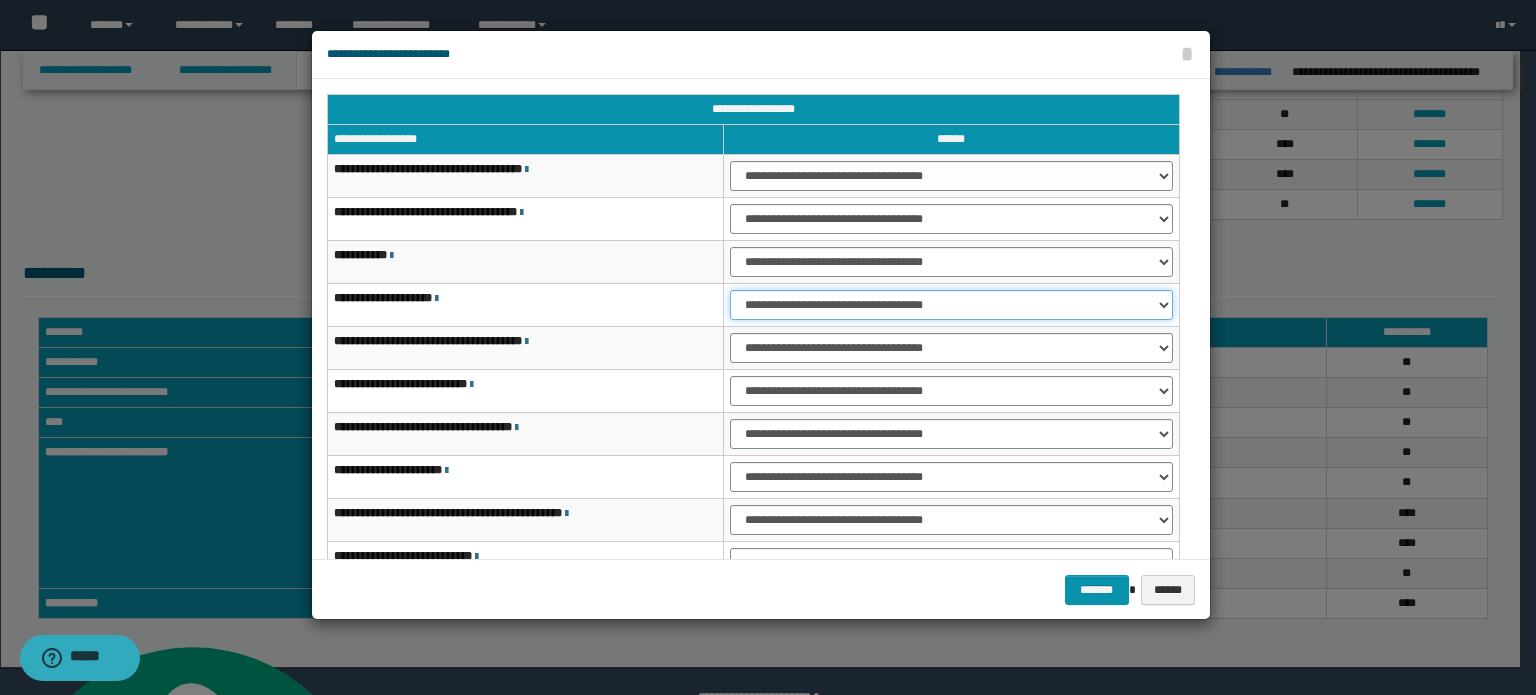 click on "**********" at bounding box center [951, 305] 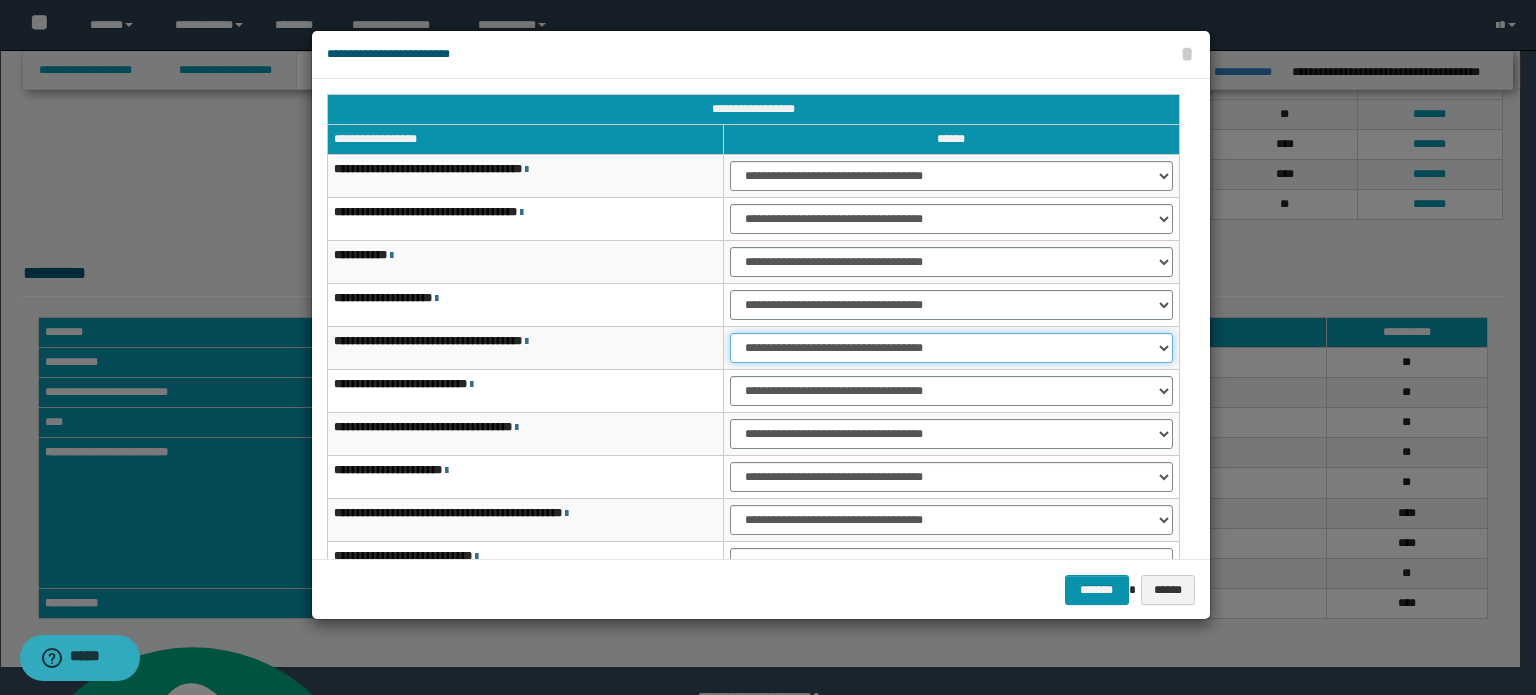 drag, startPoint x: 987, startPoint y: 343, endPoint x: 982, endPoint y: 359, distance: 16.763054 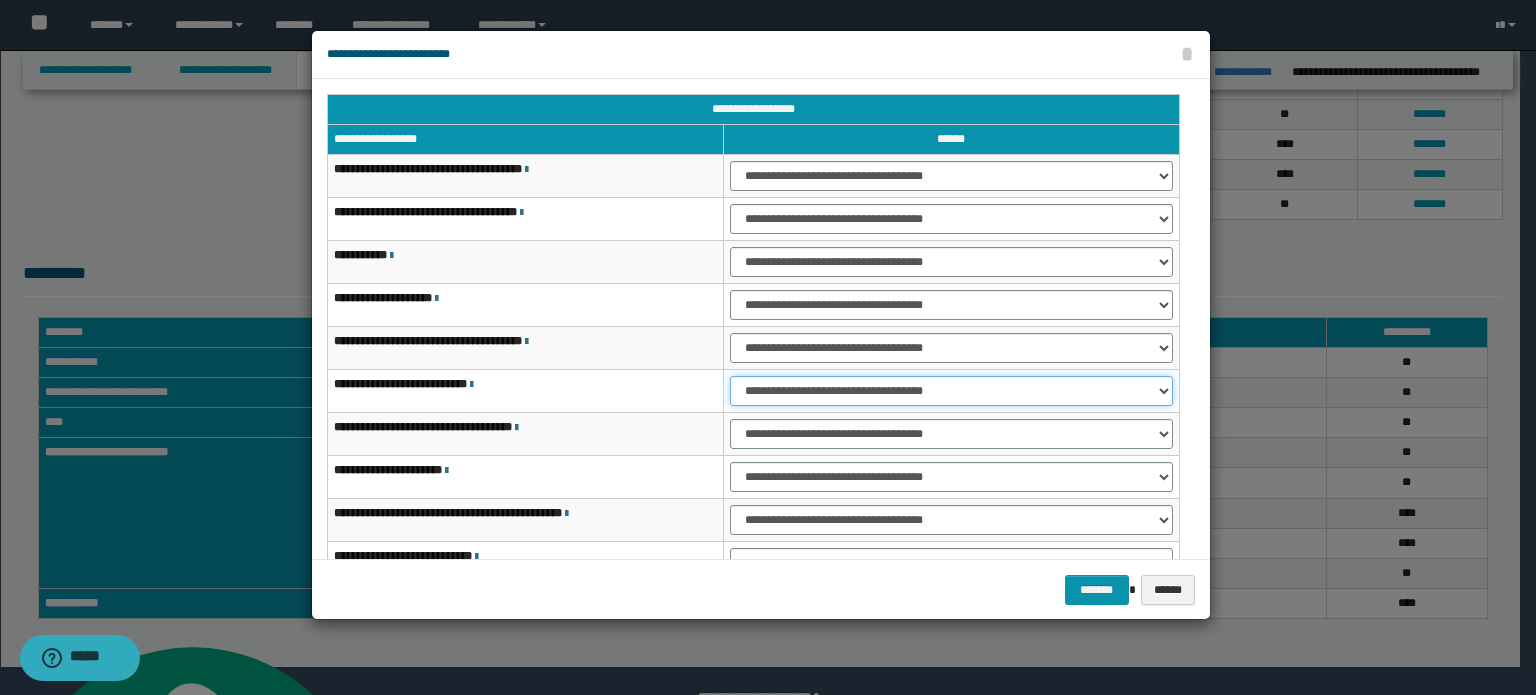 drag, startPoint x: 995, startPoint y: 385, endPoint x: 989, endPoint y: 403, distance: 18.973665 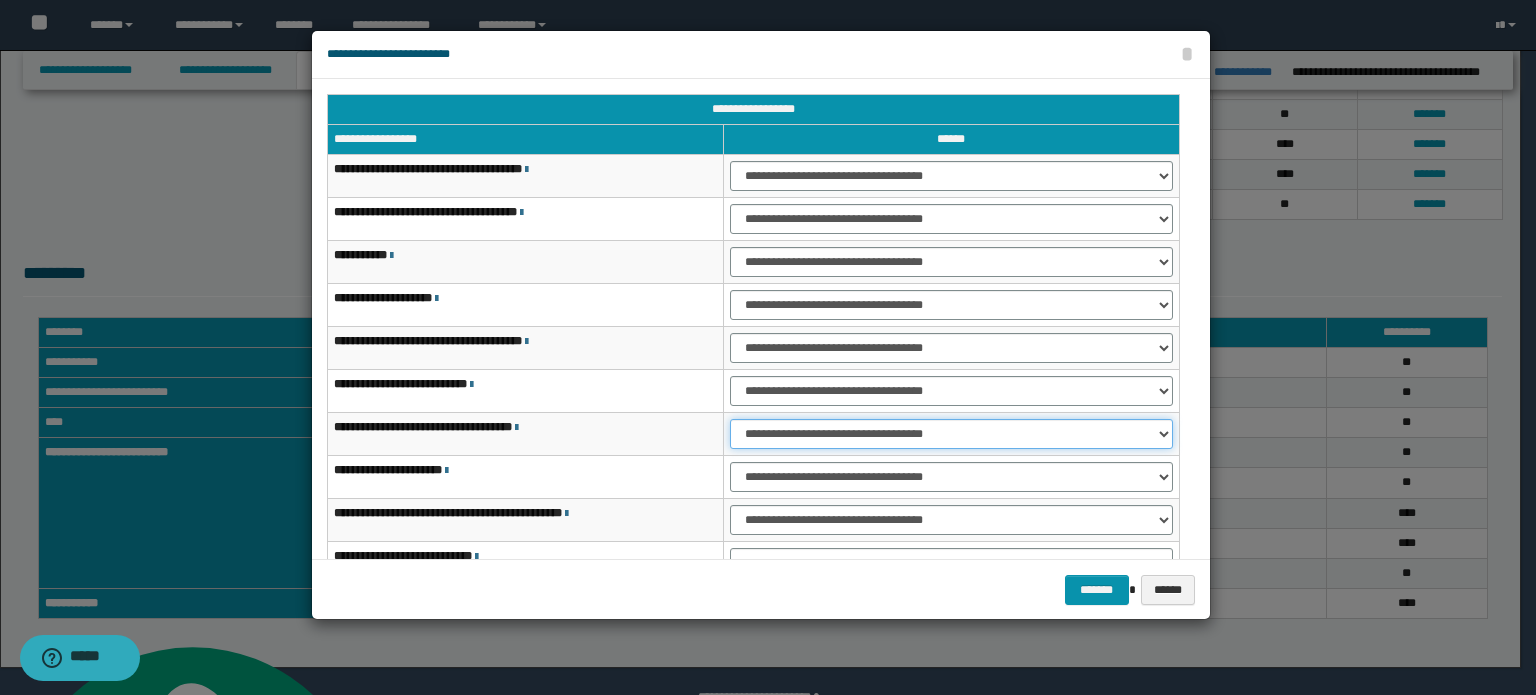 drag, startPoint x: 1005, startPoint y: 432, endPoint x: 999, endPoint y: 446, distance: 15.231546 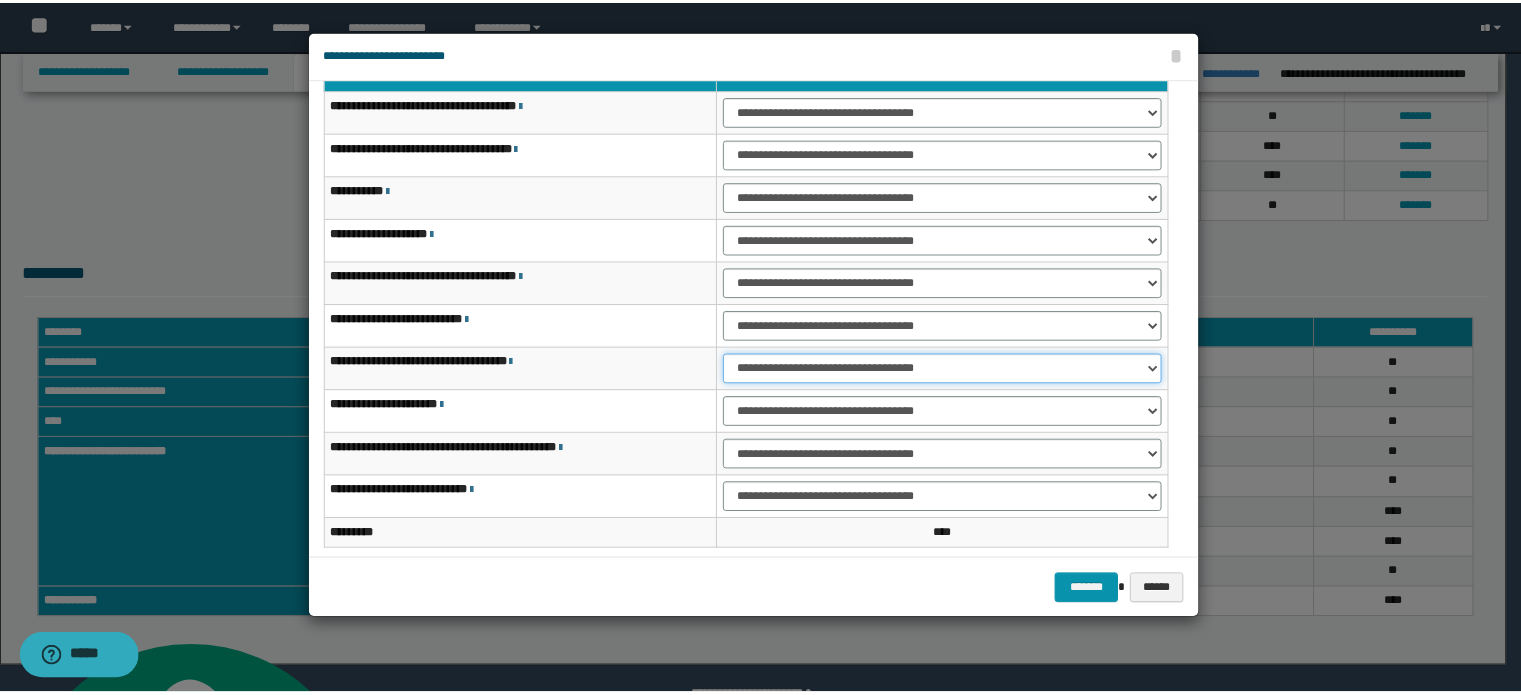 scroll, scrollTop: 118, scrollLeft: 0, axis: vertical 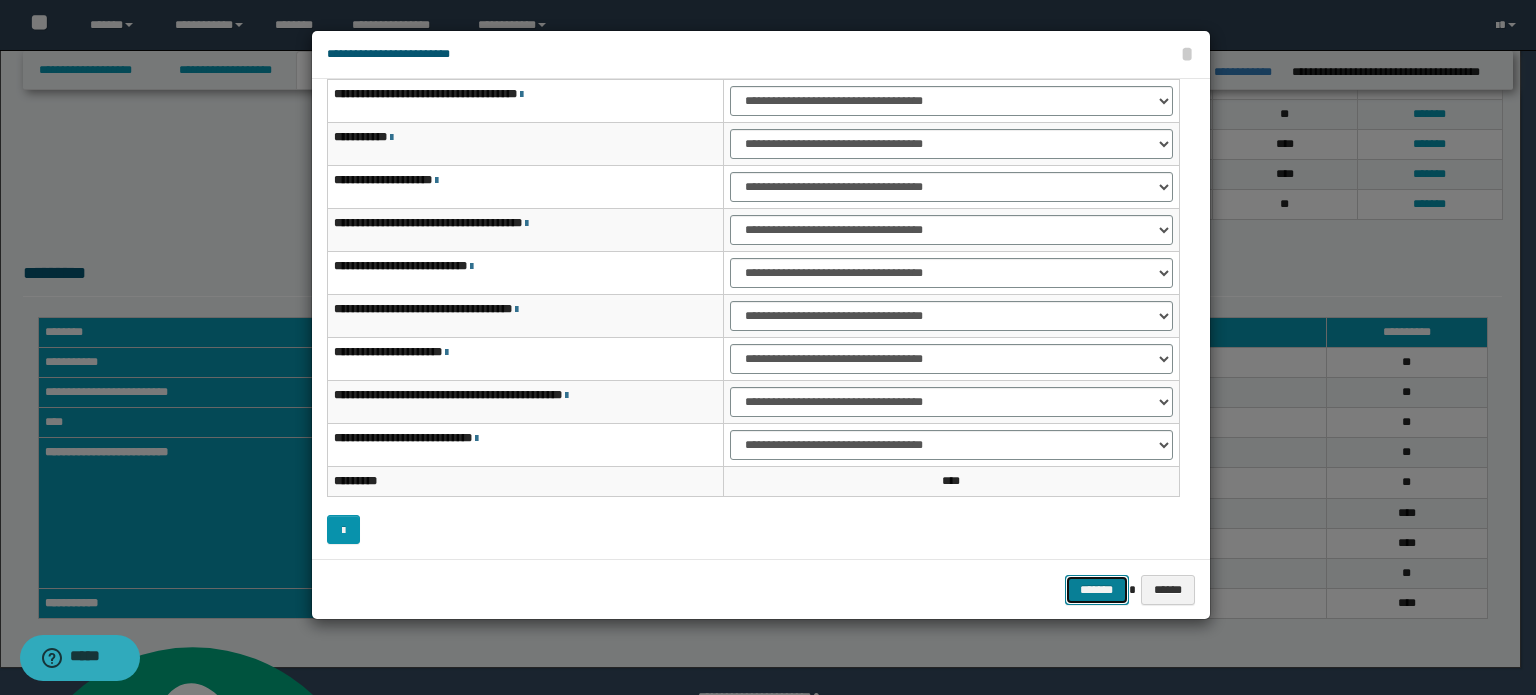 click on "*******" at bounding box center (1097, 590) 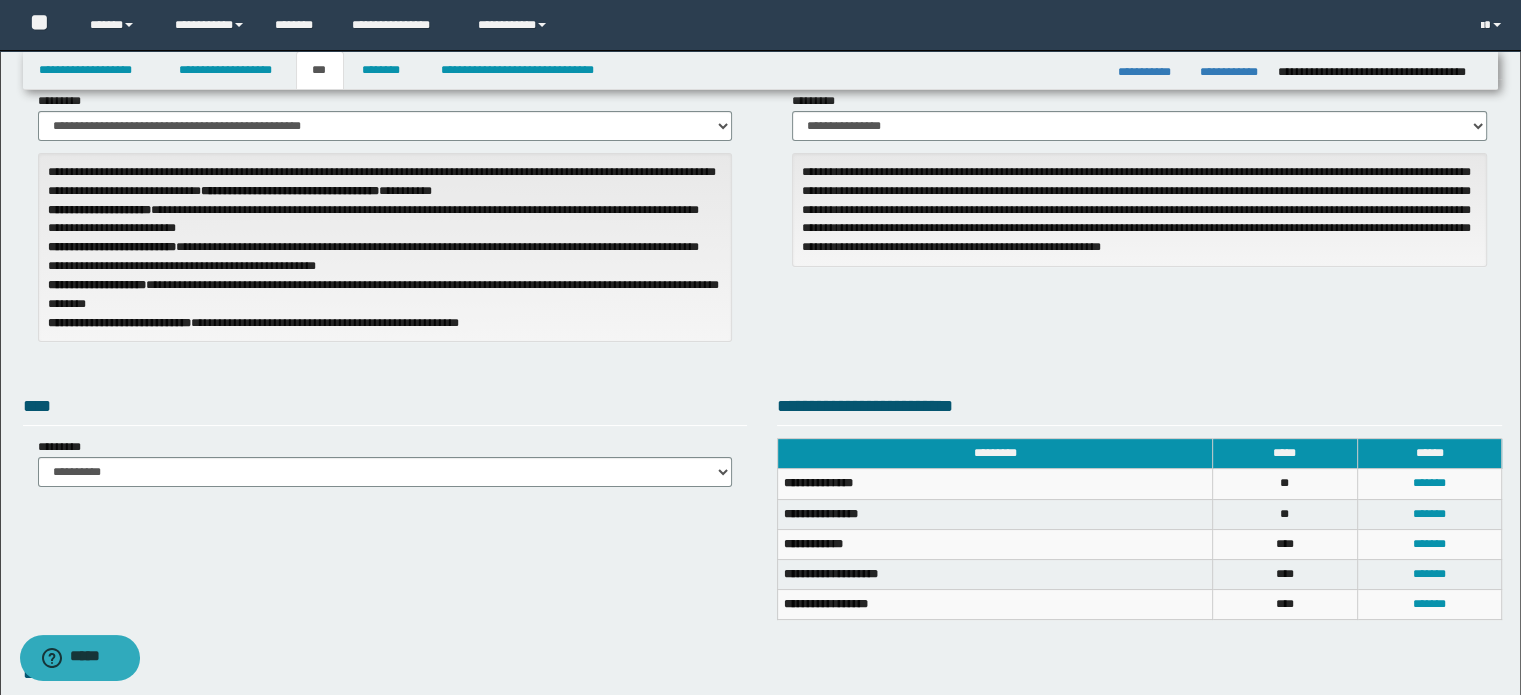 scroll, scrollTop: 0, scrollLeft: 0, axis: both 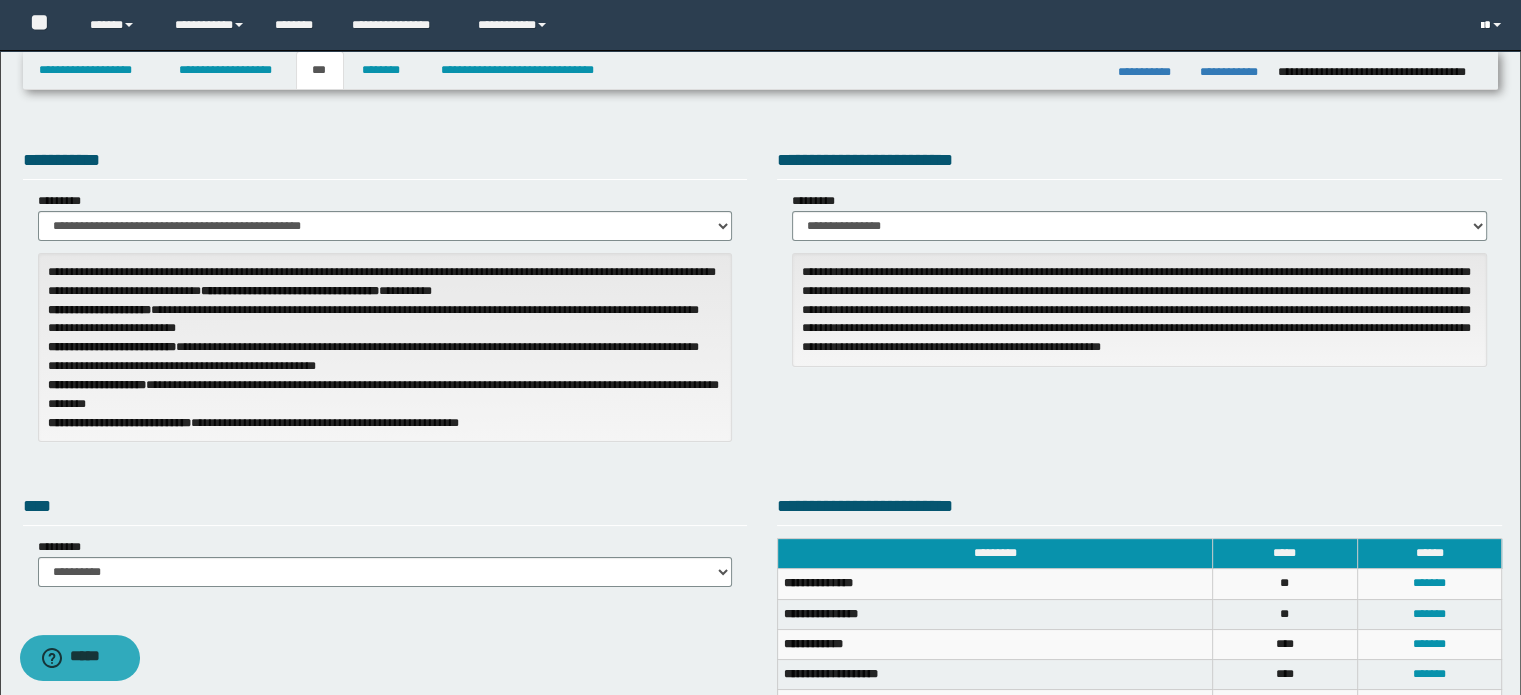 click at bounding box center [1493, 25] 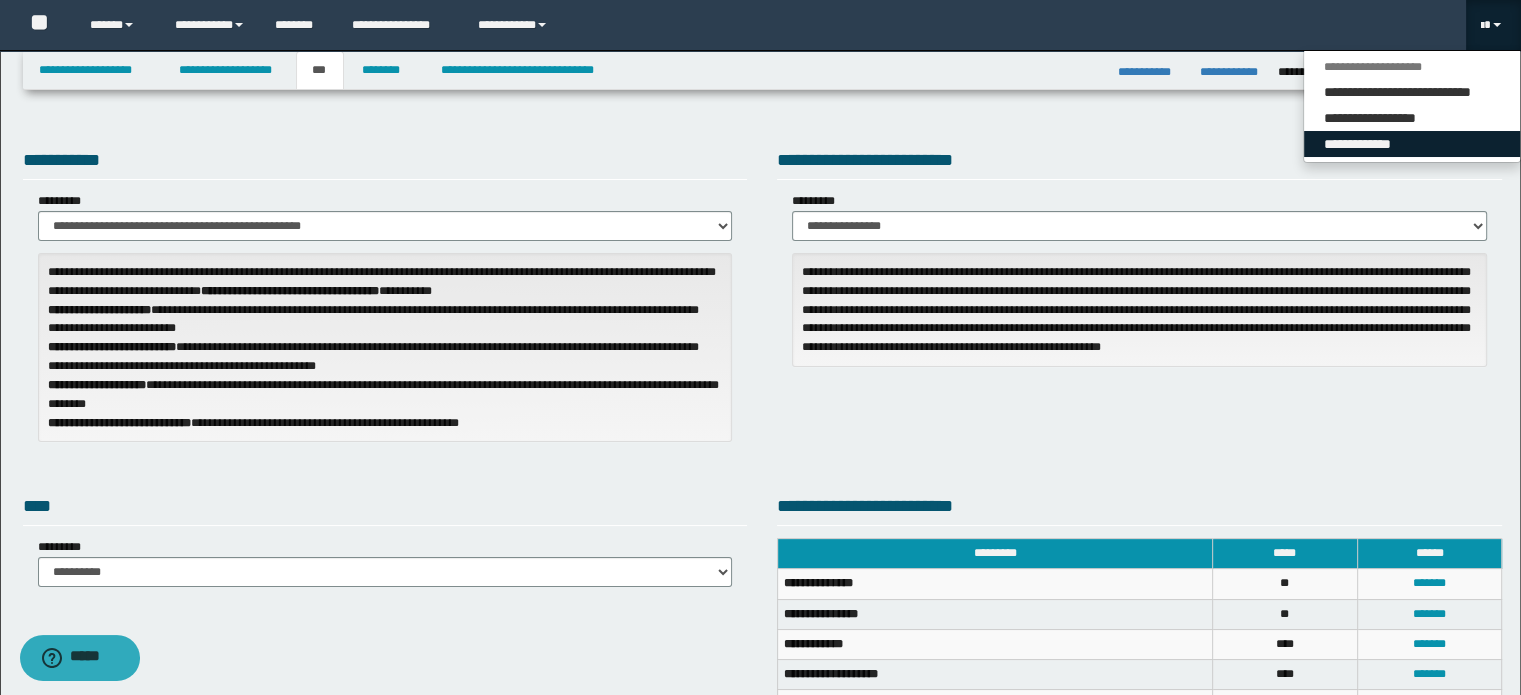 click on "**********" at bounding box center (1412, 144) 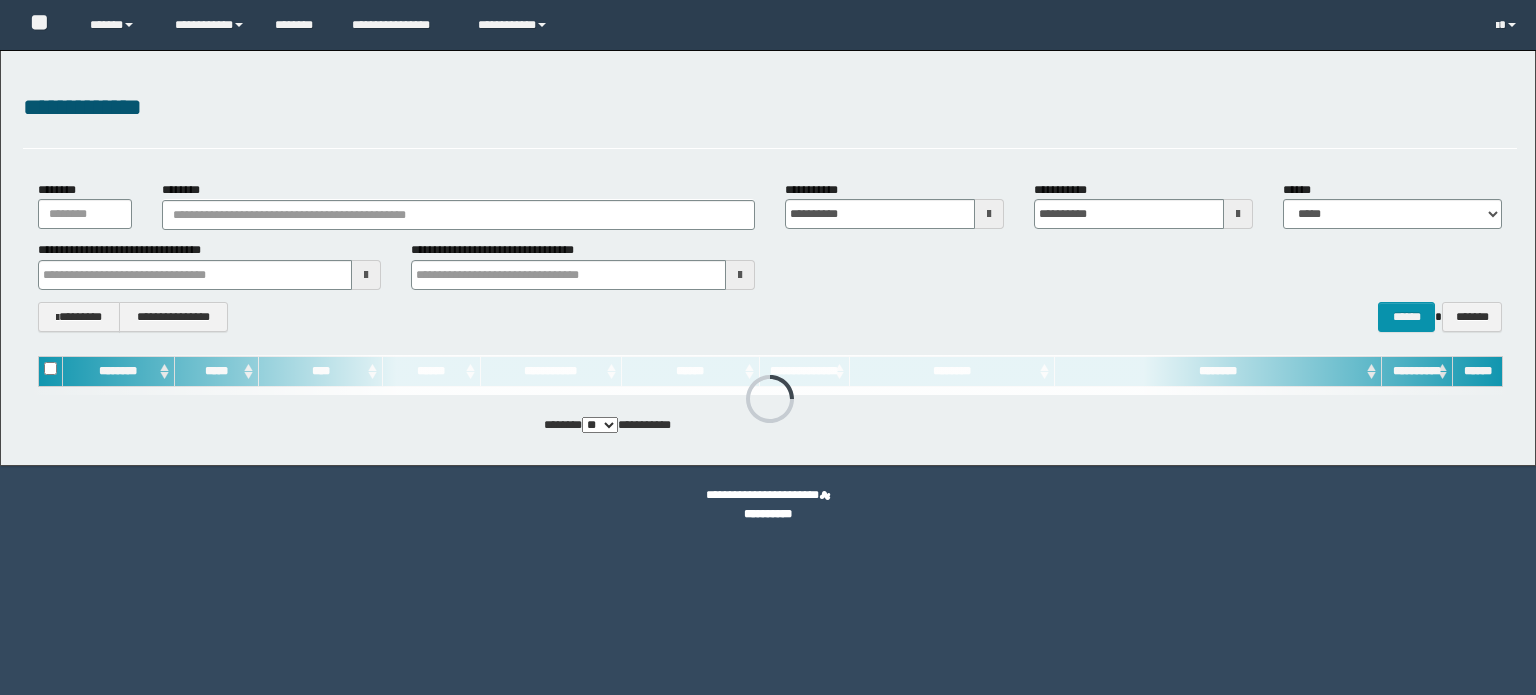 scroll, scrollTop: 0, scrollLeft: 0, axis: both 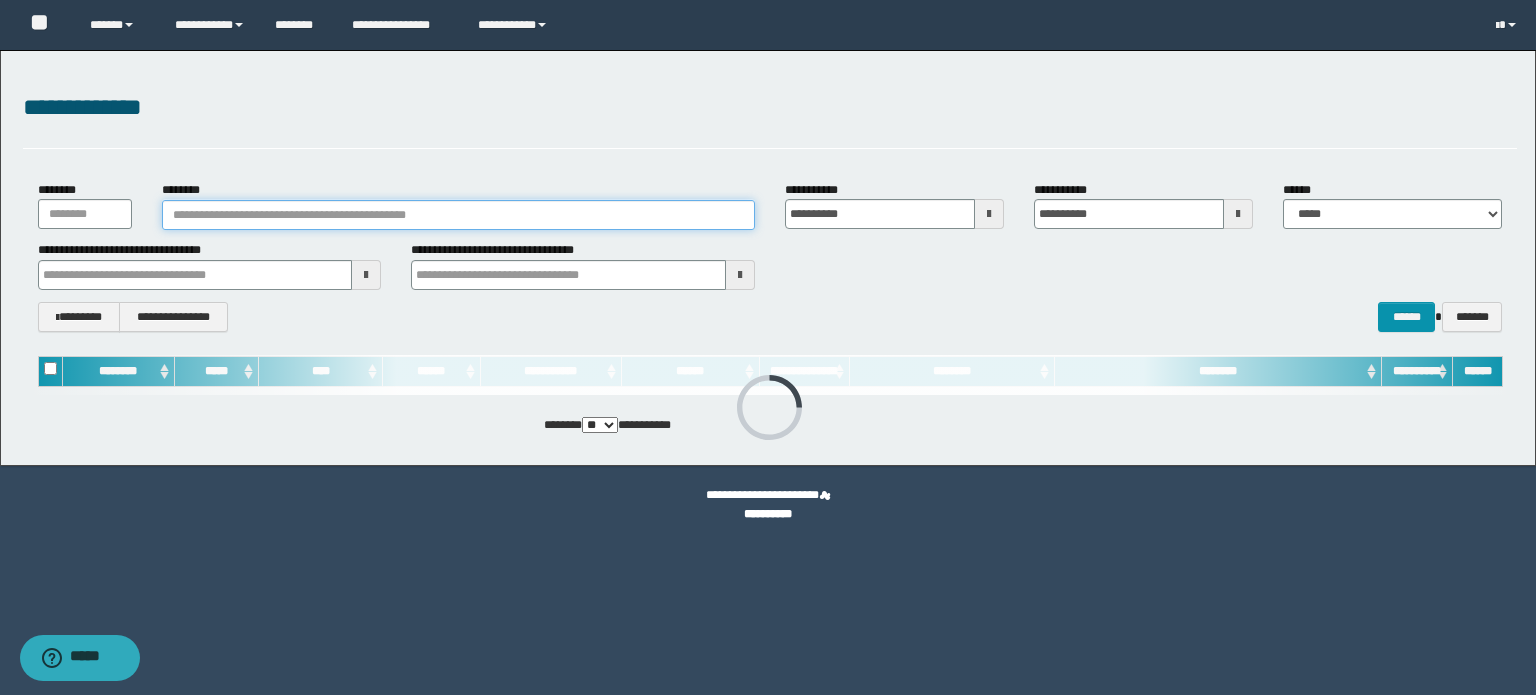 click on "********" at bounding box center [458, 215] 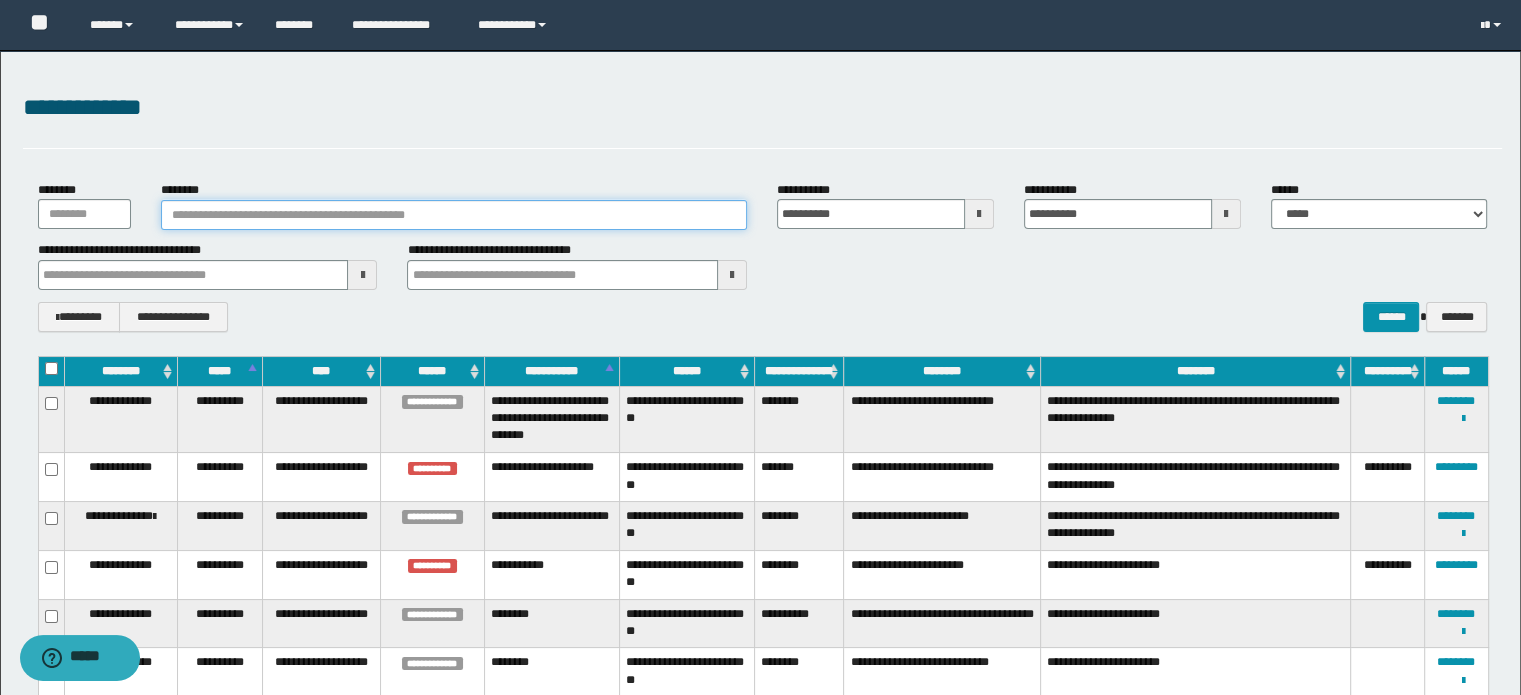paste on "**********" 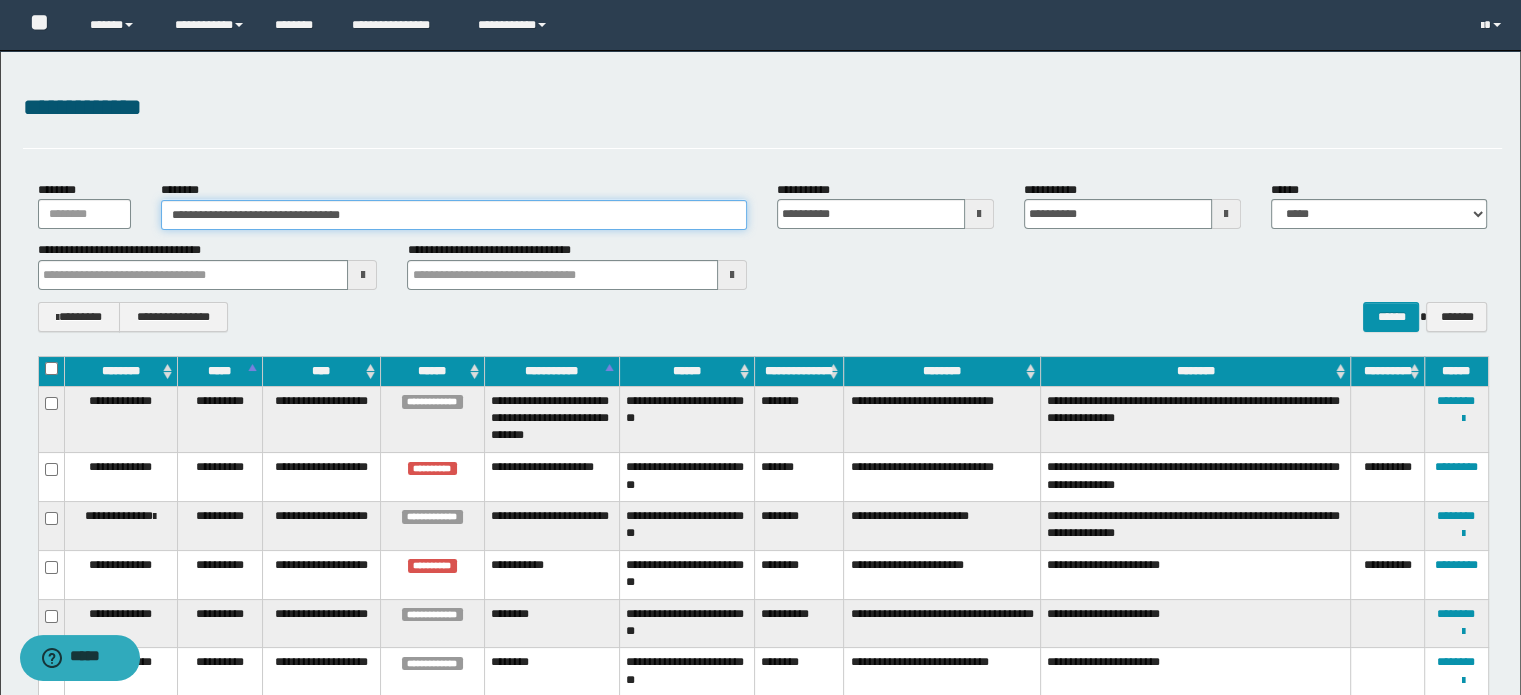 type on "**********" 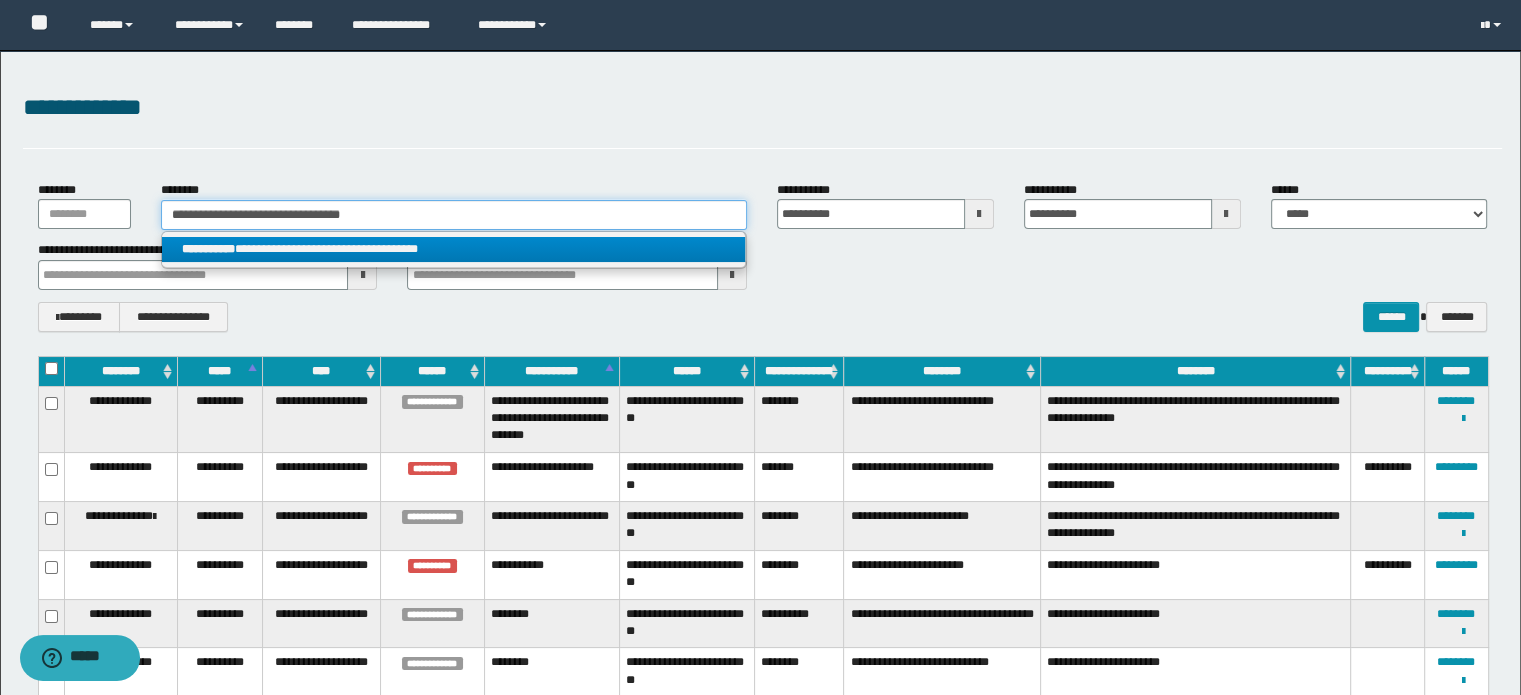 type on "**********" 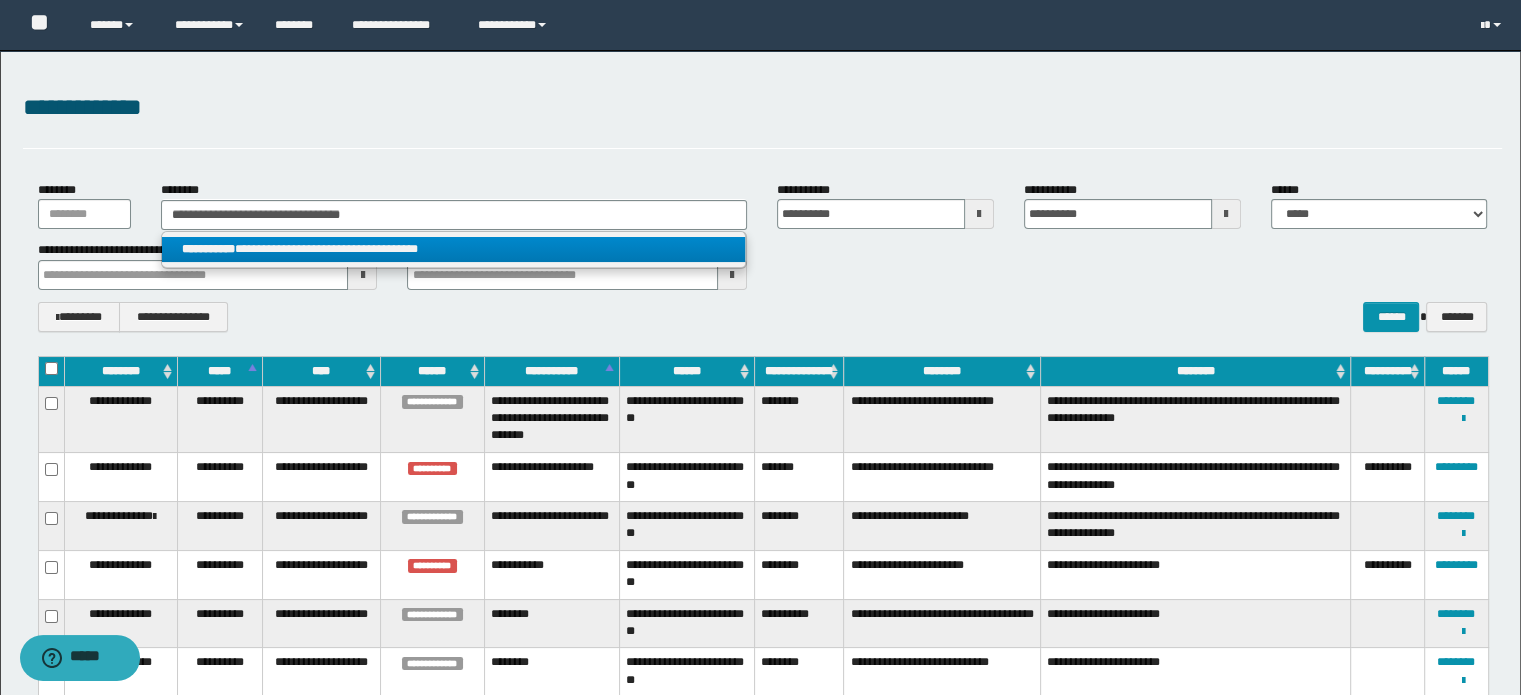 click on "**********" at bounding box center (454, 249) 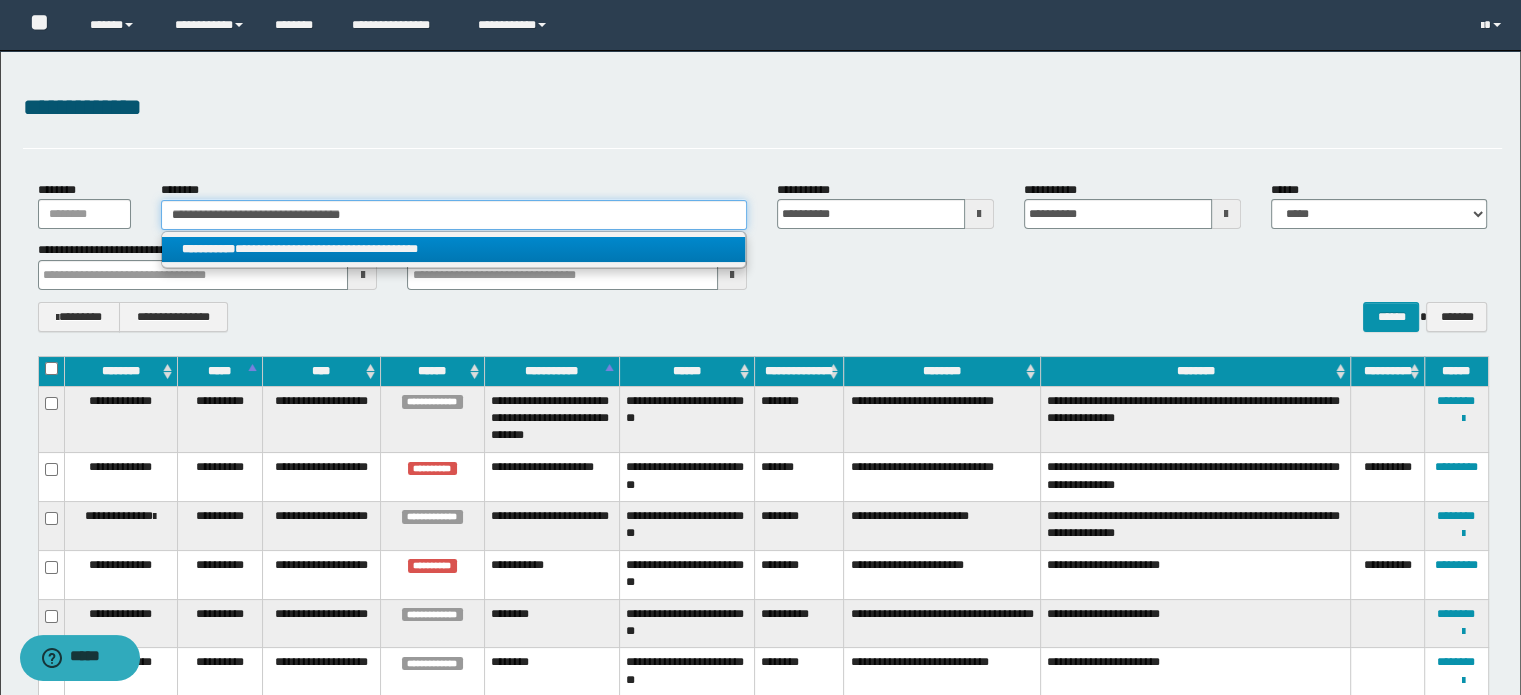 type 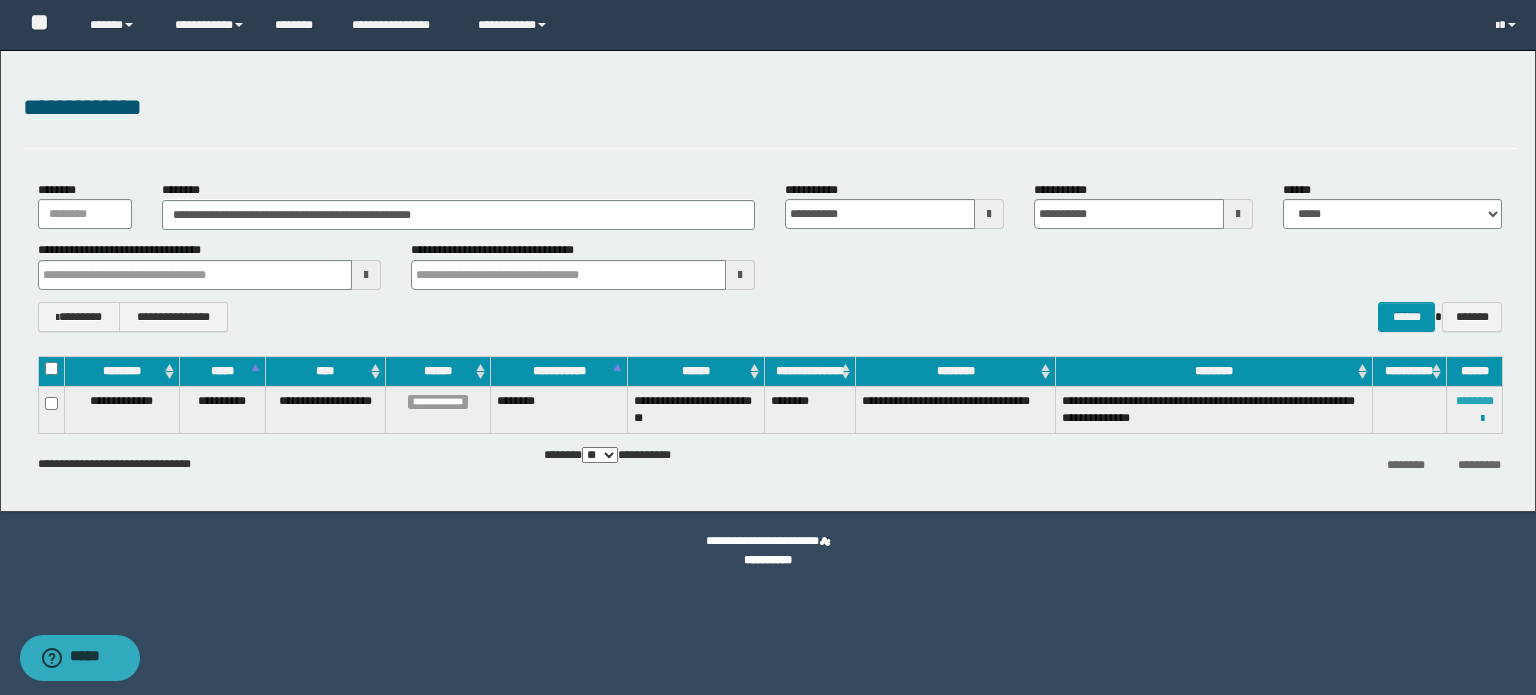 click on "********" at bounding box center [1475, 401] 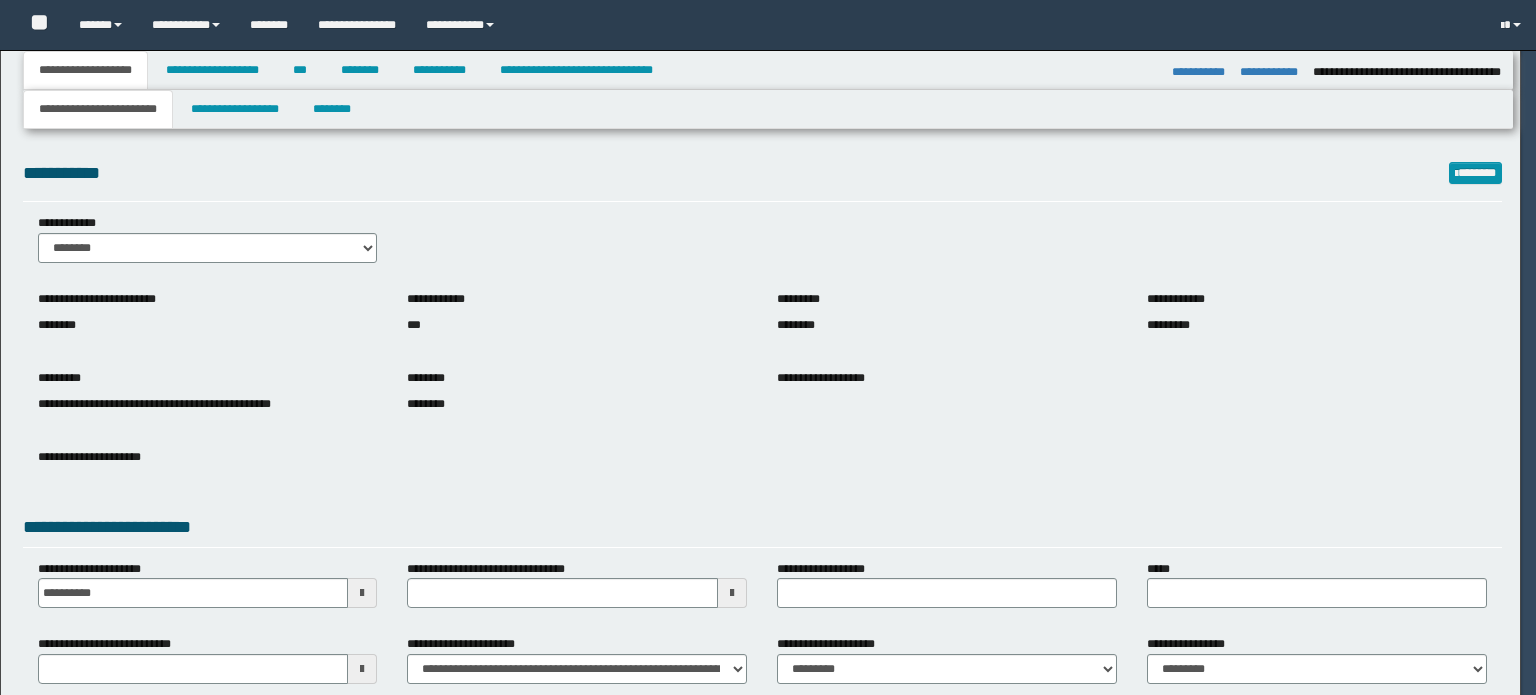 select on "*" 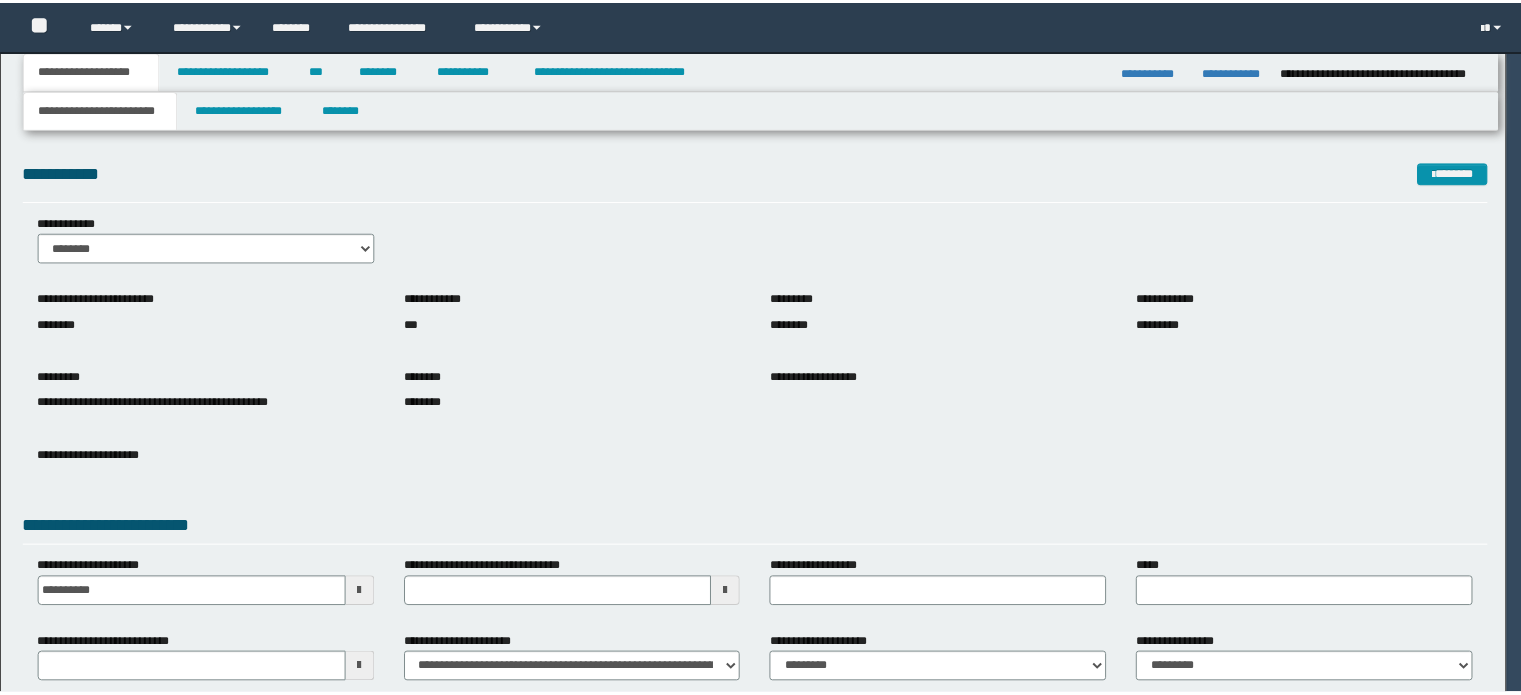 scroll, scrollTop: 0, scrollLeft: 0, axis: both 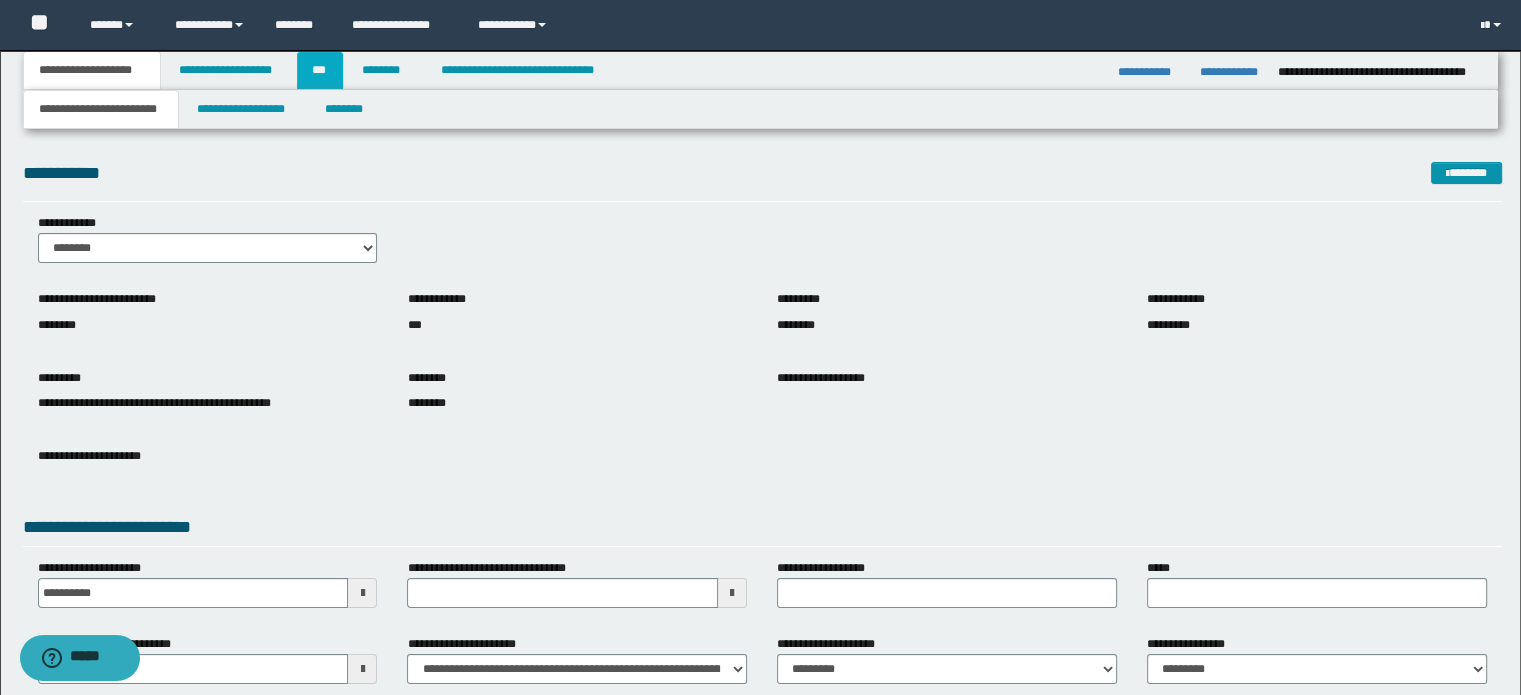click on "***" at bounding box center [320, 70] 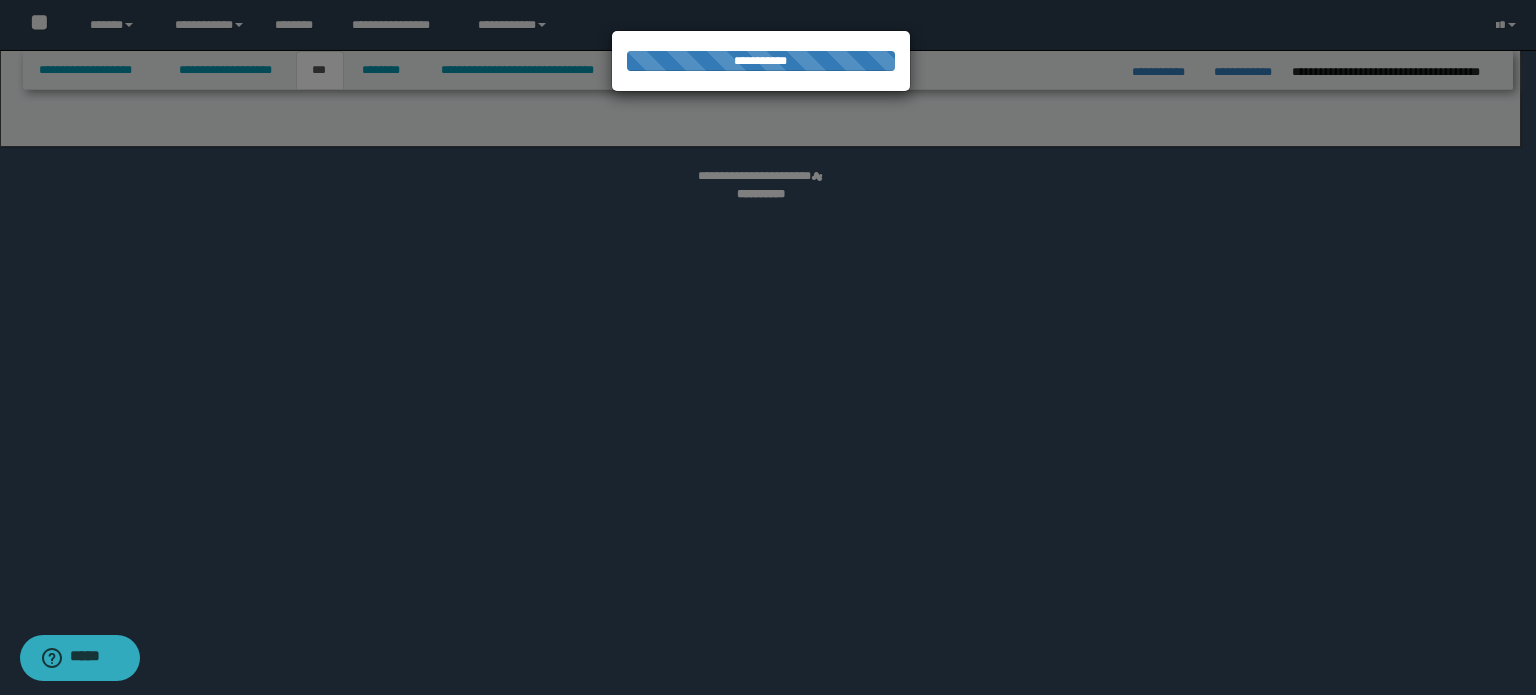 select on "*" 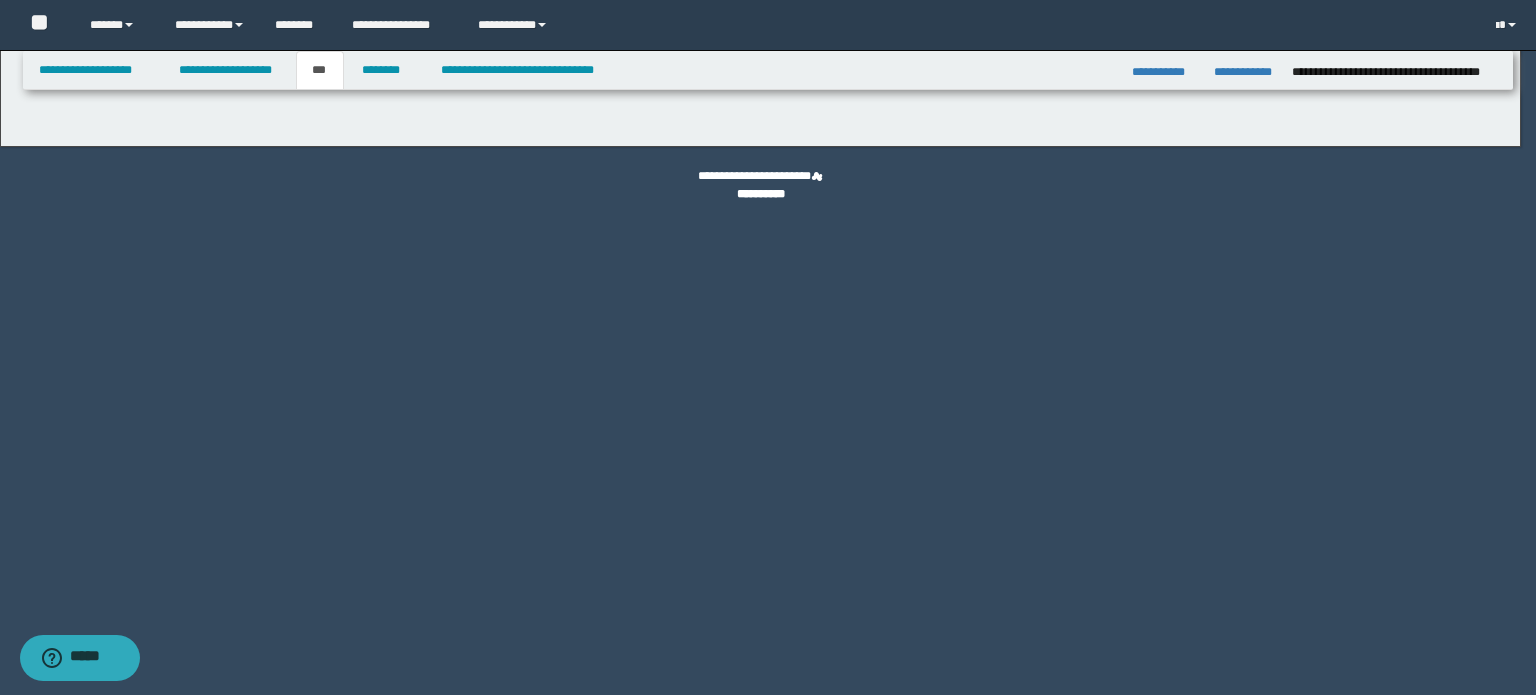 select on "*" 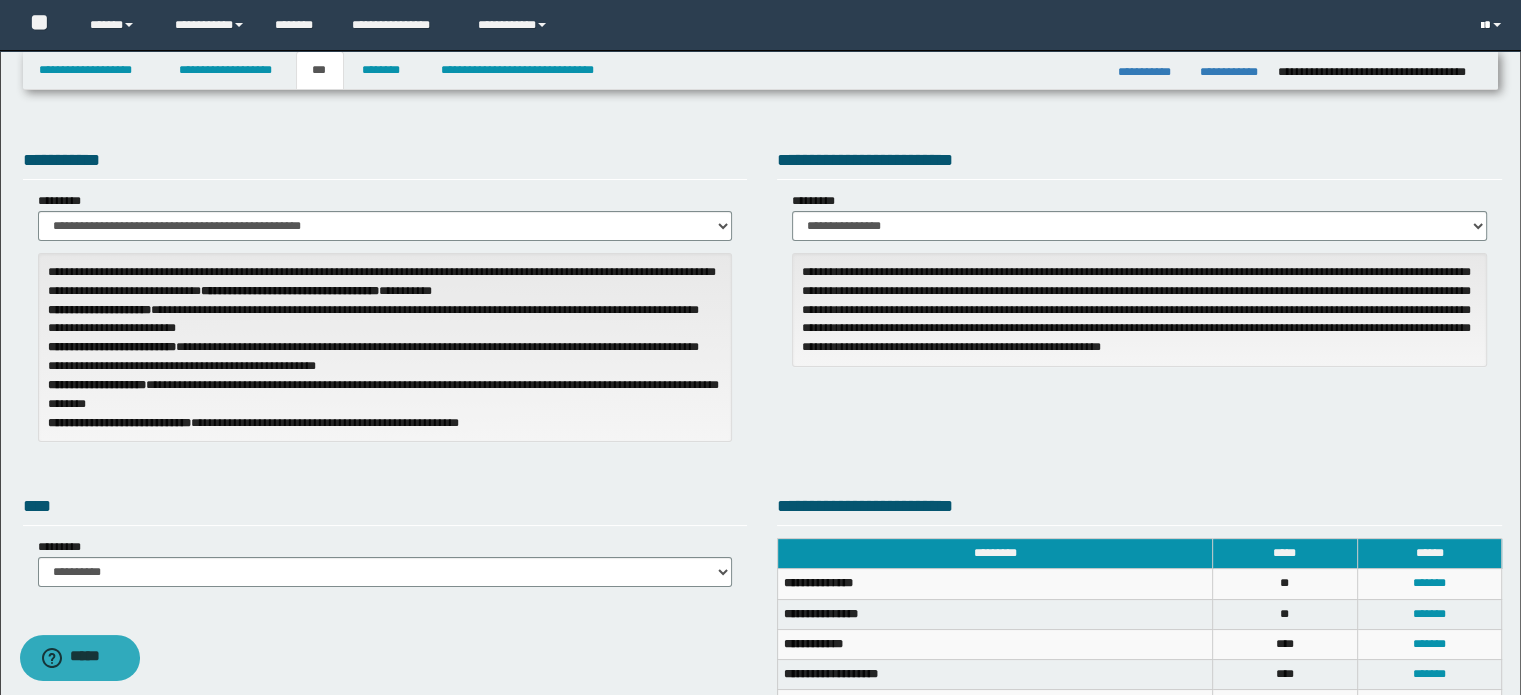 click at bounding box center (1493, 25) 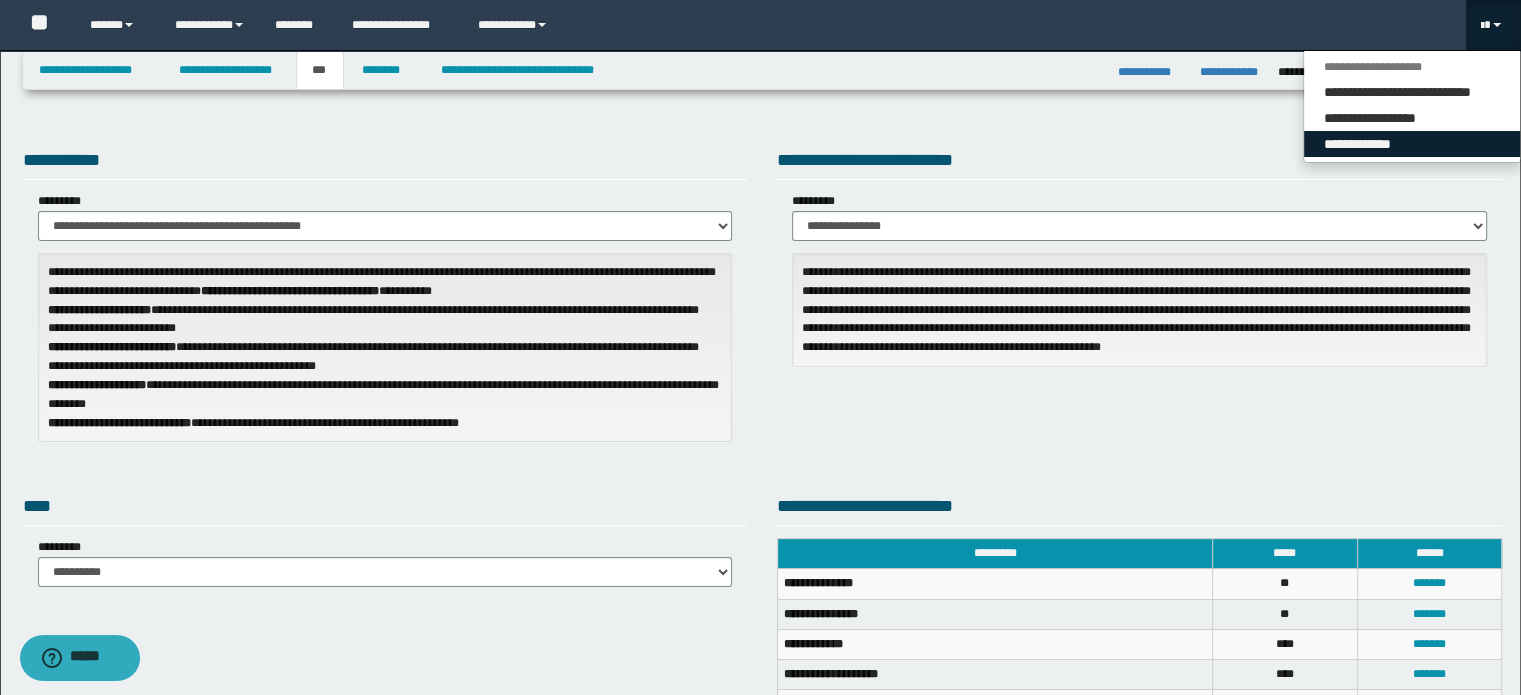 click on "**********" at bounding box center (1412, 144) 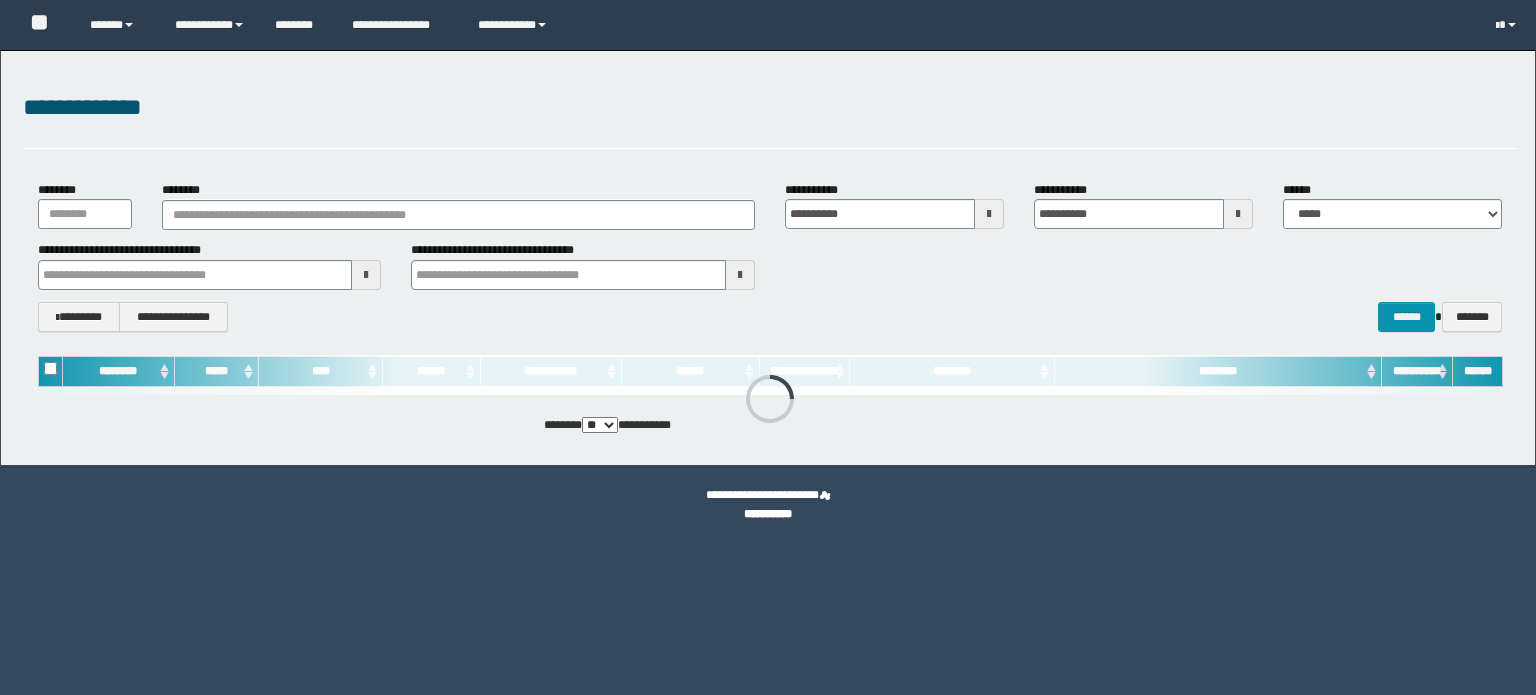 scroll, scrollTop: 0, scrollLeft: 0, axis: both 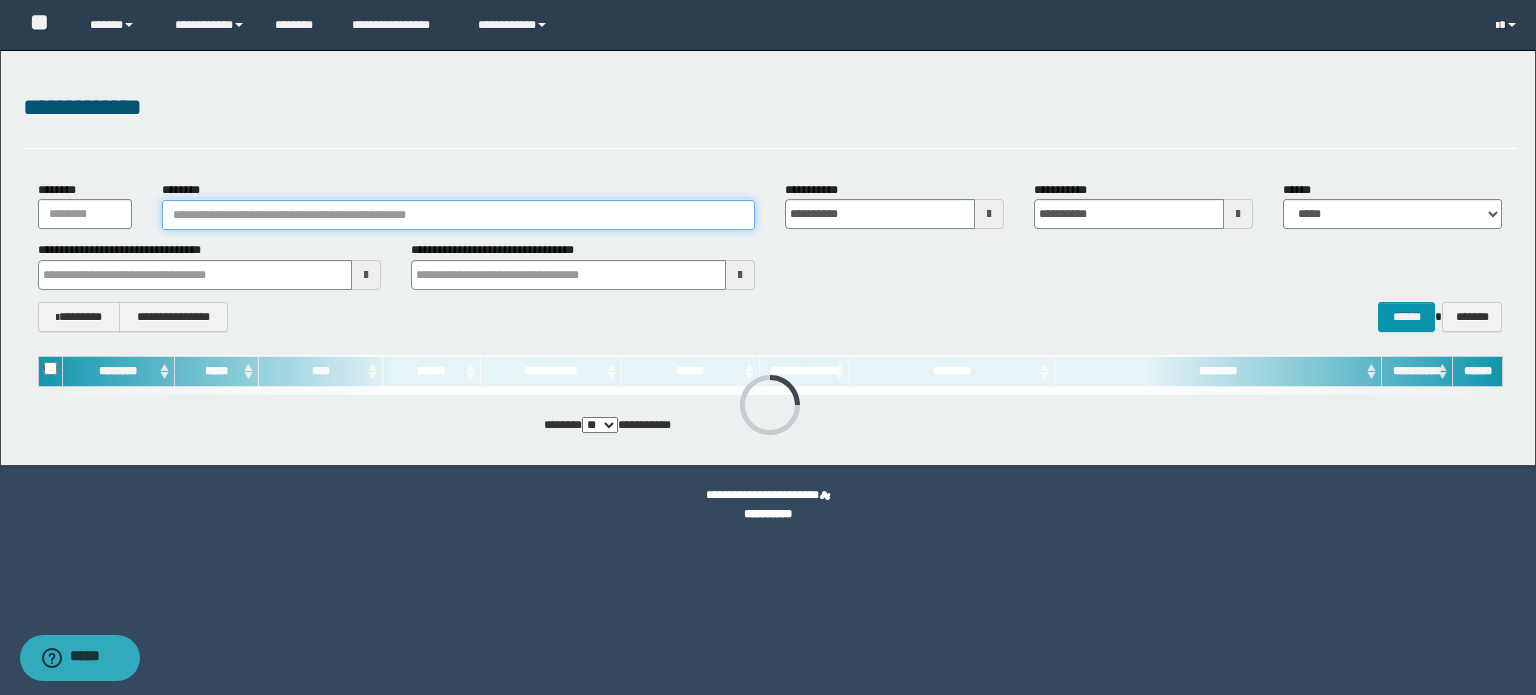 click on "********" at bounding box center [458, 215] 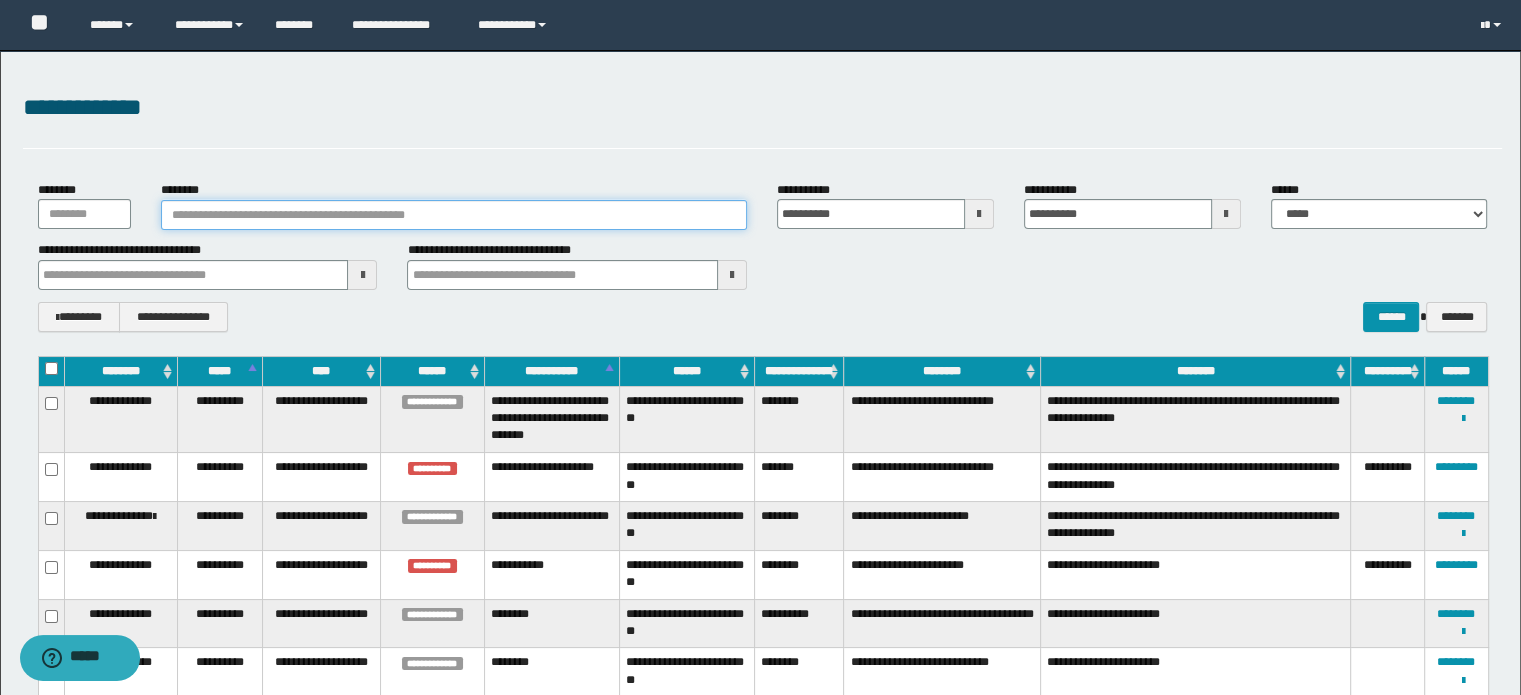 paste on "**********" 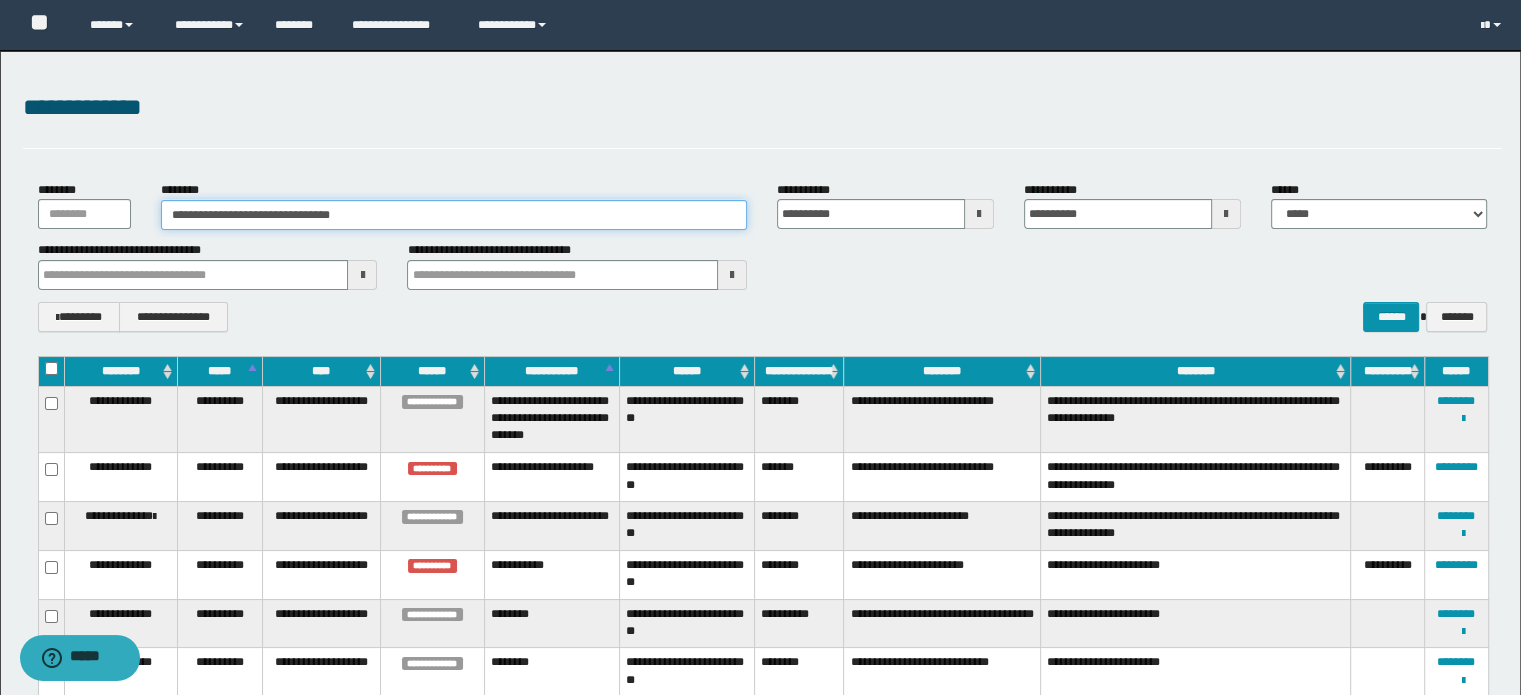 type on "**********" 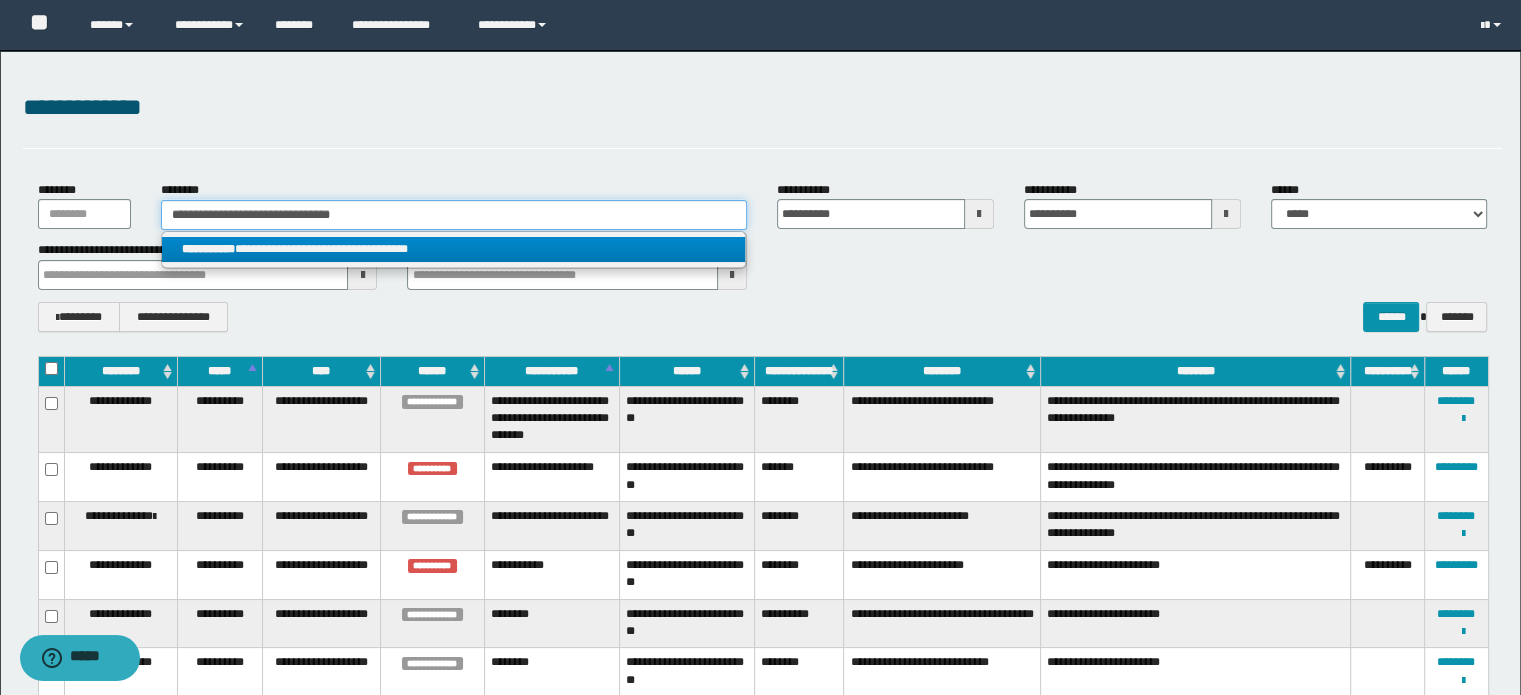 type on "**********" 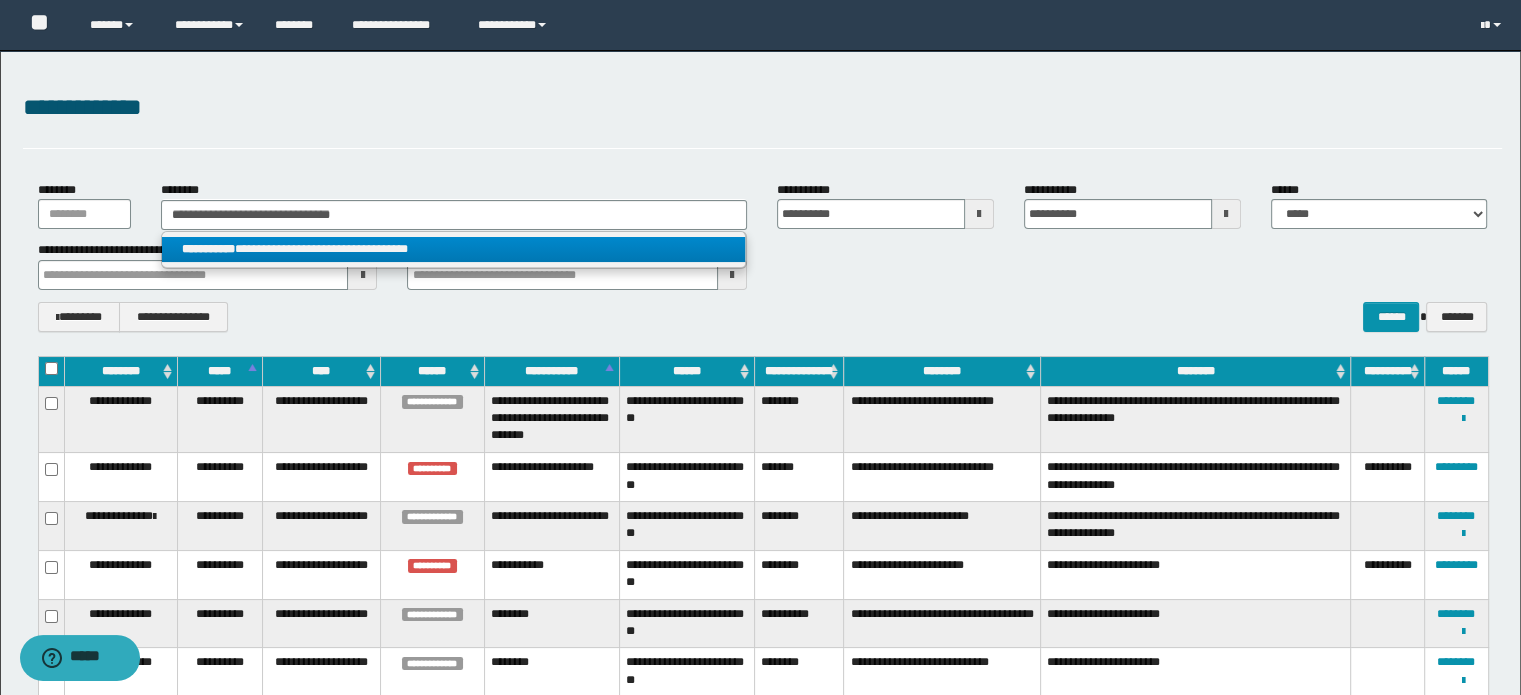 click on "**********" at bounding box center (454, 249) 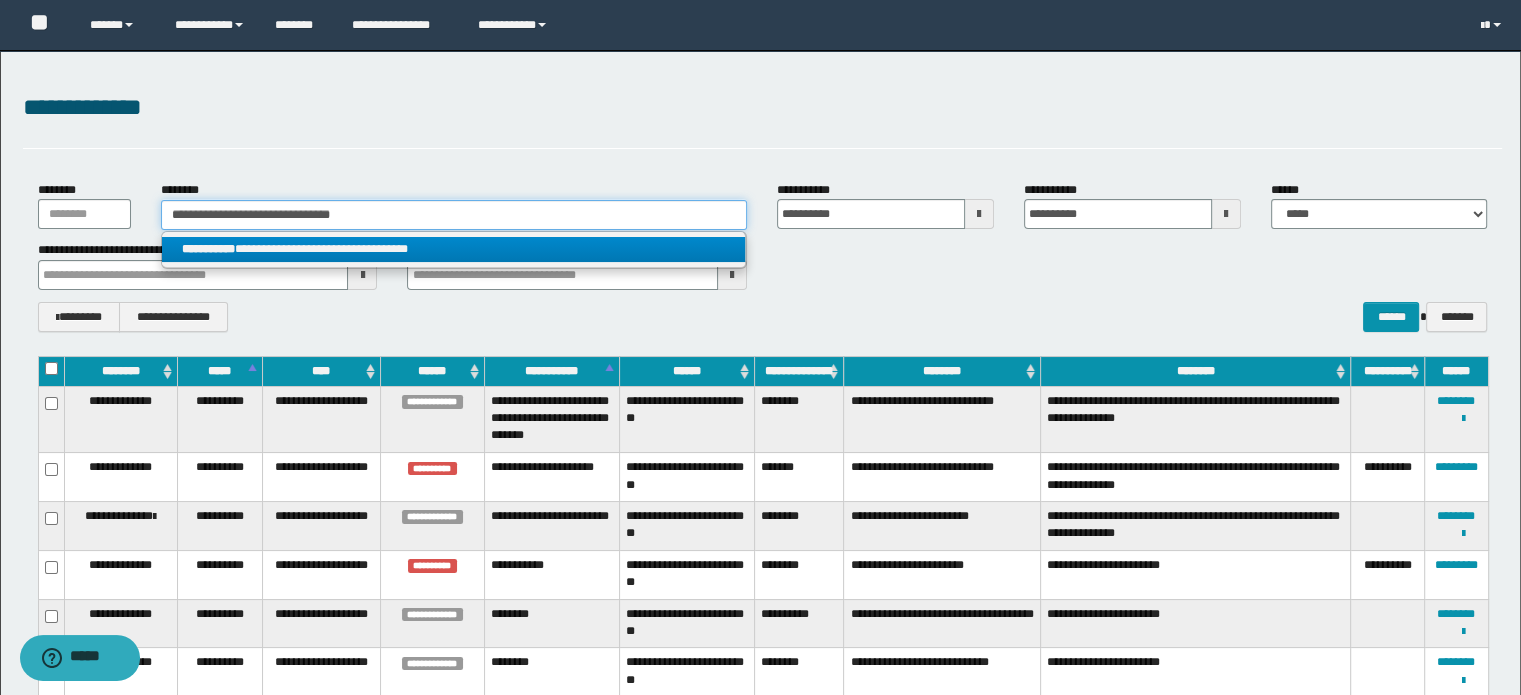 type 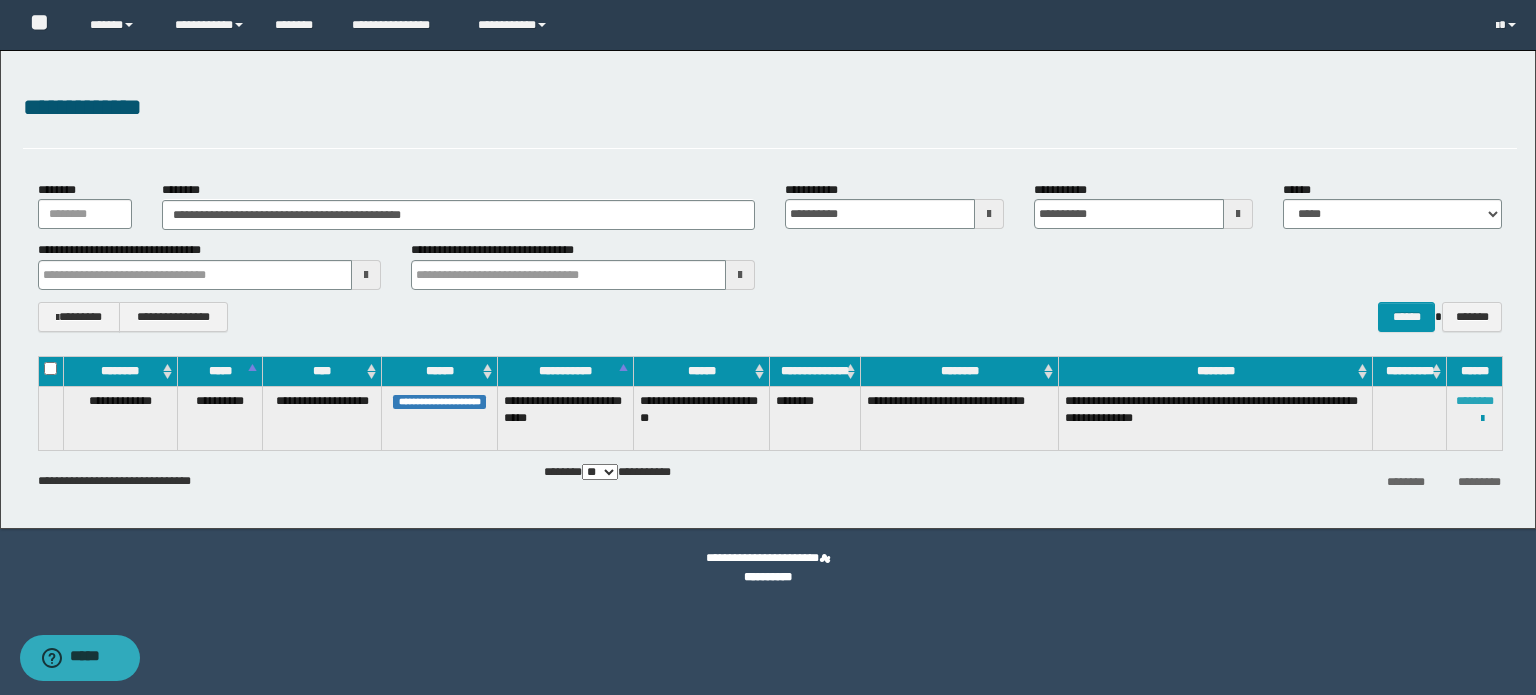 click on "********" at bounding box center (1475, 401) 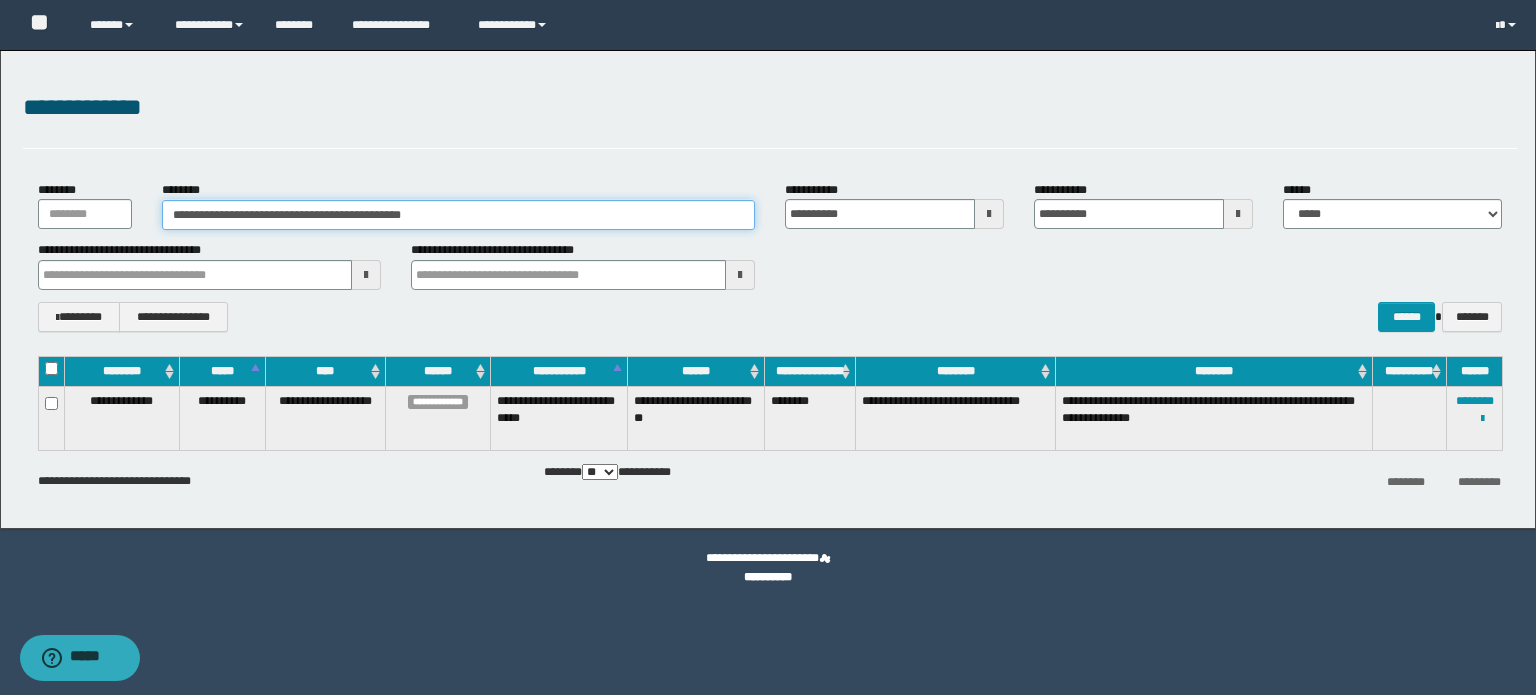 type on "*" 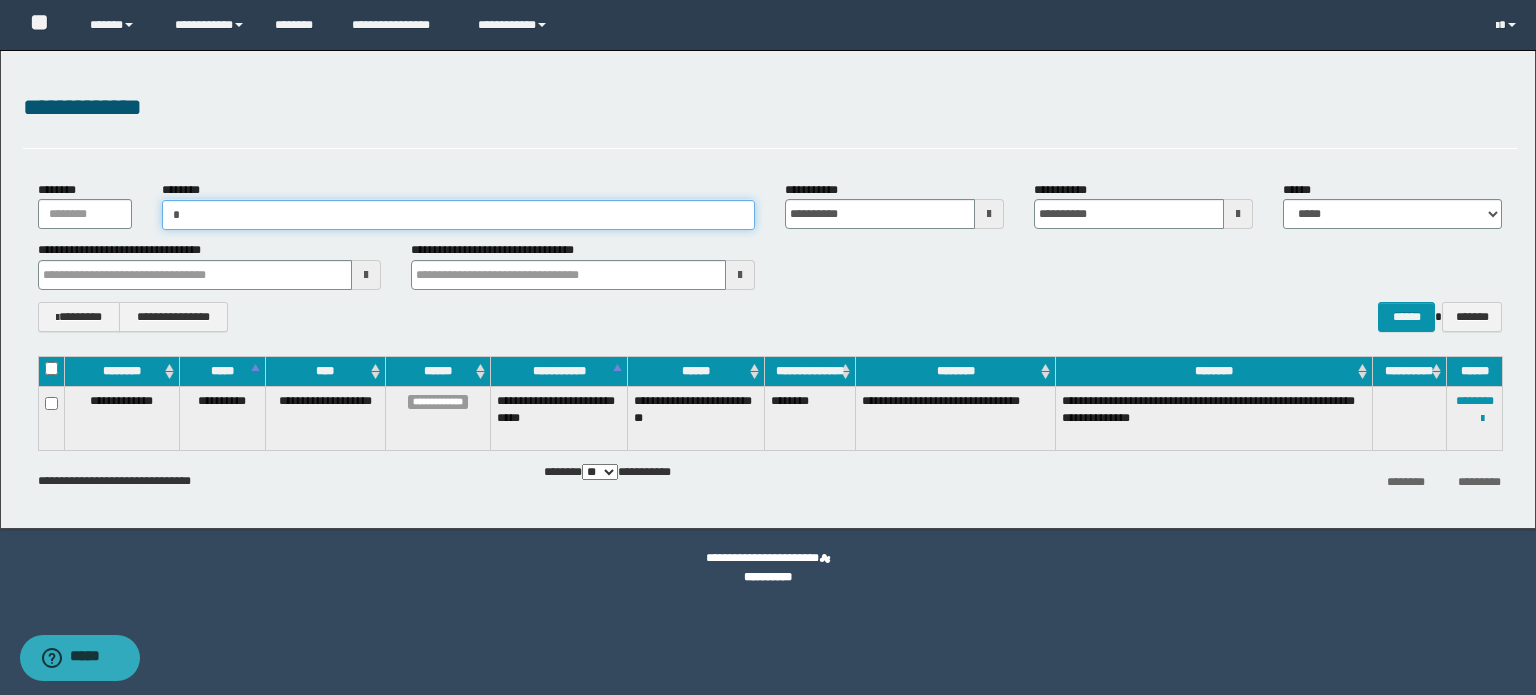 paste on "**********" 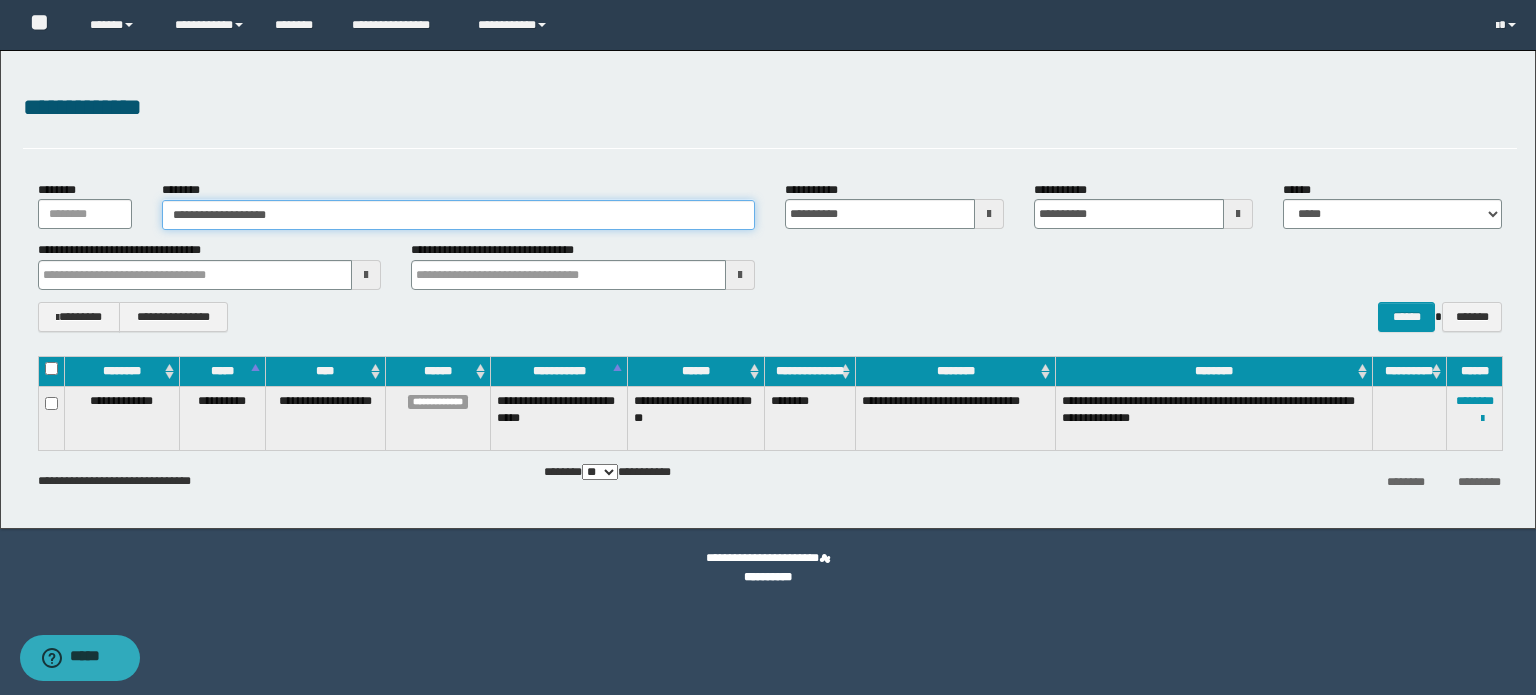 type on "**********" 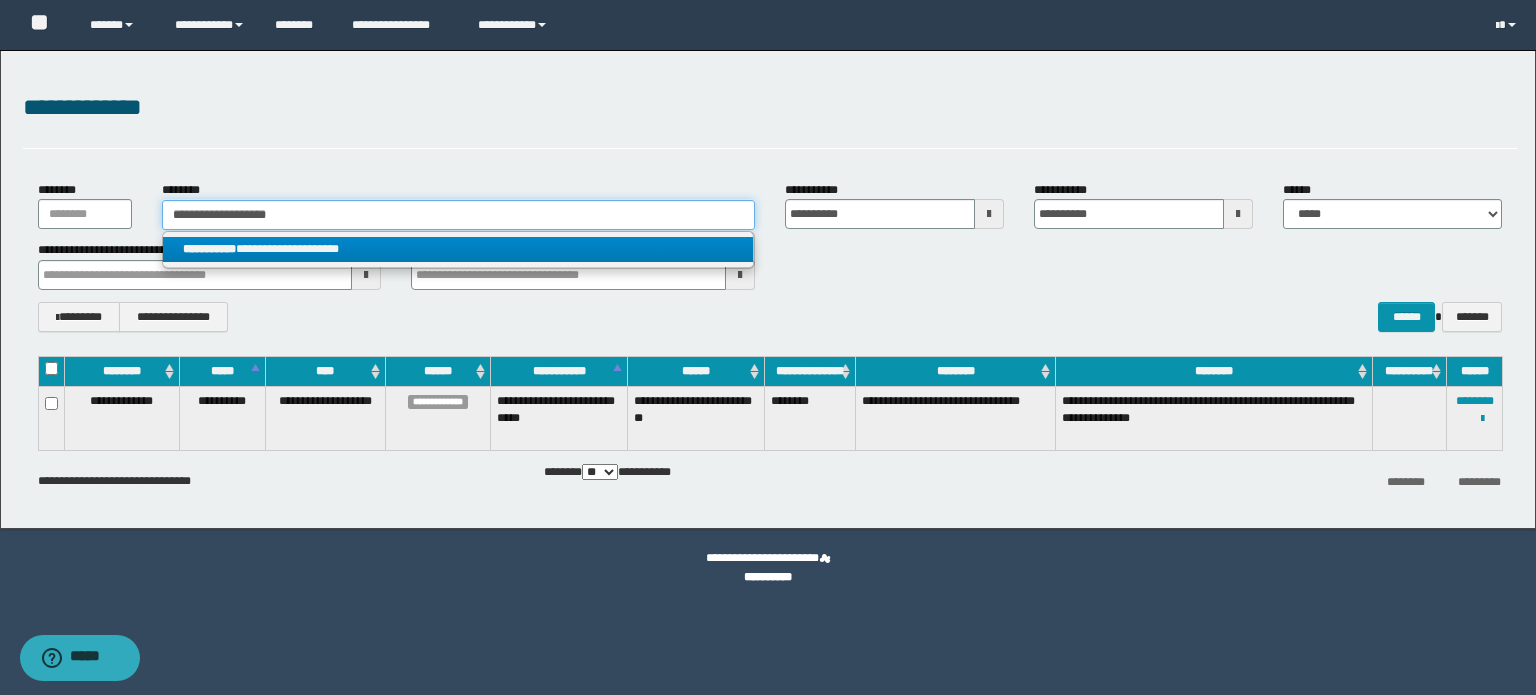 type on "**********" 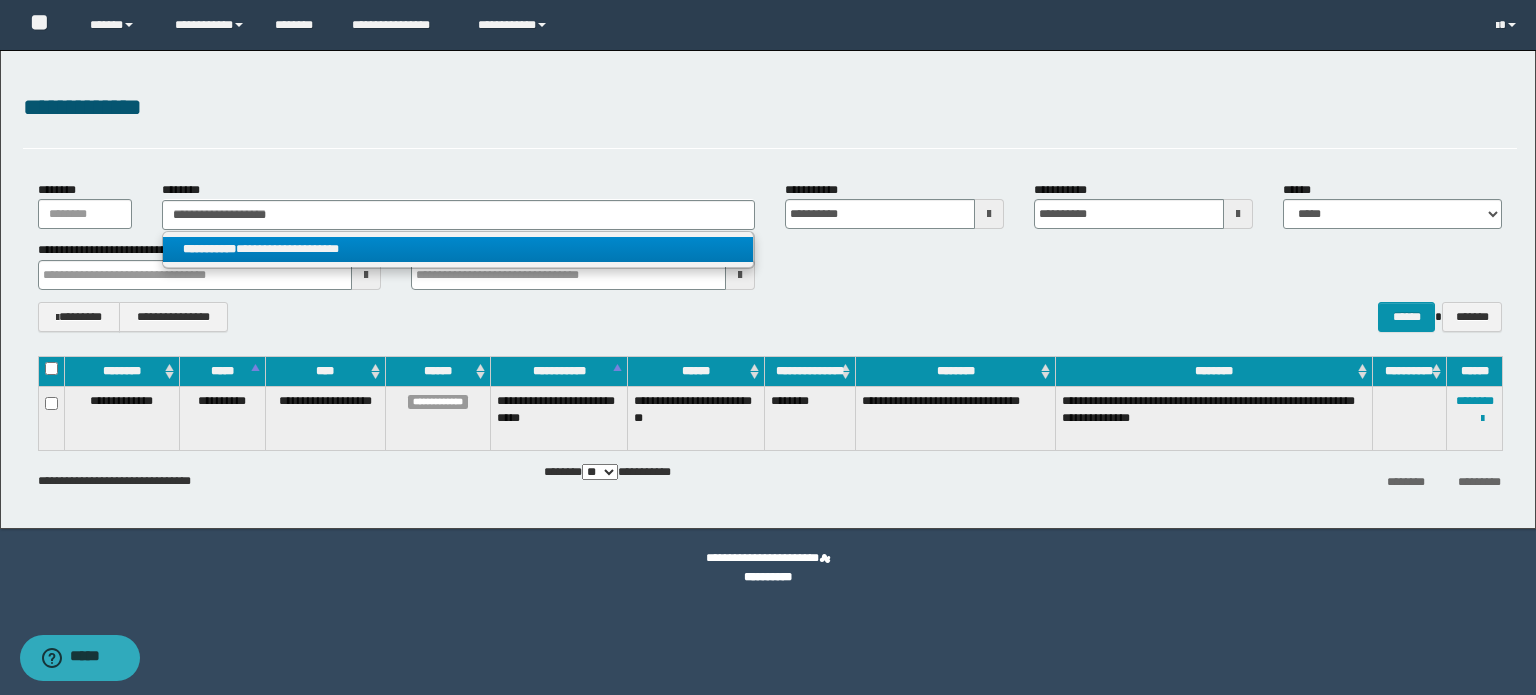 click on "**********" at bounding box center (458, 249) 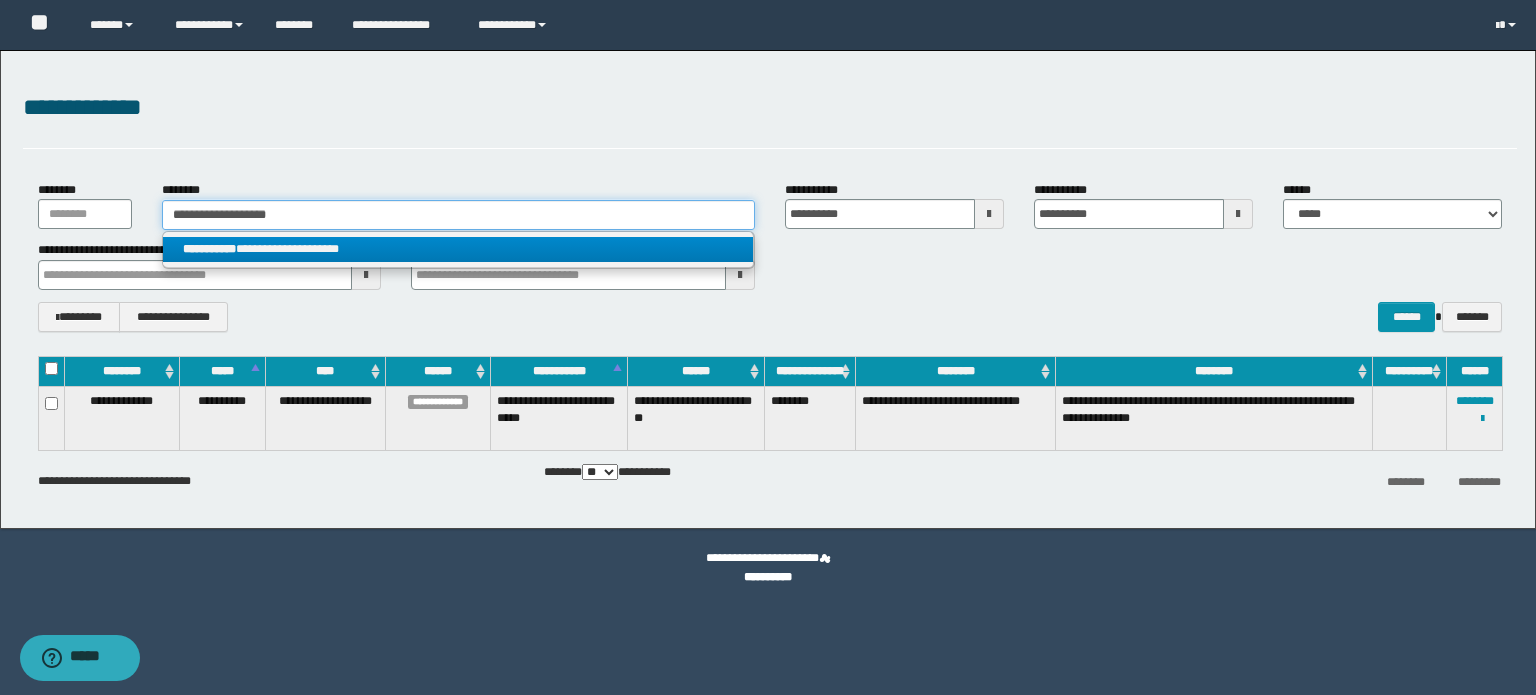 type 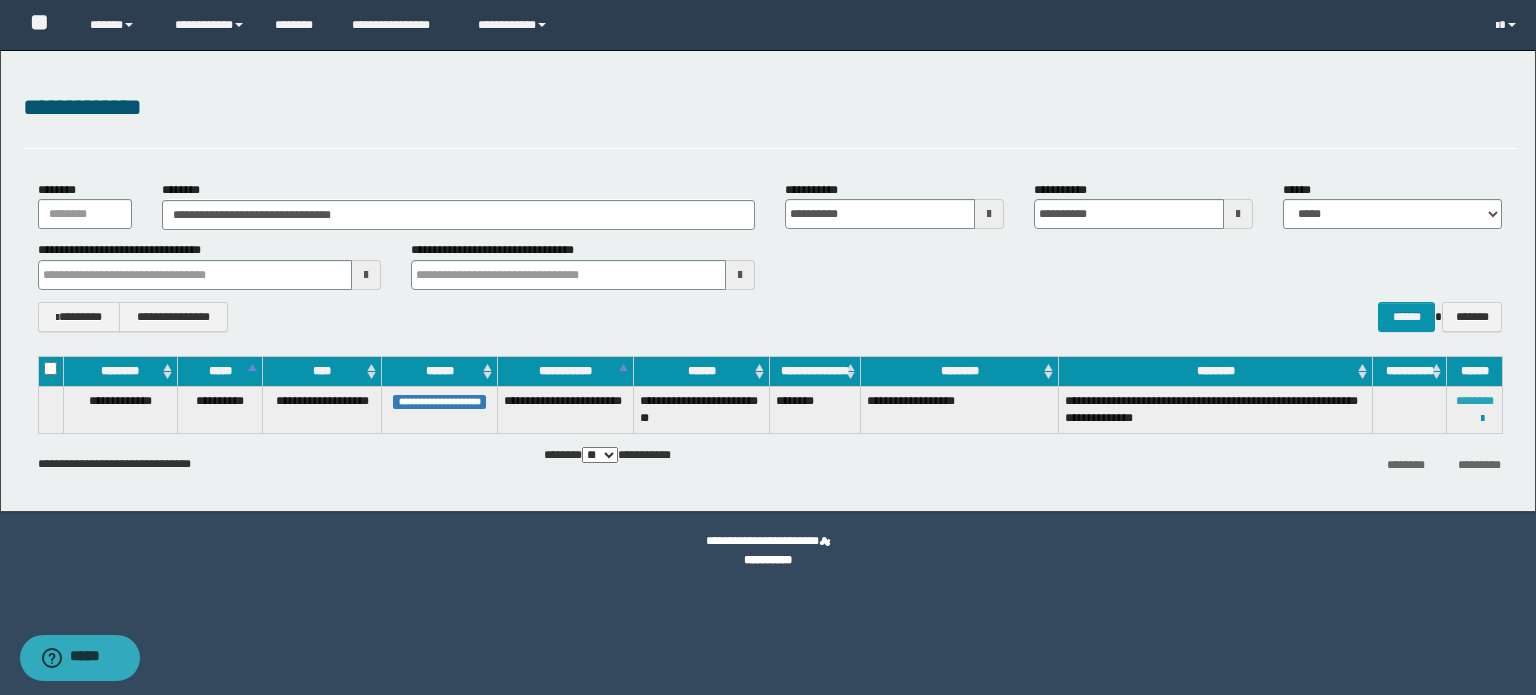 click on "********" at bounding box center [1475, 401] 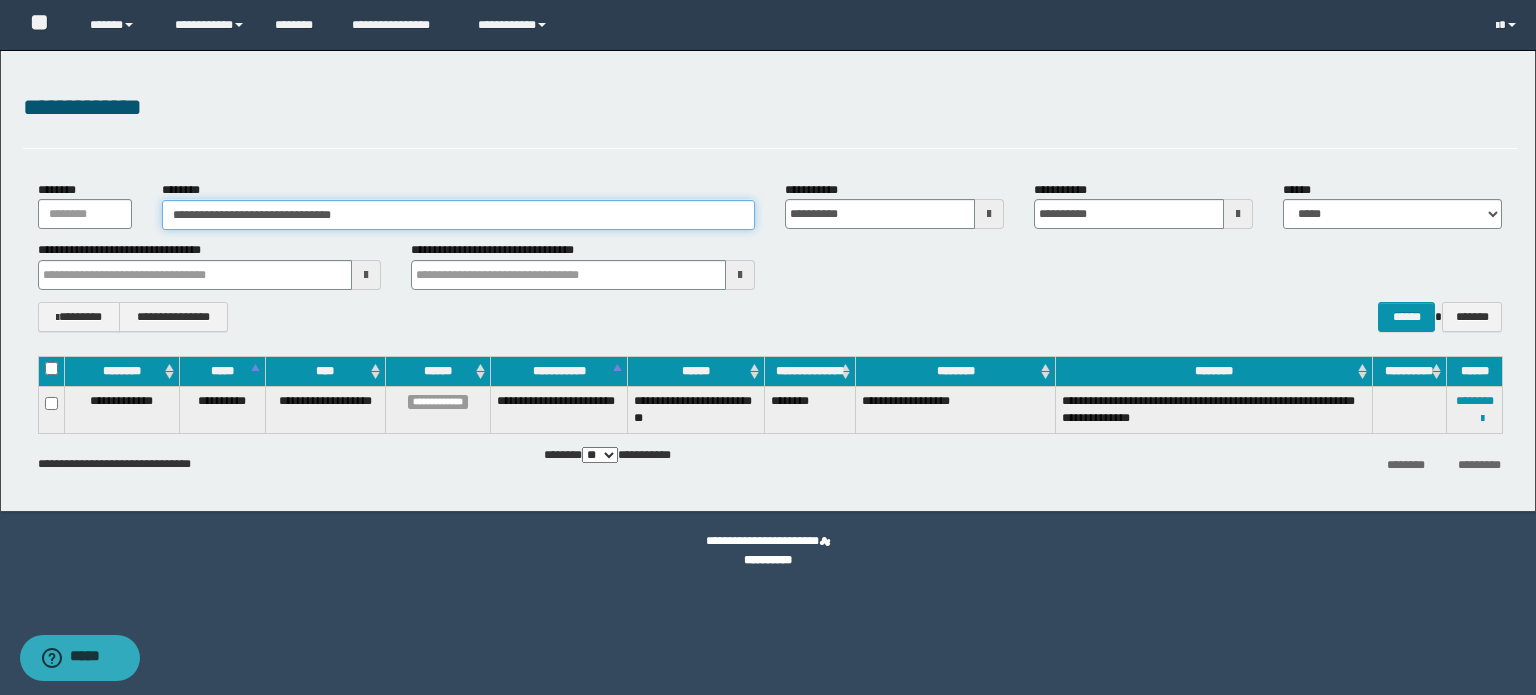 drag, startPoint x: 361, startPoint y: 211, endPoint x: 139, endPoint y: 214, distance: 222.02026 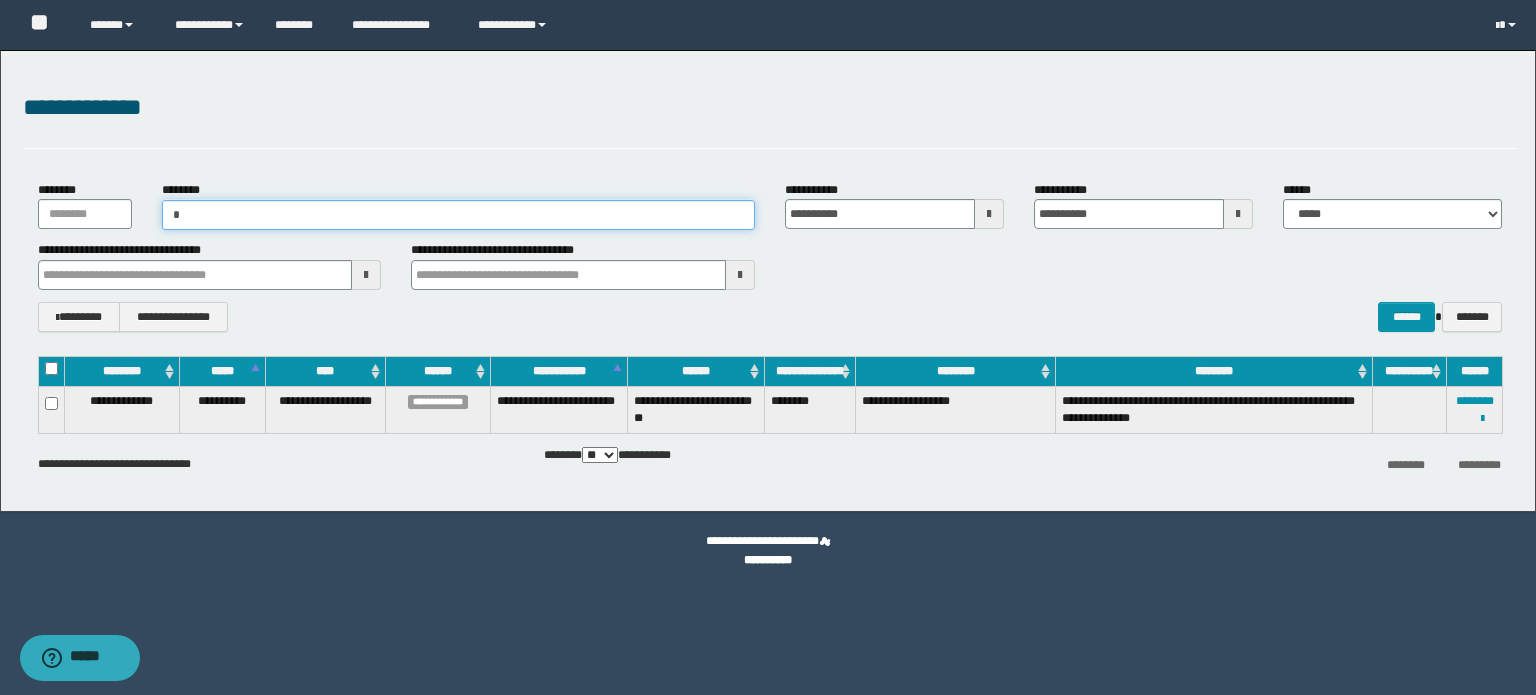 paste on "**********" 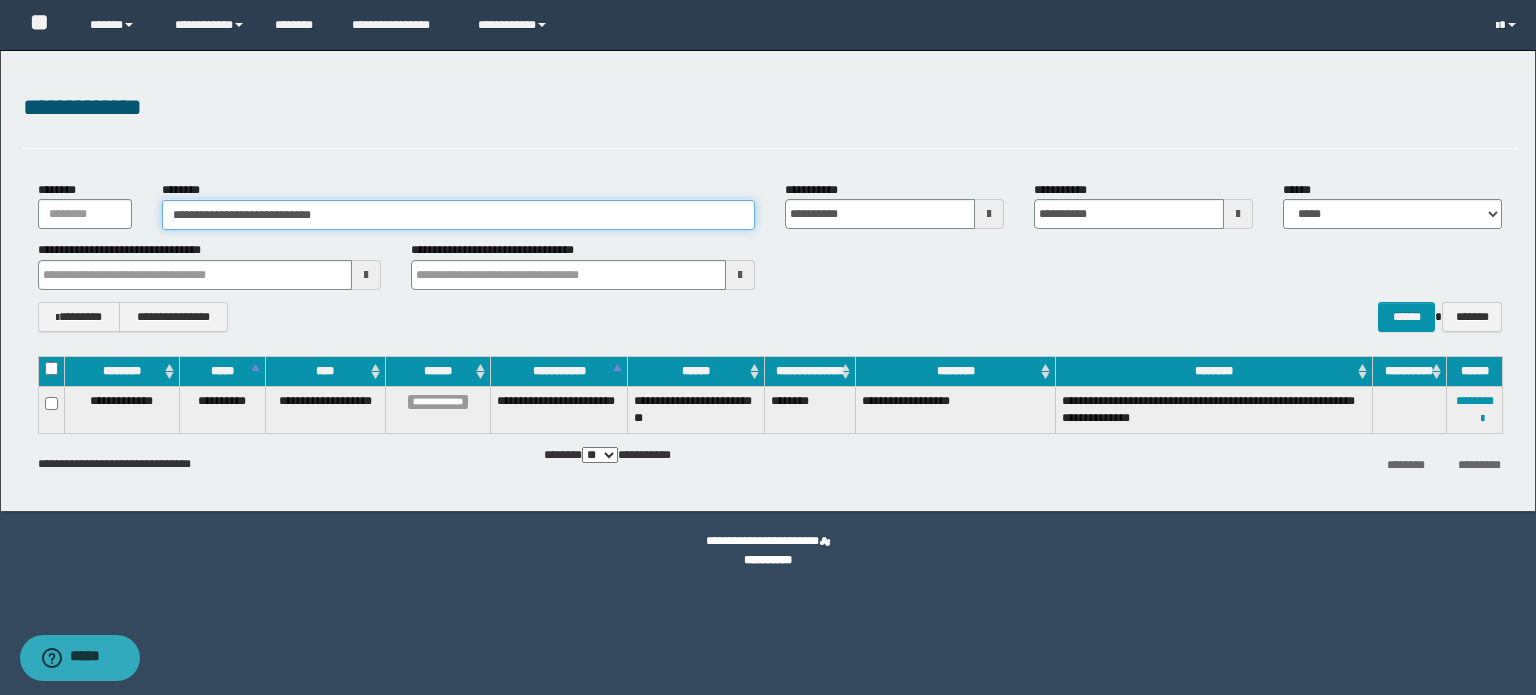 type on "**********" 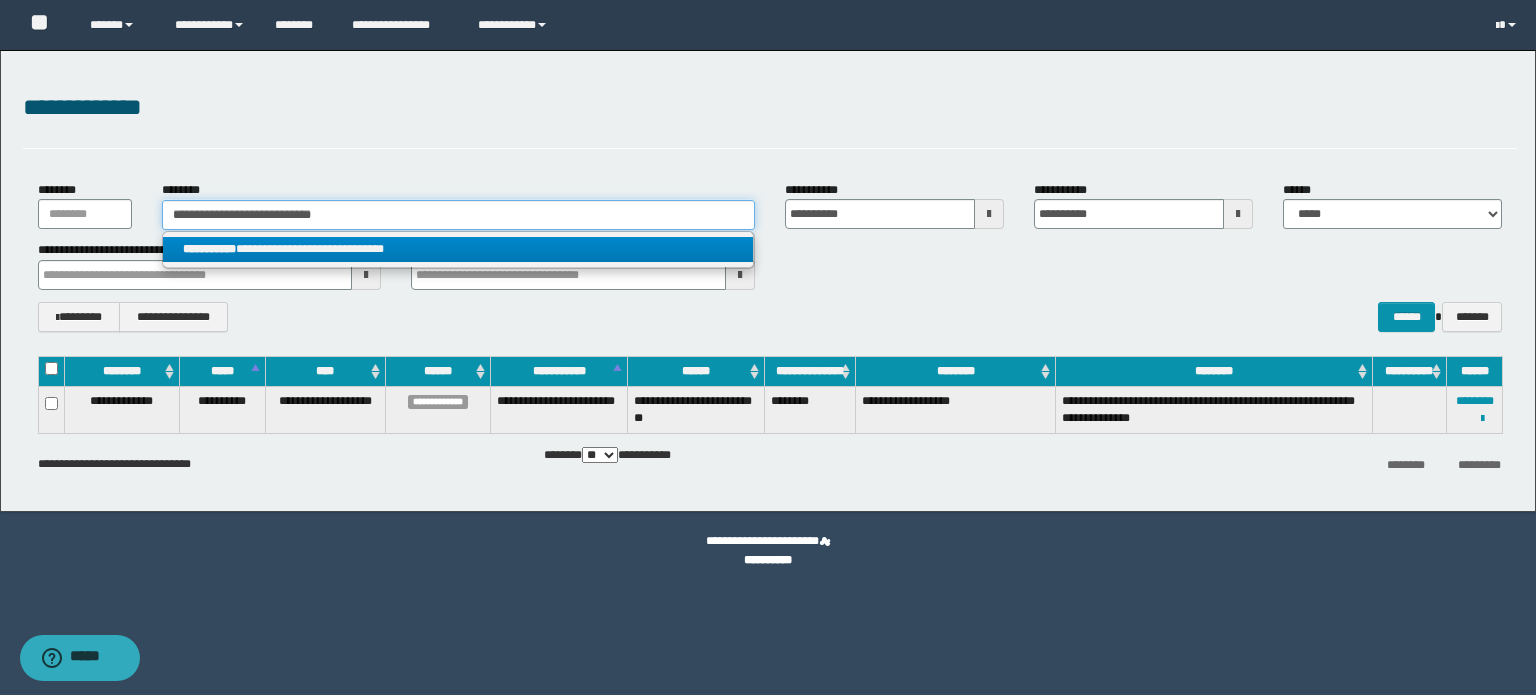 type on "**********" 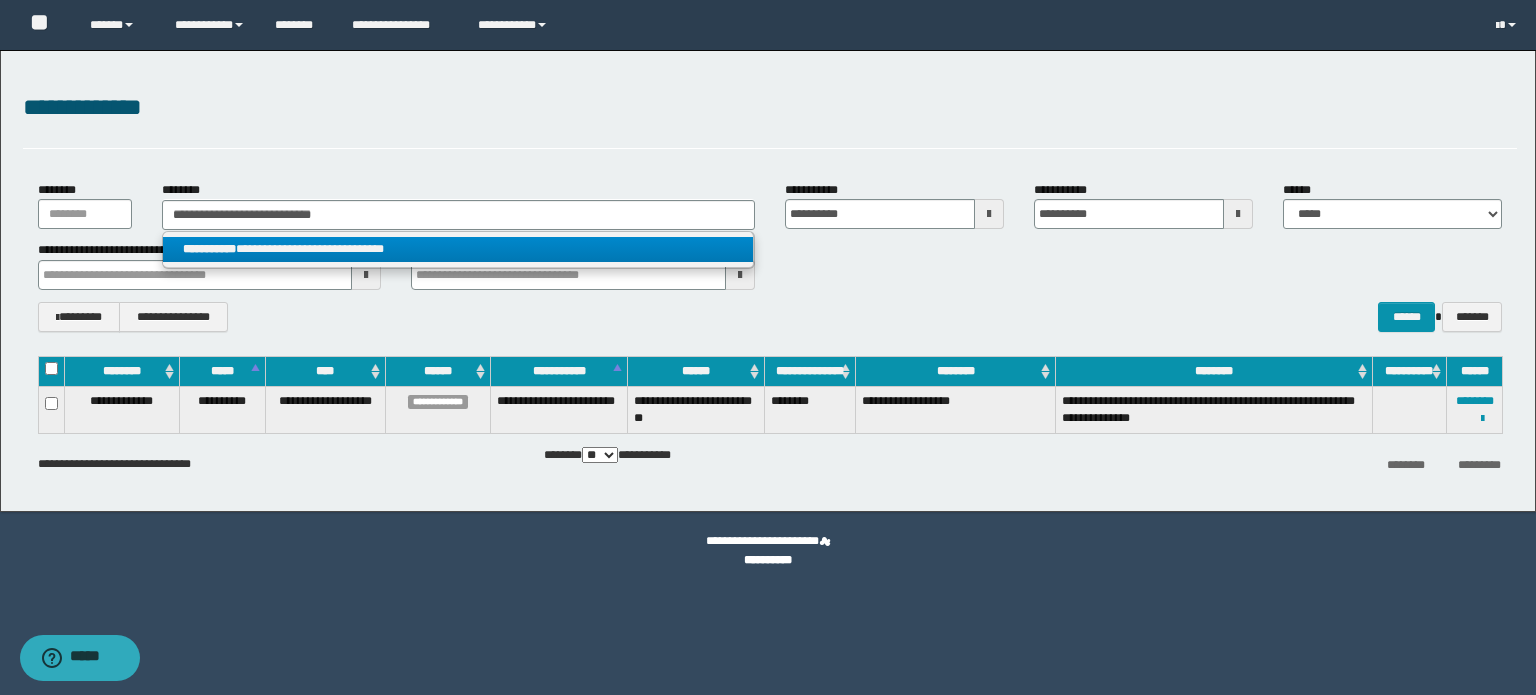 click on "**********" at bounding box center [458, 249] 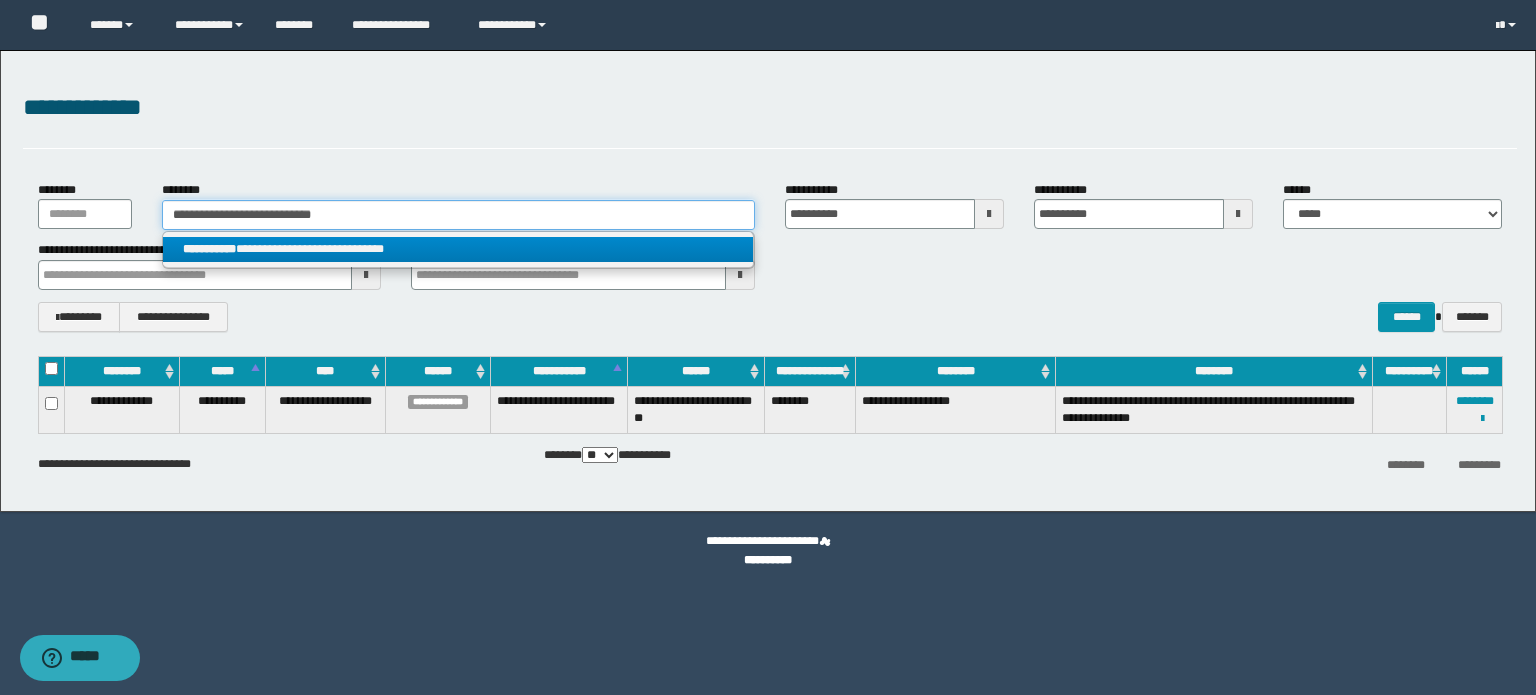 type 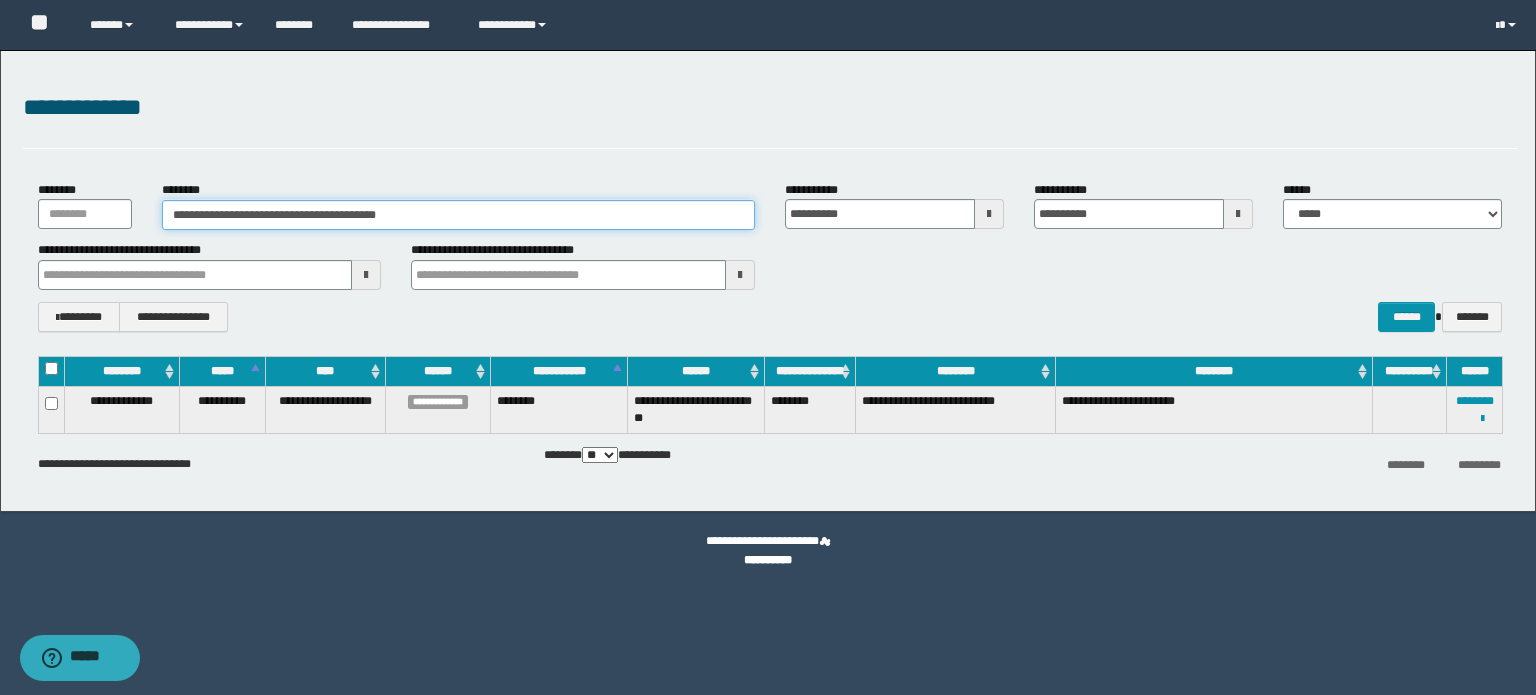 drag, startPoint x: 430, startPoint y: 219, endPoint x: 0, endPoint y: 236, distance: 430.3359 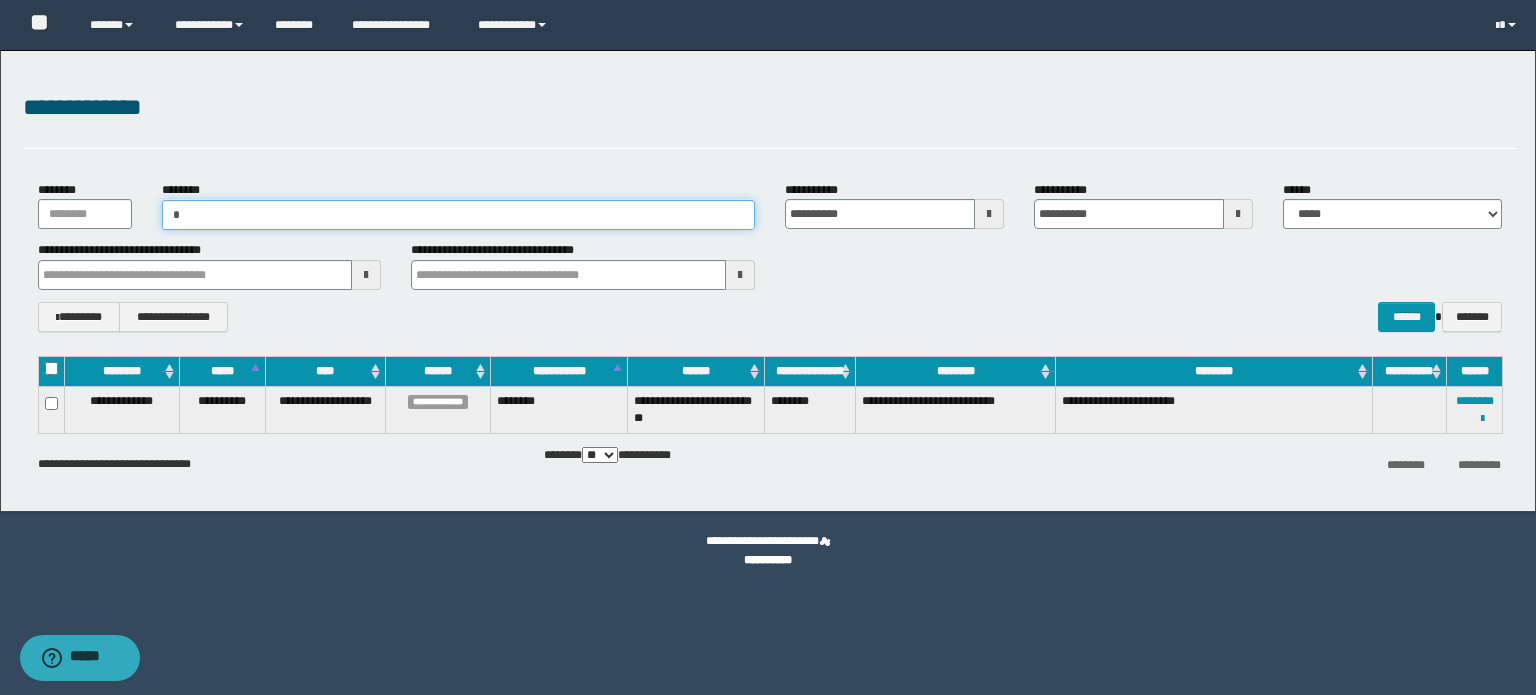 paste on "**********" 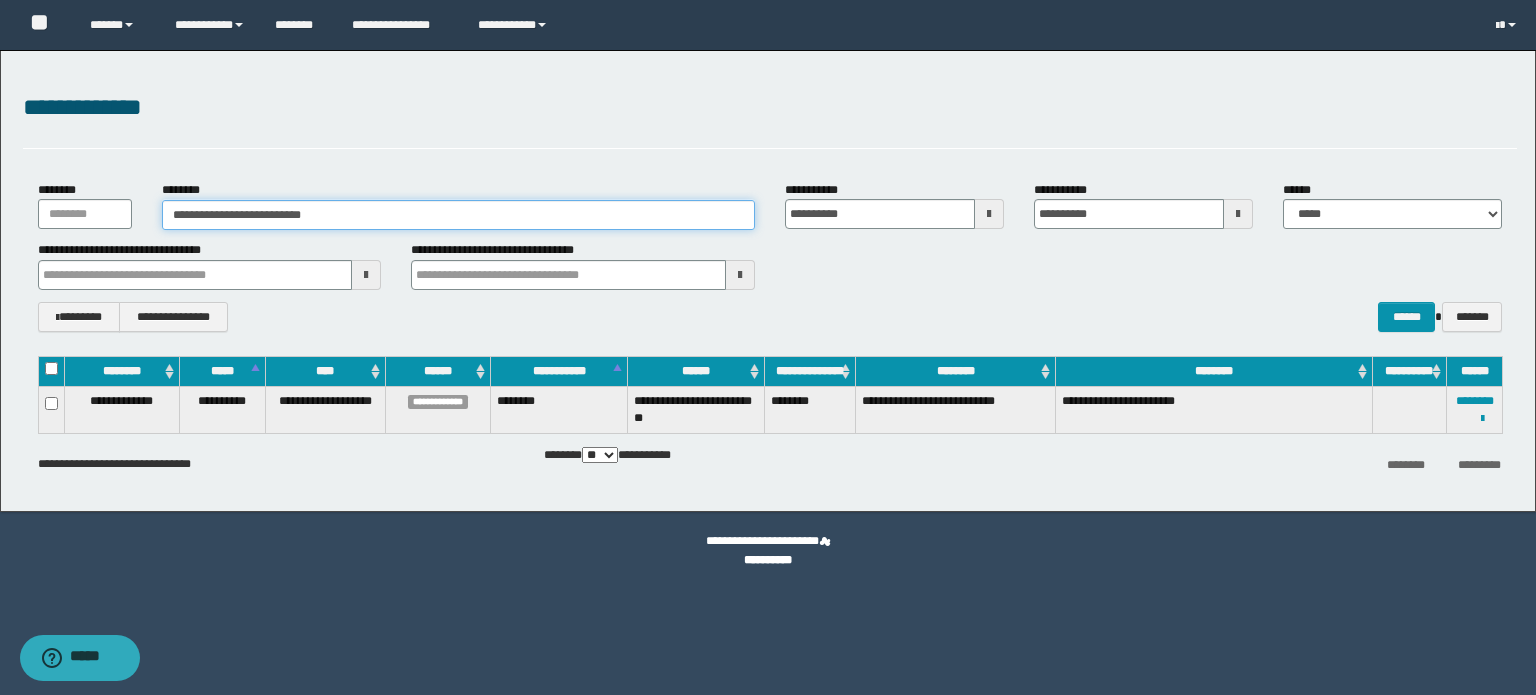 type on "**********" 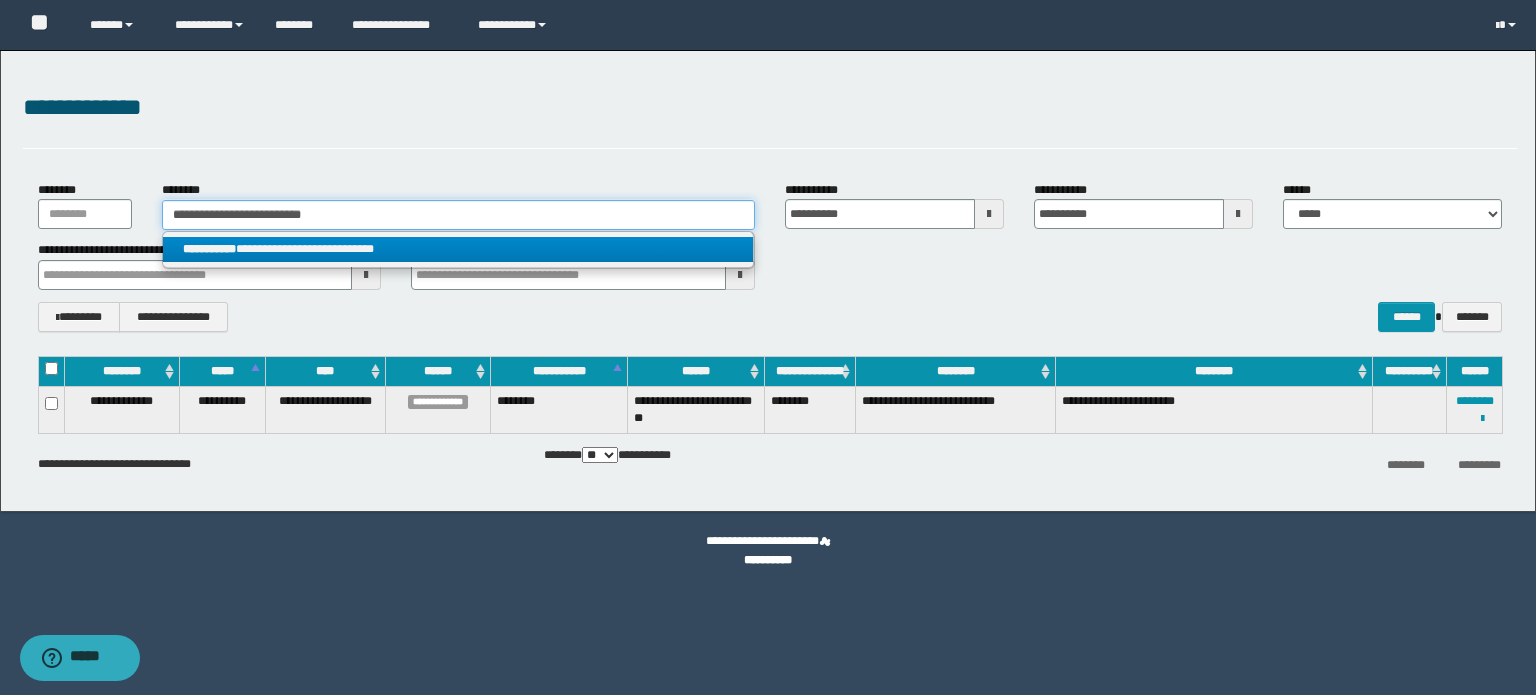 type on "**********" 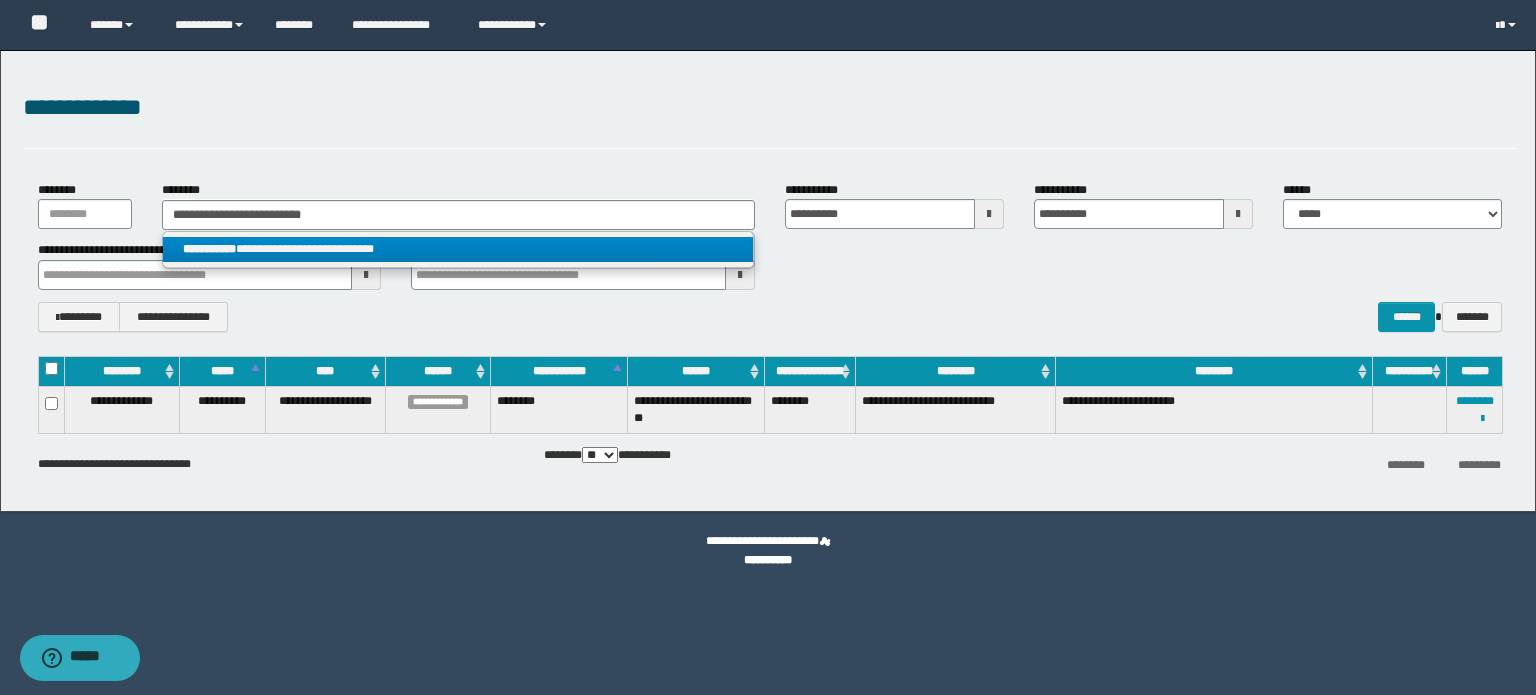 click on "**********" at bounding box center (458, 249) 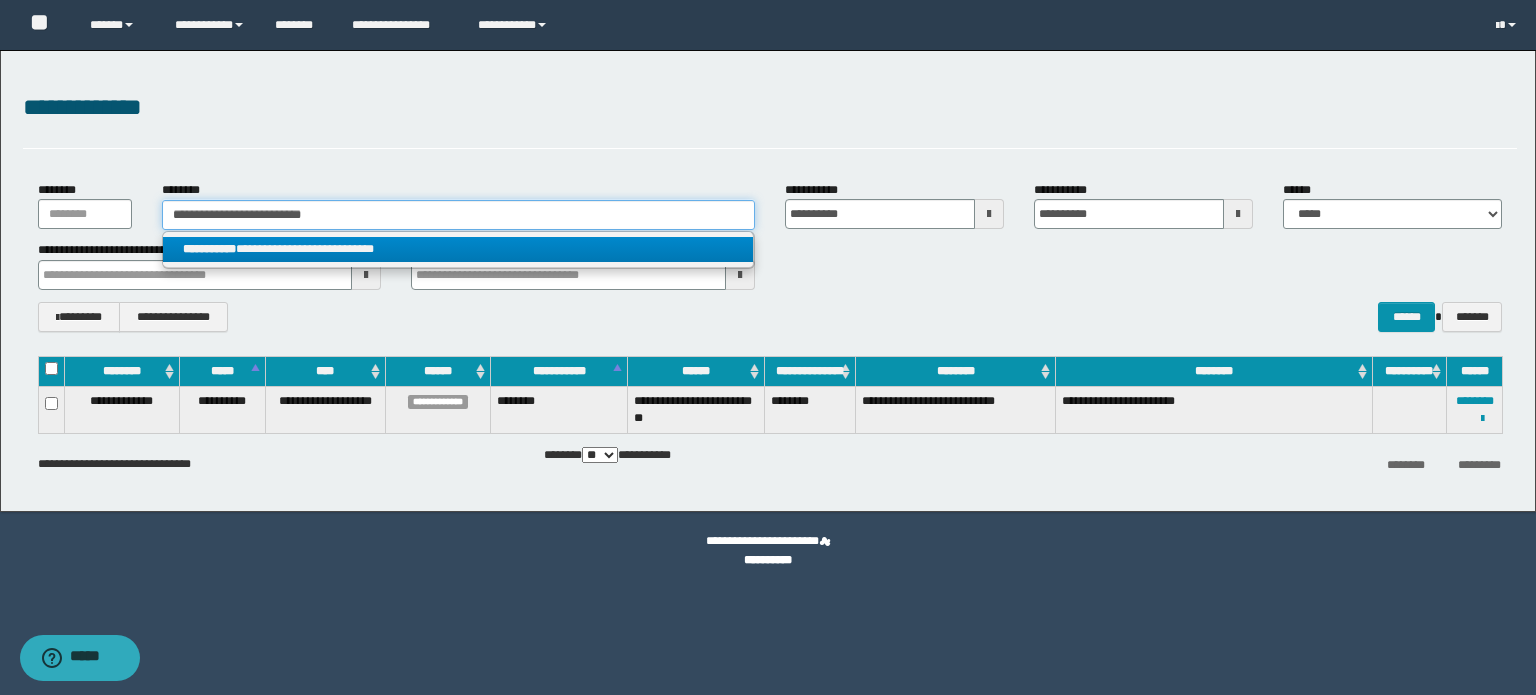 type 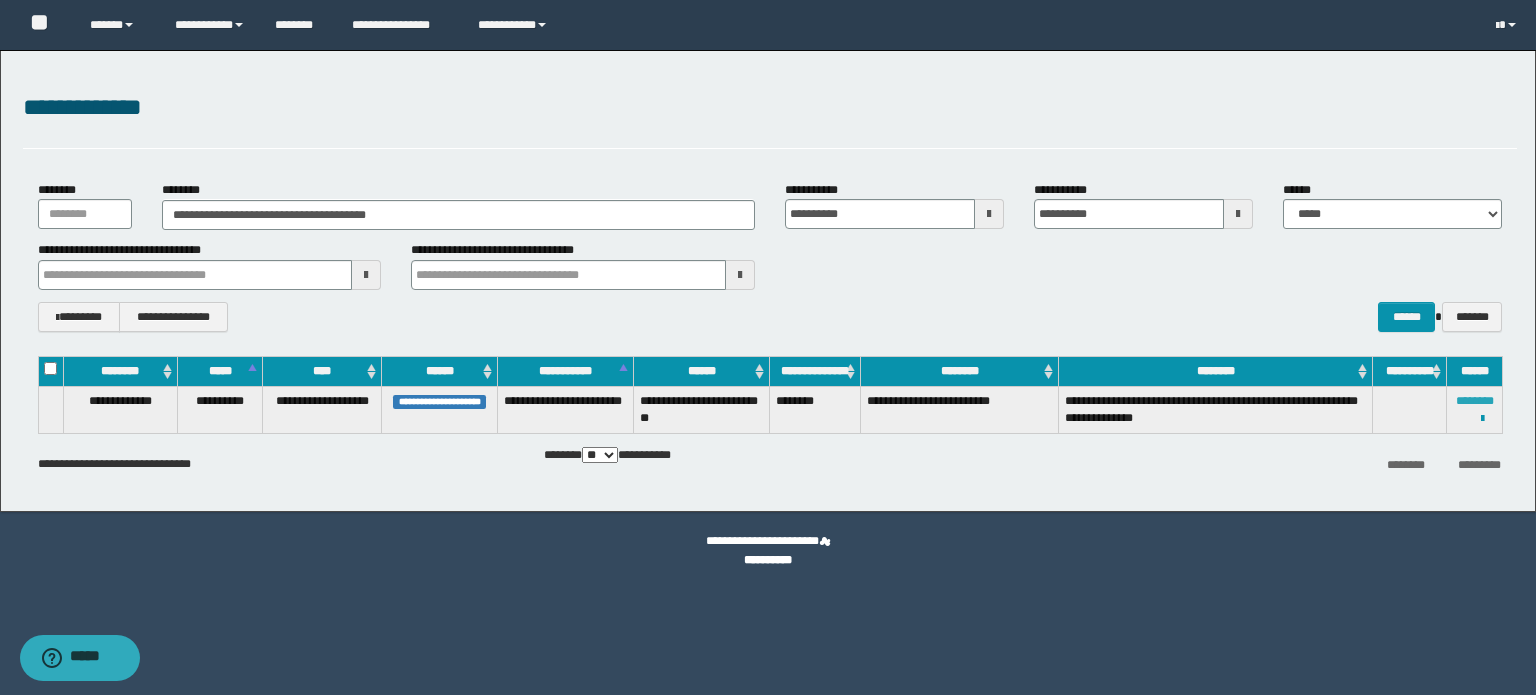click on "********" at bounding box center (1475, 401) 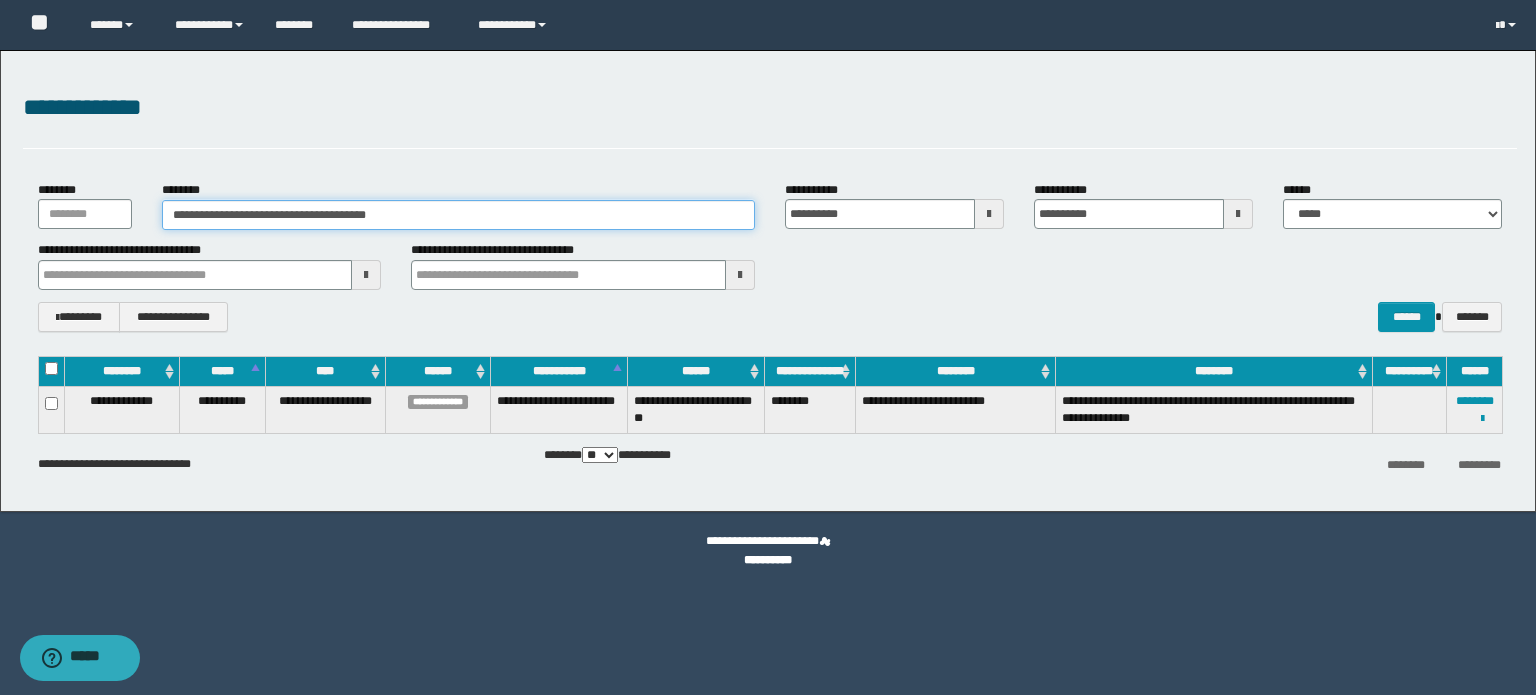 drag, startPoint x: 428, startPoint y: 212, endPoint x: 109, endPoint y: 218, distance: 319.05643 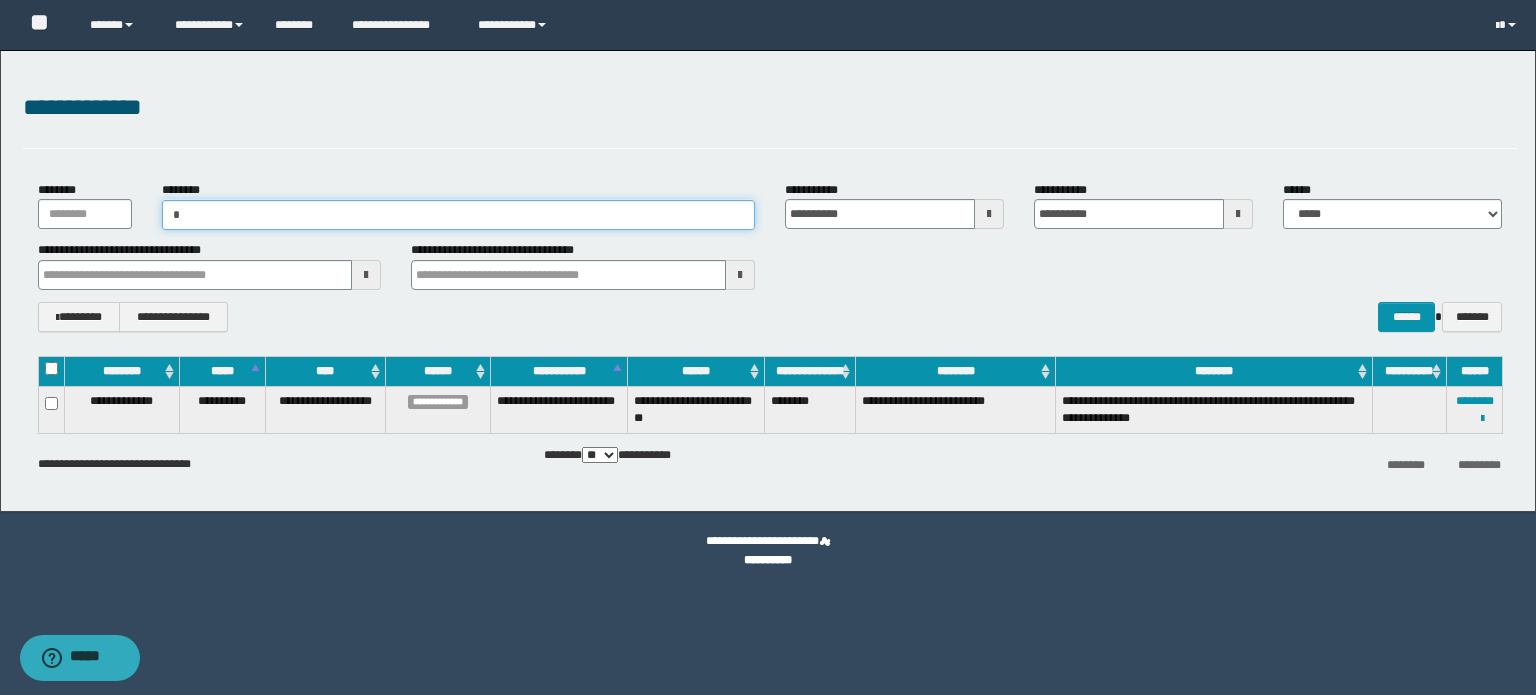 paste on "**********" 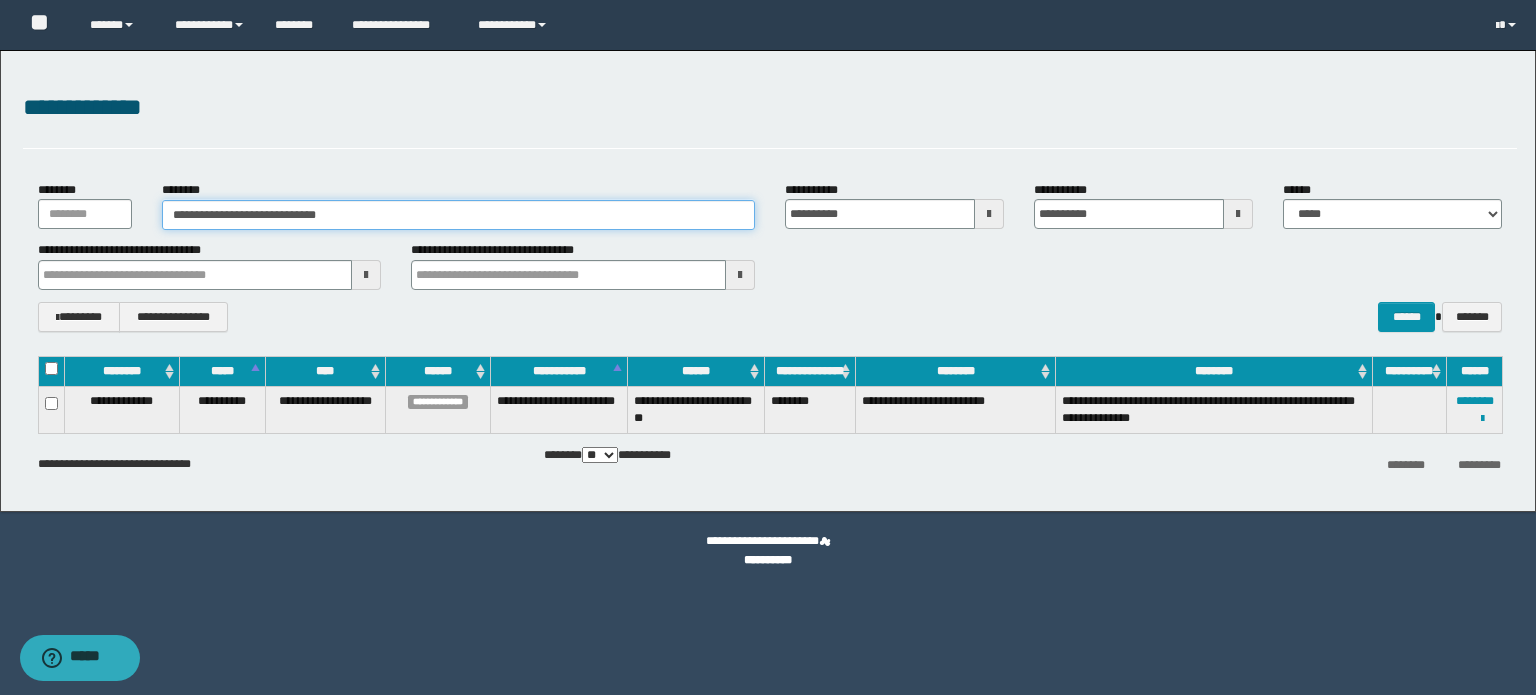 type on "**********" 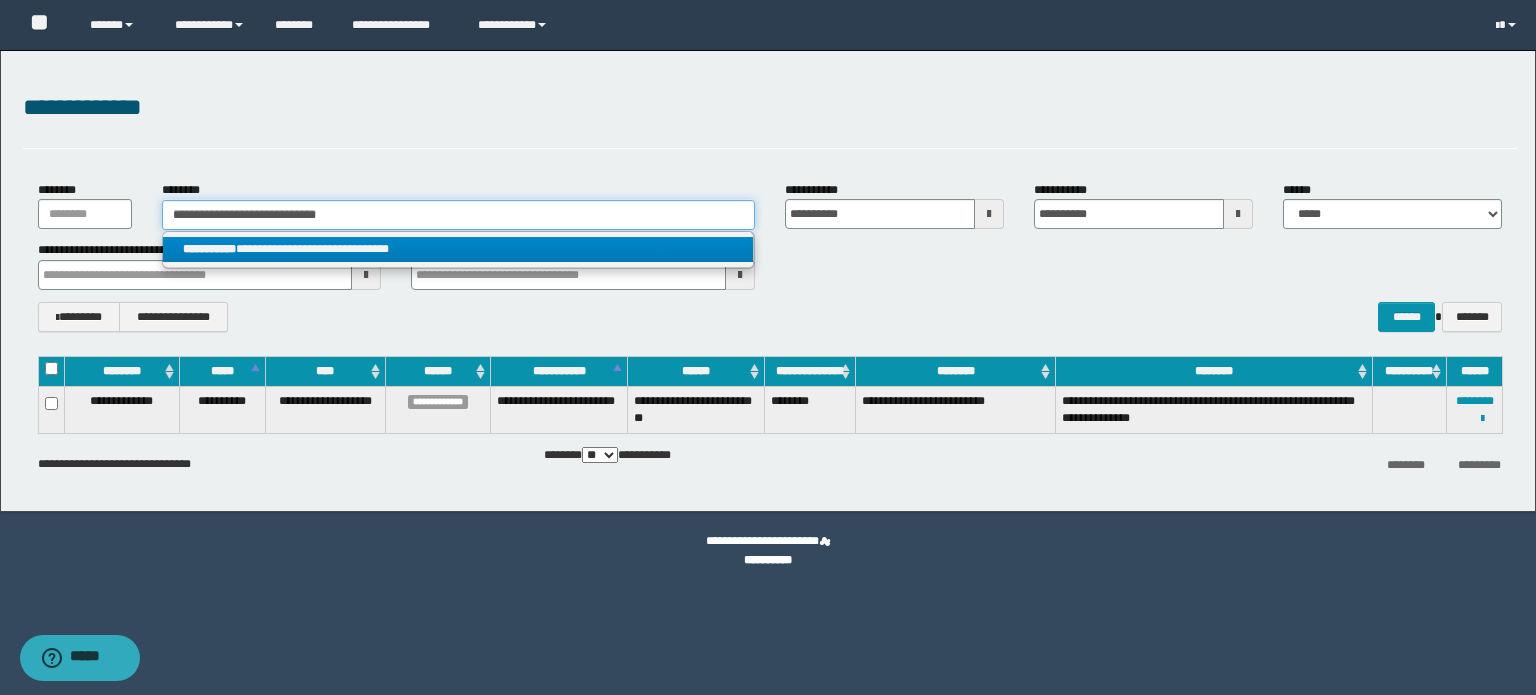 type on "**********" 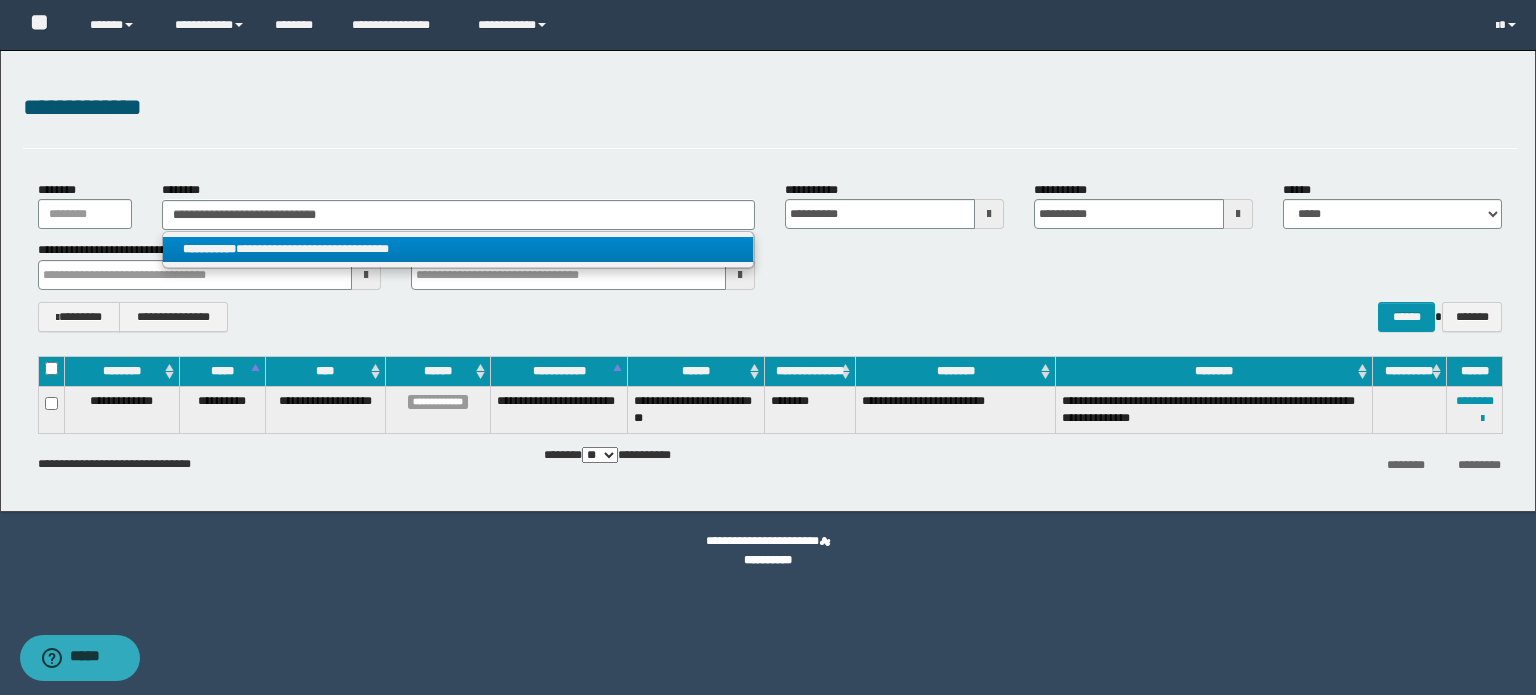 click on "**********" at bounding box center (458, 249) 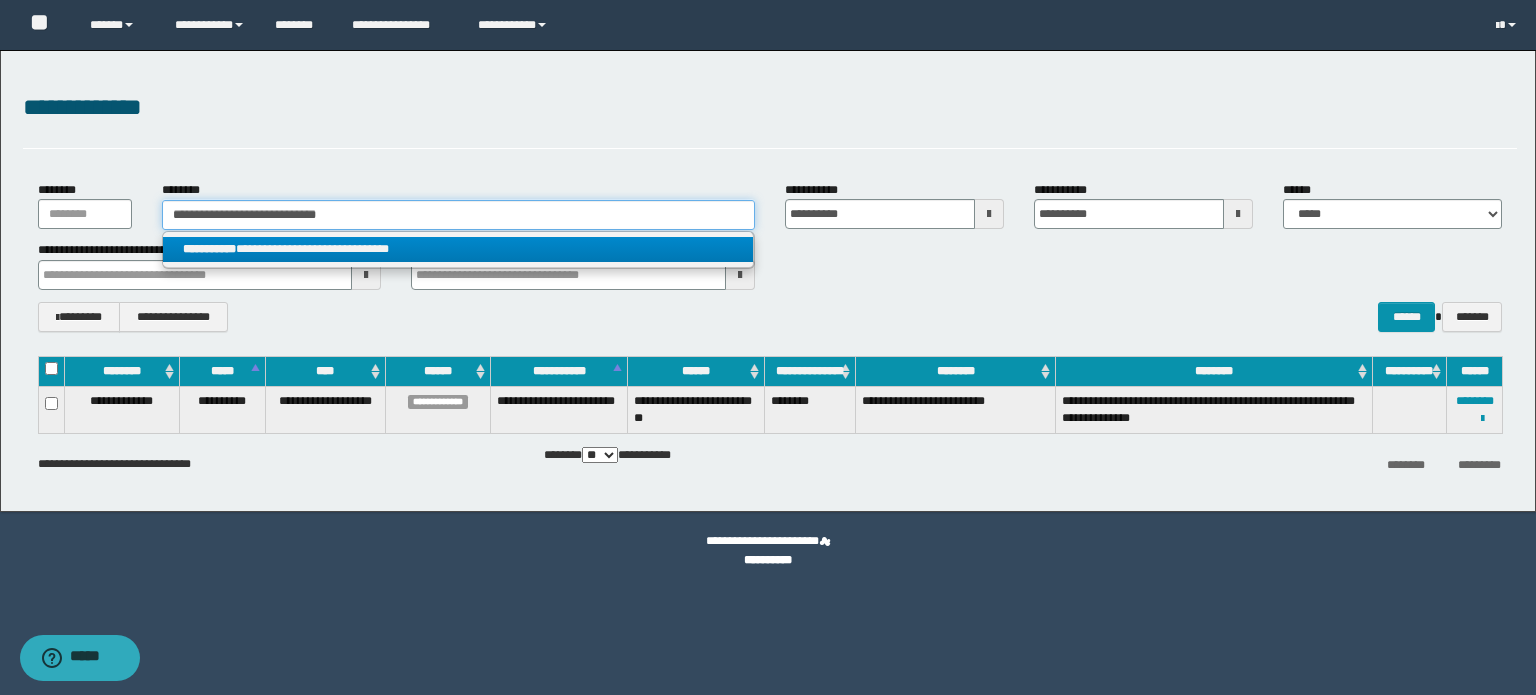 type 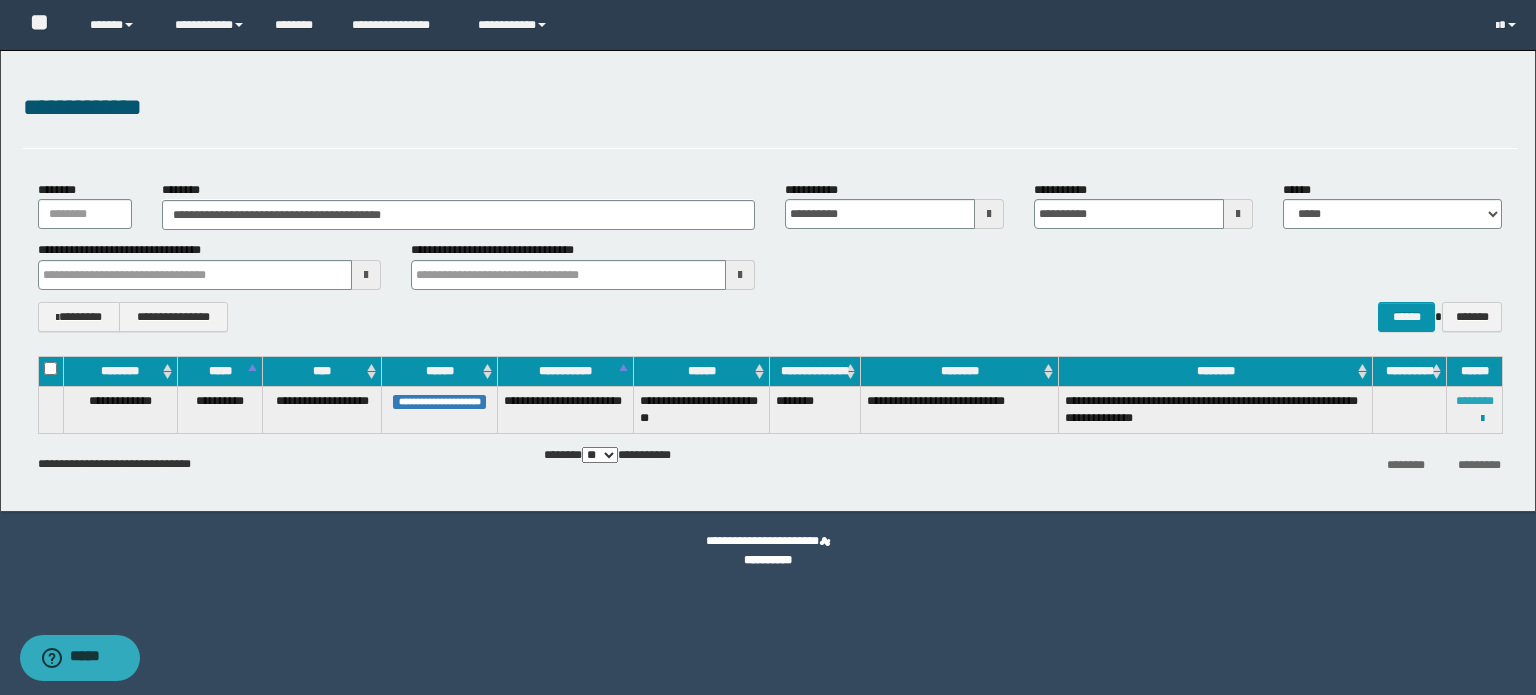click on "********" at bounding box center (1475, 401) 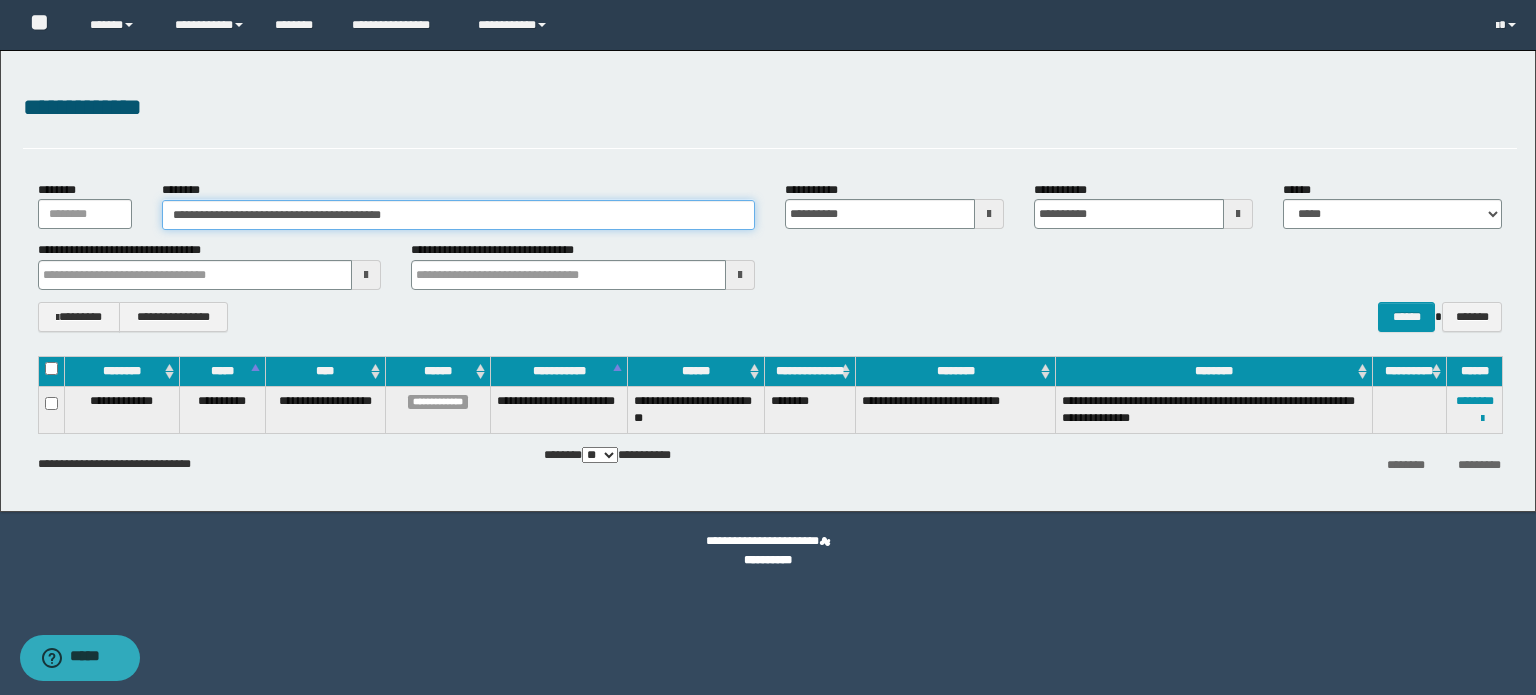 drag, startPoint x: 435, startPoint y: 216, endPoint x: 1, endPoint y: 184, distance: 435.17813 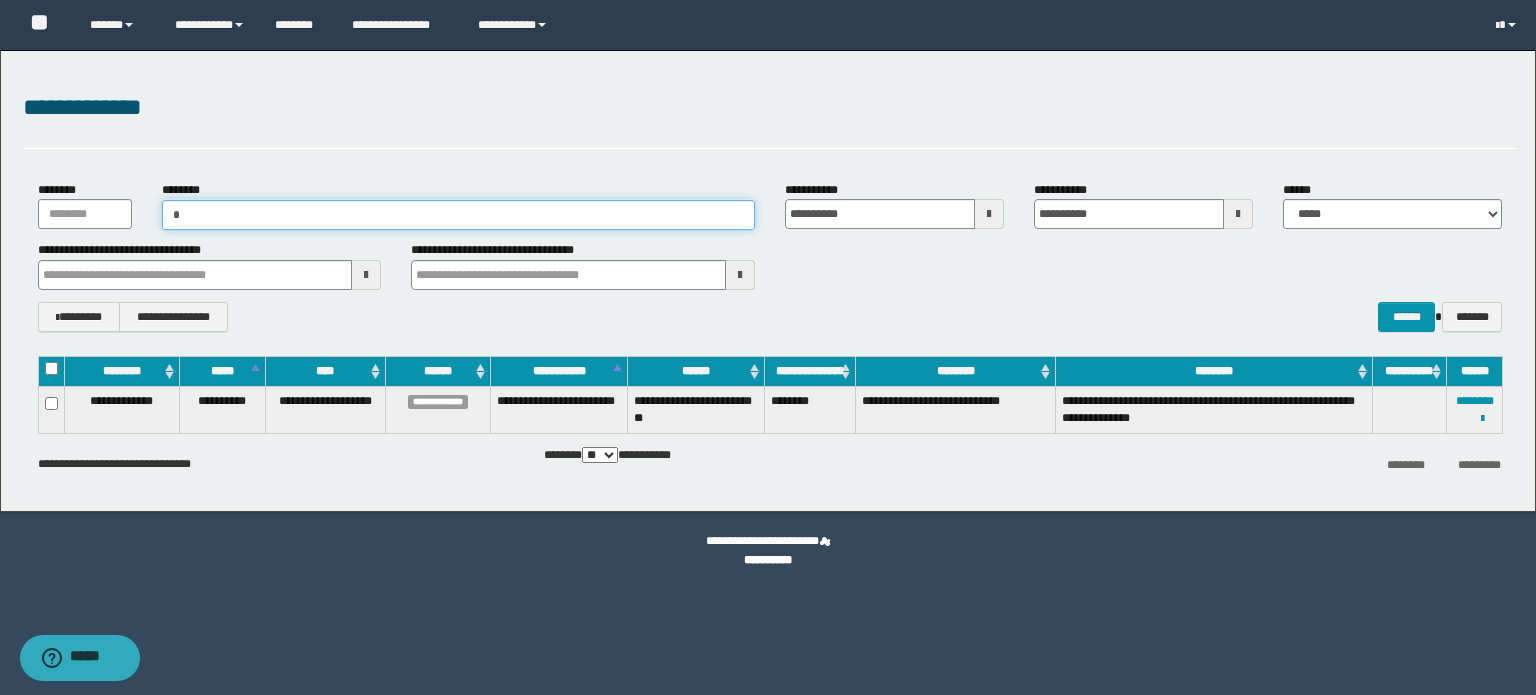 paste on "**********" 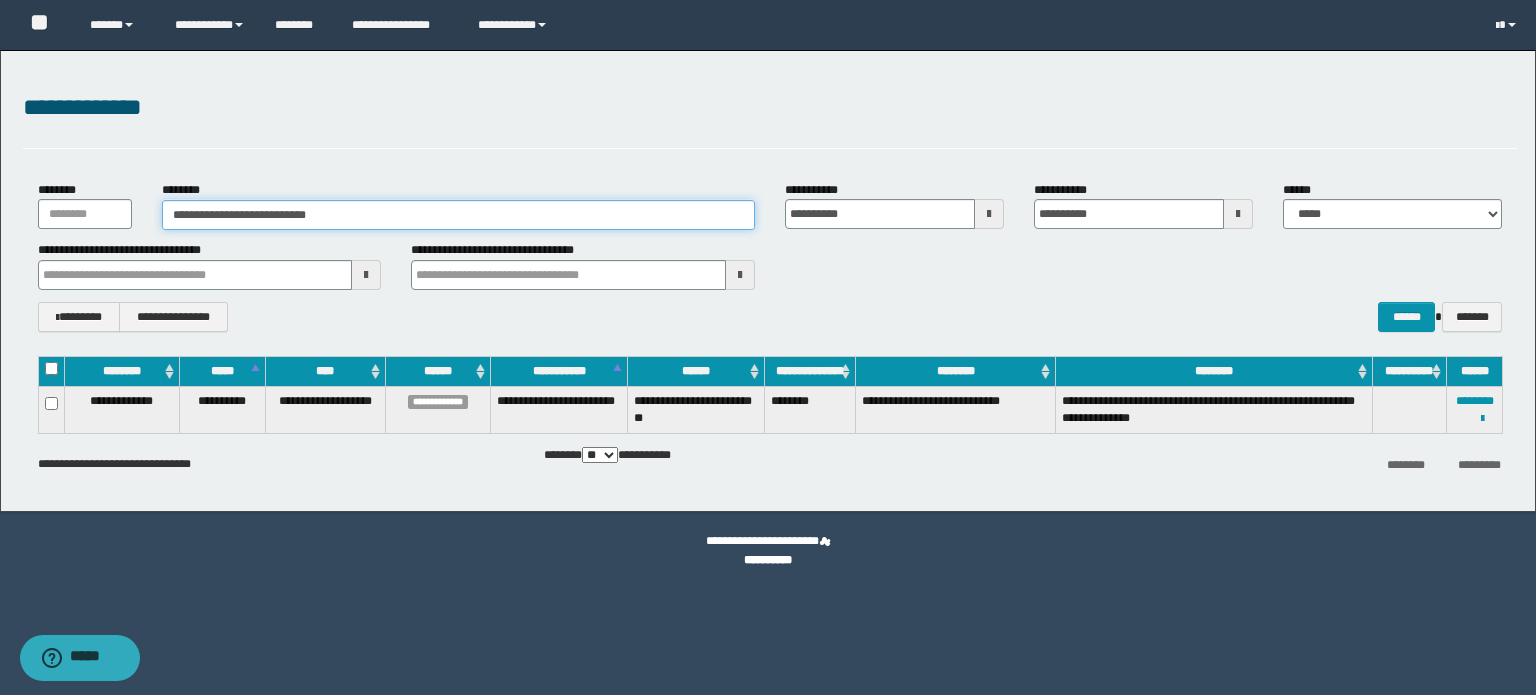 type on "**********" 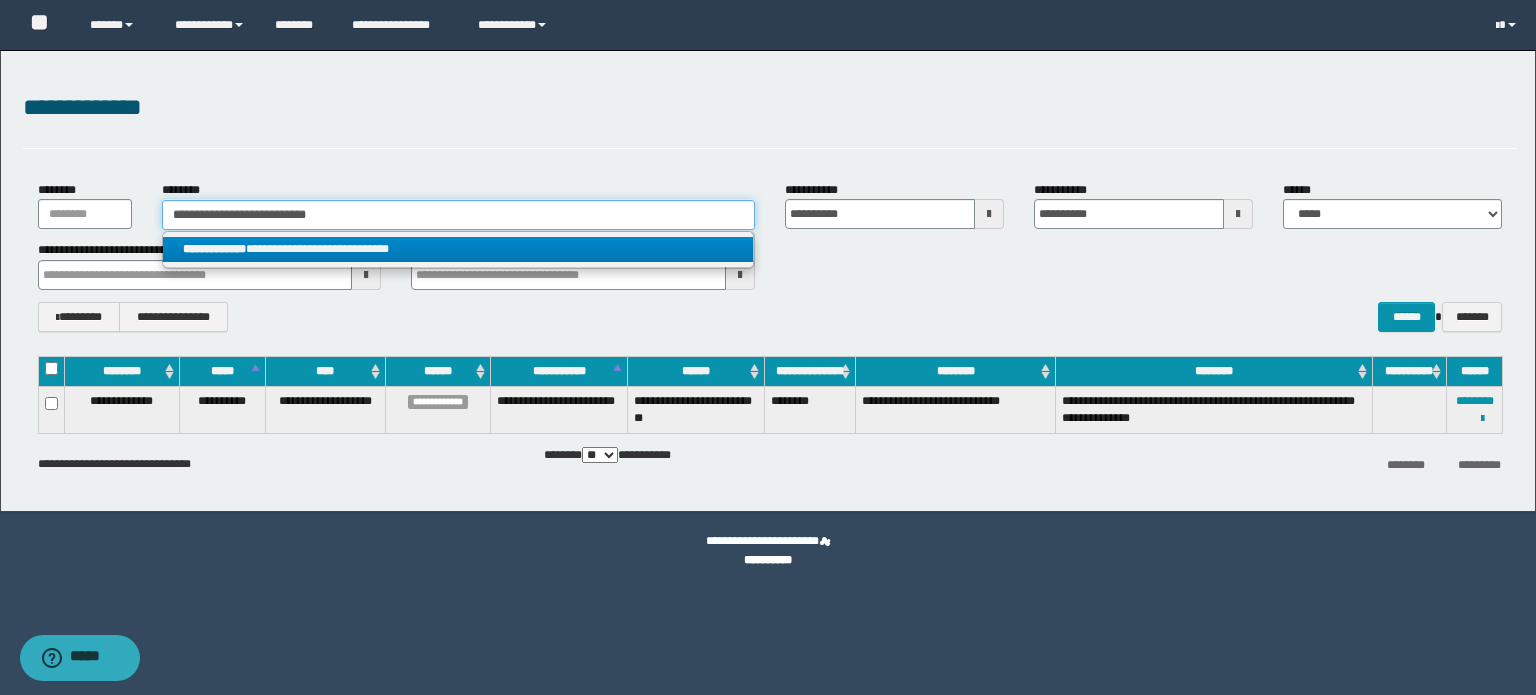 type on "**********" 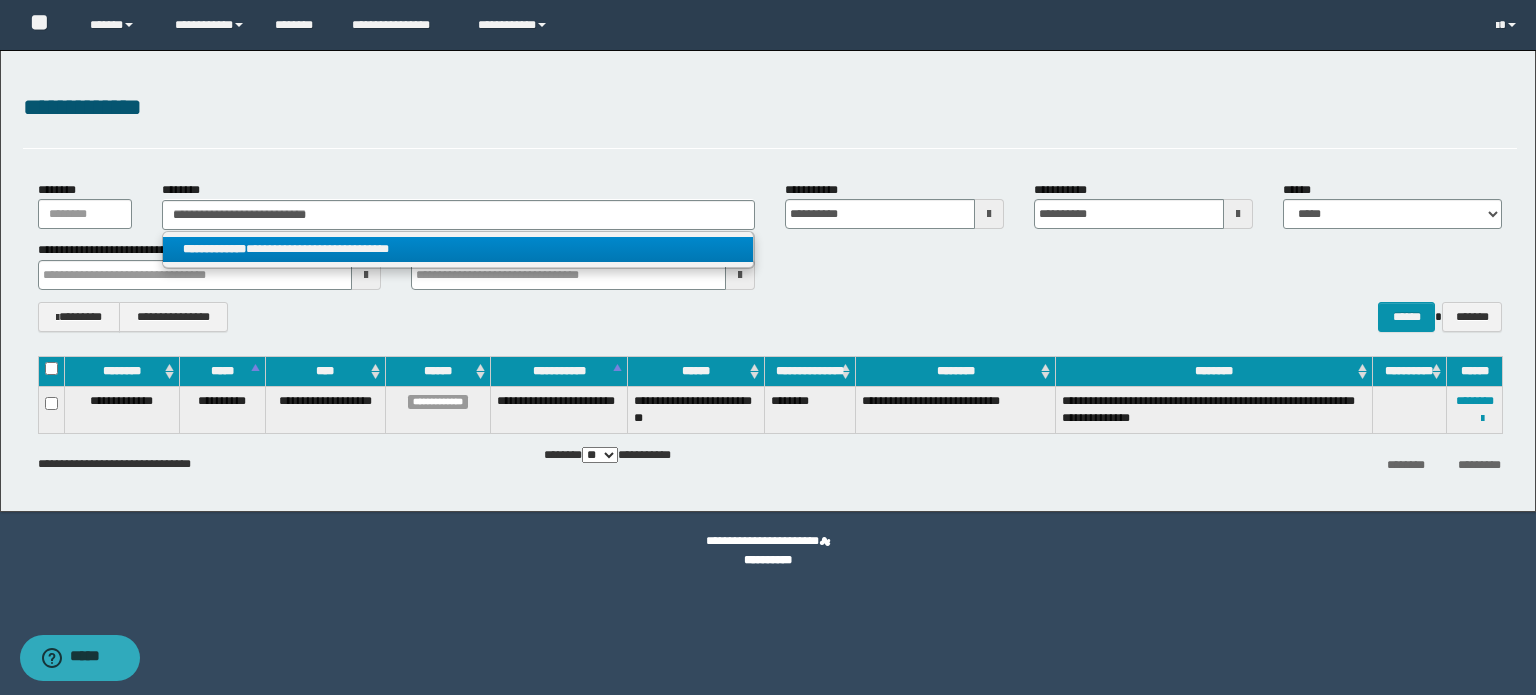 click on "**********" at bounding box center (458, 249) 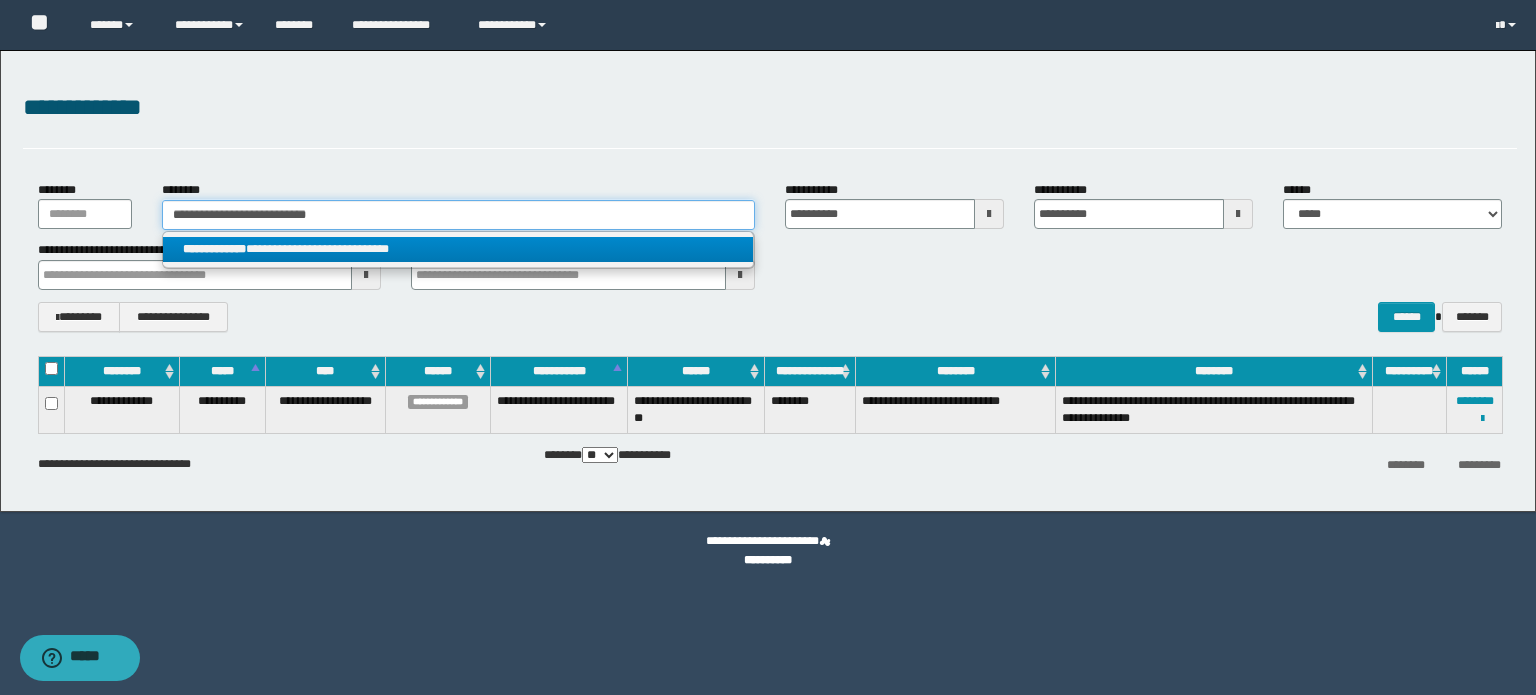 type 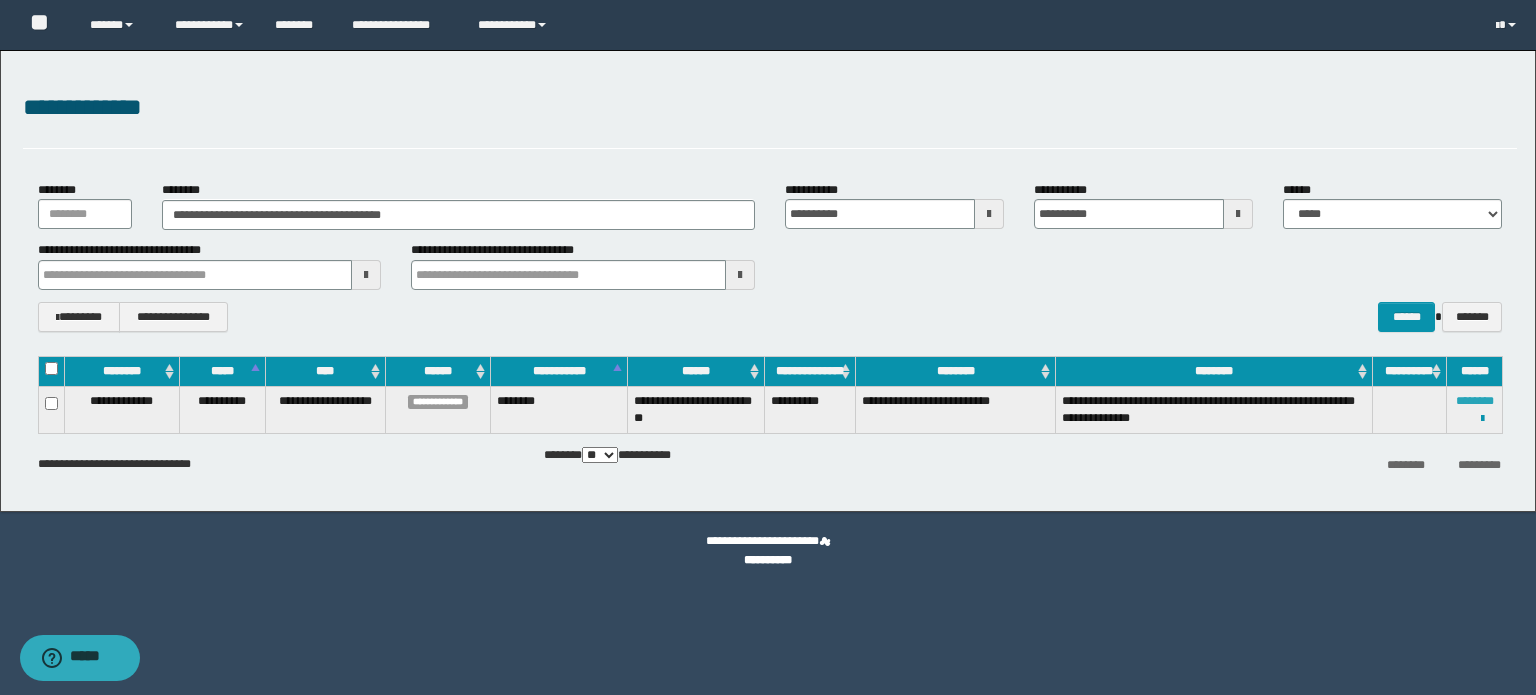 click on "********" at bounding box center [1475, 401] 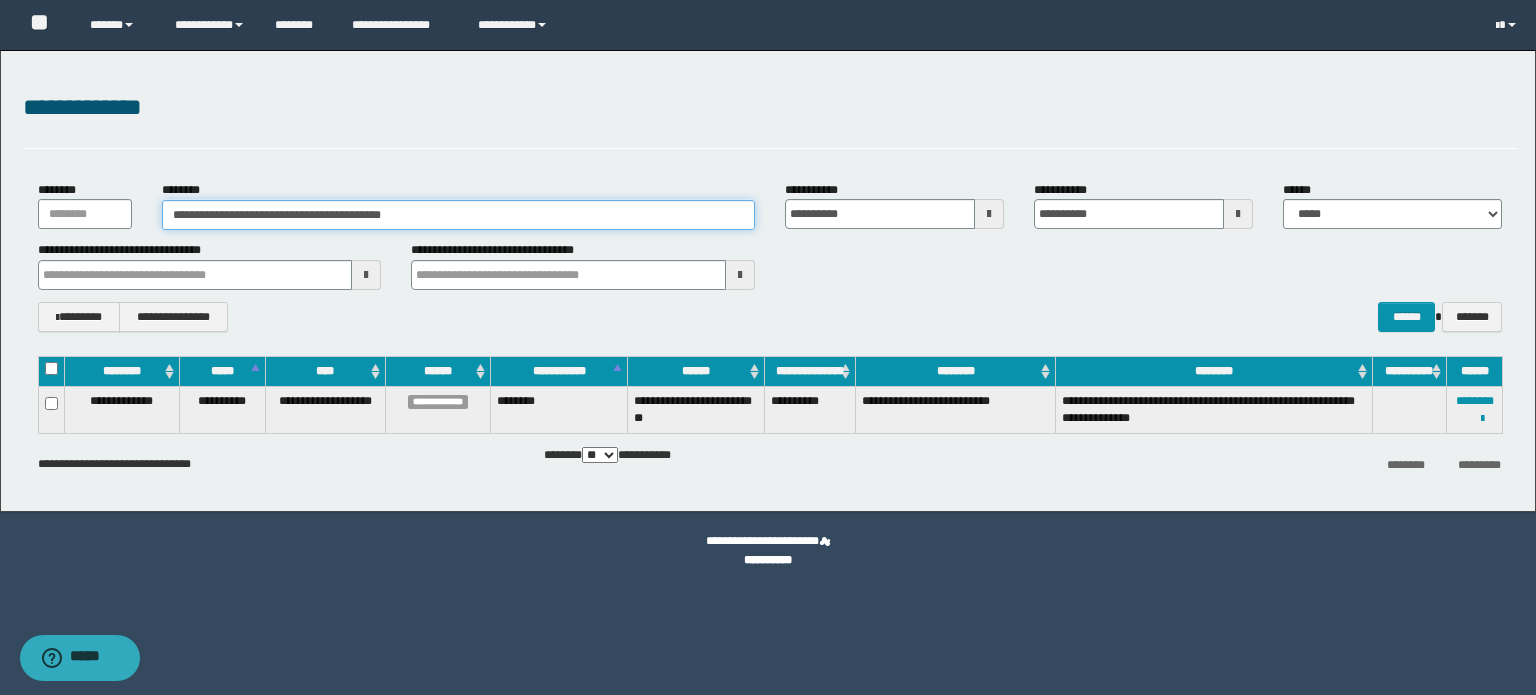 drag, startPoint x: 445, startPoint y: 219, endPoint x: 174, endPoint y: 222, distance: 271.0166 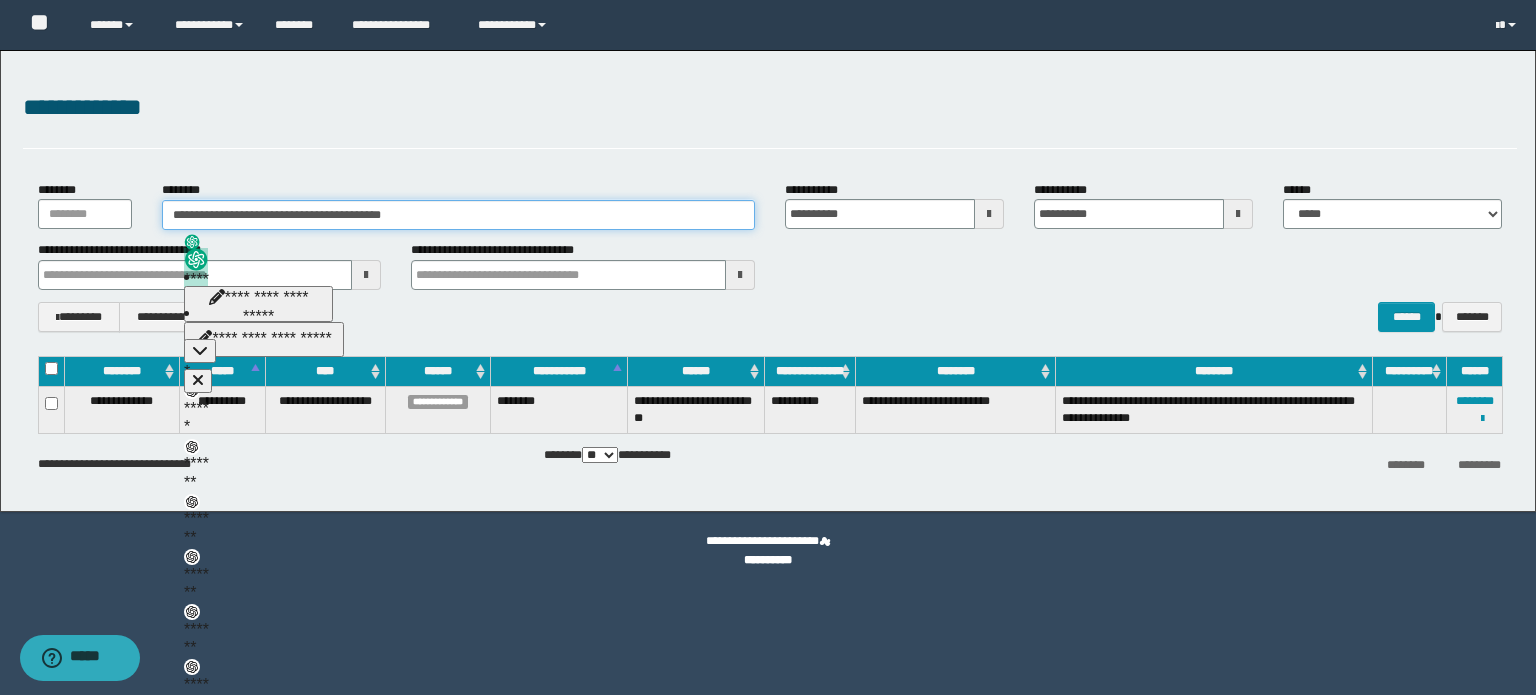 click on "**********" at bounding box center [458, 215] 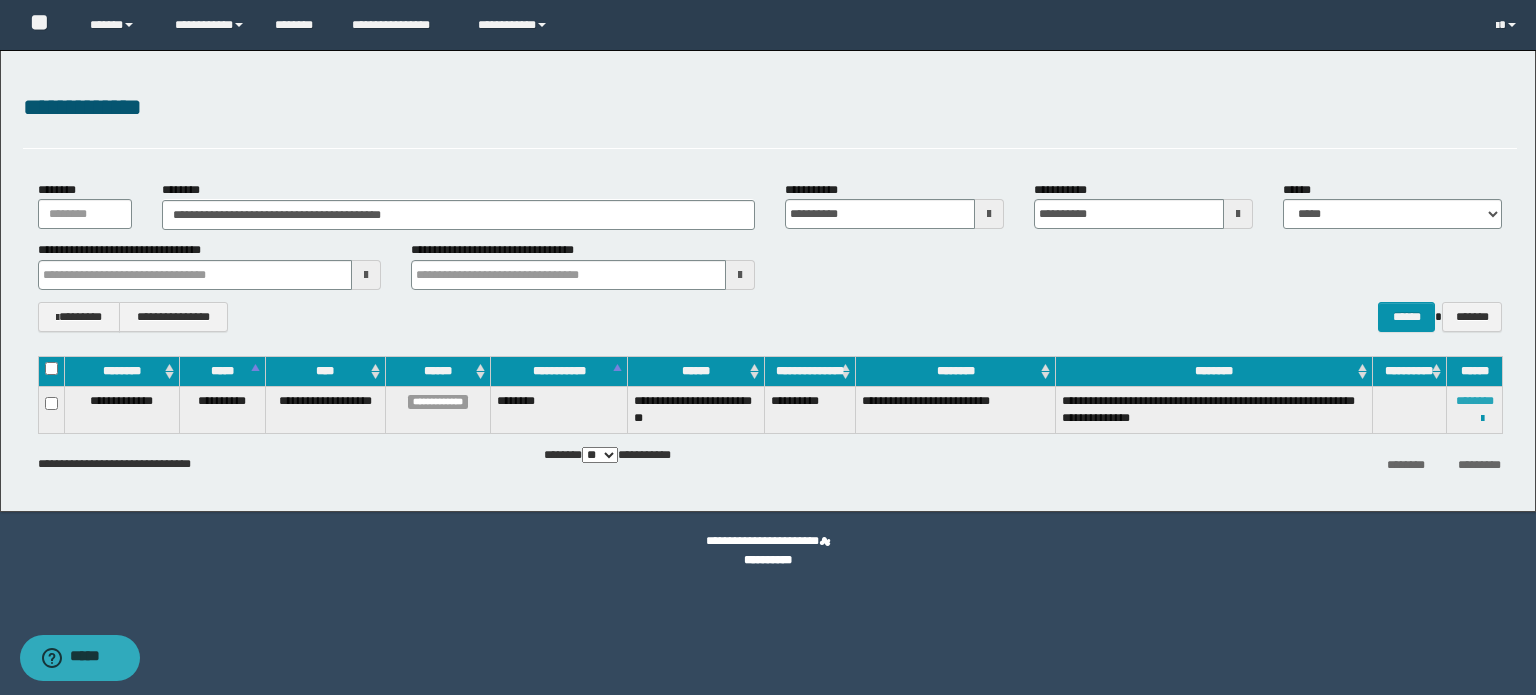 click on "********" at bounding box center [1475, 401] 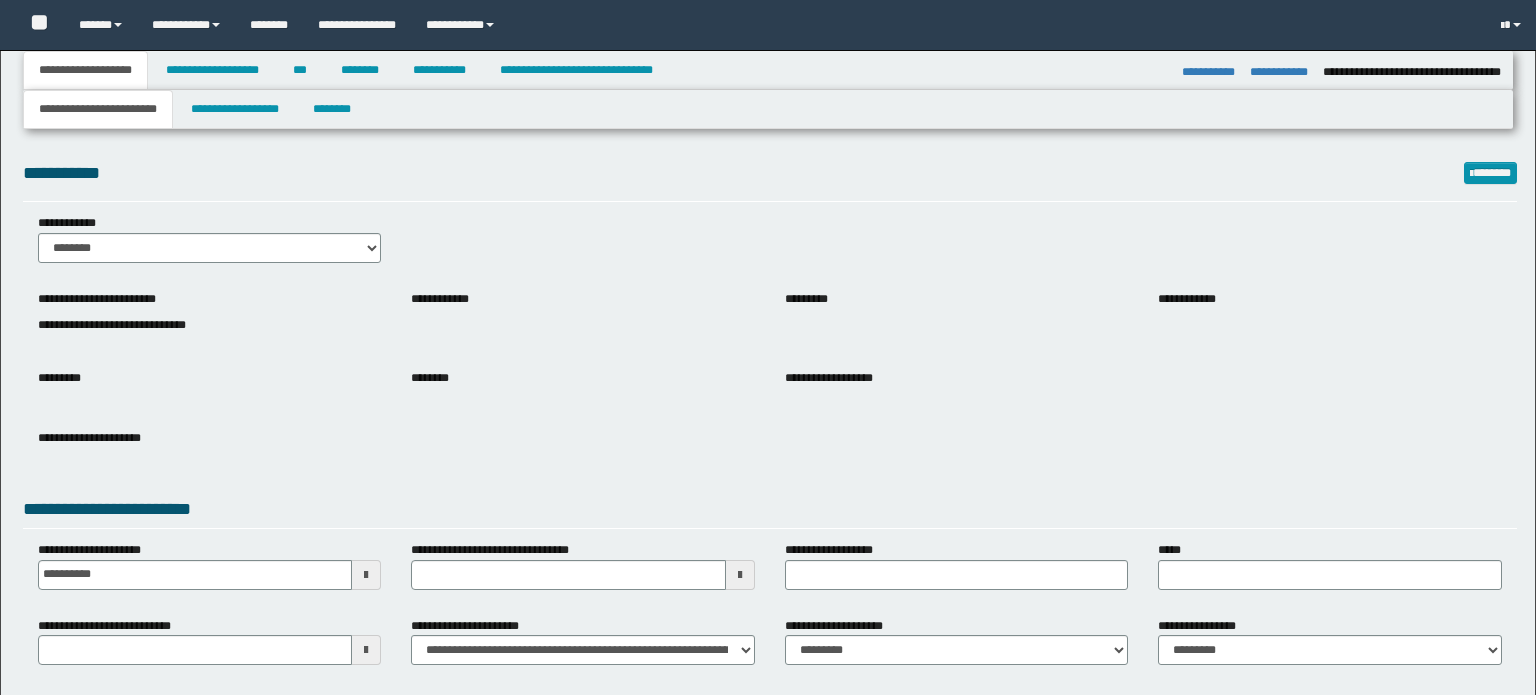 select on "*" 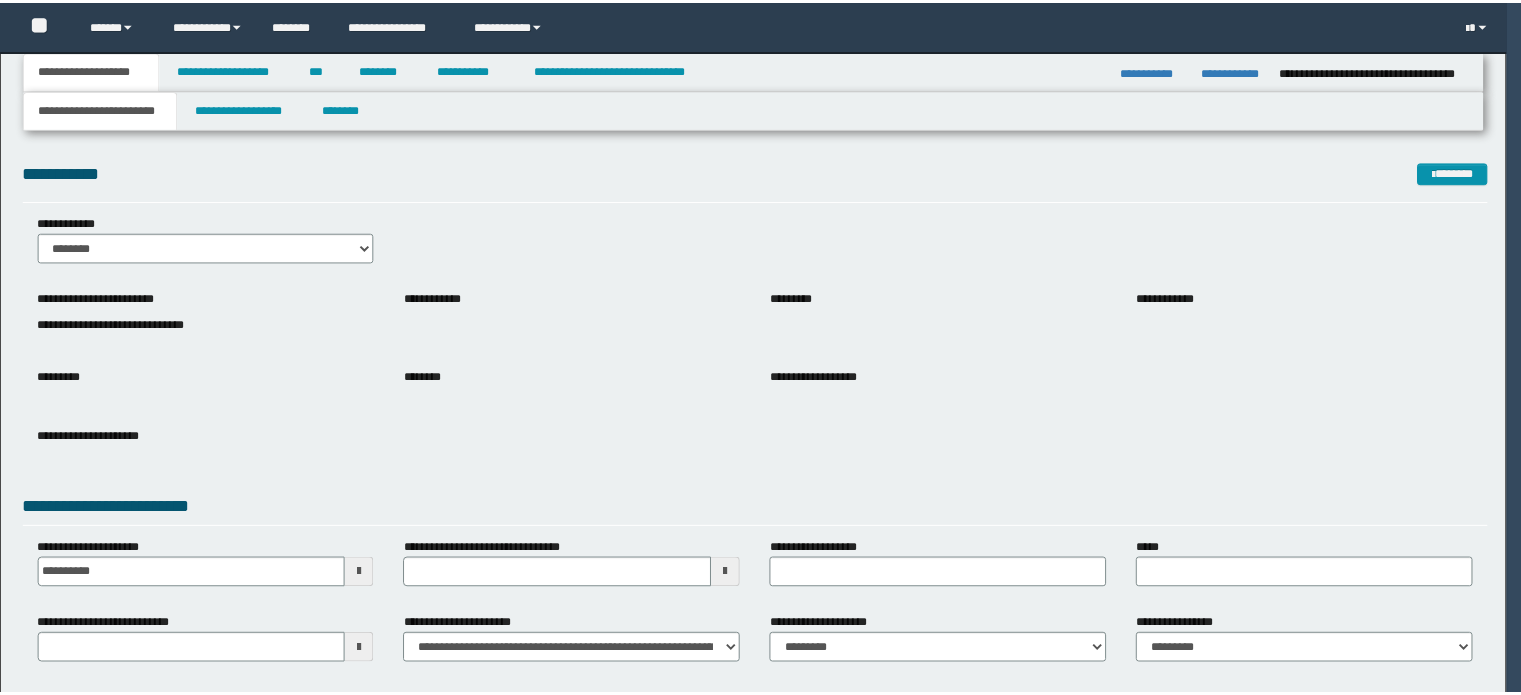scroll, scrollTop: 0, scrollLeft: 0, axis: both 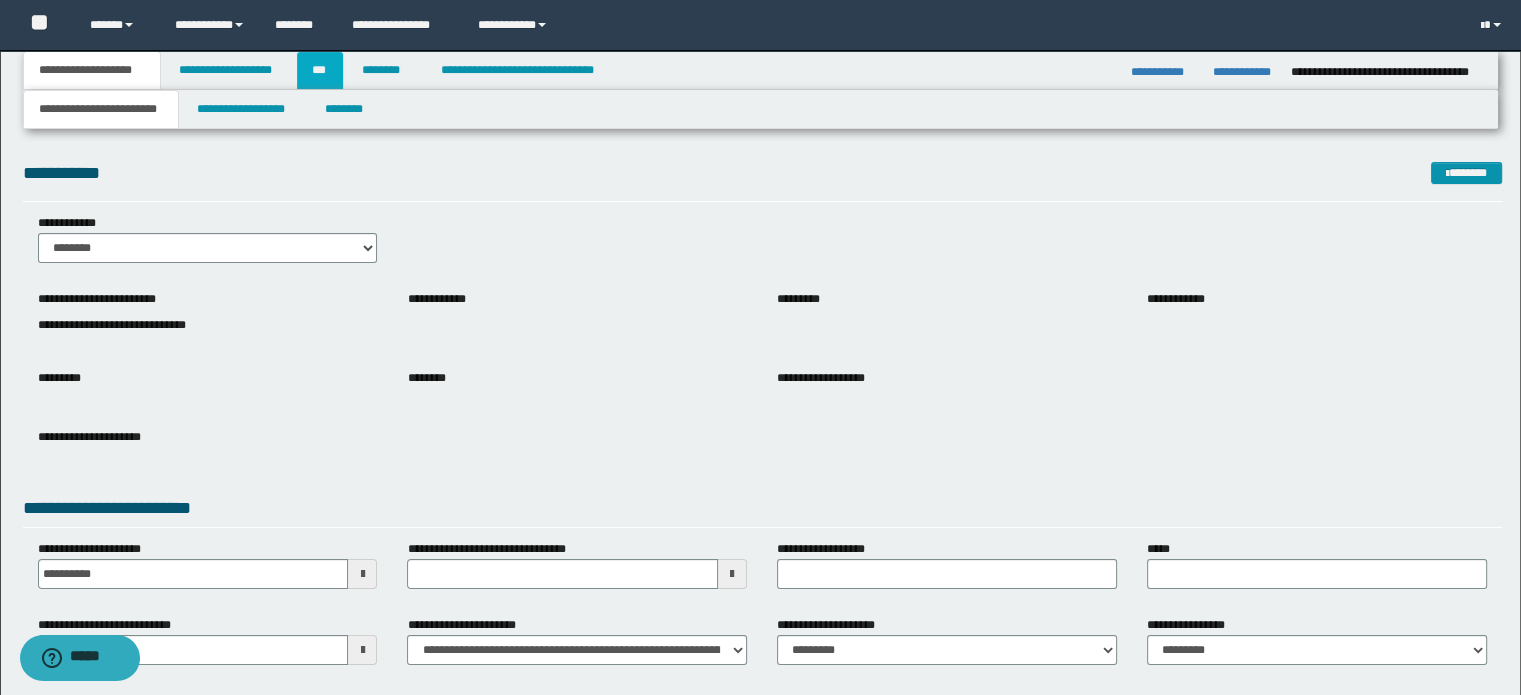 click on "***" at bounding box center (320, 70) 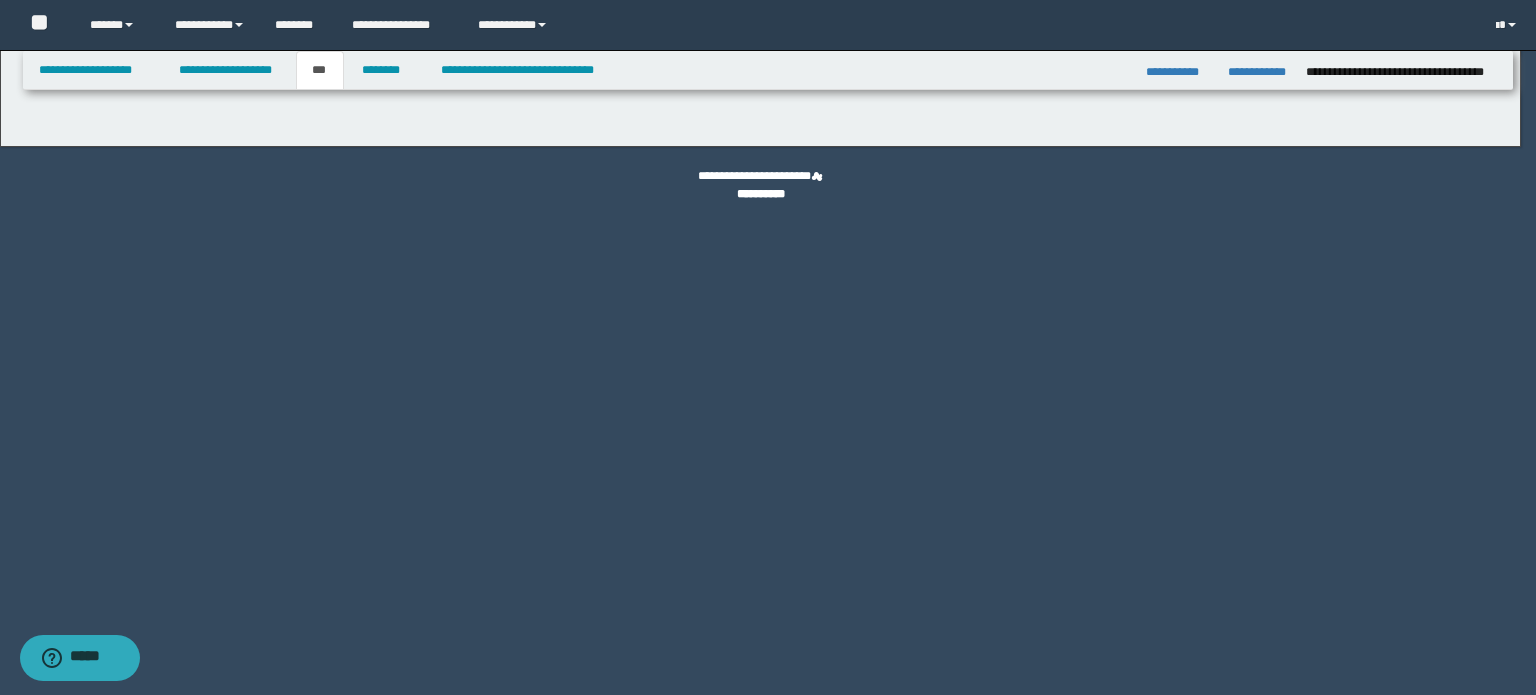select on "*" 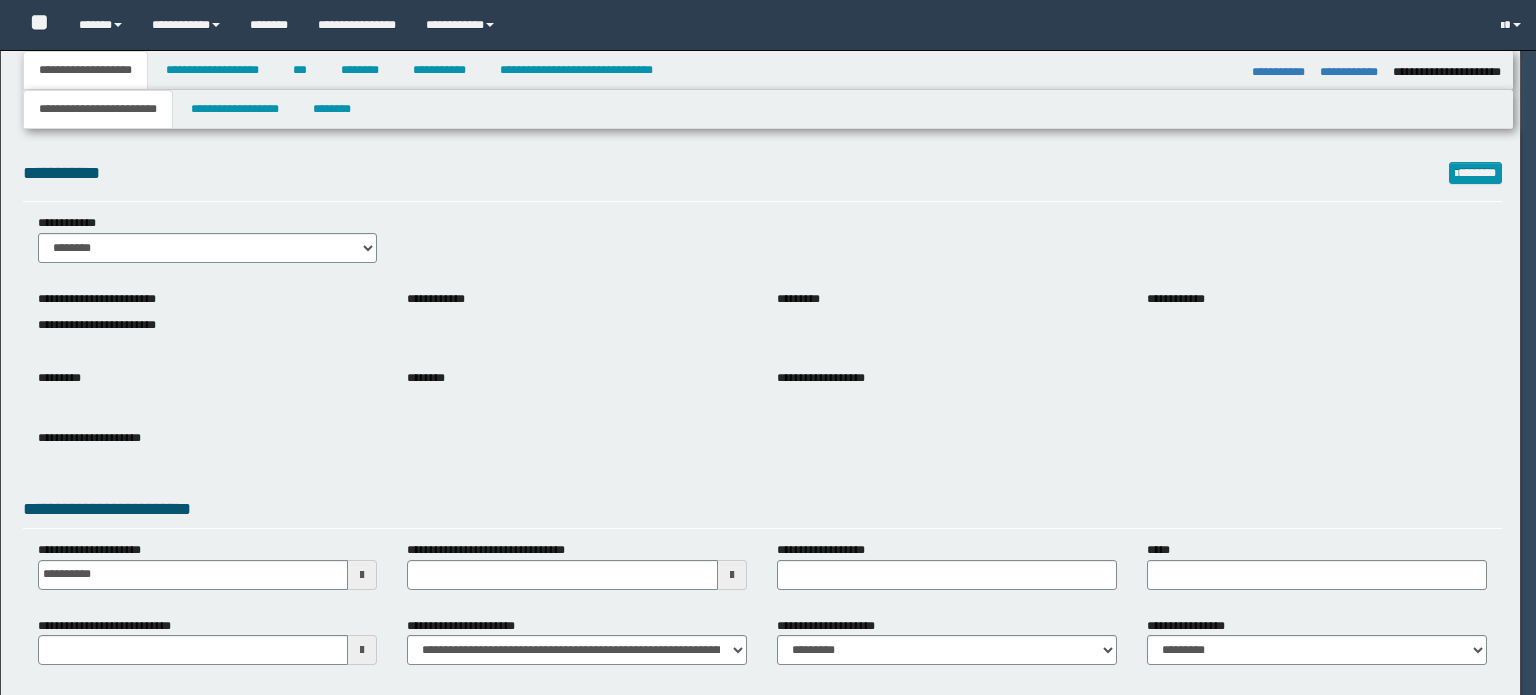 select on "*" 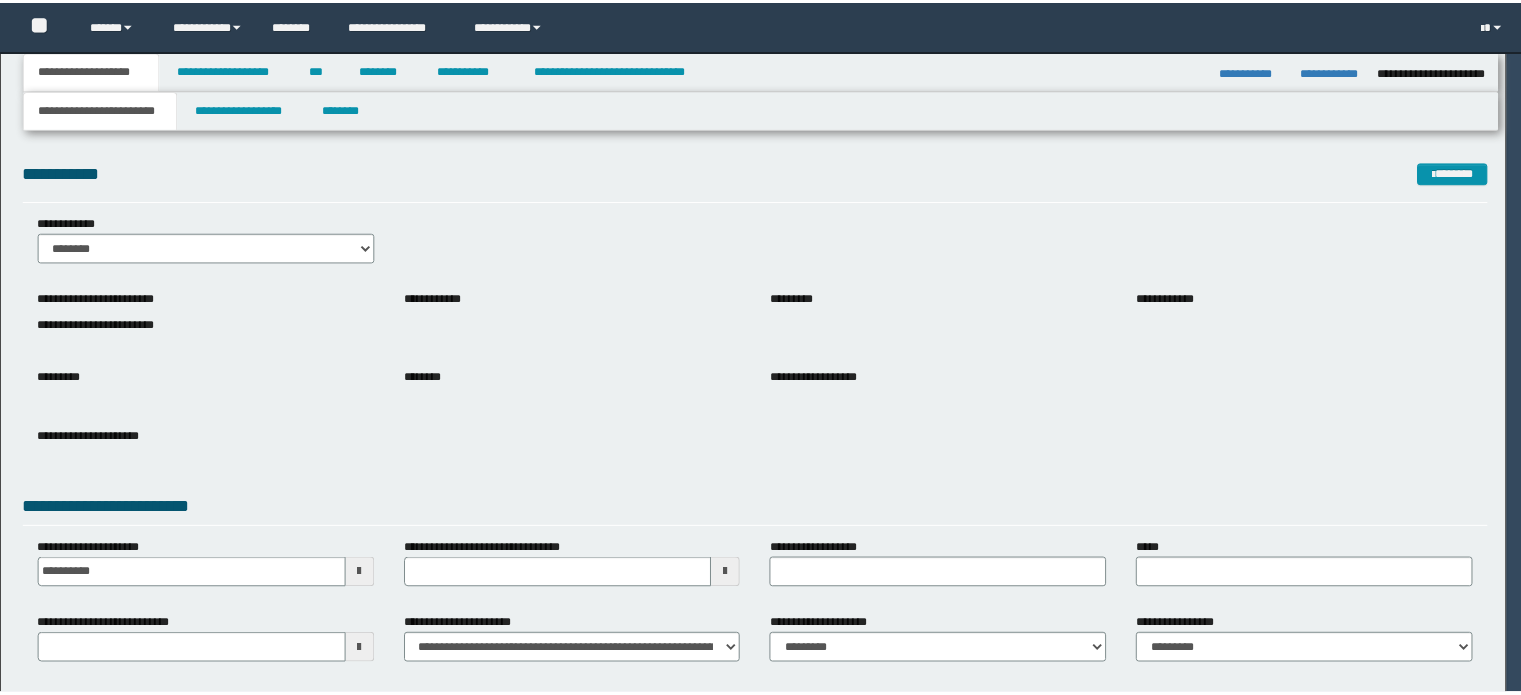 scroll, scrollTop: 0, scrollLeft: 0, axis: both 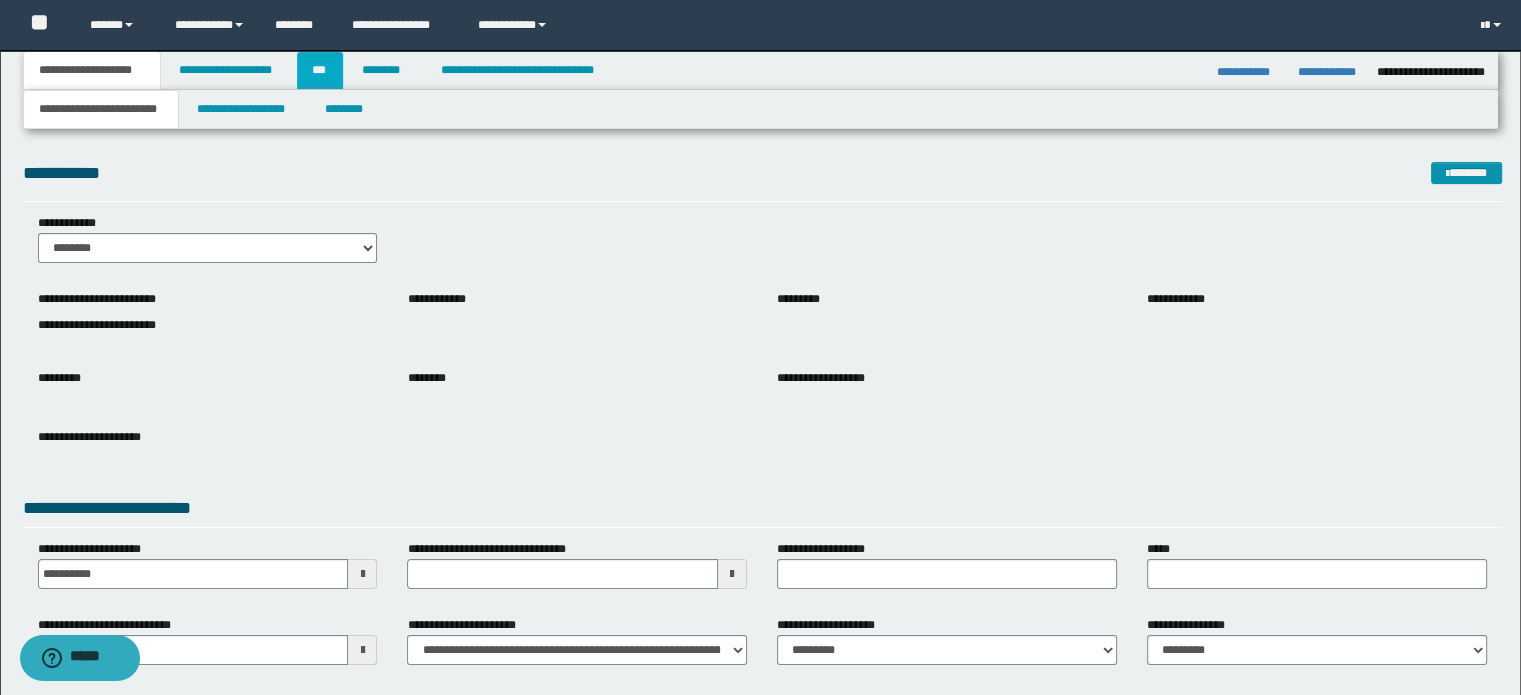 click on "***" at bounding box center (320, 70) 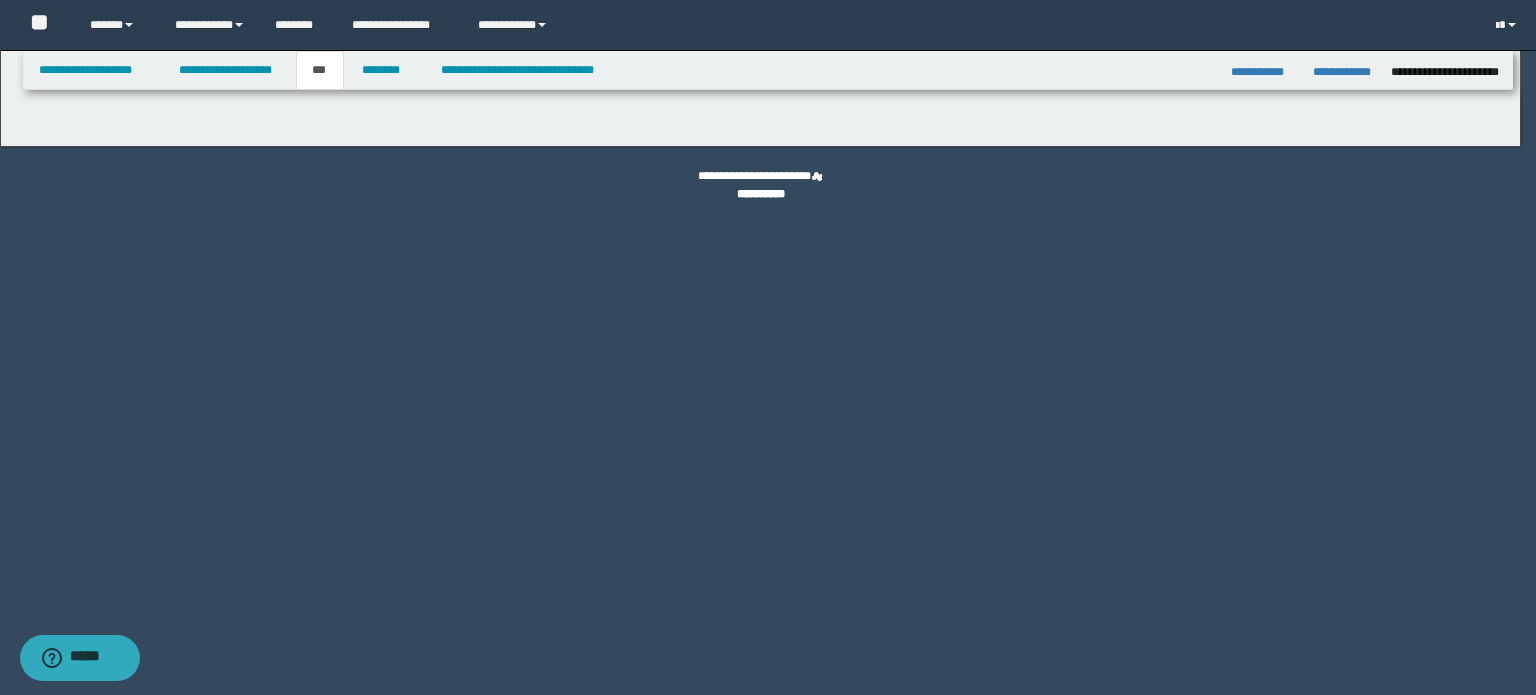 select on "***" 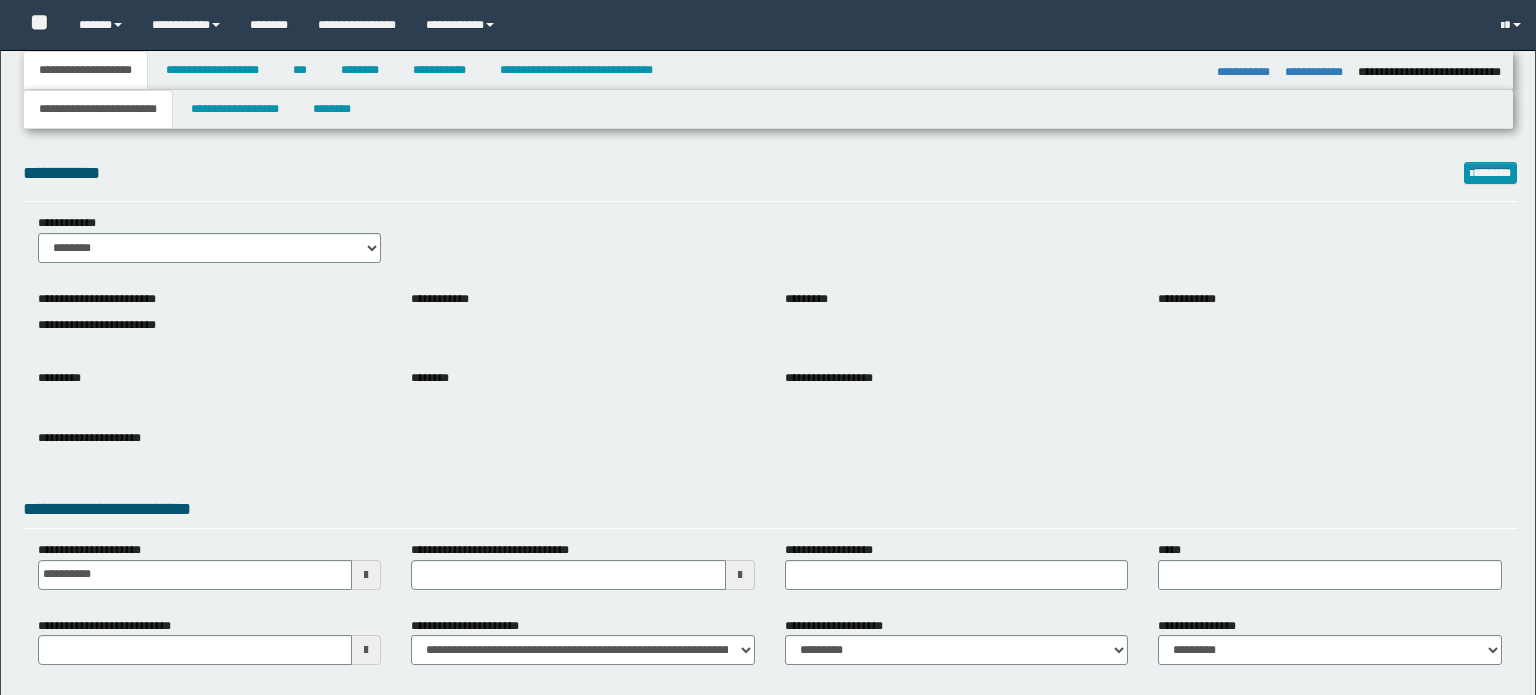 select on "*" 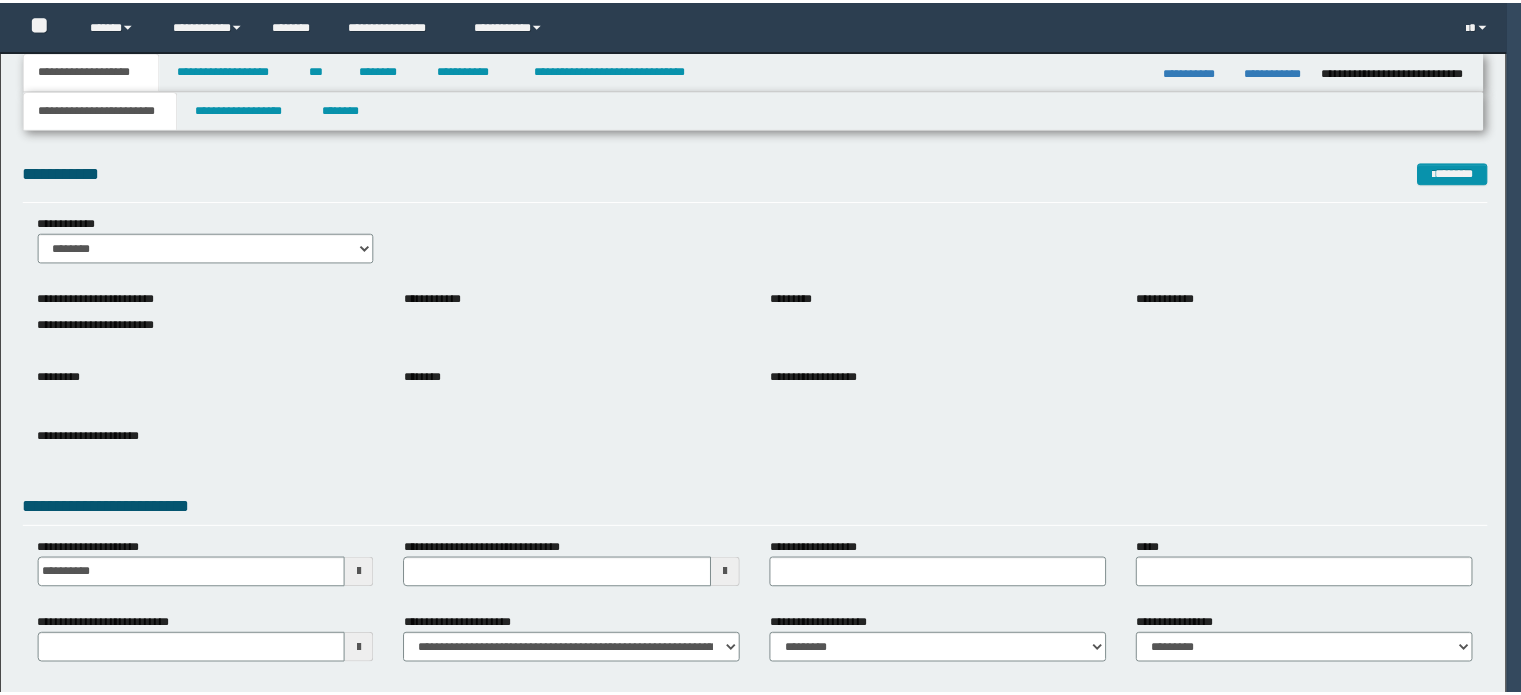 scroll, scrollTop: 0, scrollLeft: 0, axis: both 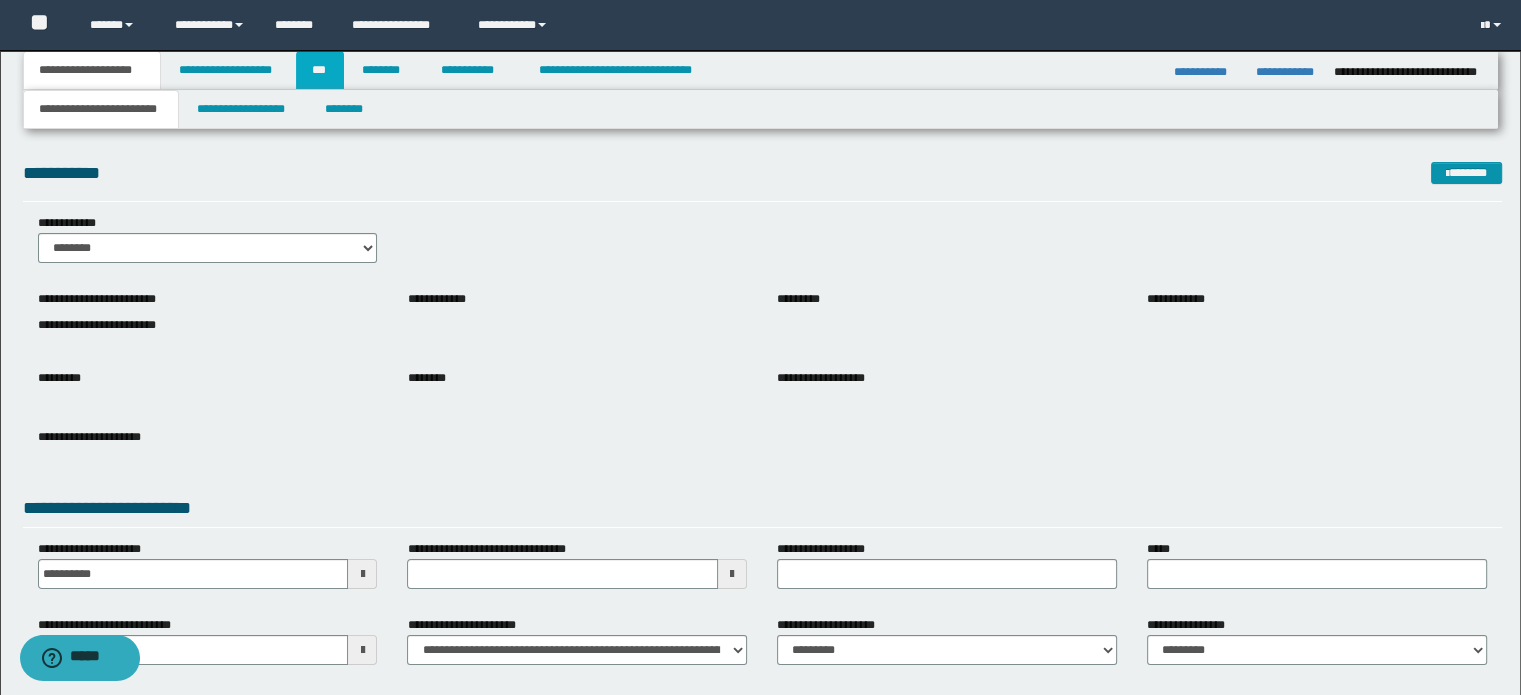 click on "***" at bounding box center [320, 70] 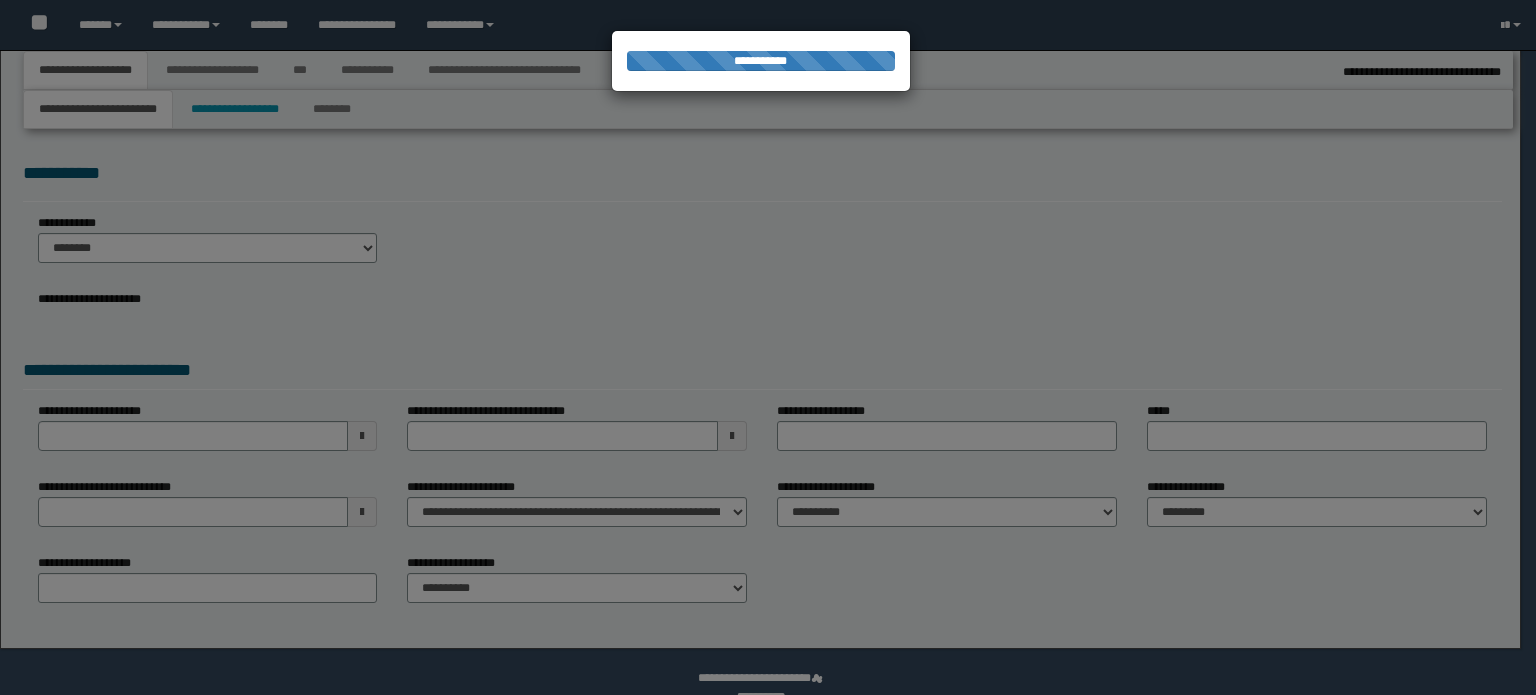 select on "*" 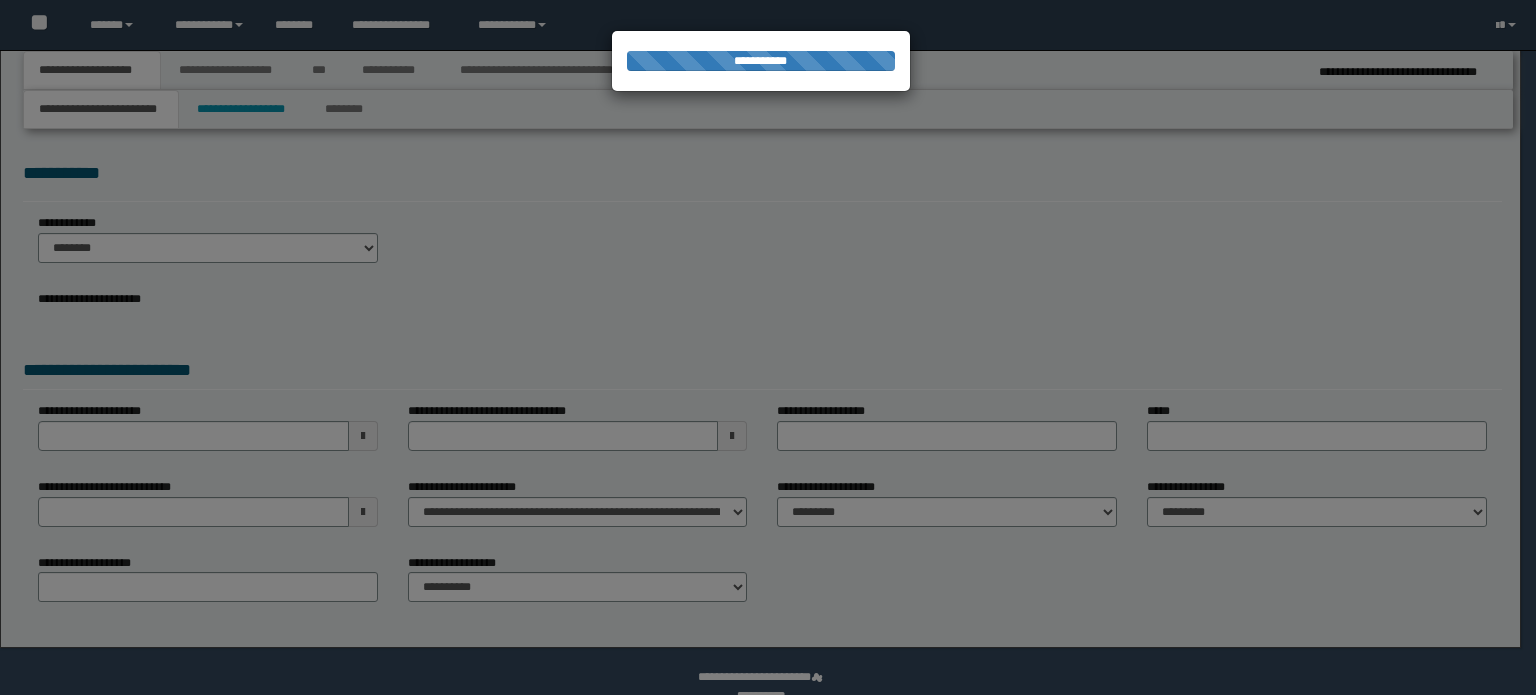 scroll, scrollTop: 0, scrollLeft: 0, axis: both 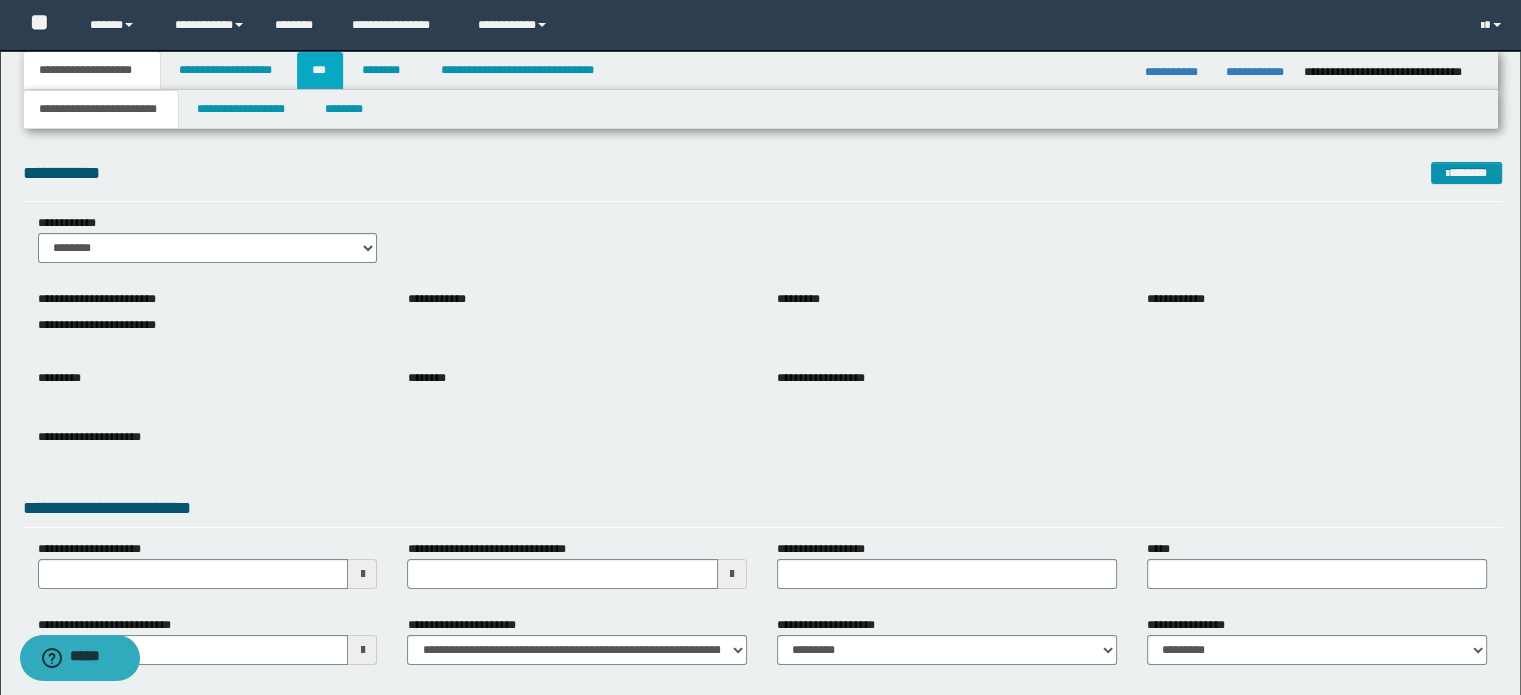 click on "***" at bounding box center [320, 70] 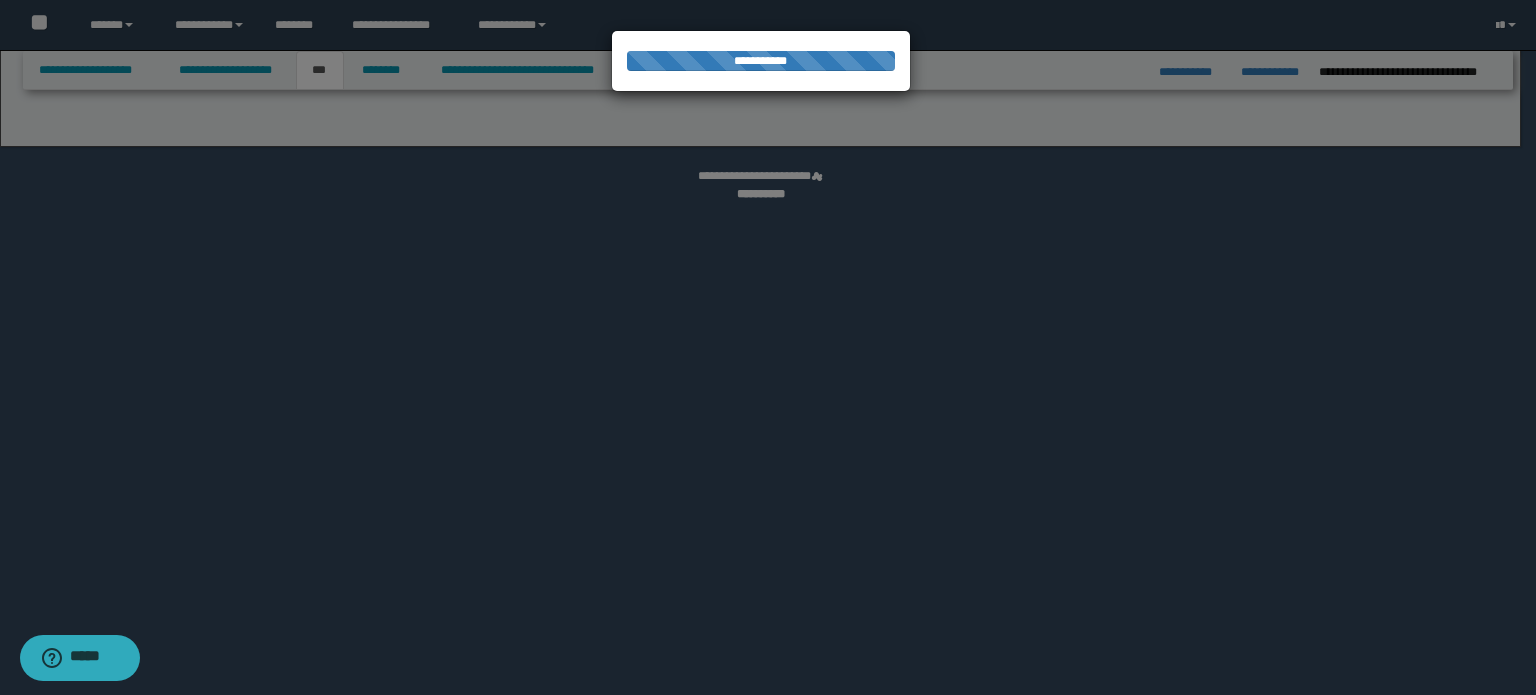 select on "***" 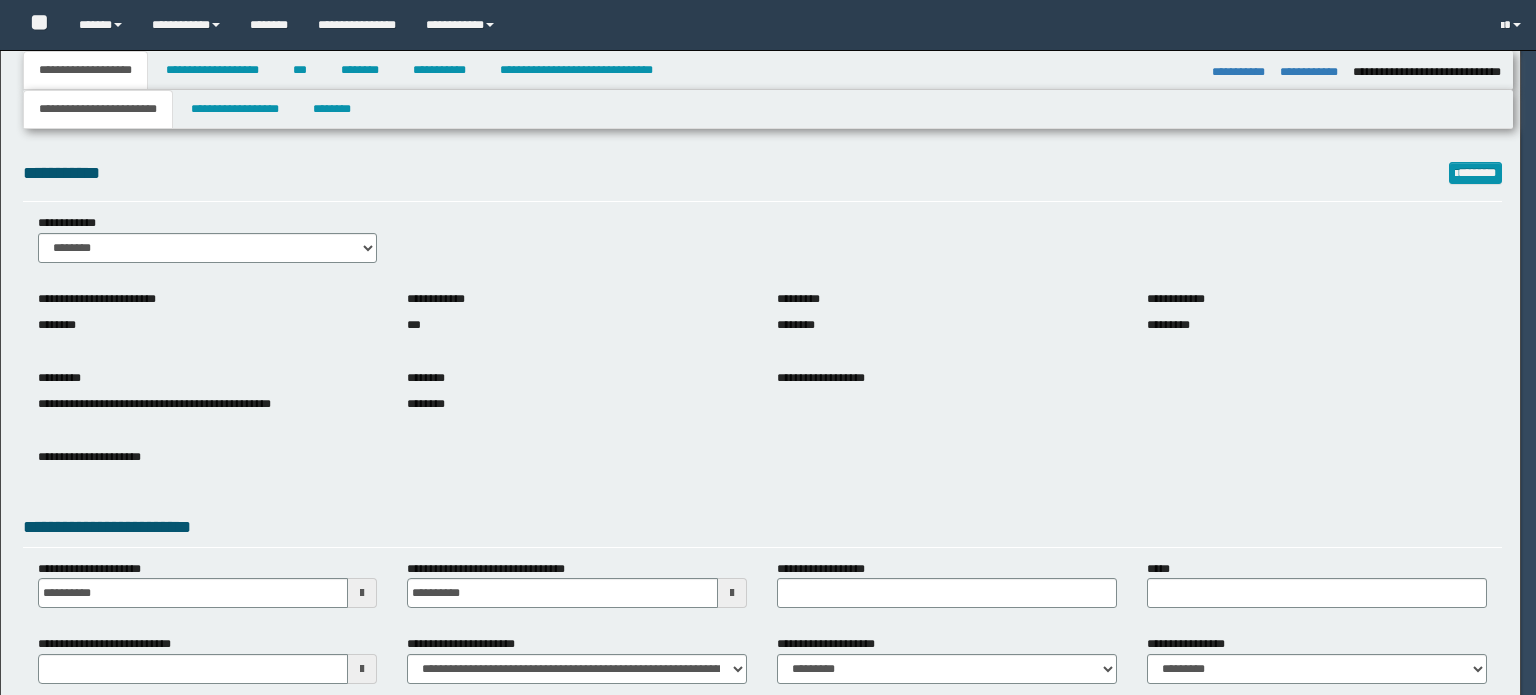 select on "*" 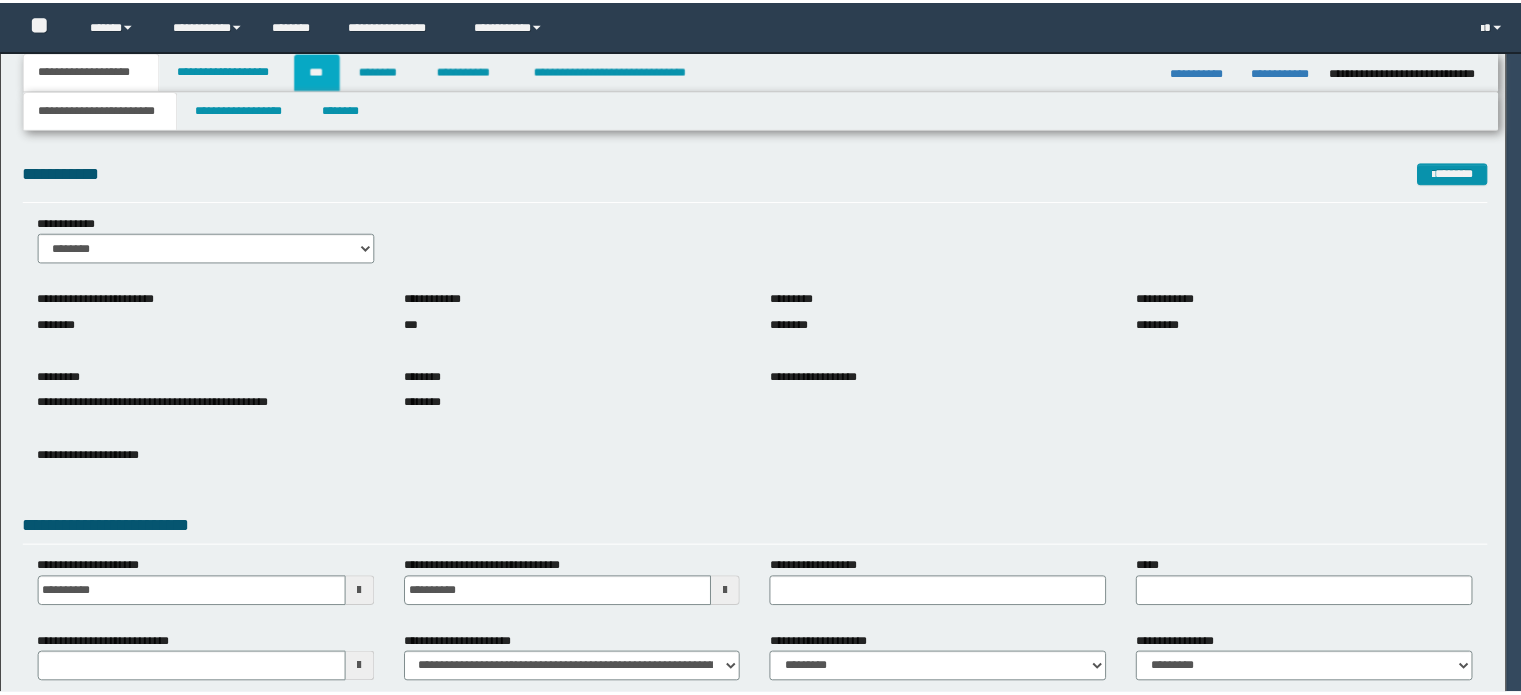scroll, scrollTop: 0, scrollLeft: 0, axis: both 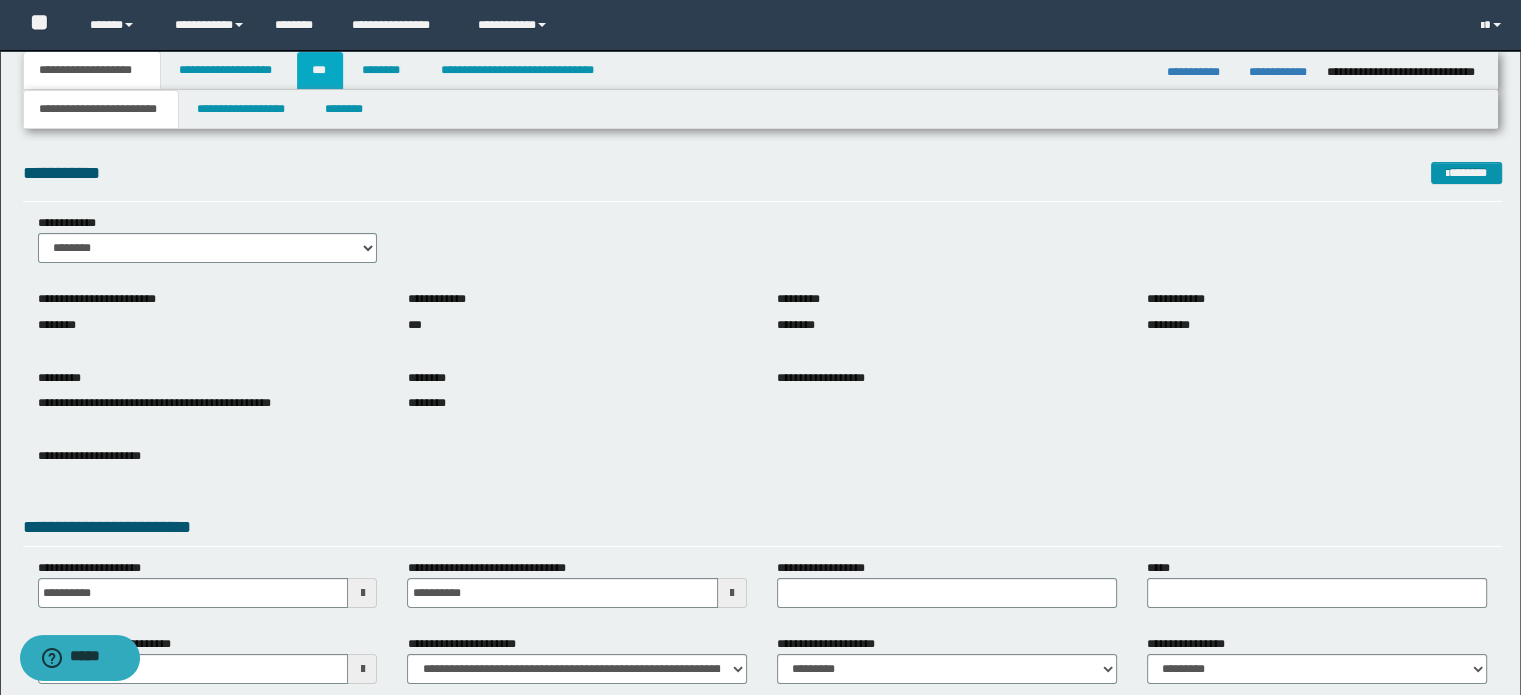 click on "***" at bounding box center (320, 70) 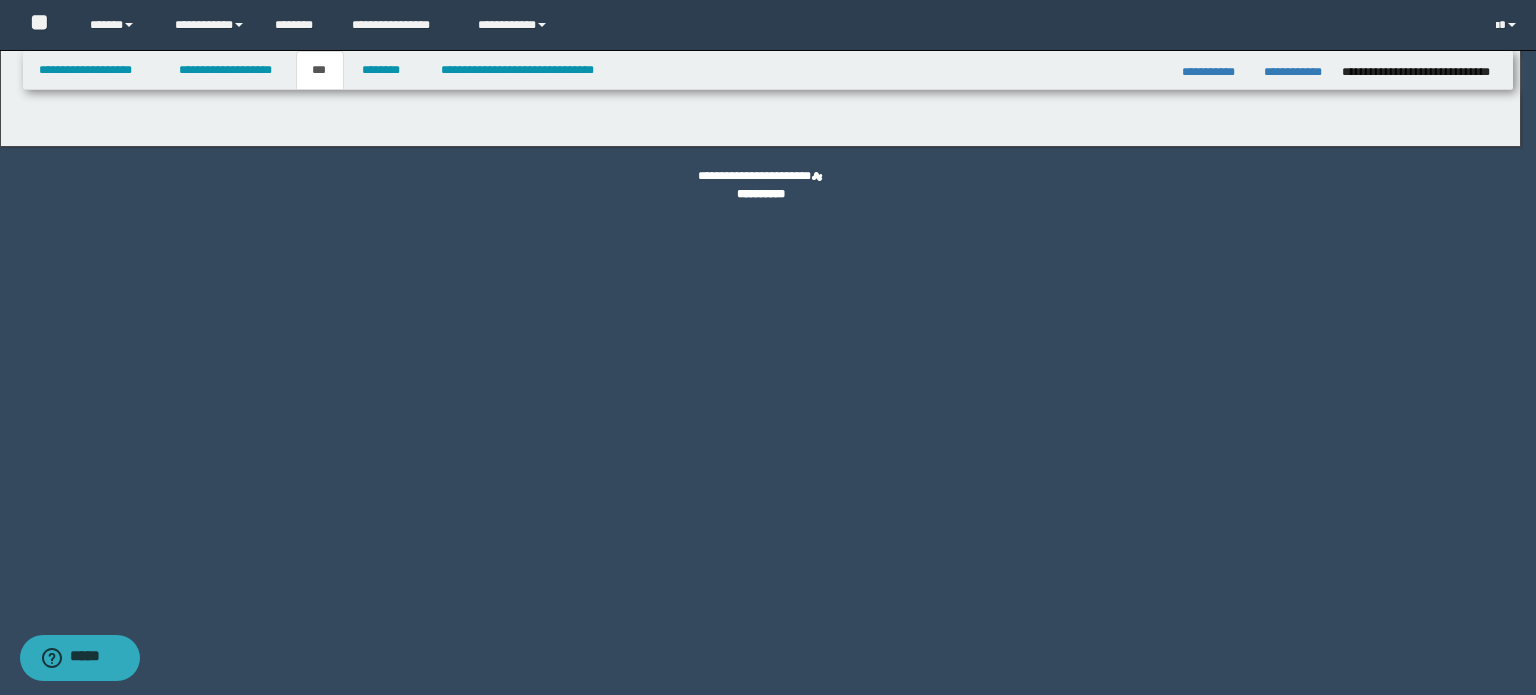 select on "*" 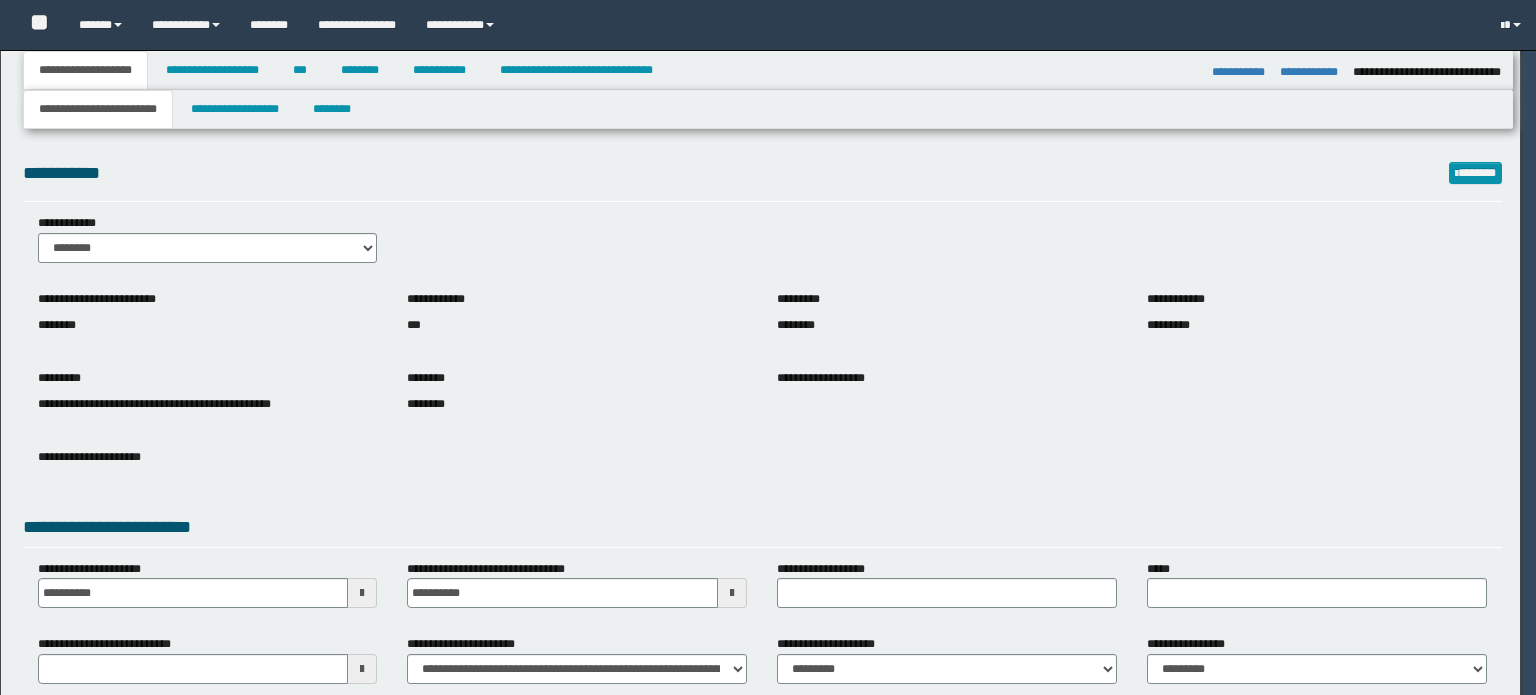 select on "*" 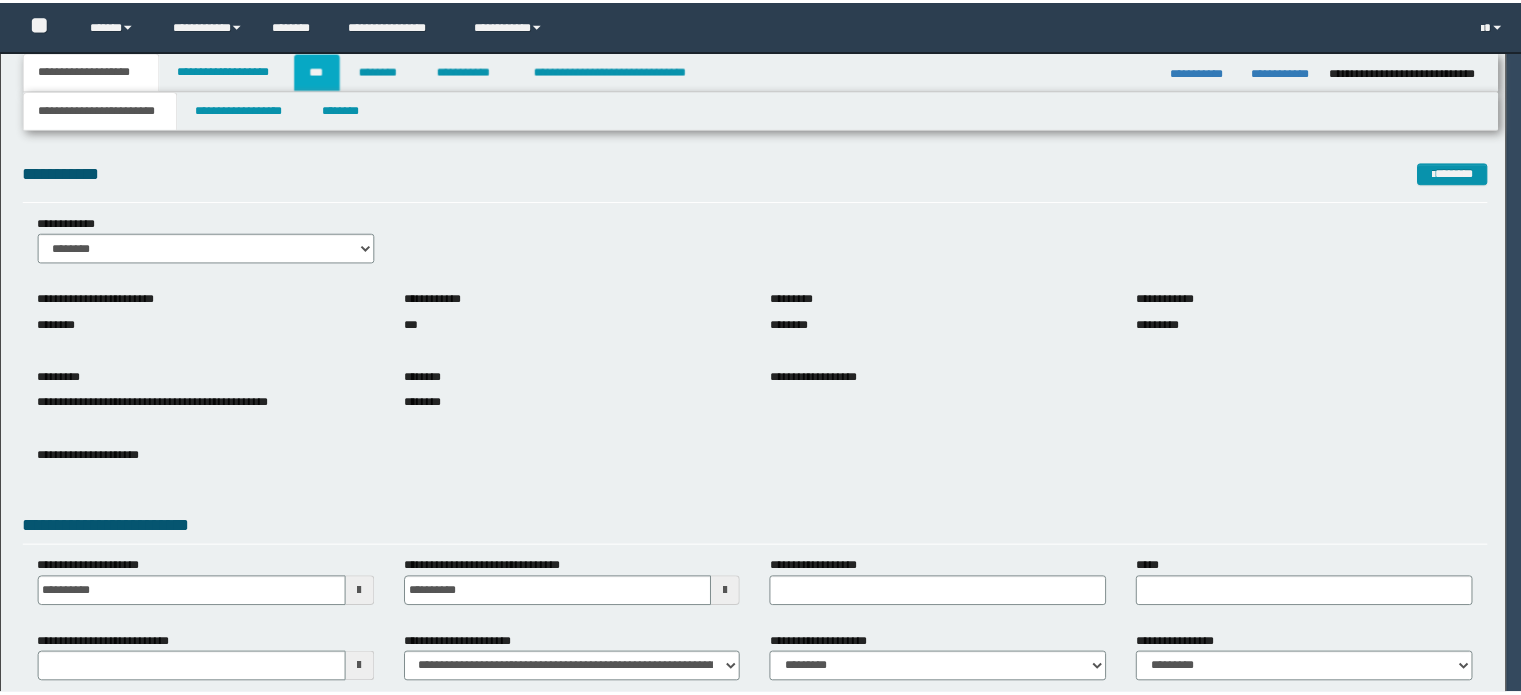 scroll, scrollTop: 0, scrollLeft: 0, axis: both 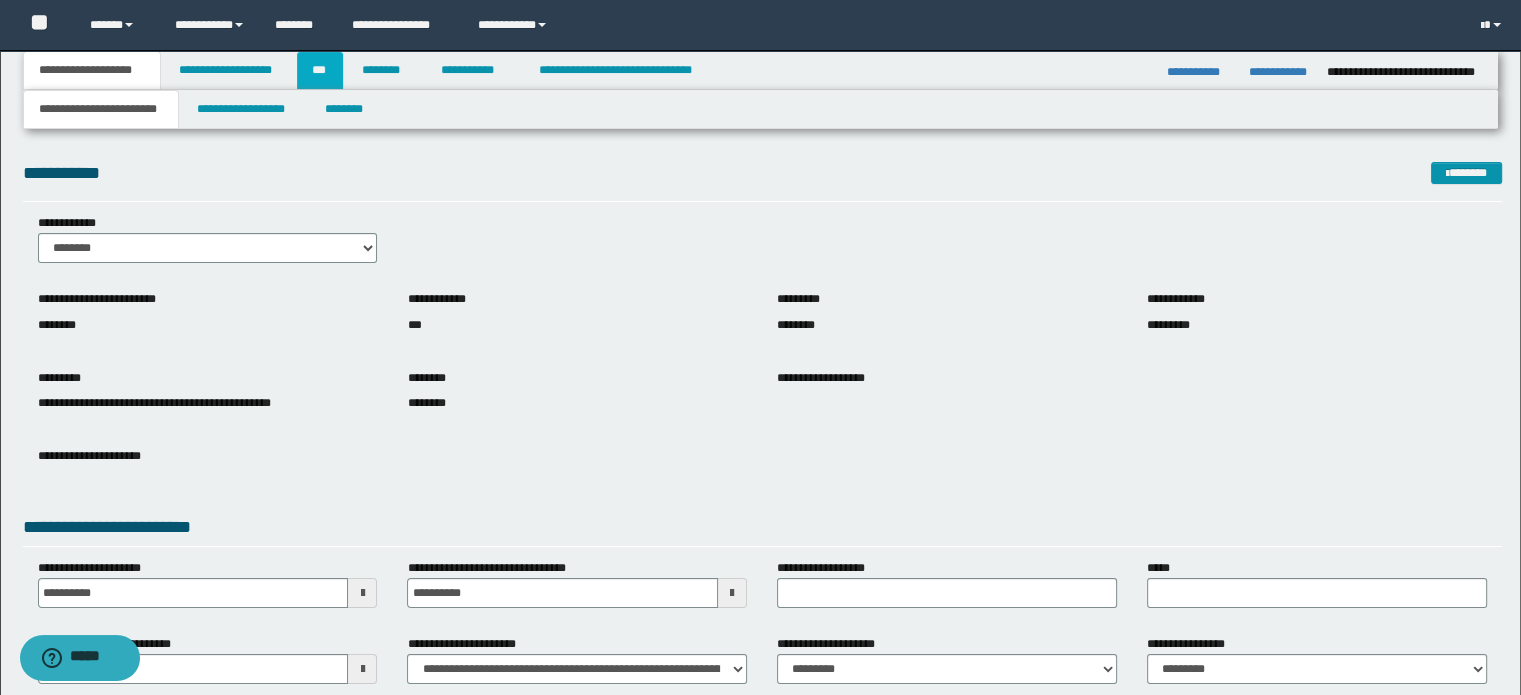 click on "***" at bounding box center [320, 70] 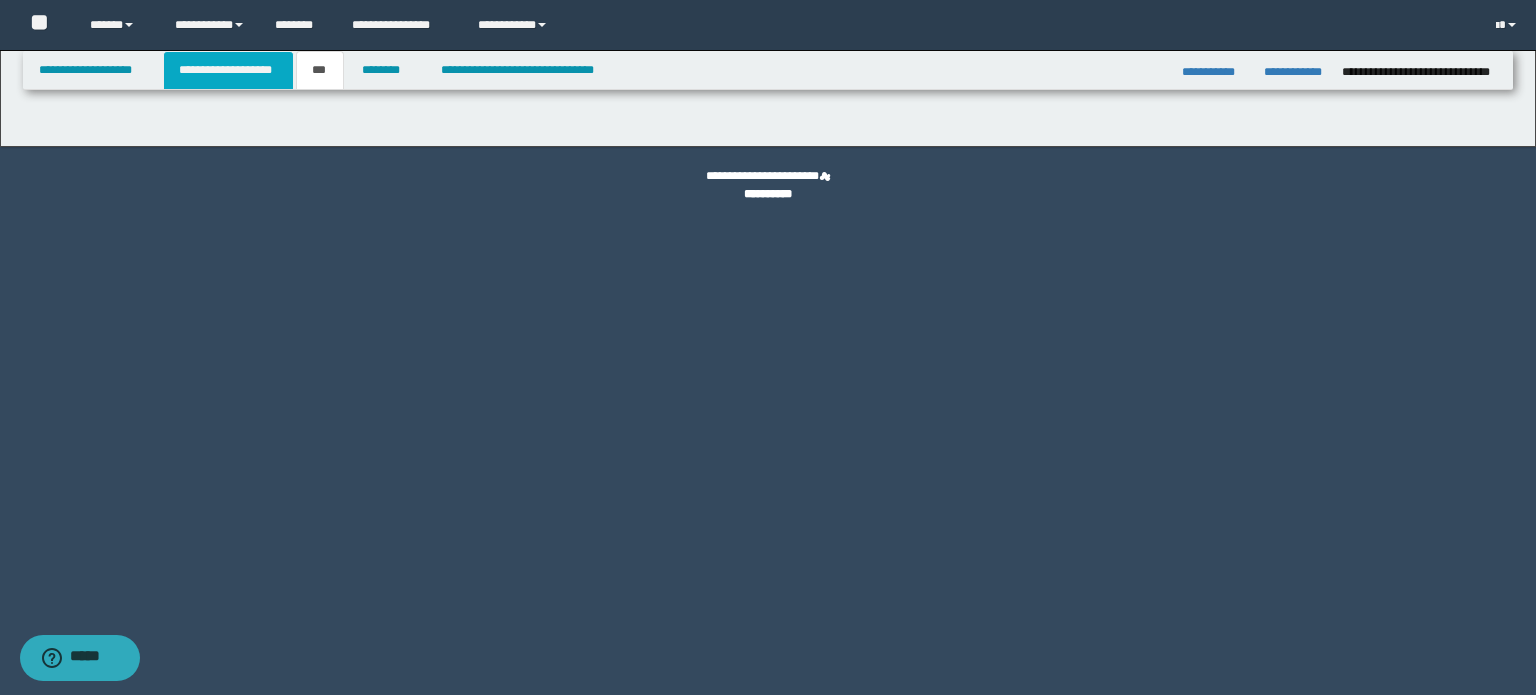 click on "**********" at bounding box center (228, 70) 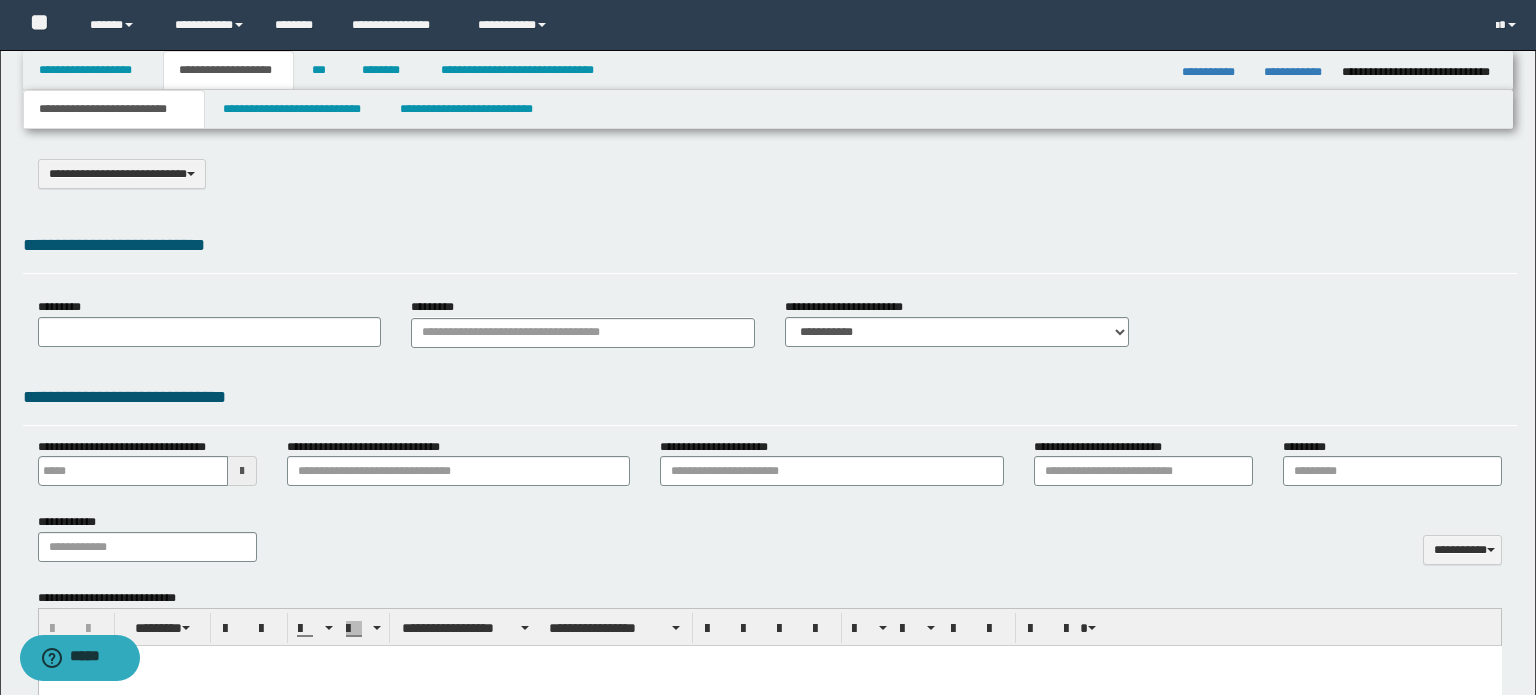 scroll, scrollTop: 0, scrollLeft: 0, axis: both 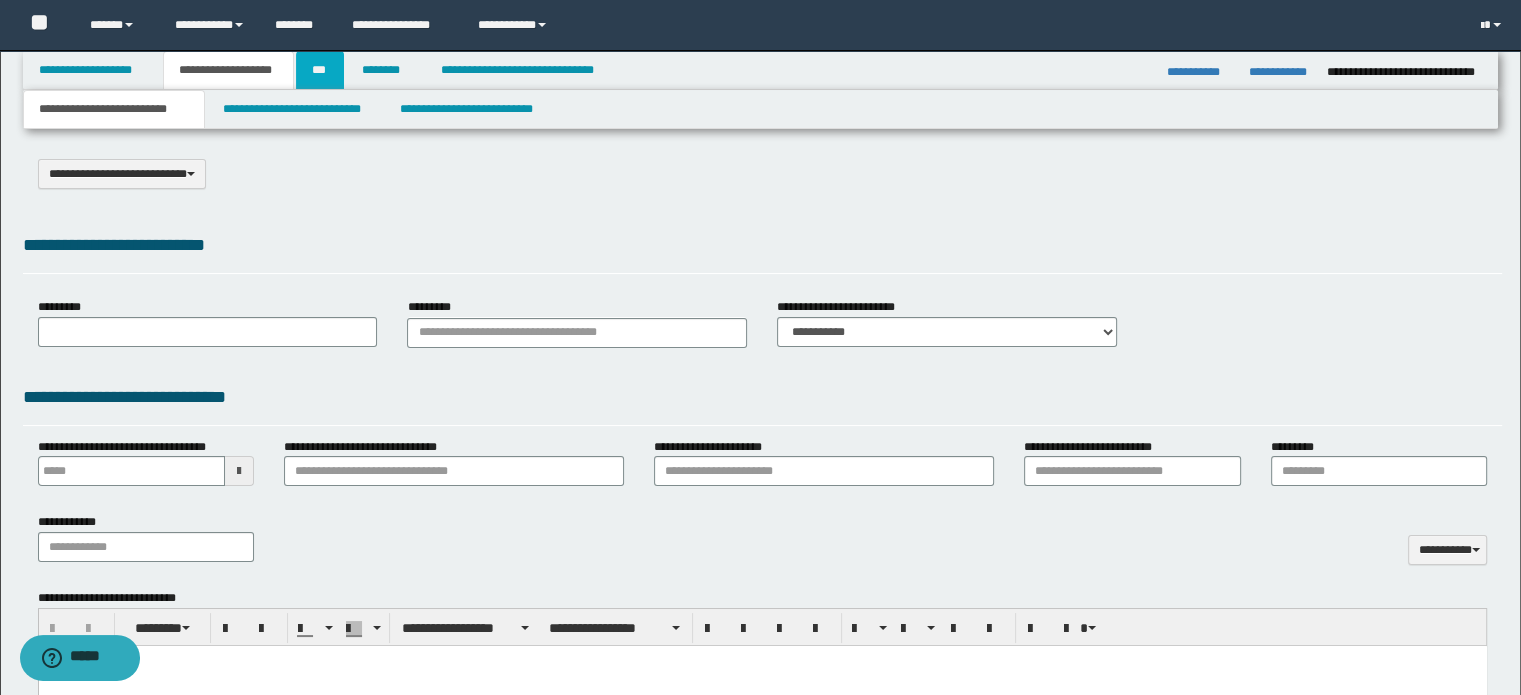 click on "***" at bounding box center (320, 70) 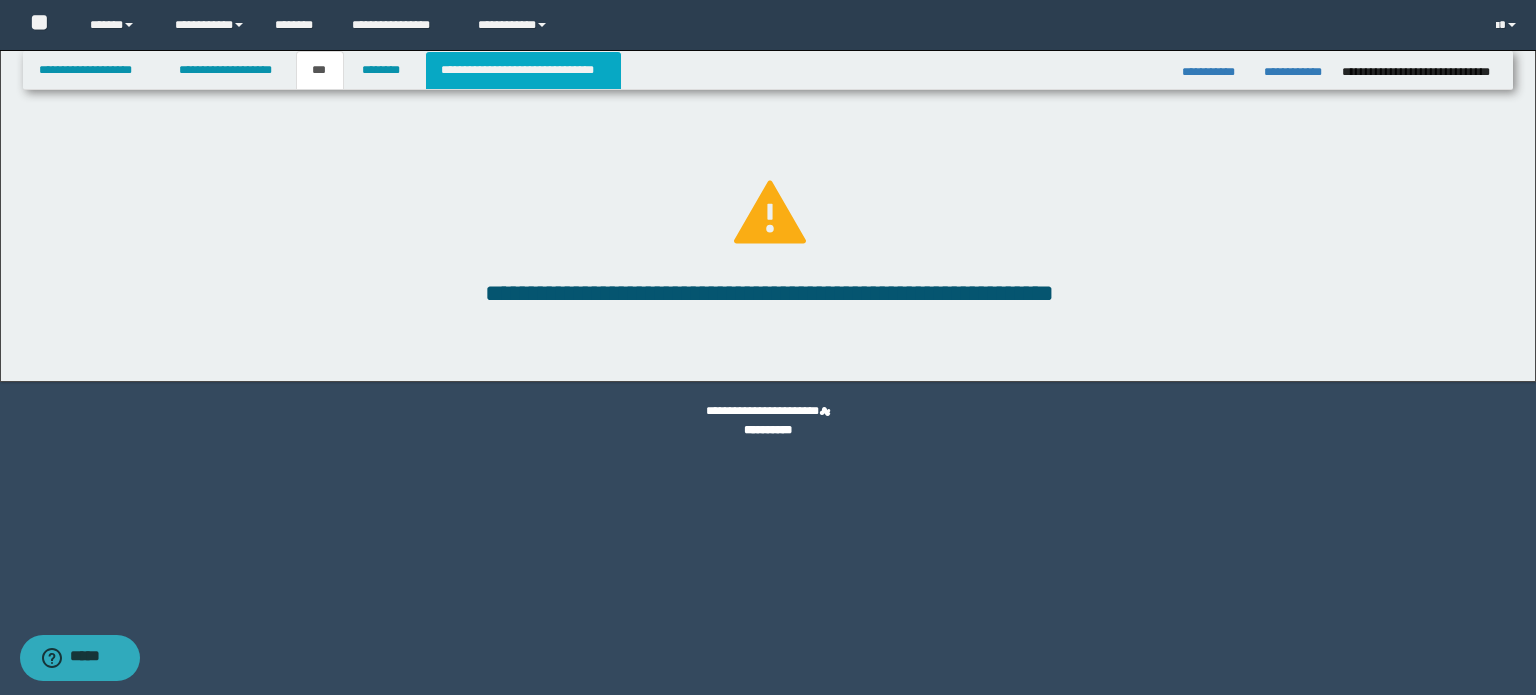 click on "**********" at bounding box center (523, 70) 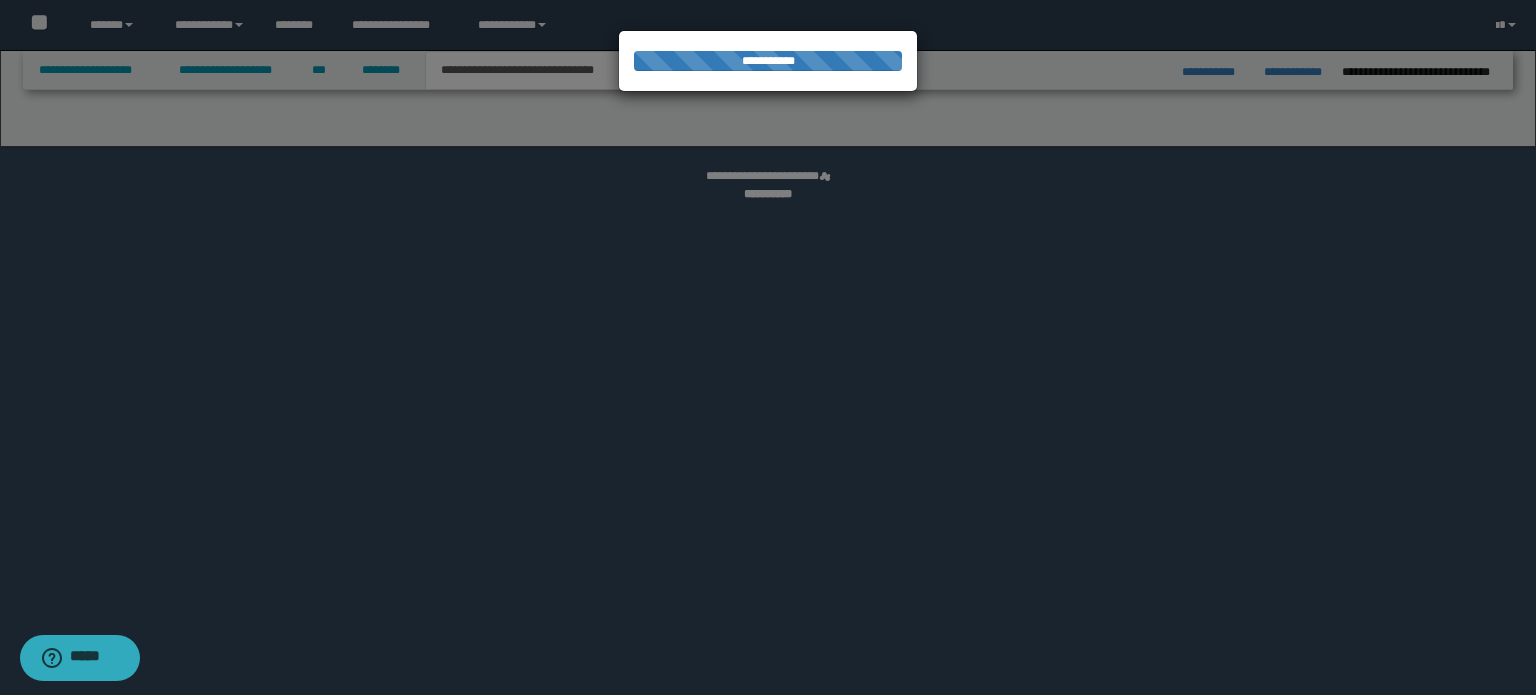 select on "*" 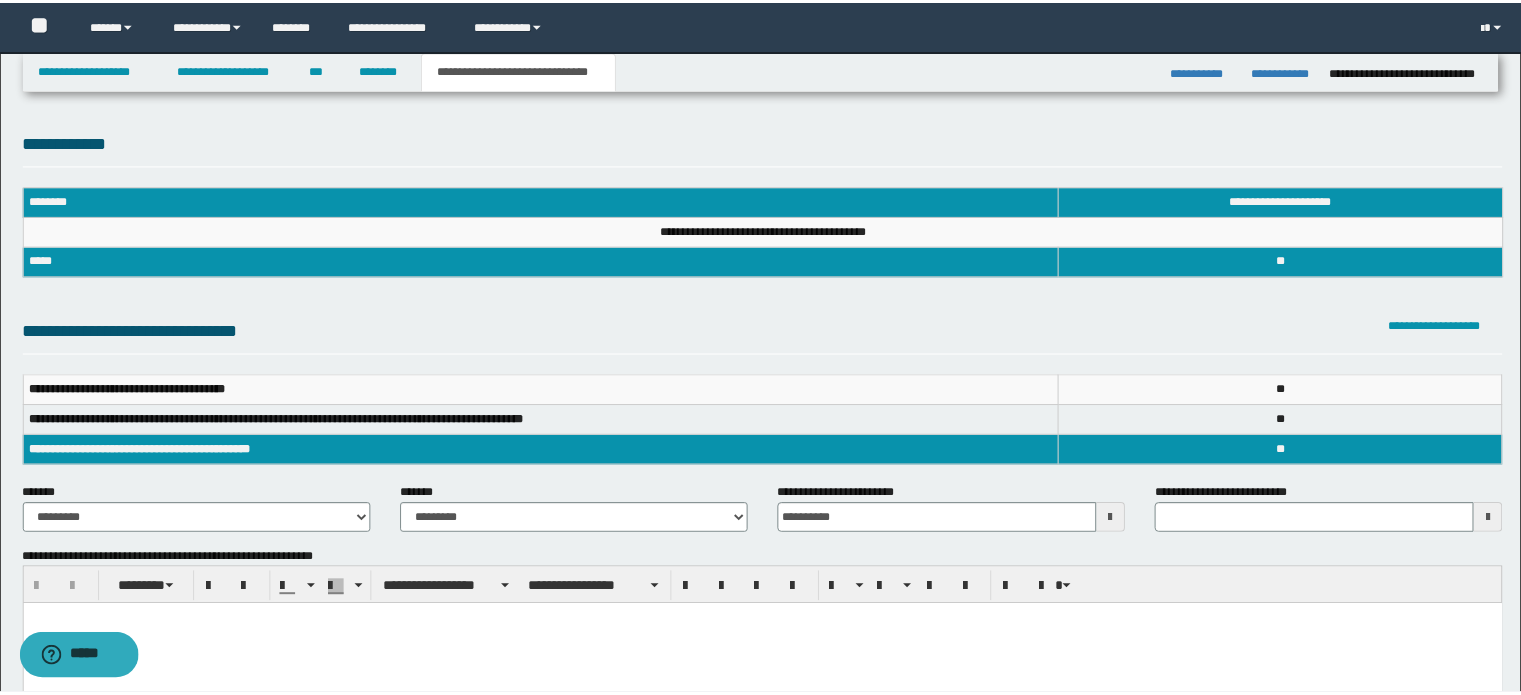 scroll, scrollTop: 0, scrollLeft: 0, axis: both 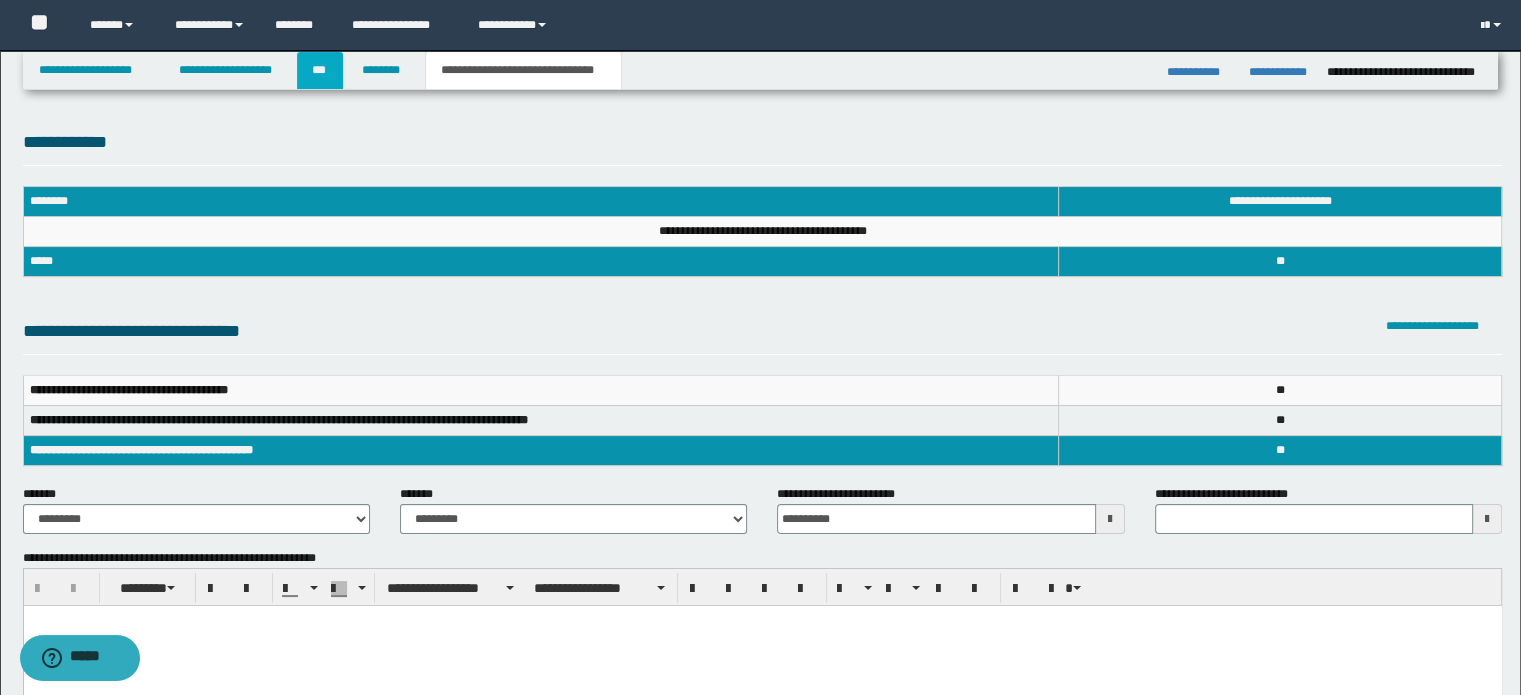 click on "***" at bounding box center (320, 70) 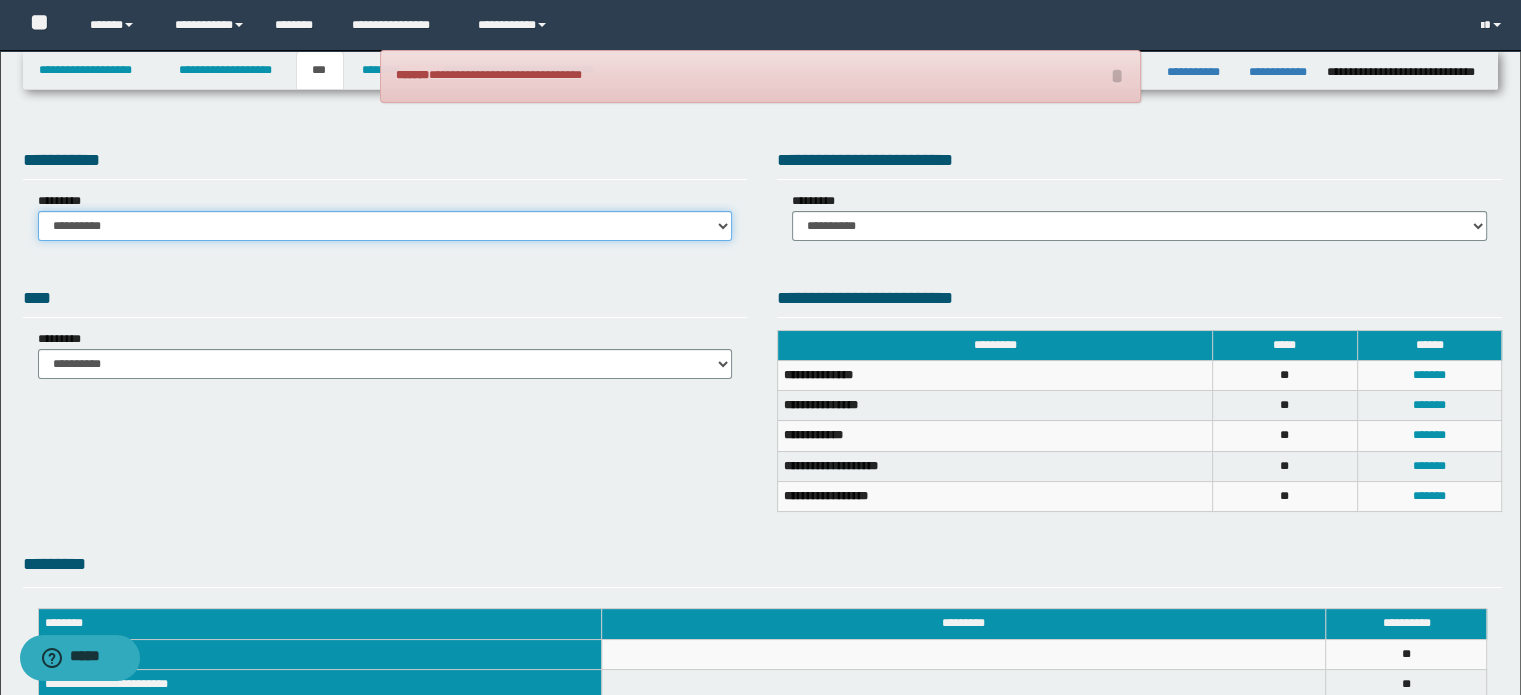 drag, startPoint x: 486, startPoint y: 227, endPoint x: 479, endPoint y: 239, distance: 13.892444 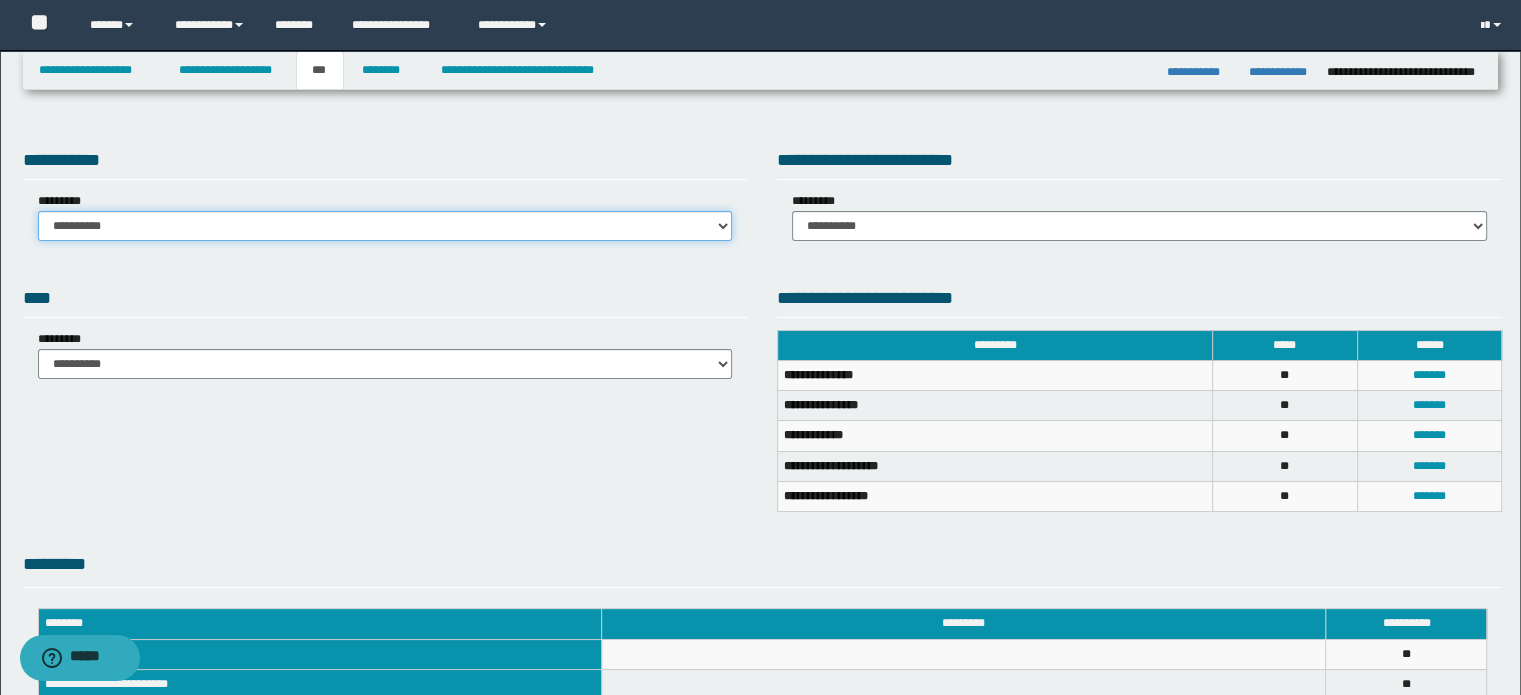 select on "*" 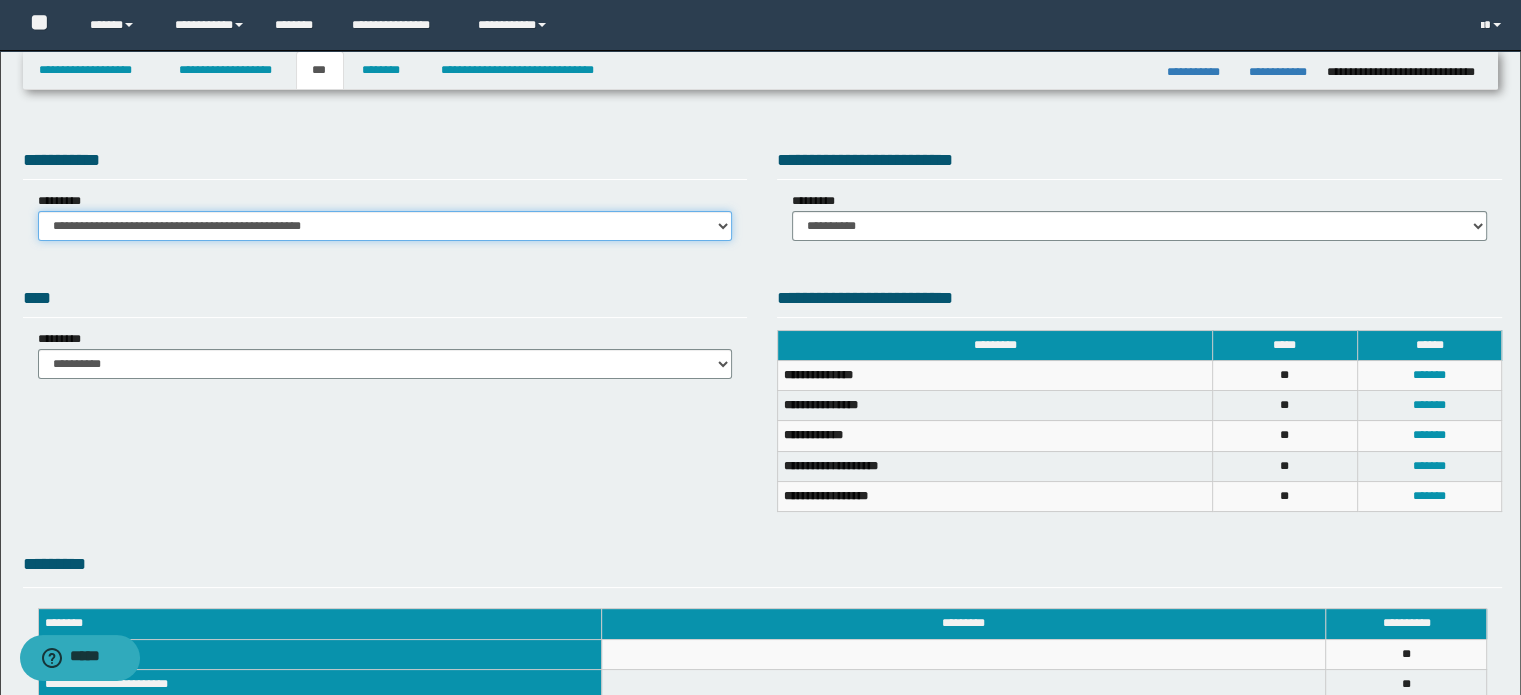 click on "**********" at bounding box center (385, 226) 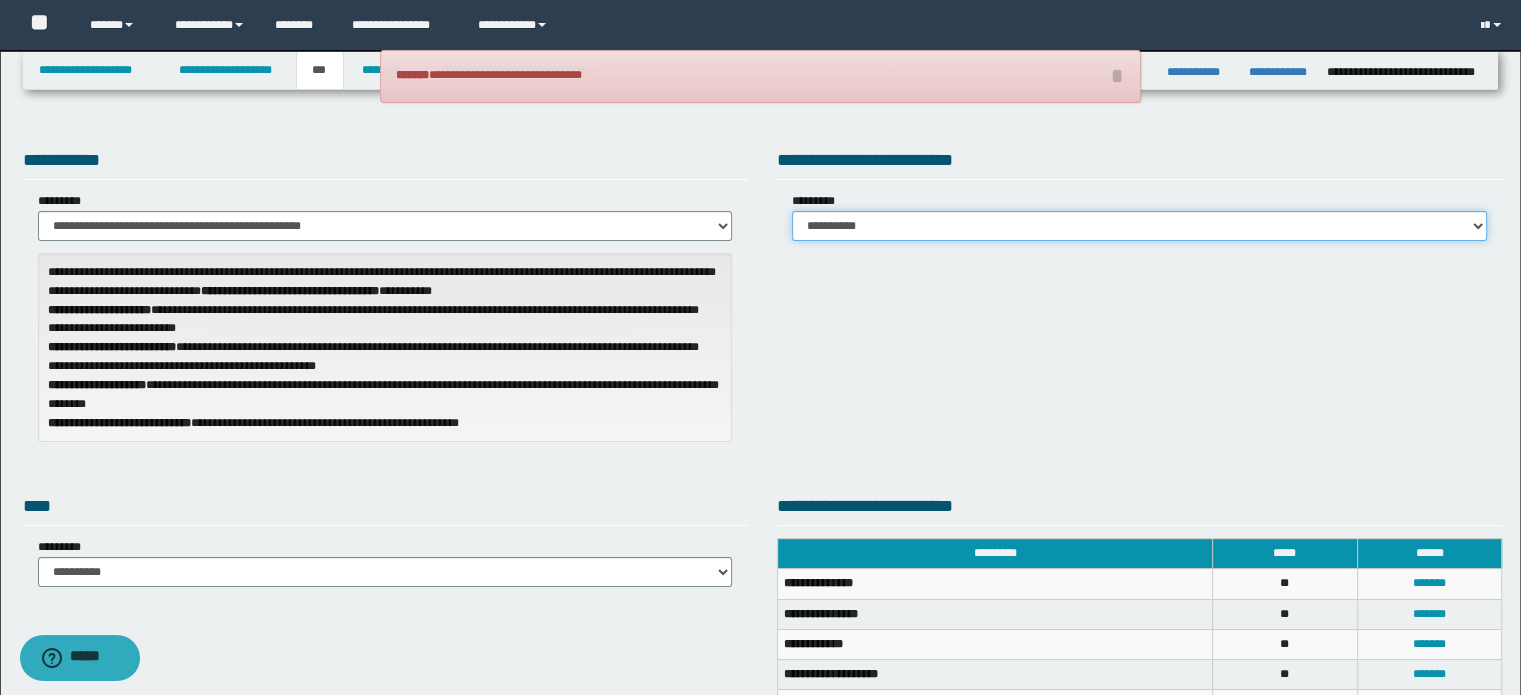click on "**********" at bounding box center (1139, 226) 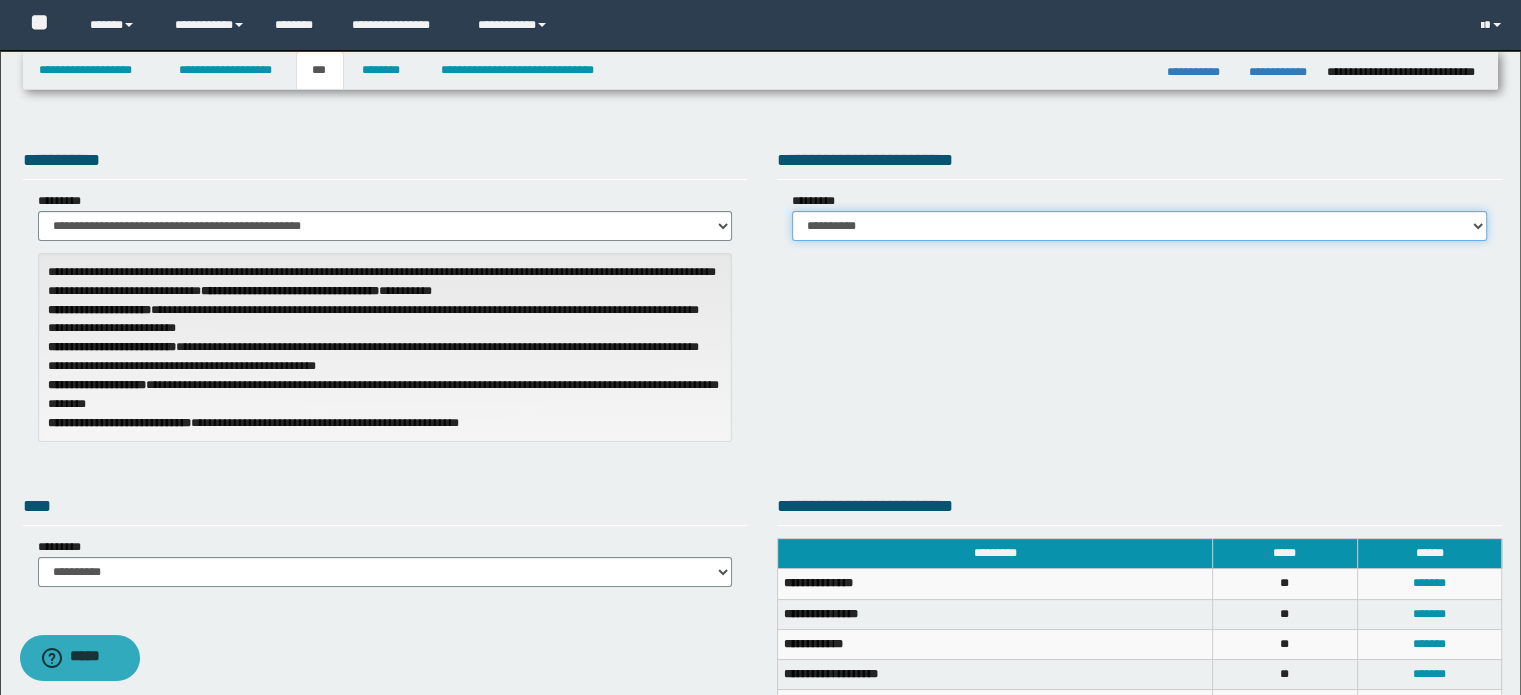 select on "*" 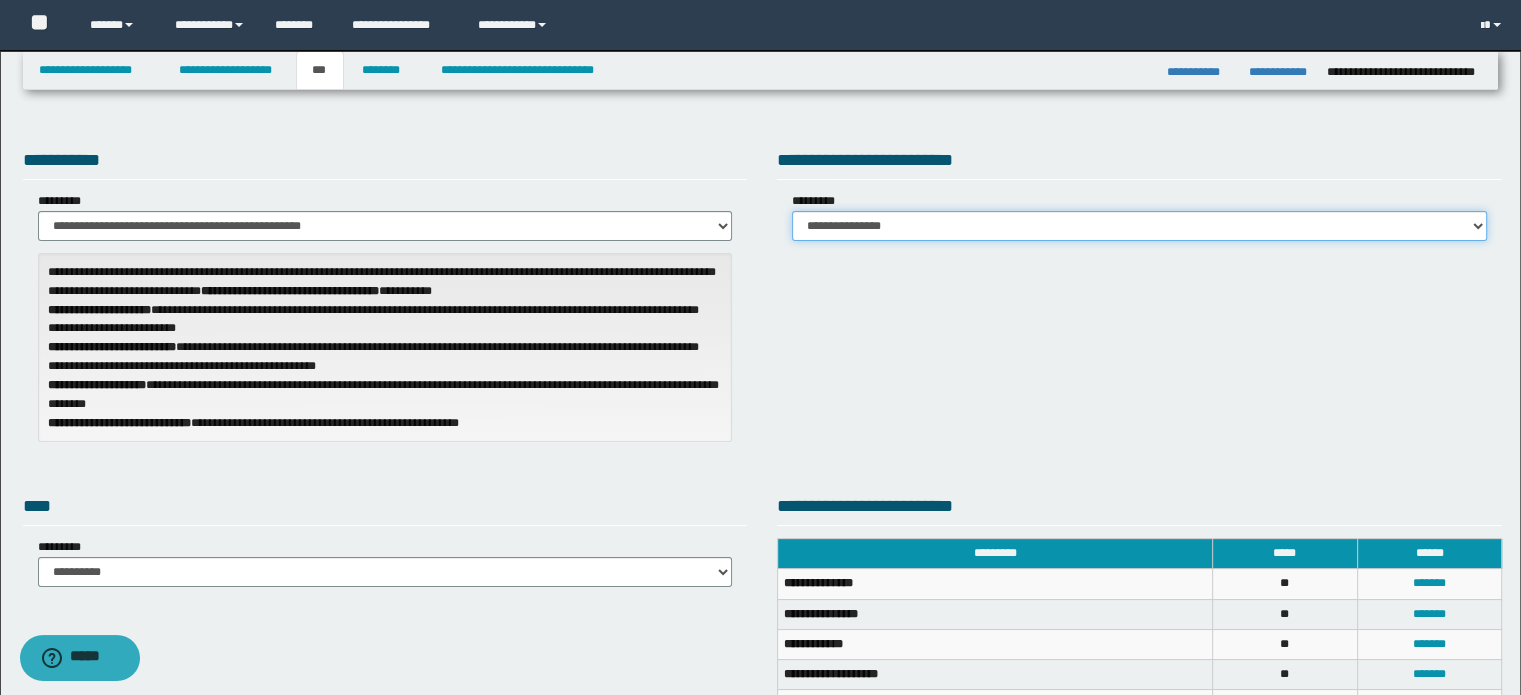 click on "**********" at bounding box center [1139, 226] 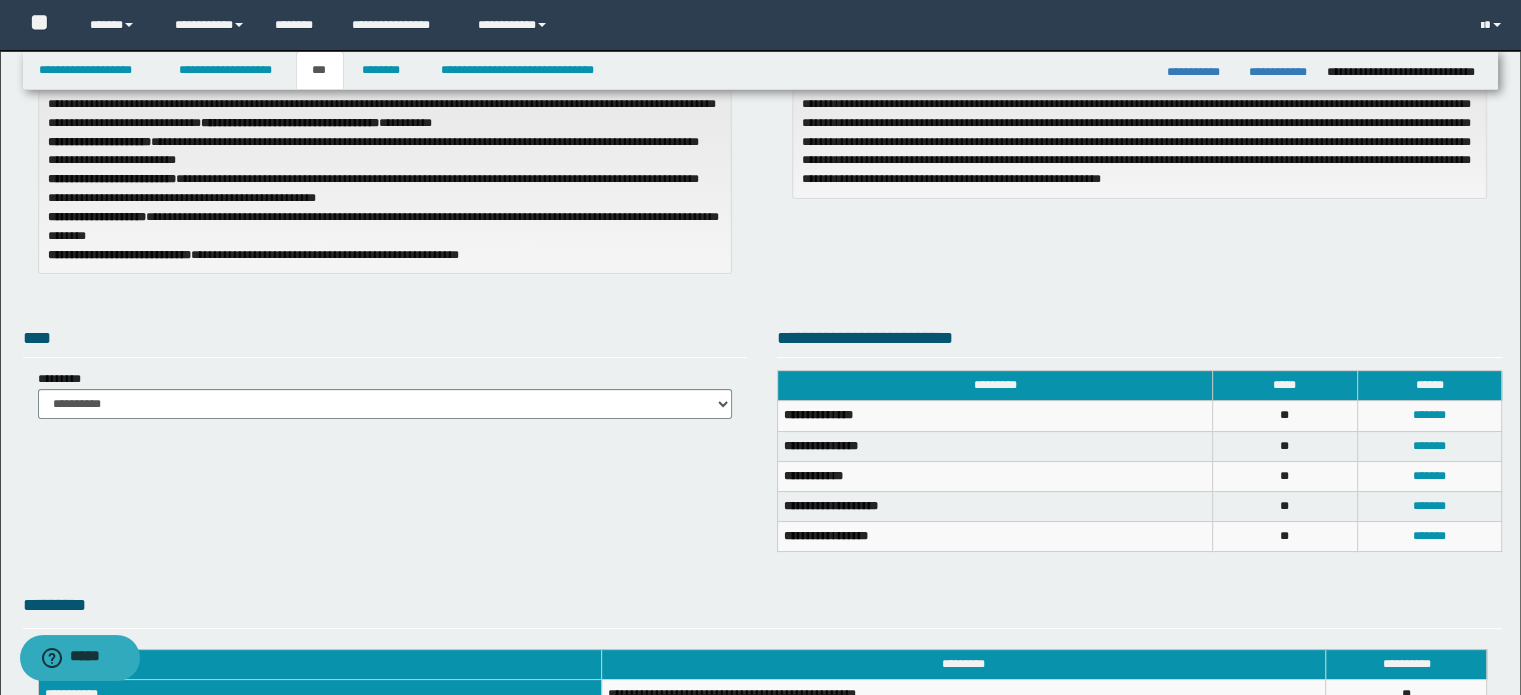 scroll, scrollTop: 0, scrollLeft: 0, axis: both 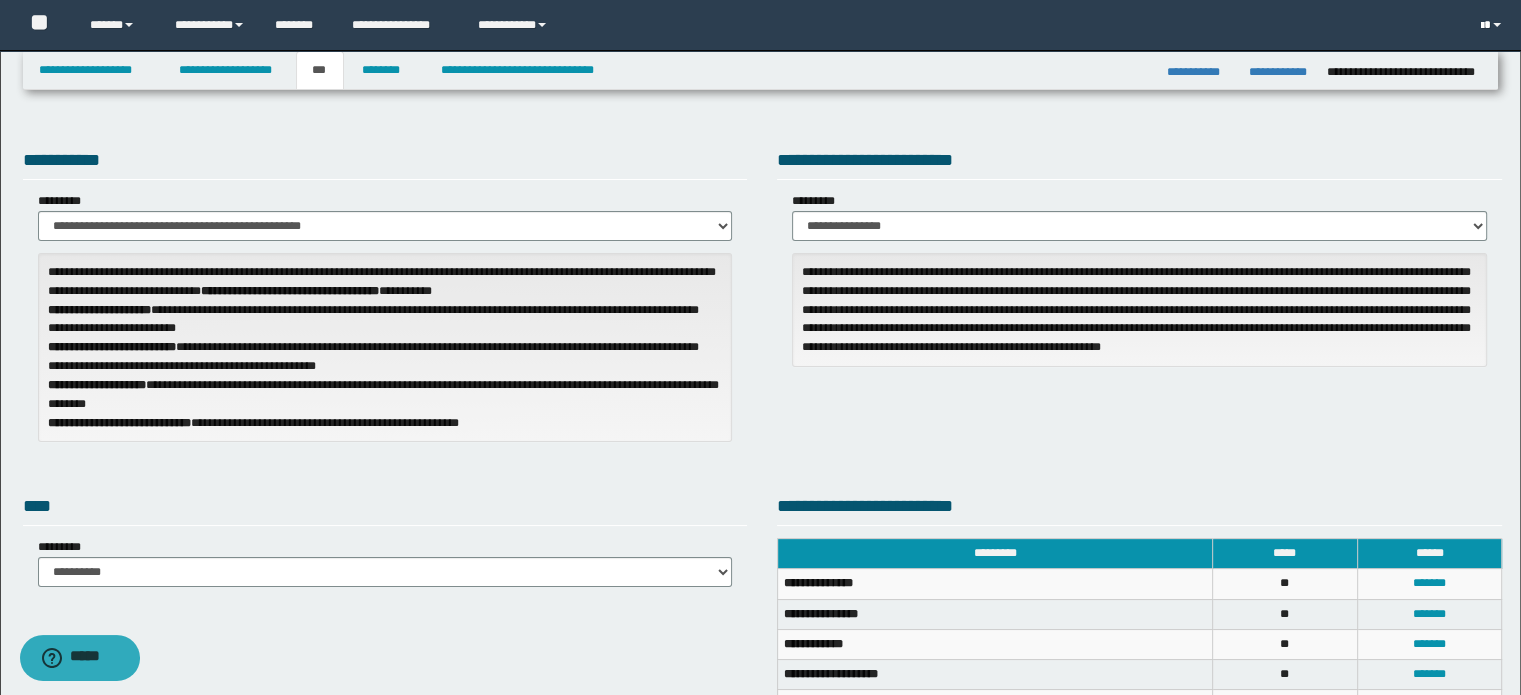 click at bounding box center (1493, 25) 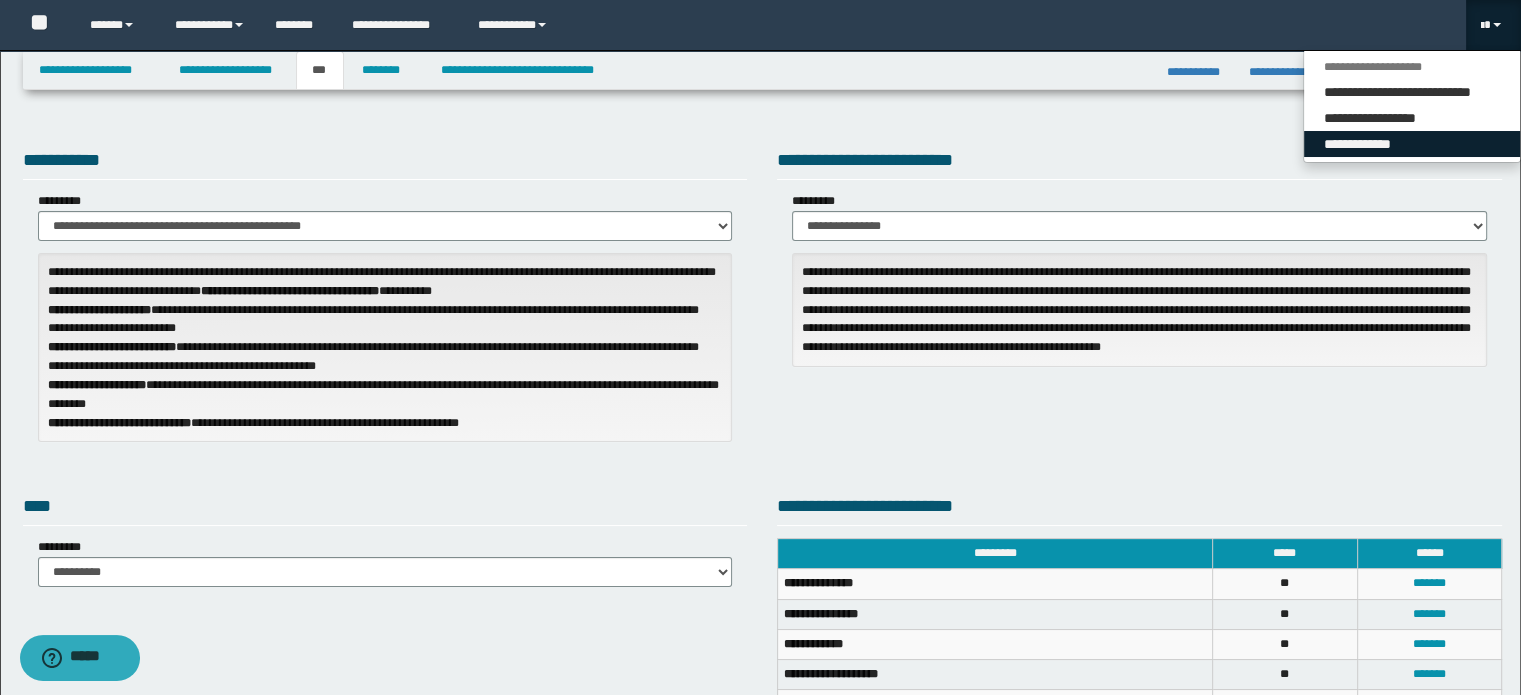 click on "**********" at bounding box center [1412, 144] 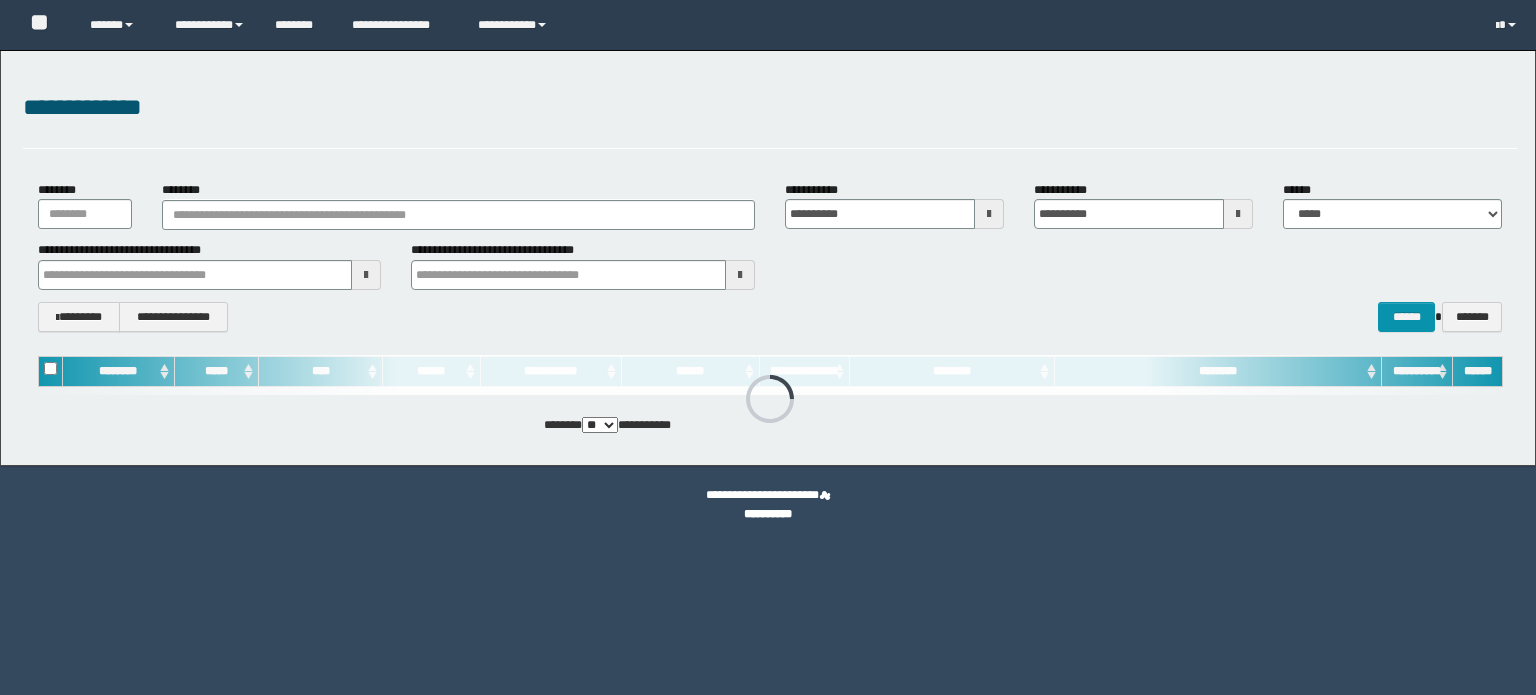 scroll, scrollTop: 0, scrollLeft: 0, axis: both 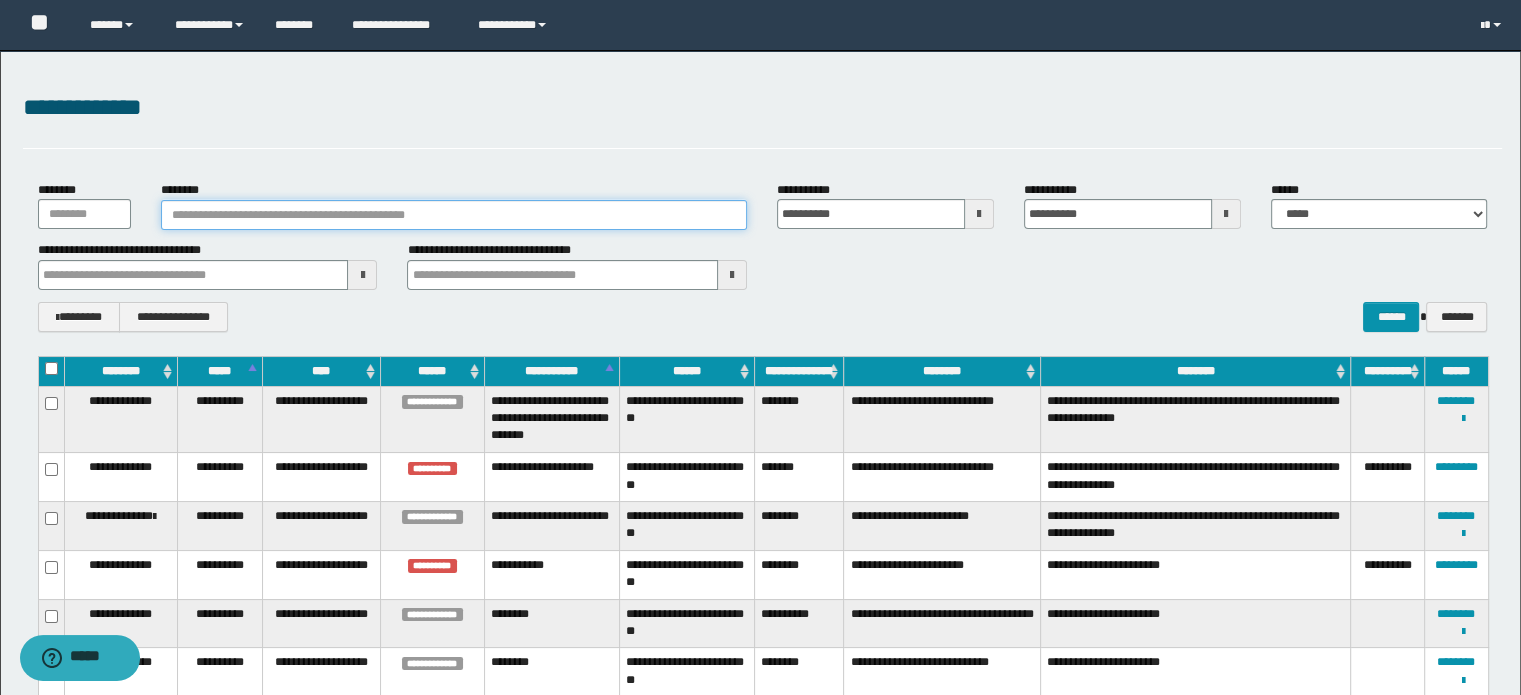 click on "********" at bounding box center [454, 215] 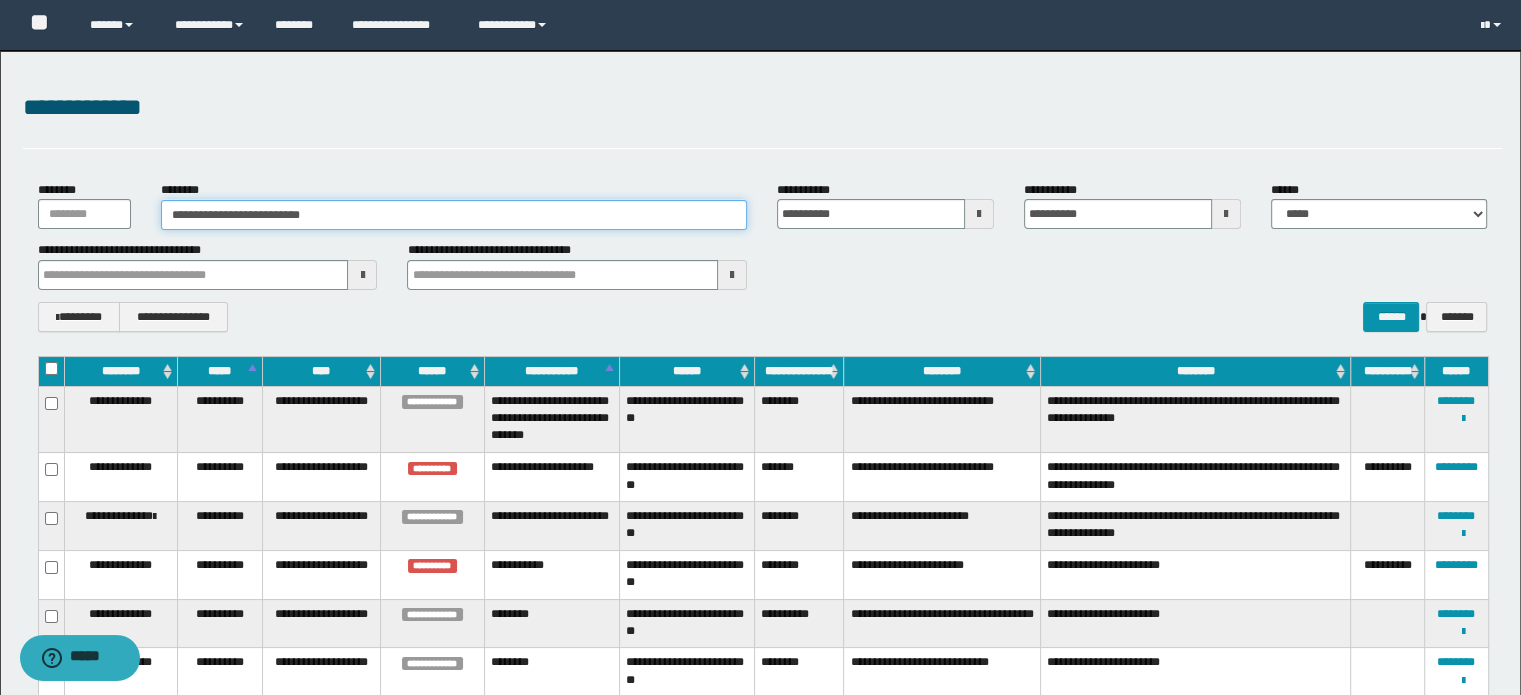 type on "**********" 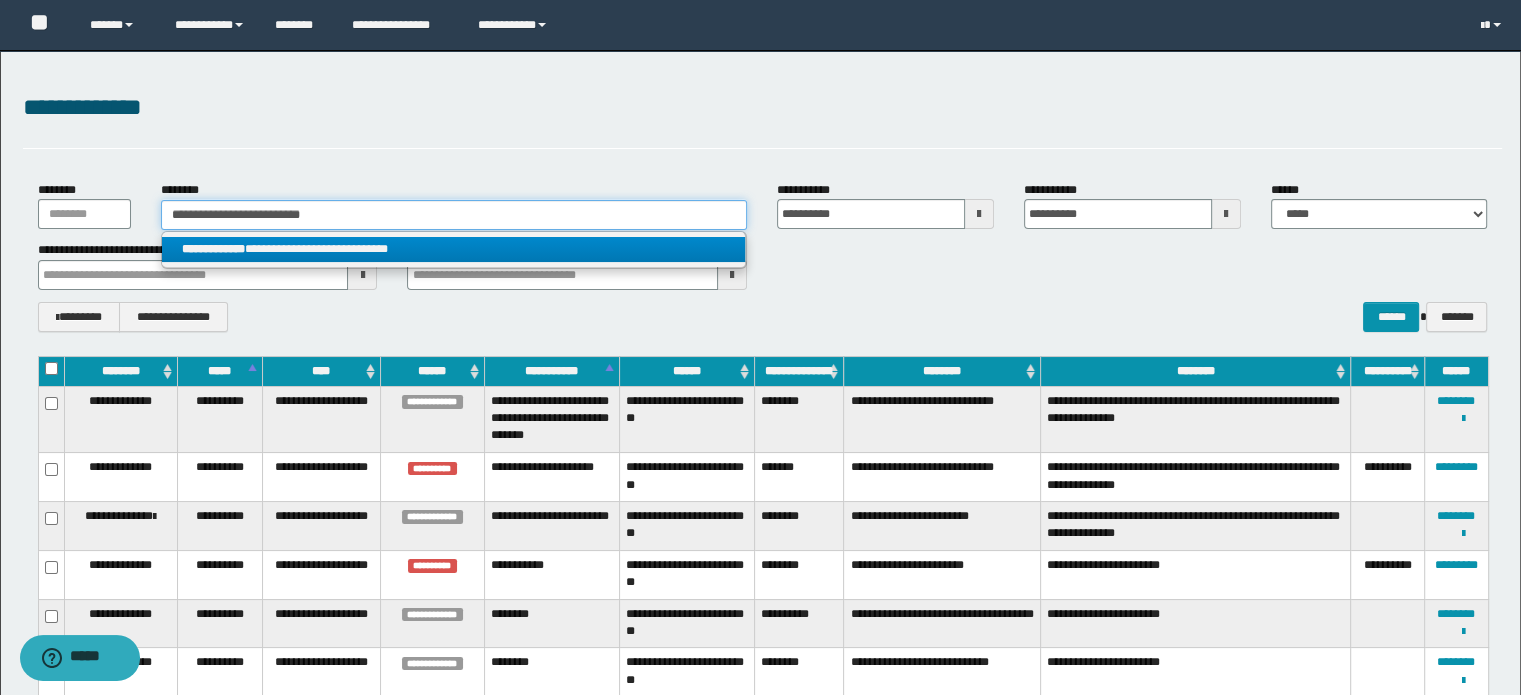 type on "**********" 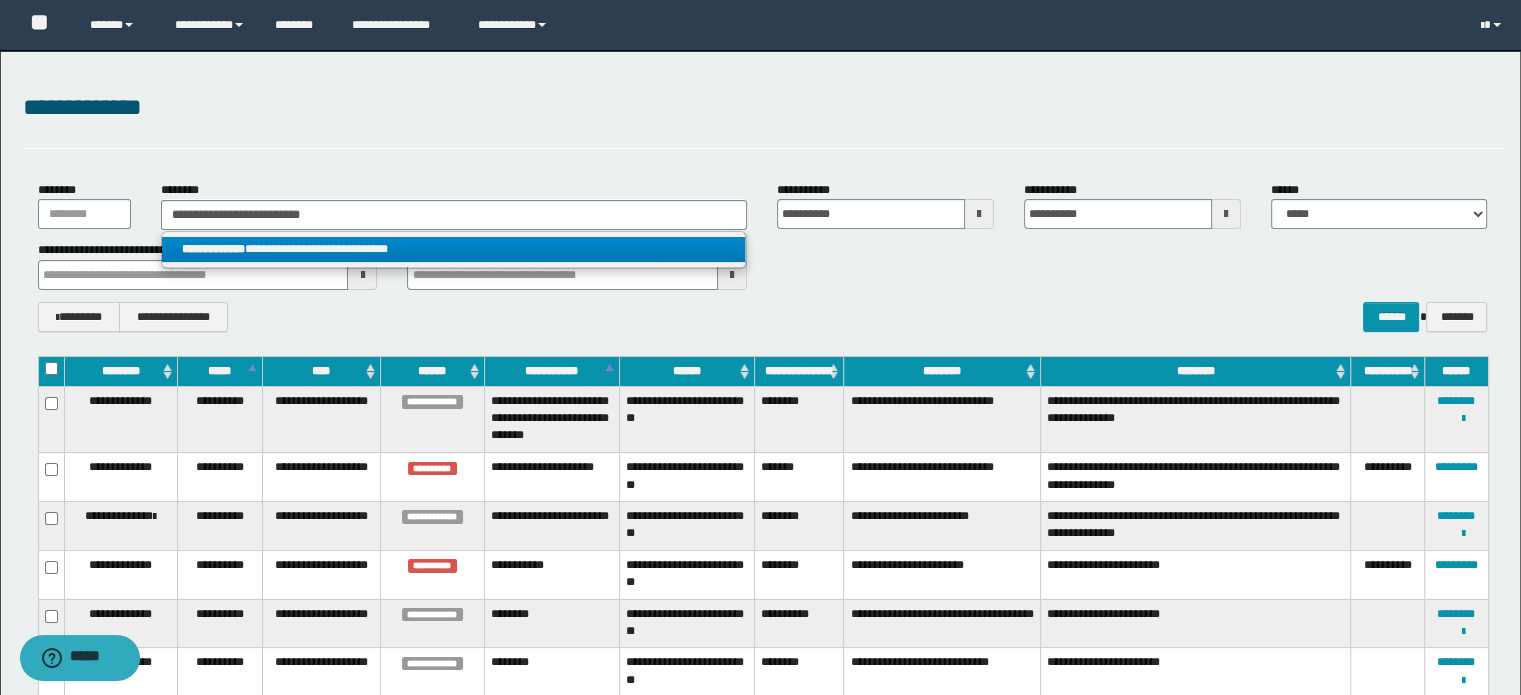 click on "**********" at bounding box center (454, 249) 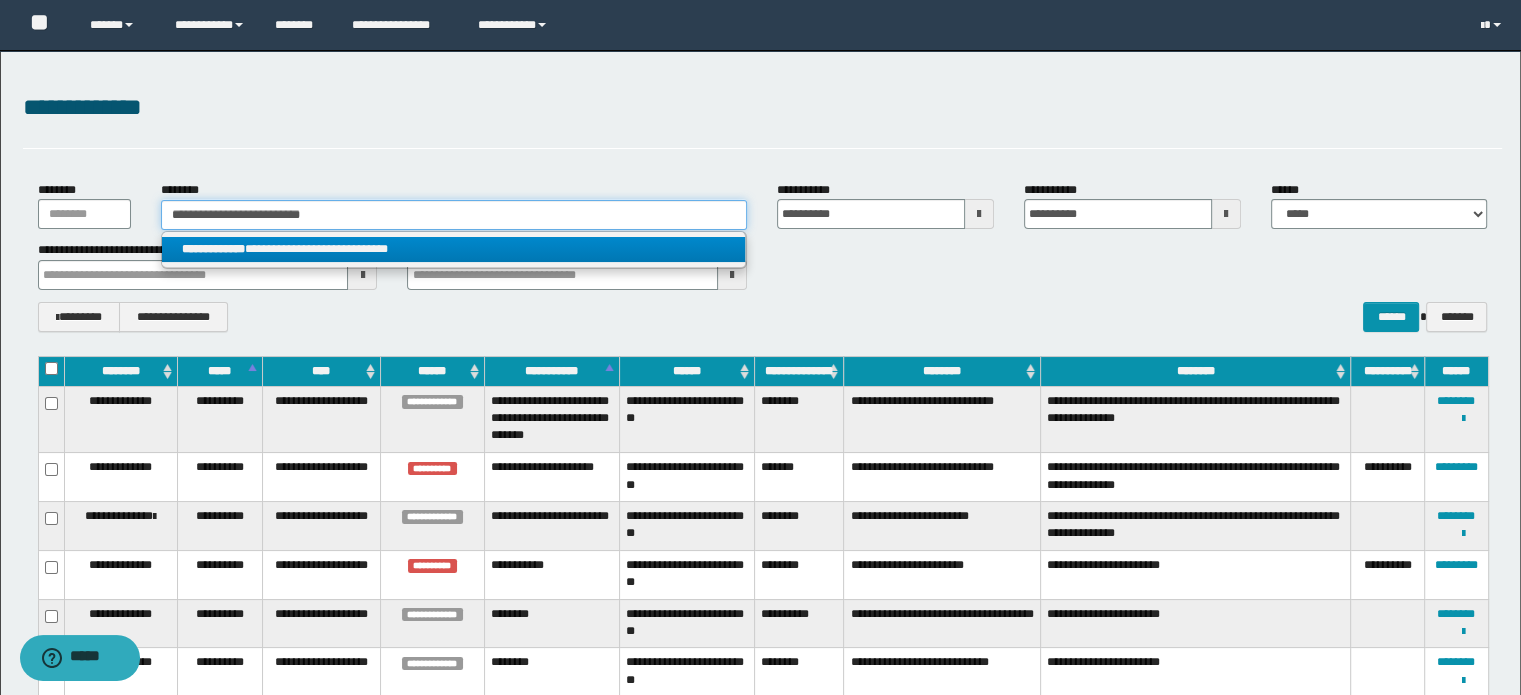 type 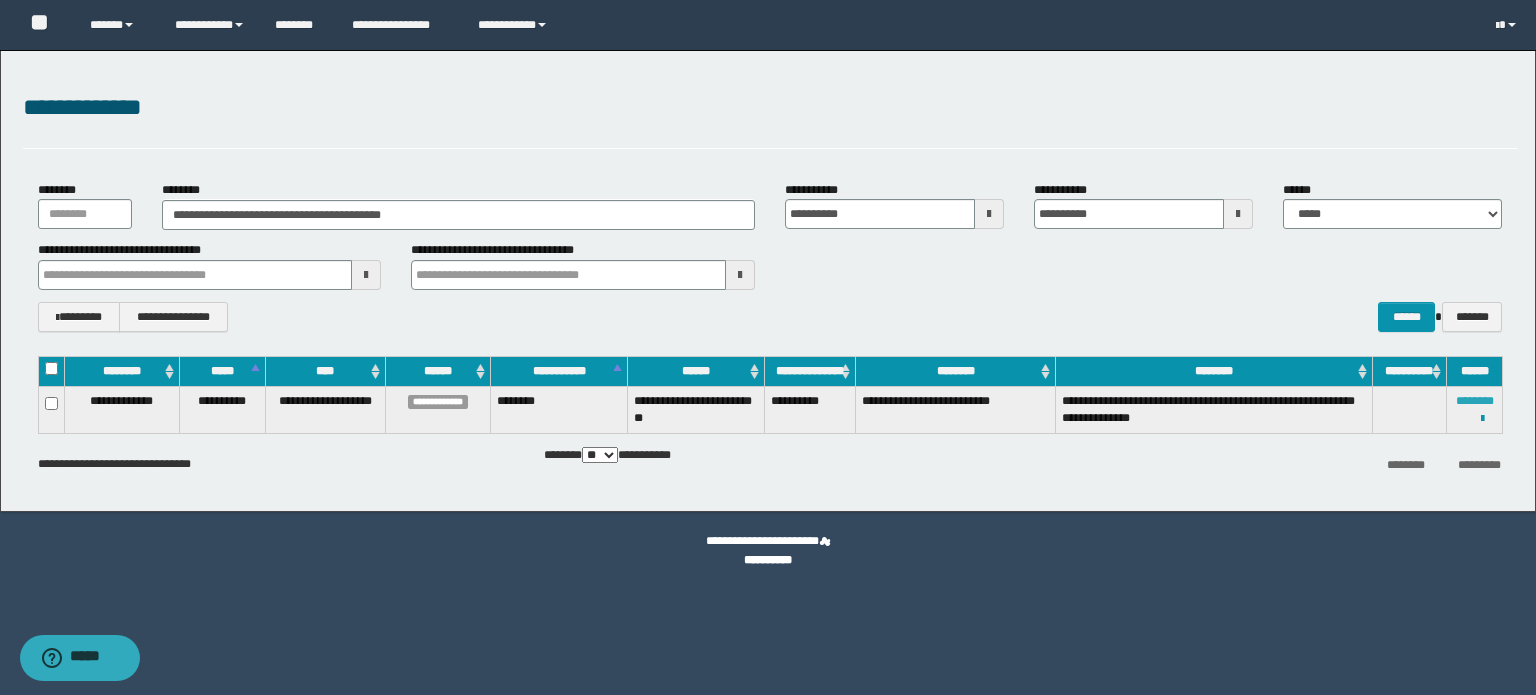 click on "********" at bounding box center (1475, 401) 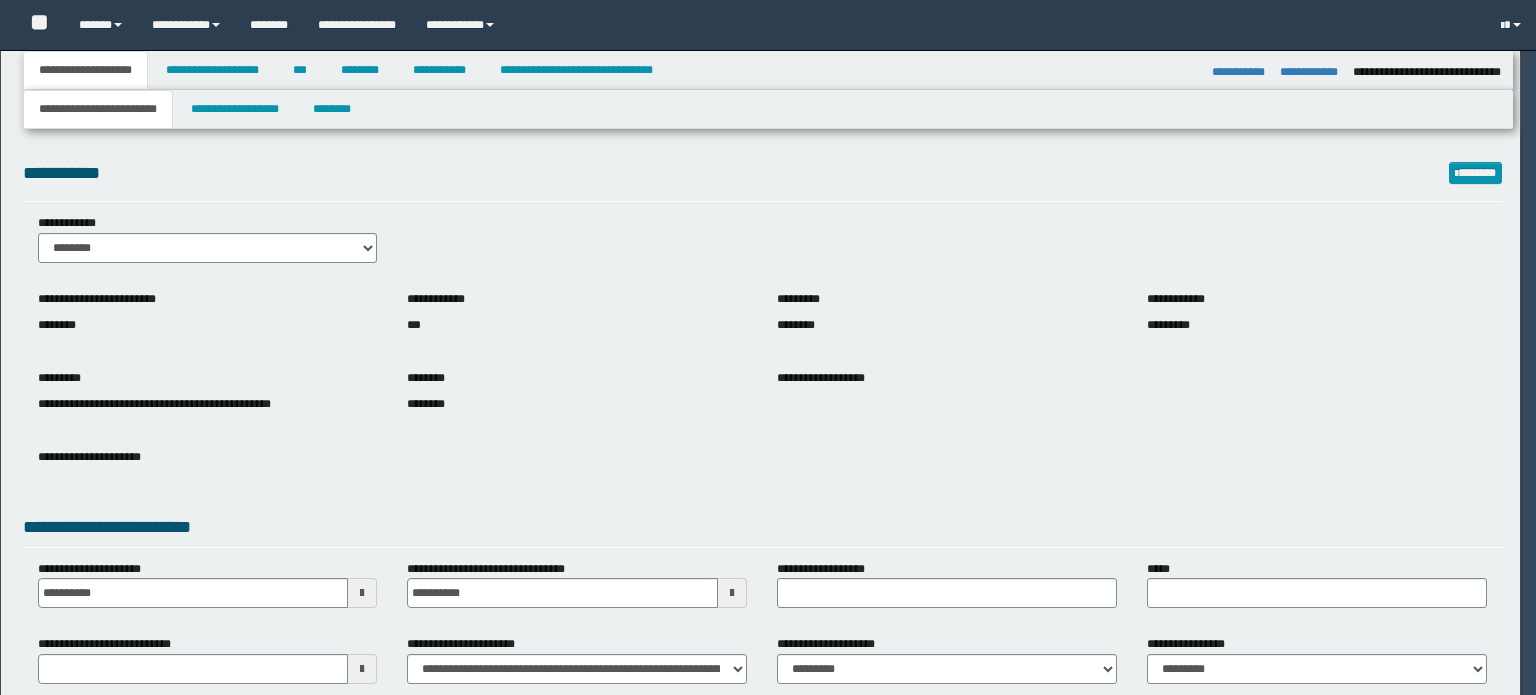 select on "*" 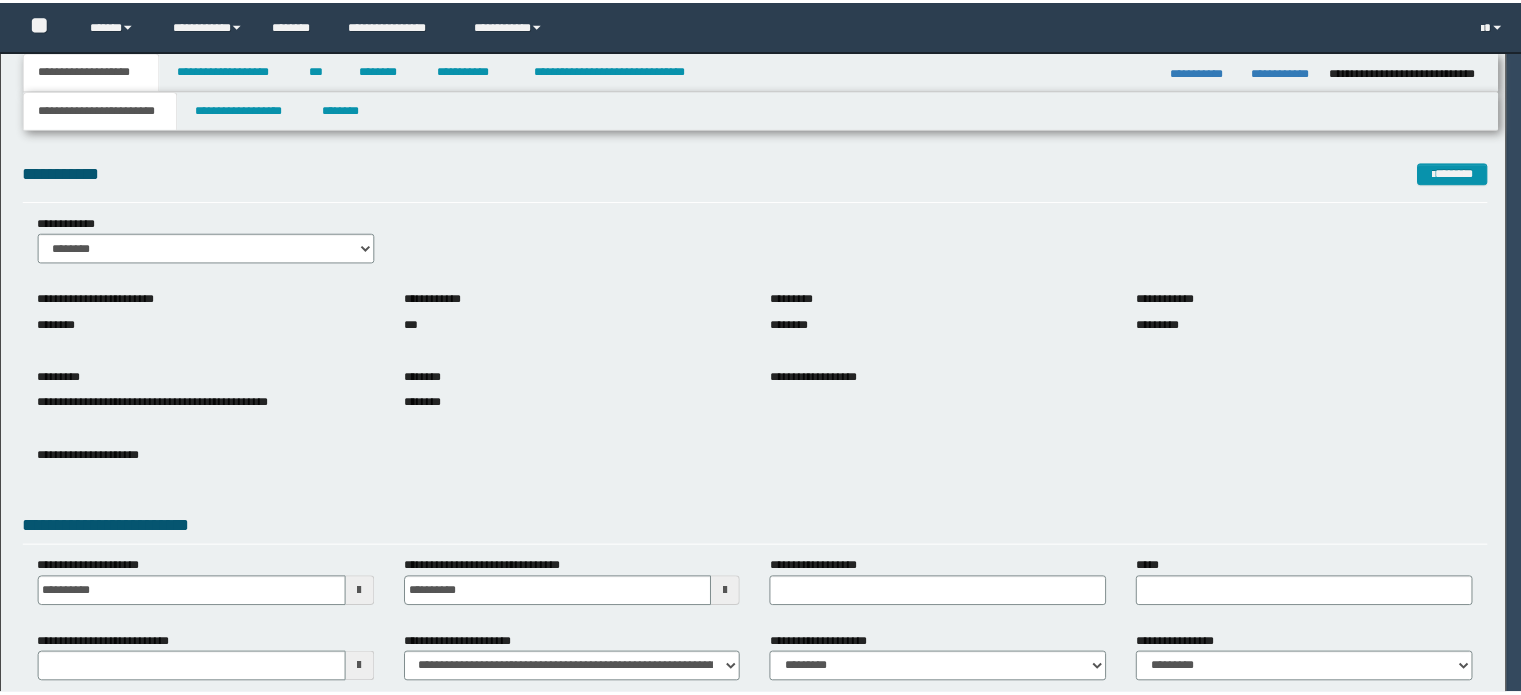 scroll, scrollTop: 0, scrollLeft: 0, axis: both 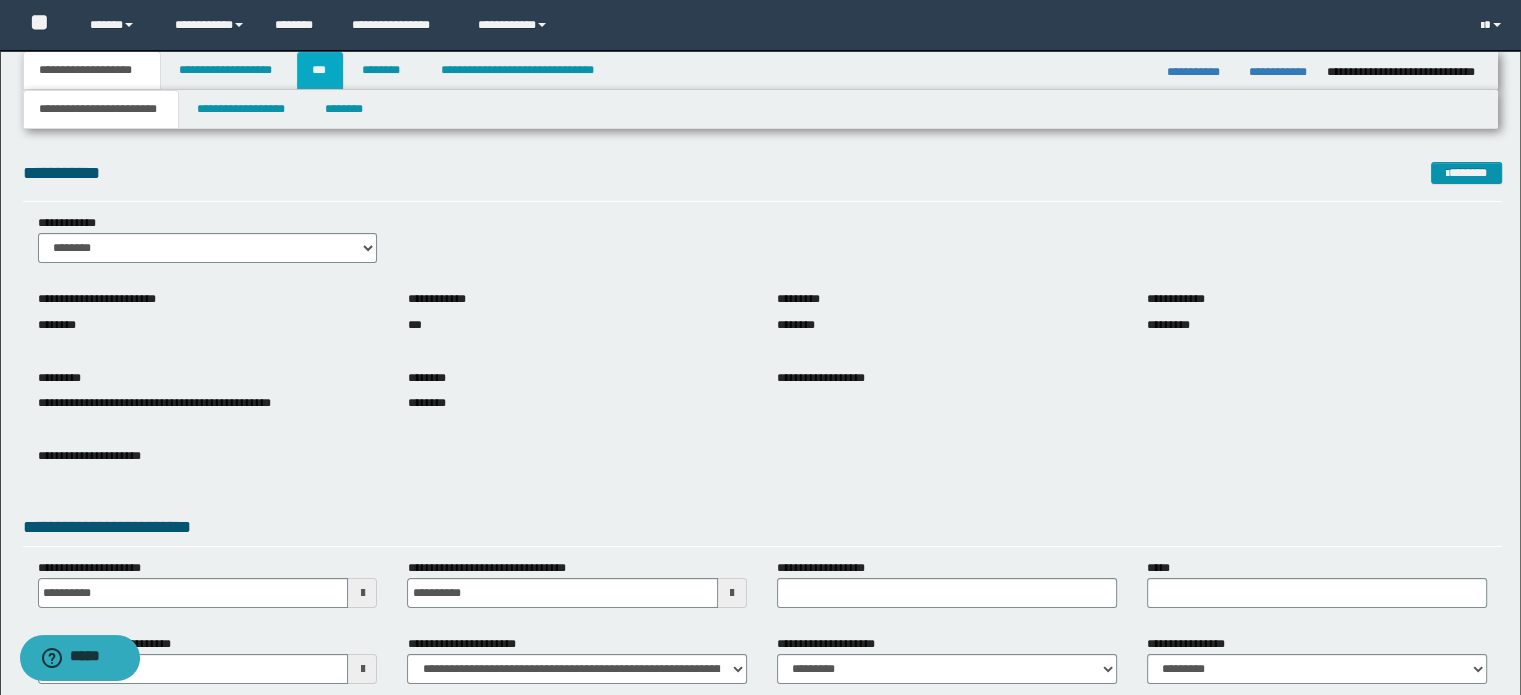 click on "***" at bounding box center [320, 70] 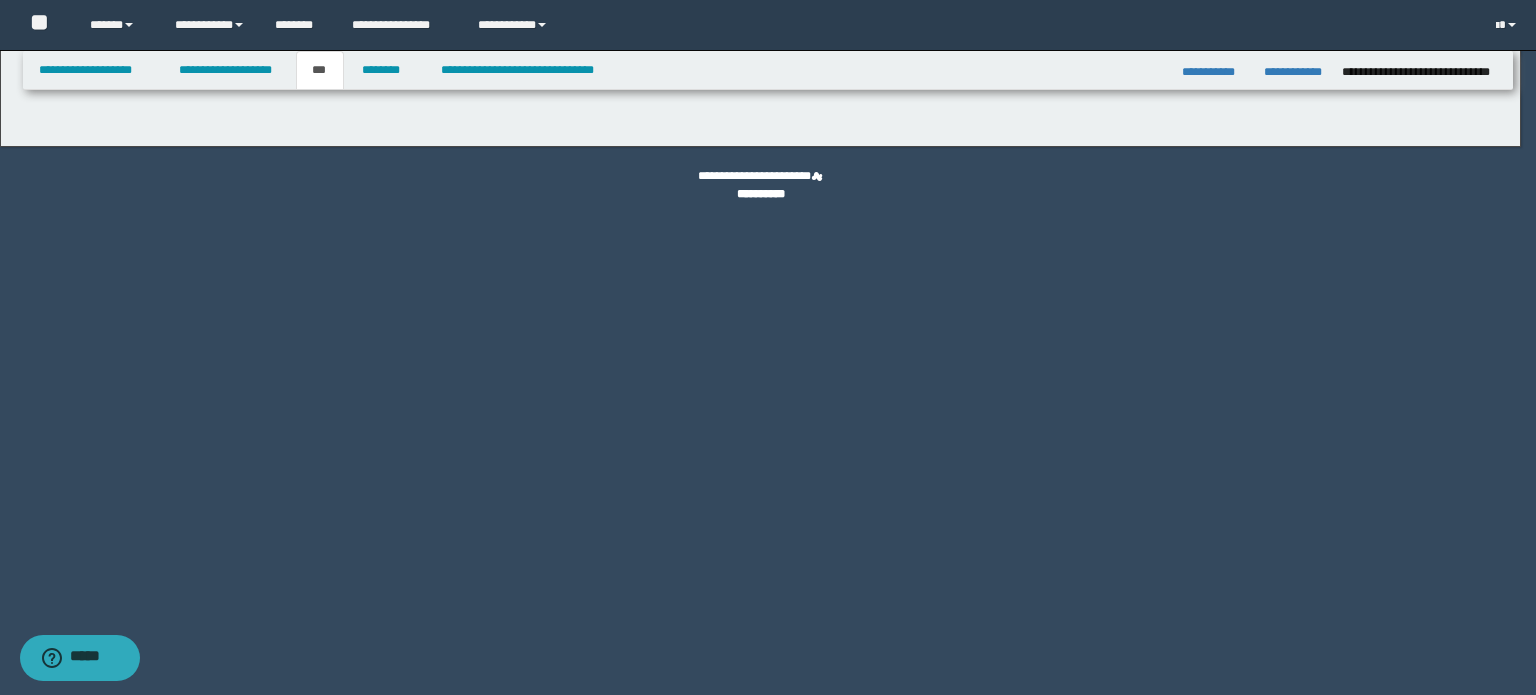 select on "*" 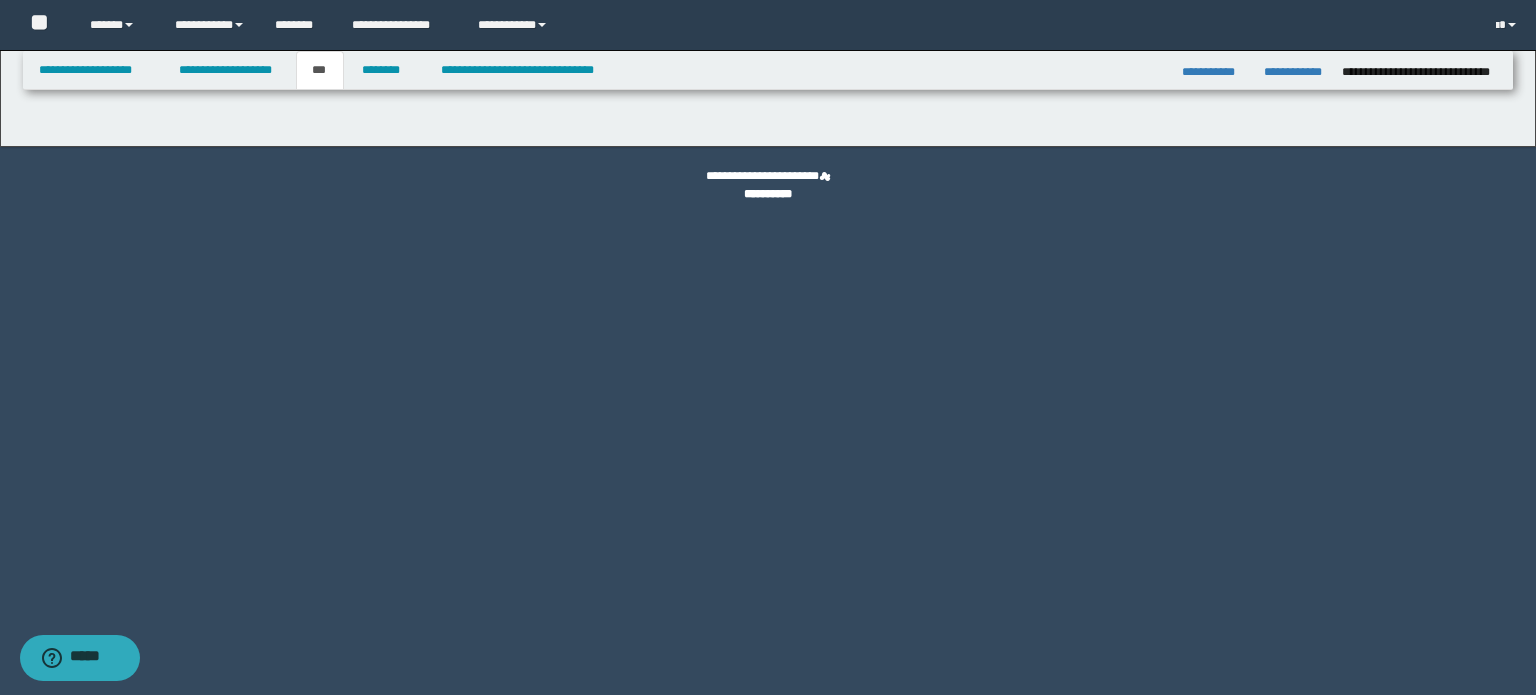 select on "*" 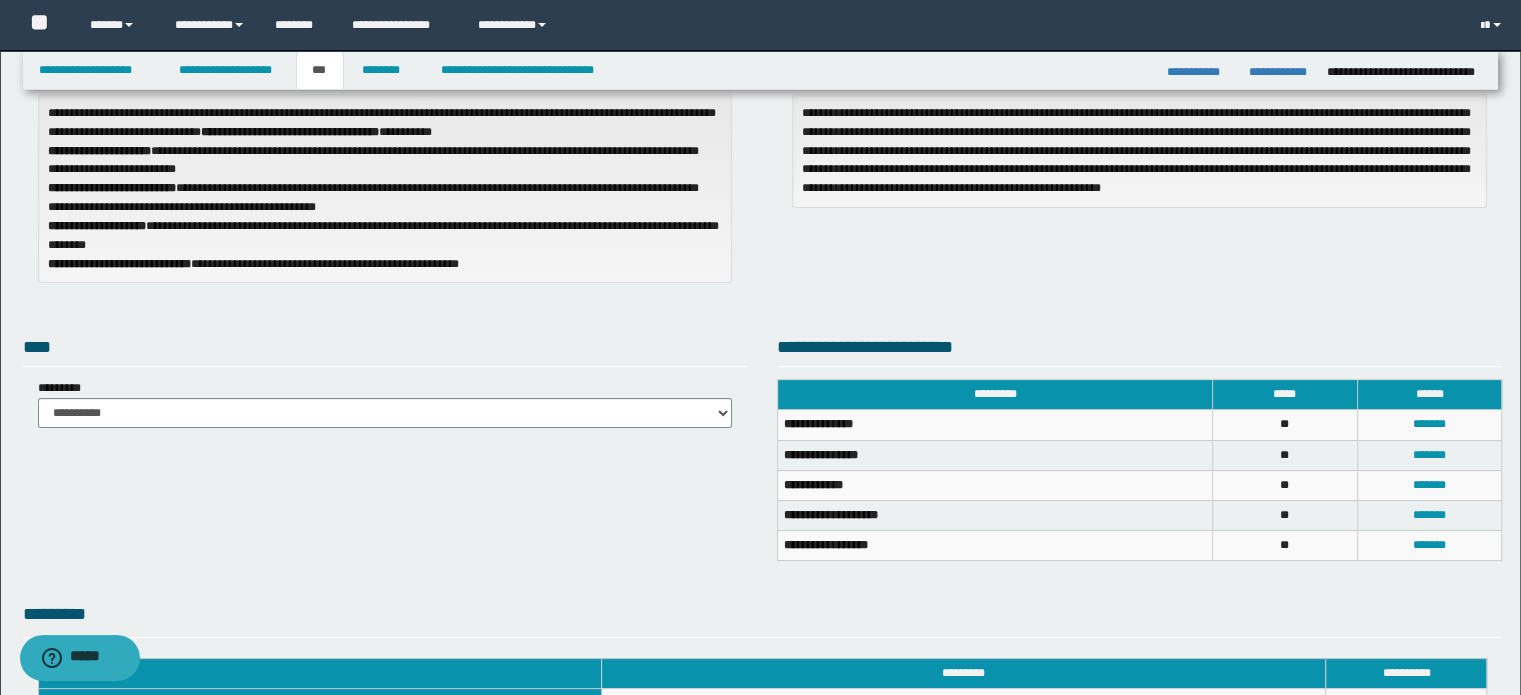 scroll, scrollTop: 0, scrollLeft: 0, axis: both 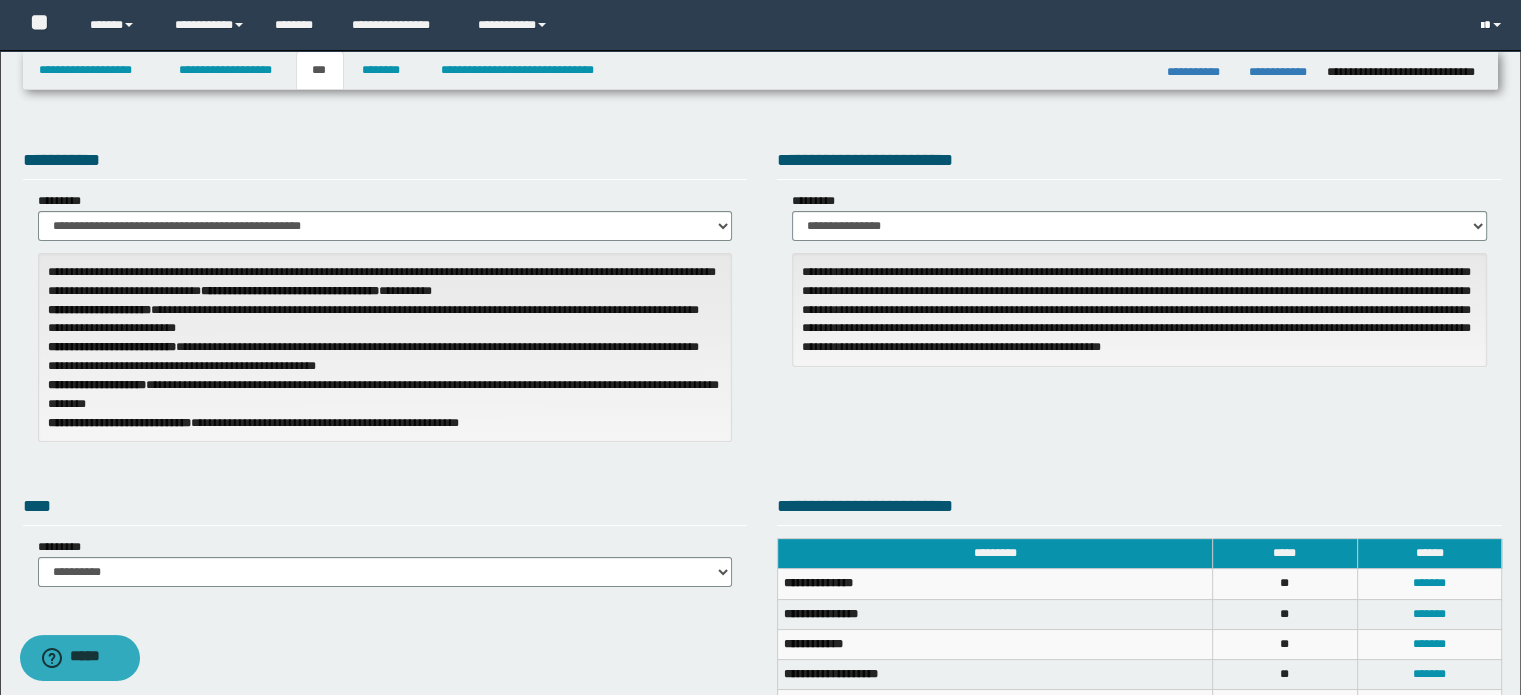click at bounding box center (1493, 25) 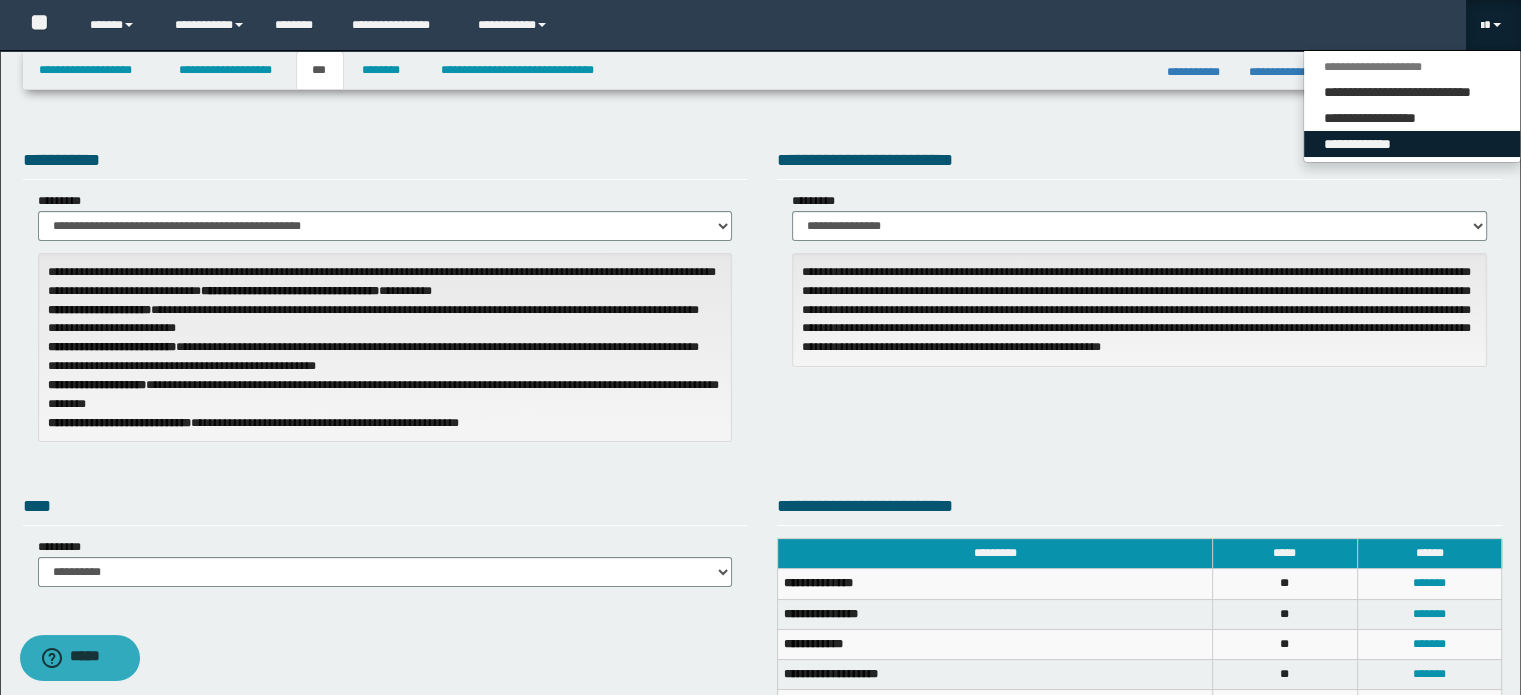 click on "**********" at bounding box center [1412, 144] 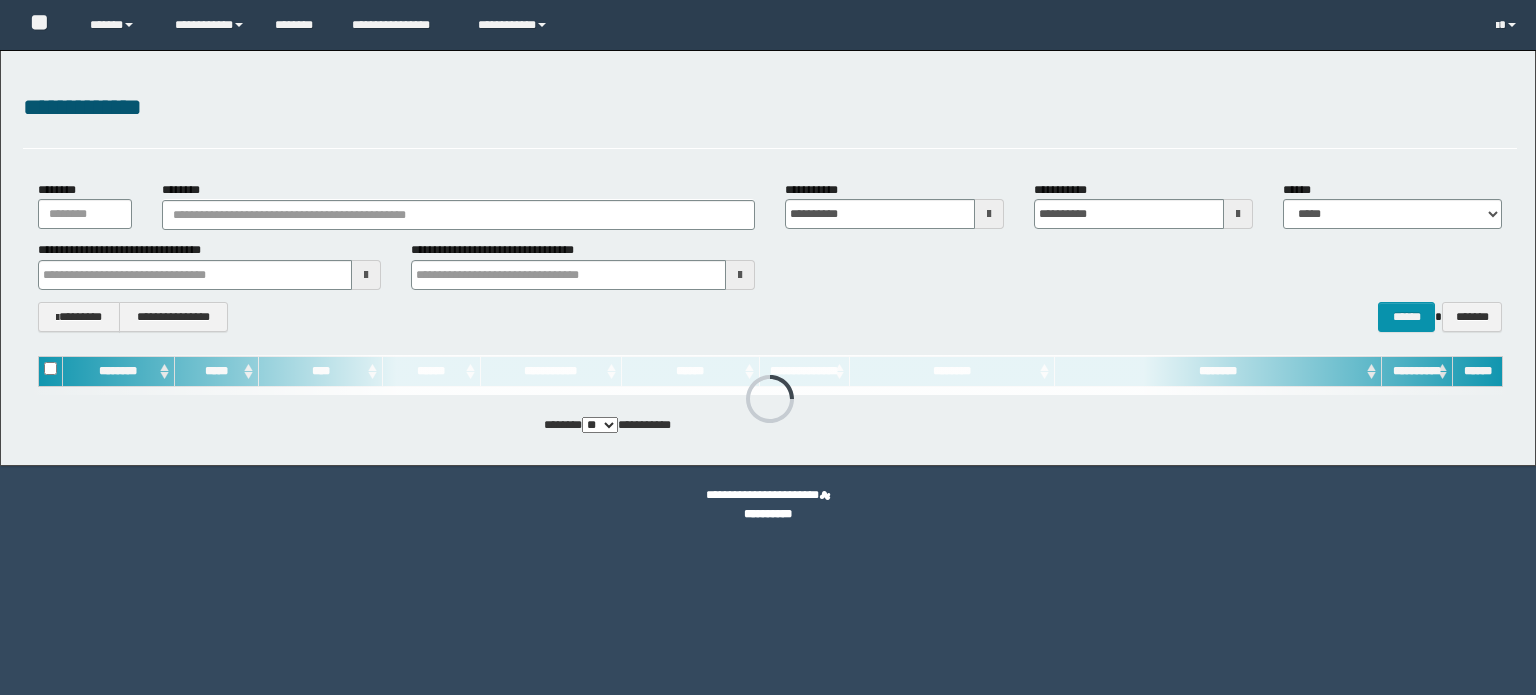 scroll, scrollTop: 0, scrollLeft: 0, axis: both 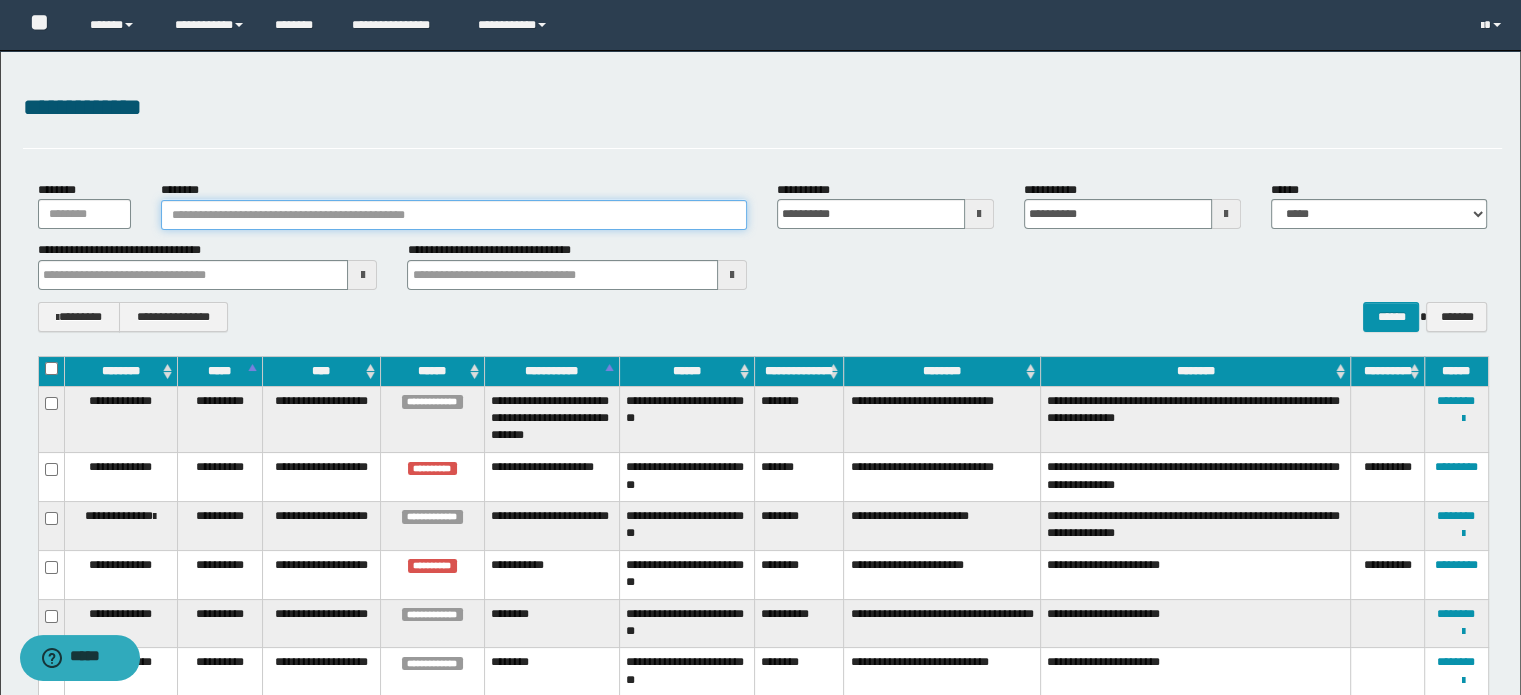 click on "********" at bounding box center [454, 215] 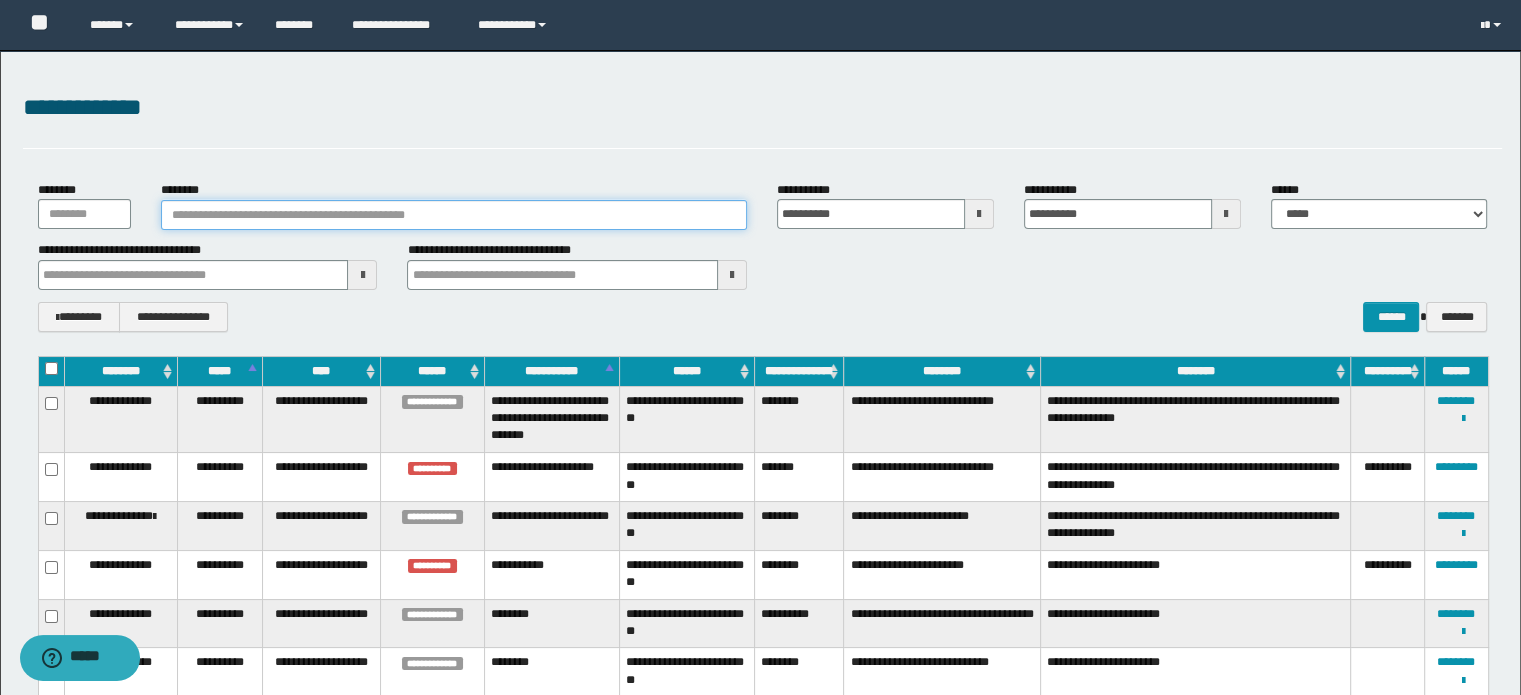 paste on "**********" 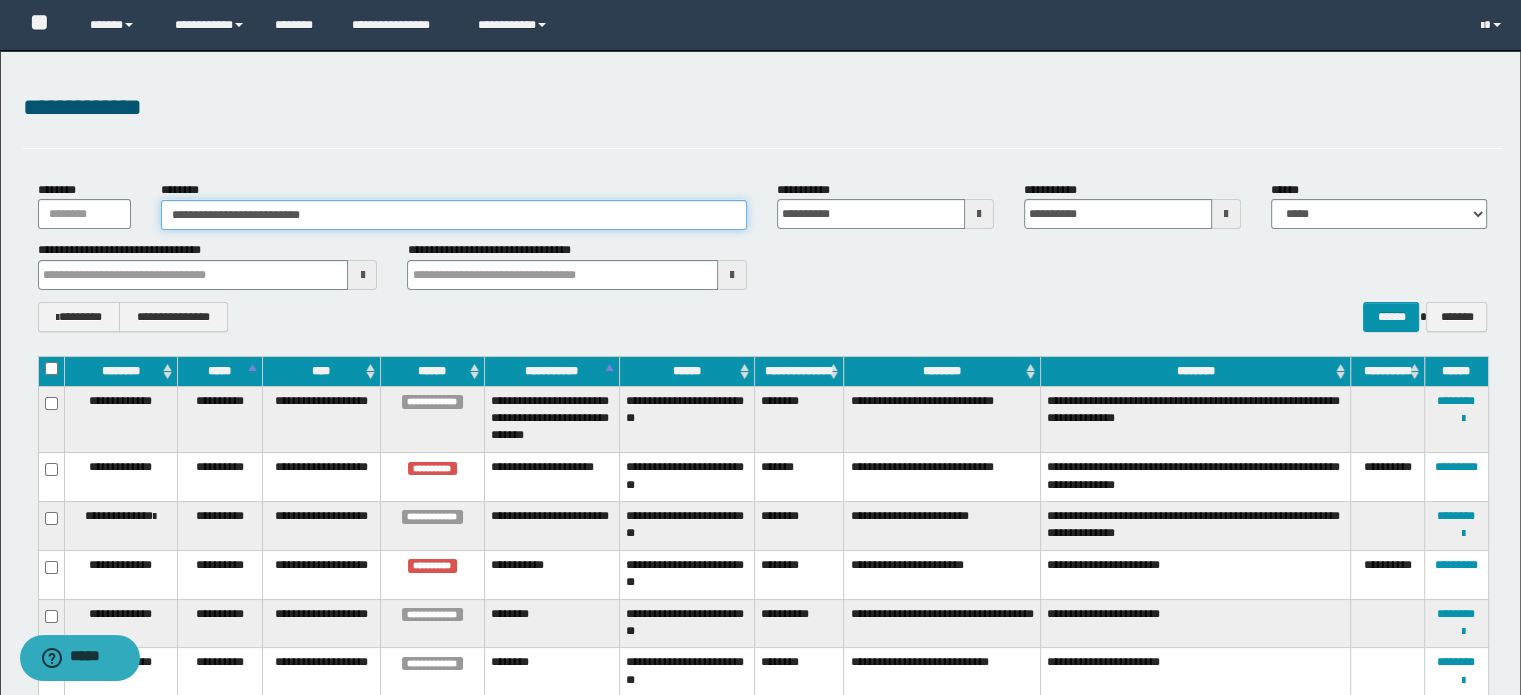 type on "**********" 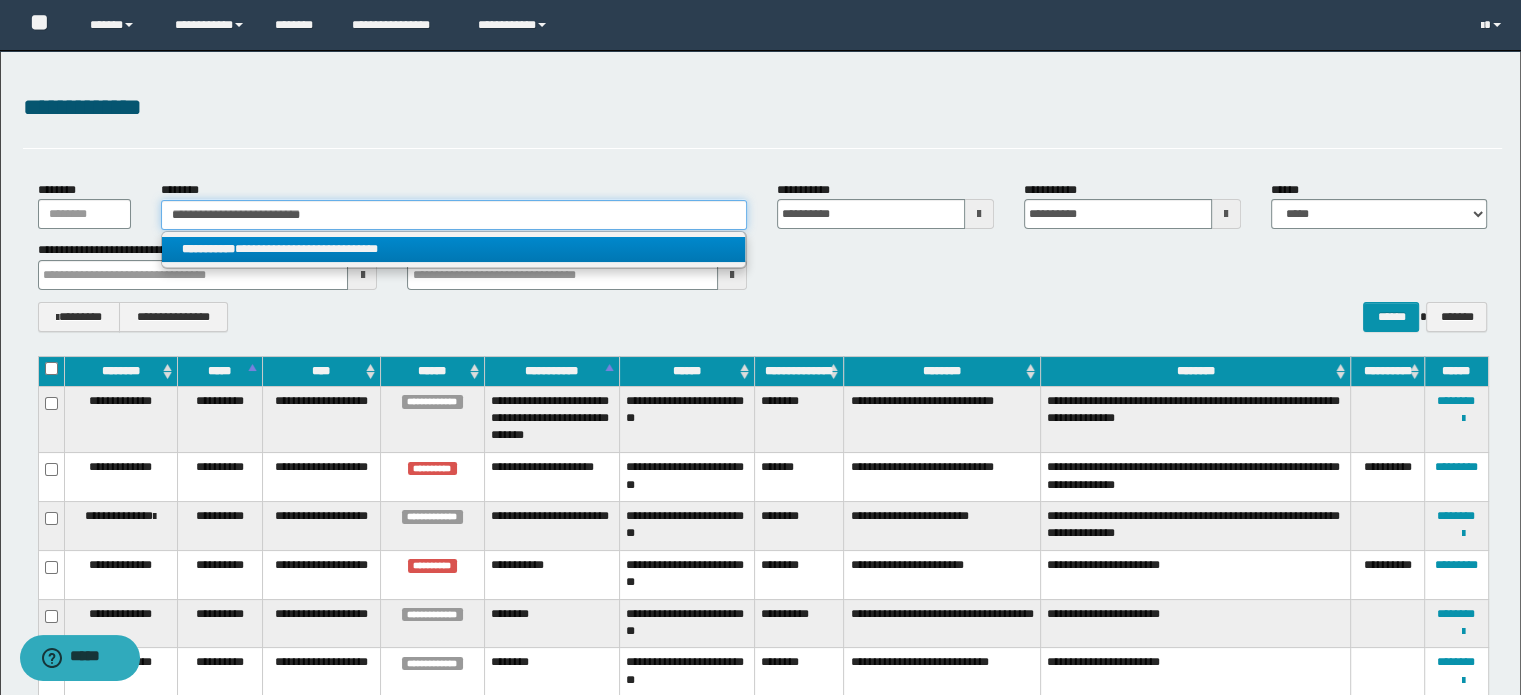 type on "**********" 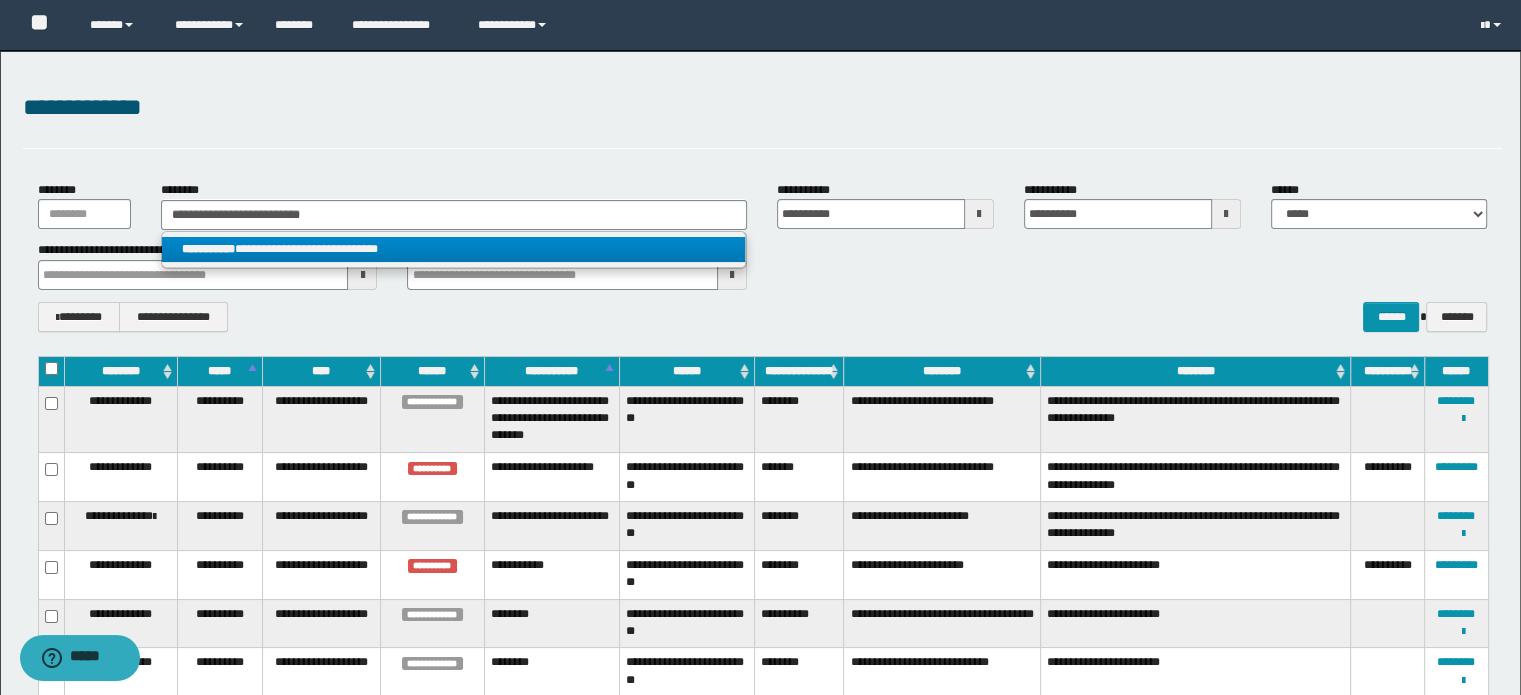 click on "**********" at bounding box center [454, 249] 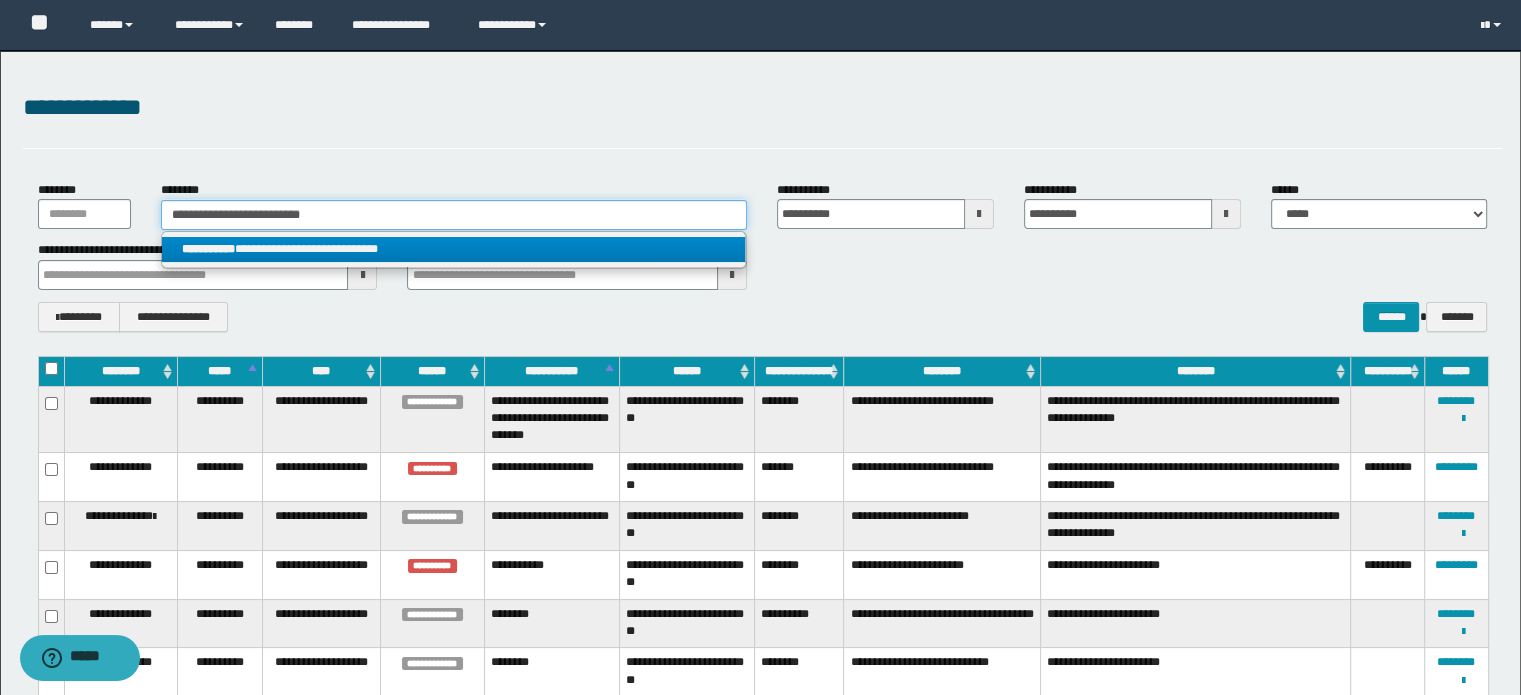type 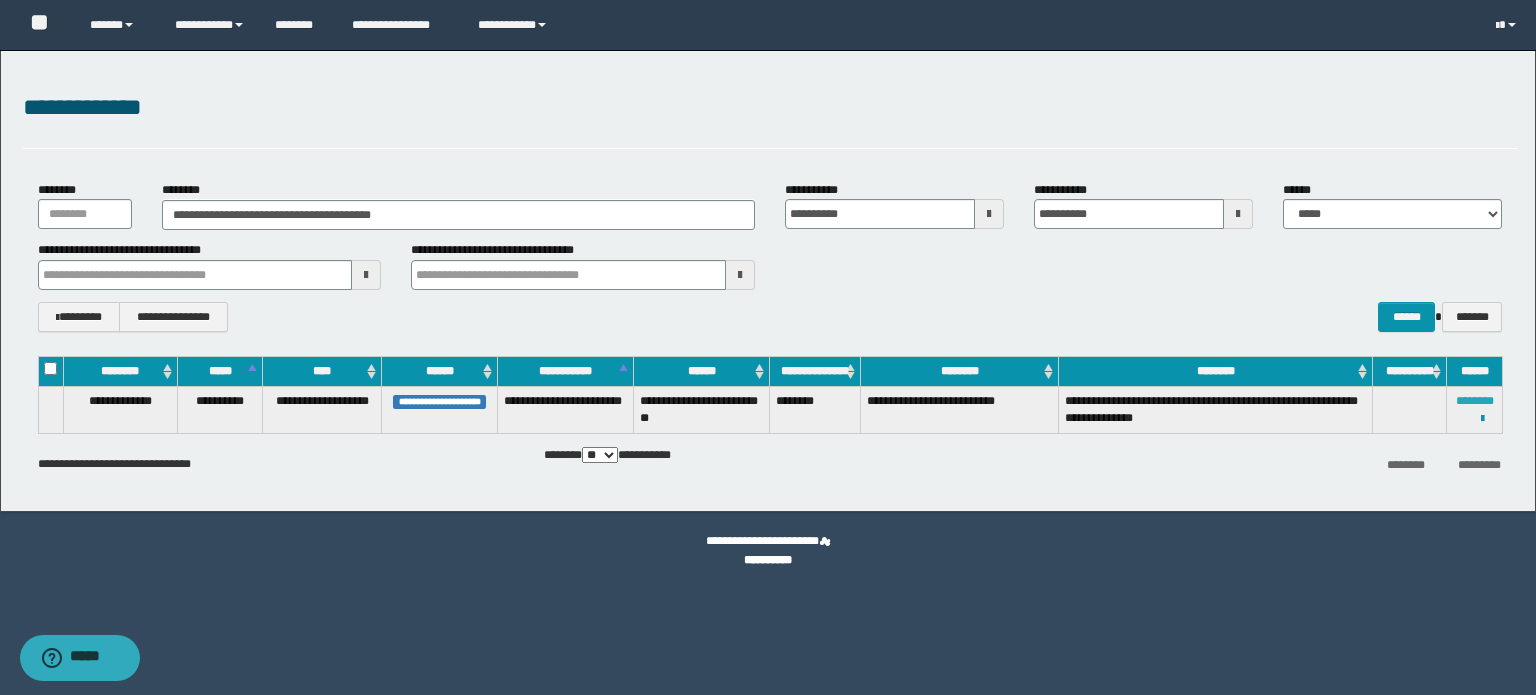 click on "********" at bounding box center [1475, 401] 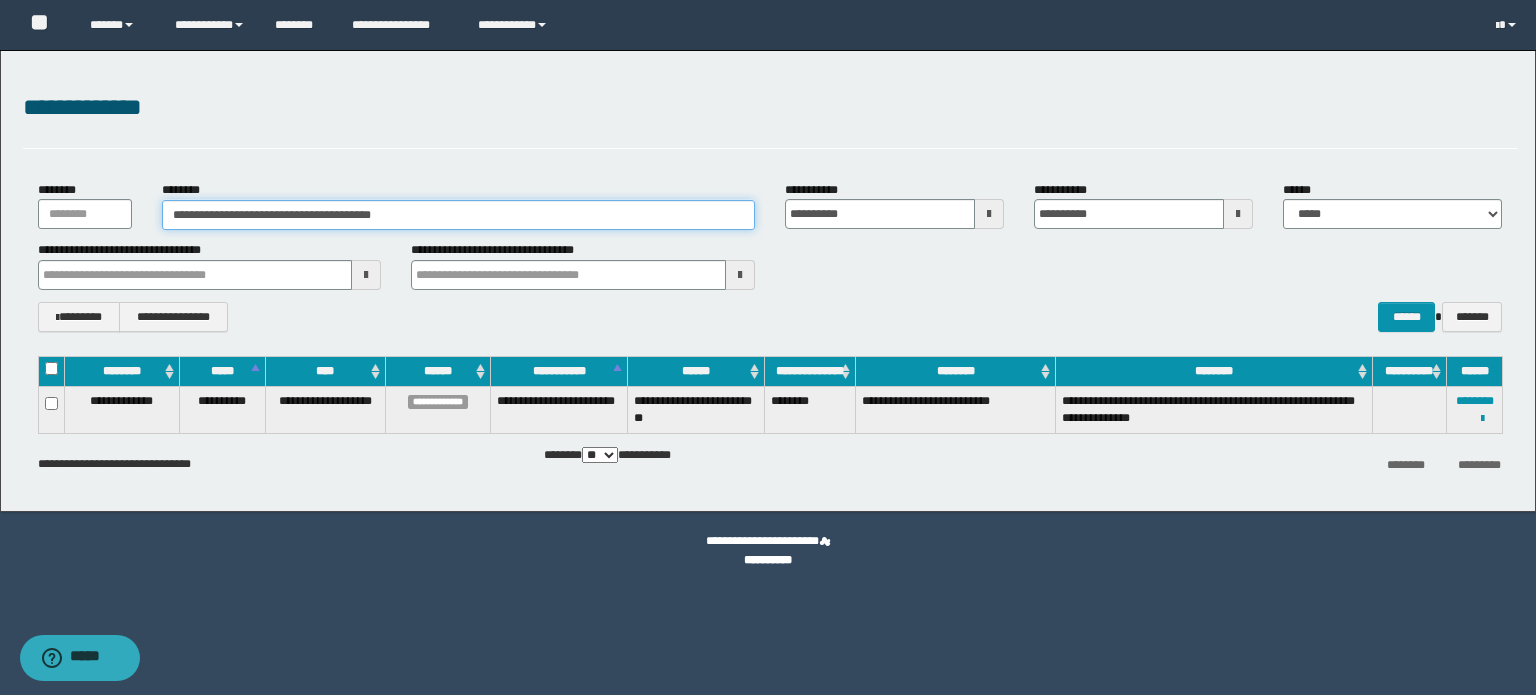 type on "*" 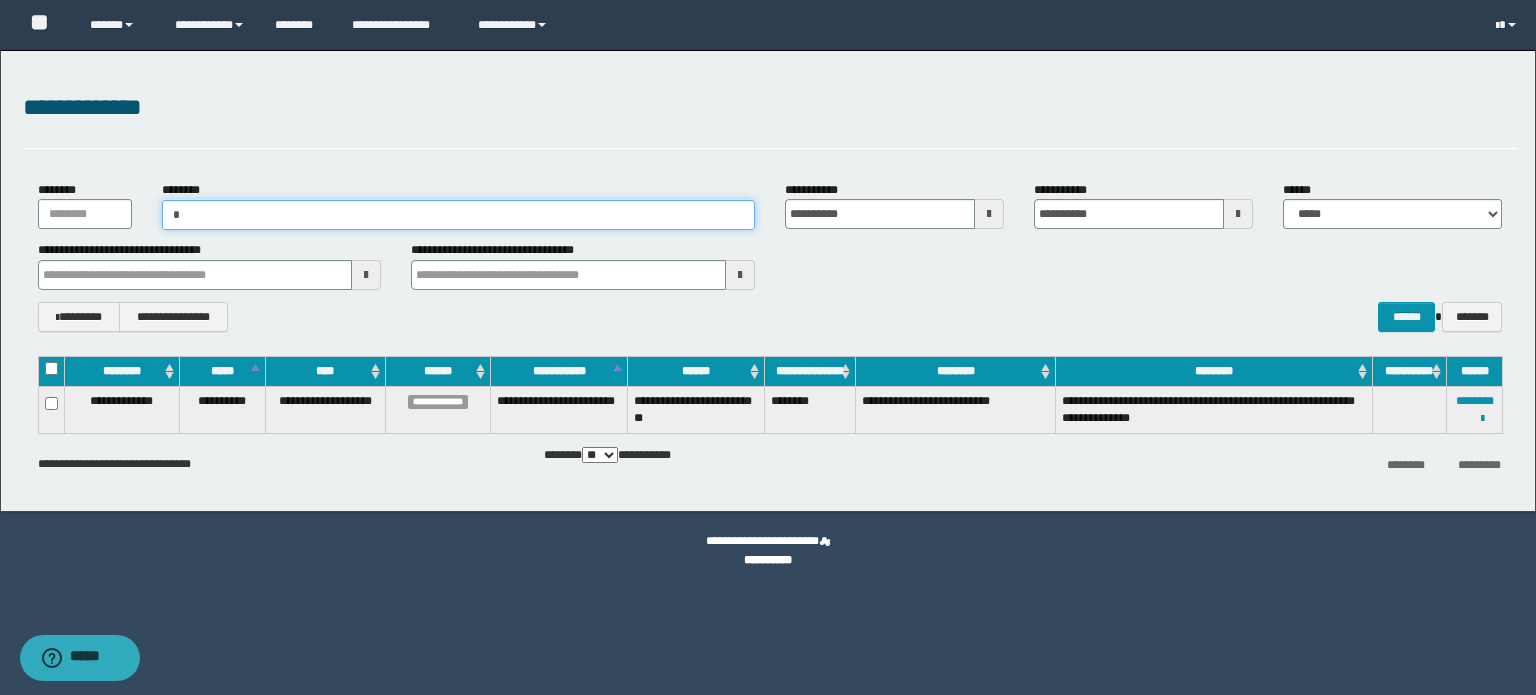 paste on "**********" 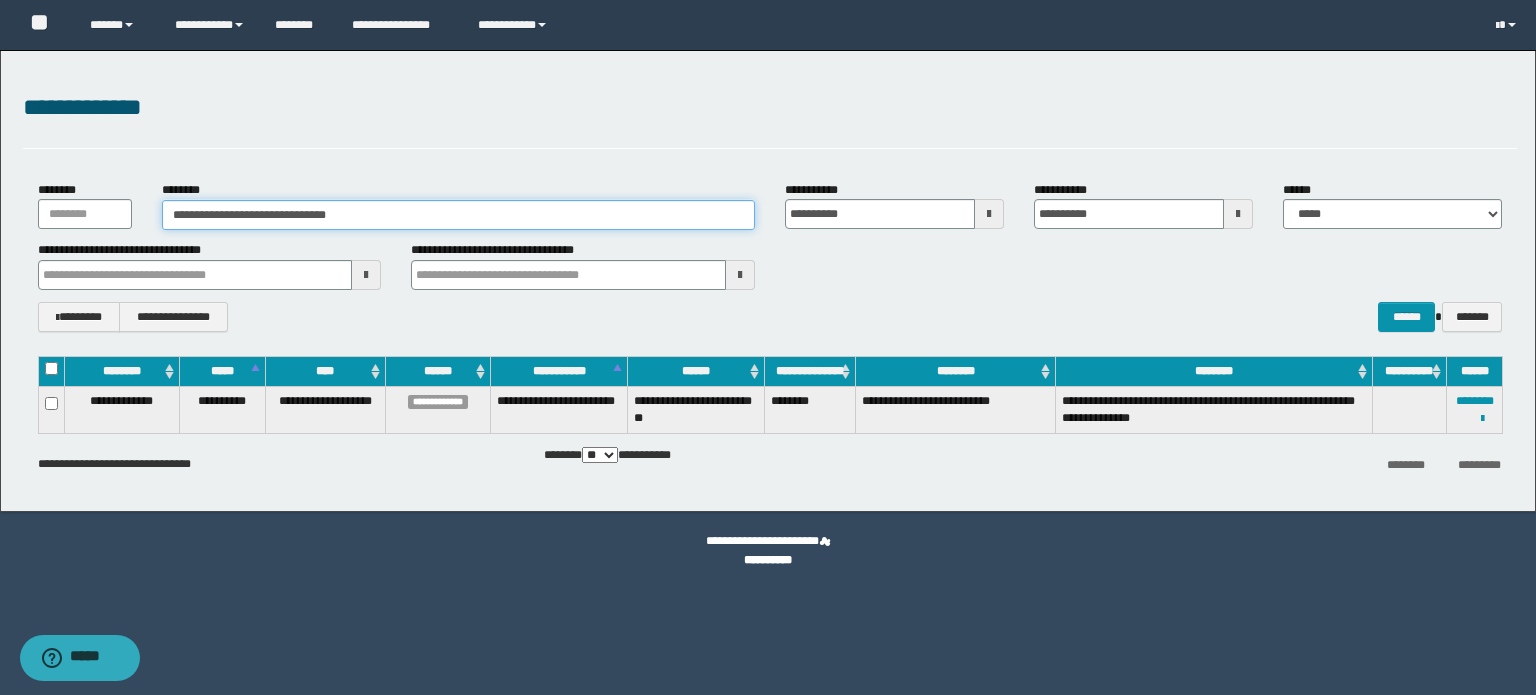 type on "**********" 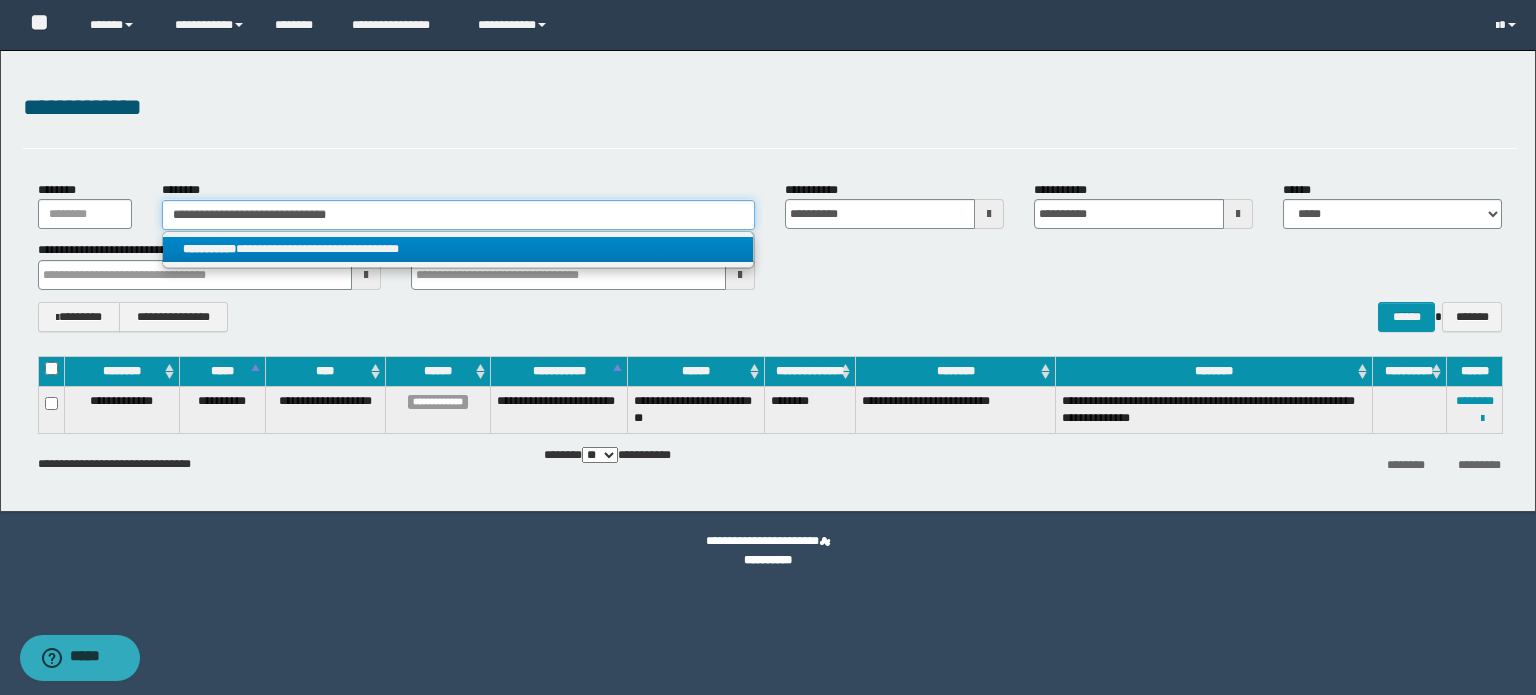 type on "**********" 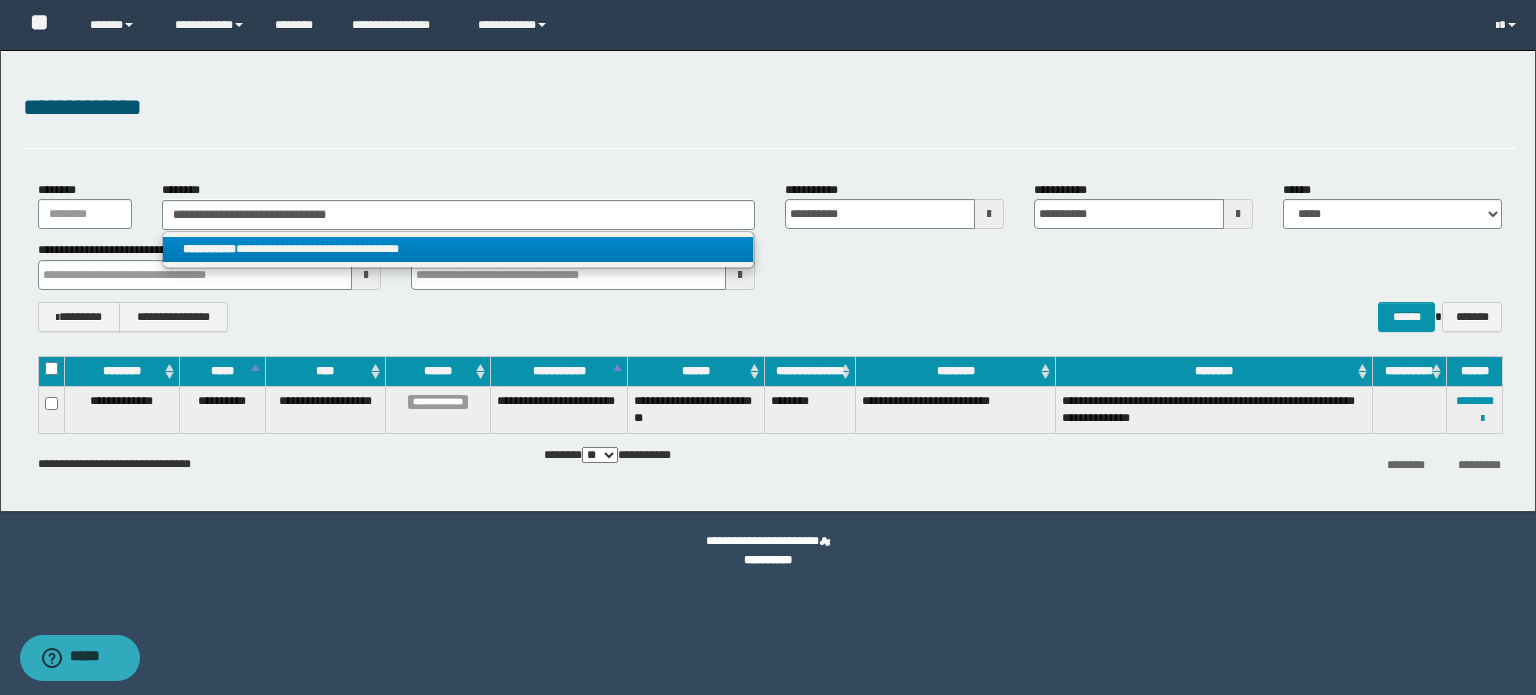 click on "**********" at bounding box center (458, 249) 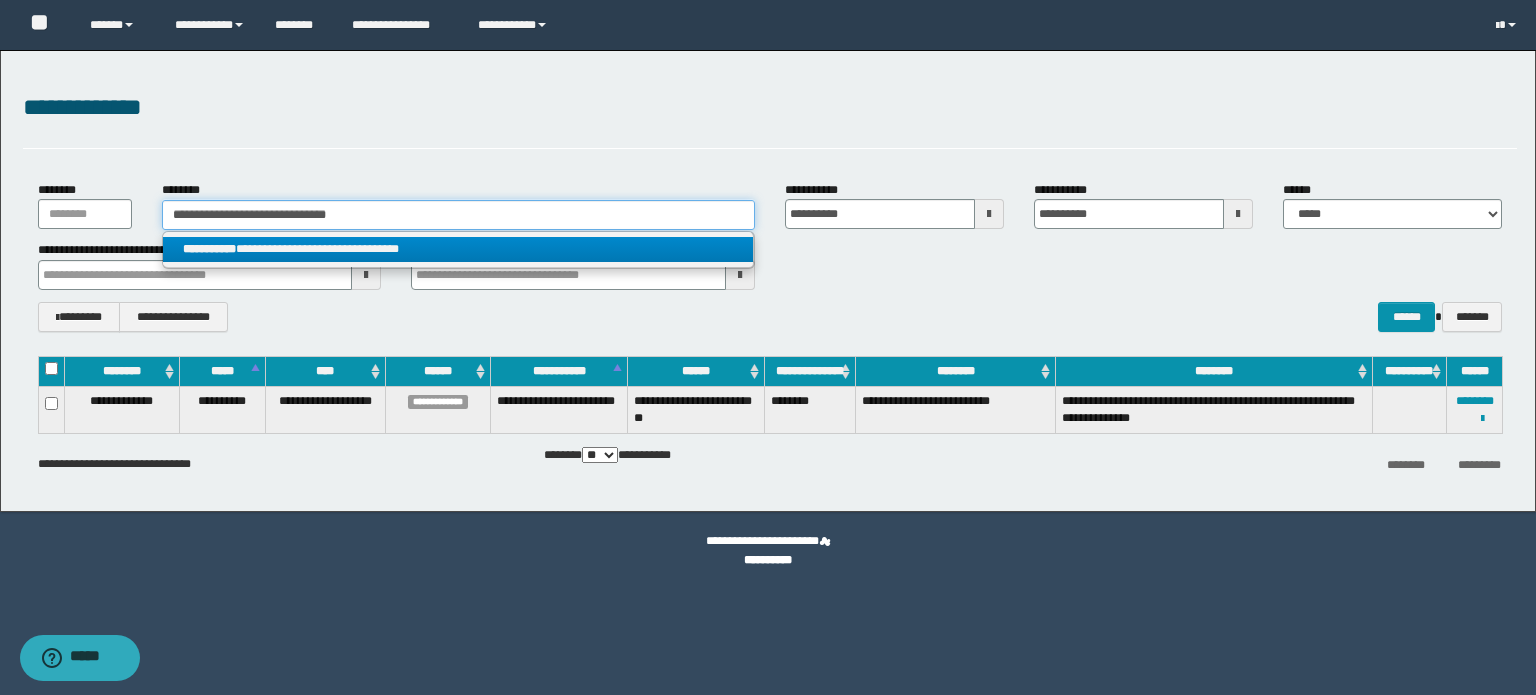 type 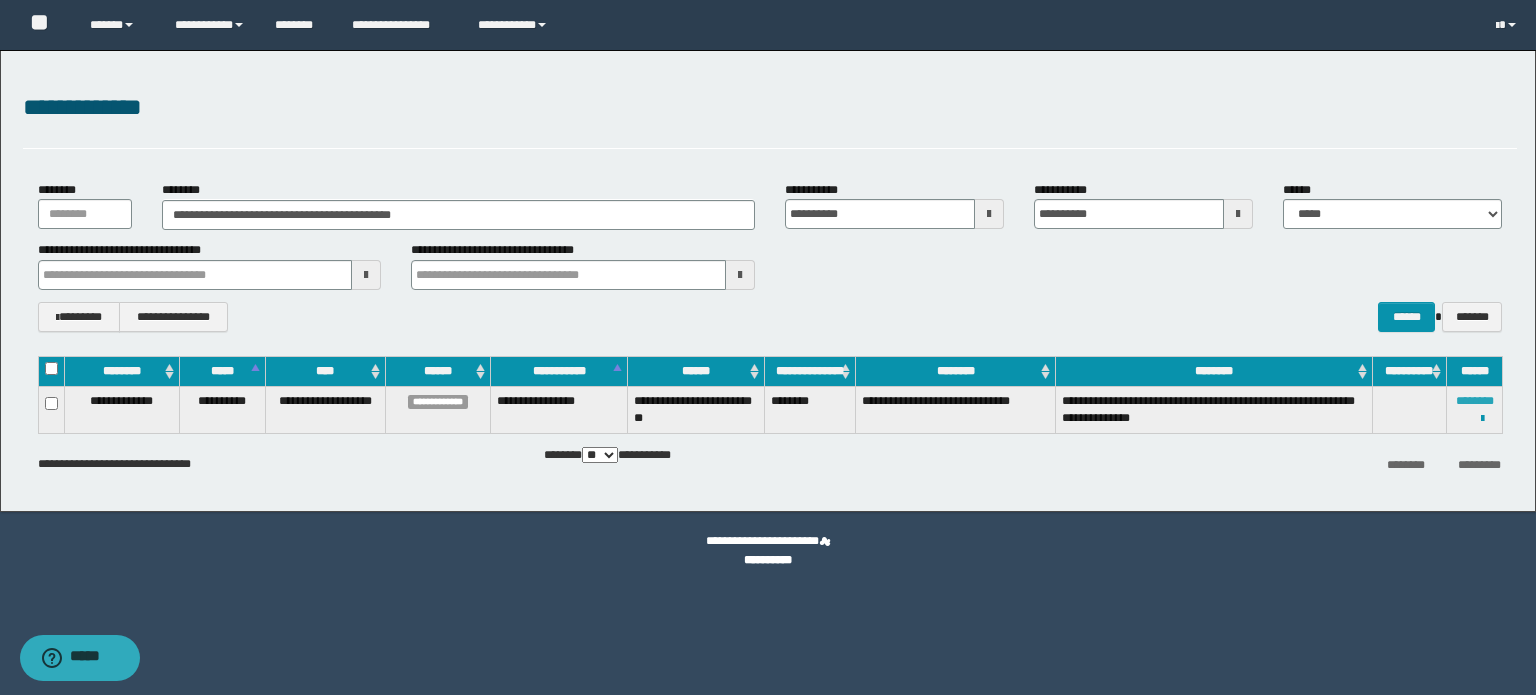 click on "********" at bounding box center [1475, 401] 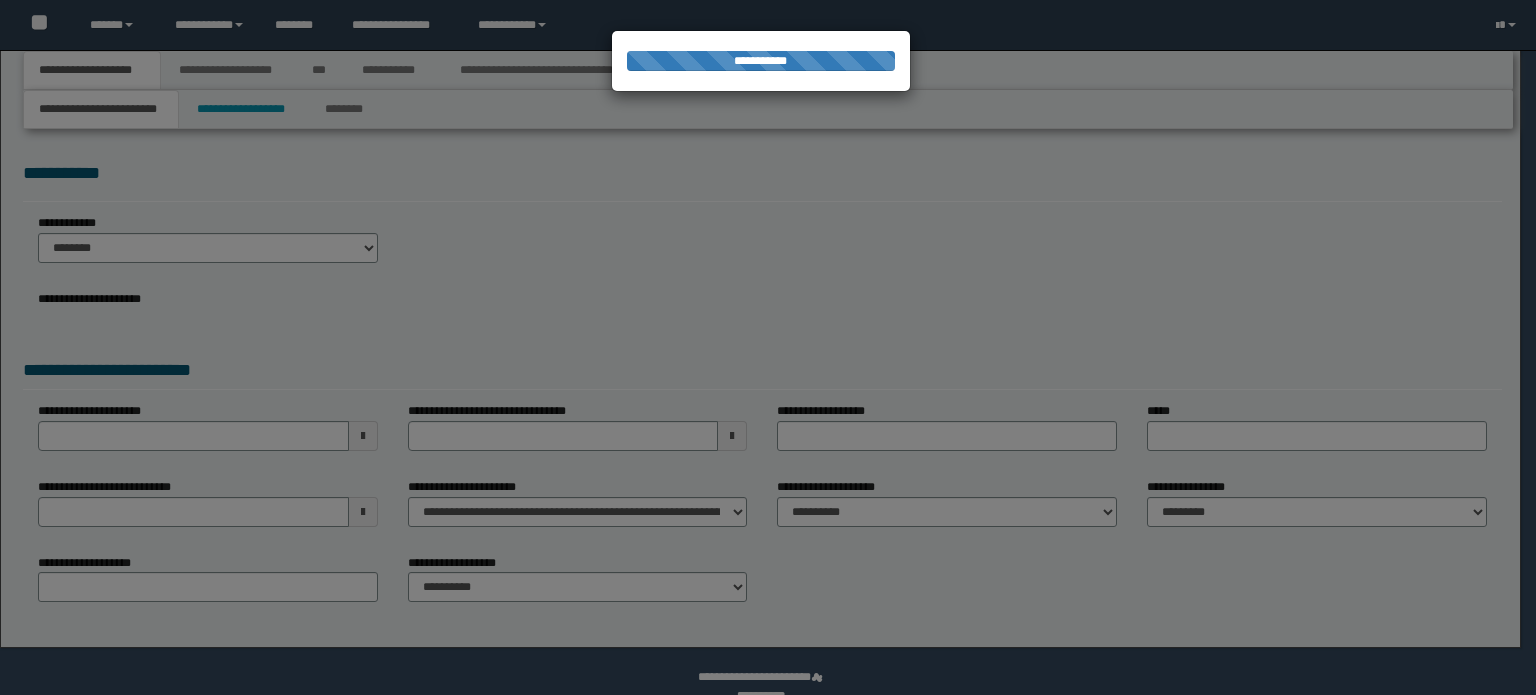scroll, scrollTop: 0, scrollLeft: 0, axis: both 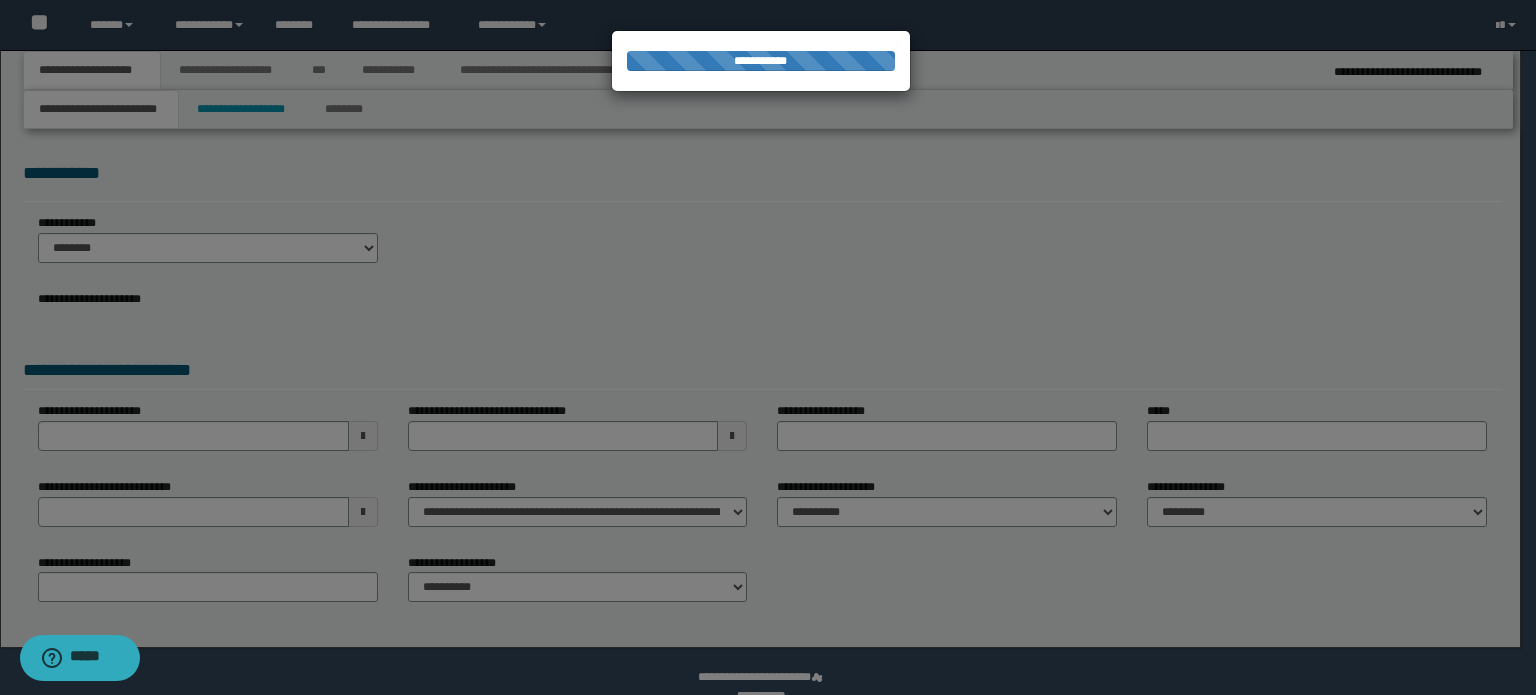 select on "*" 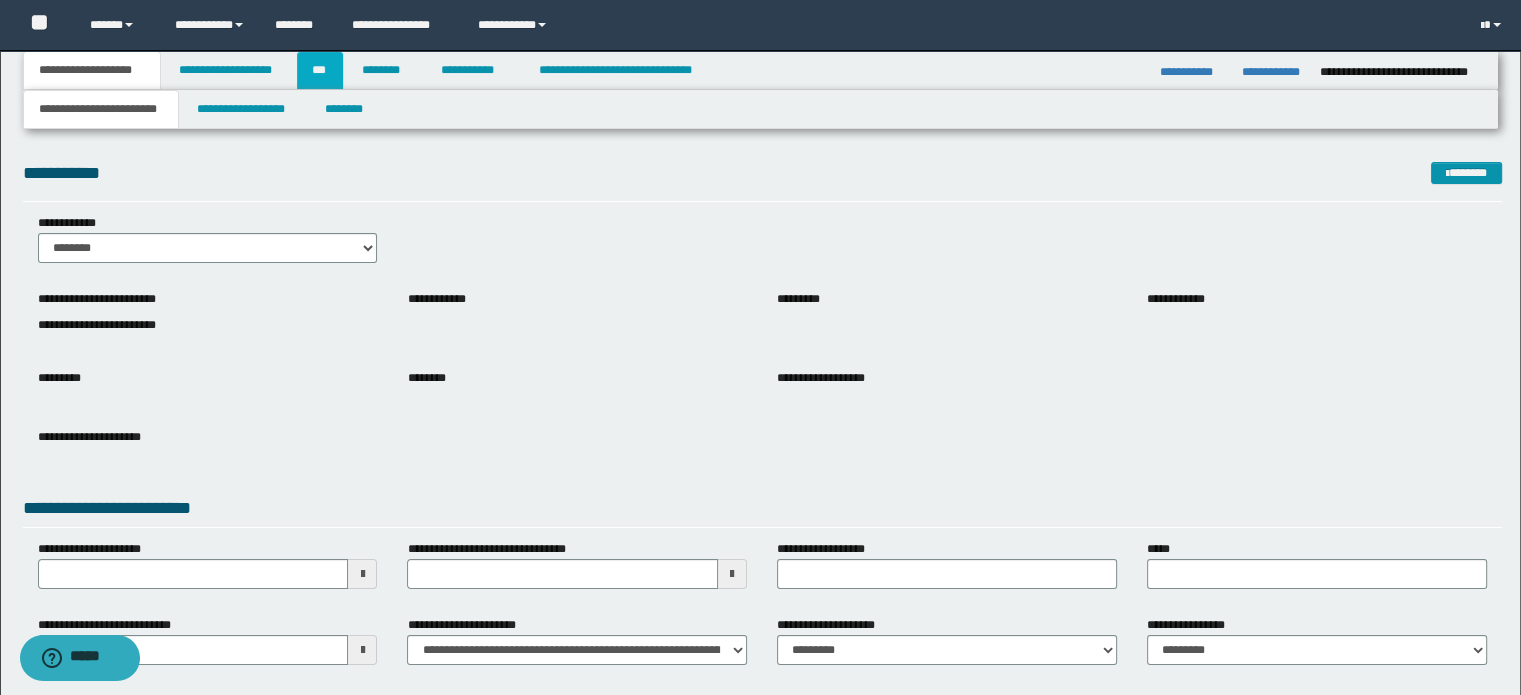 click on "***" at bounding box center (320, 70) 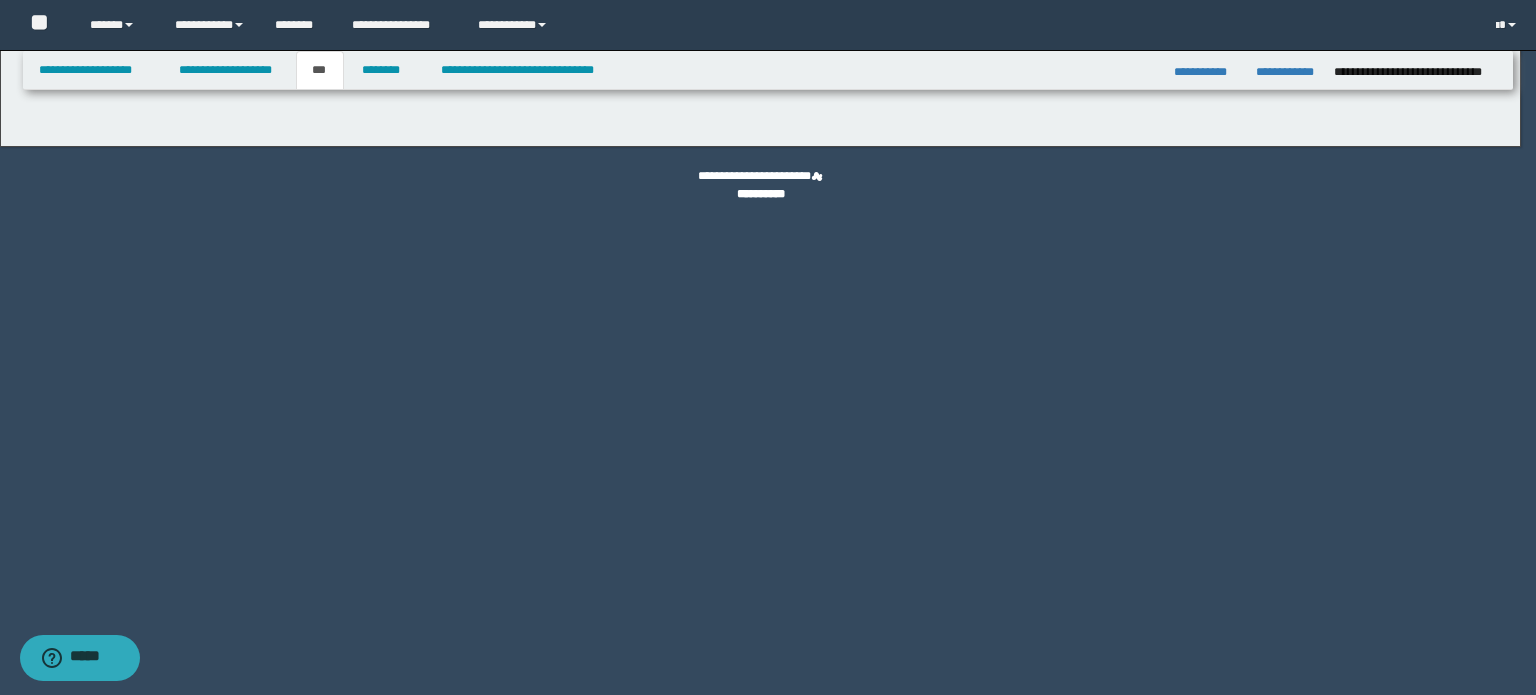select on "***" 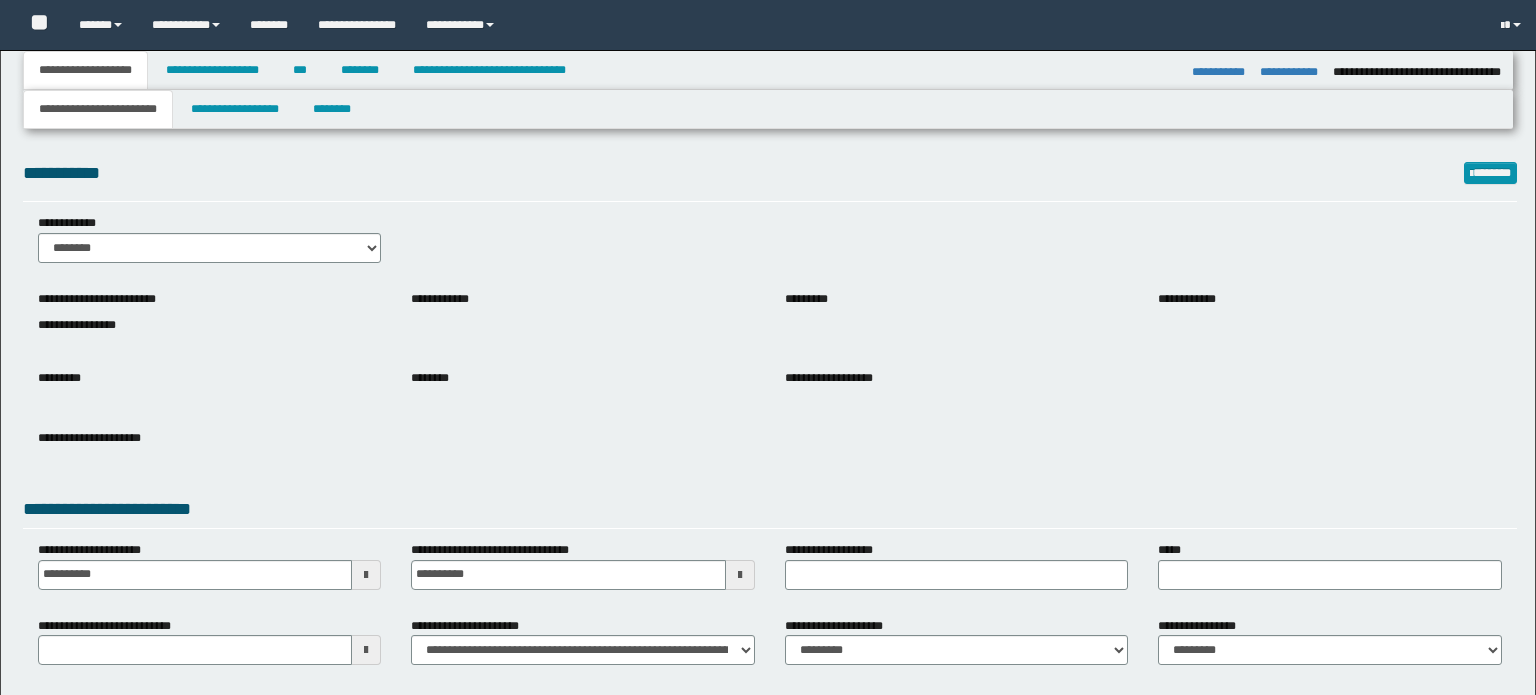 select on "*" 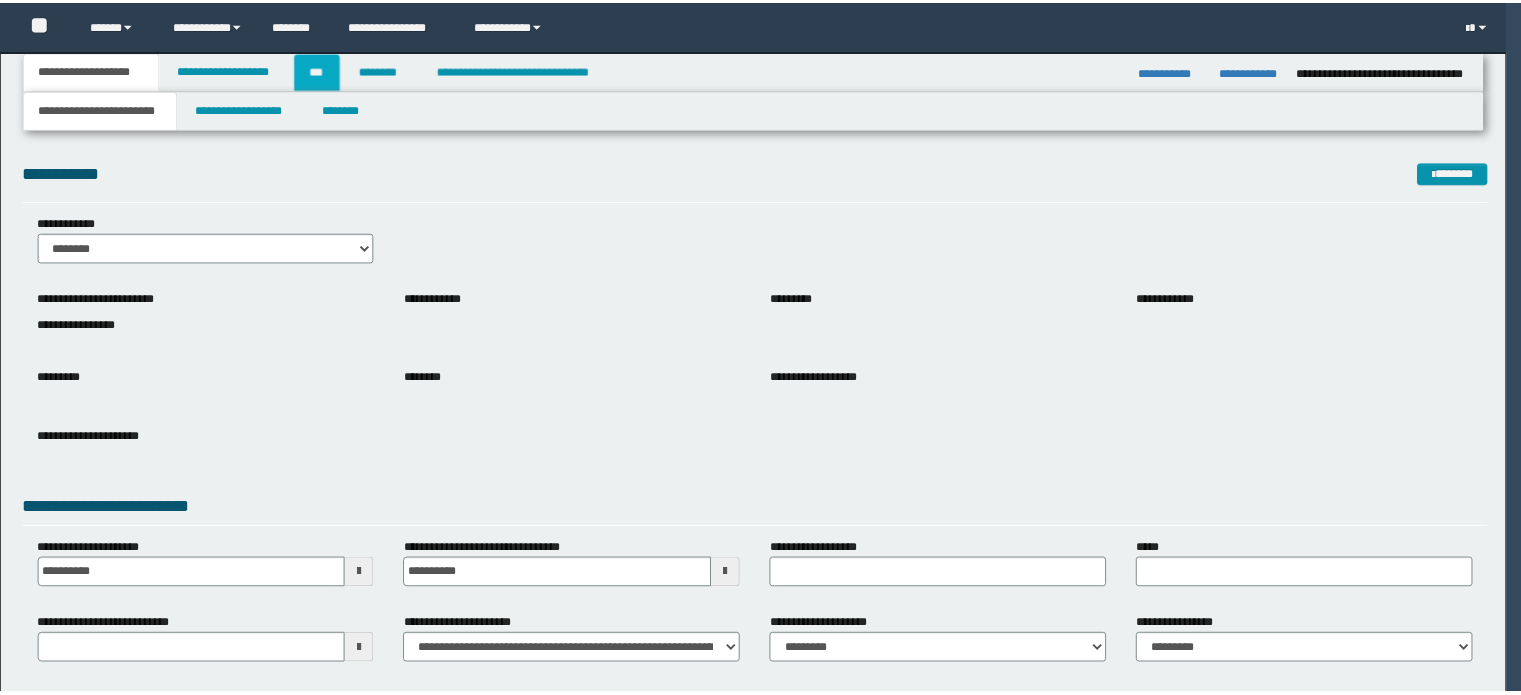 scroll, scrollTop: 0, scrollLeft: 0, axis: both 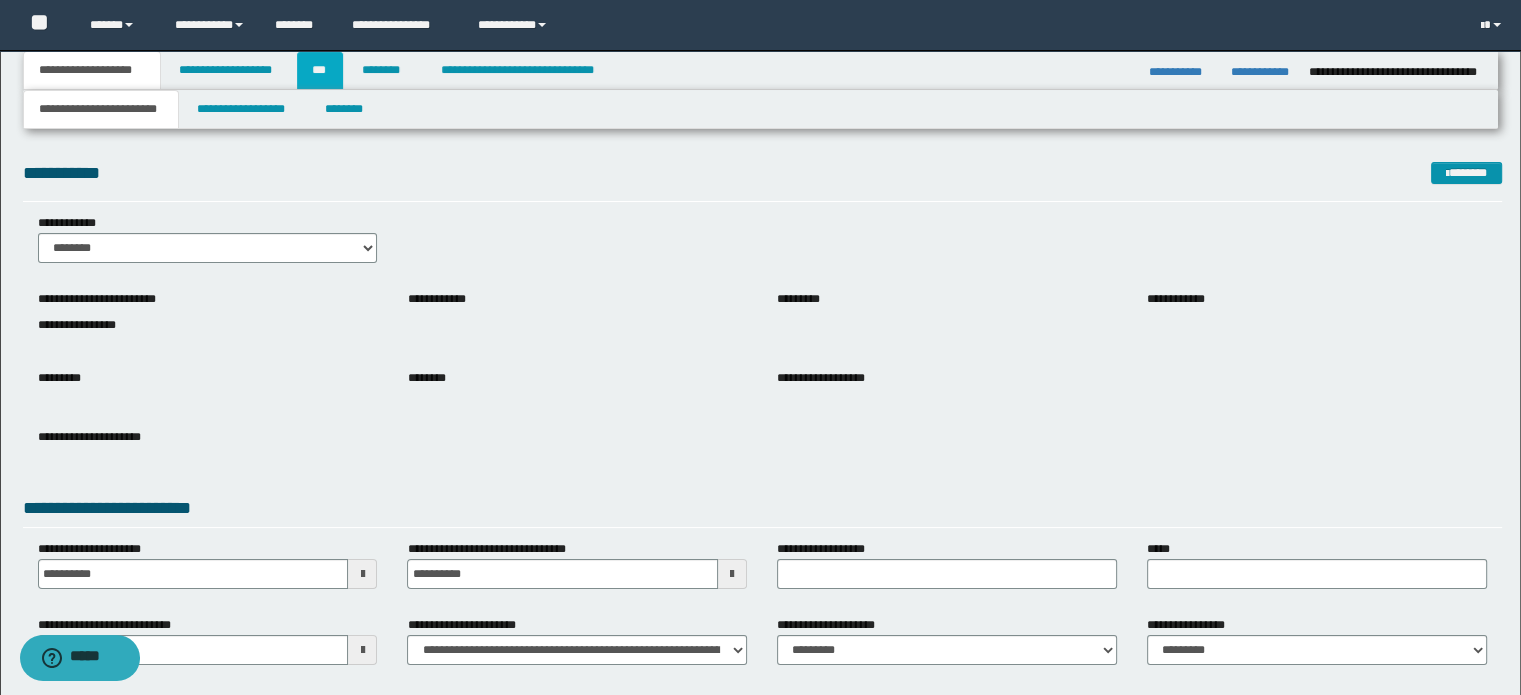 click on "***" at bounding box center [320, 70] 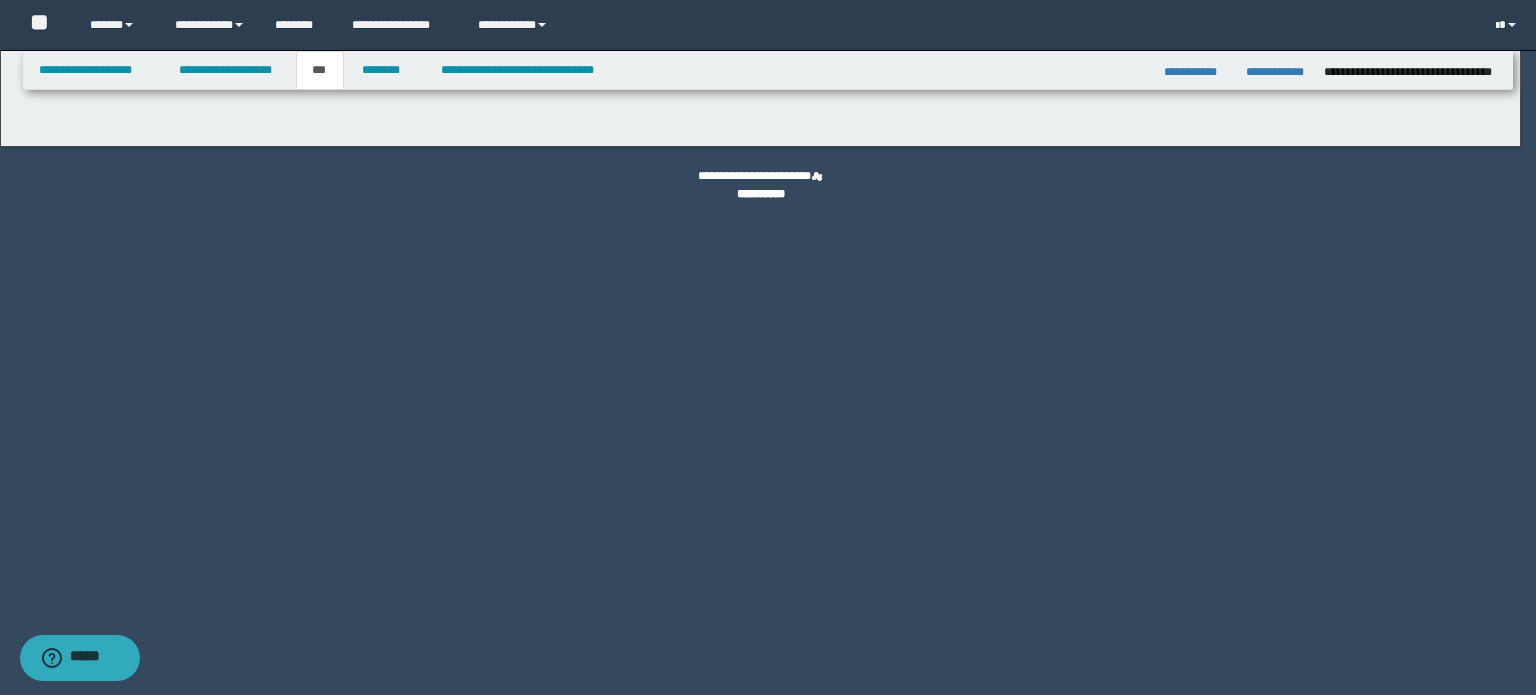 select on "***" 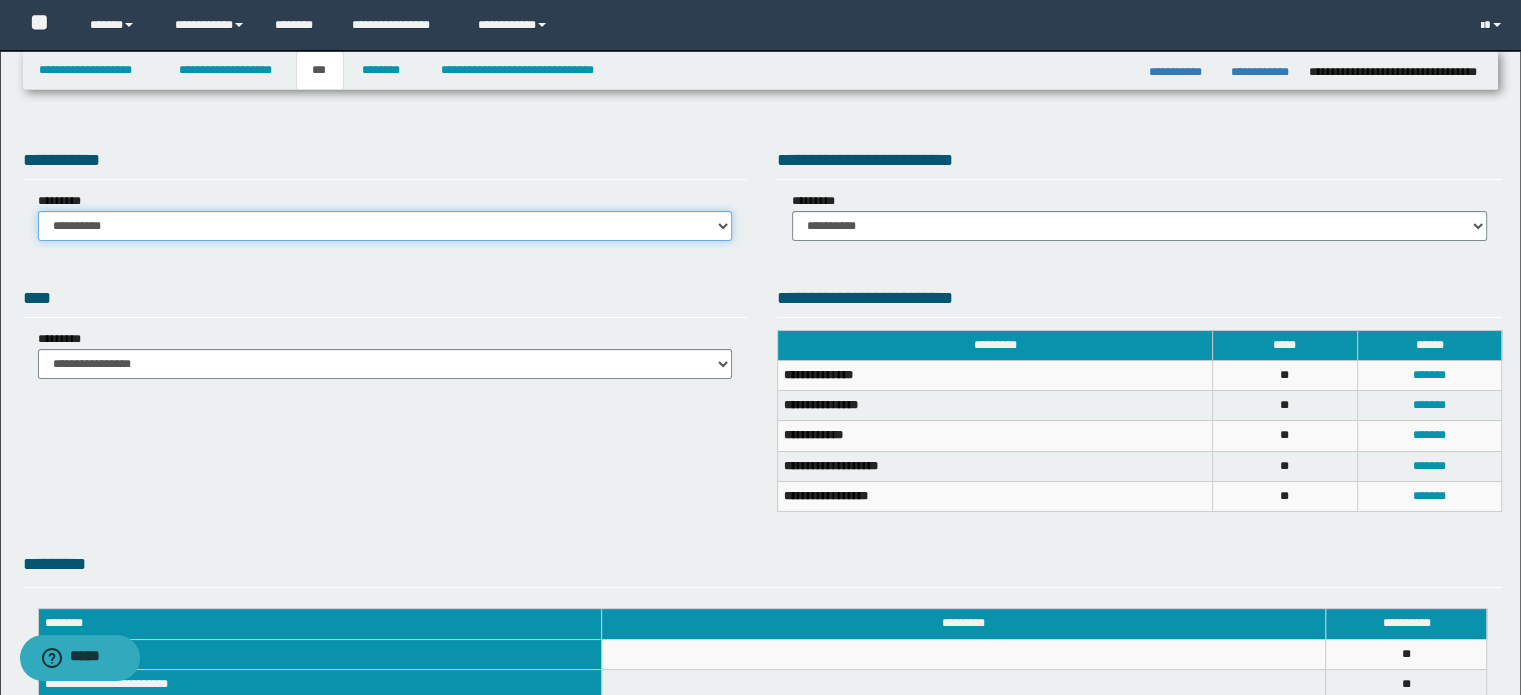 click on "**********" at bounding box center (385, 226) 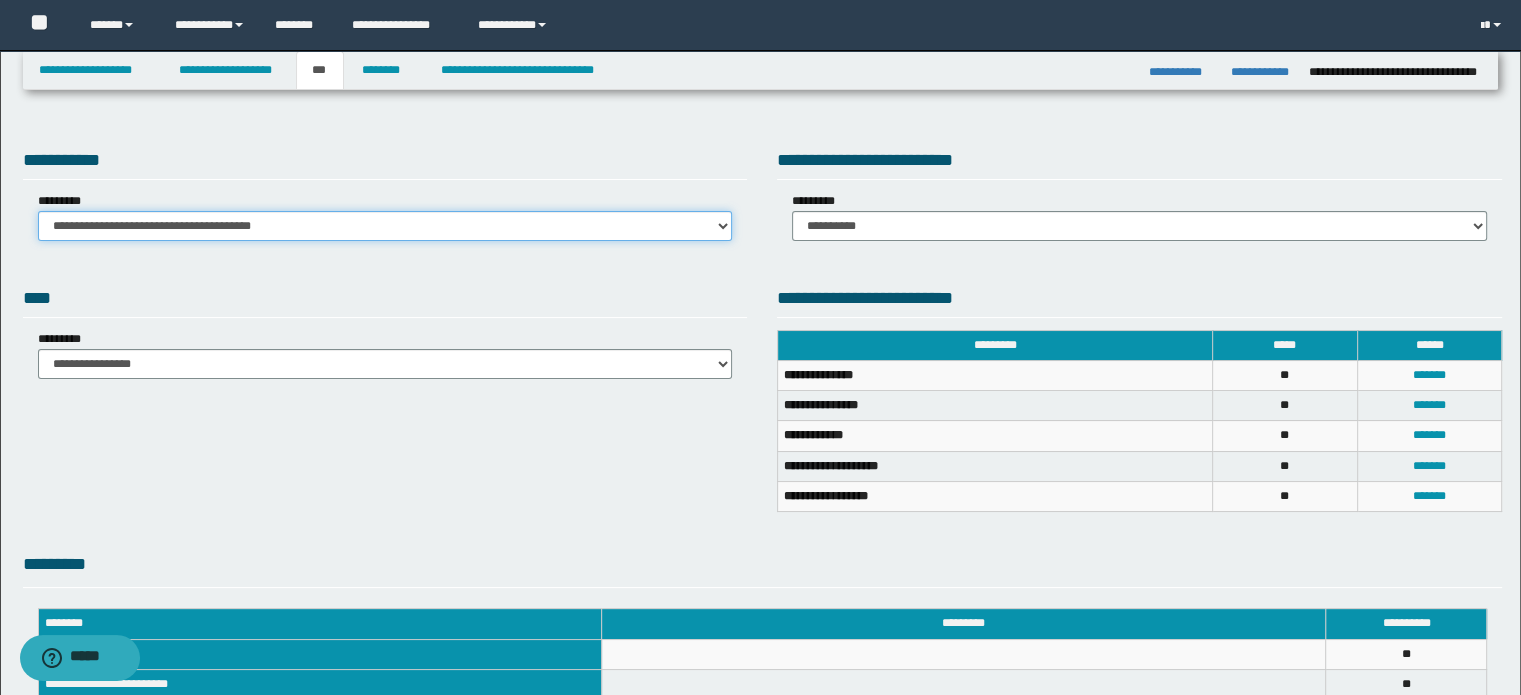 click on "**********" at bounding box center [385, 226] 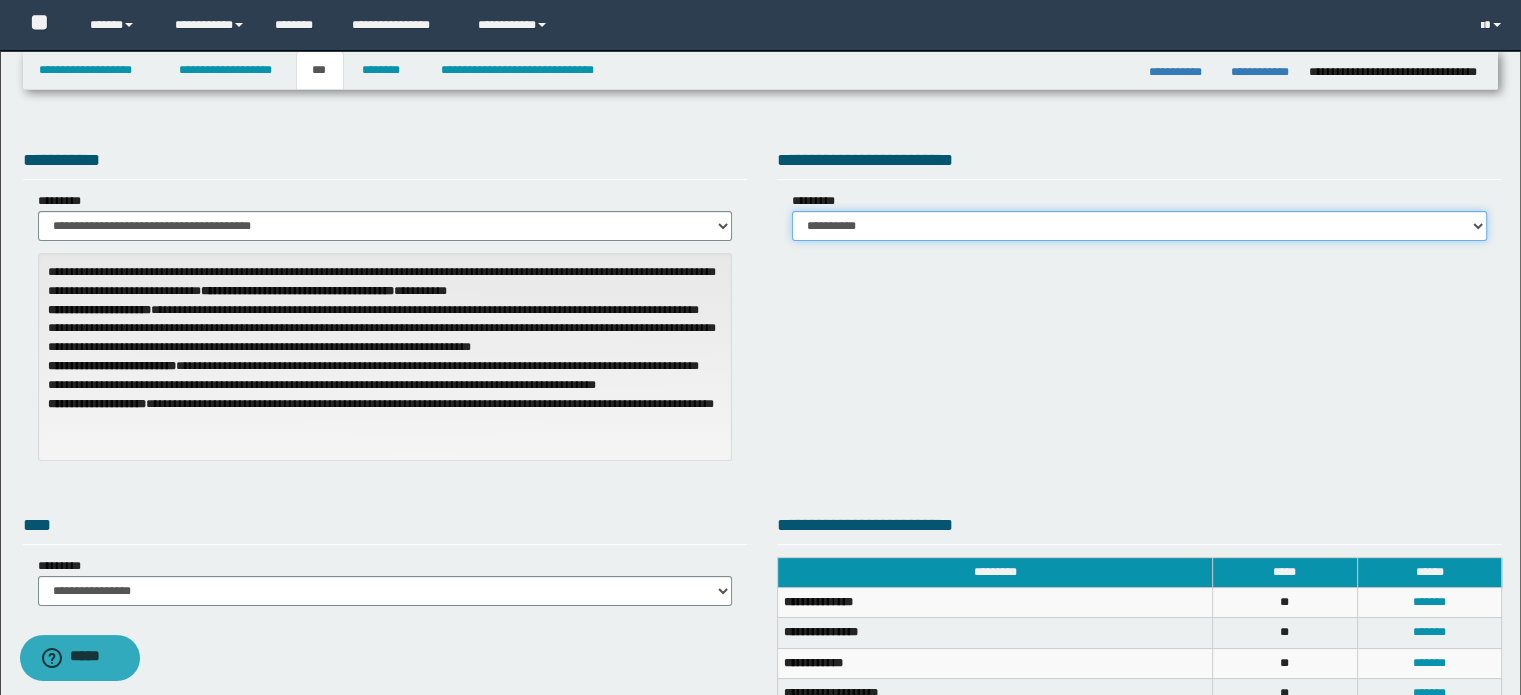 drag, startPoint x: 1035, startPoint y: 220, endPoint x: 1035, endPoint y: 231, distance: 11 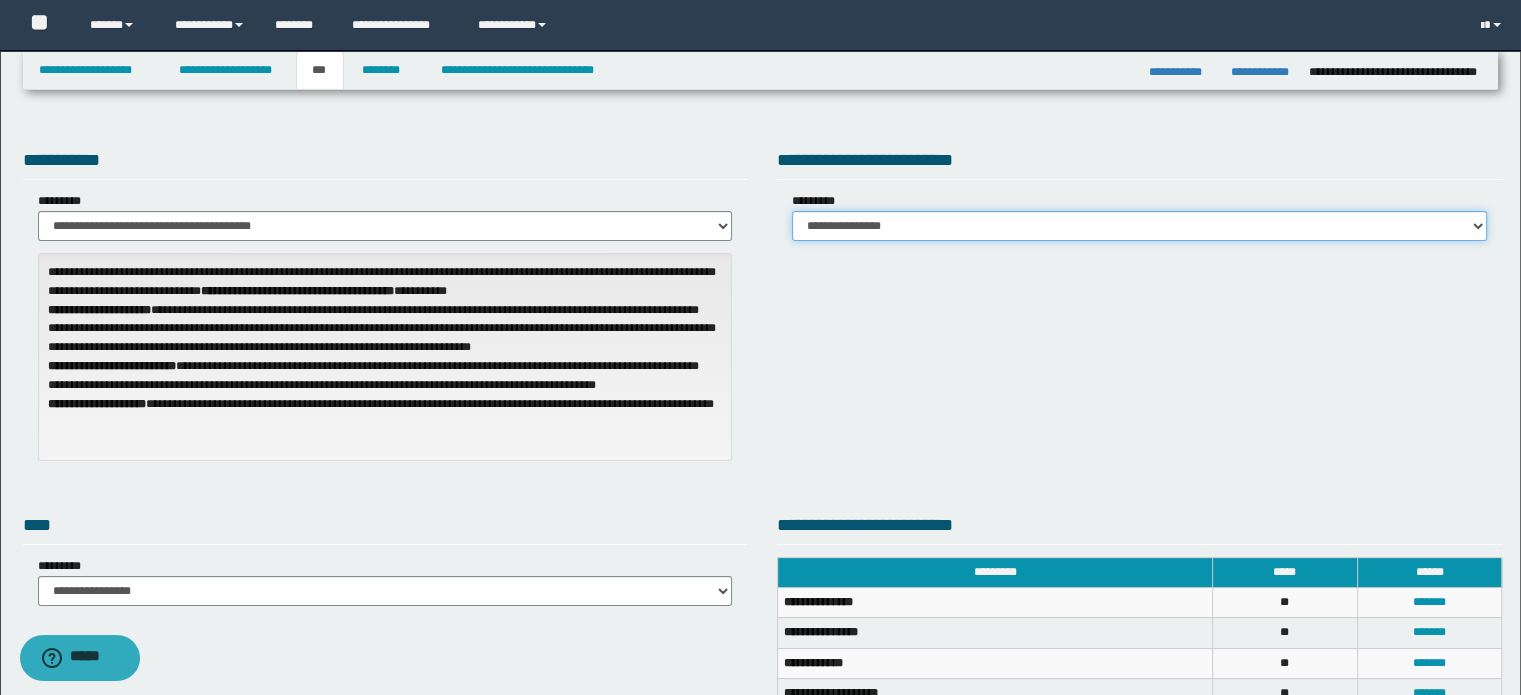 click on "**********" at bounding box center [1139, 226] 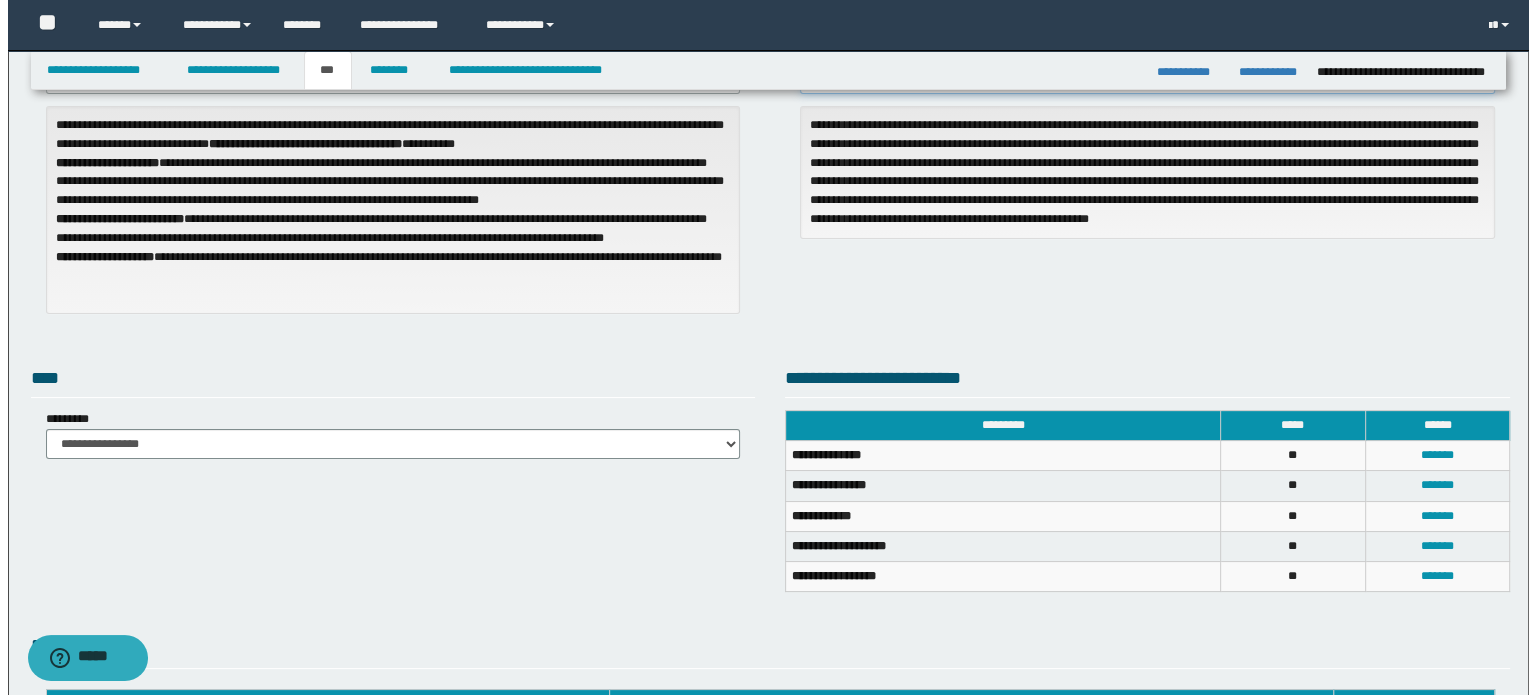 scroll, scrollTop: 300, scrollLeft: 0, axis: vertical 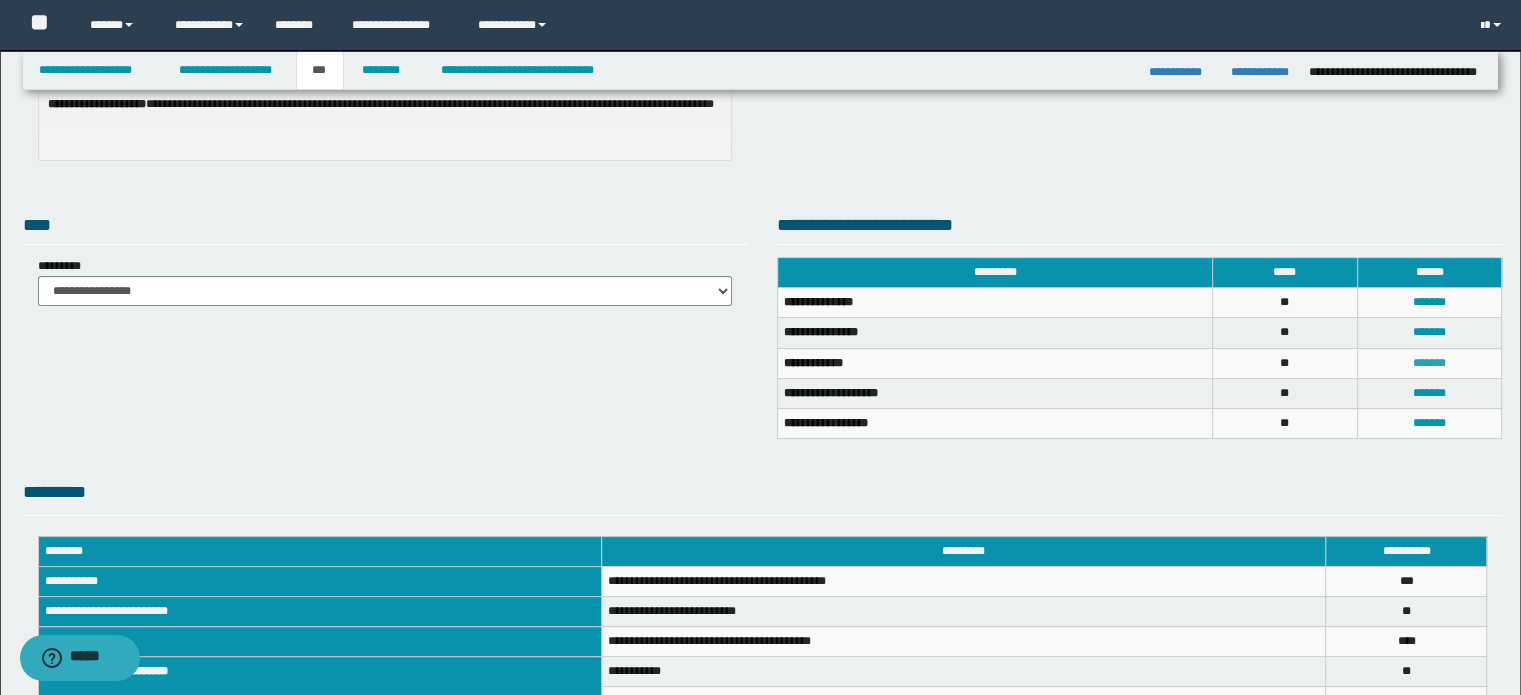 click on "*******" at bounding box center (1429, 363) 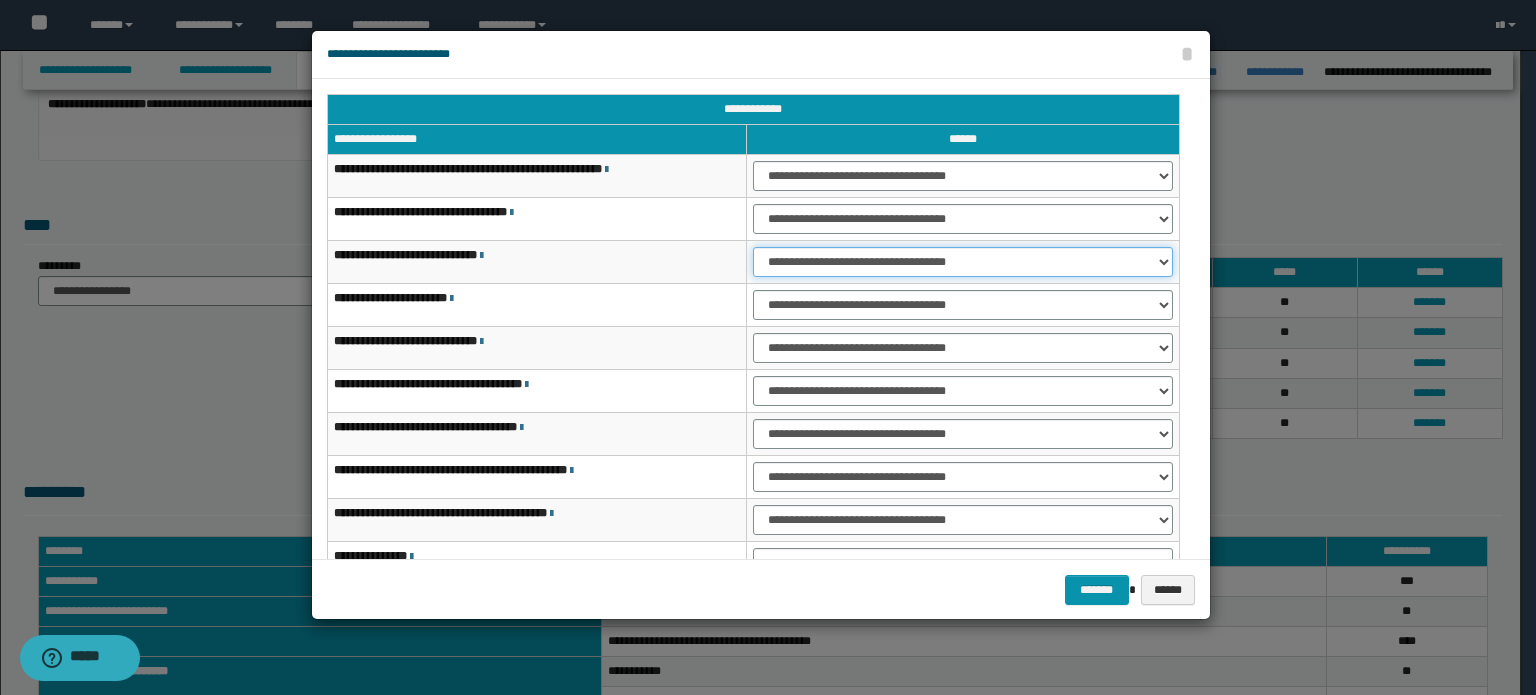 click on "**********" at bounding box center (963, 262) 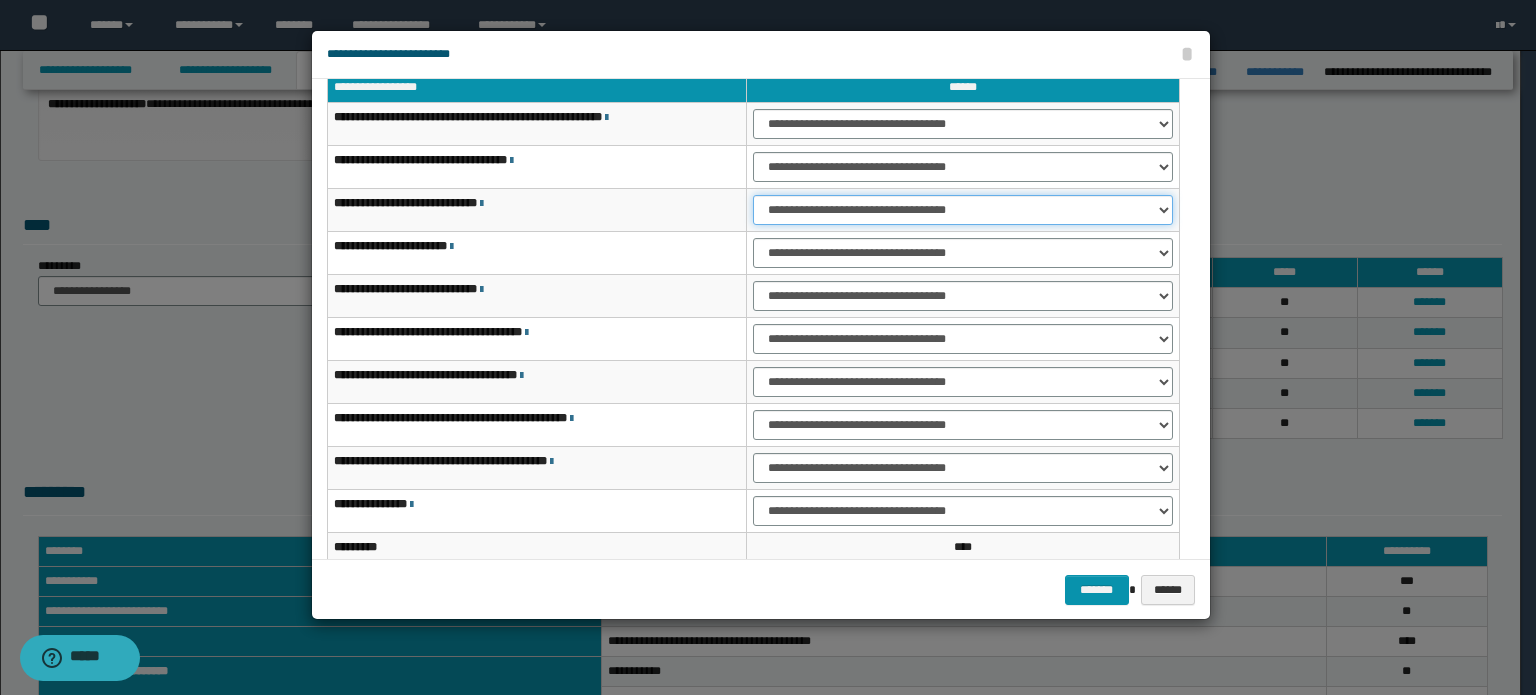 scroll, scrollTop: 118, scrollLeft: 0, axis: vertical 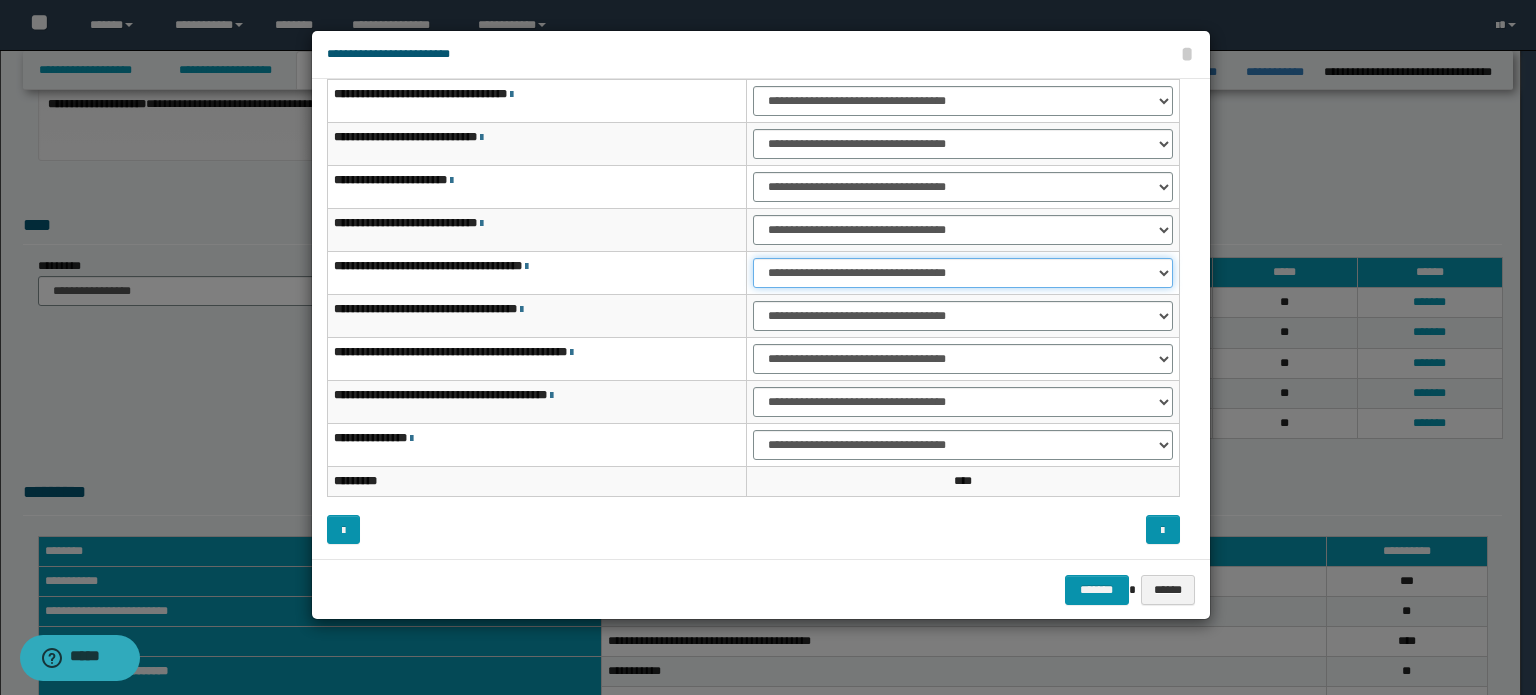 click on "**********" at bounding box center [963, 273] 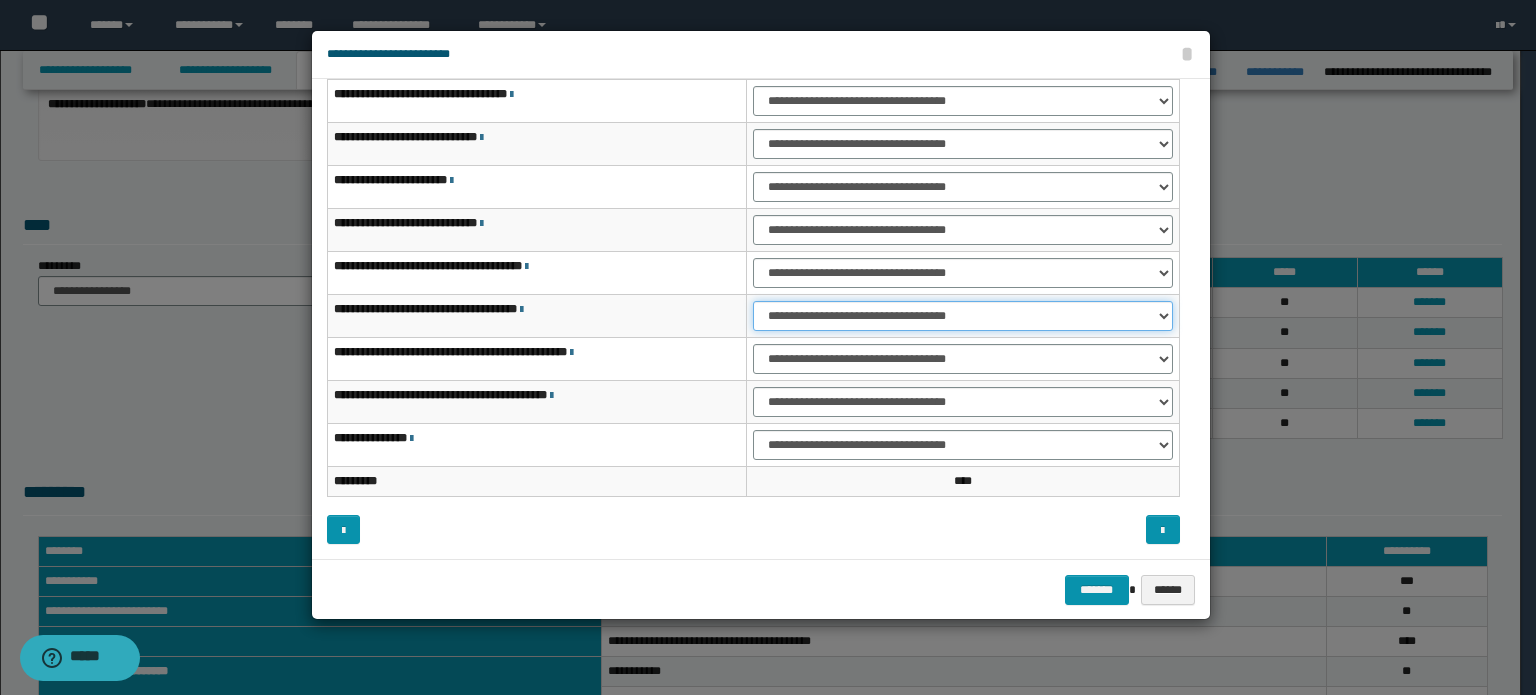 click on "**********" at bounding box center (963, 316) 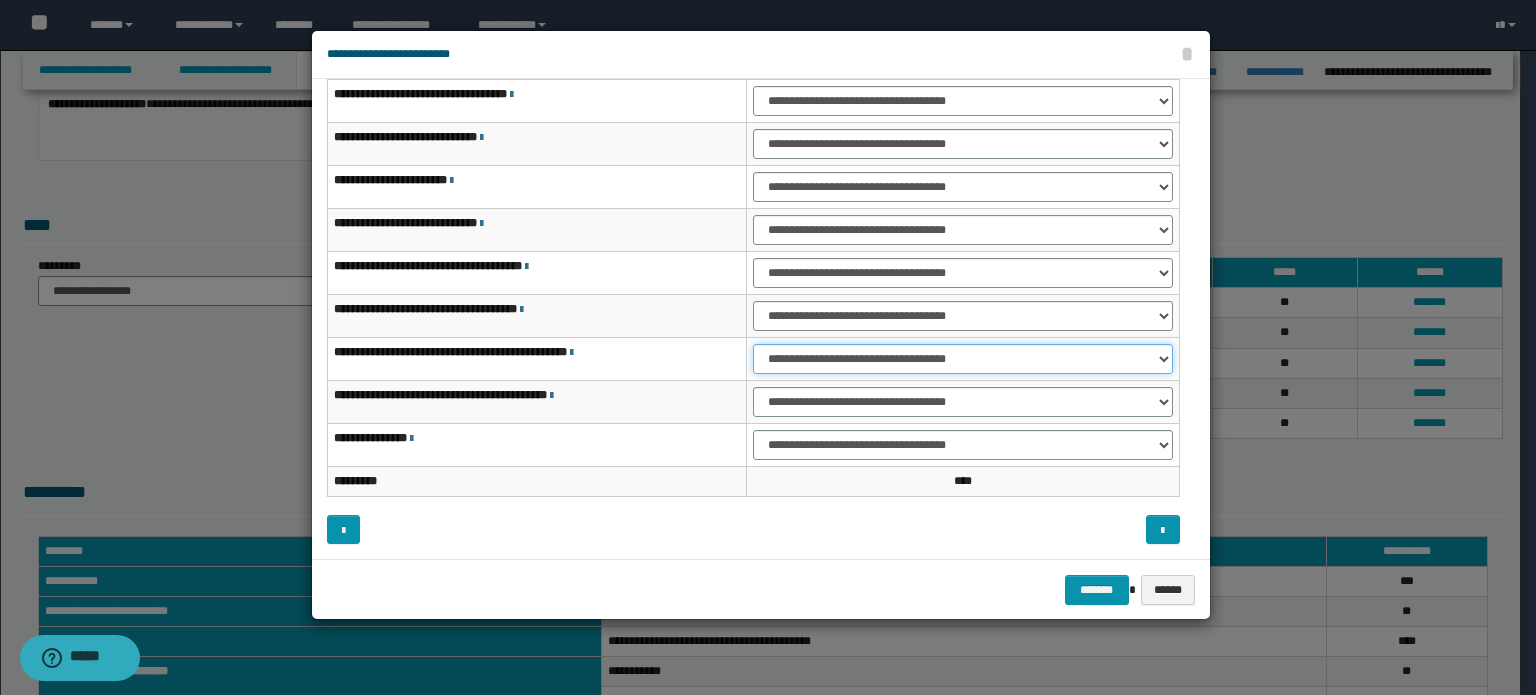 click on "**********" at bounding box center (963, 359) 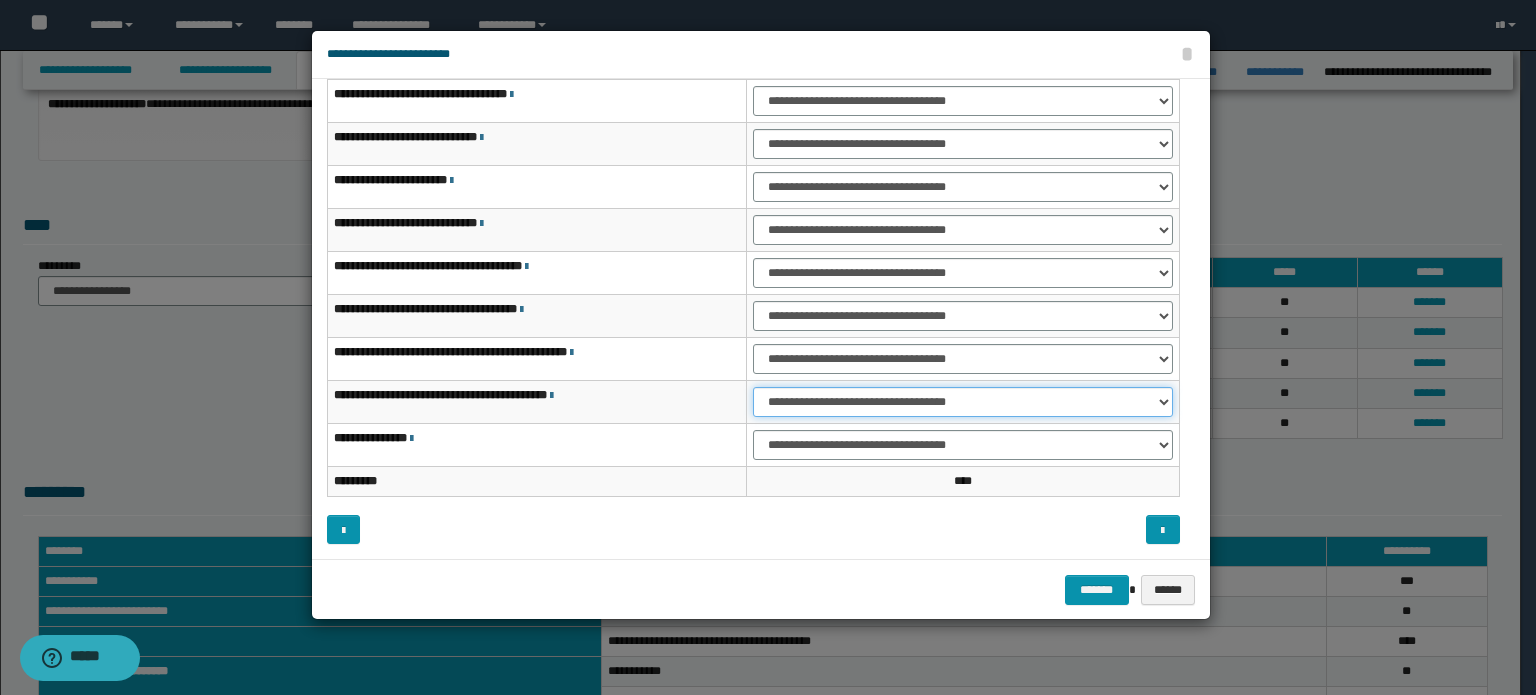 drag, startPoint x: 1007, startPoint y: 387, endPoint x: 1001, endPoint y: 401, distance: 15.231546 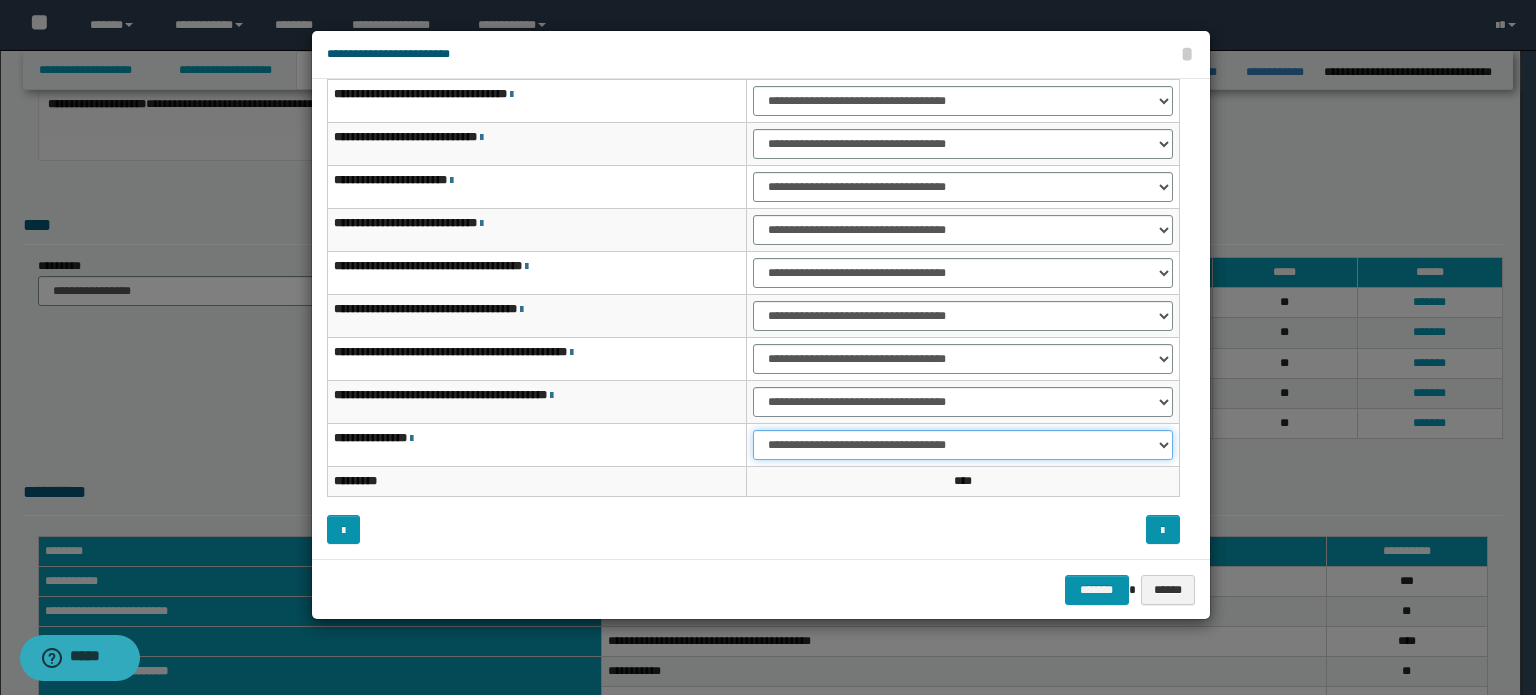 click on "**********" at bounding box center (963, 445) 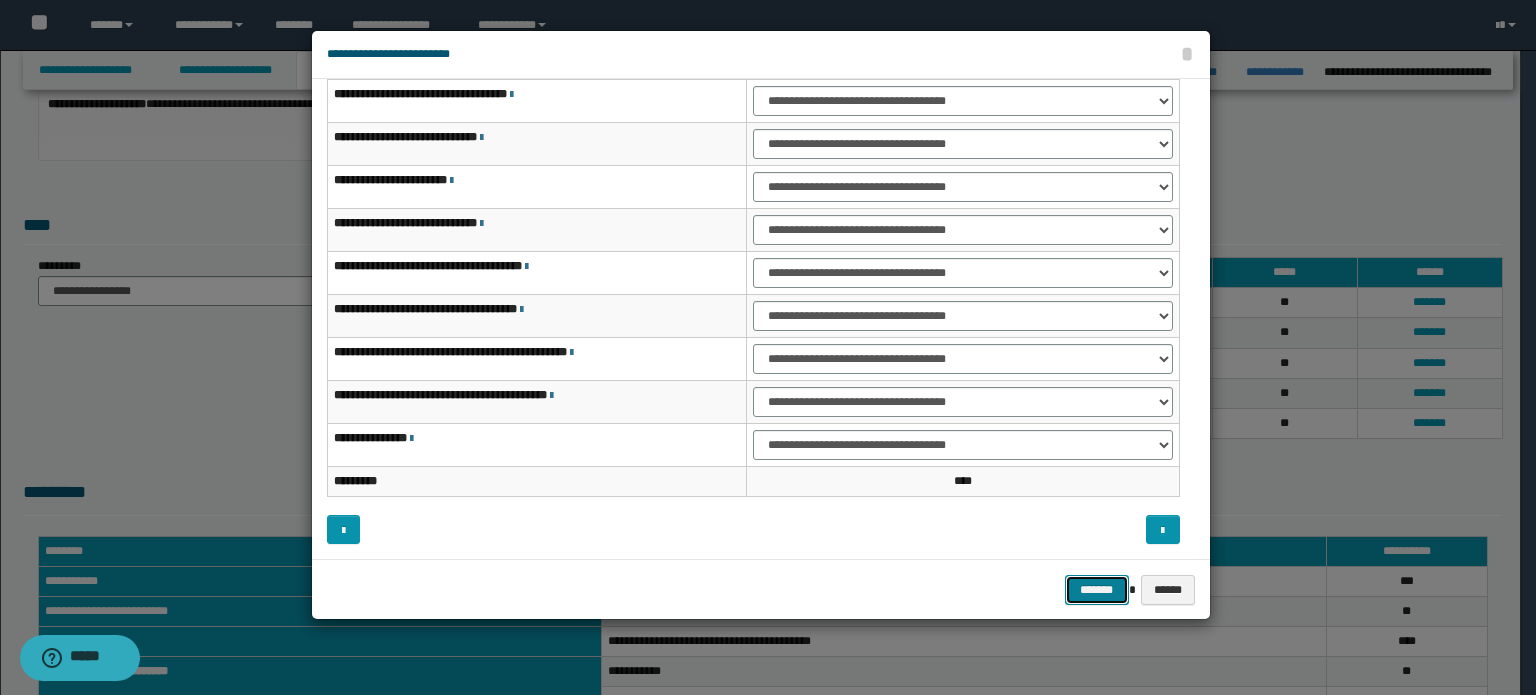 click on "*******" at bounding box center [1097, 590] 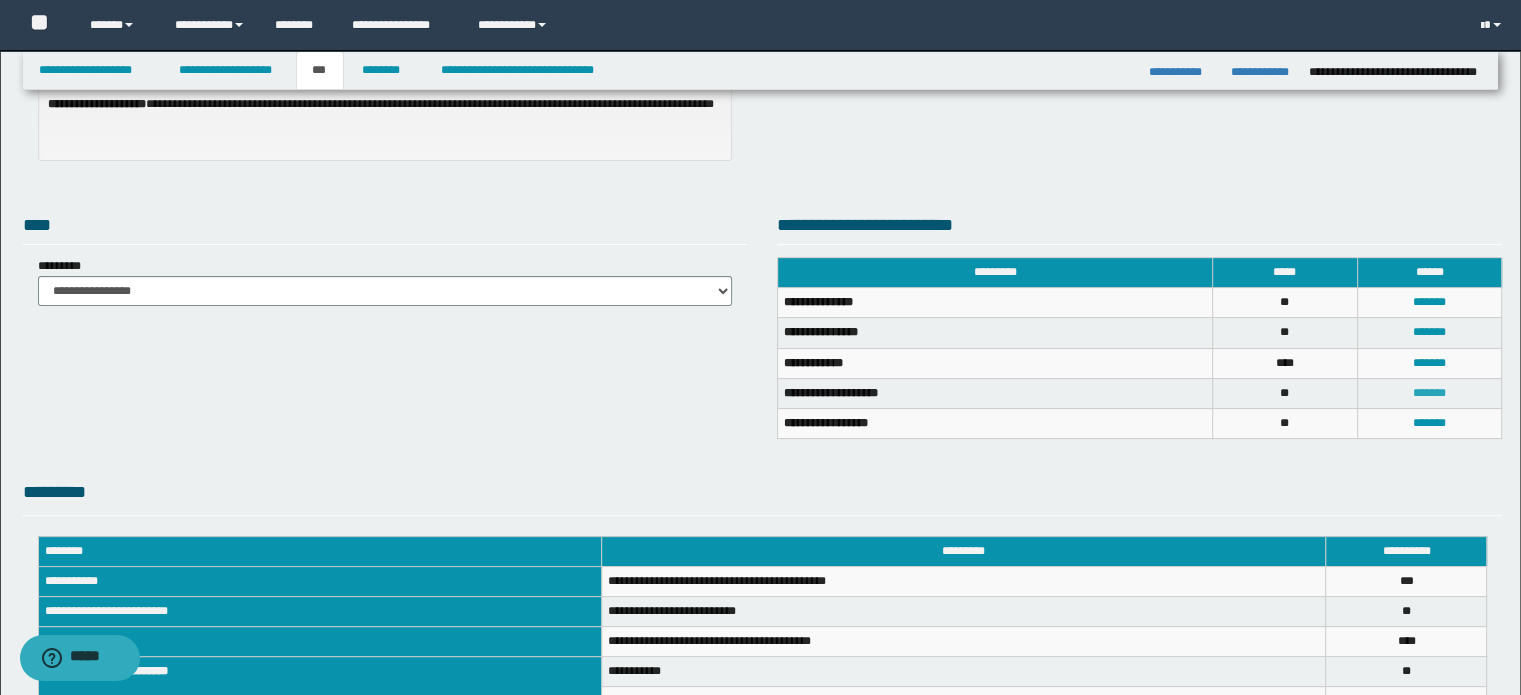 click on "*******" at bounding box center [1429, 393] 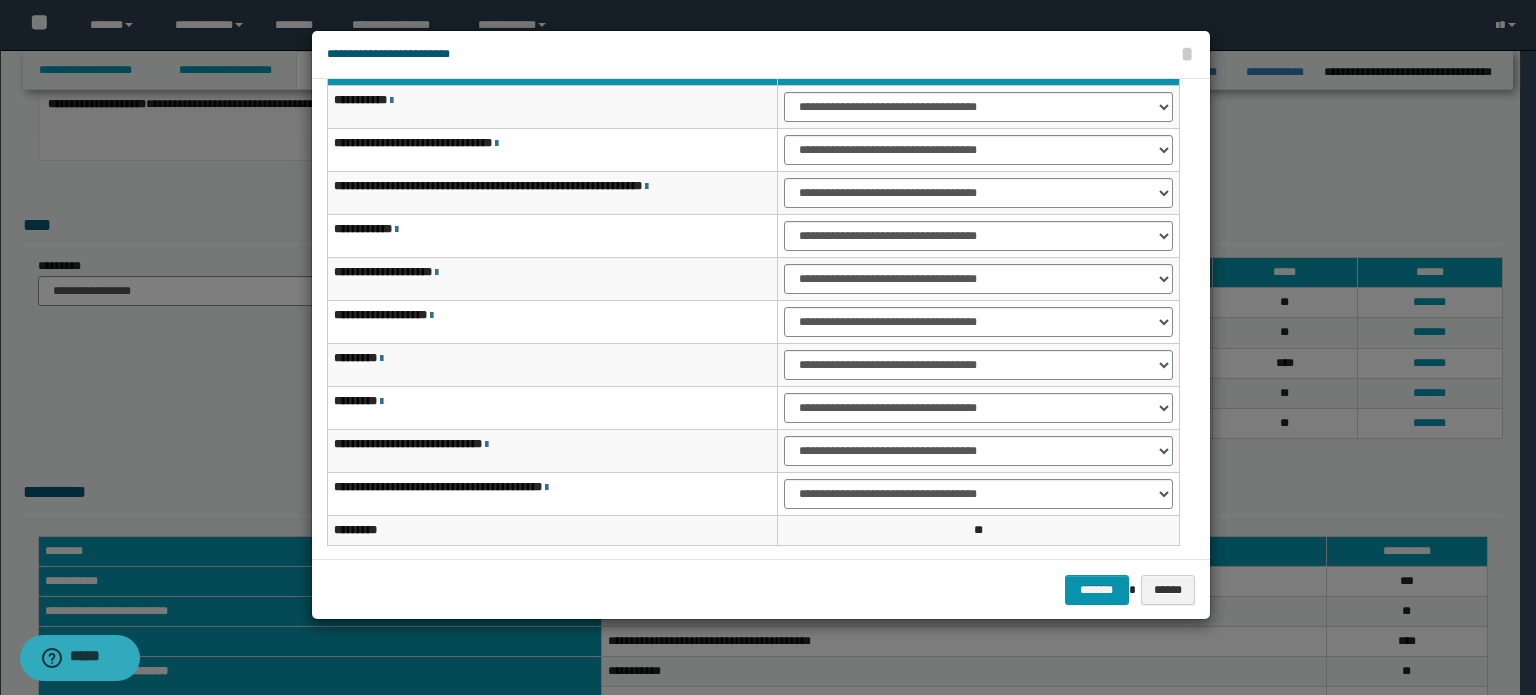 scroll, scrollTop: 0, scrollLeft: 0, axis: both 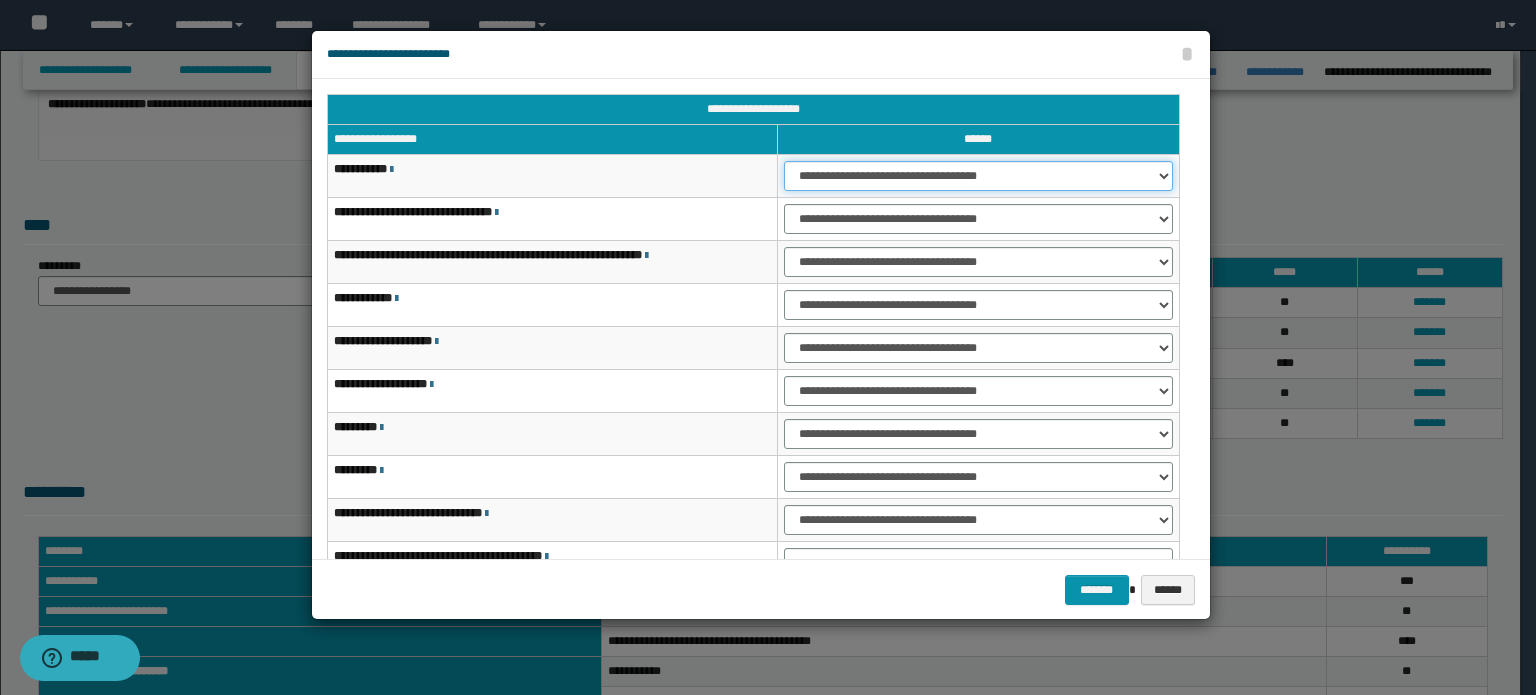 click on "**********" at bounding box center (978, 176) 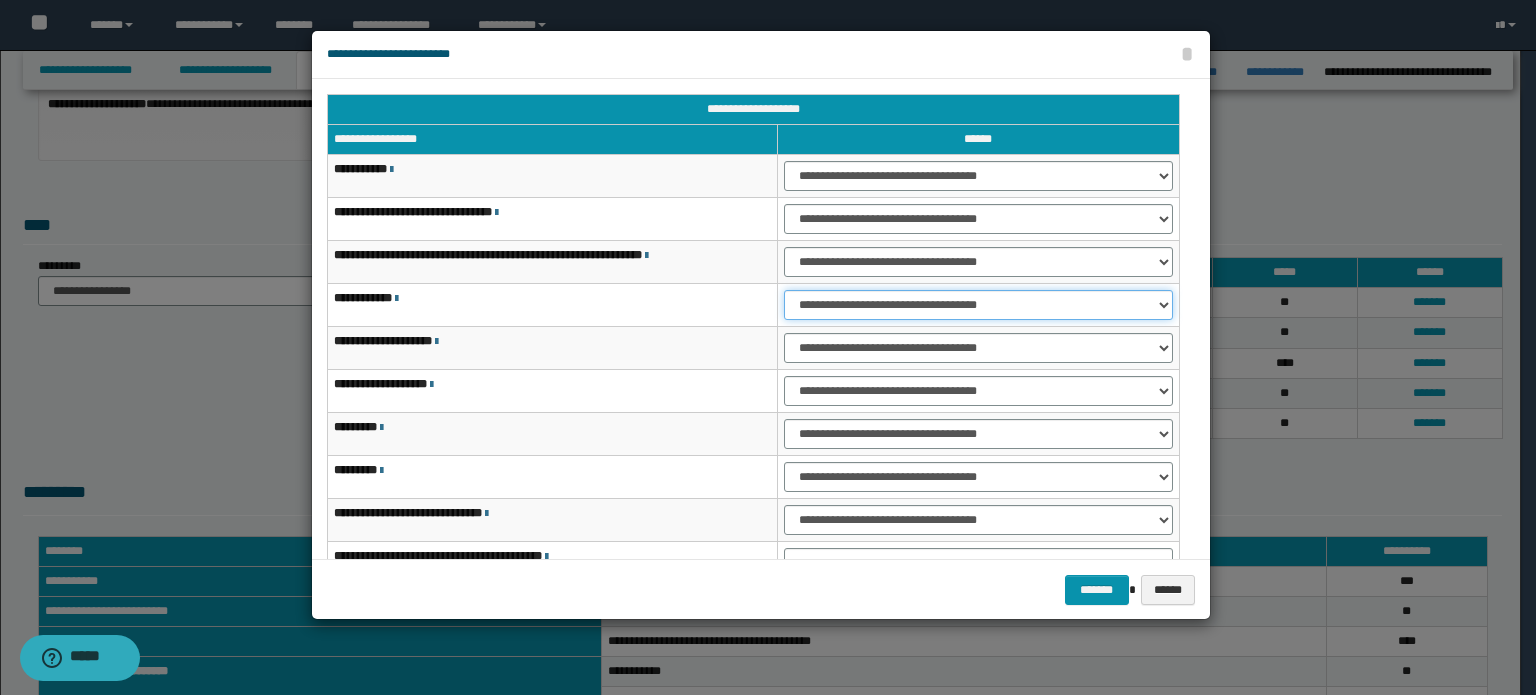 click on "**********" at bounding box center (978, 305) 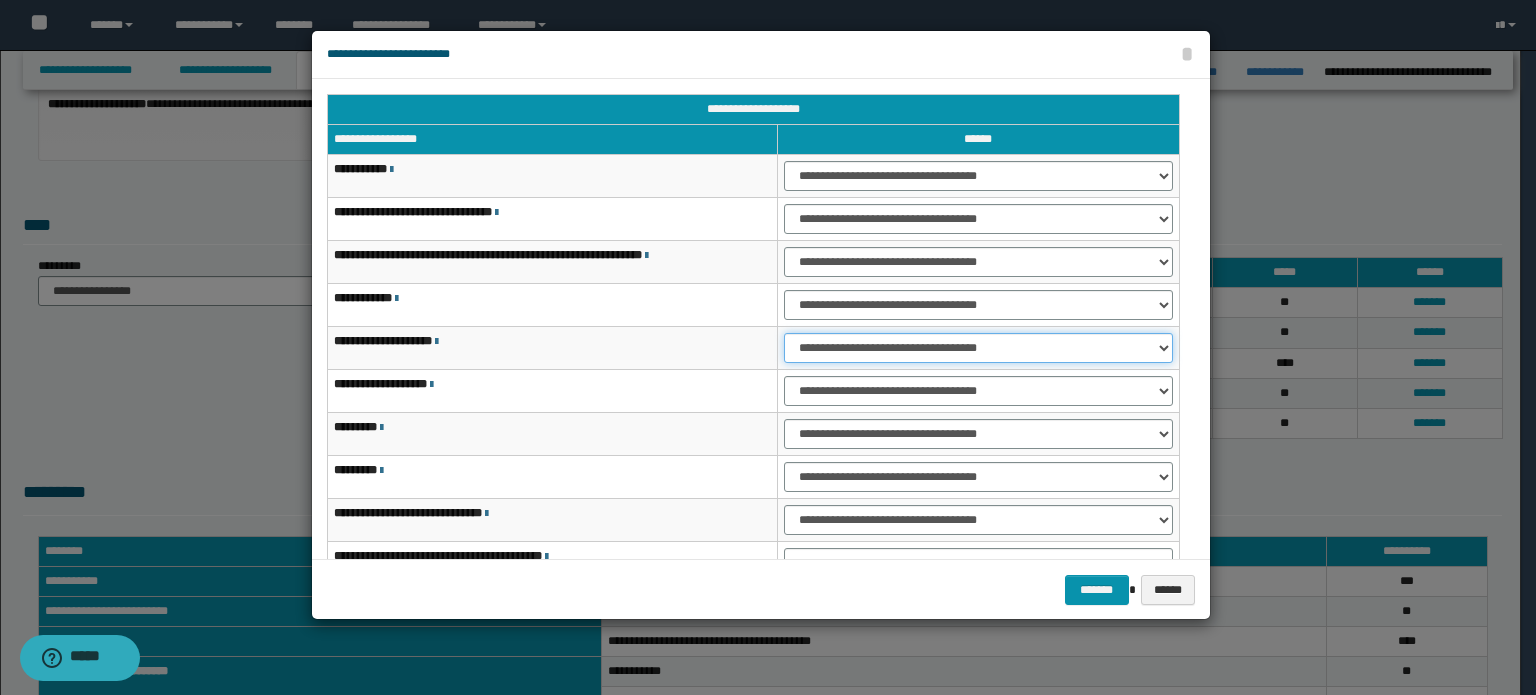 drag, startPoint x: 1004, startPoint y: 341, endPoint x: 1002, endPoint y: 356, distance: 15.132746 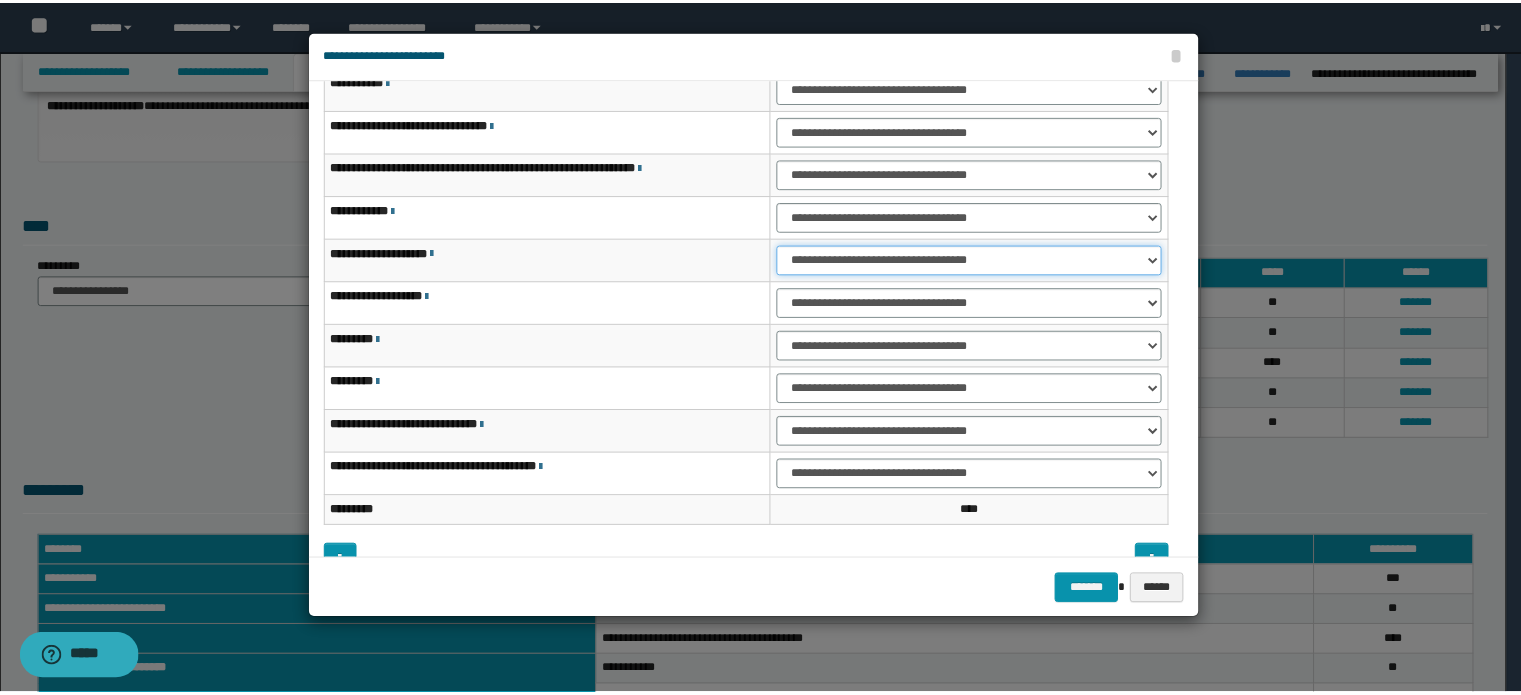 scroll, scrollTop: 118, scrollLeft: 0, axis: vertical 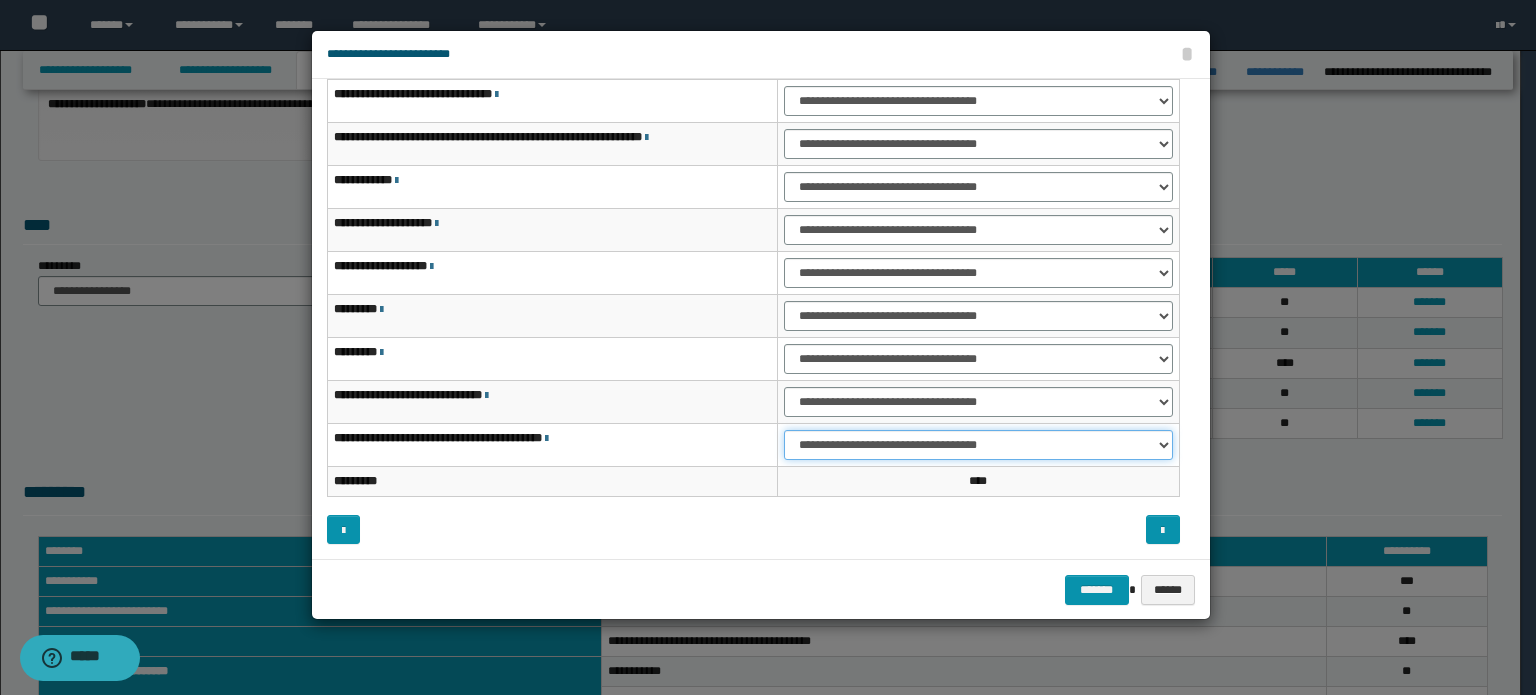 click on "**********" at bounding box center (978, 445) 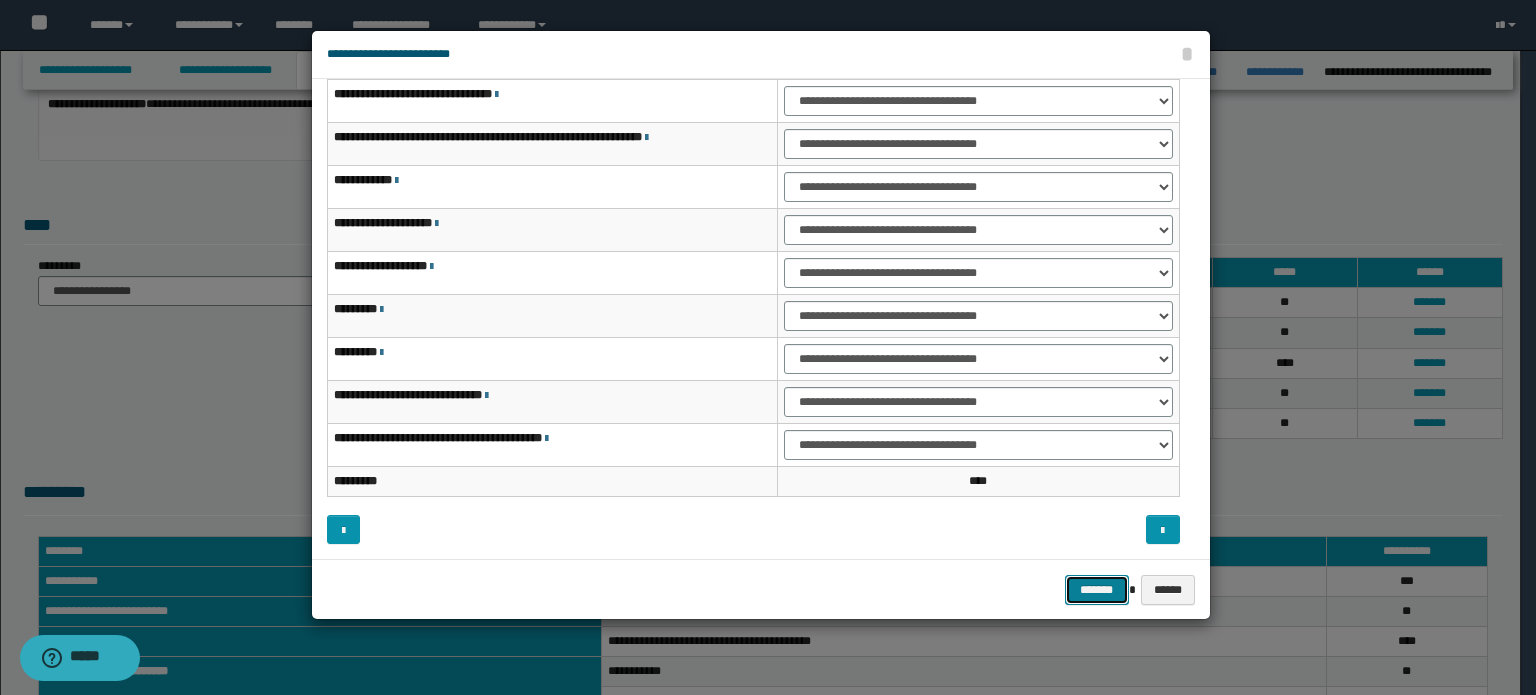 click on "*******" at bounding box center [1097, 590] 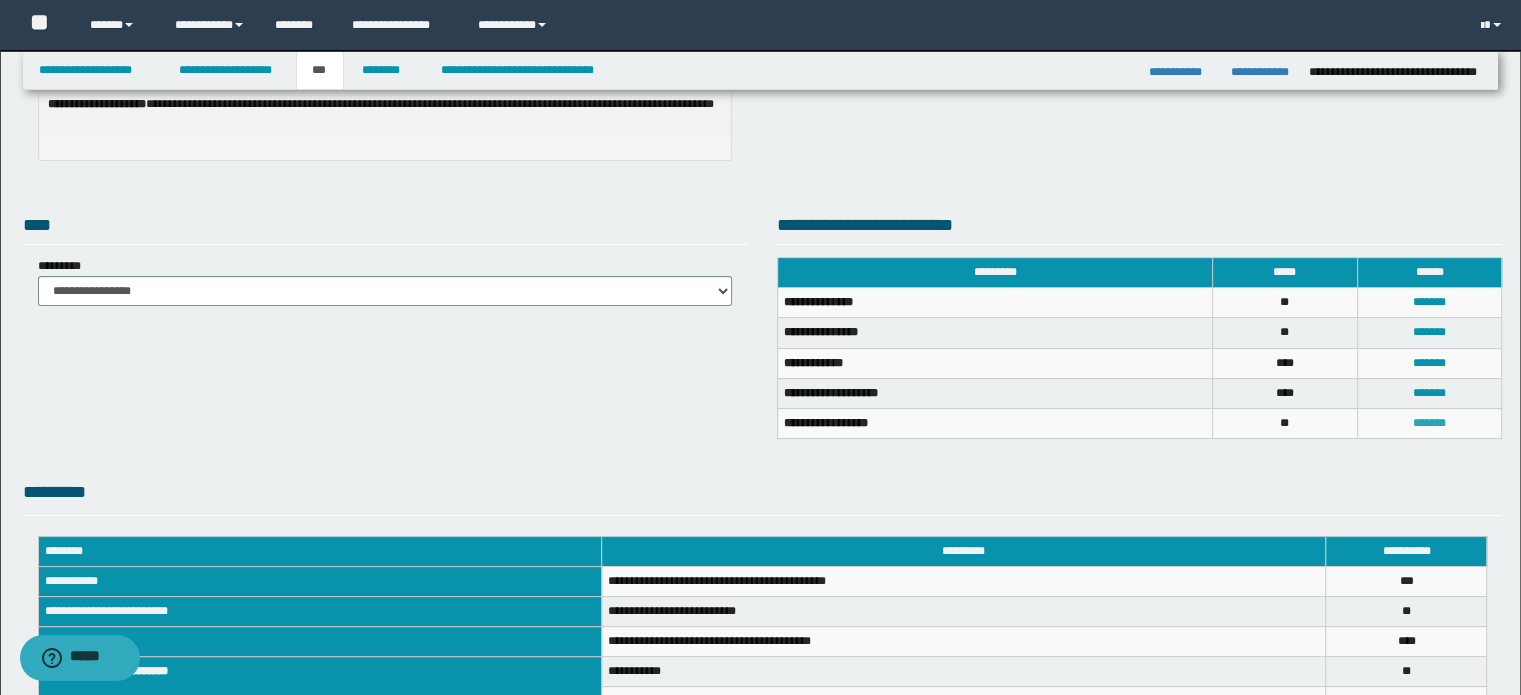 click on "*******" at bounding box center (1429, 423) 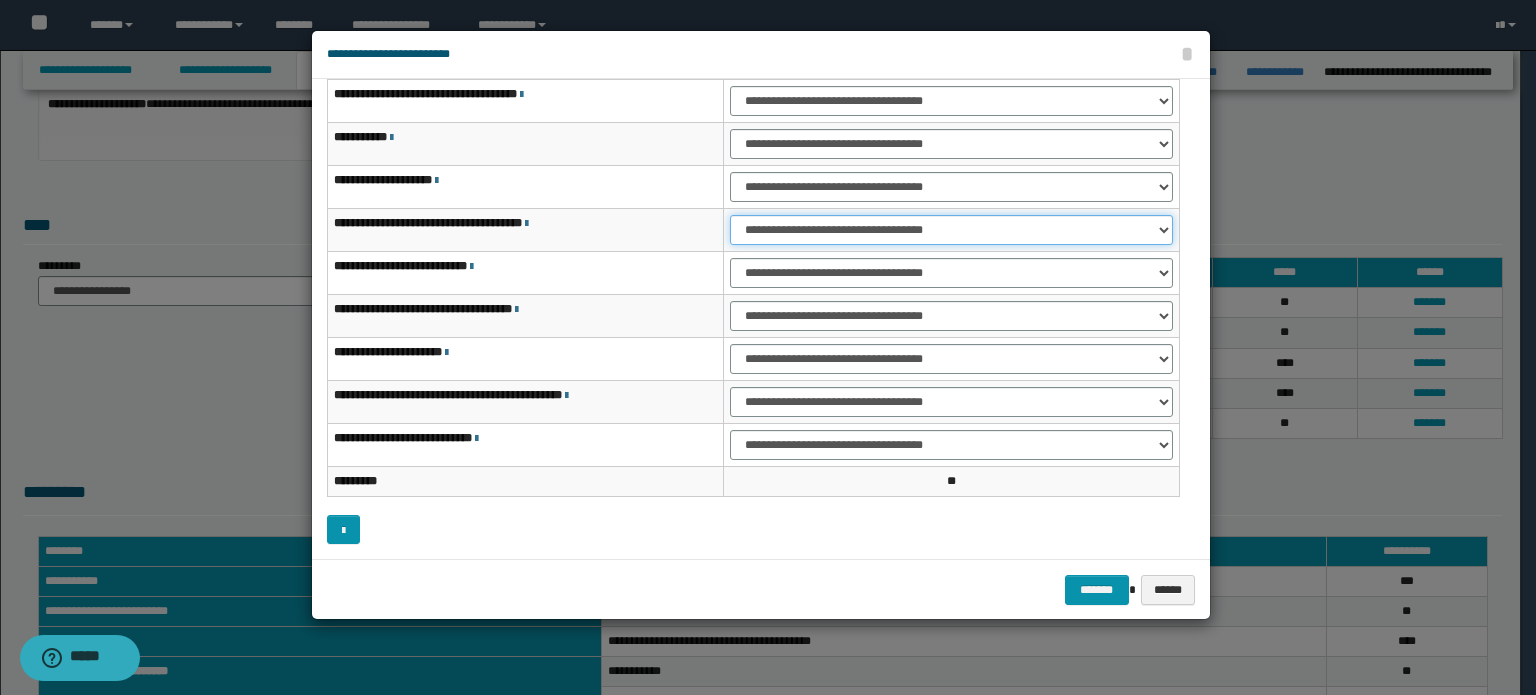 click on "**********" at bounding box center (951, 230) 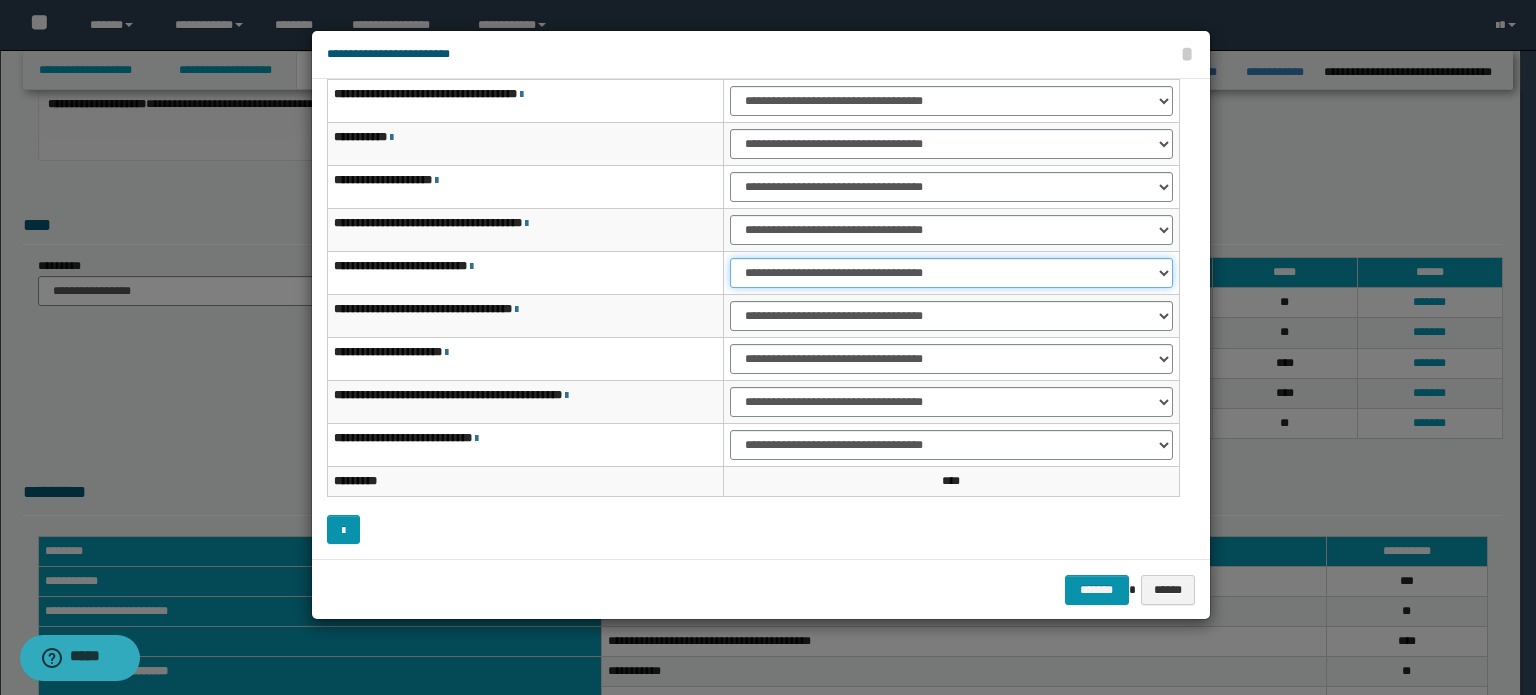 drag, startPoint x: 1035, startPoint y: 256, endPoint x: 1025, endPoint y: 283, distance: 28.79236 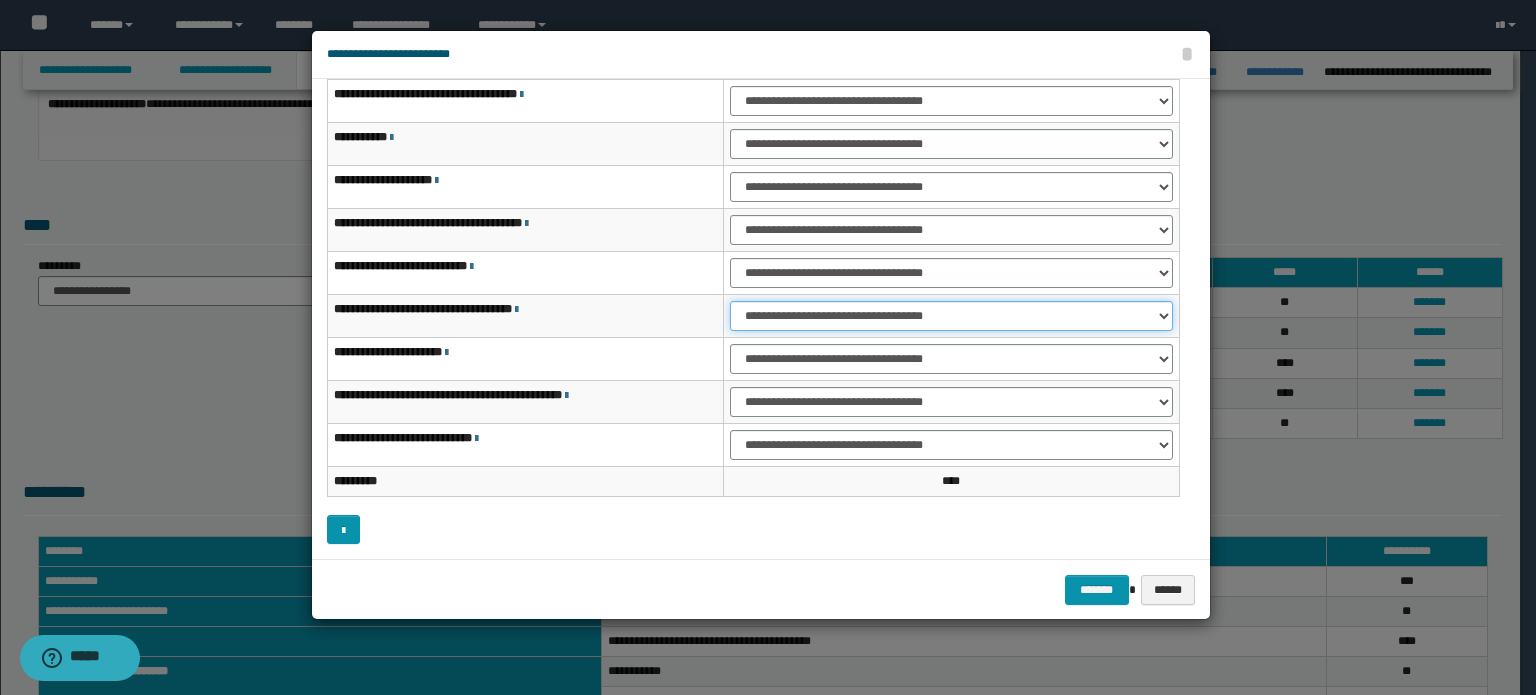 click on "**********" at bounding box center [951, 316] 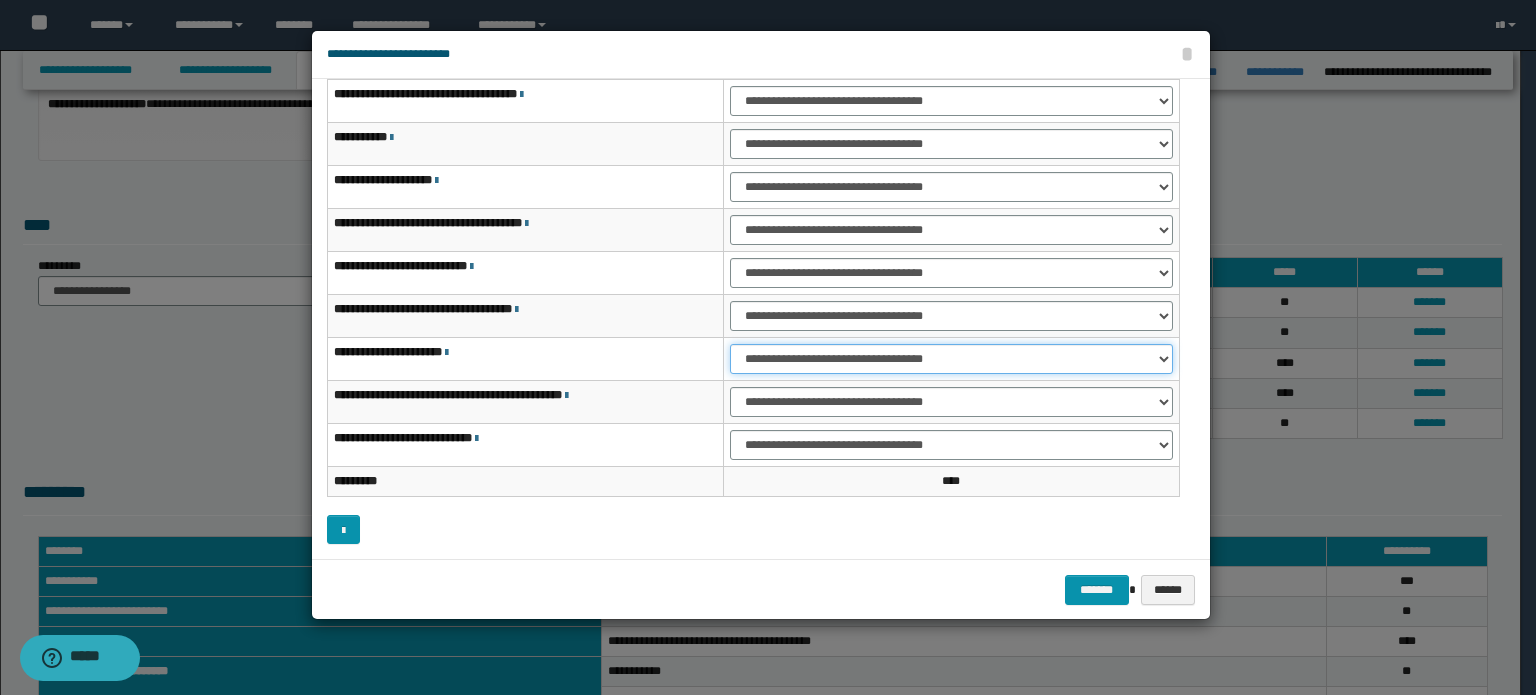 click on "**********" at bounding box center [951, 359] 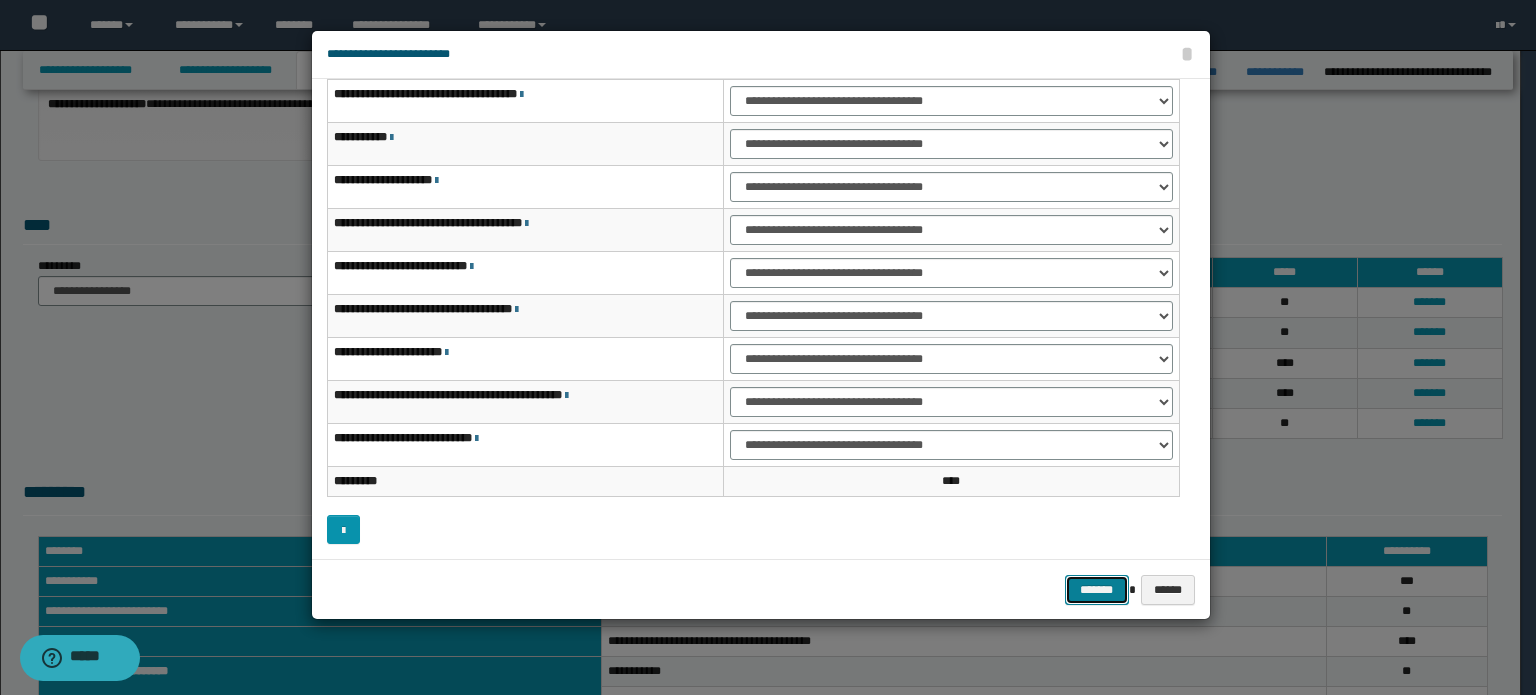 click on "*******" at bounding box center (1097, 590) 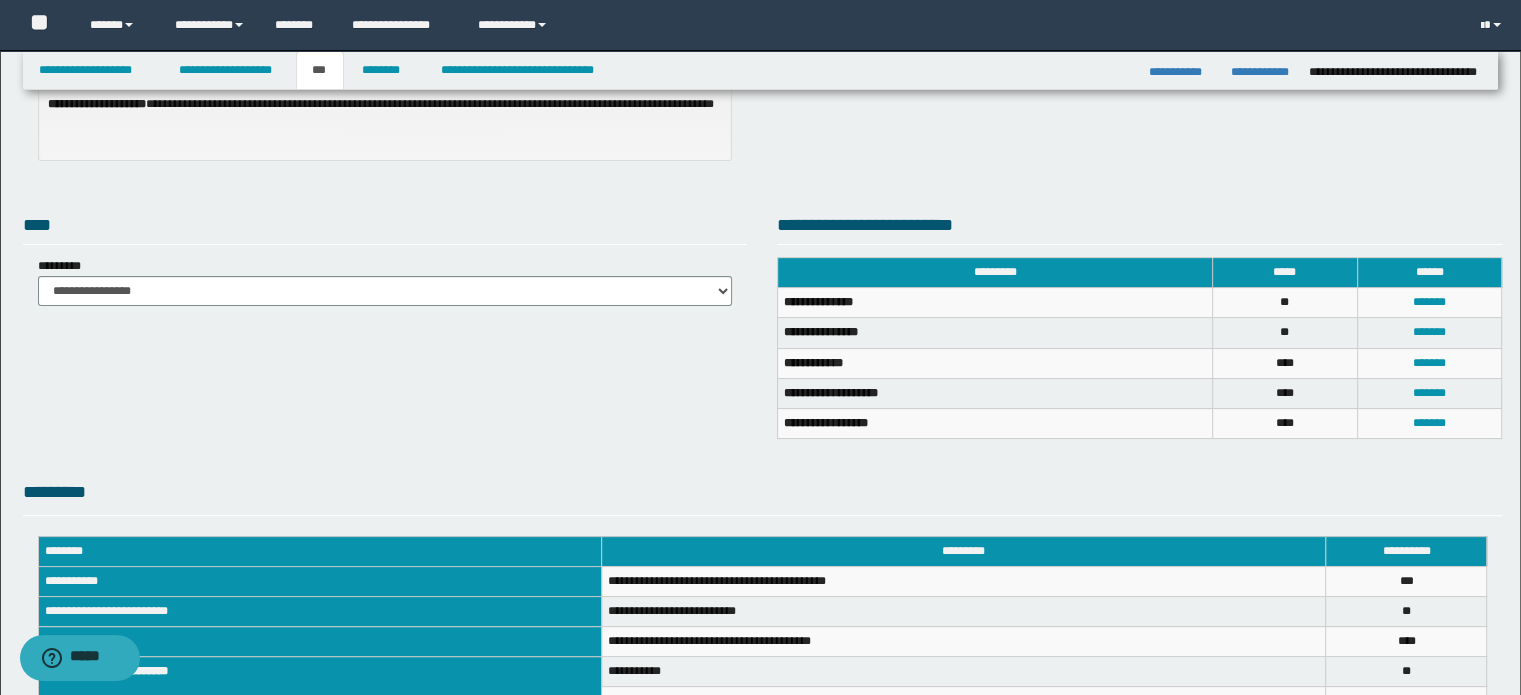 scroll, scrollTop: 0, scrollLeft: 0, axis: both 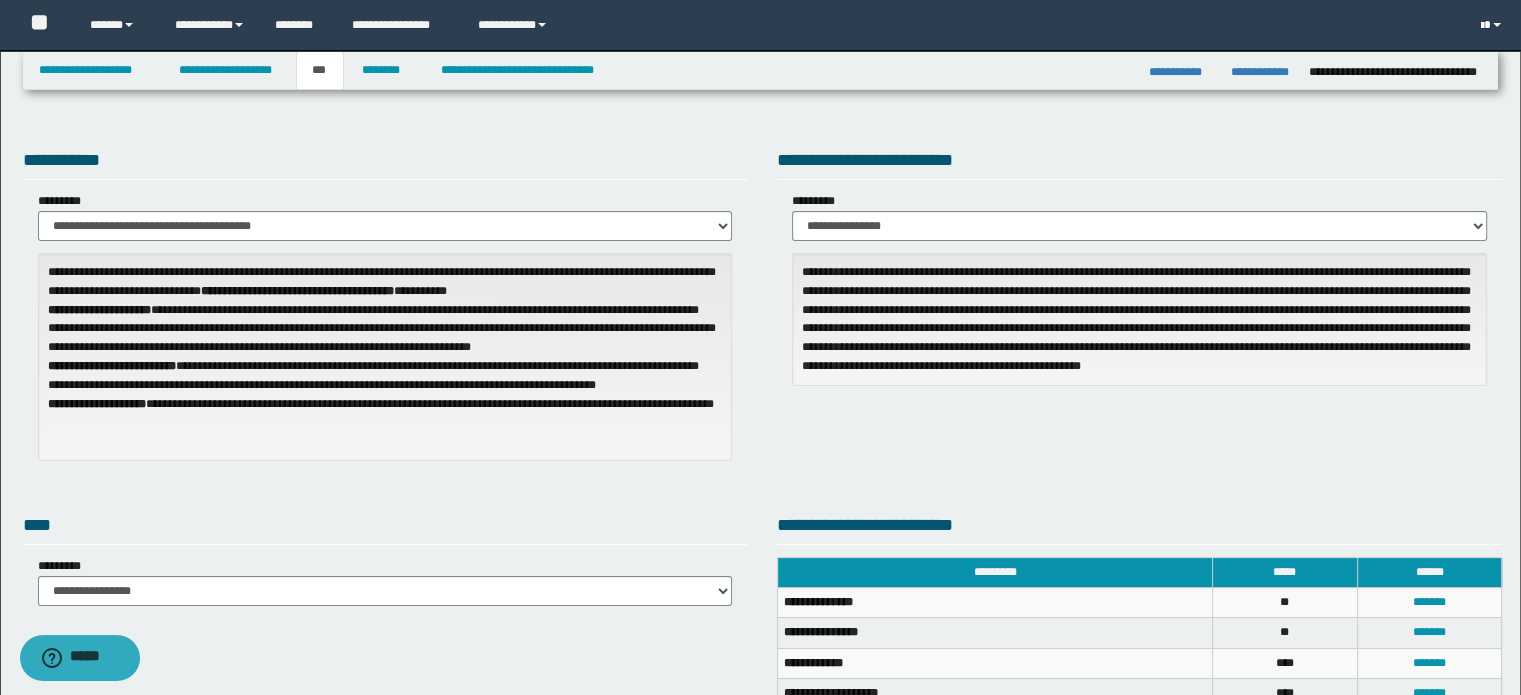 click at bounding box center (1497, 25) 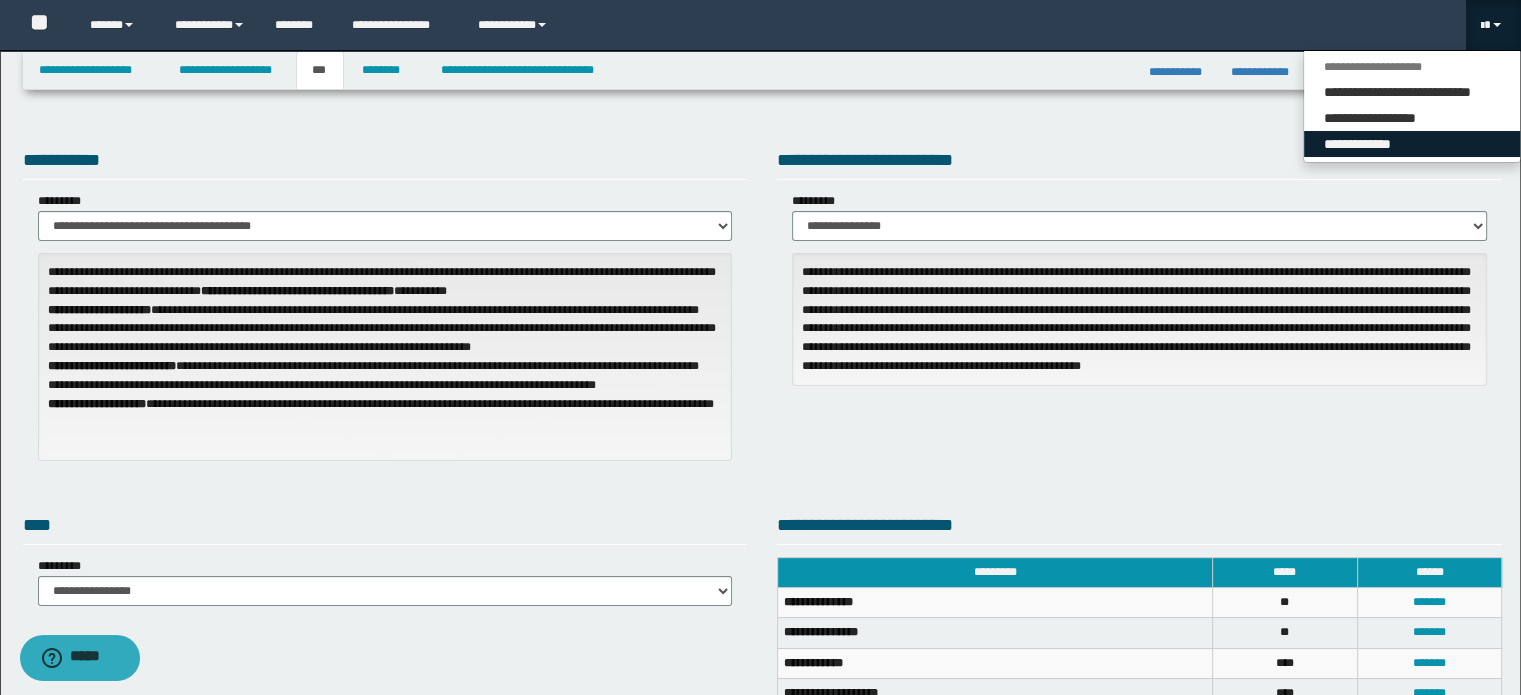 click on "**********" at bounding box center (1412, 144) 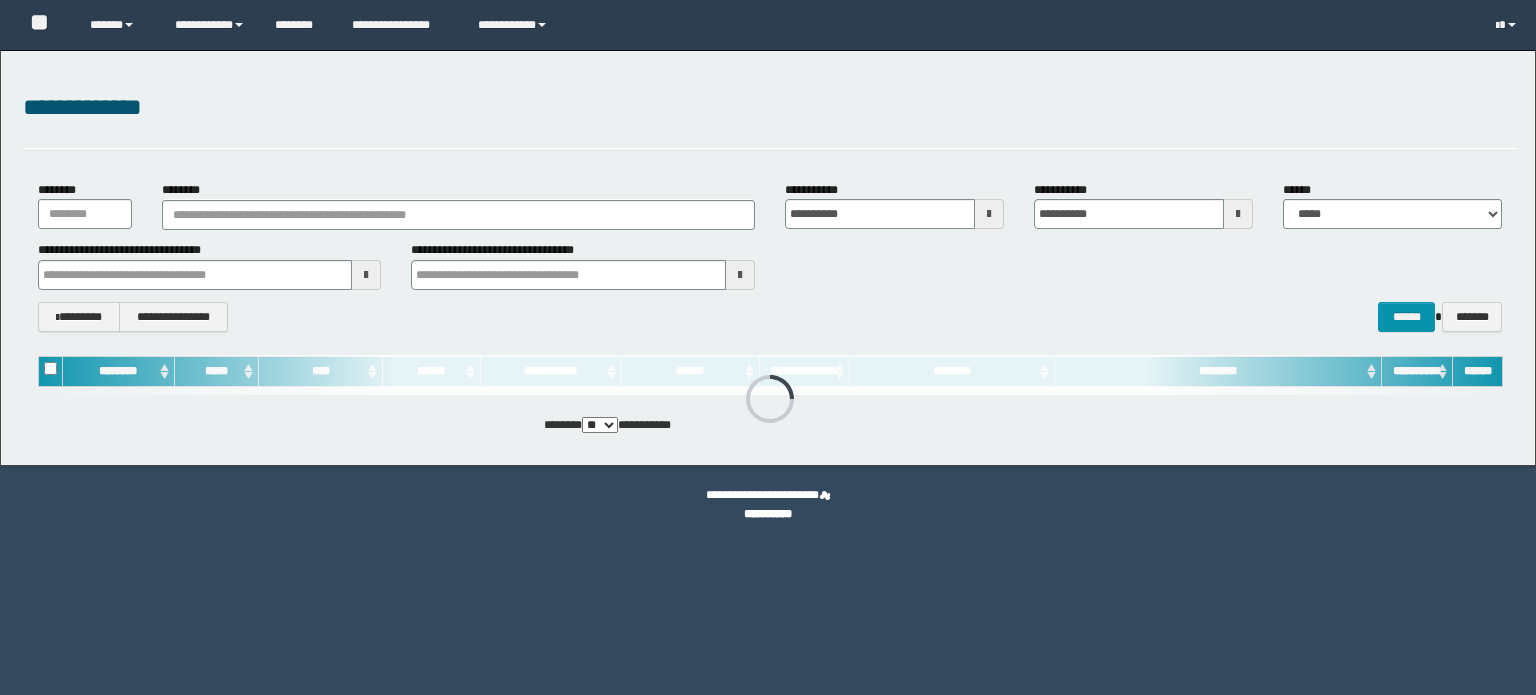 scroll, scrollTop: 0, scrollLeft: 0, axis: both 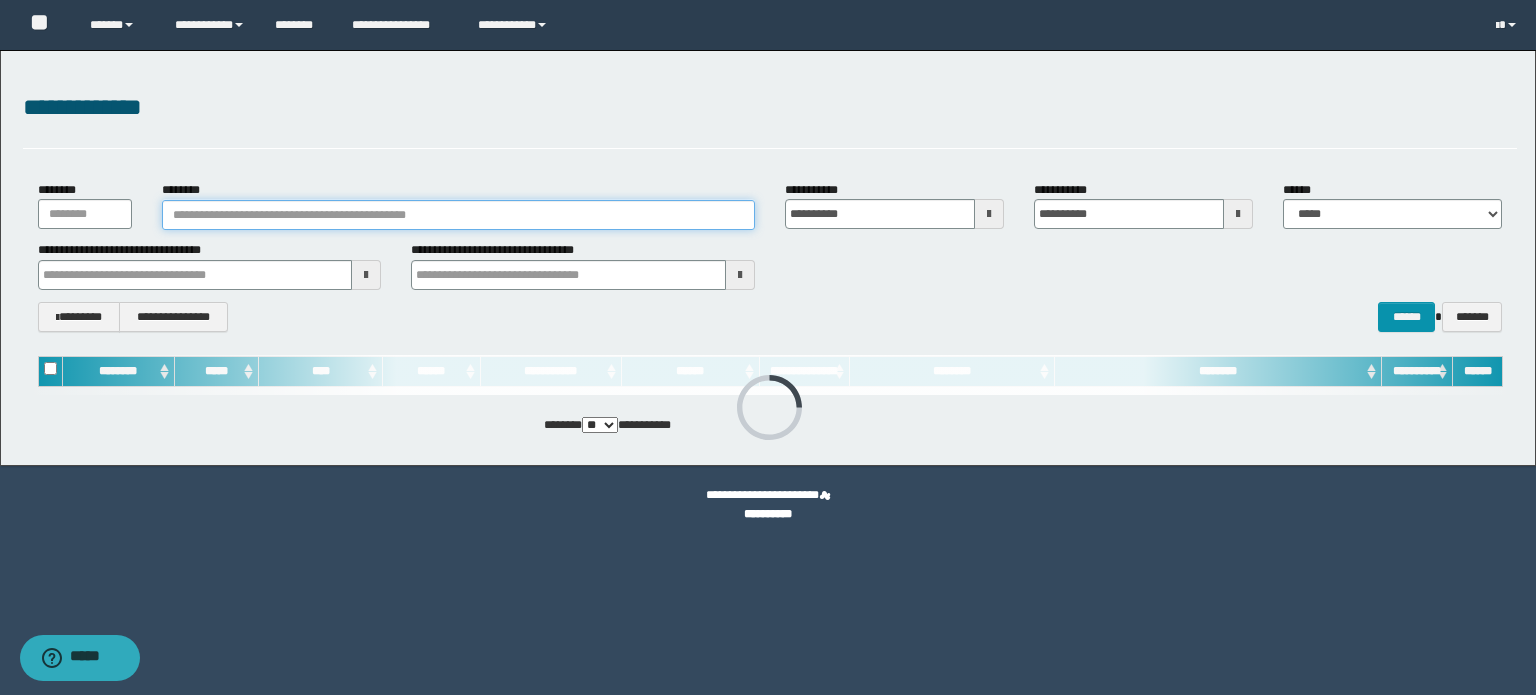 click on "********" at bounding box center (458, 215) 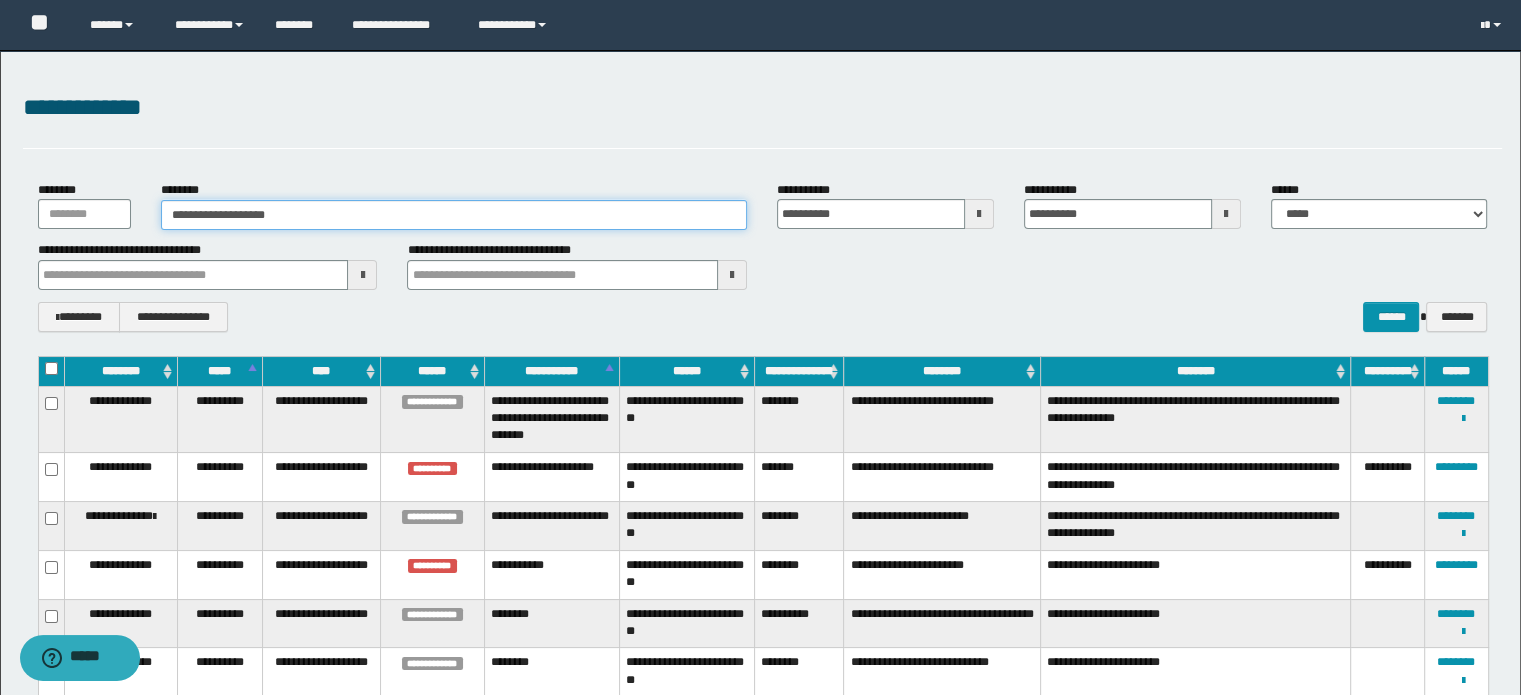 type on "**********" 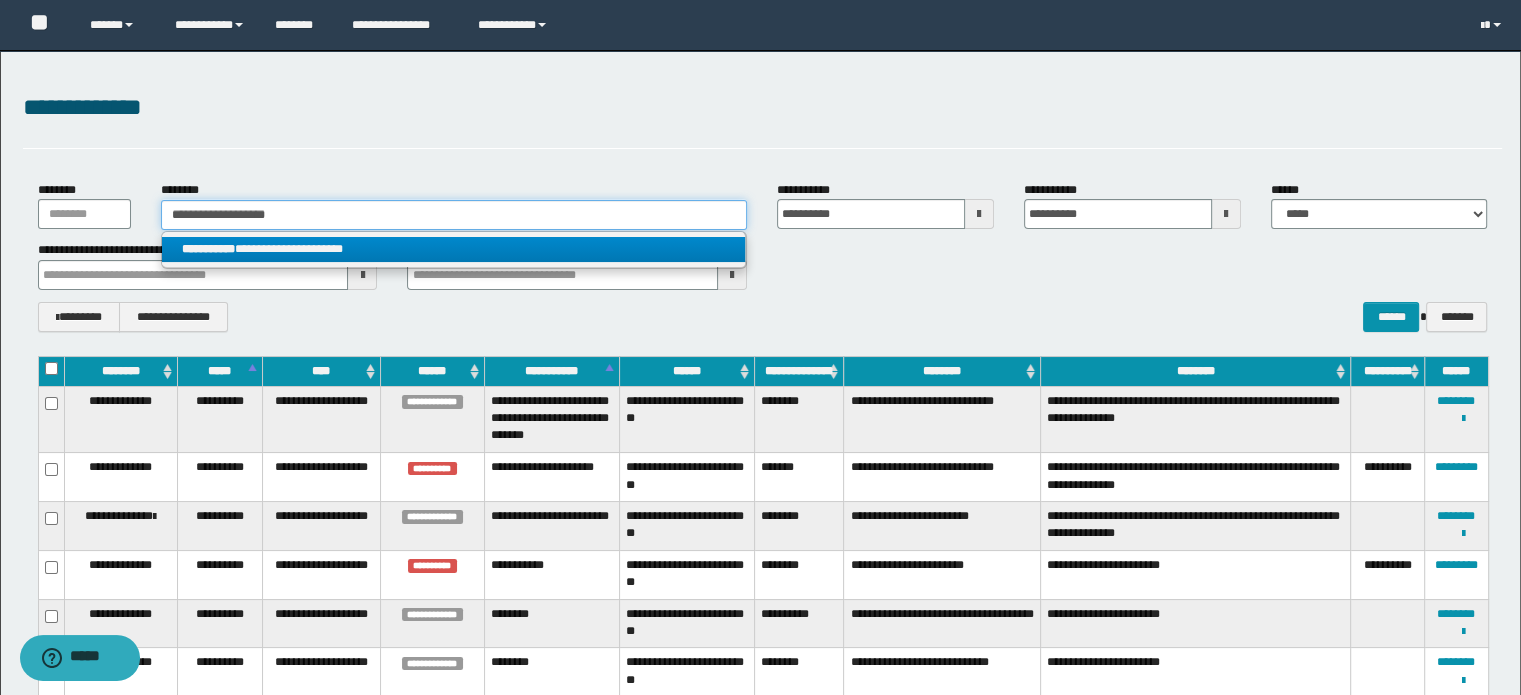 type on "**********" 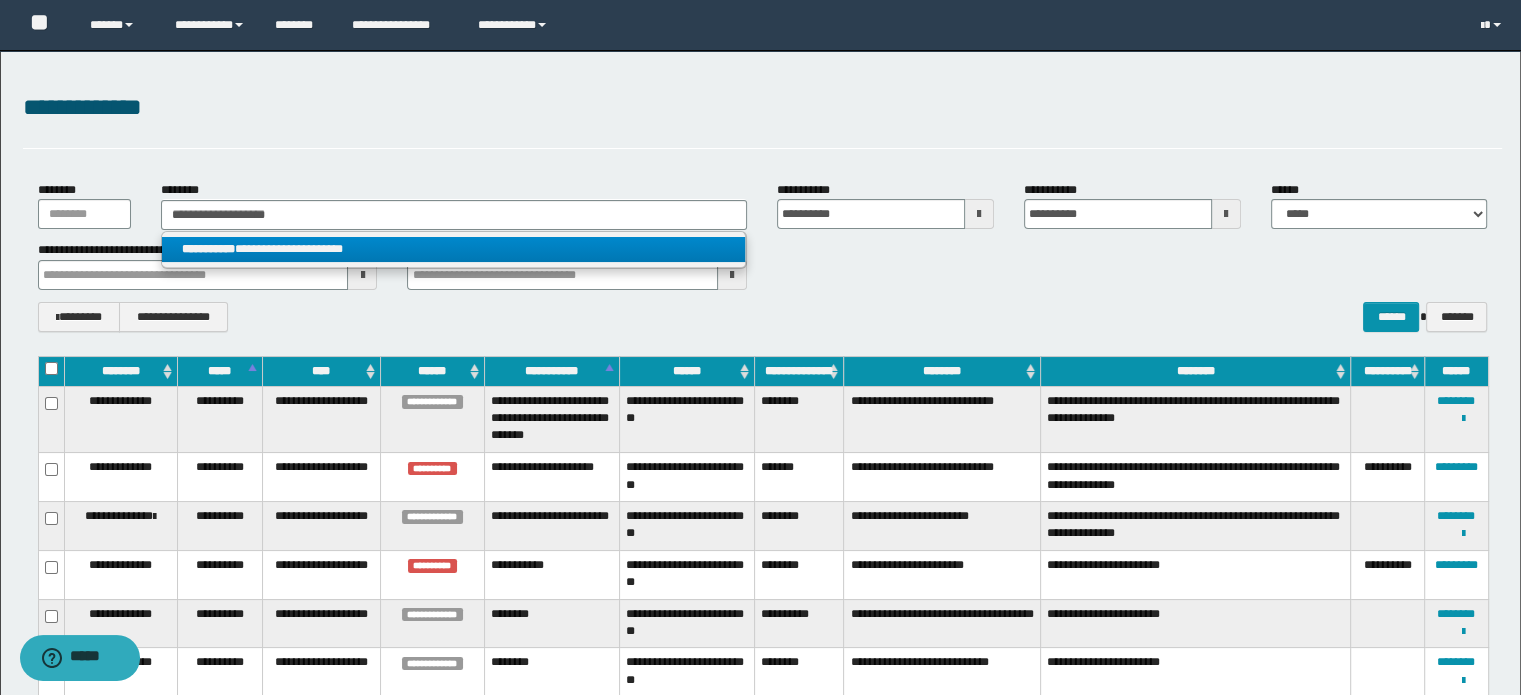 click on "**********" at bounding box center [454, 249] 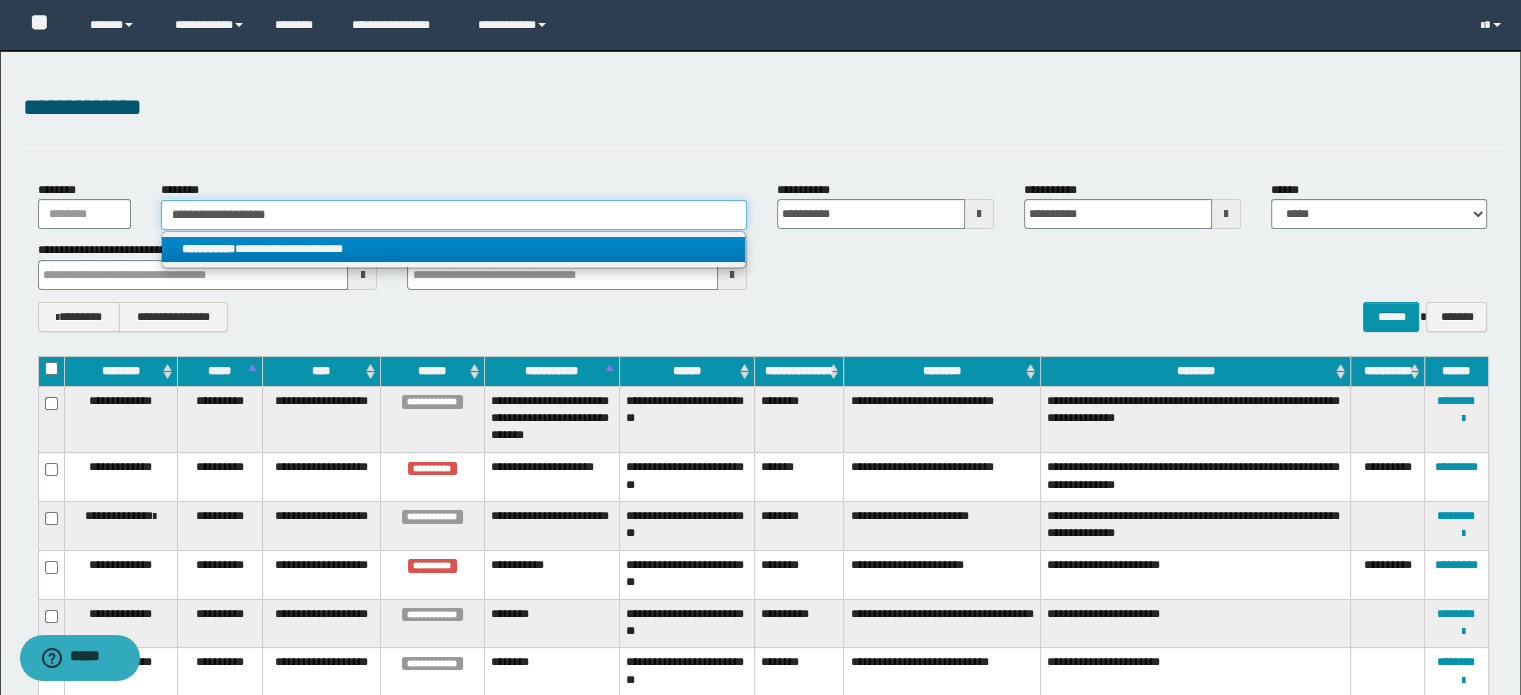 type 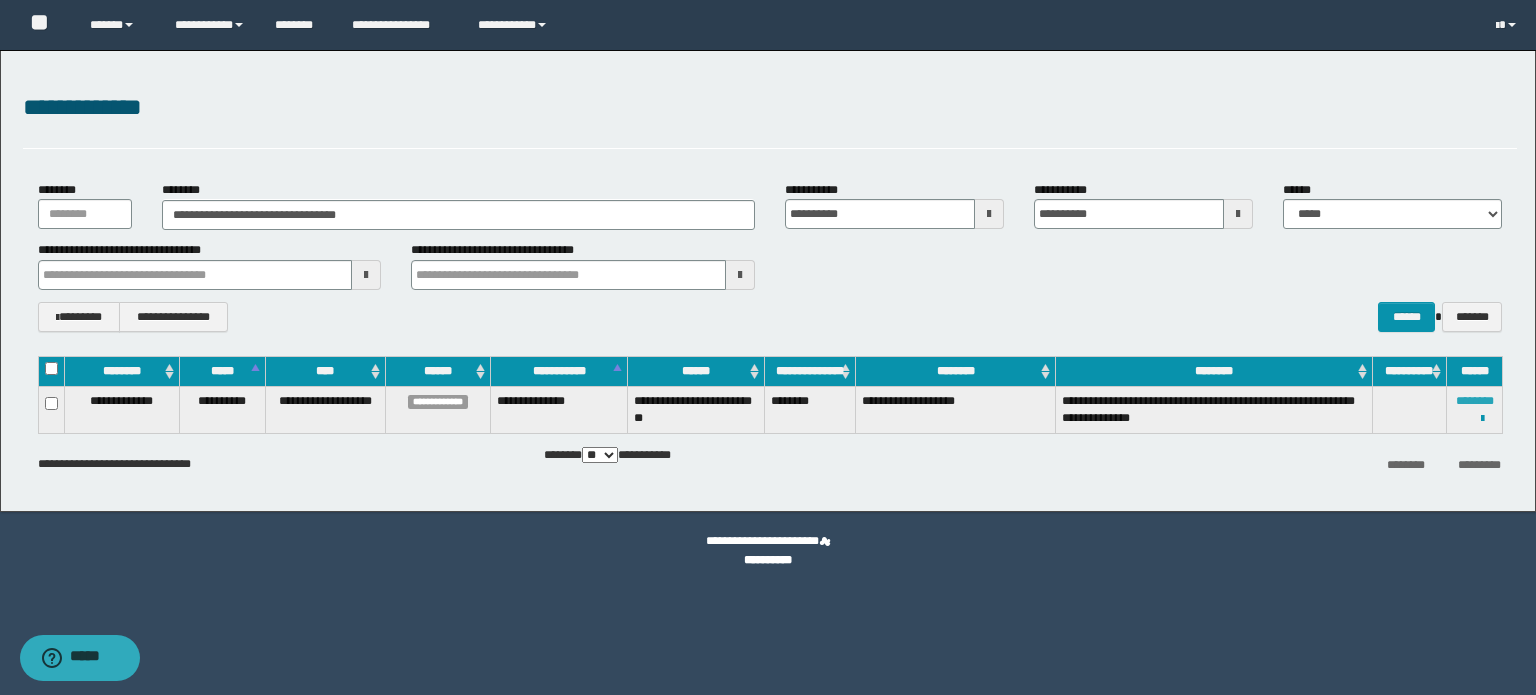 click on "********" at bounding box center (1475, 401) 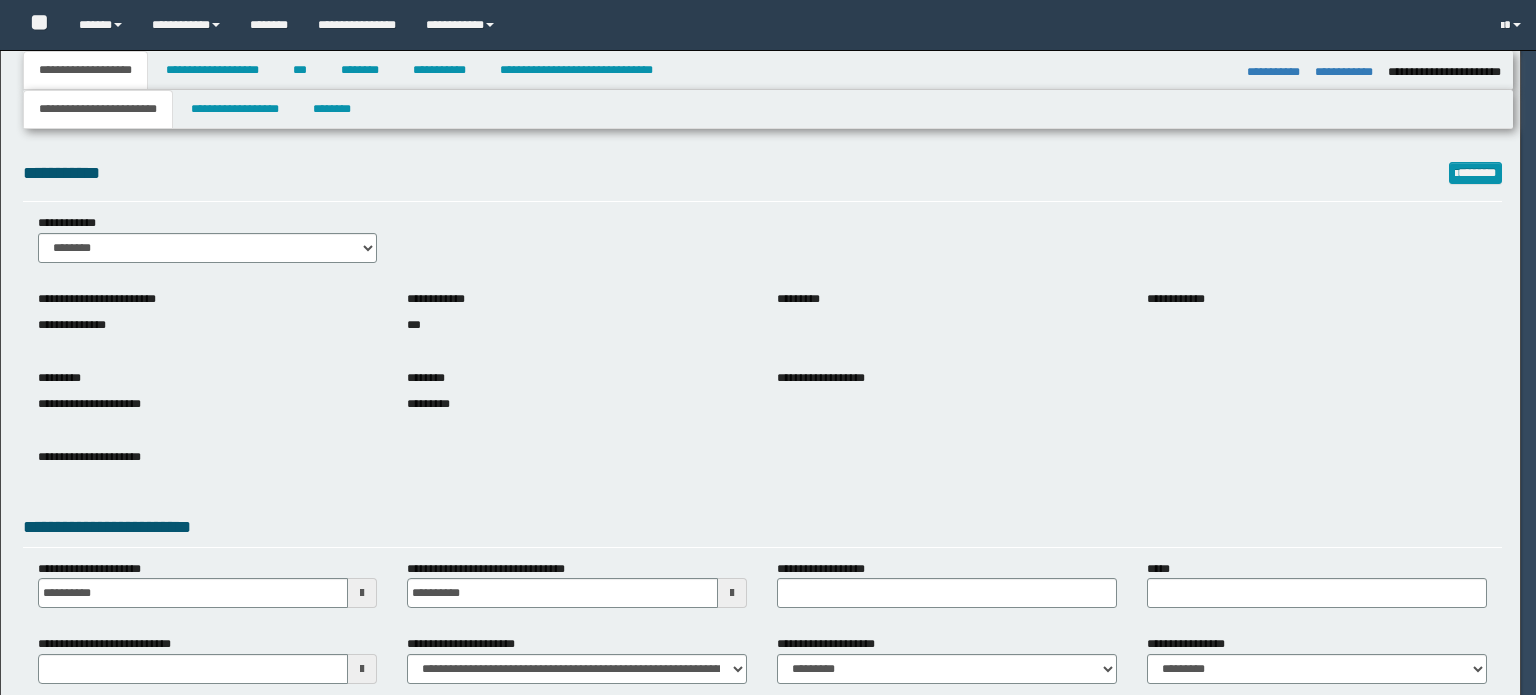 select on "*" 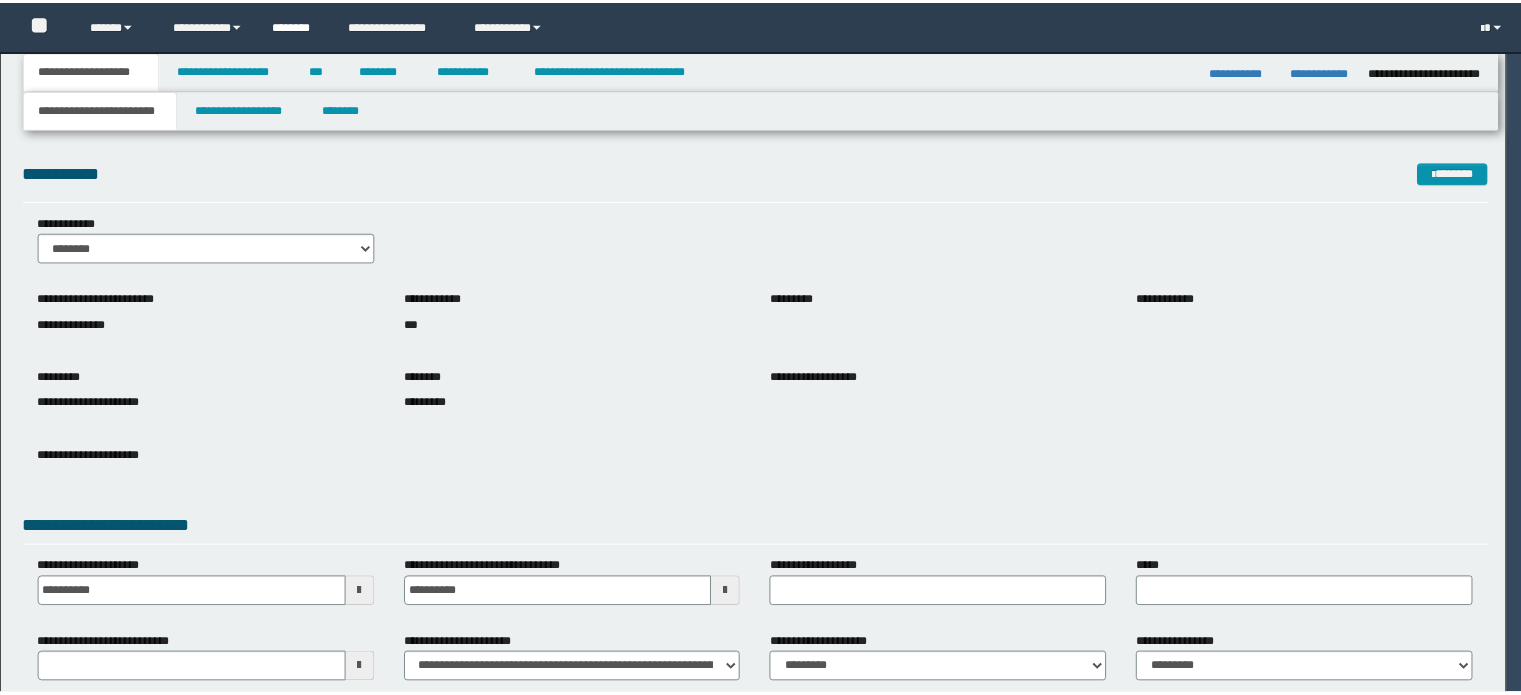 scroll, scrollTop: 0, scrollLeft: 0, axis: both 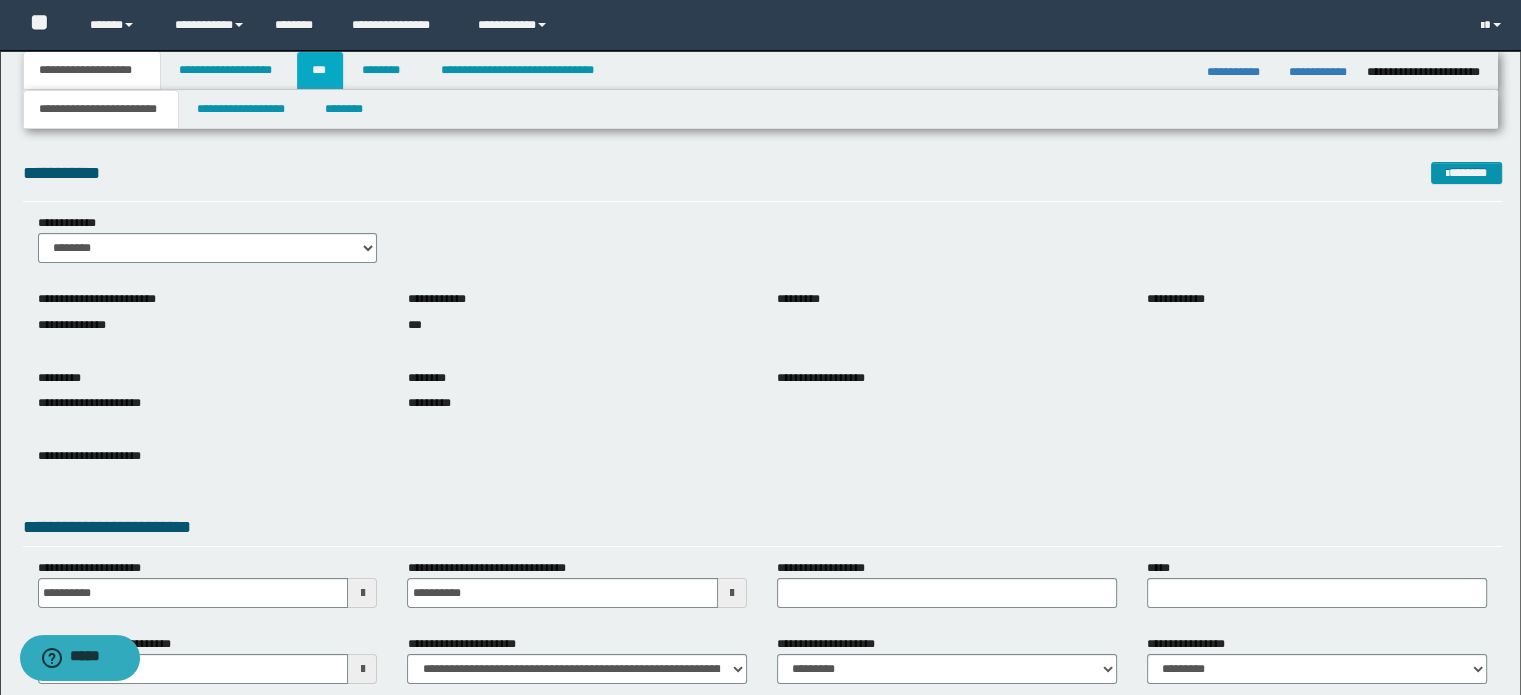 click on "***" at bounding box center (320, 70) 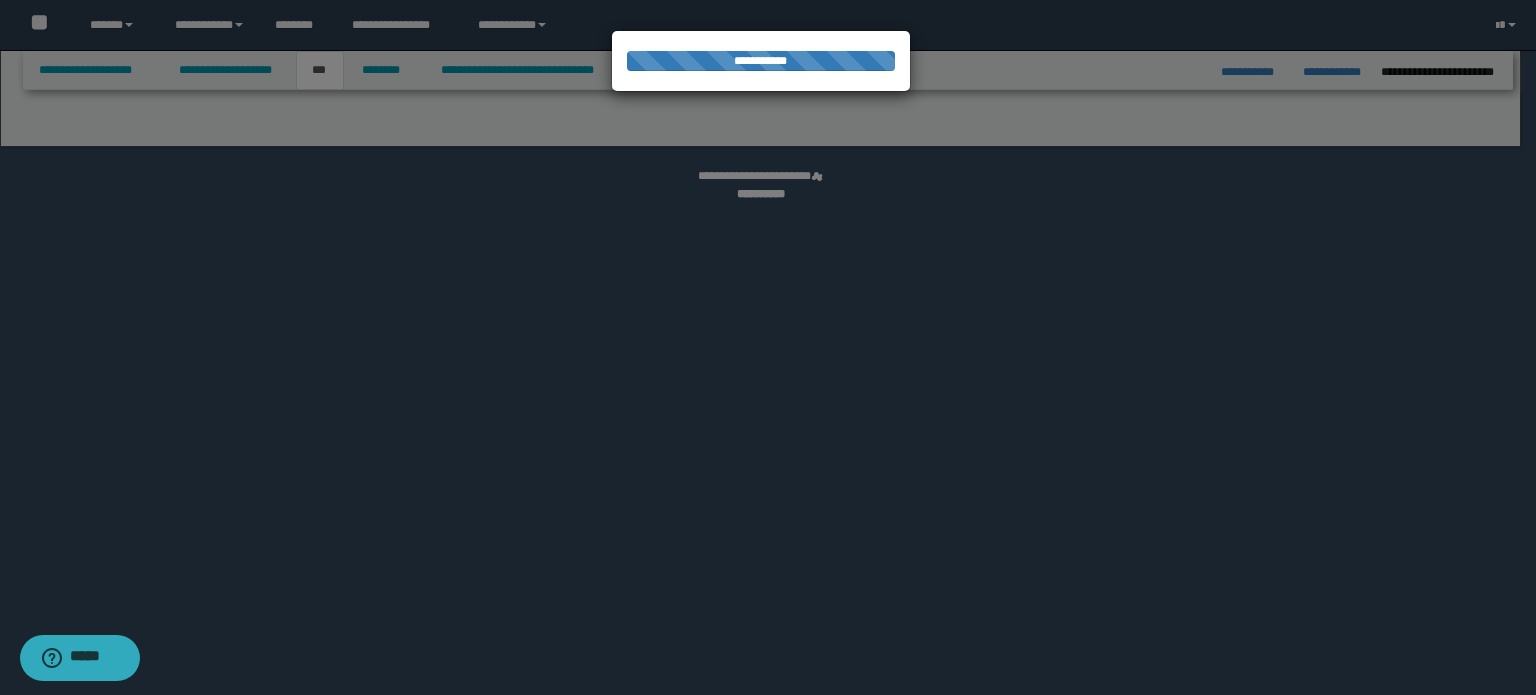 select on "*" 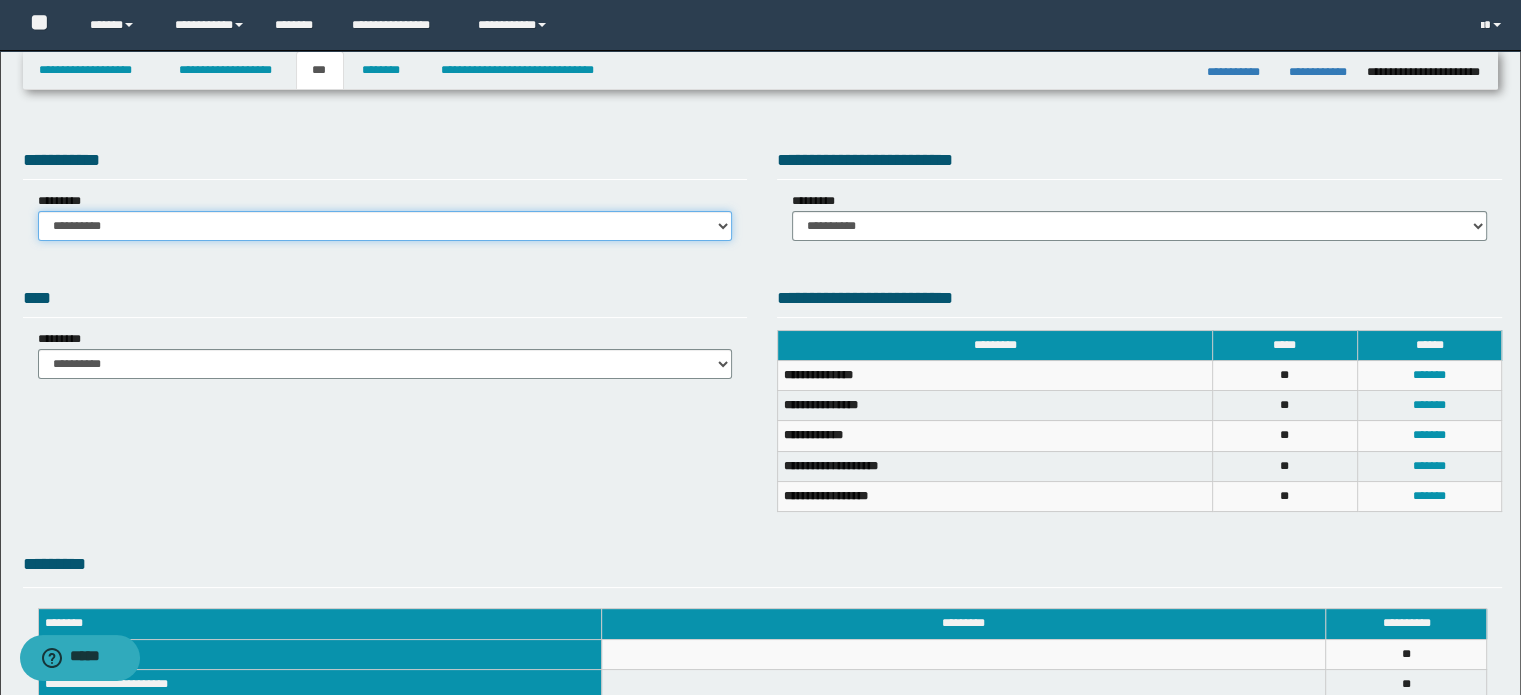 drag, startPoint x: 635, startPoint y: 215, endPoint x: 629, endPoint y: 231, distance: 17.088007 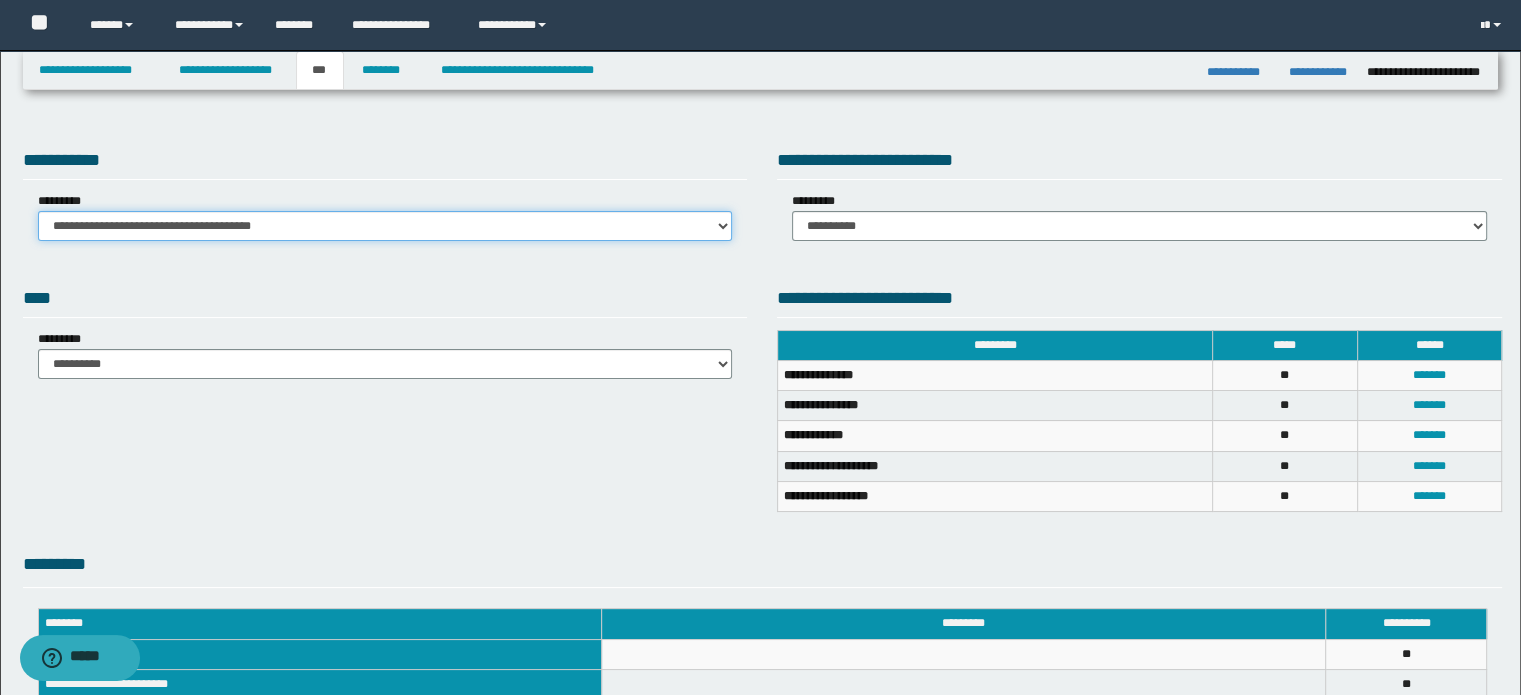 click on "**********" at bounding box center [385, 226] 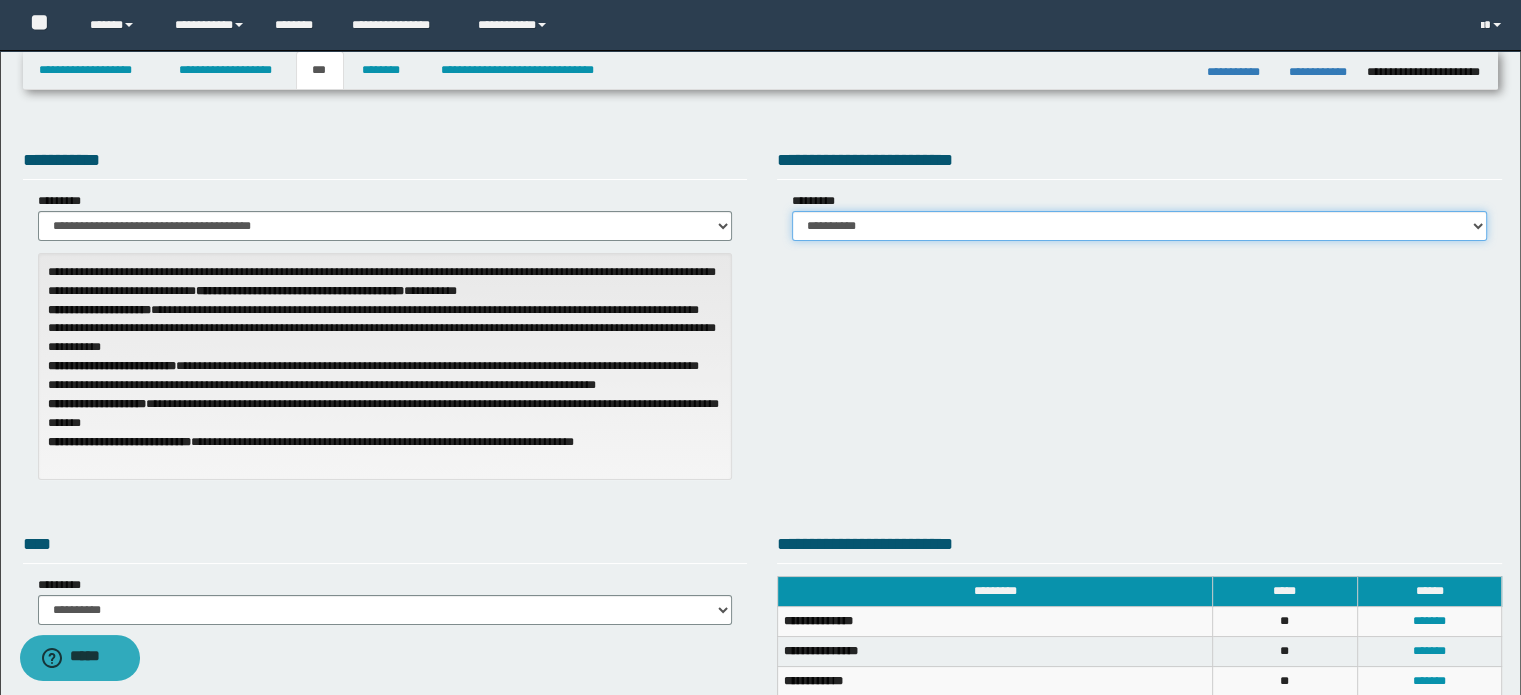 drag, startPoint x: 1048, startPoint y: 223, endPoint x: 1047, endPoint y: 235, distance: 12.0415945 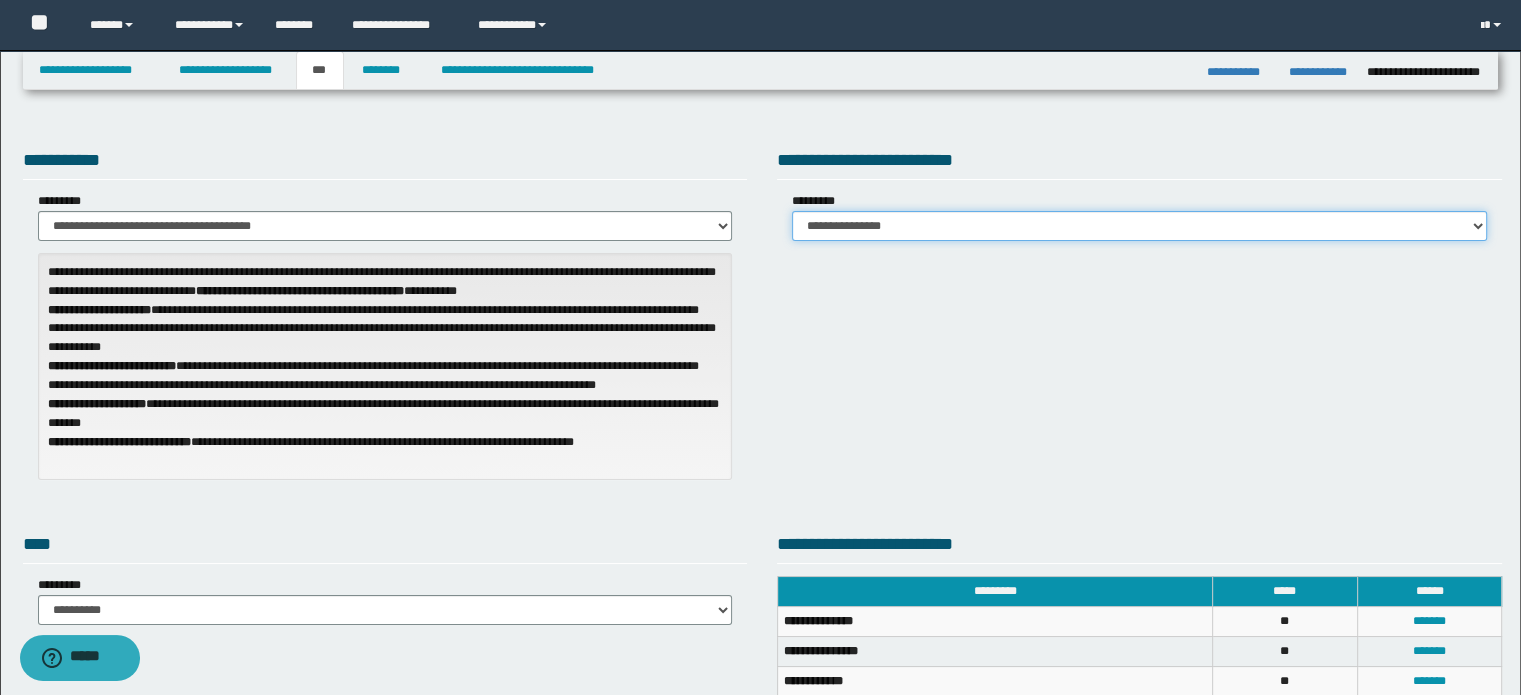 click on "**********" at bounding box center [1139, 226] 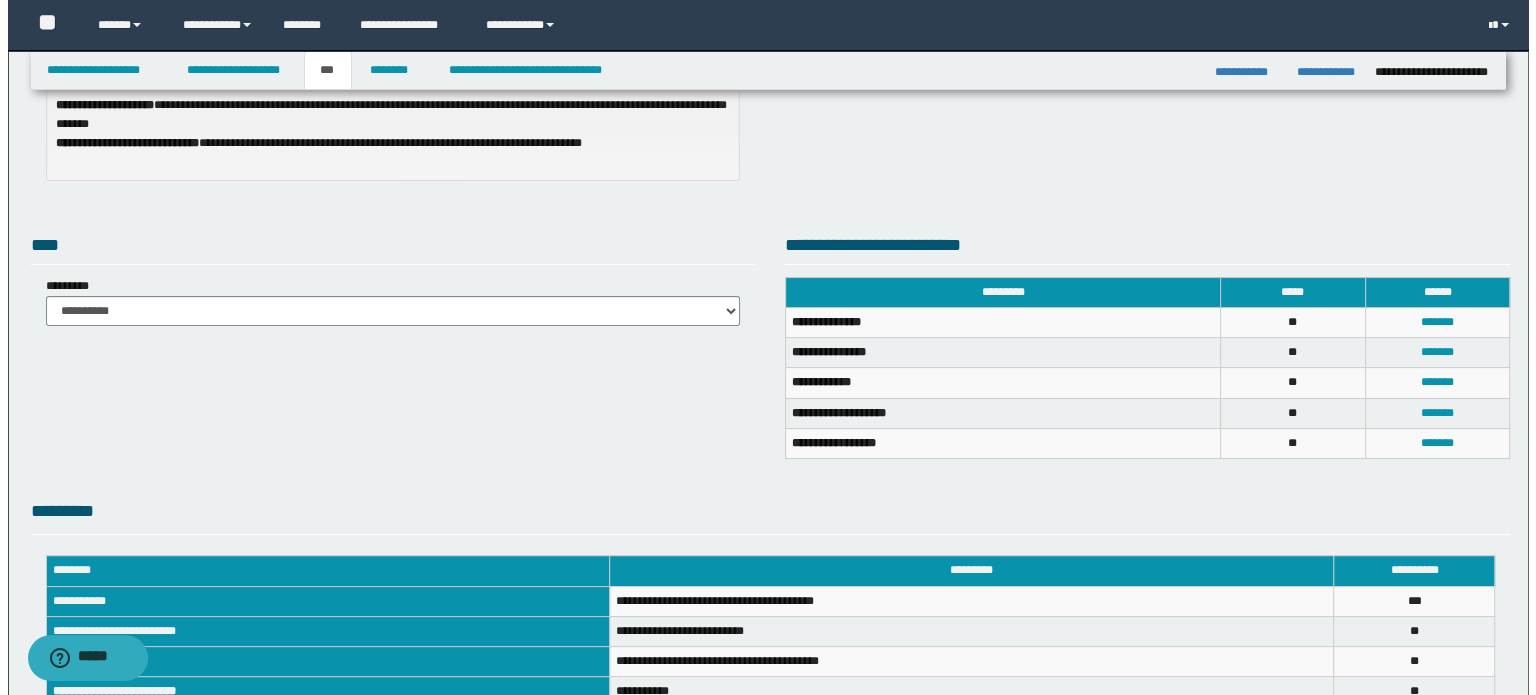 scroll, scrollTop: 300, scrollLeft: 0, axis: vertical 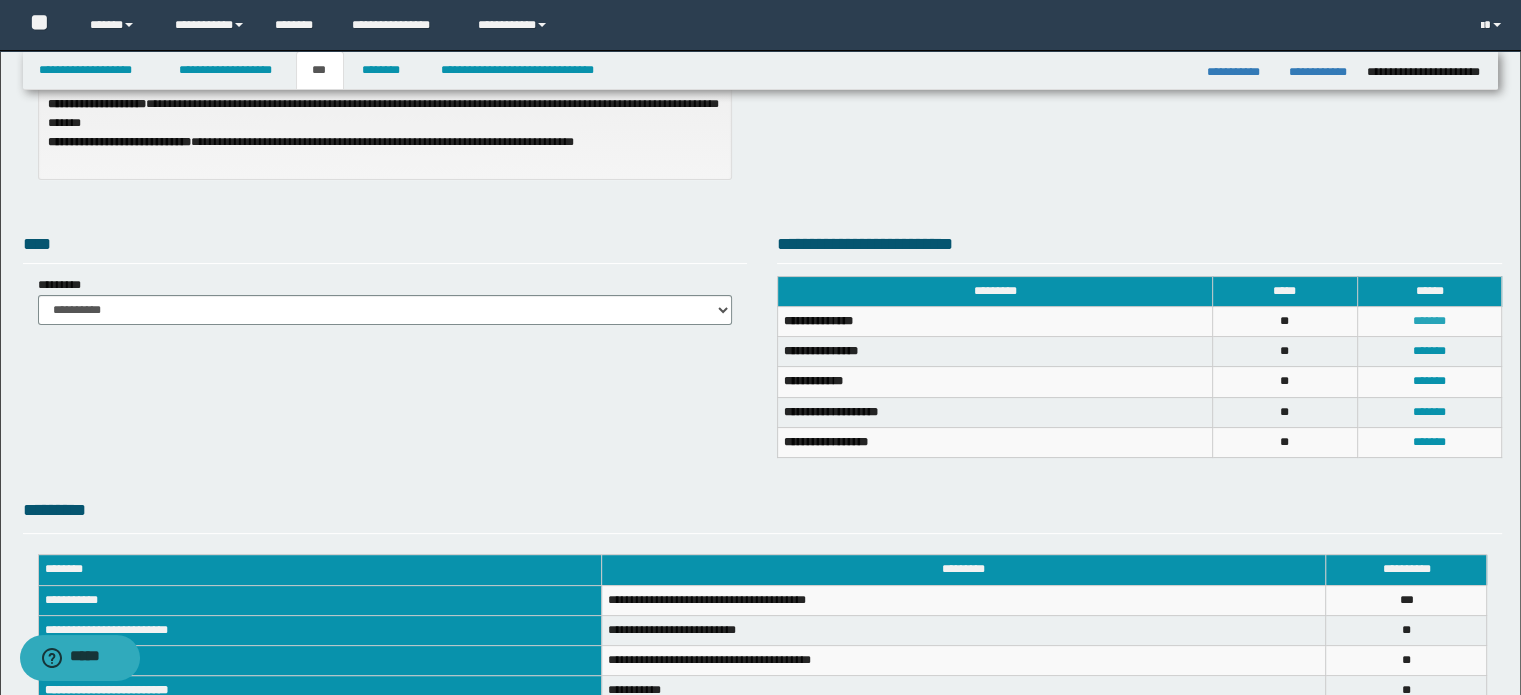 click on "*******" at bounding box center [1429, 321] 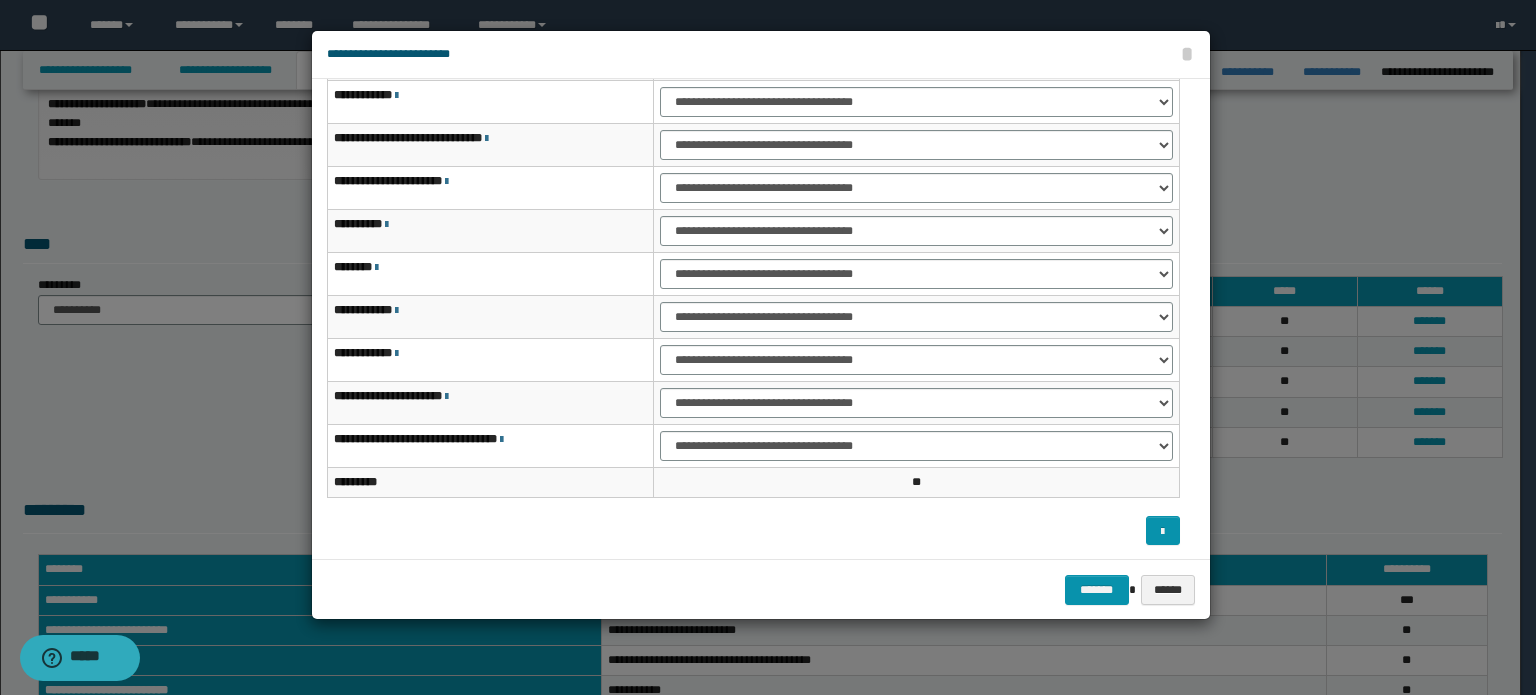 scroll, scrollTop: 118, scrollLeft: 0, axis: vertical 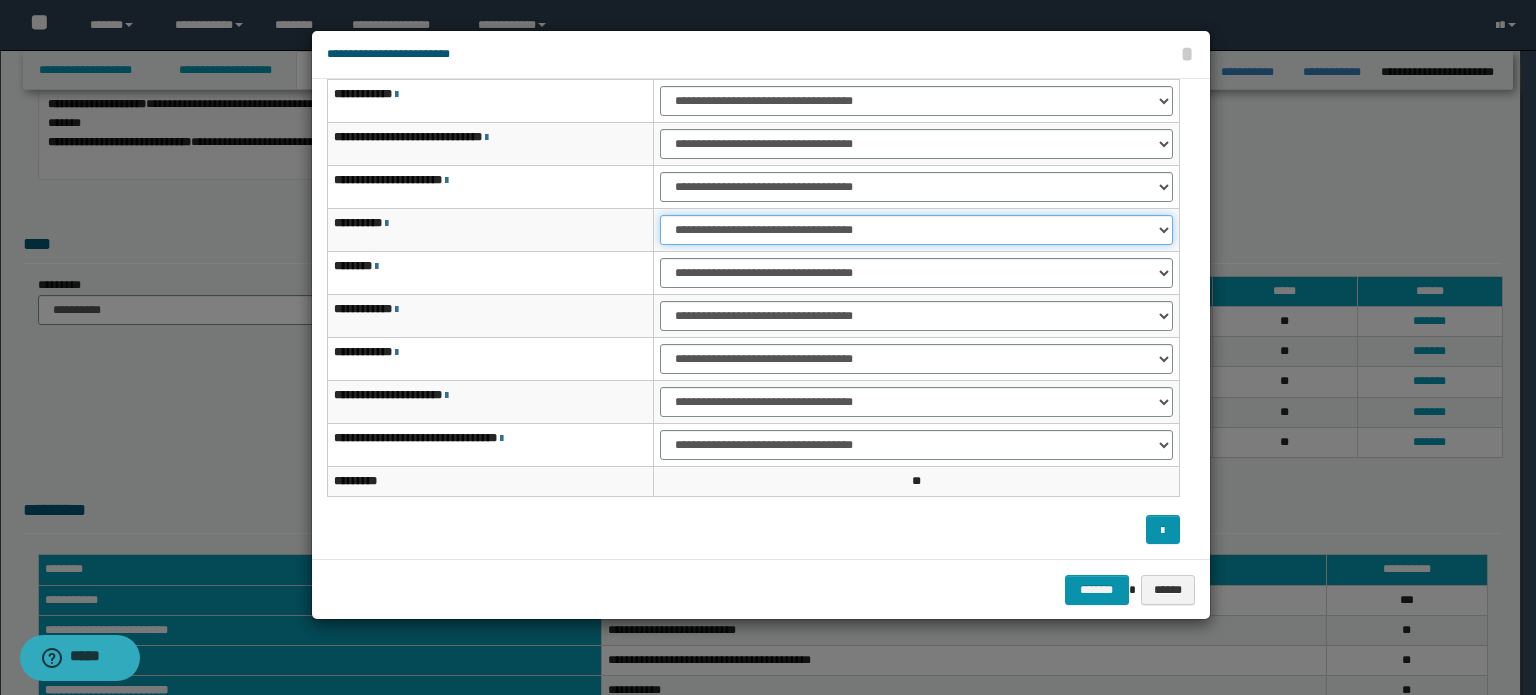 click on "**********" at bounding box center [916, 230] 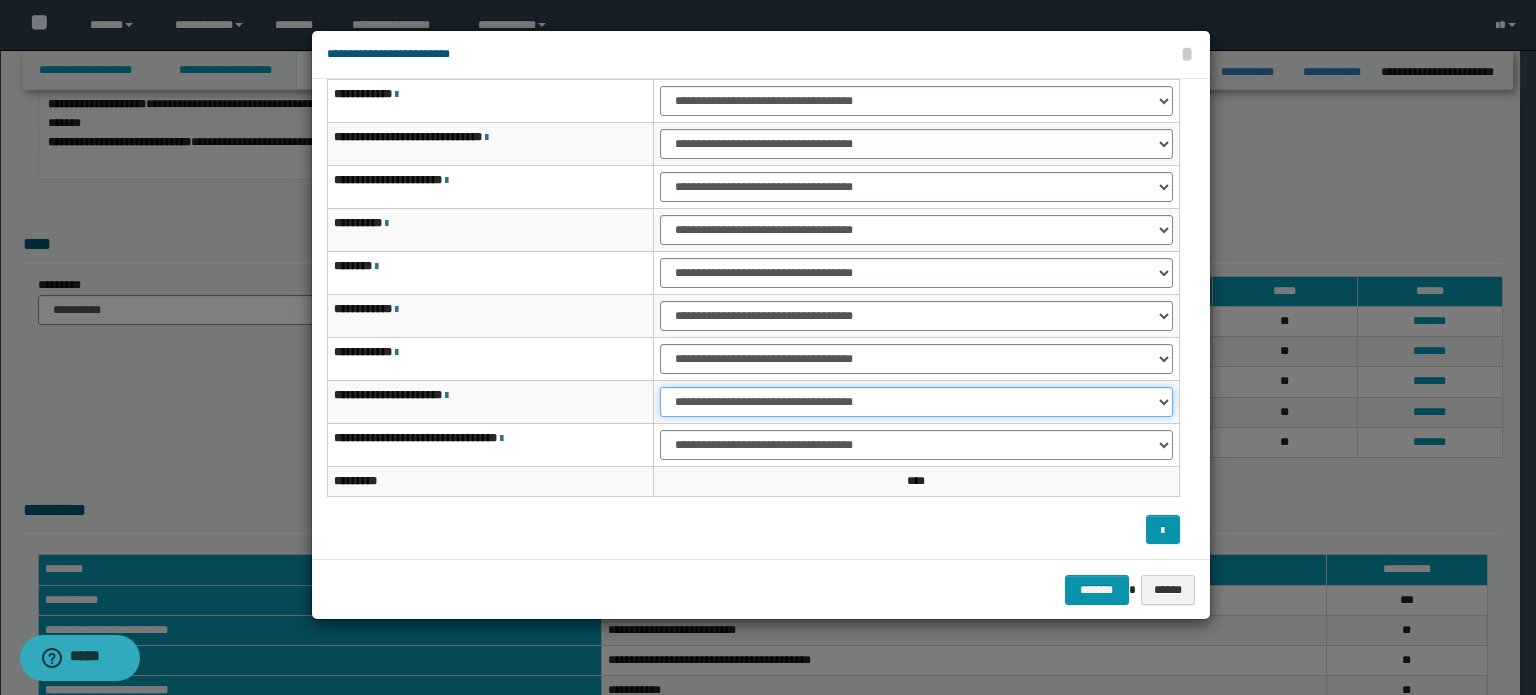 click on "**********" at bounding box center (916, 402) 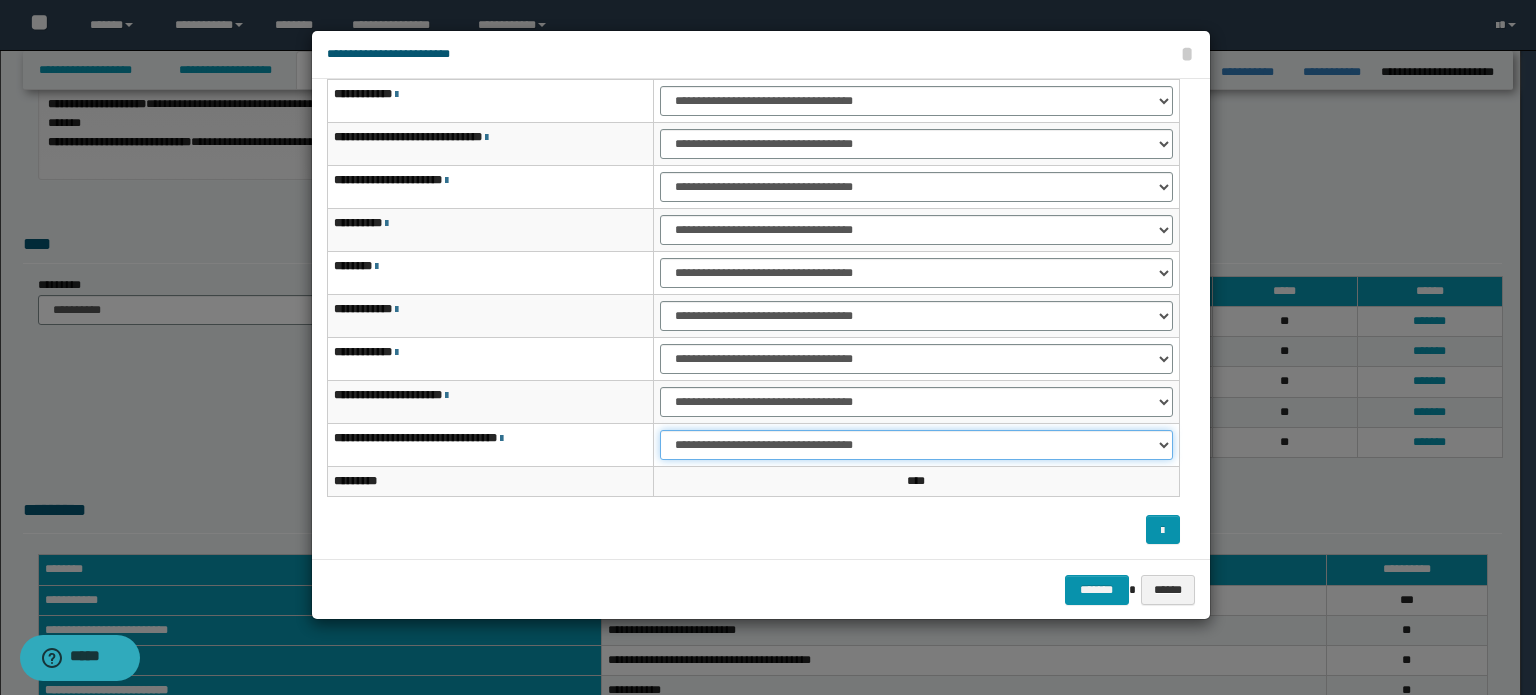click on "**********" at bounding box center [916, 445] 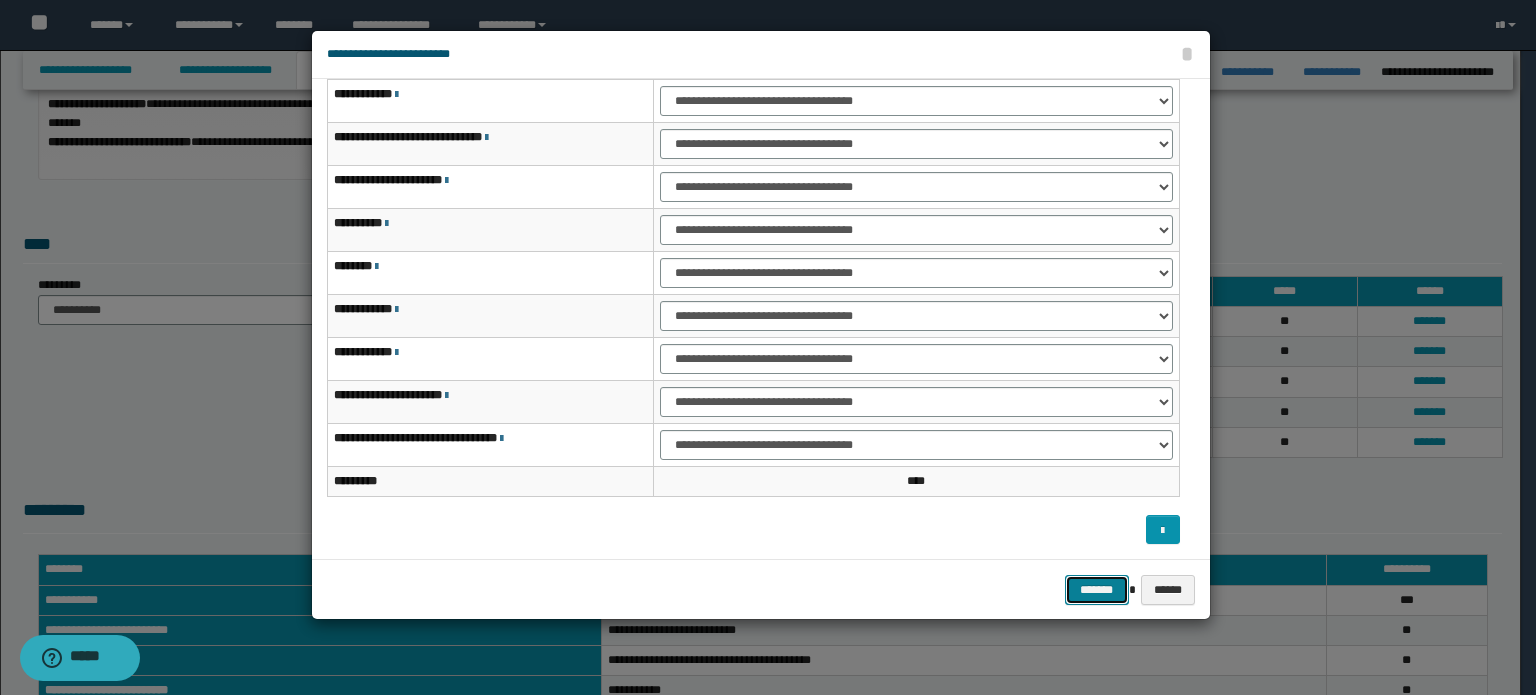 click on "*******" at bounding box center [1097, 590] 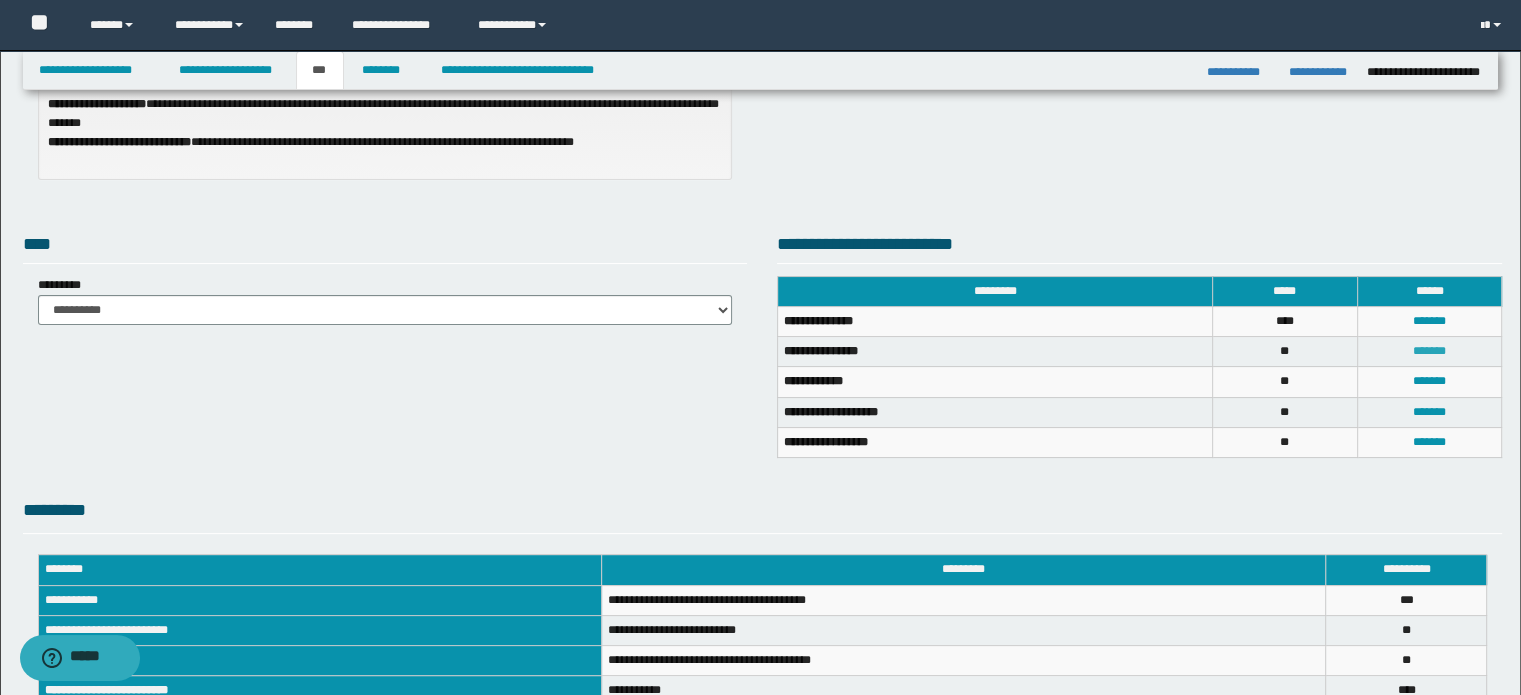 click on "*******" at bounding box center (1429, 351) 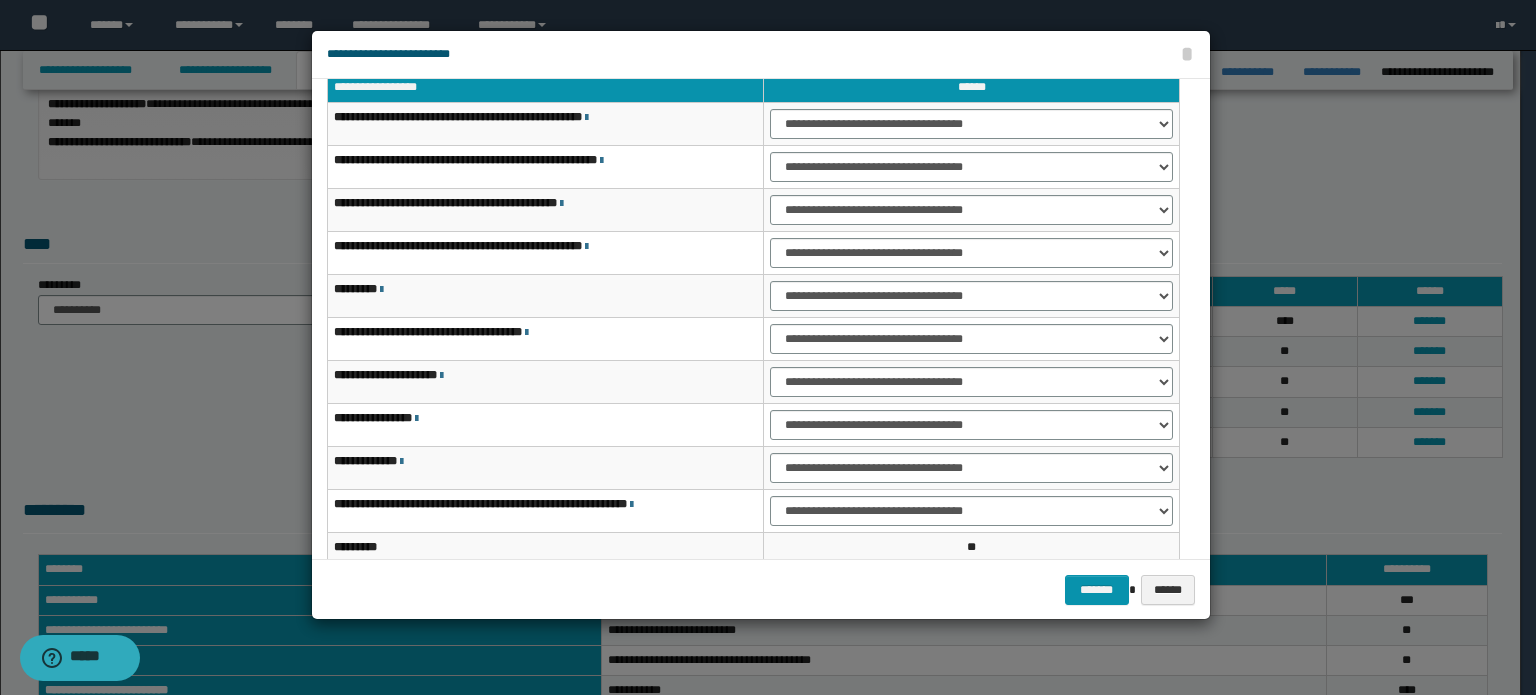 scroll, scrollTop: 18, scrollLeft: 0, axis: vertical 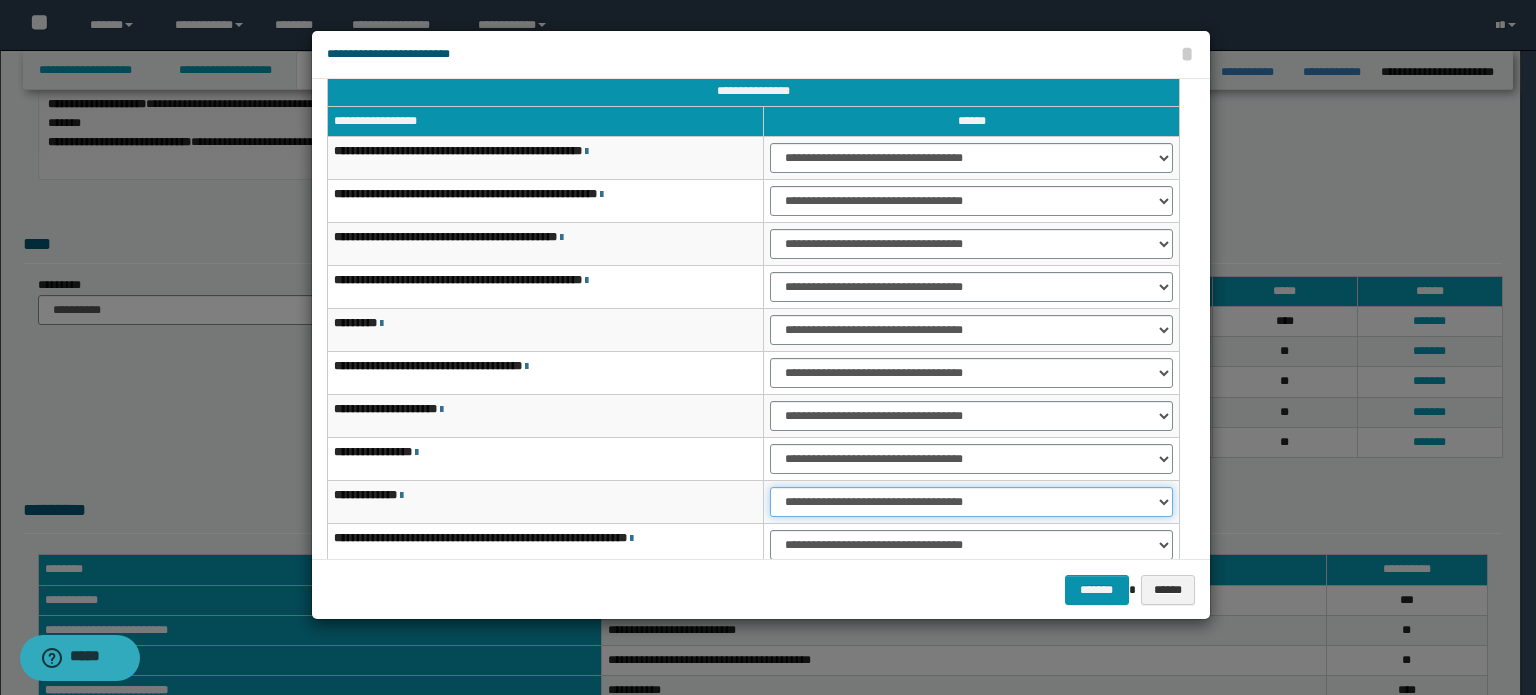 click on "**********" at bounding box center [971, 502] 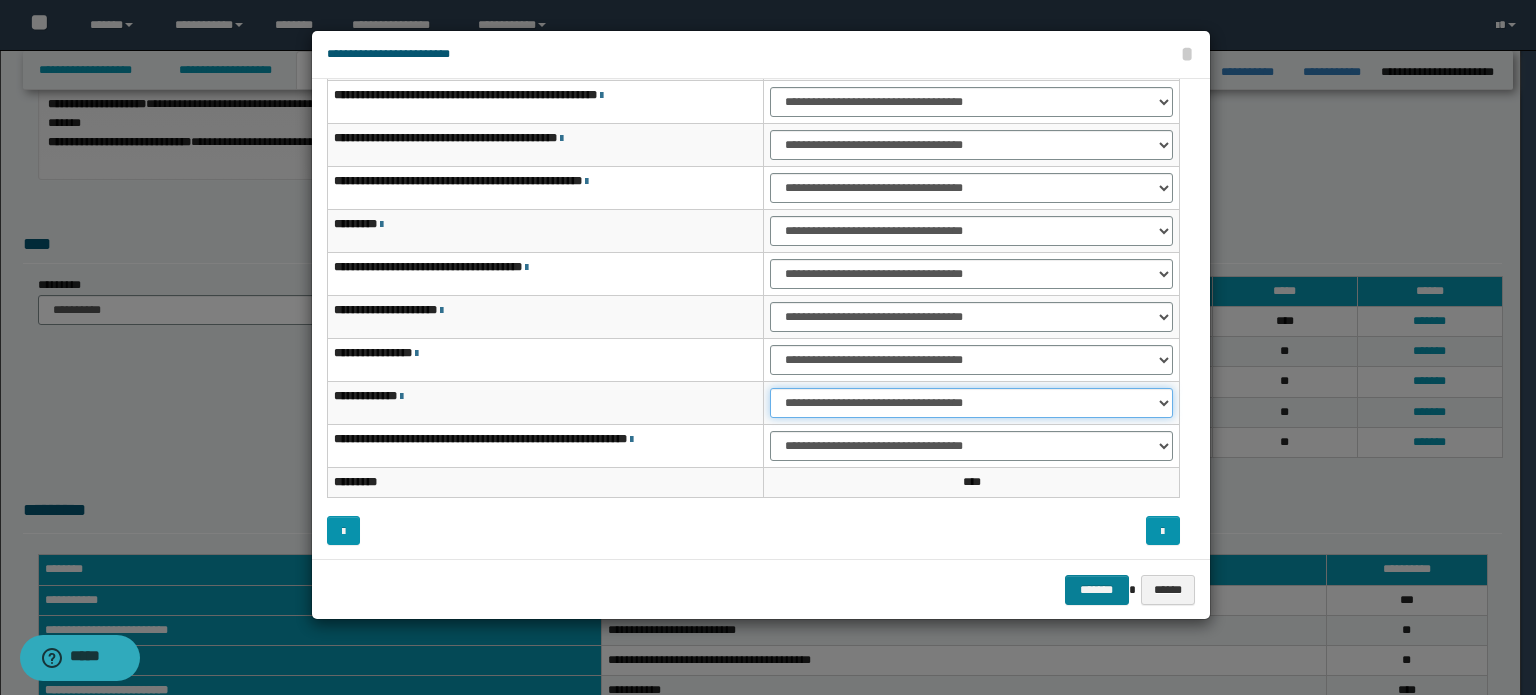 scroll, scrollTop: 118, scrollLeft: 0, axis: vertical 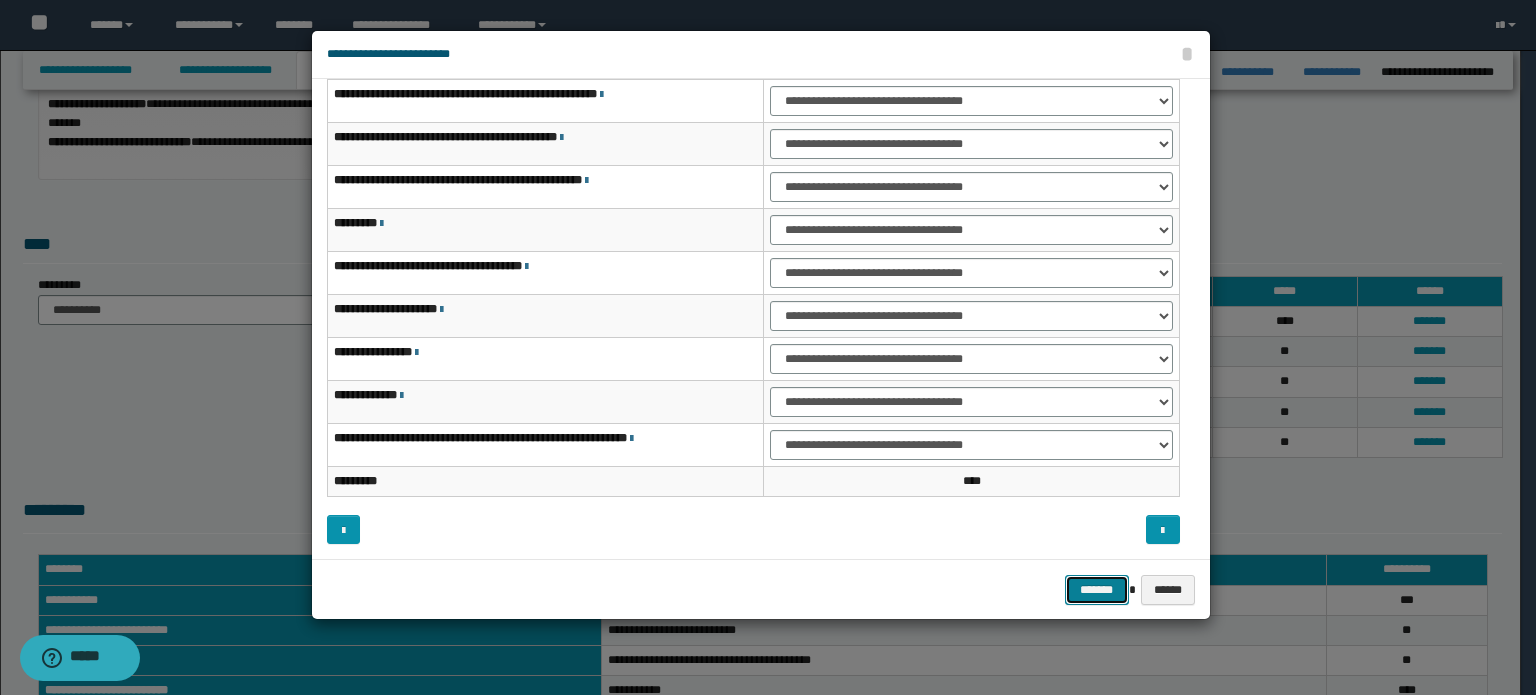 click on "*******" at bounding box center (1097, 590) 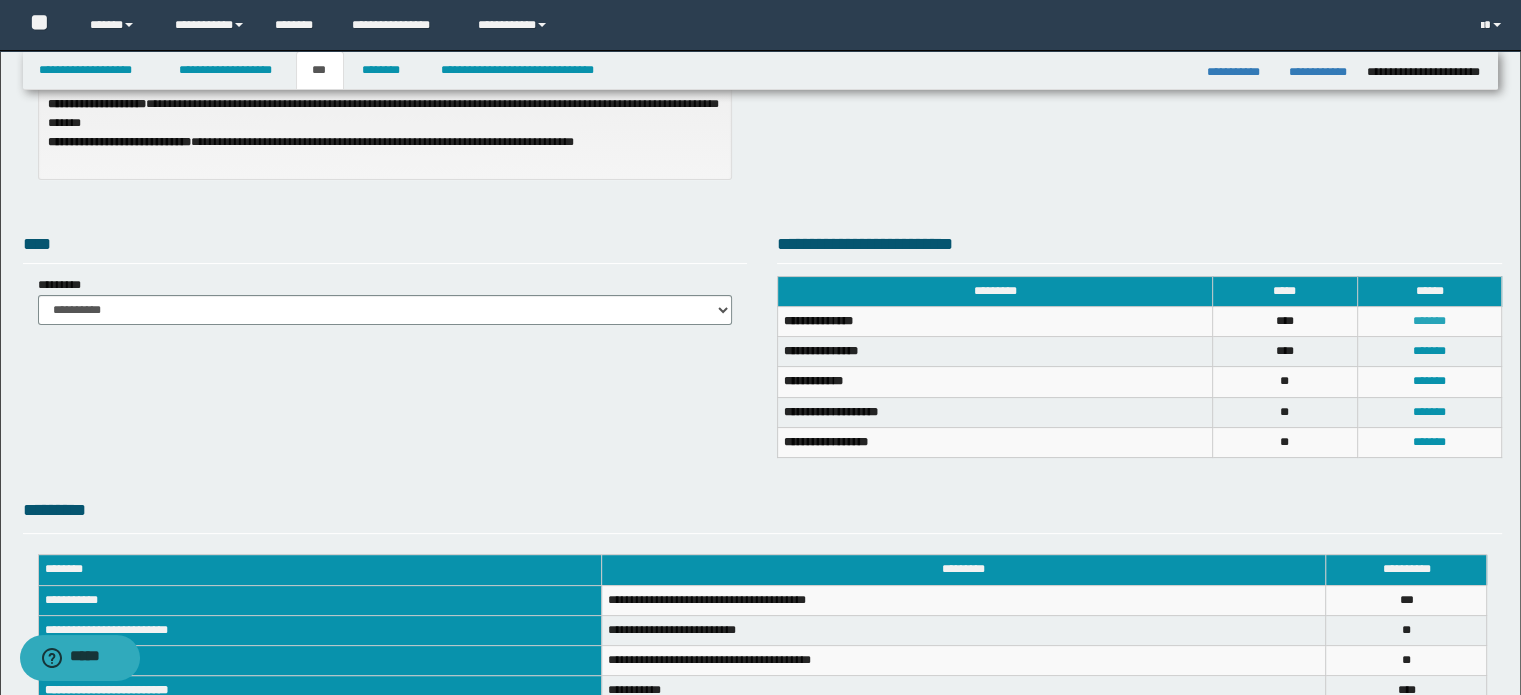 click on "*******" at bounding box center (1429, 321) 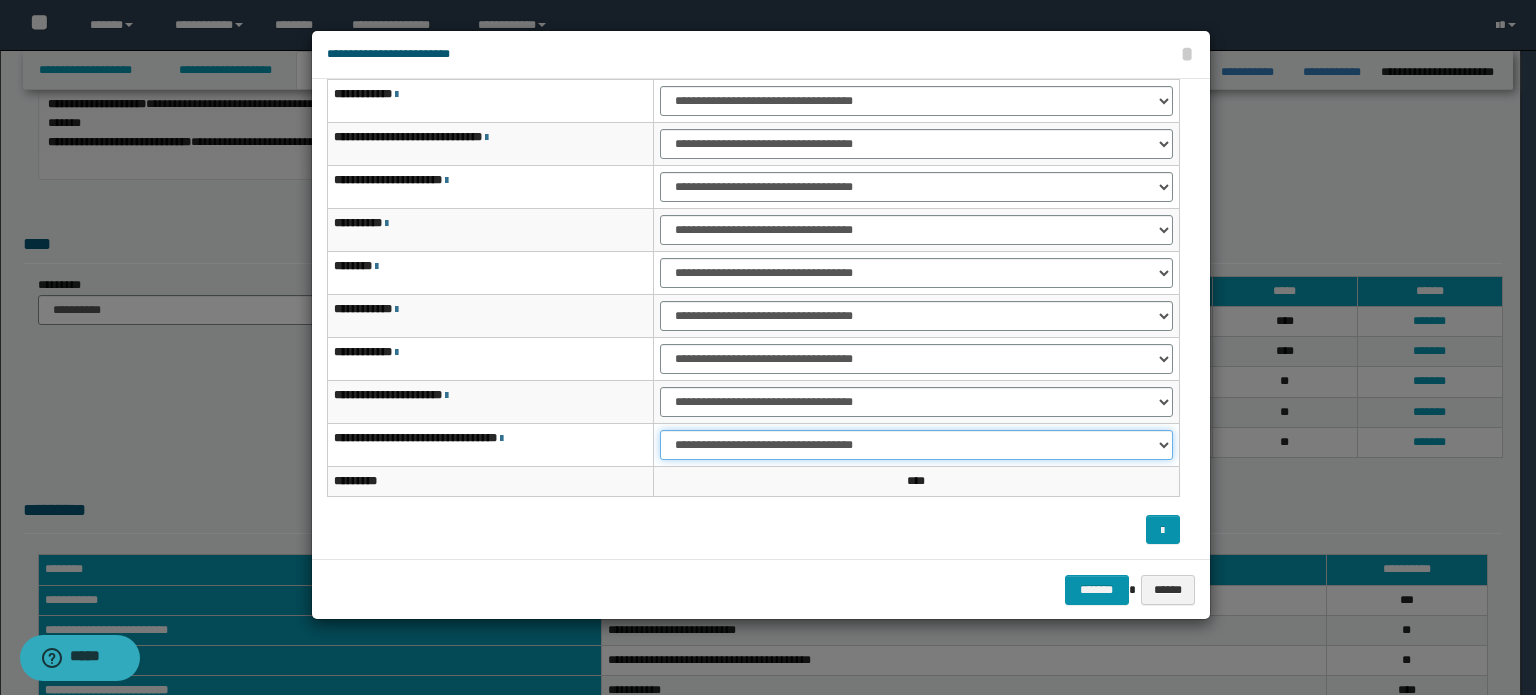 click on "**********" at bounding box center [916, 445] 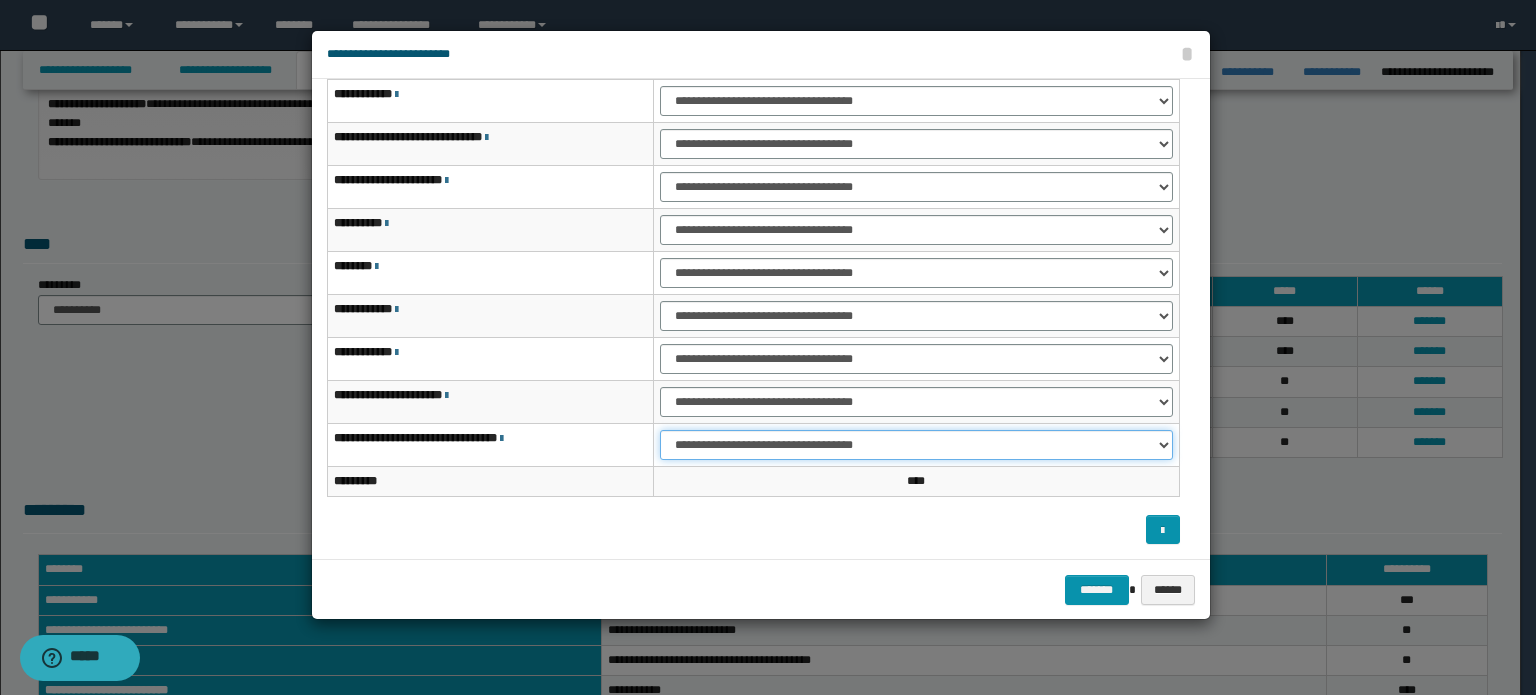 select on "***" 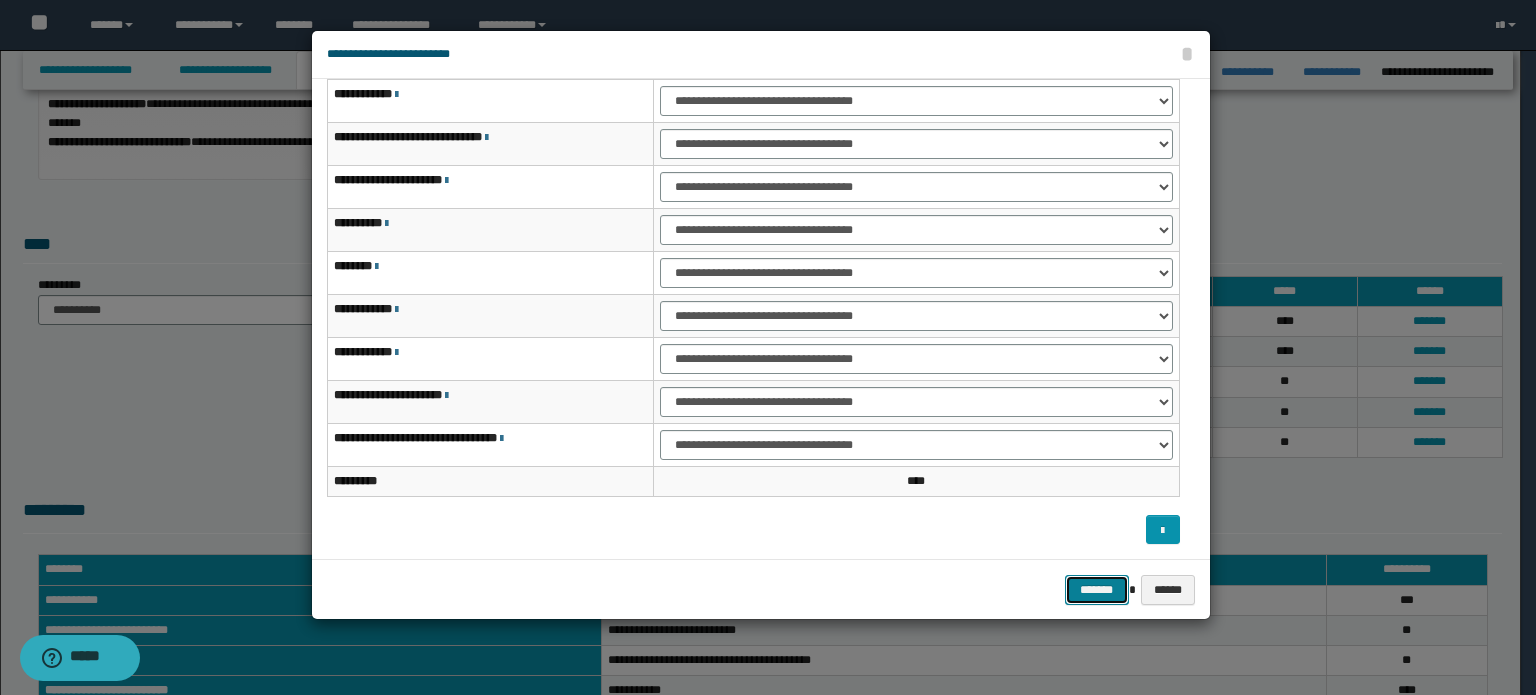 click on "*******" at bounding box center [1097, 590] 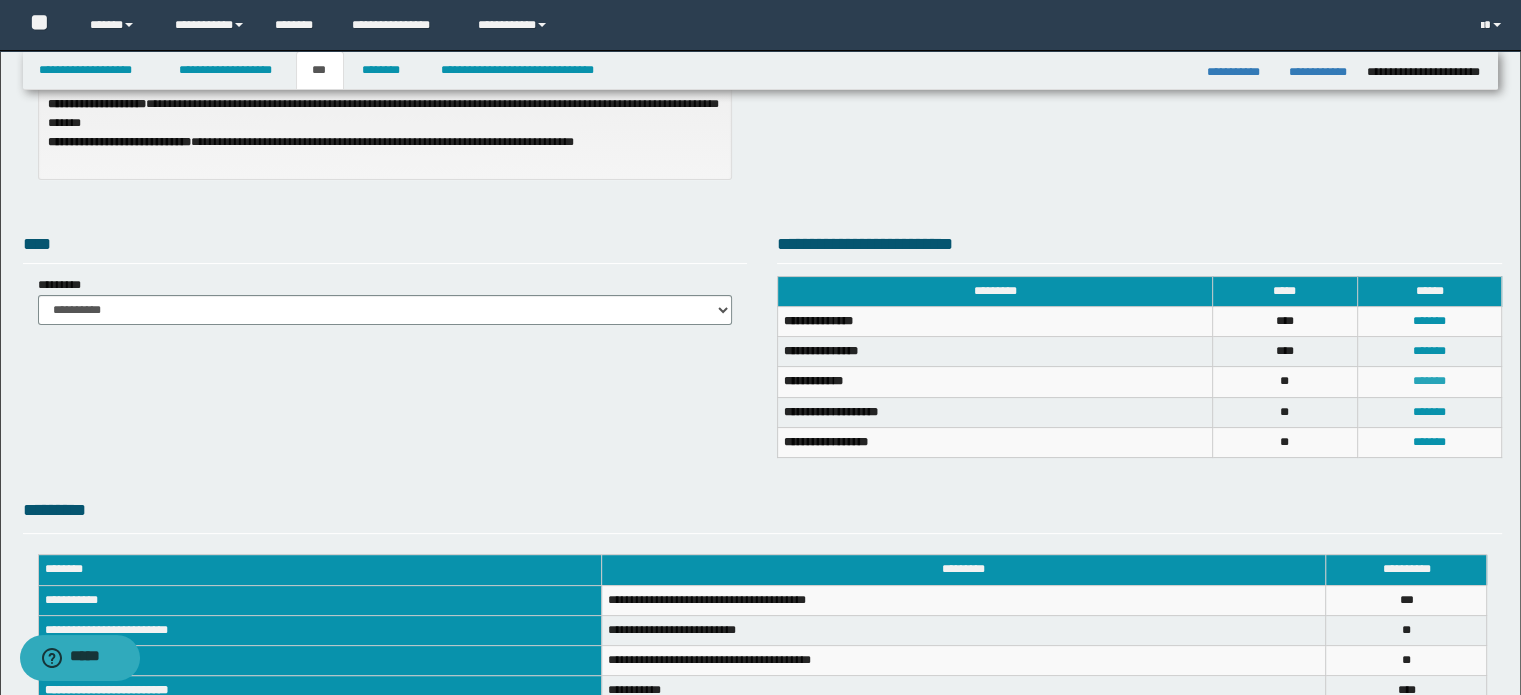 click on "*******" at bounding box center (1429, 381) 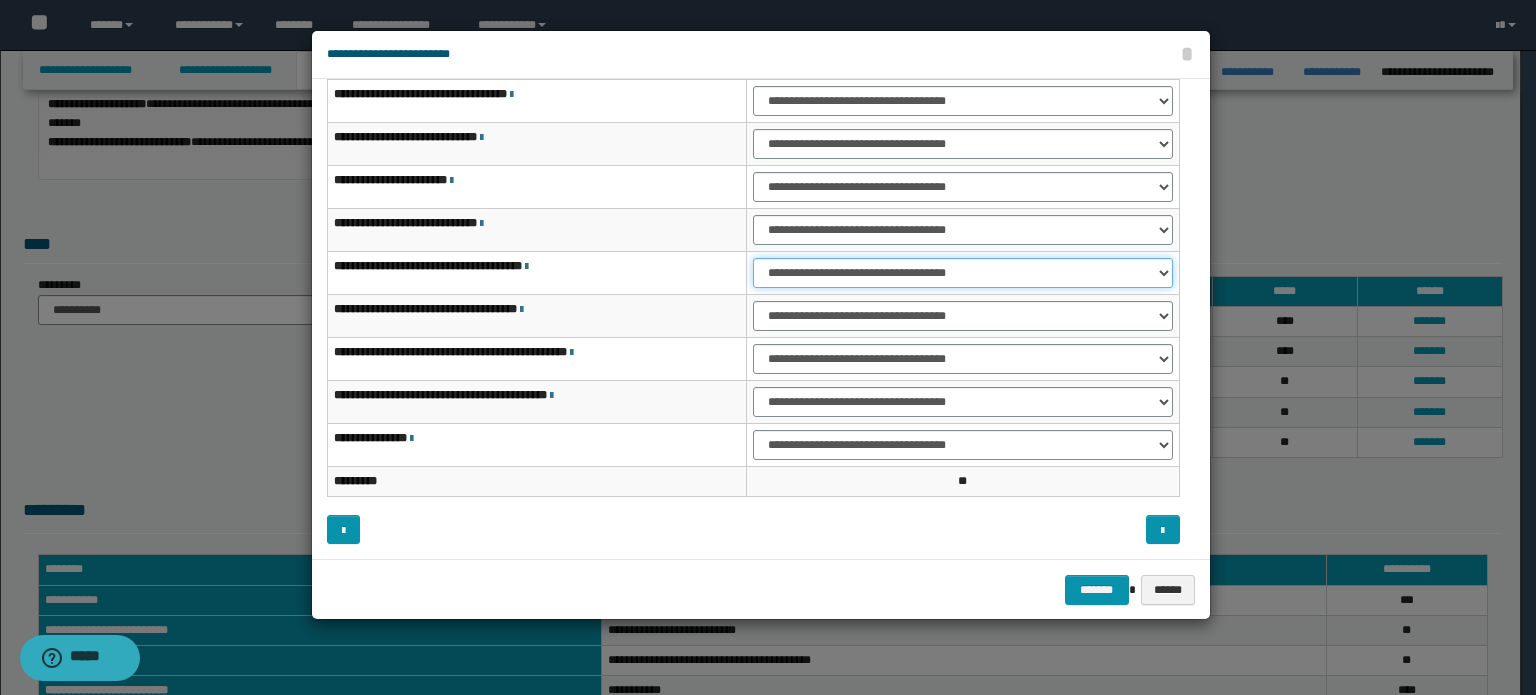 click on "**********" at bounding box center (963, 273) 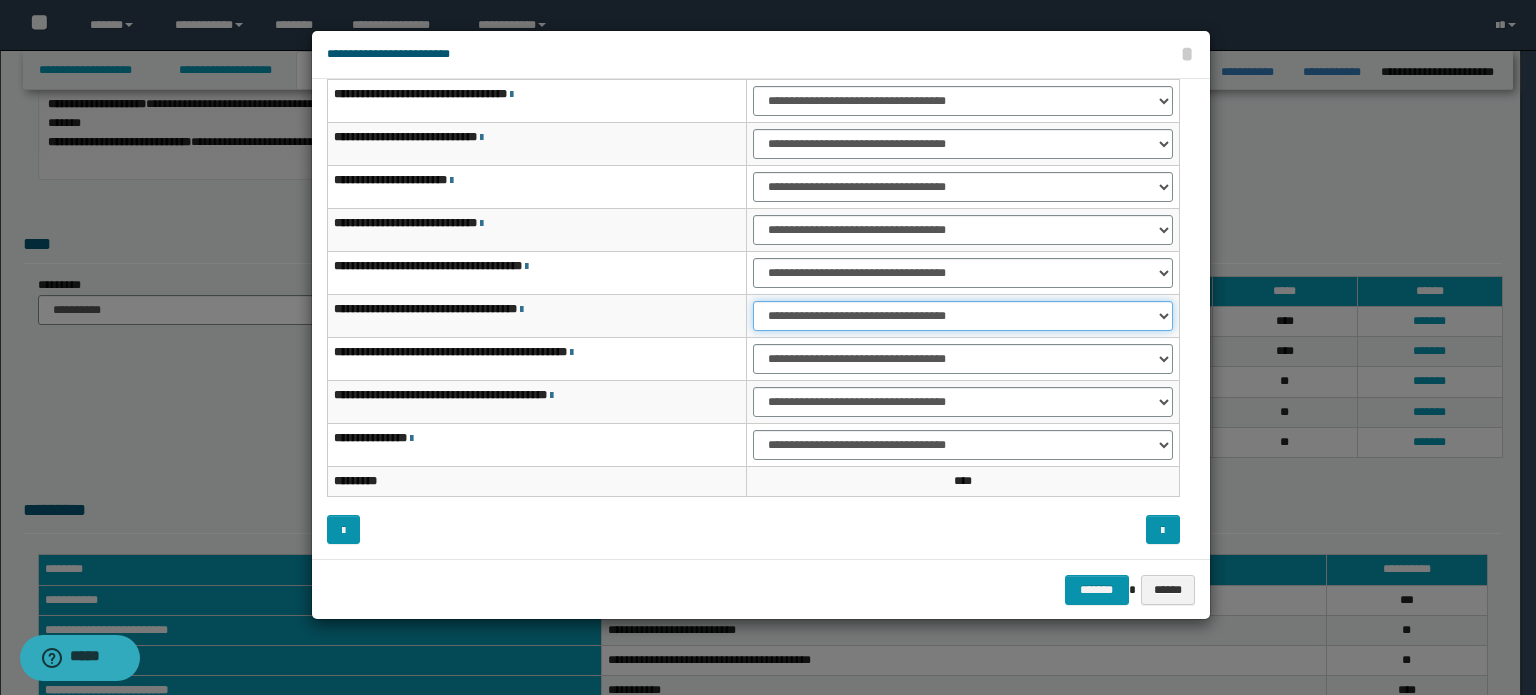 click on "**********" at bounding box center [963, 316] 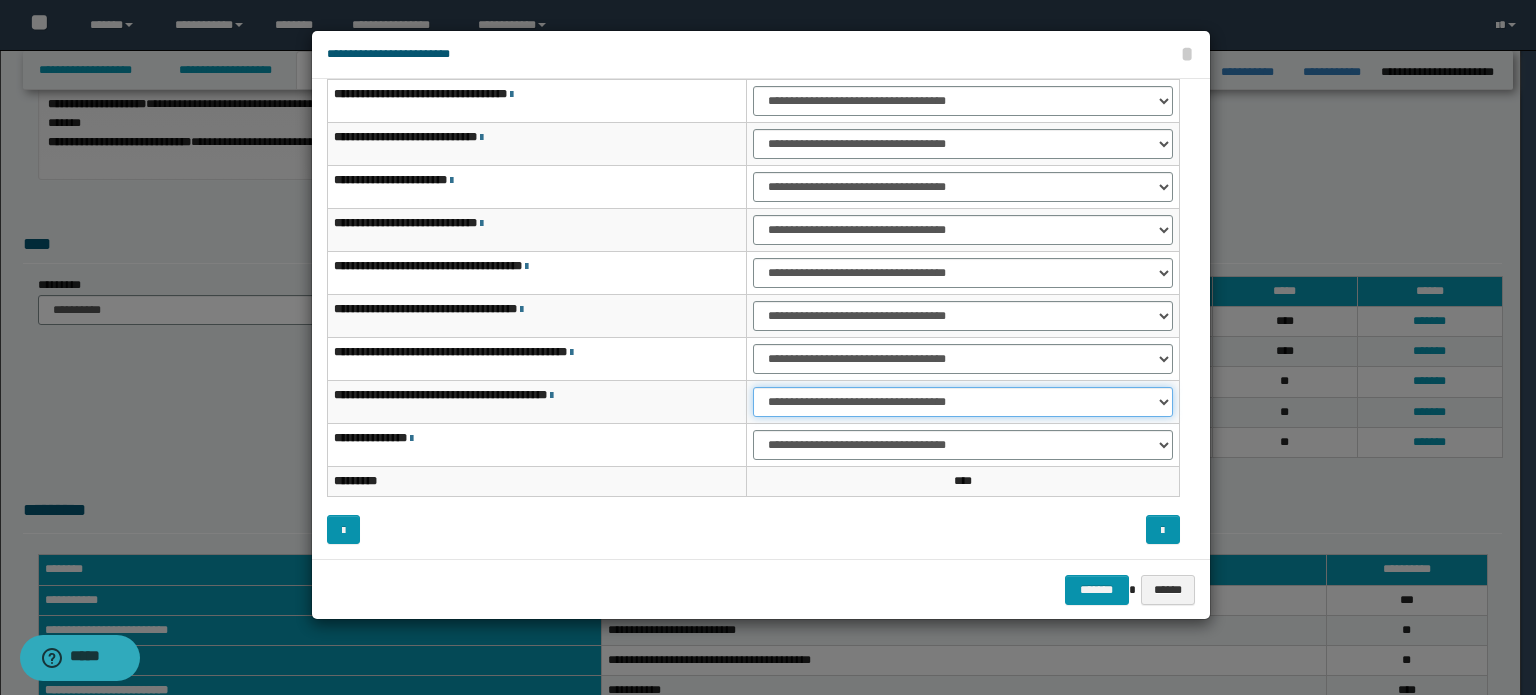 click on "**********" at bounding box center (963, 402) 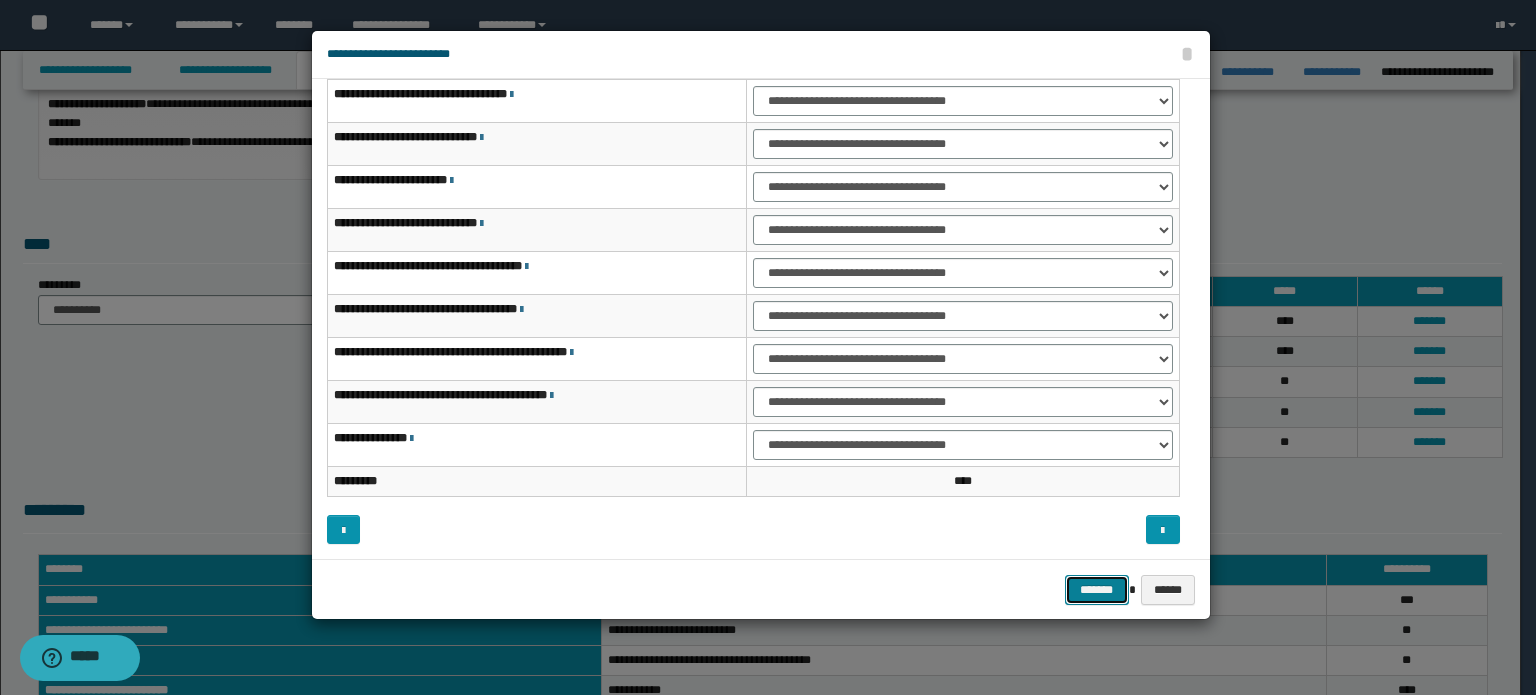 click on "*******" at bounding box center (1097, 590) 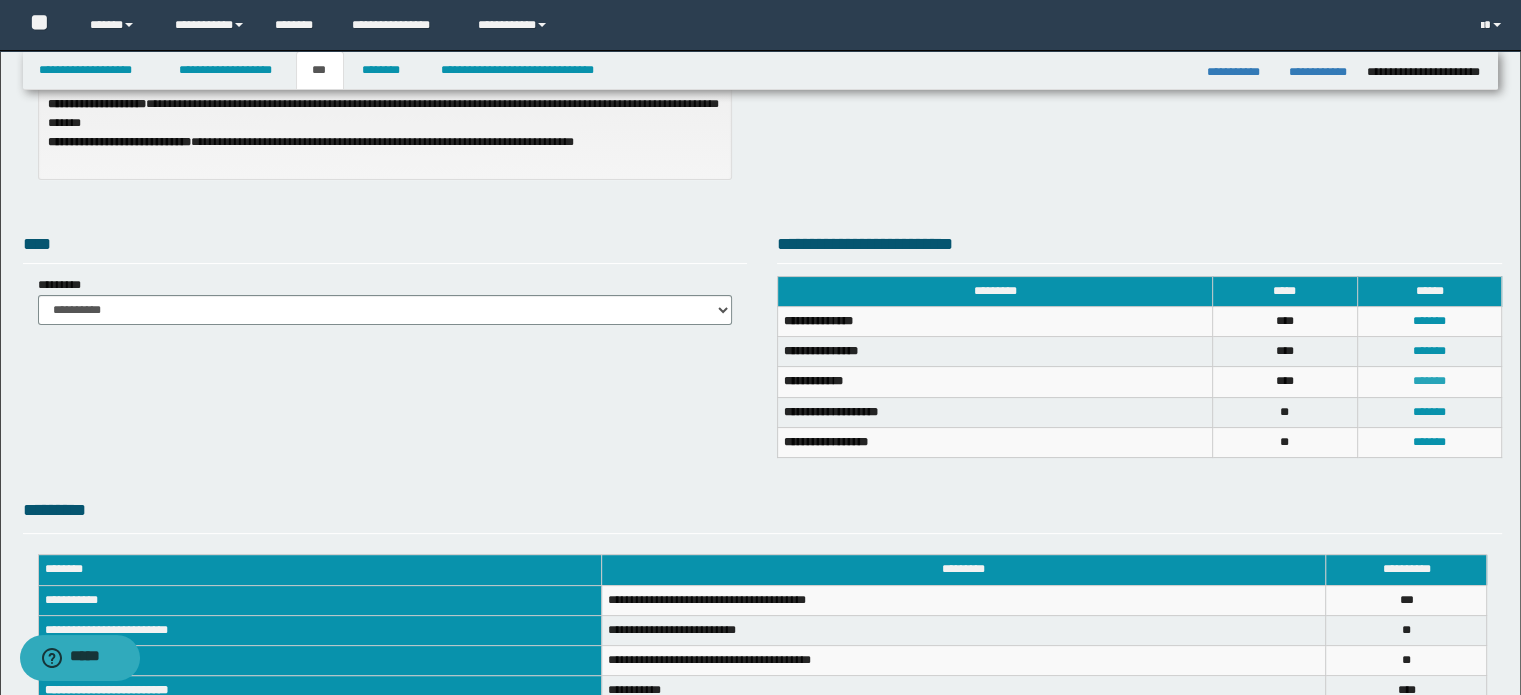 click on "*******" at bounding box center [1429, 381] 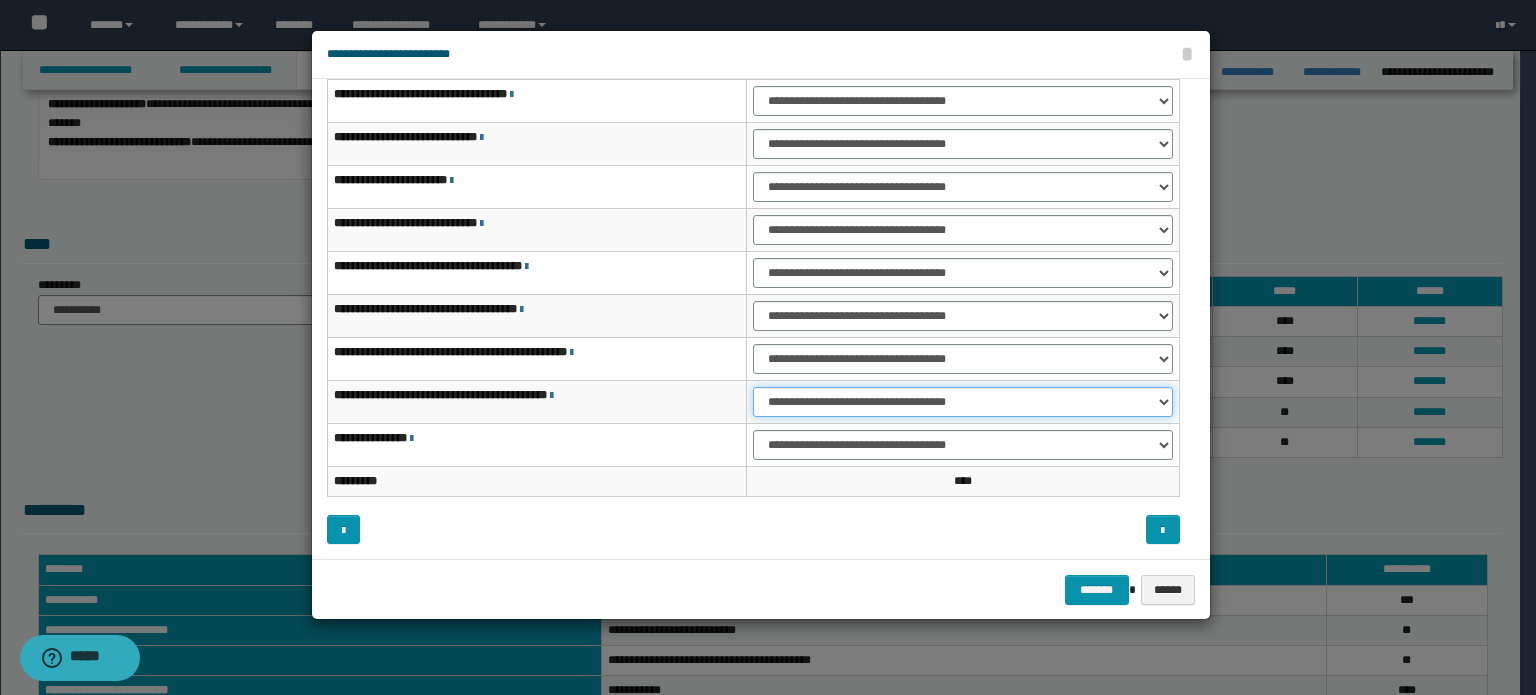 drag, startPoint x: 1033, startPoint y: 392, endPoint x: 1029, endPoint y: 403, distance: 11.7046995 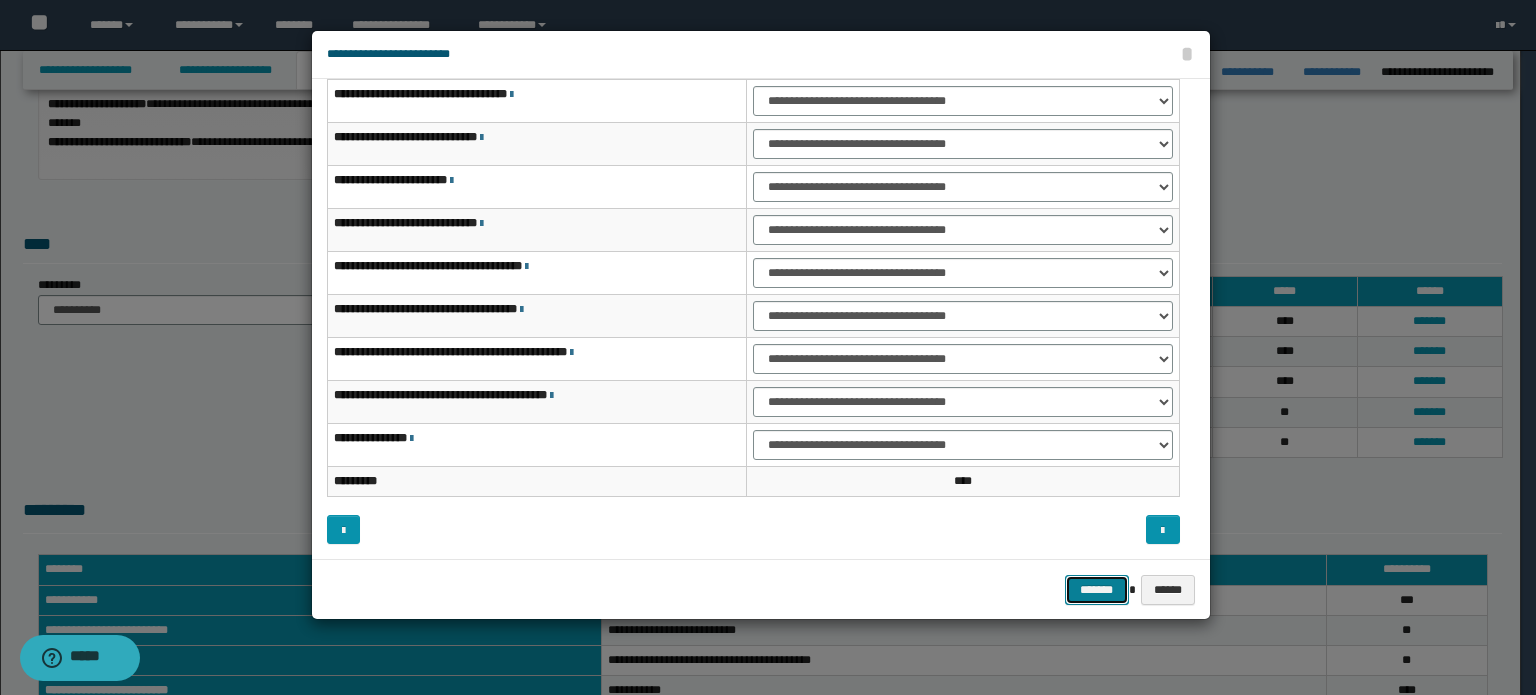 click on "*******" at bounding box center [1097, 590] 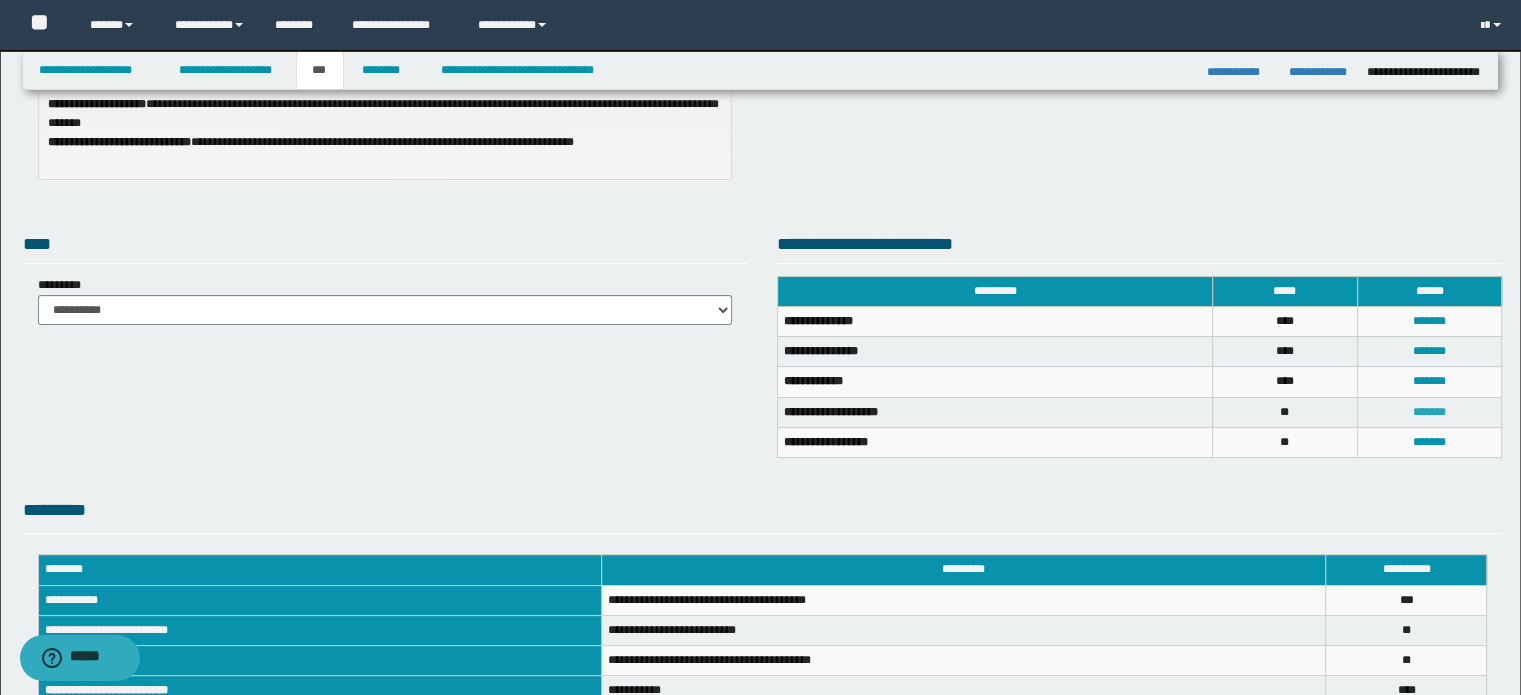 click on "*******" at bounding box center [1429, 412] 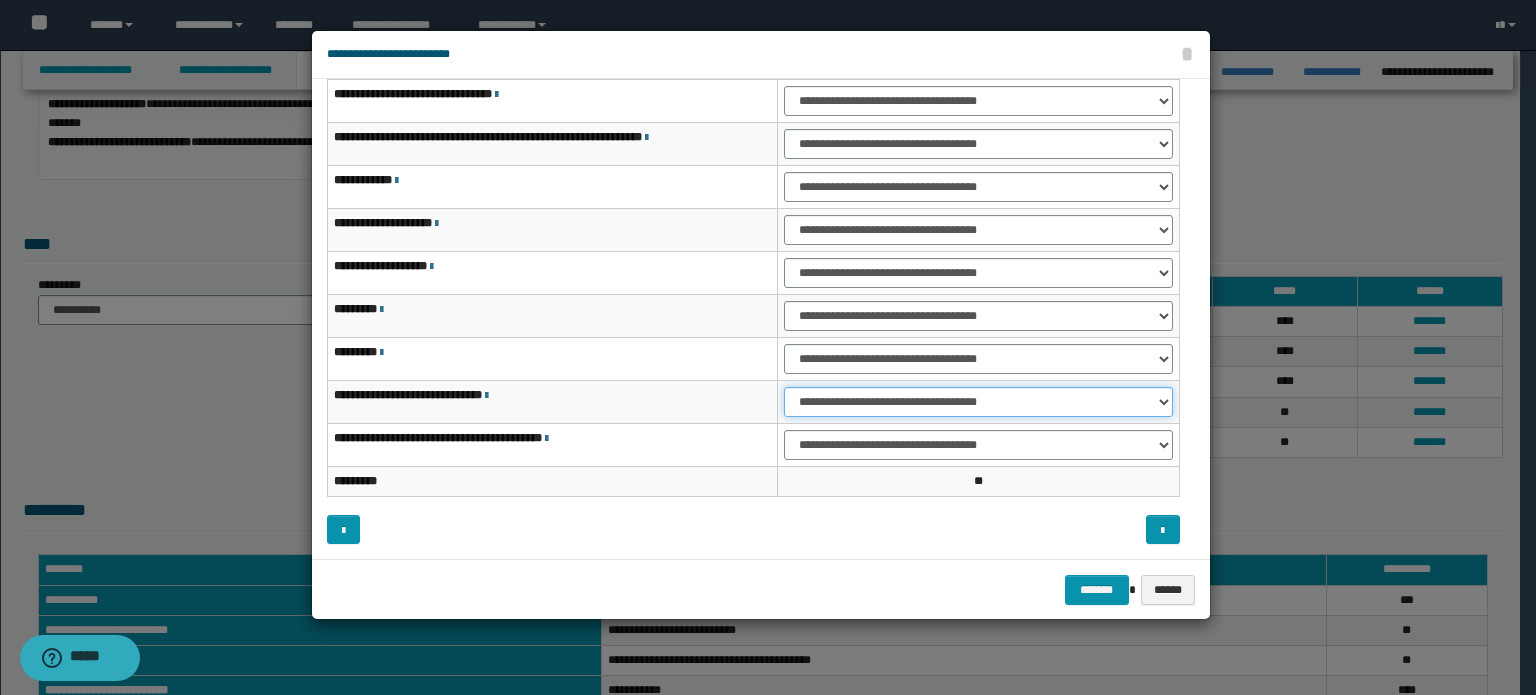 click on "**********" at bounding box center (978, 402) 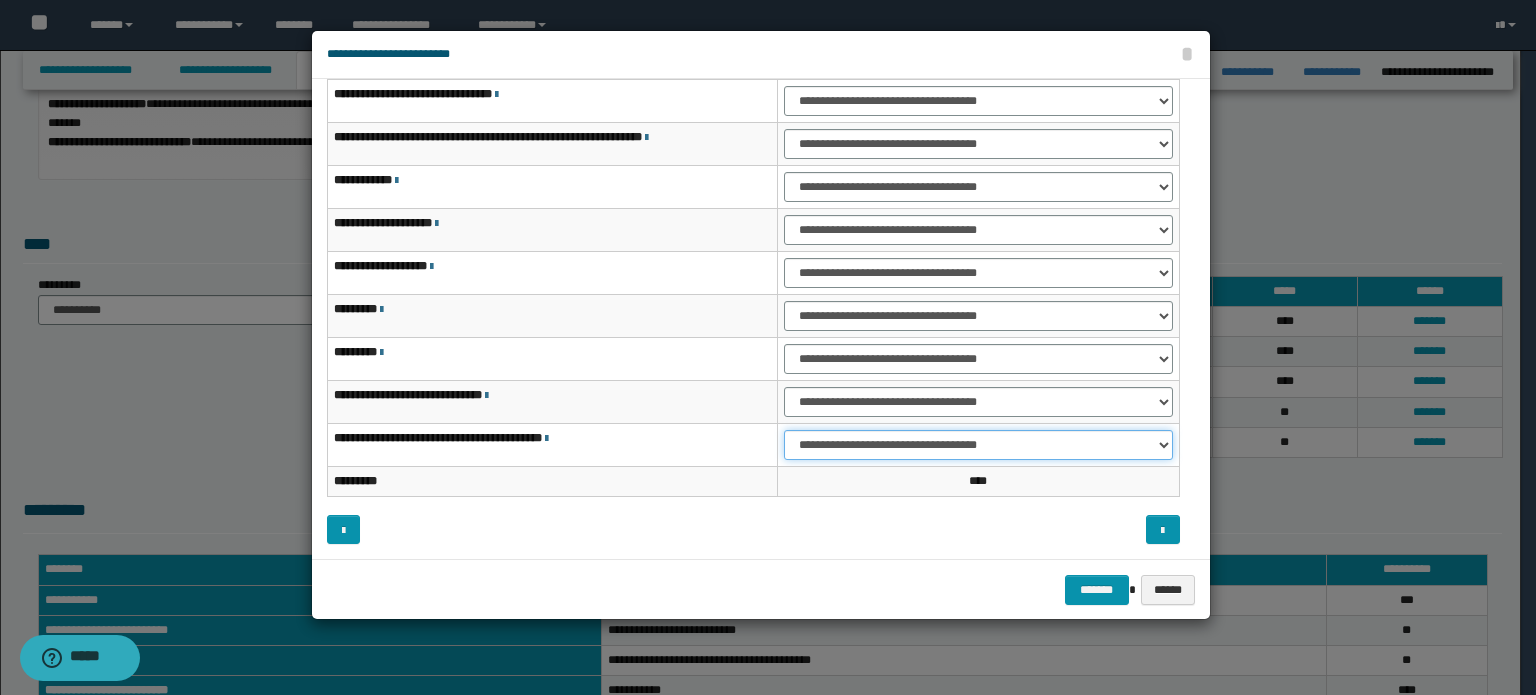 drag, startPoint x: 1116, startPoint y: 437, endPoint x: 1116, endPoint y: 455, distance: 18 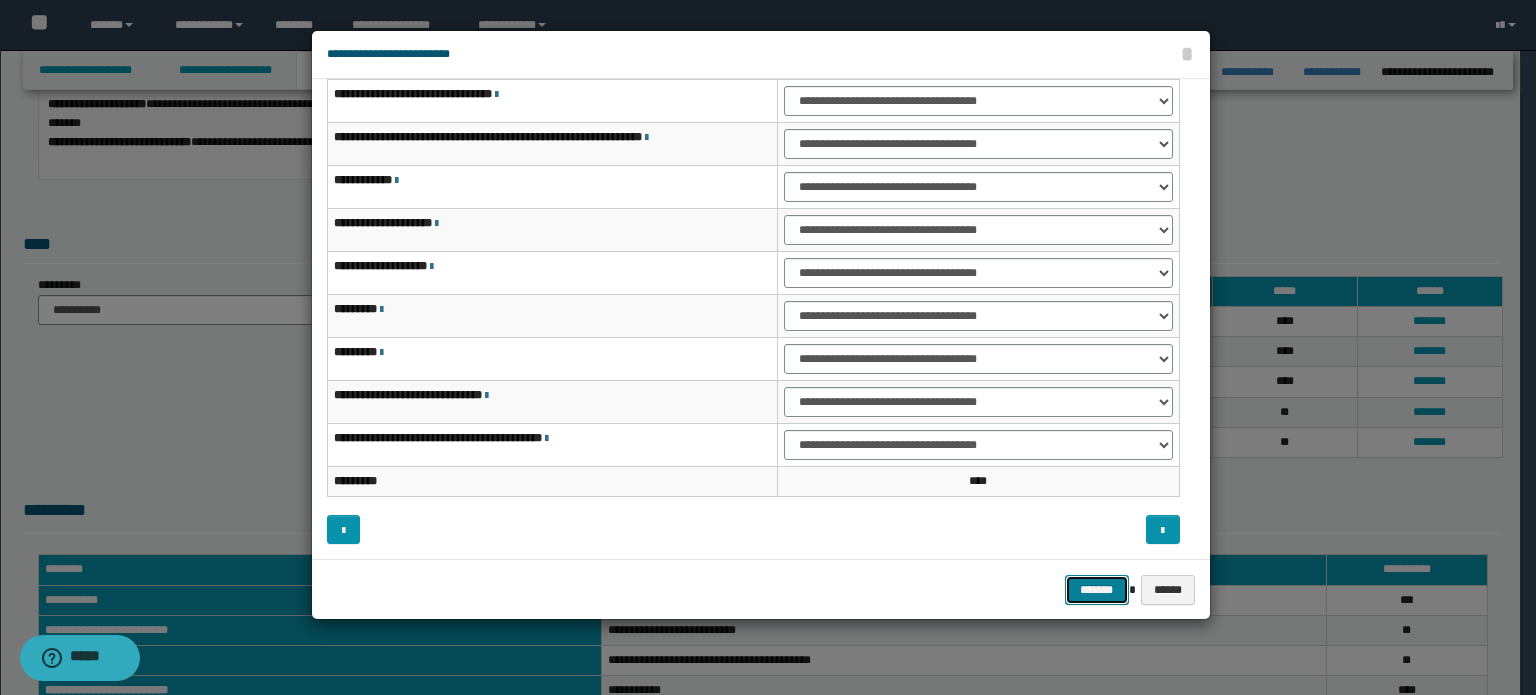 click on "*******" at bounding box center [1097, 590] 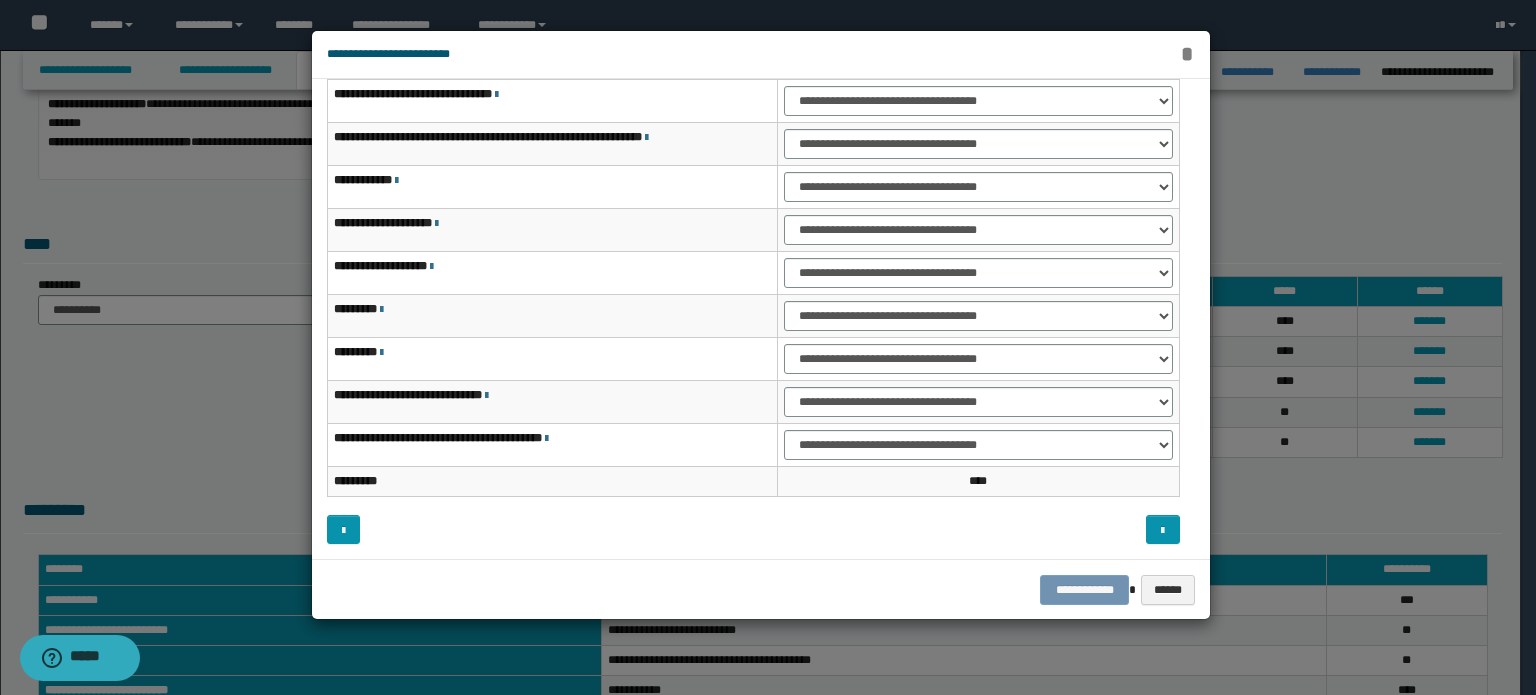 click on "*" at bounding box center [1187, 54] 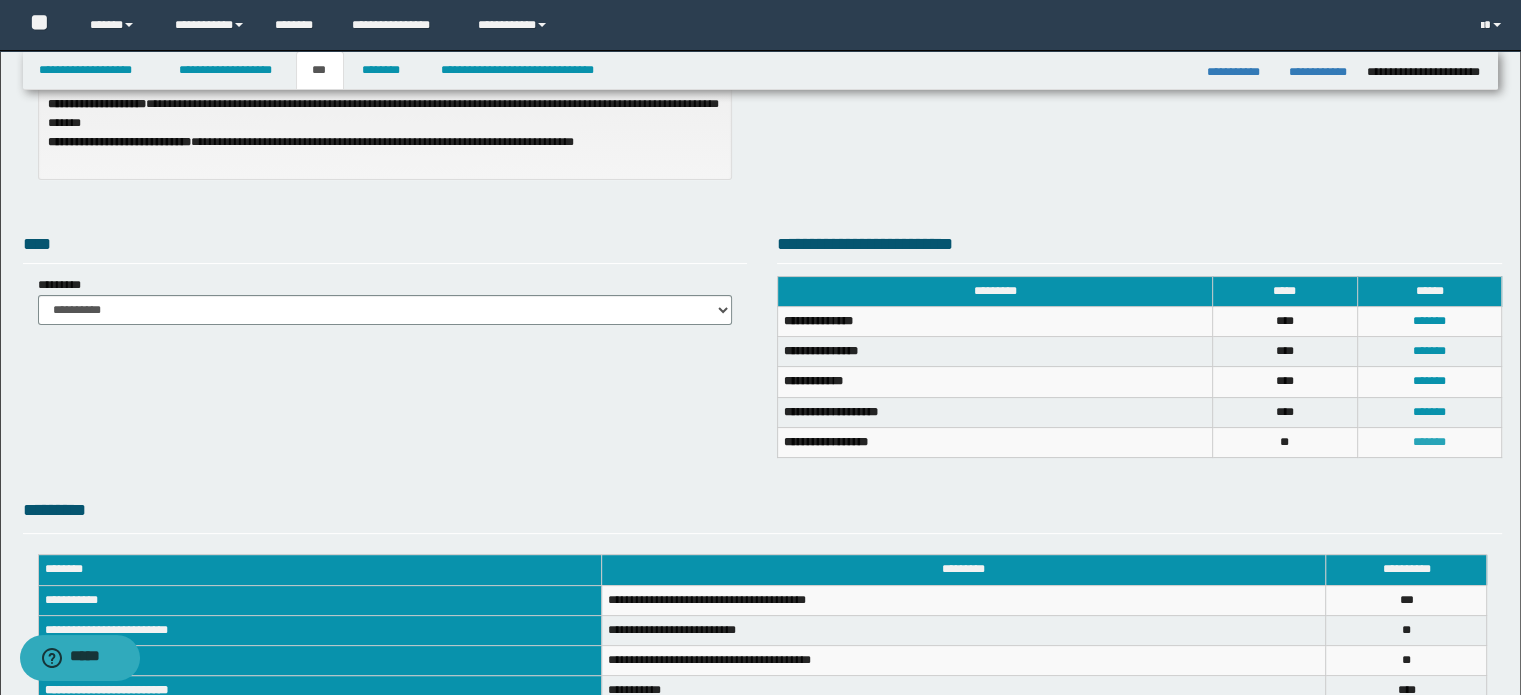 click on "*******" at bounding box center [1429, 442] 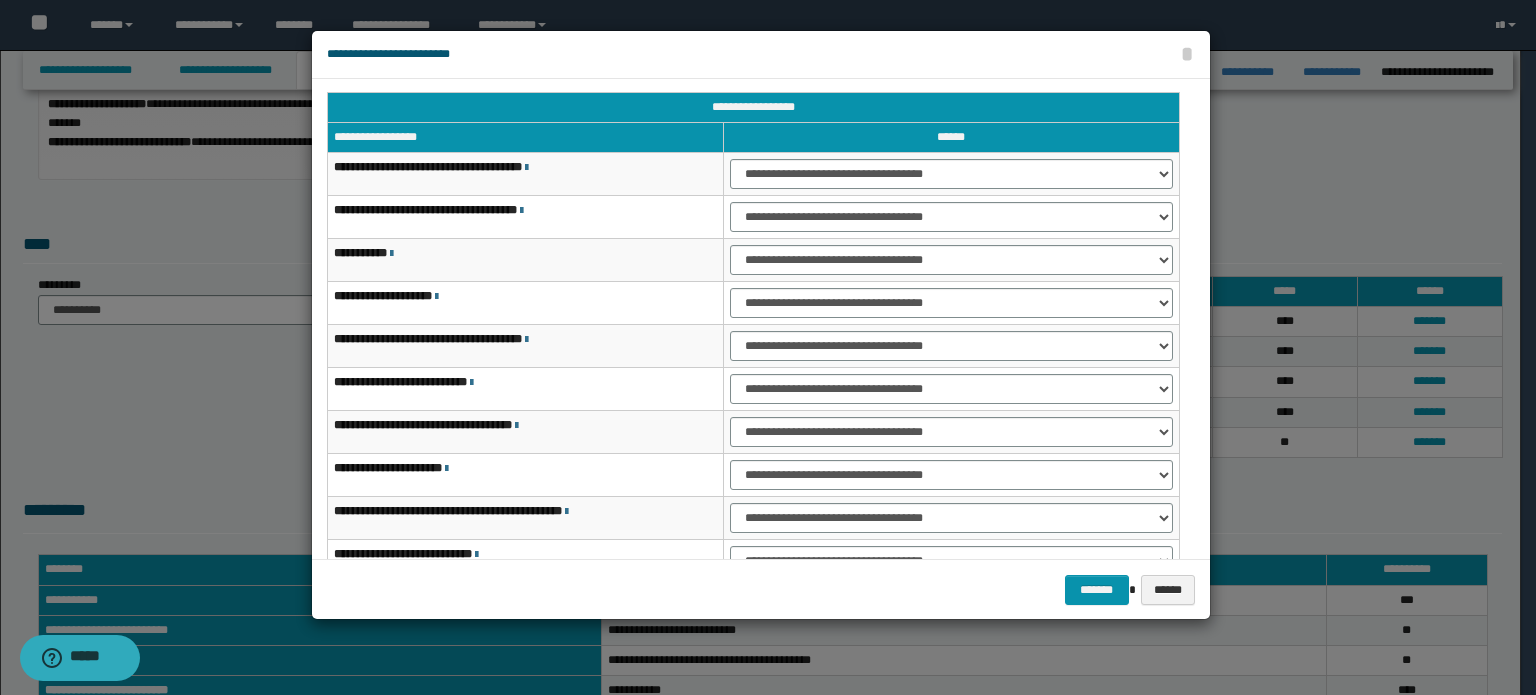 scroll, scrollTop: 0, scrollLeft: 0, axis: both 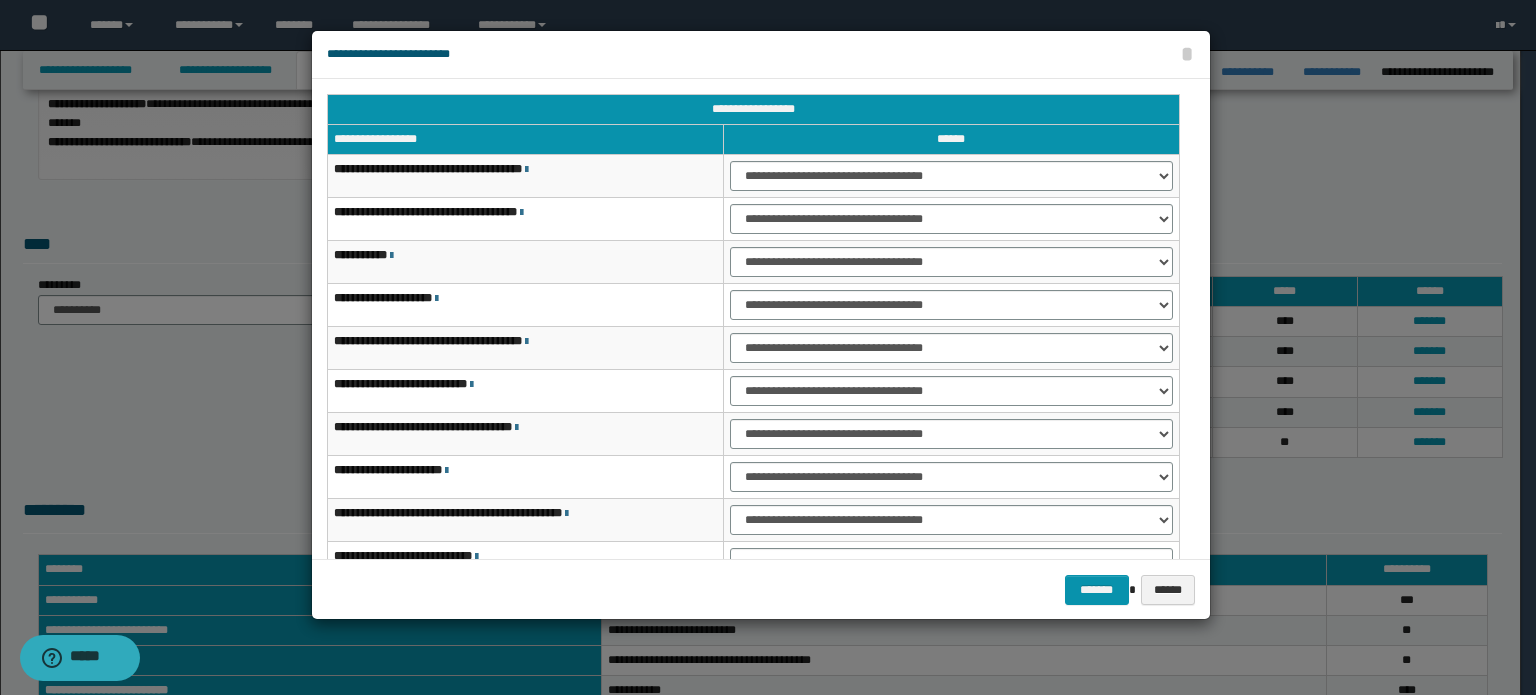 click on "**********" at bounding box center [951, 348] 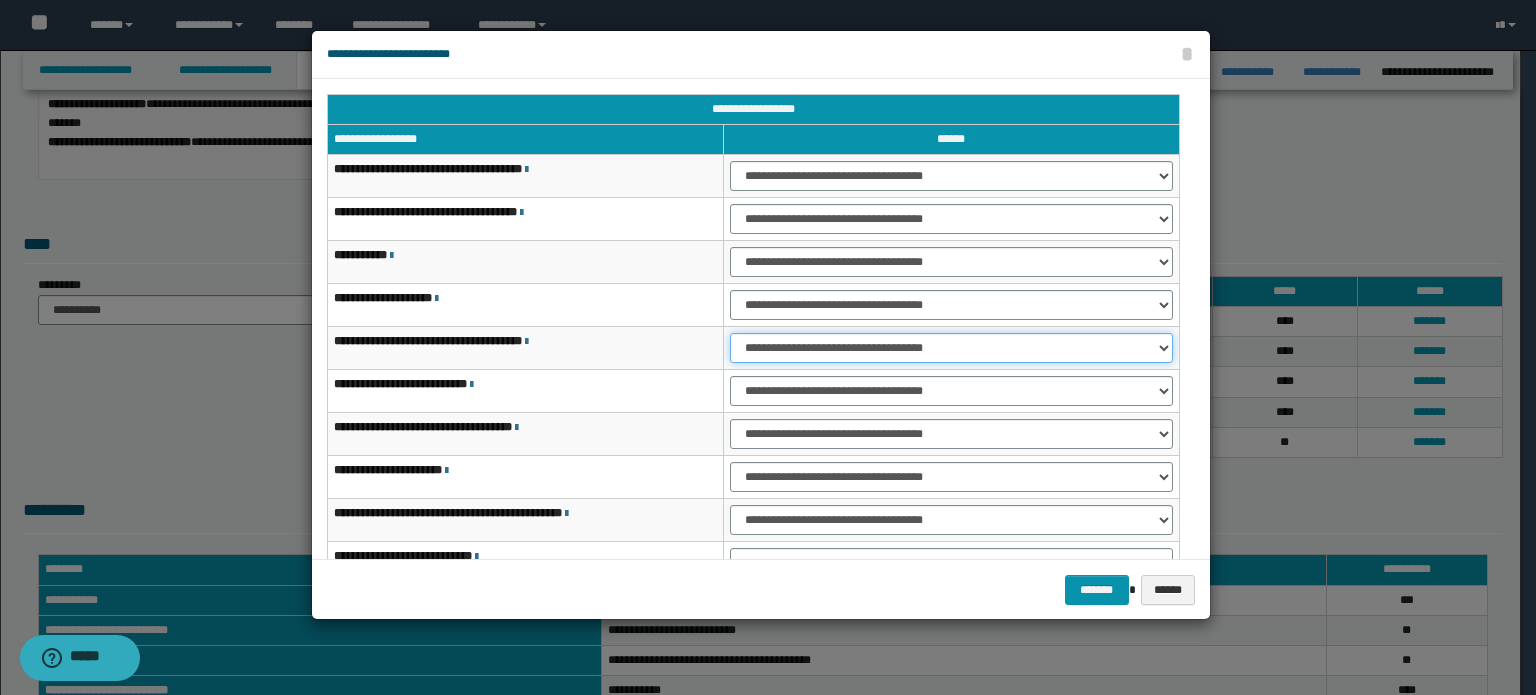 click on "**********" at bounding box center (951, 348) 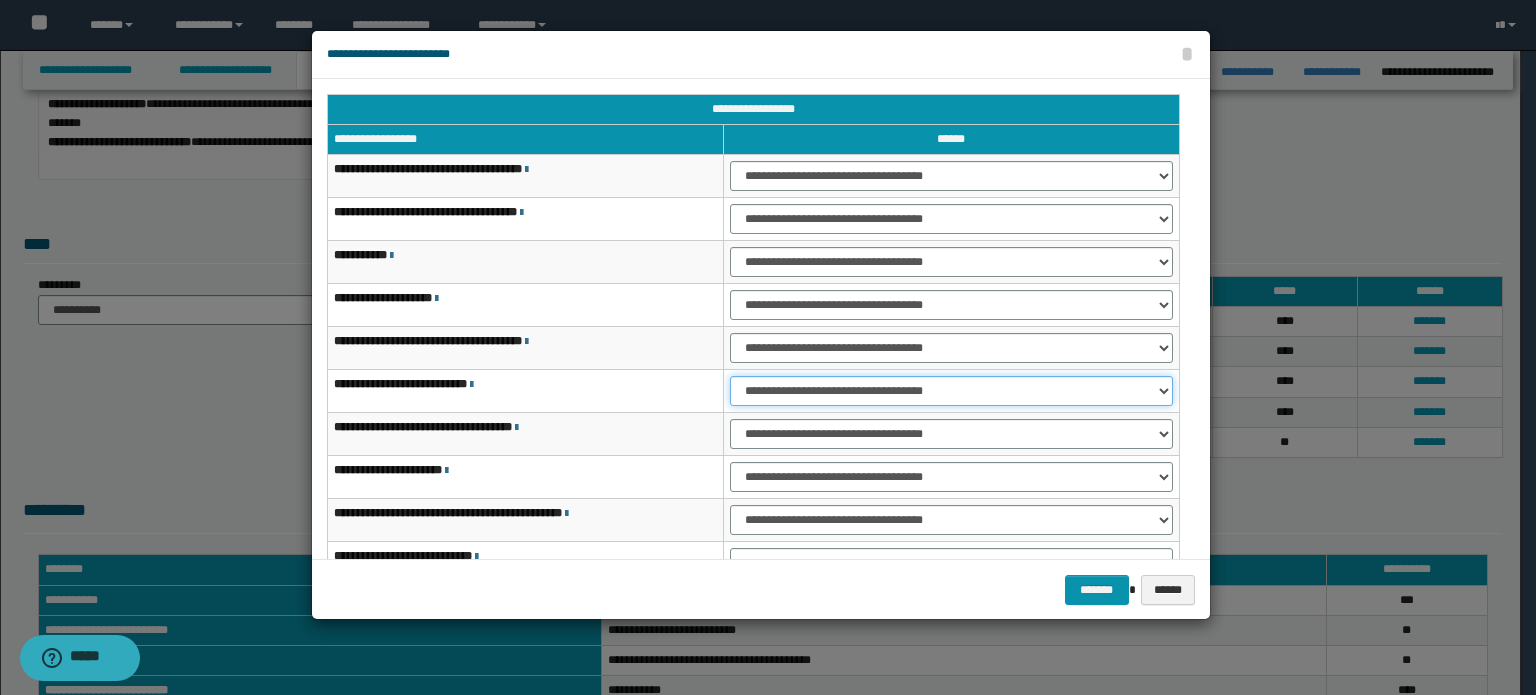 click on "**********" at bounding box center (951, 391) 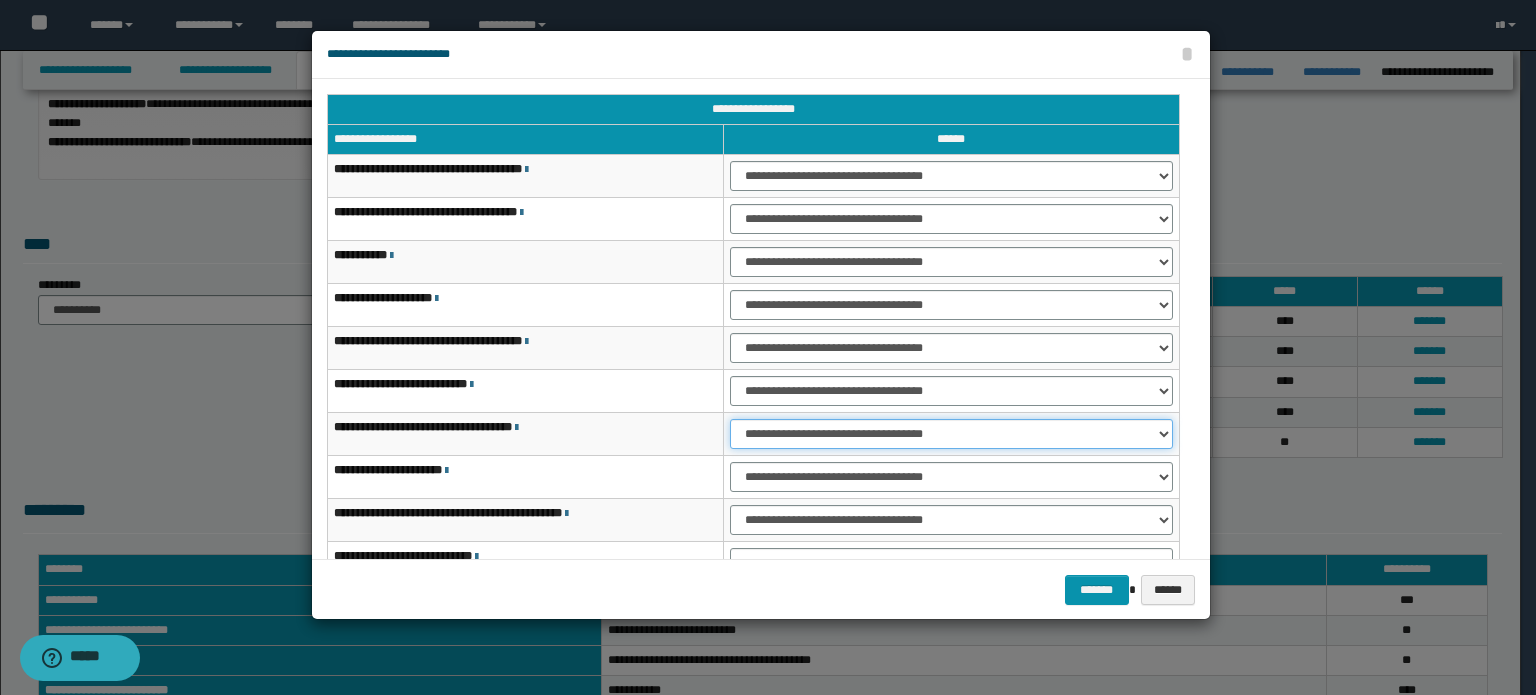 click on "**********" at bounding box center (951, 434) 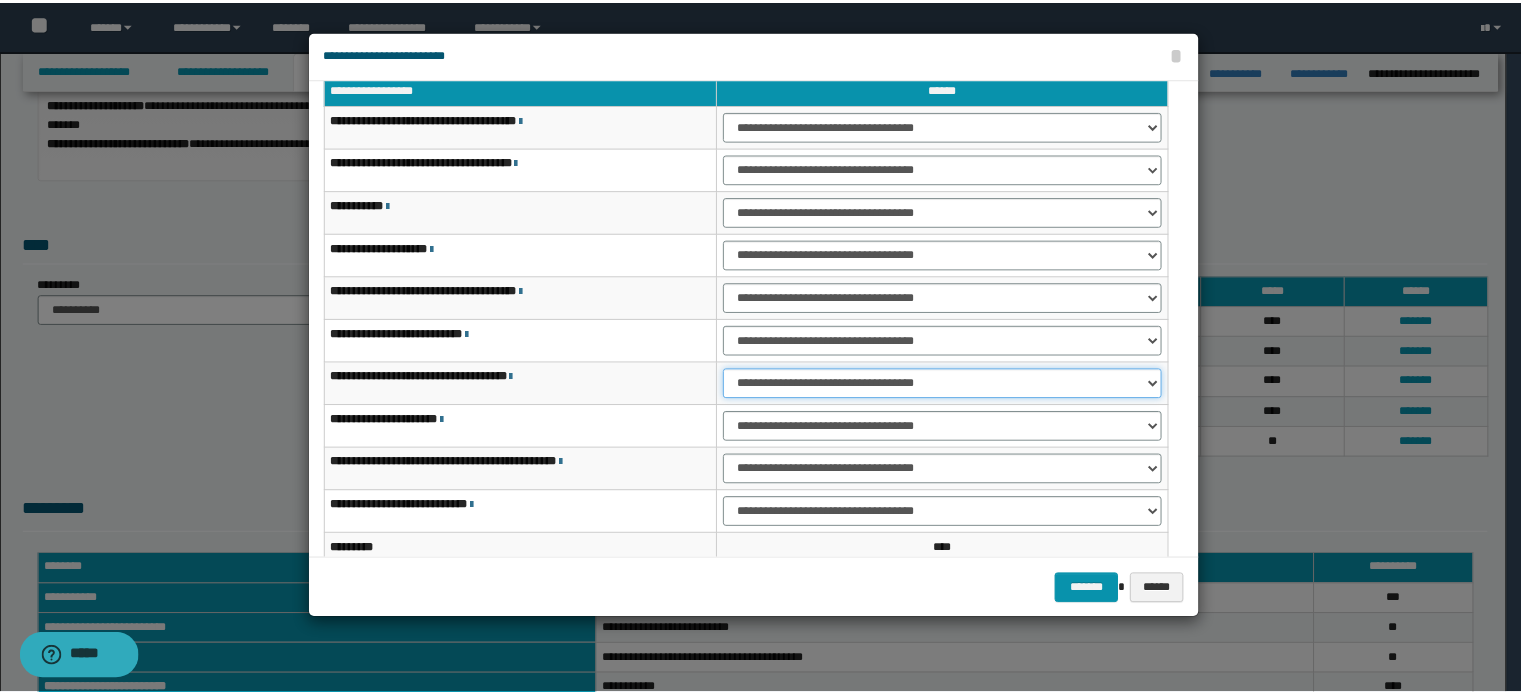 scroll, scrollTop: 118, scrollLeft: 0, axis: vertical 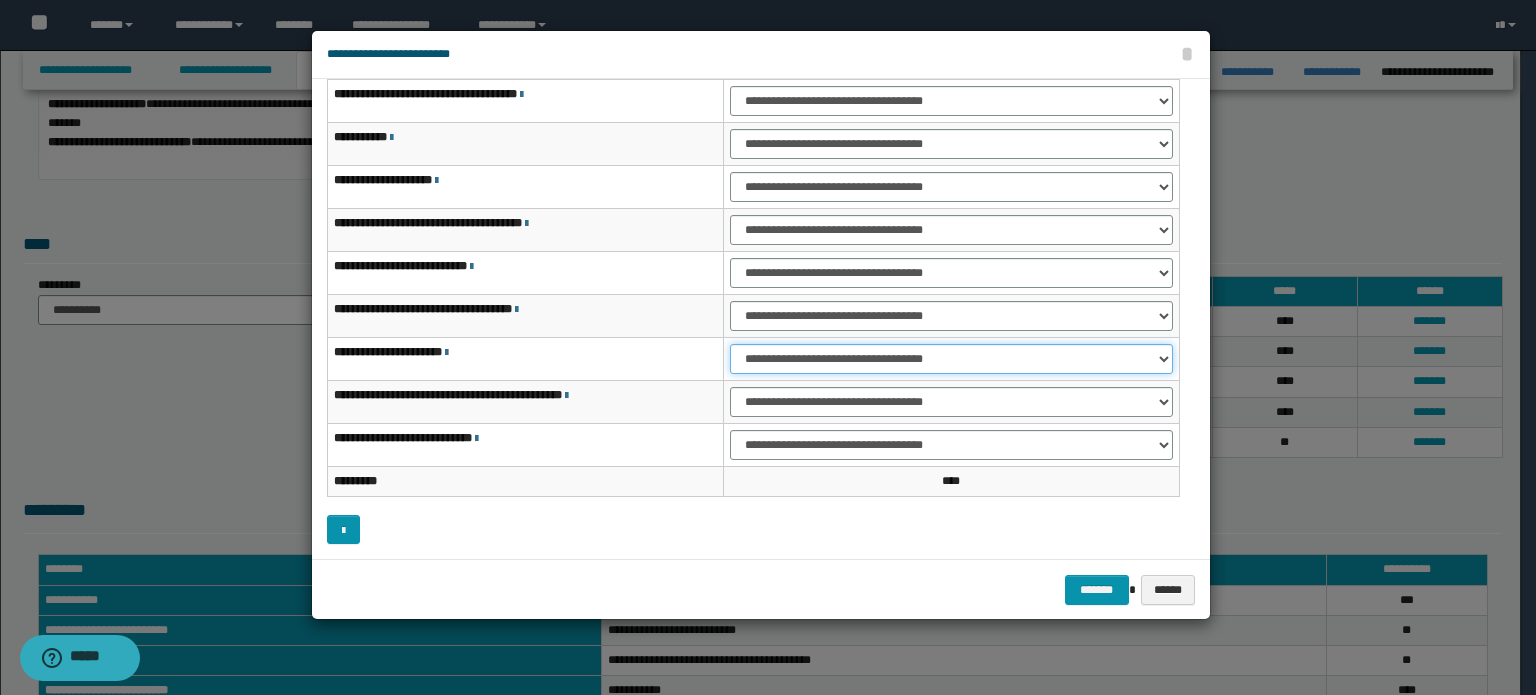 click on "**********" at bounding box center [951, 359] 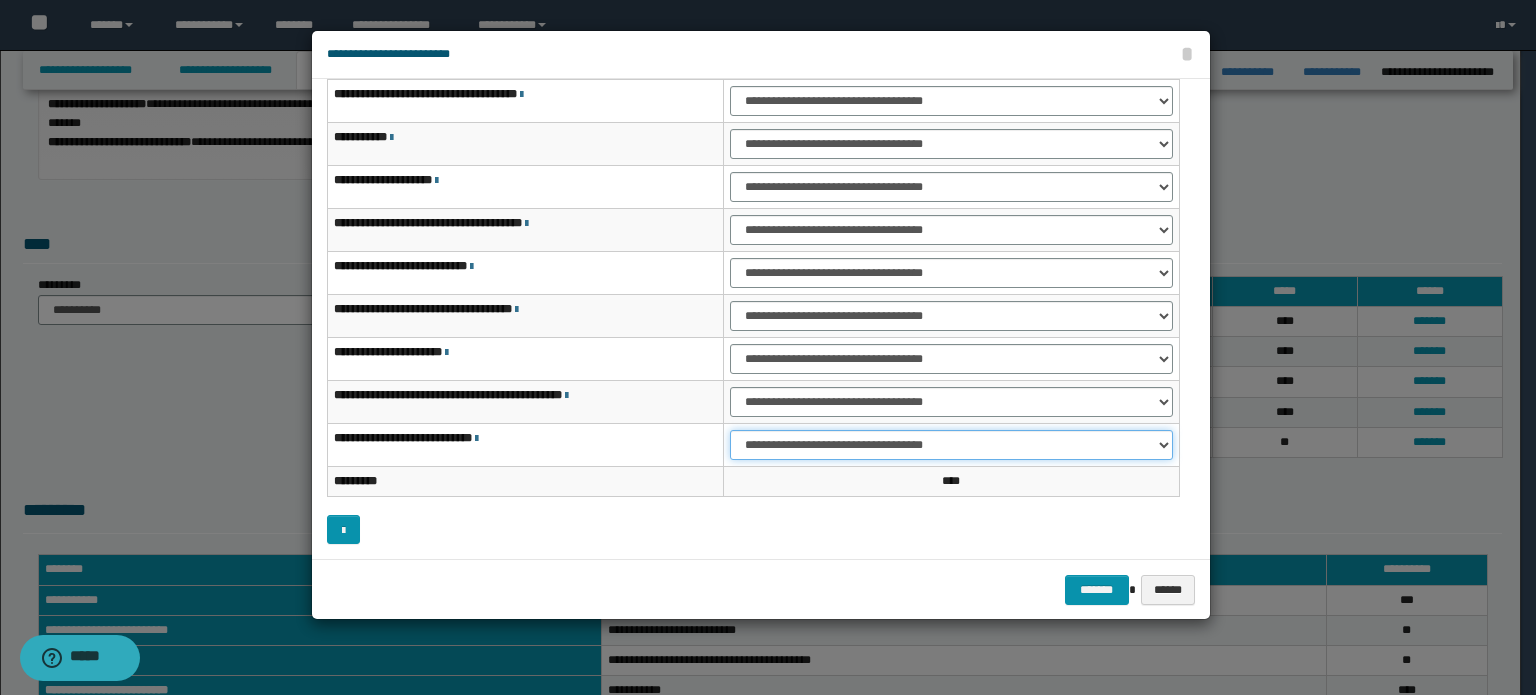 click on "**********" at bounding box center [951, 445] 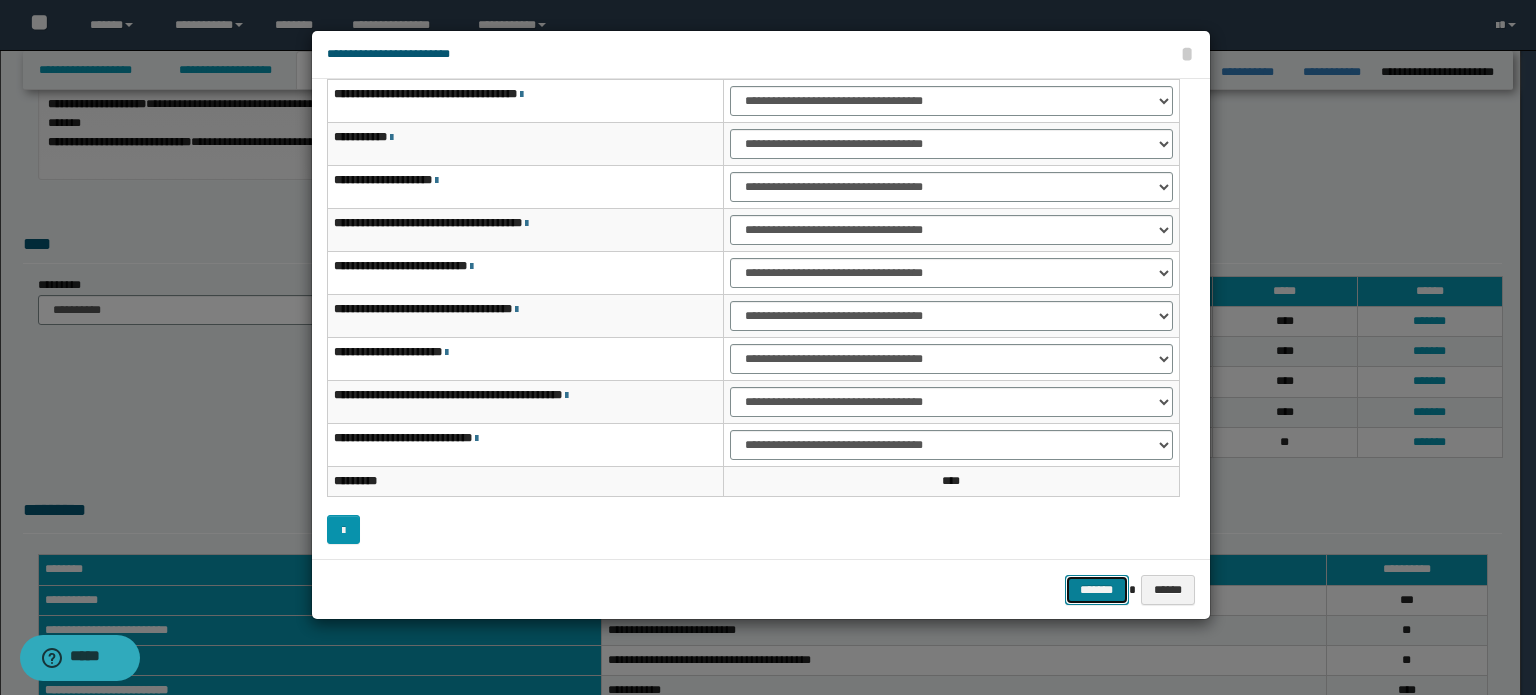 click on "*******" at bounding box center (1097, 590) 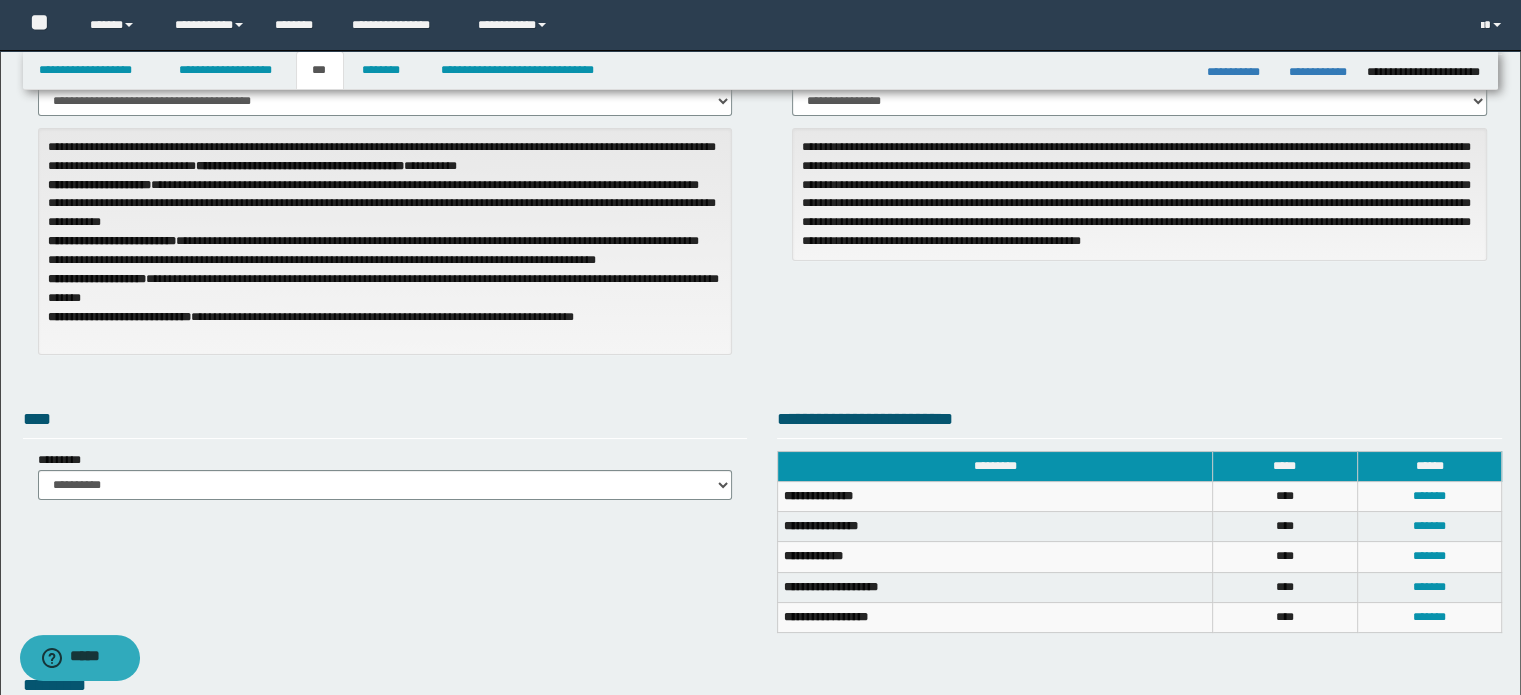 scroll, scrollTop: 0, scrollLeft: 0, axis: both 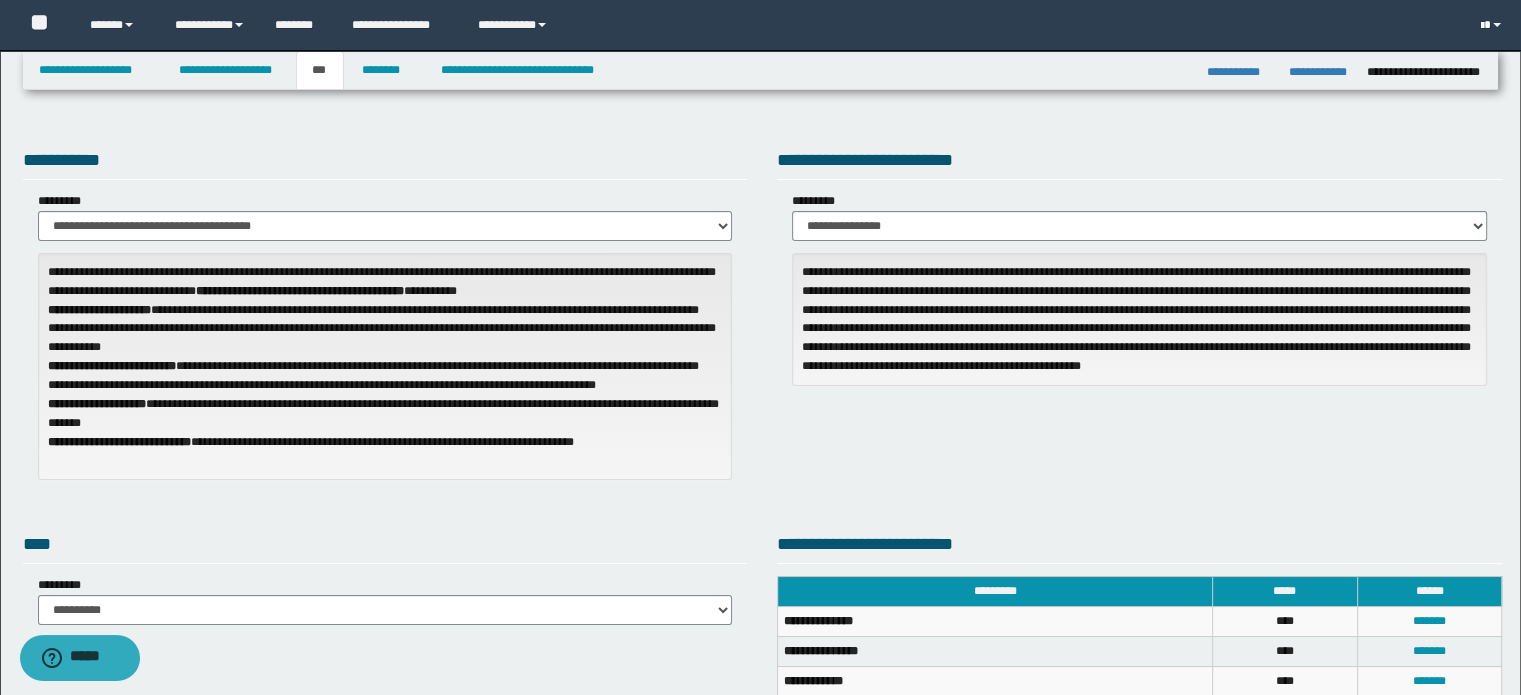 click at bounding box center [1497, 25] 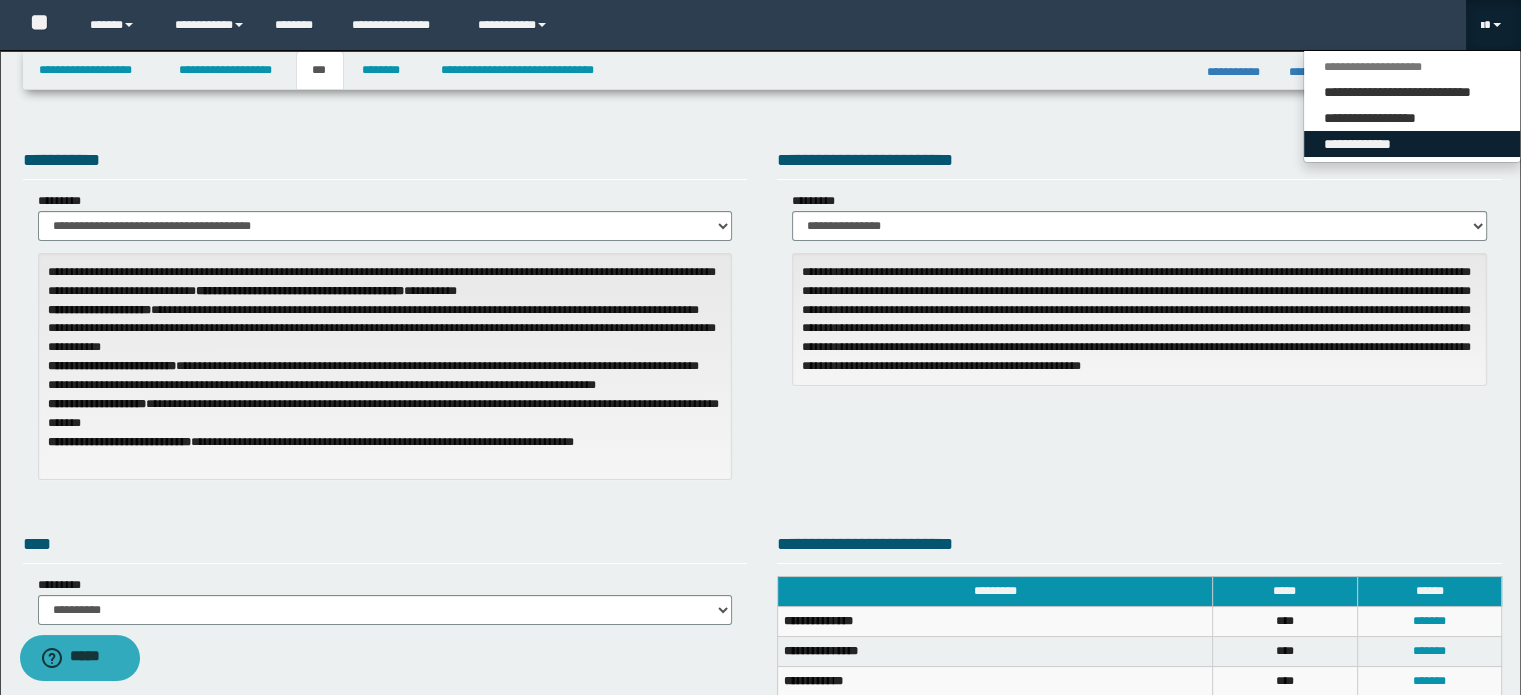 drag, startPoint x: 1472, startPoint y: 139, endPoint x: 1462, endPoint y: 142, distance: 10.440307 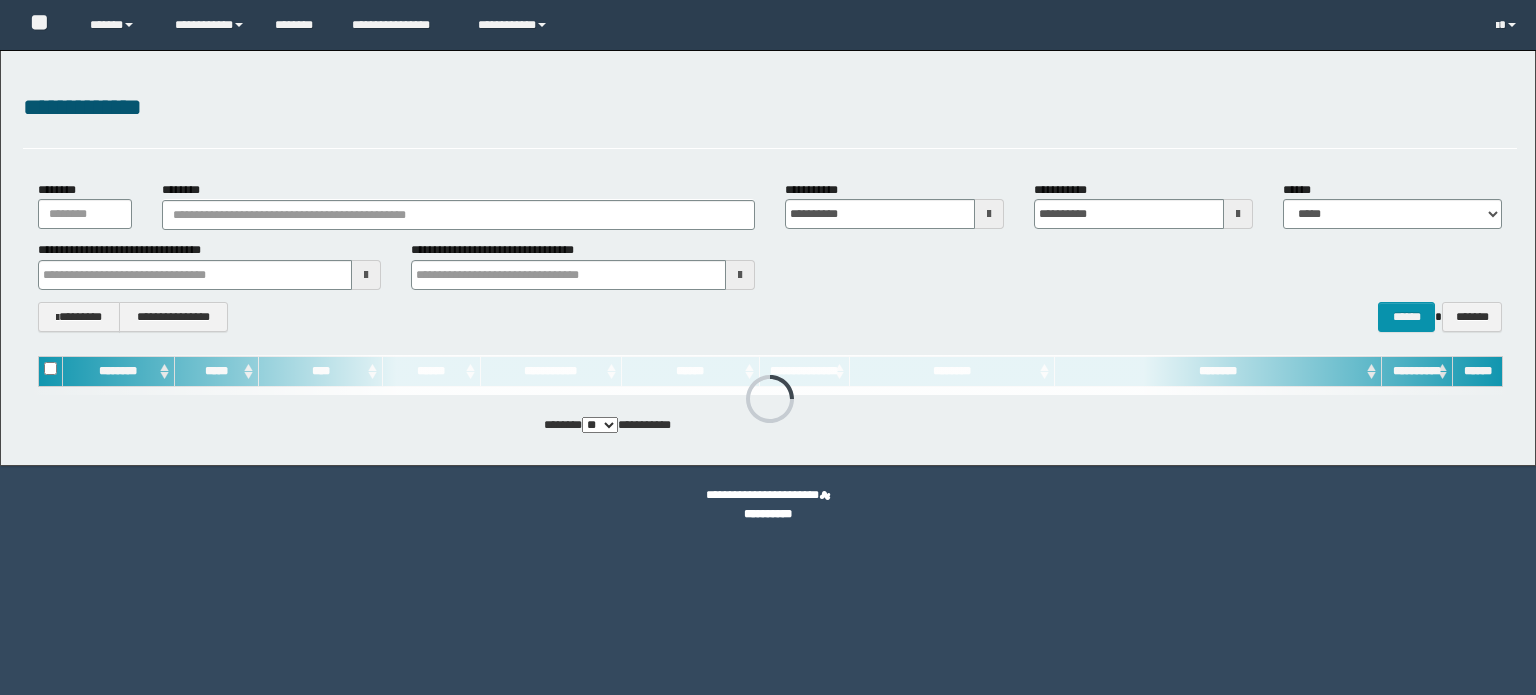 scroll, scrollTop: 0, scrollLeft: 0, axis: both 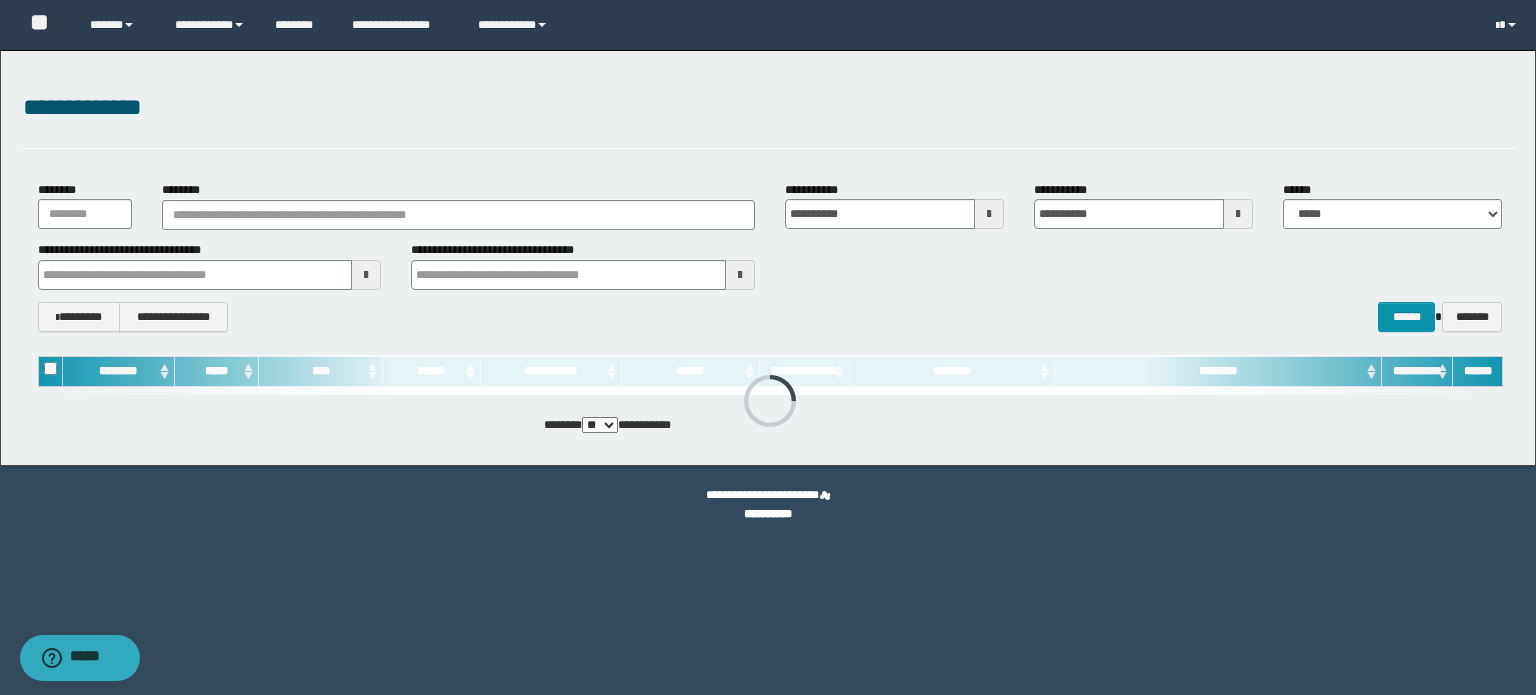 type on "**********" 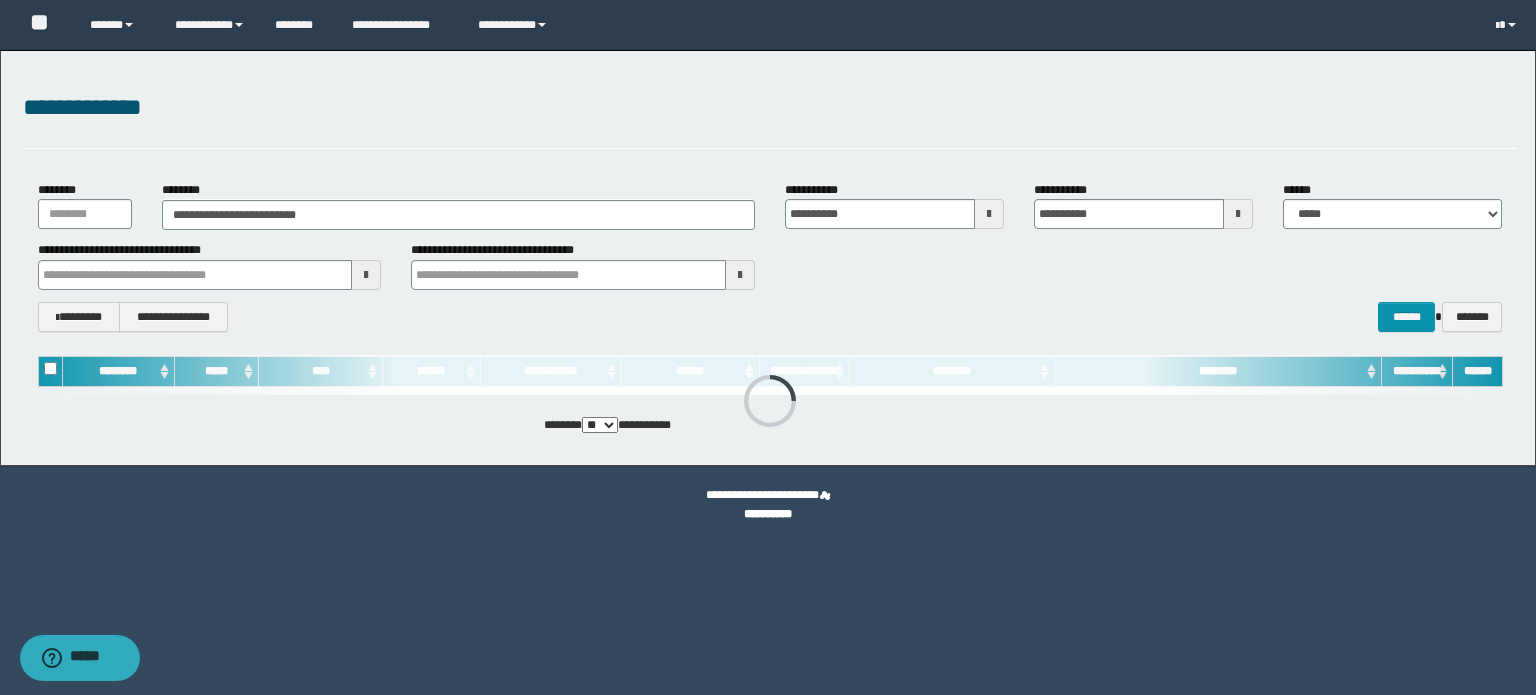 type on "**********" 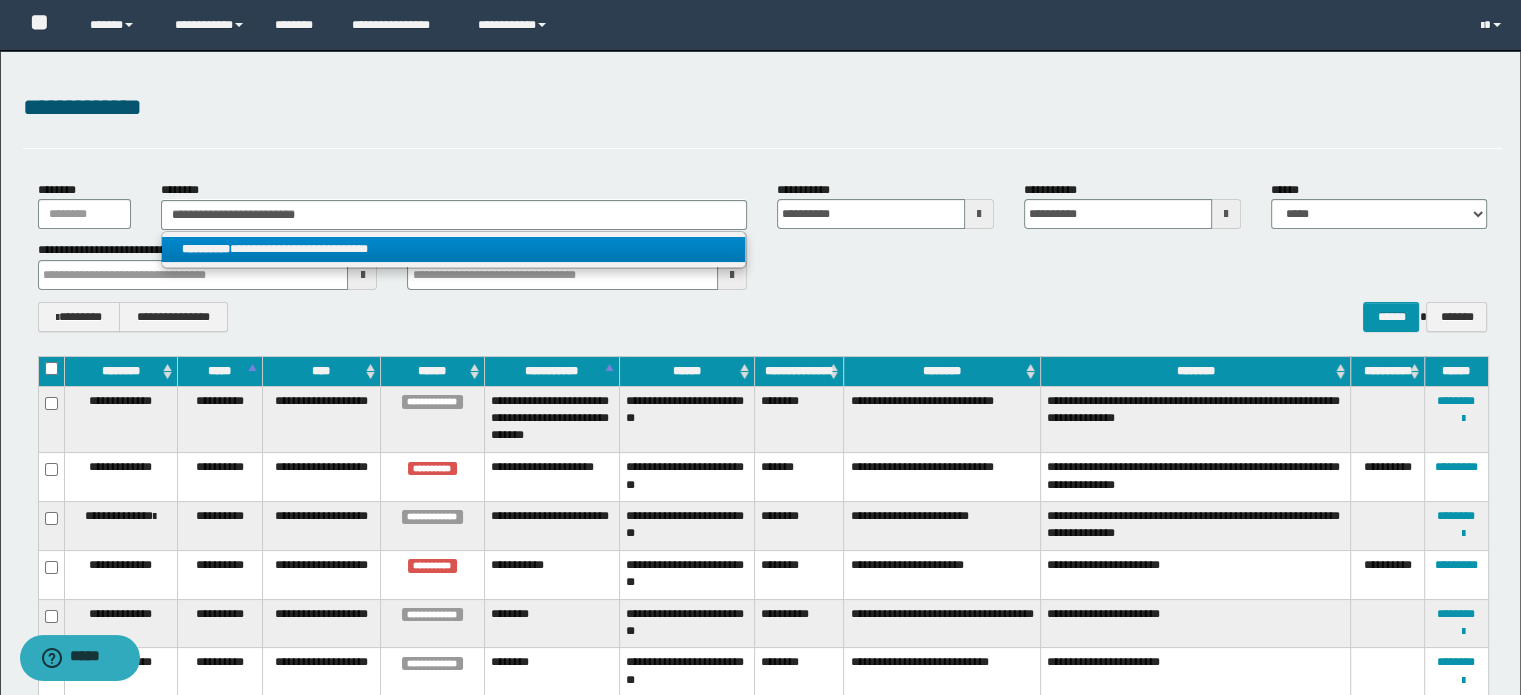 type on "**********" 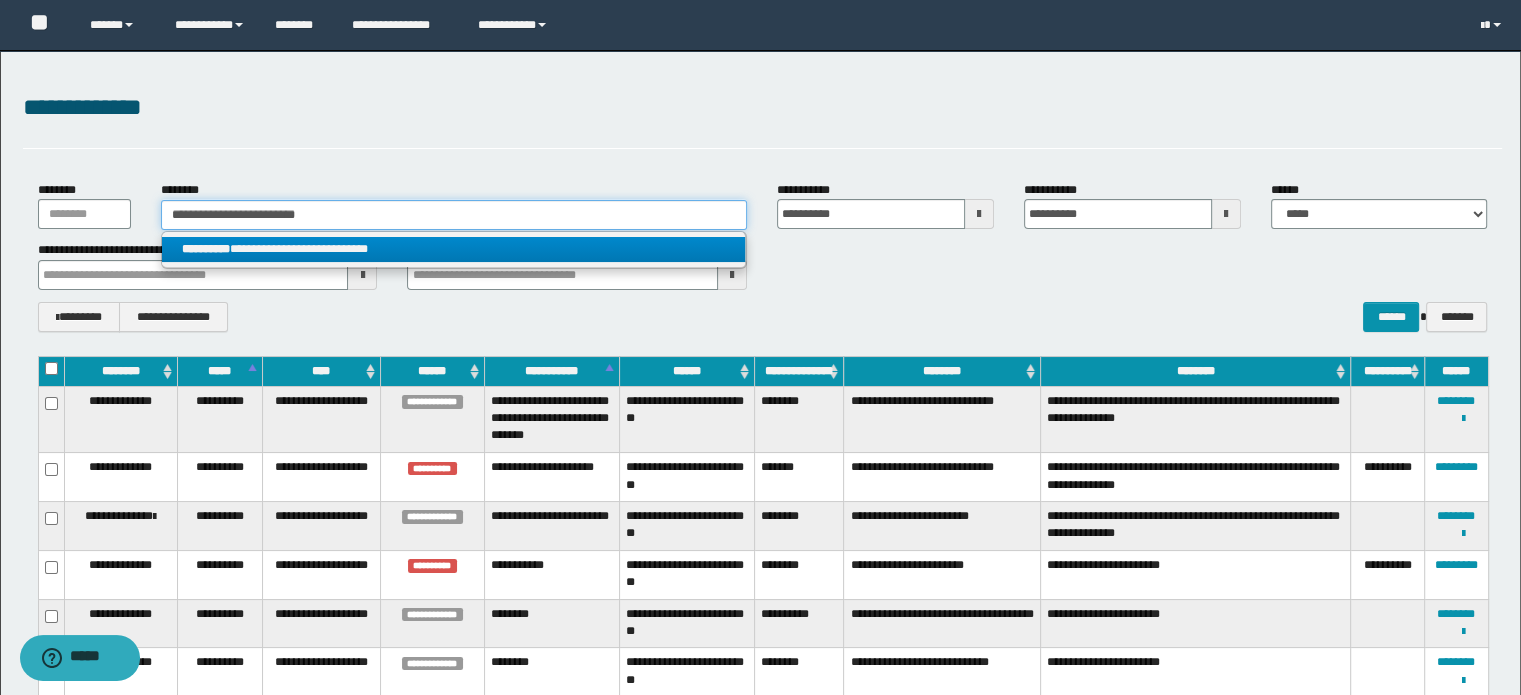 type 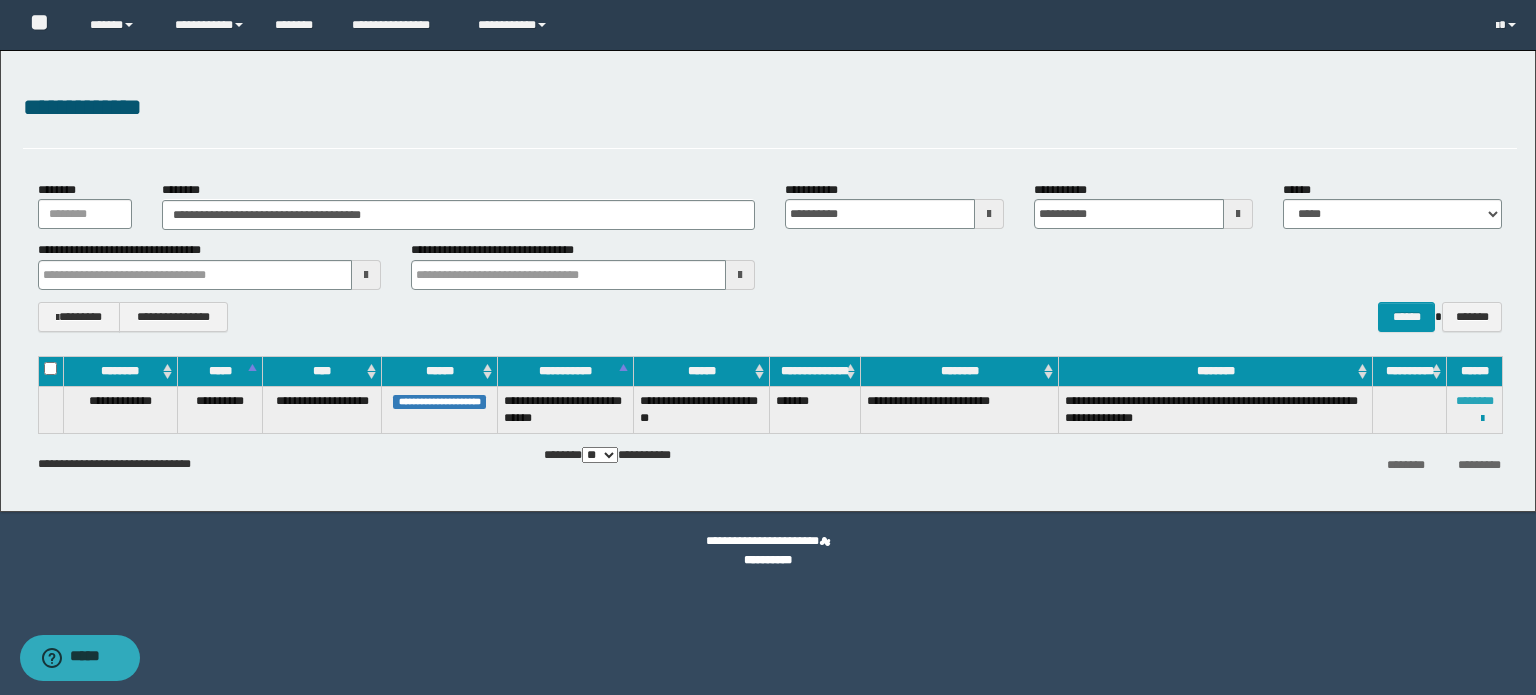 click on "********" at bounding box center [1475, 401] 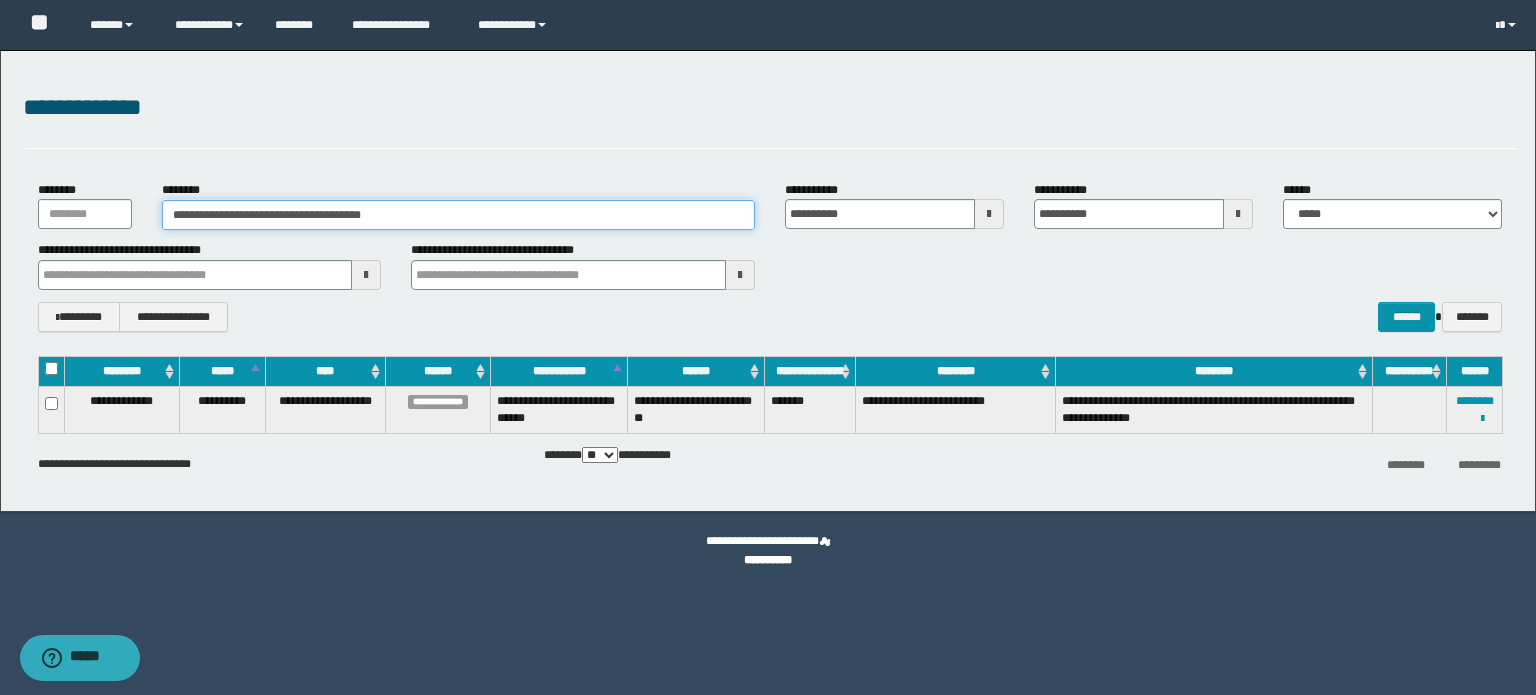 type on "*****" 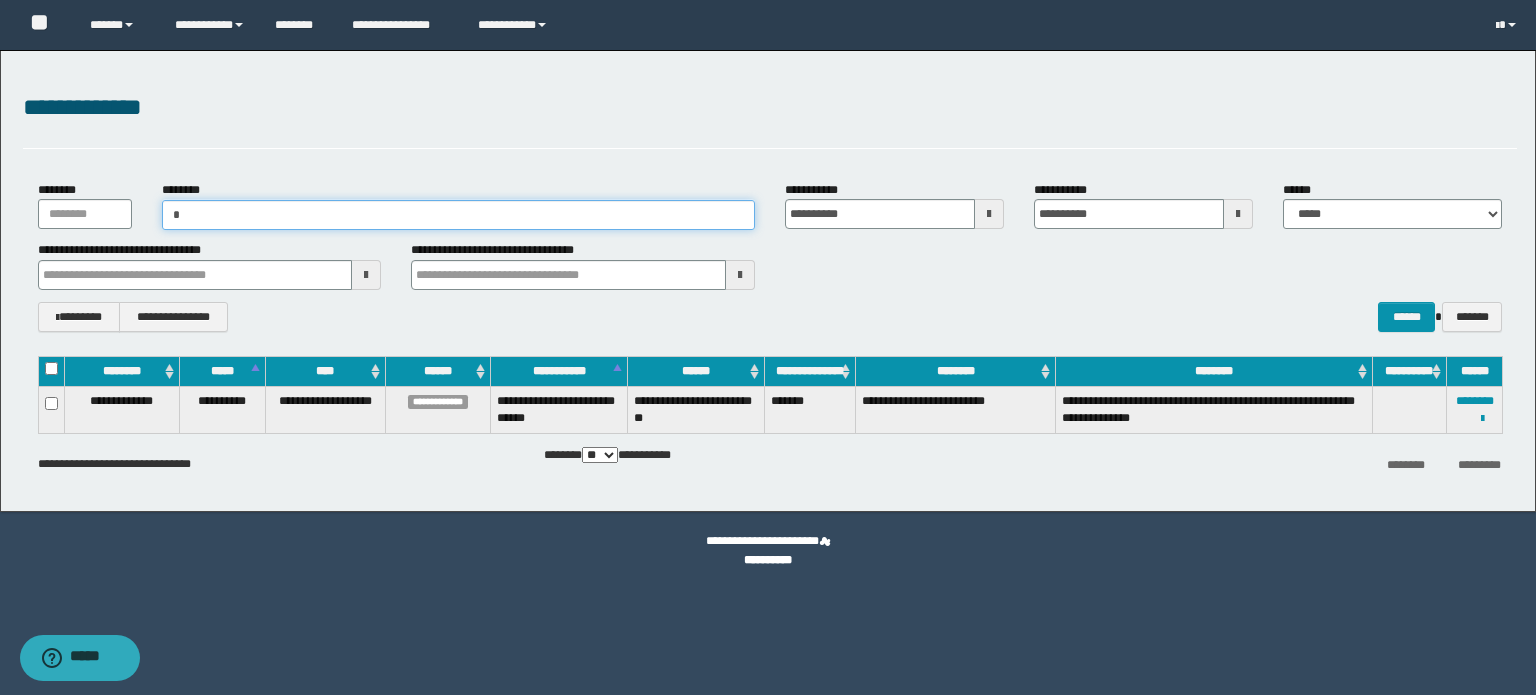 paste on "**********" 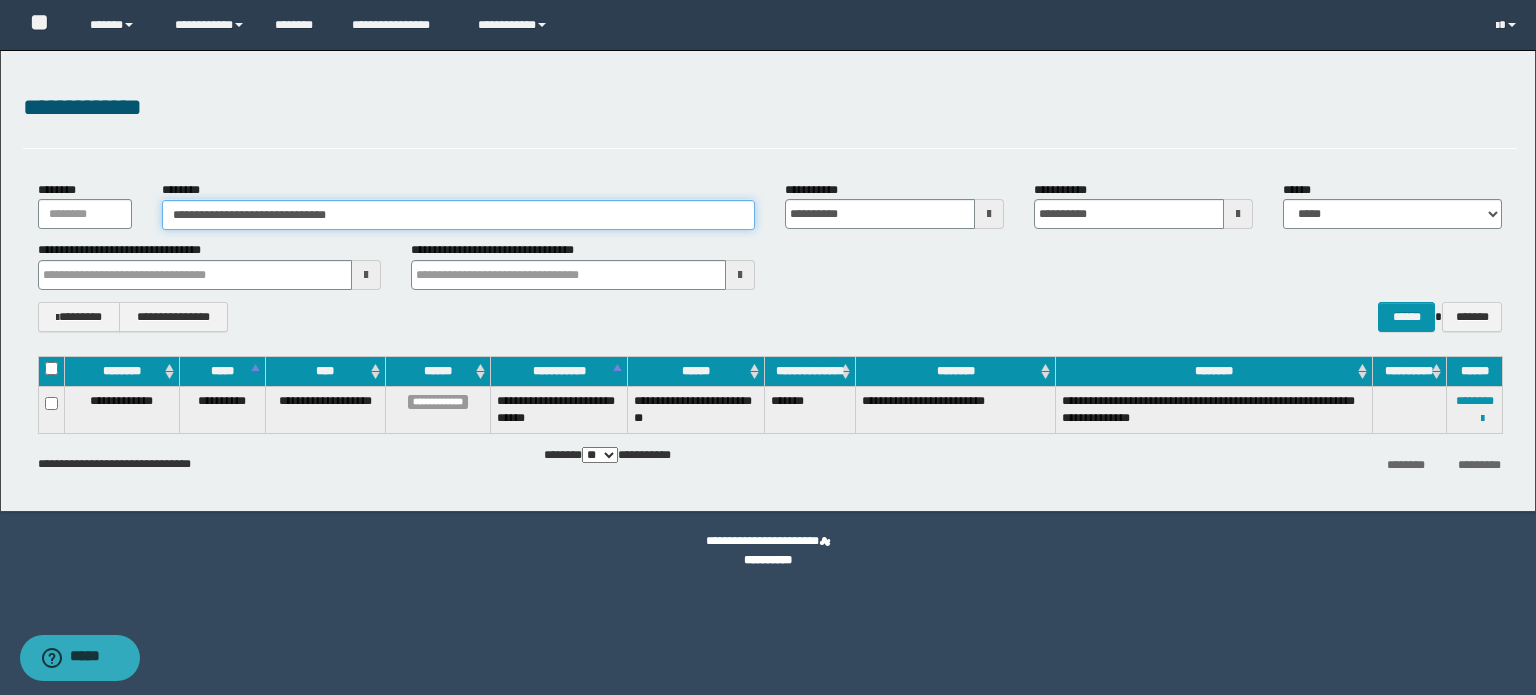 type on "**********" 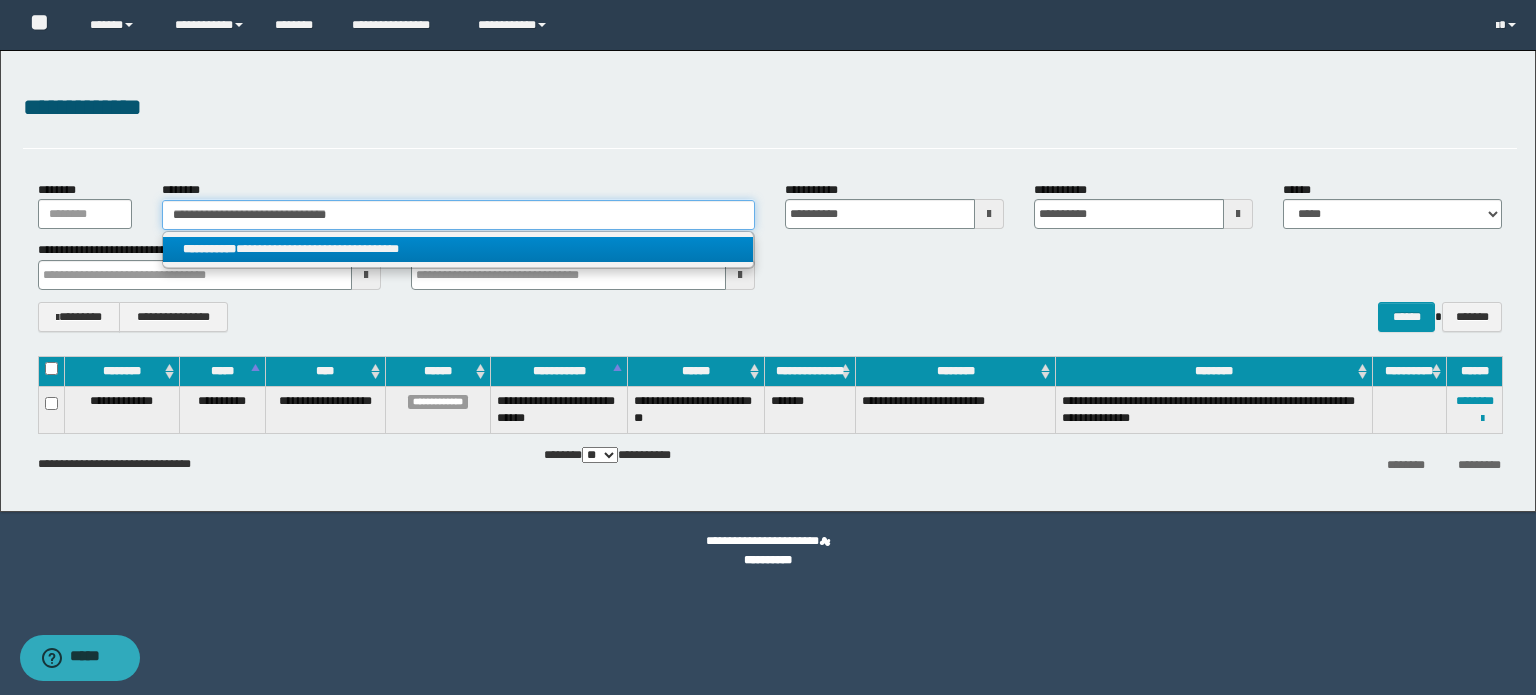 type on "**********" 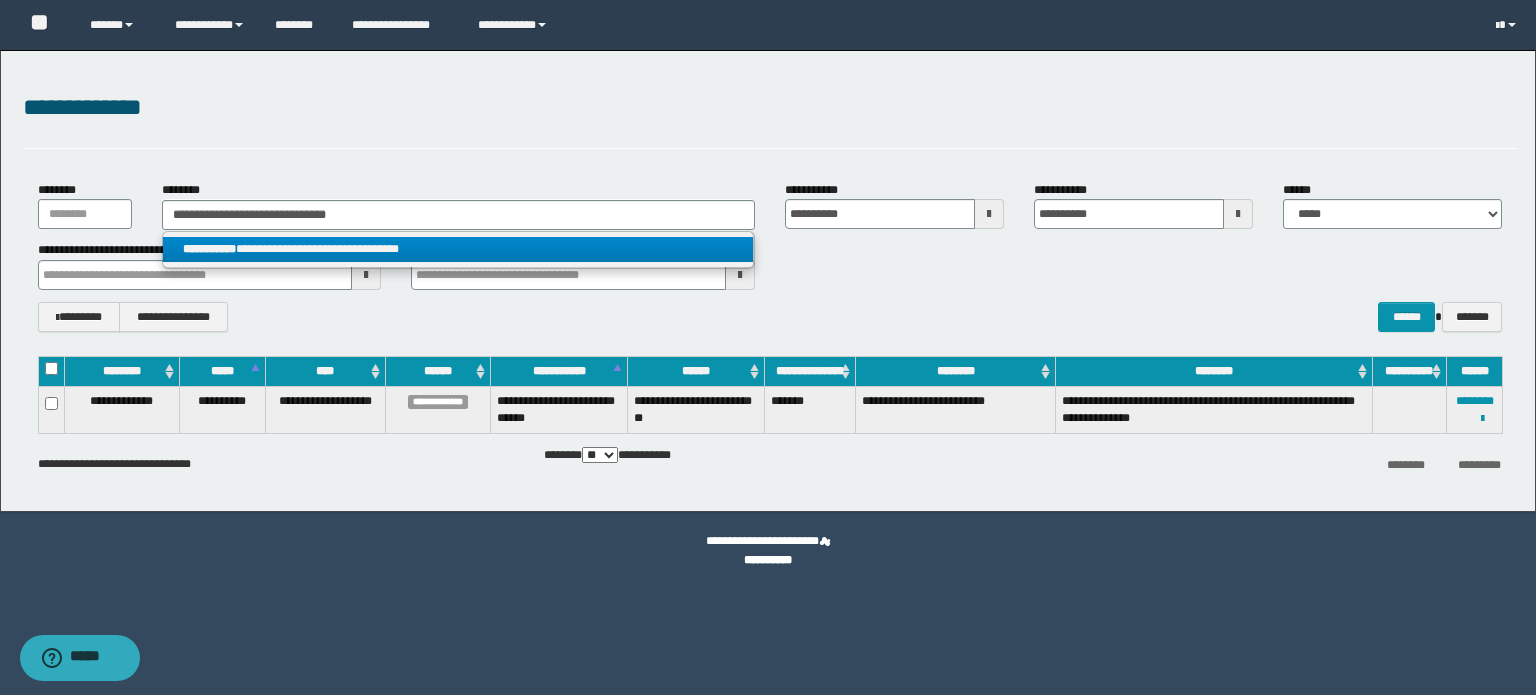 click on "**********" at bounding box center (458, 249) 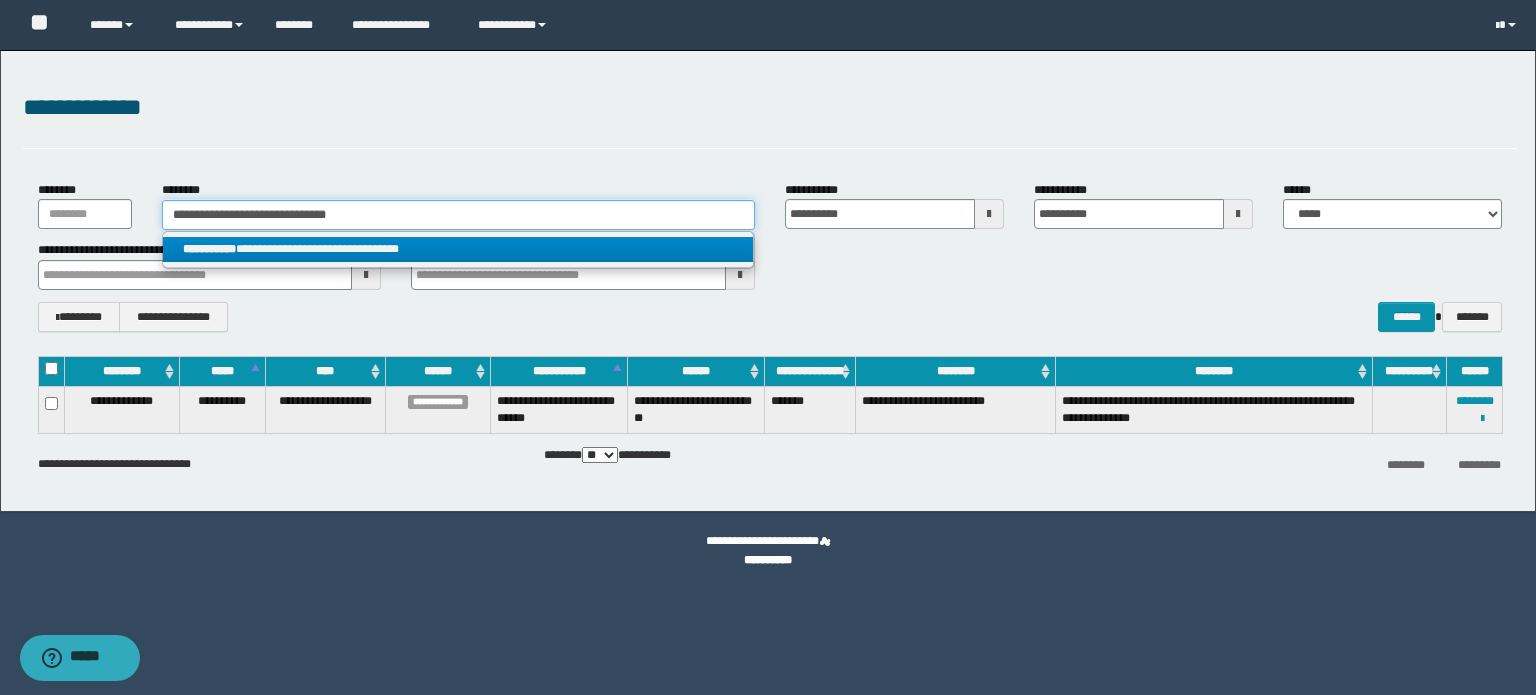type 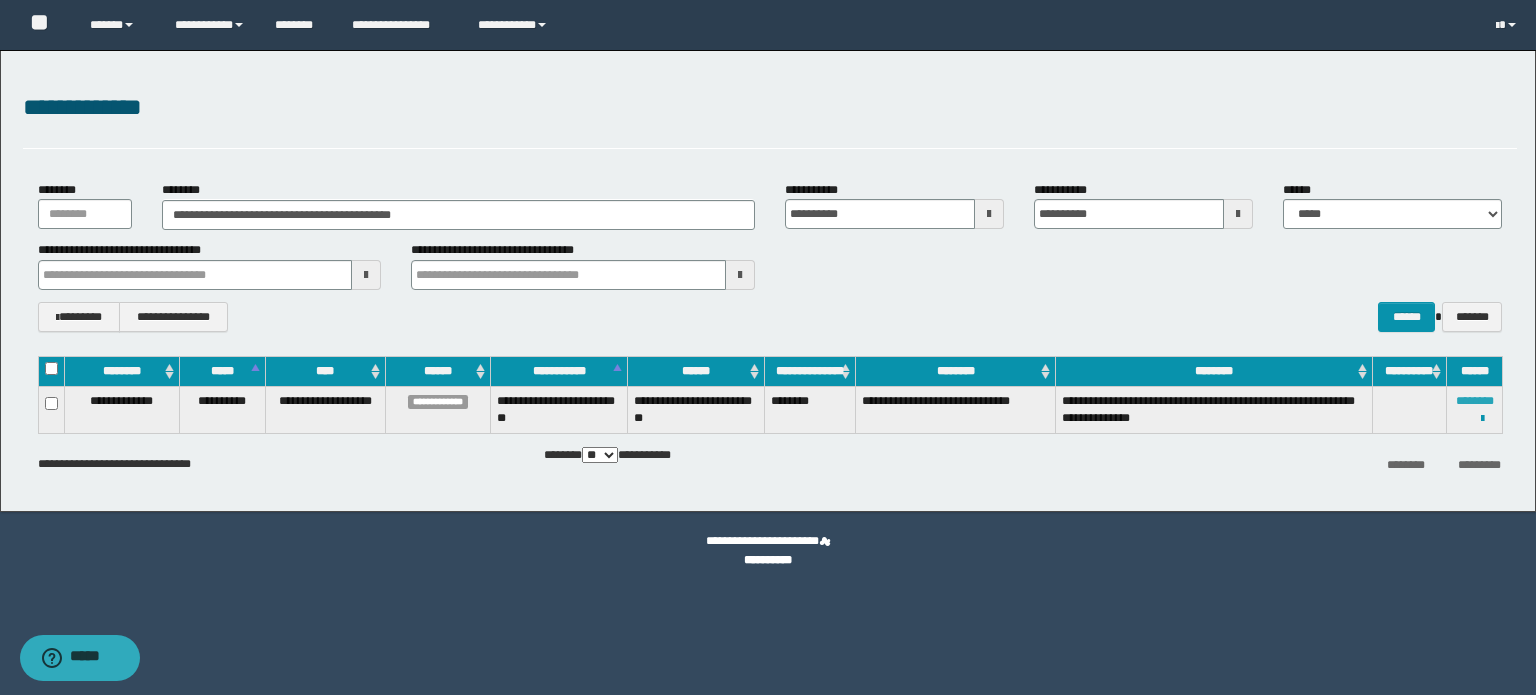 click on "********" at bounding box center (1475, 401) 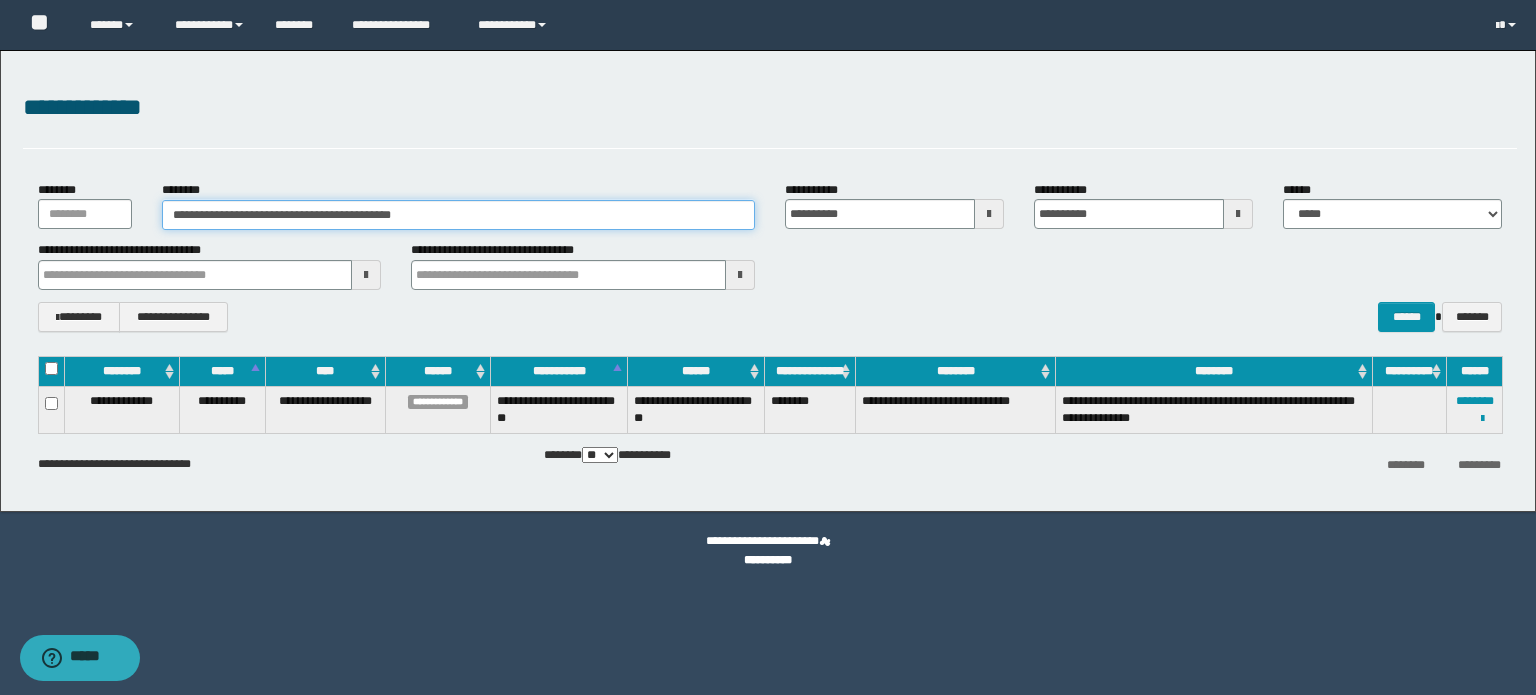 drag, startPoint x: 446, startPoint y: 214, endPoint x: 124, endPoint y: 197, distance: 322.44846 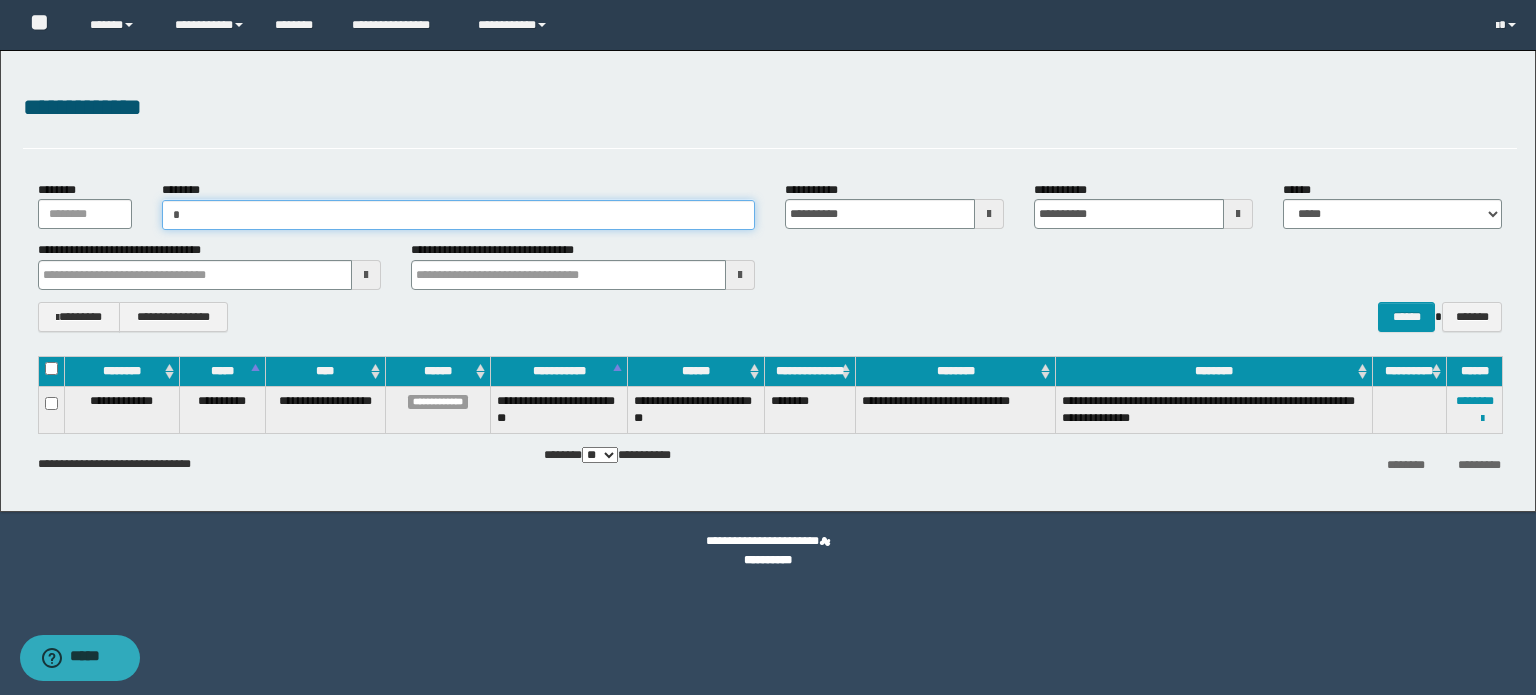 paste on "**********" 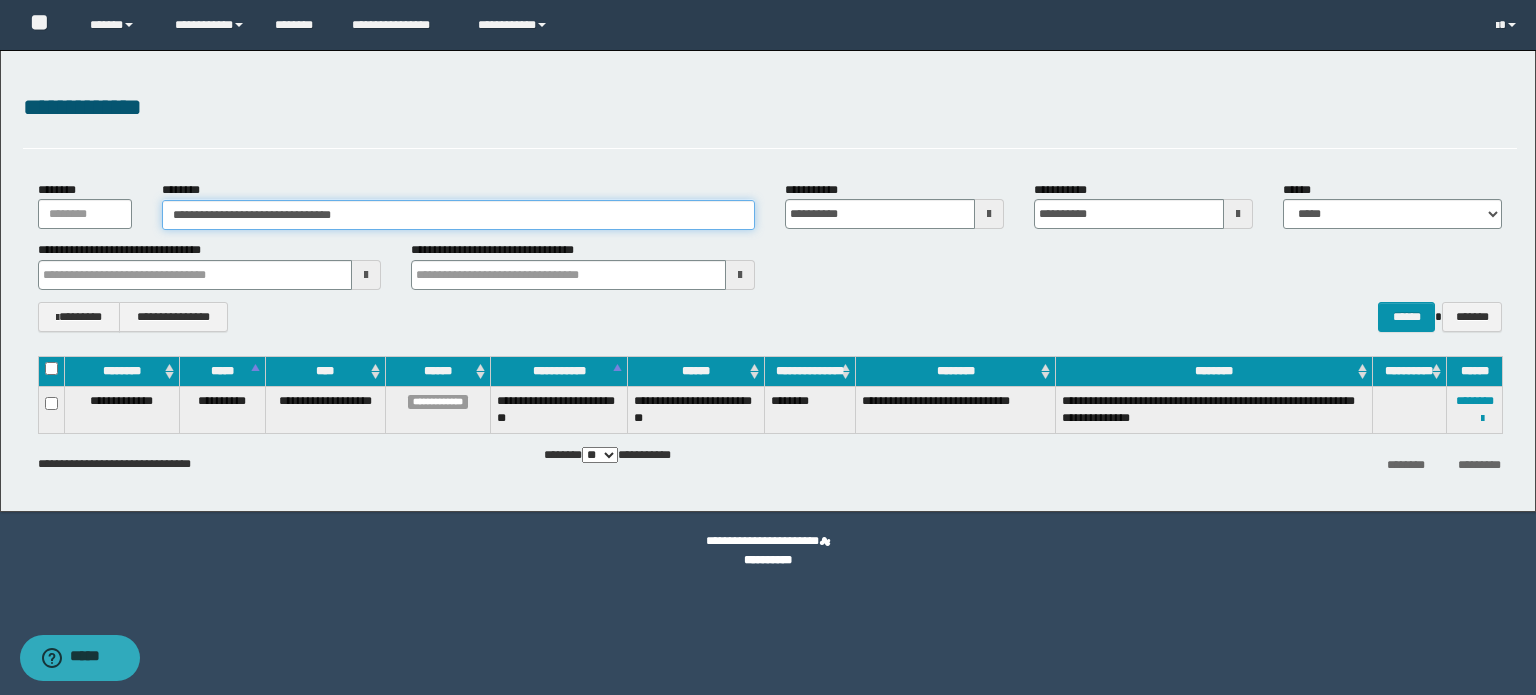 type on "**********" 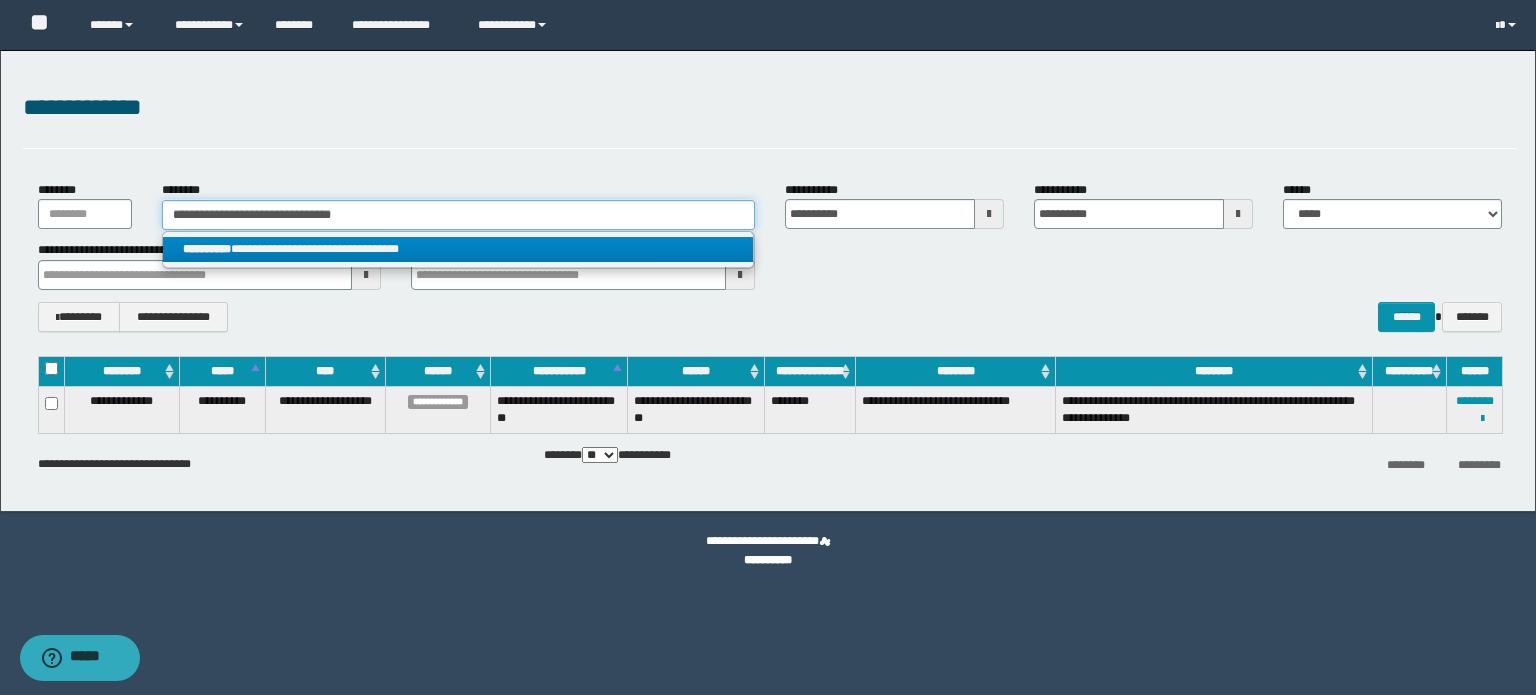type on "**********" 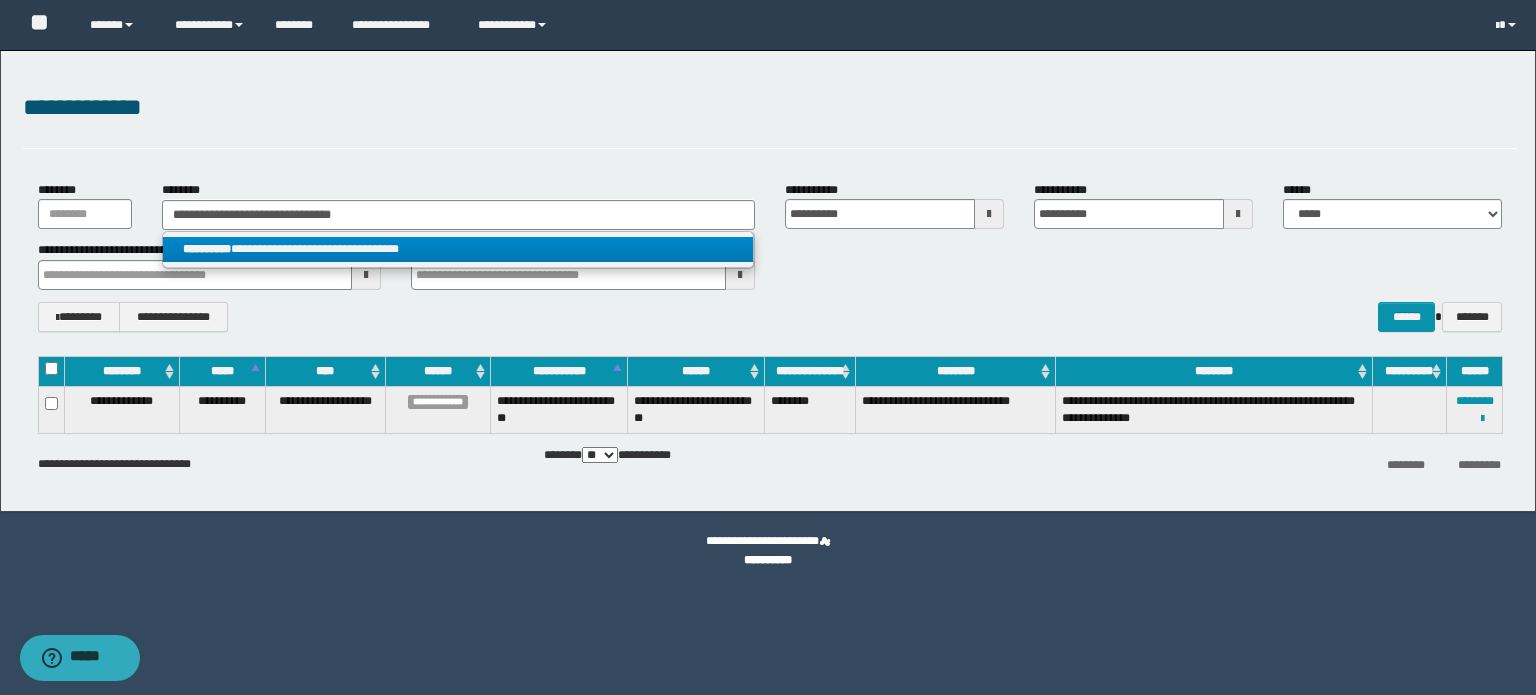 click on "**********" at bounding box center [458, 249] 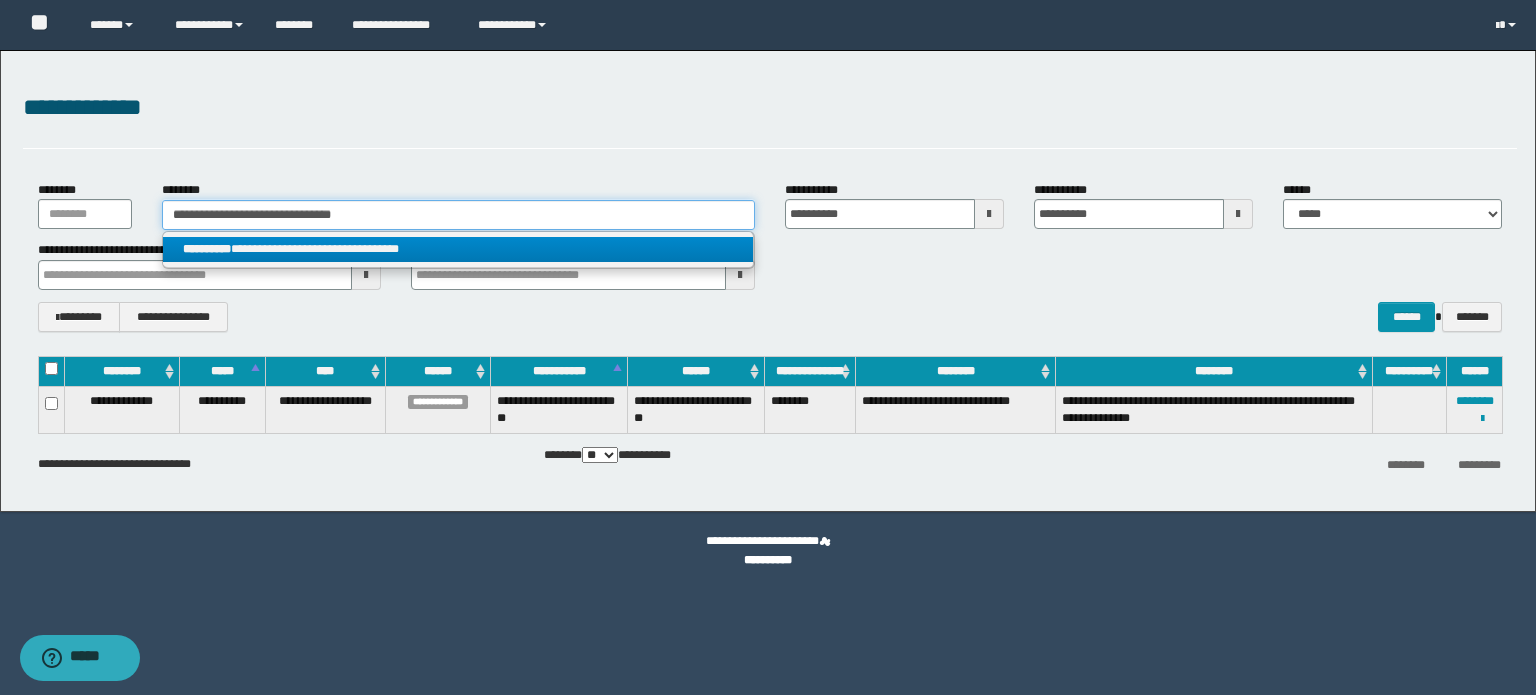 type 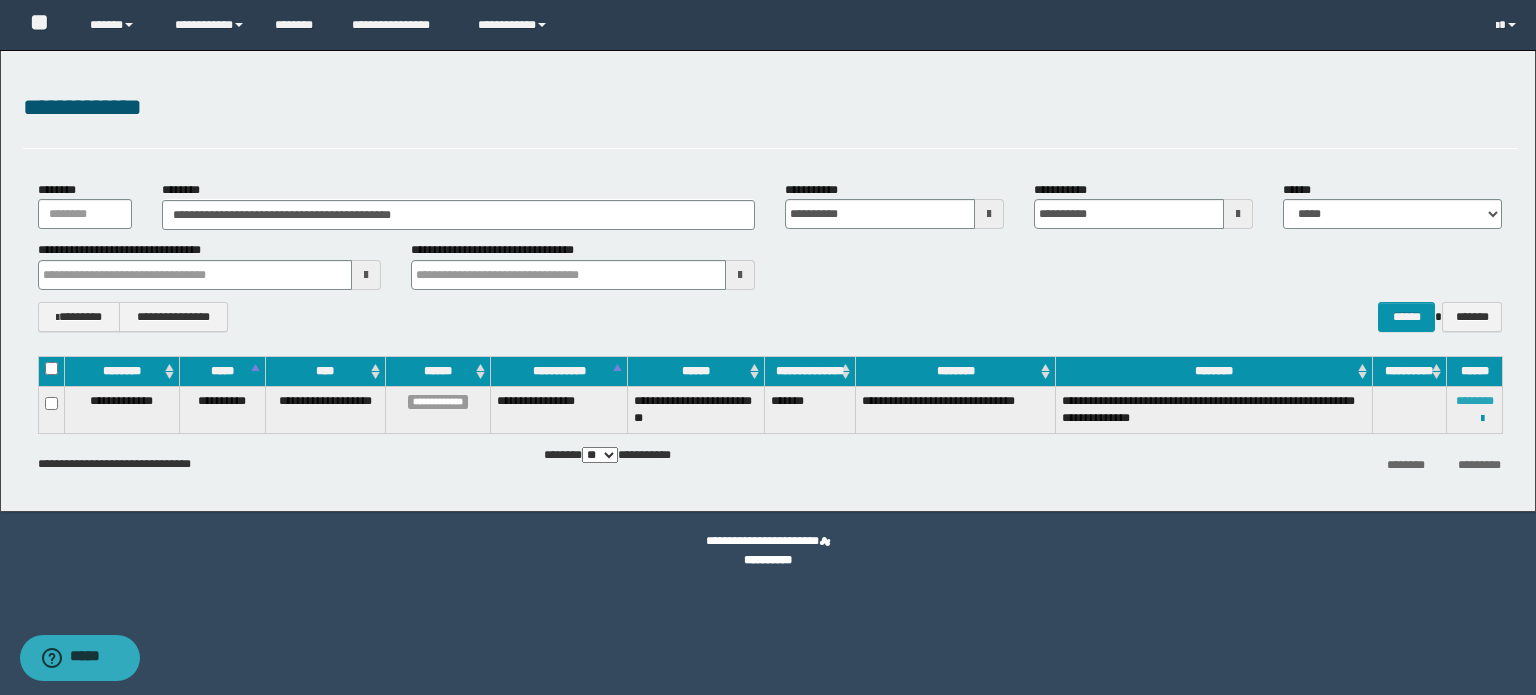 click on "********" at bounding box center [1475, 401] 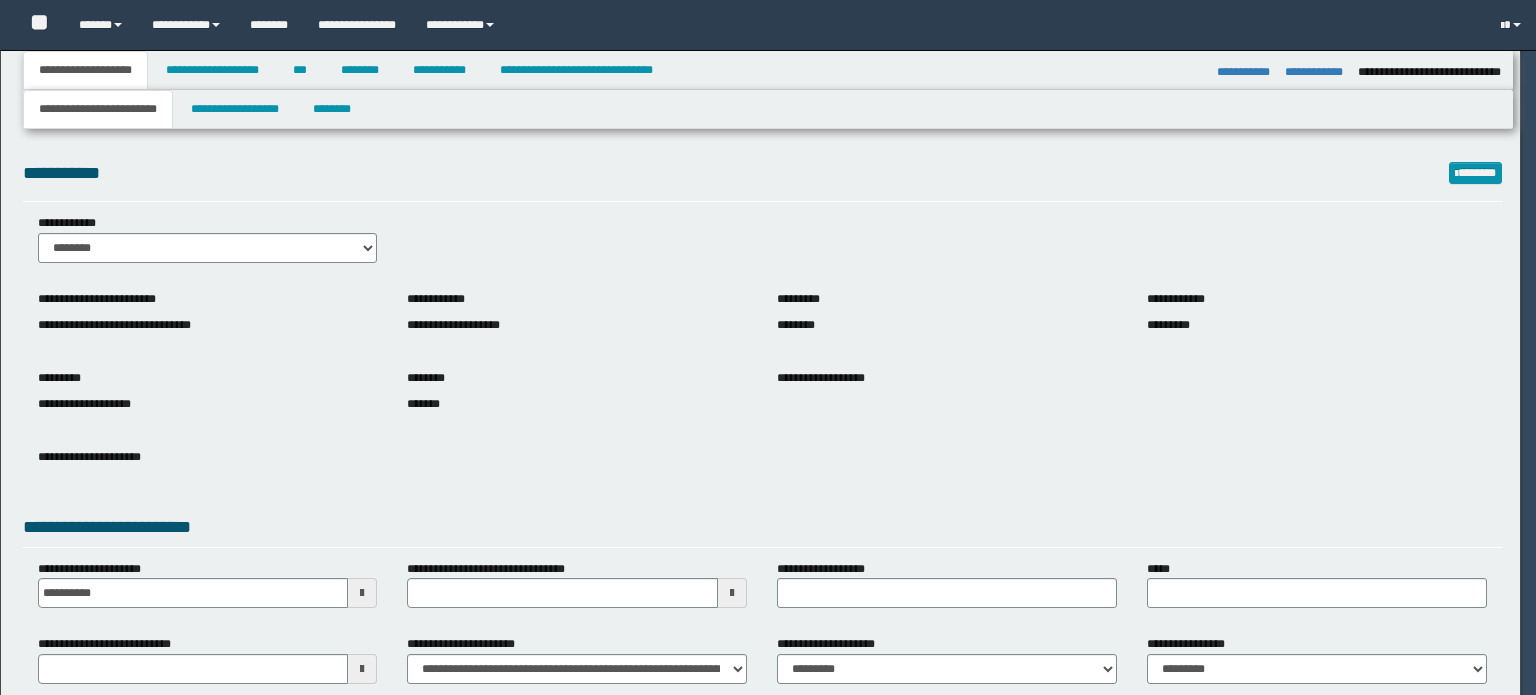 select on "*" 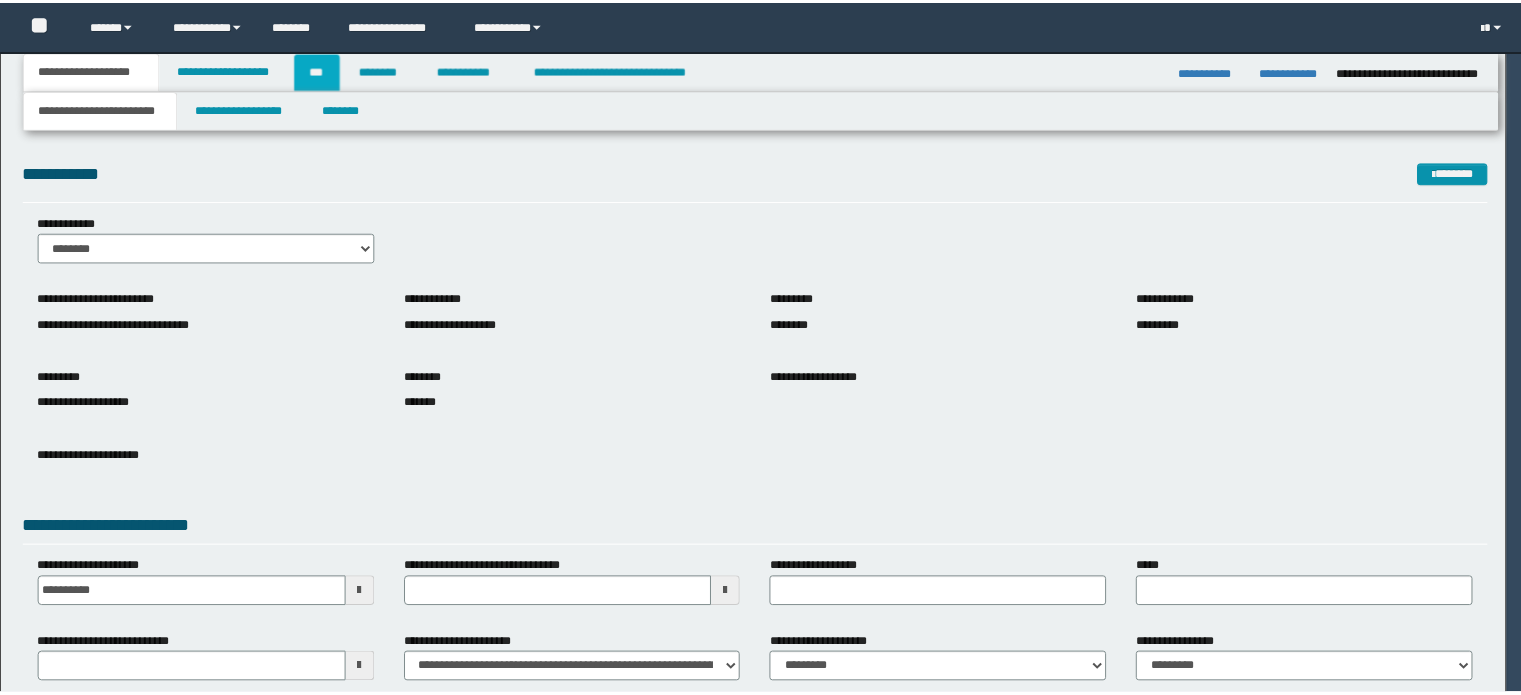scroll, scrollTop: 0, scrollLeft: 0, axis: both 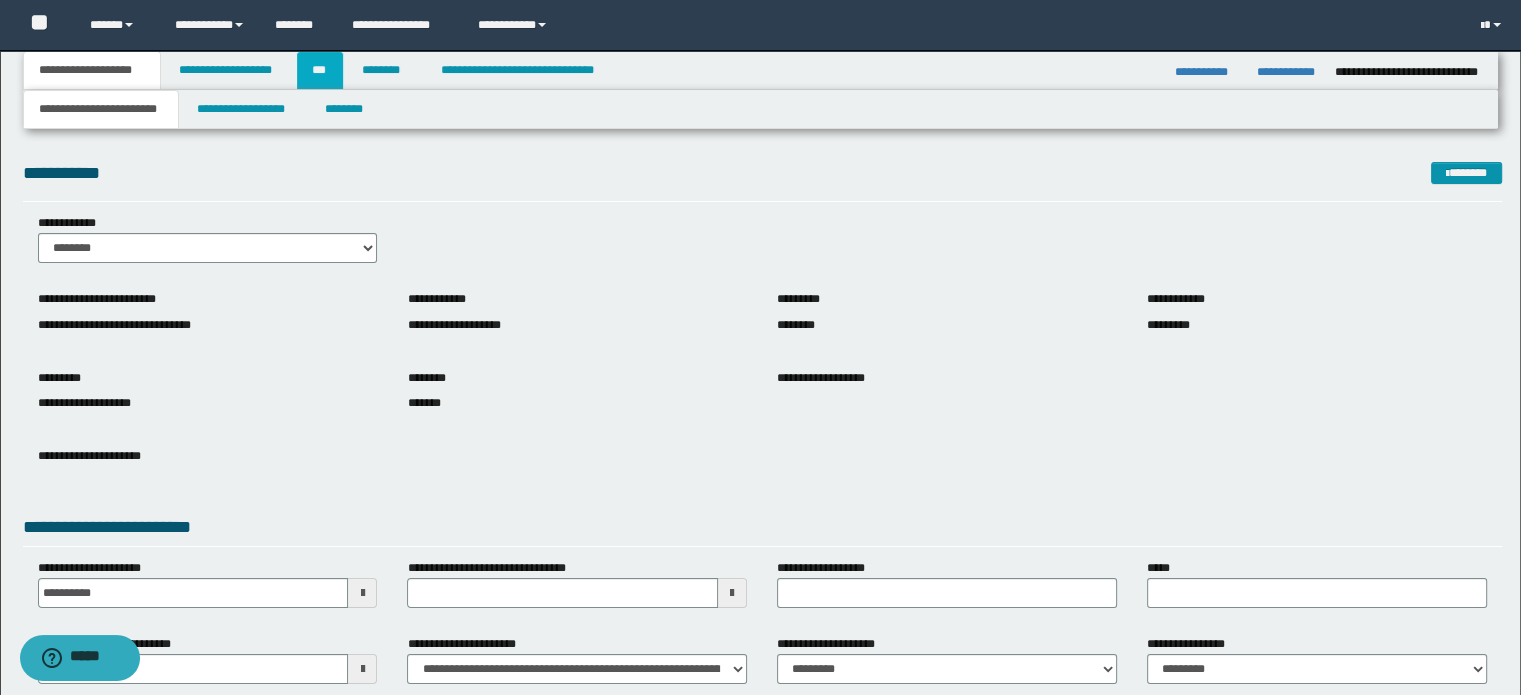 click on "***" at bounding box center (320, 70) 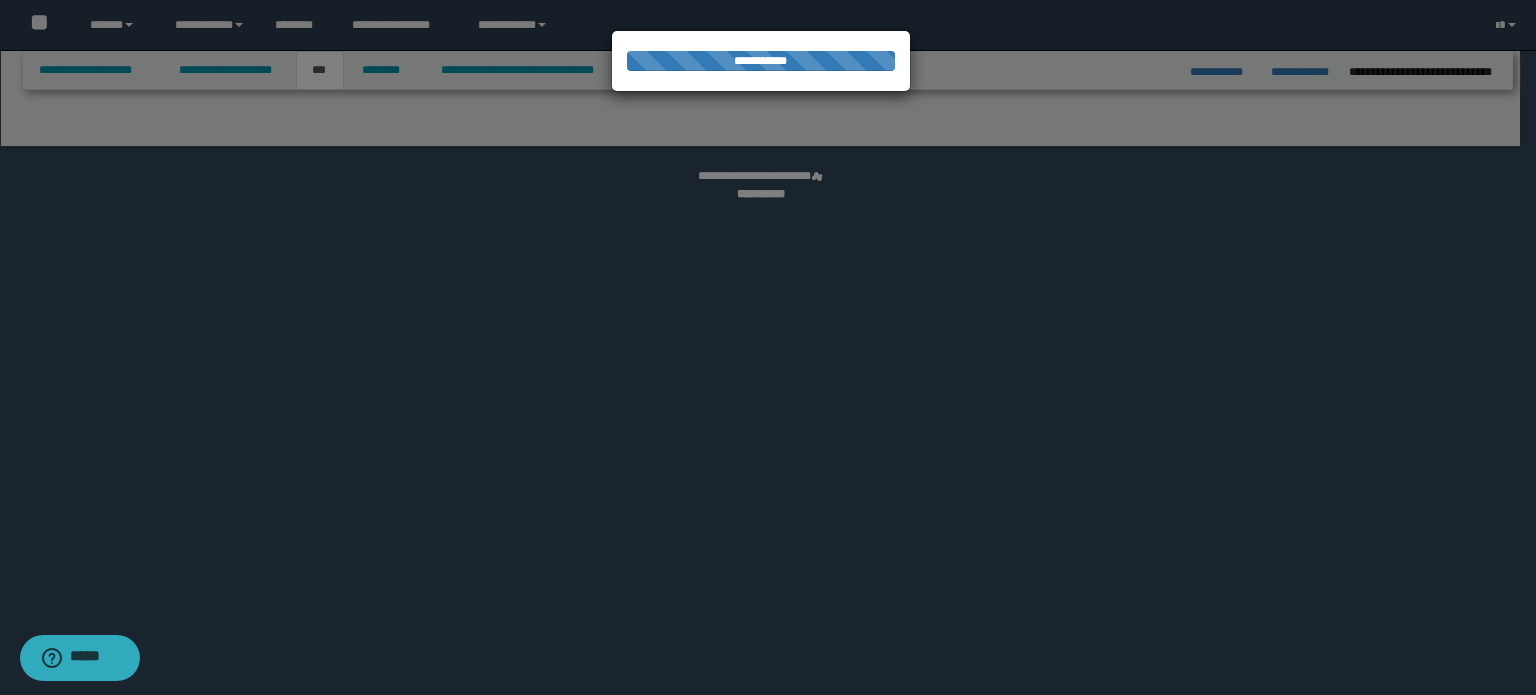 select on "*" 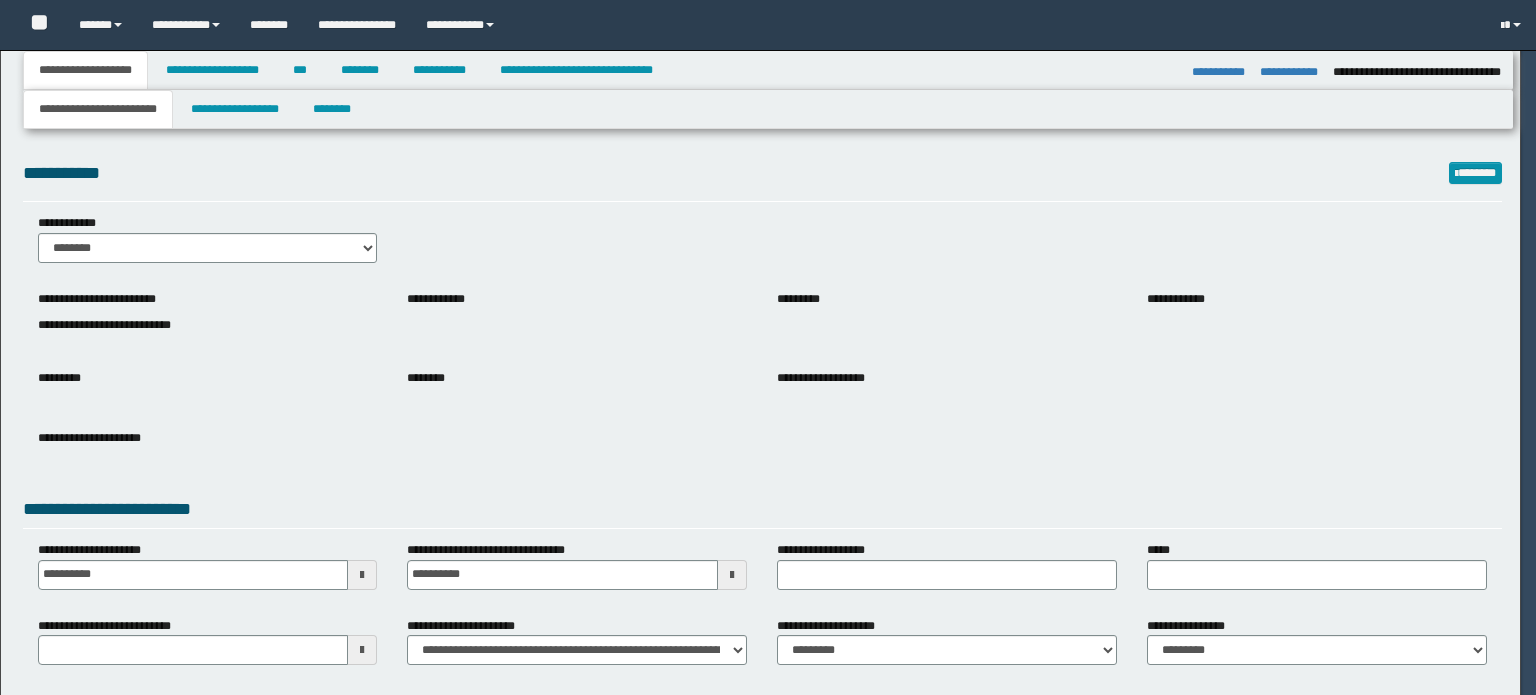select on "*" 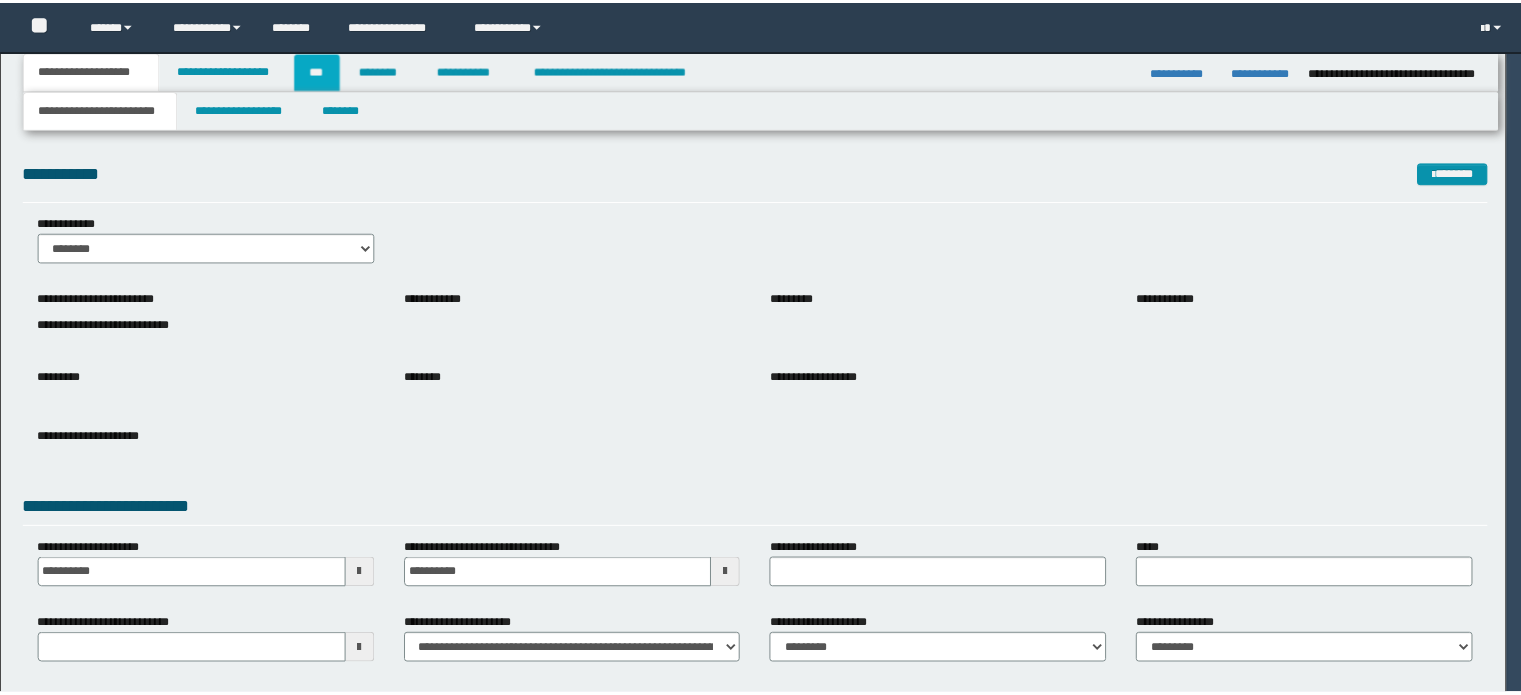 scroll, scrollTop: 0, scrollLeft: 0, axis: both 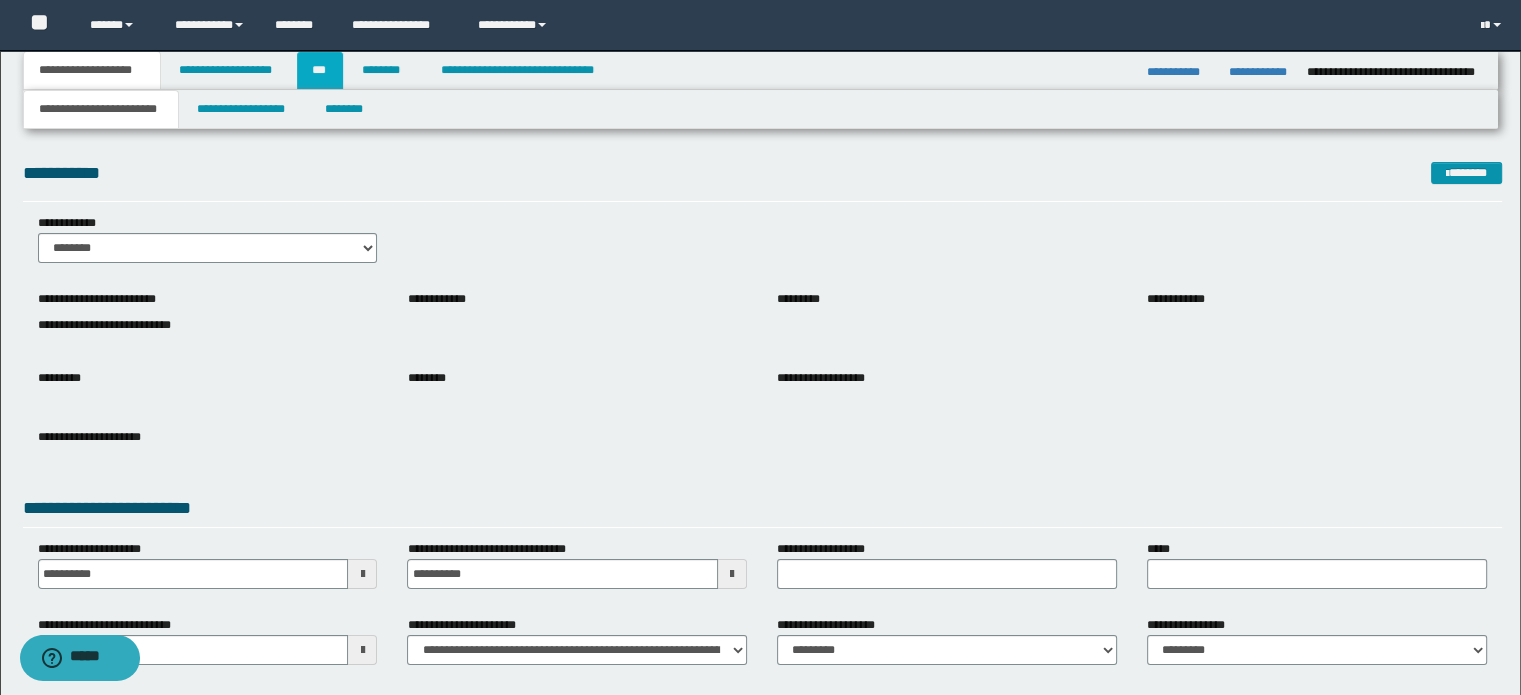 click on "***" at bounding box center (320, 70) 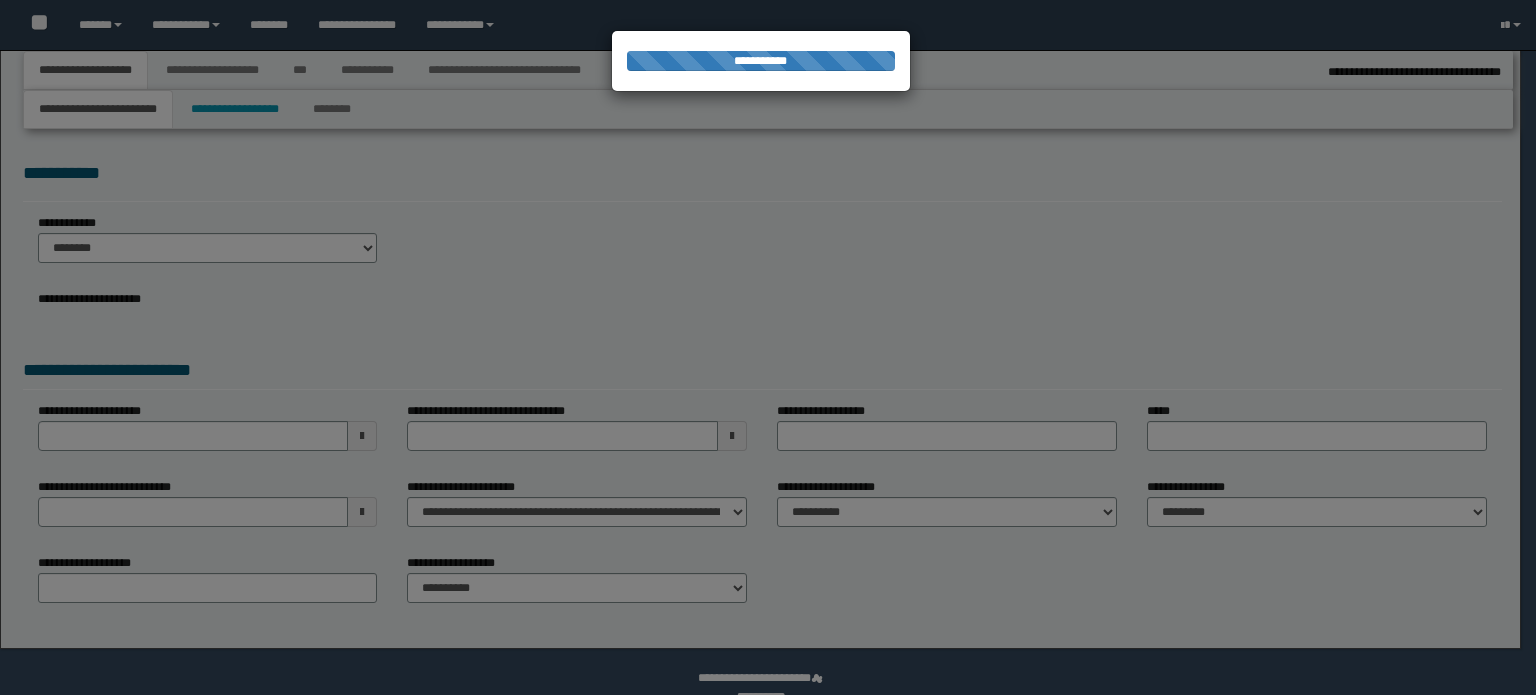 select on "*" 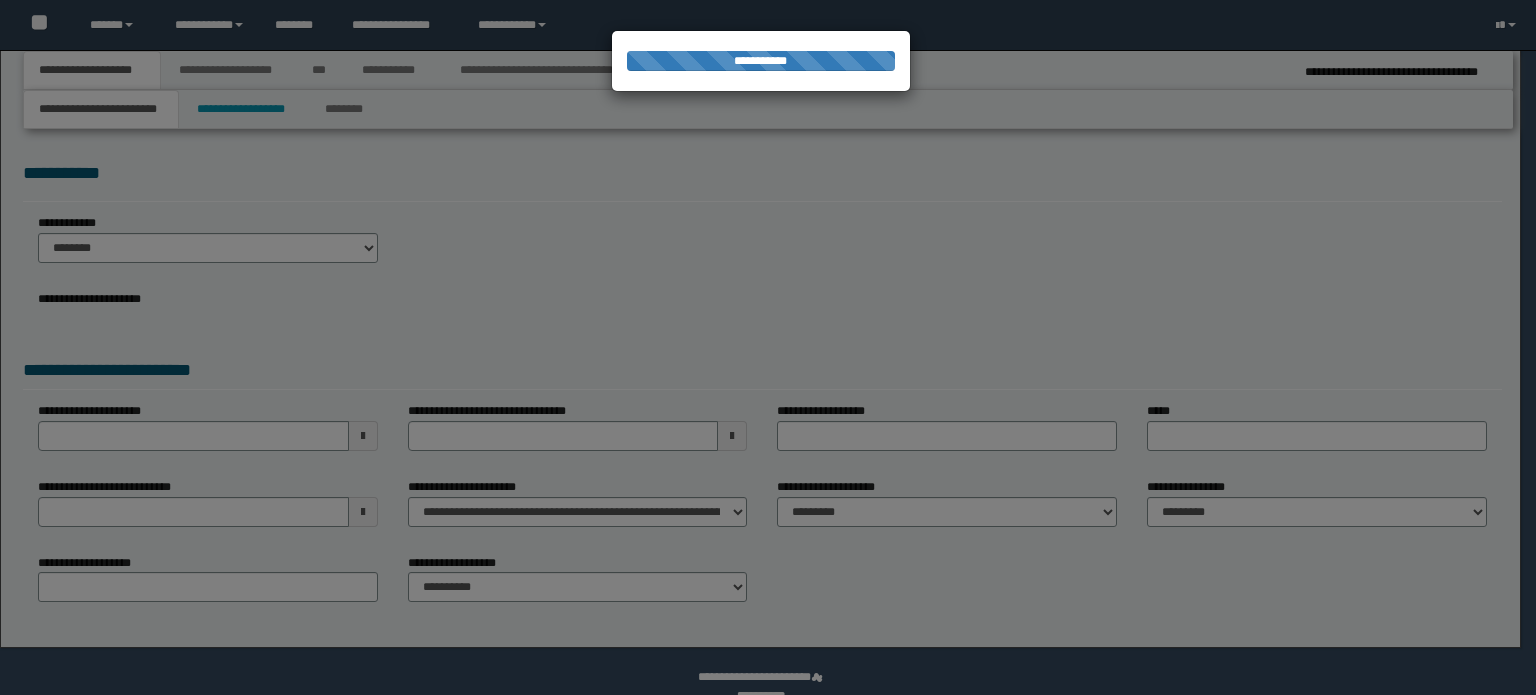 scroll, scrollTop: 0, scrollLeft: 0, axis: both 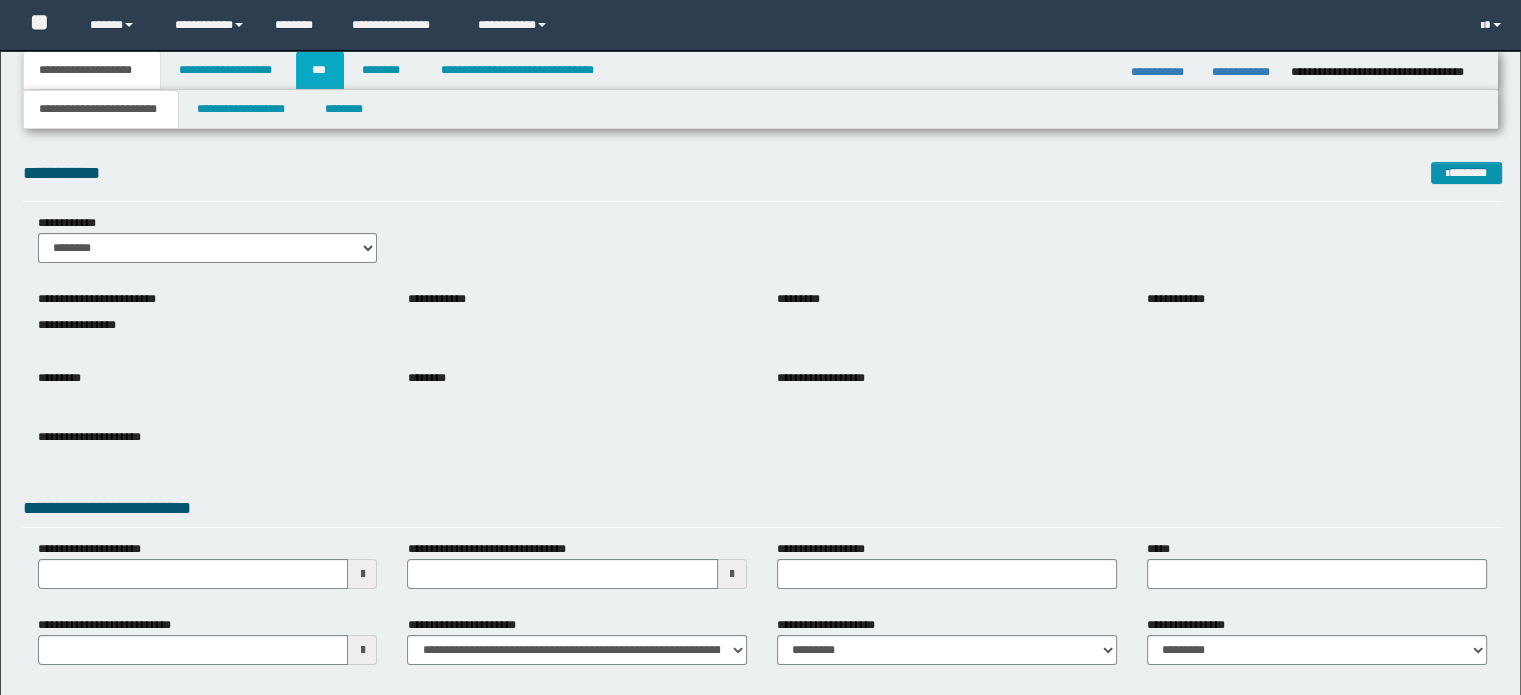 drag, startPoint x: 325, startPoint y: 76, endPoint x: 320, endPoint y: 104, distance: 28.442924 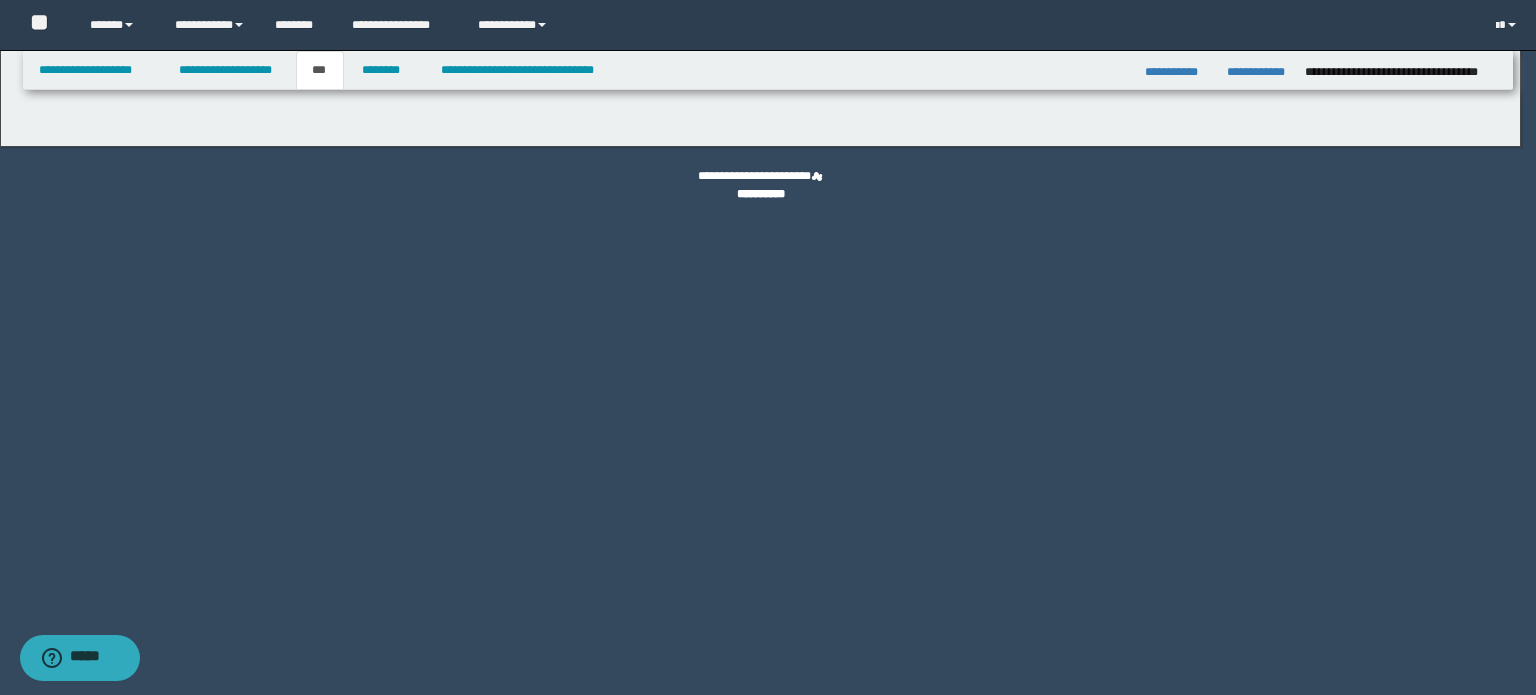 select on "***" 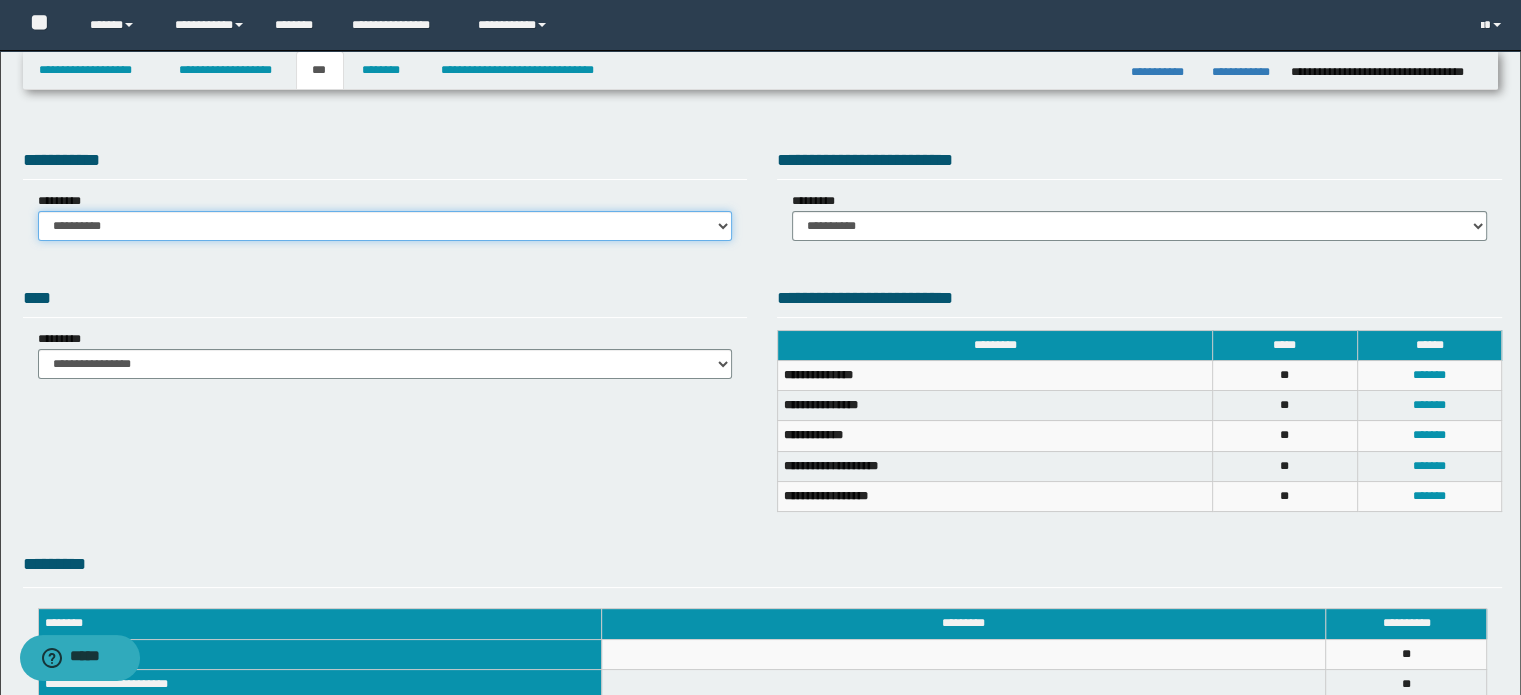 click on "**********" at bounding box center [385, 226] 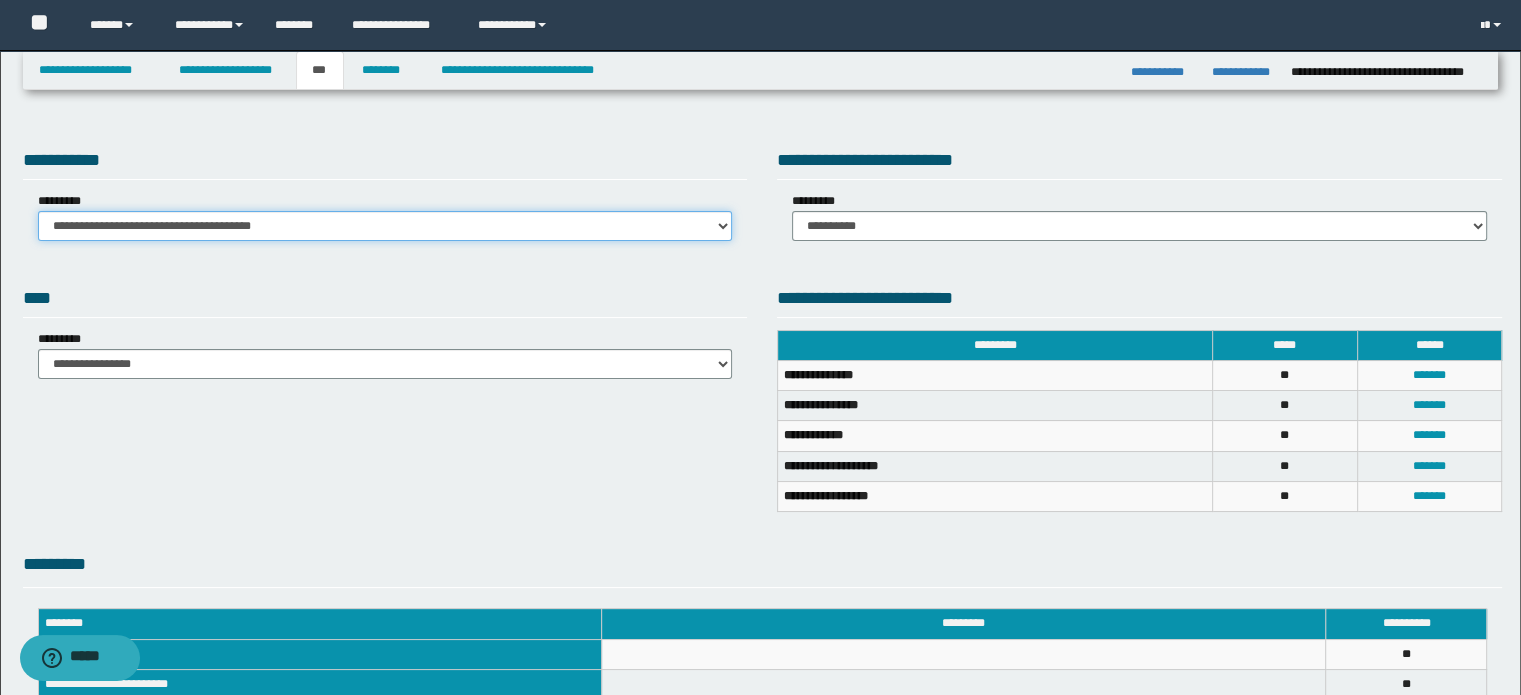 click on "**********" at bounding box center (385, 226) 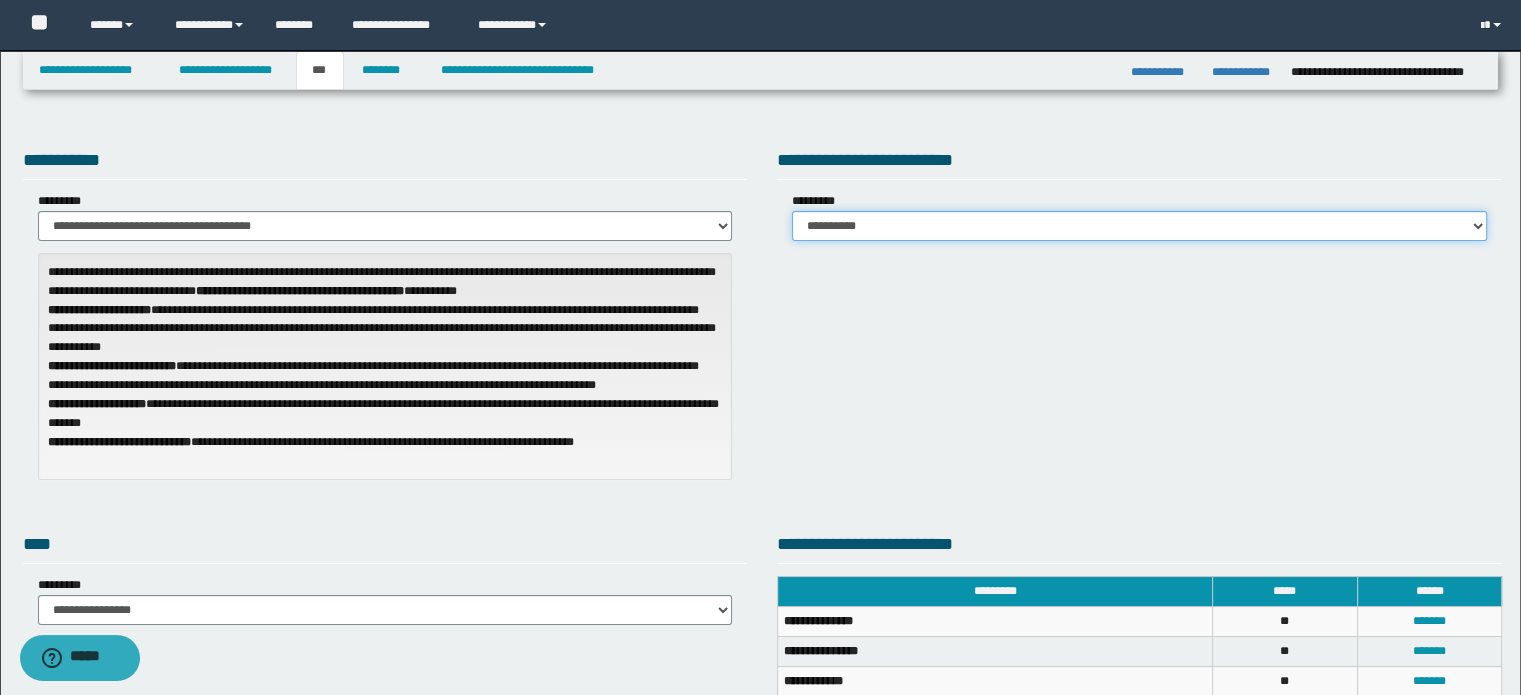 click on "**********" at bounding box center [1139, 226] 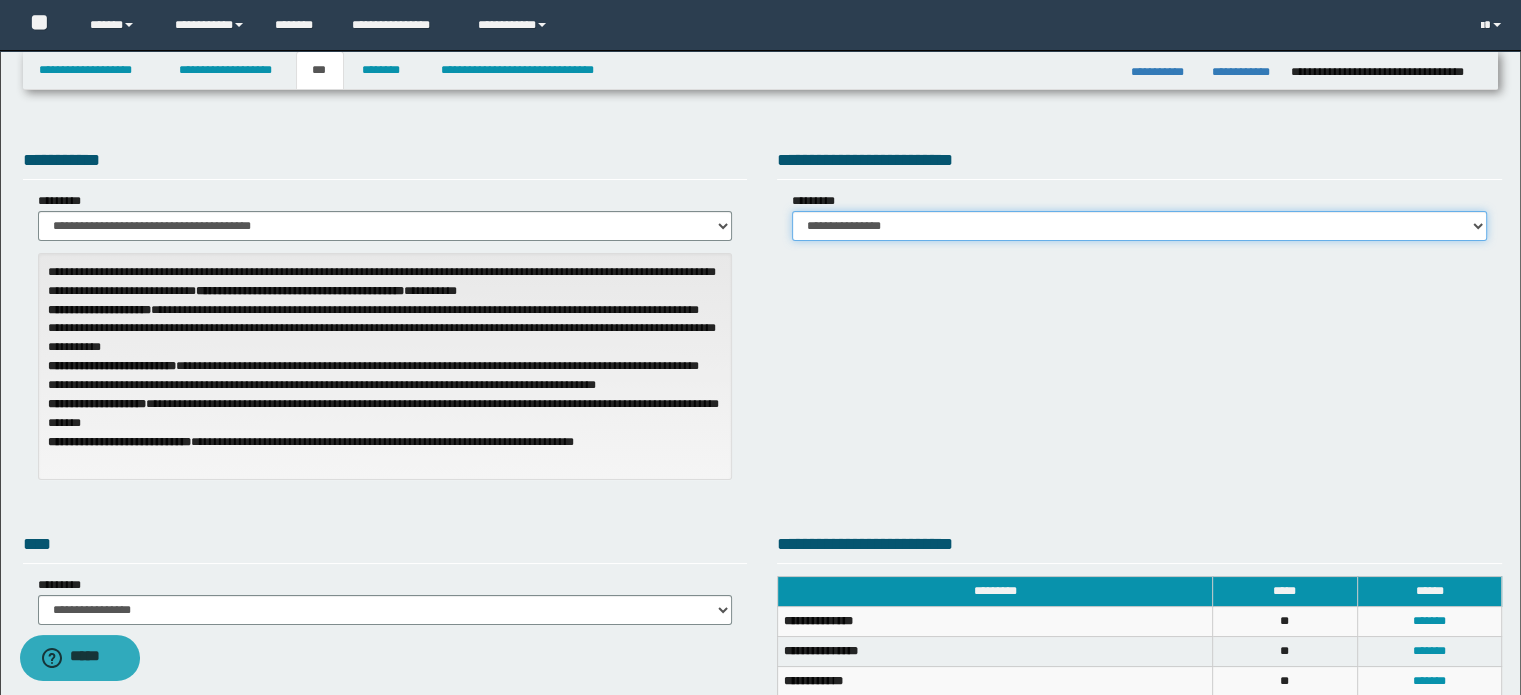 click on "**********" at bounding box center (1139, 226) 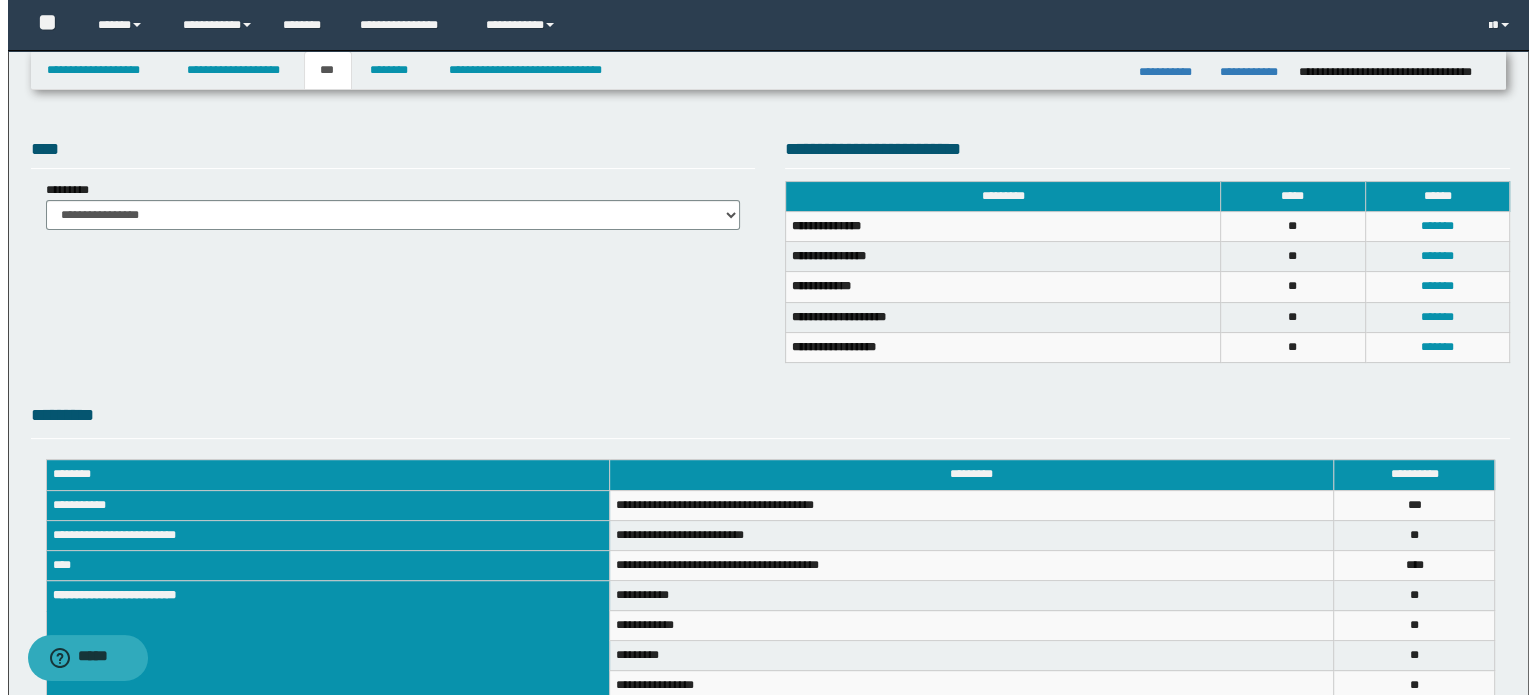 scroll, scrollTop: 400, scrollLeft: 0, axis: vertical 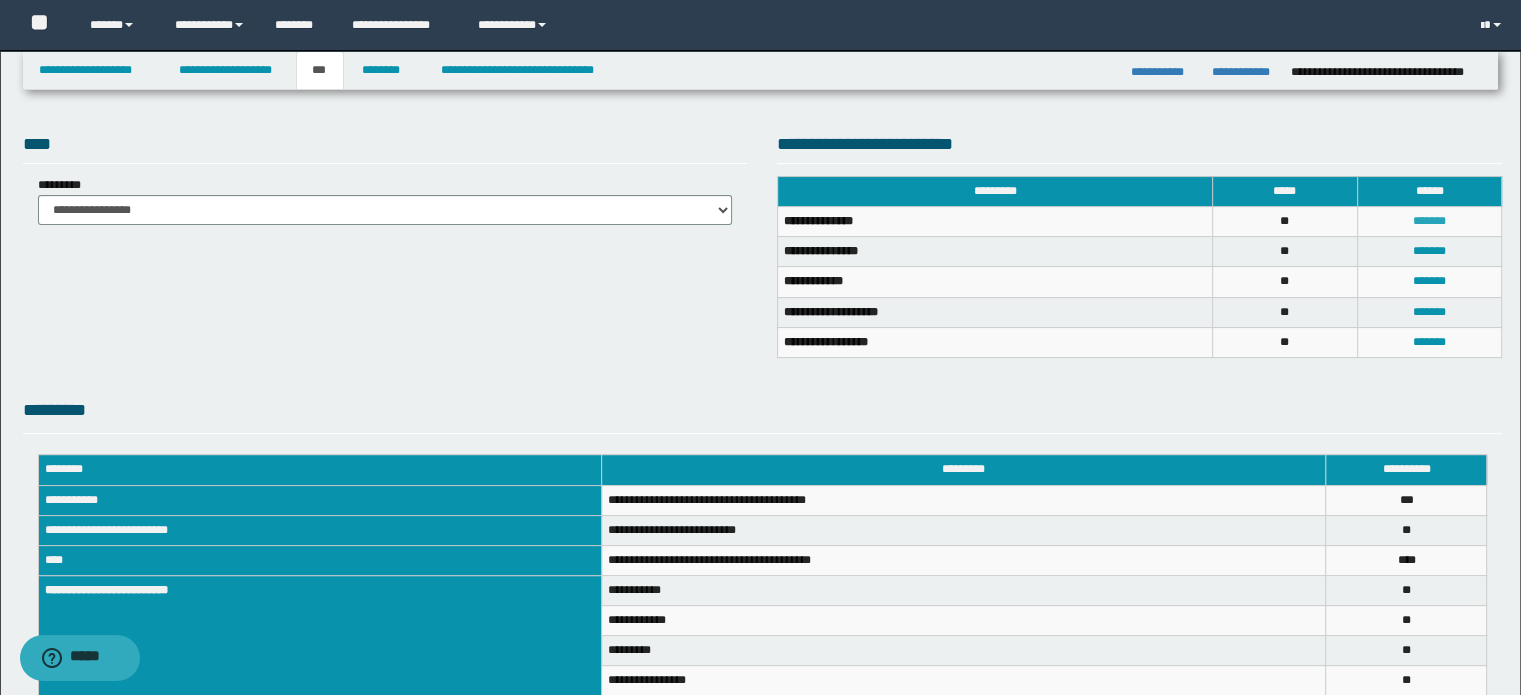 click on "*******" at bounding box center (1429, 221) 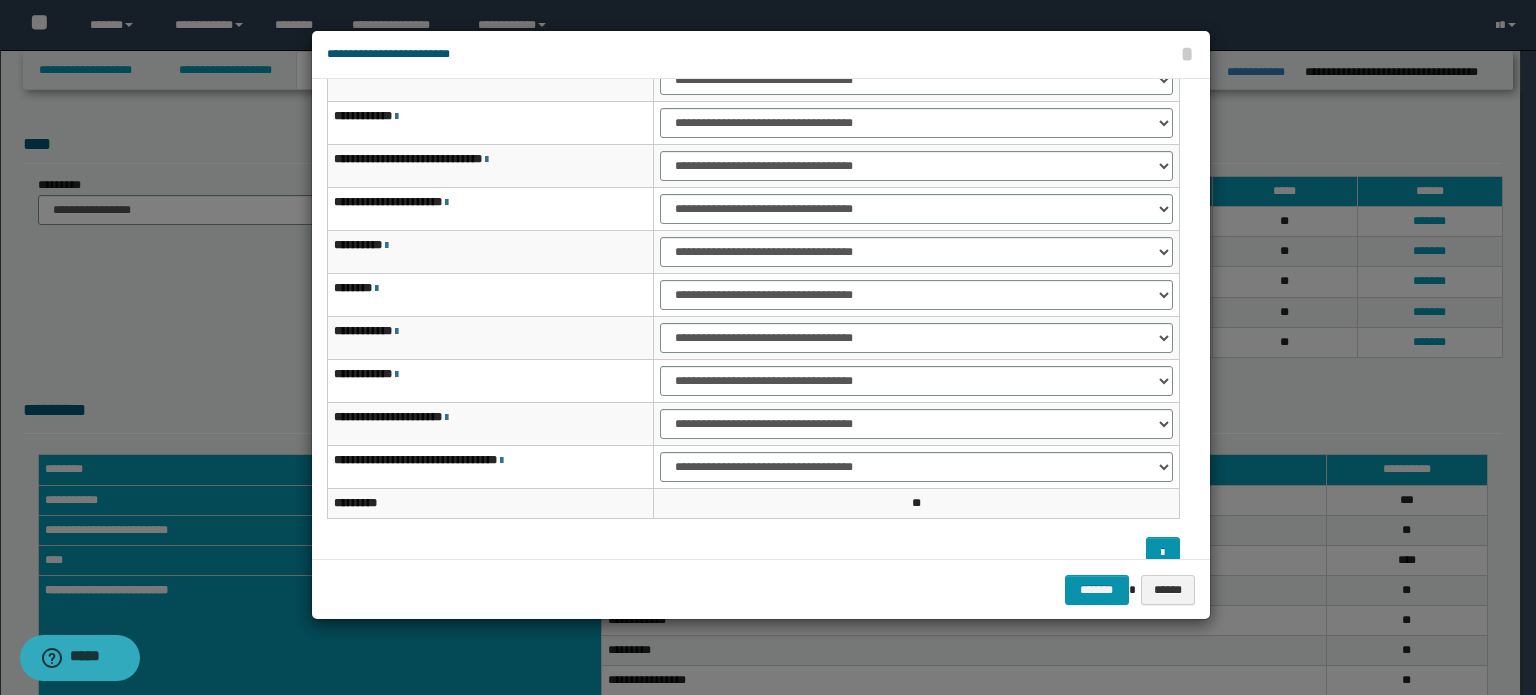 scroll, scrollTop: 118, scrollLeft: 0, axis: vertical 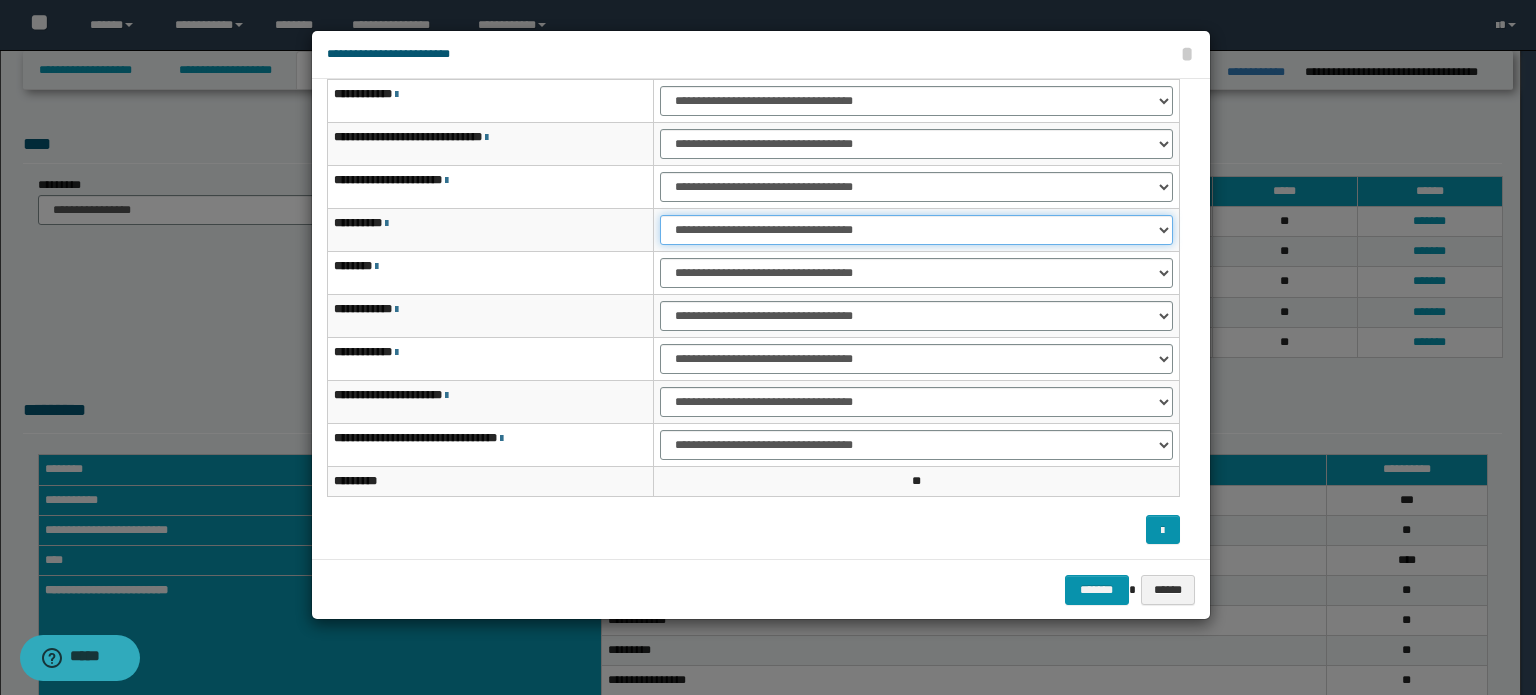 drag, startPoint x: 906, startPoint y: 226, endPoint x: 902, endPoint y: 237, distance: 11.7046995 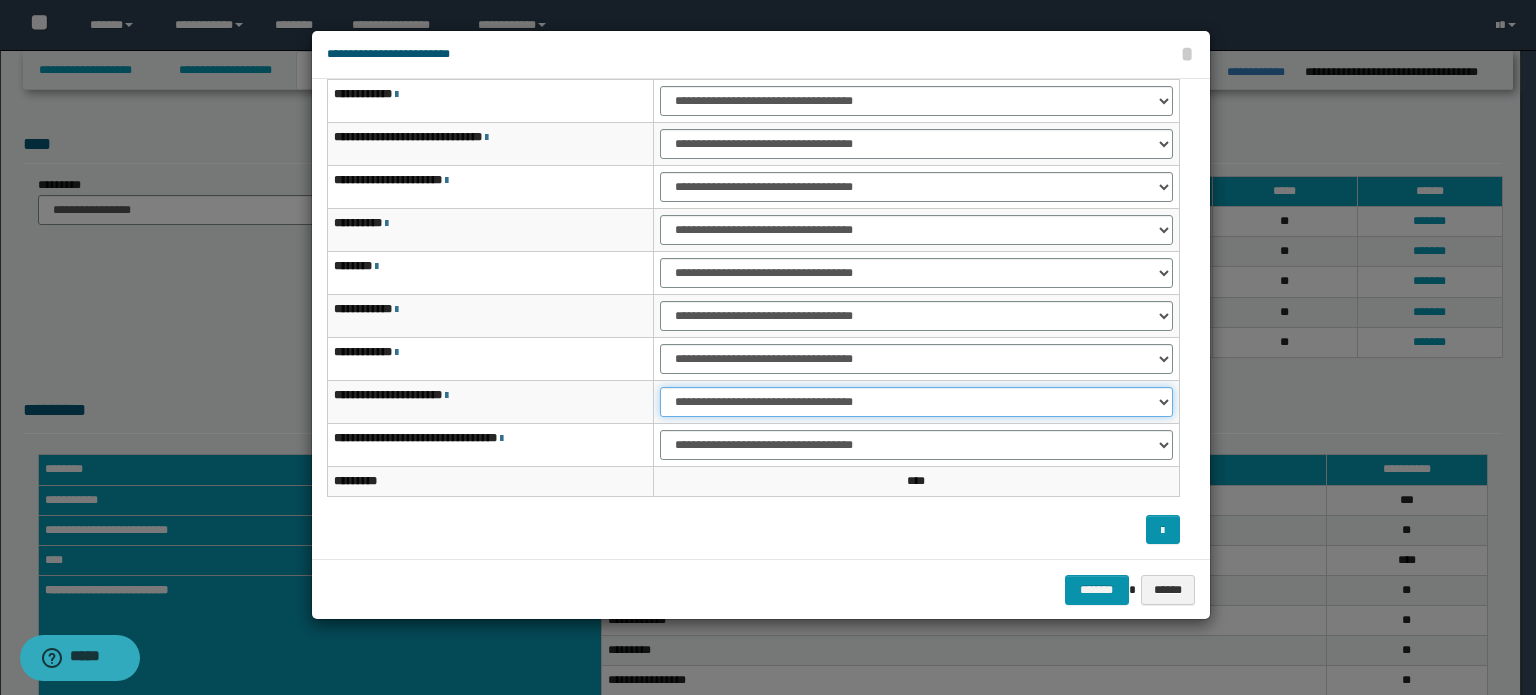 click on "**********" at bounding box center [916, 402] 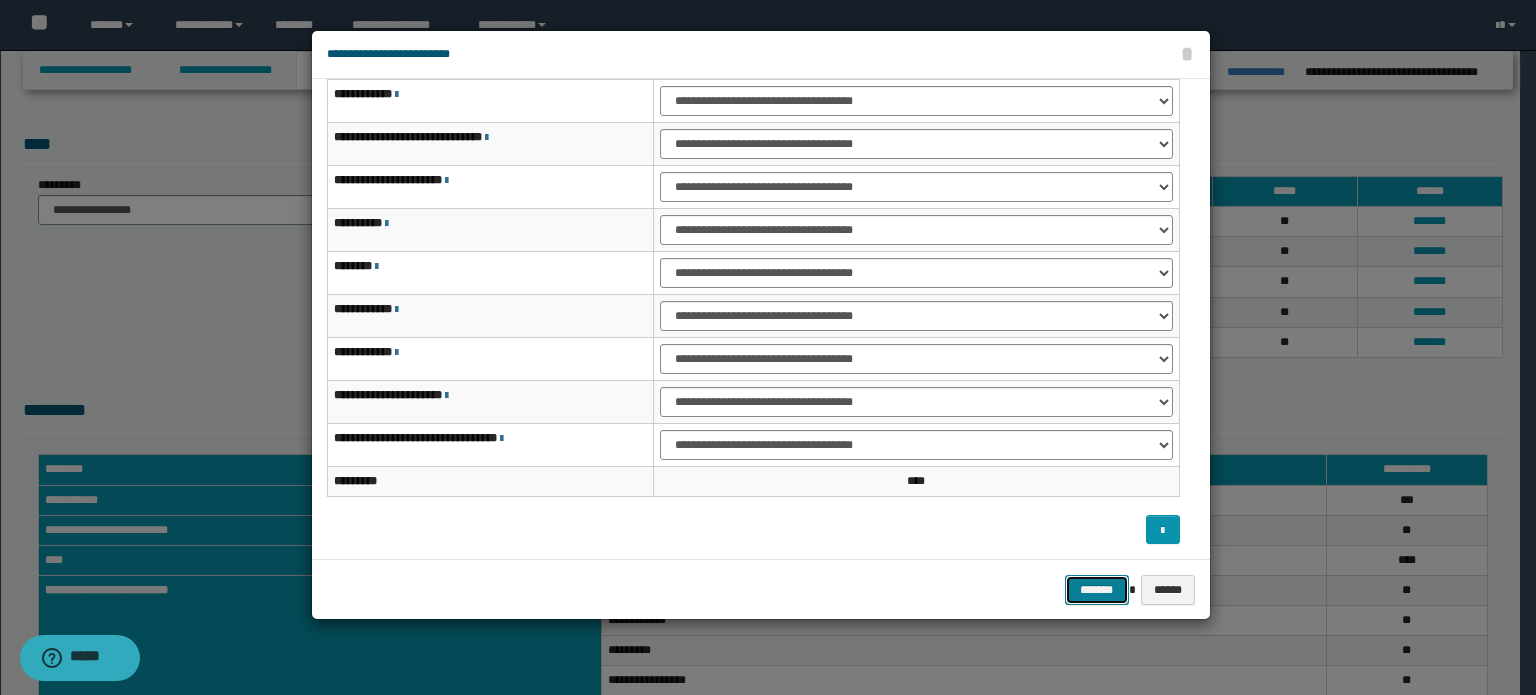 click on "*******" at bounding box center [1097, 590] 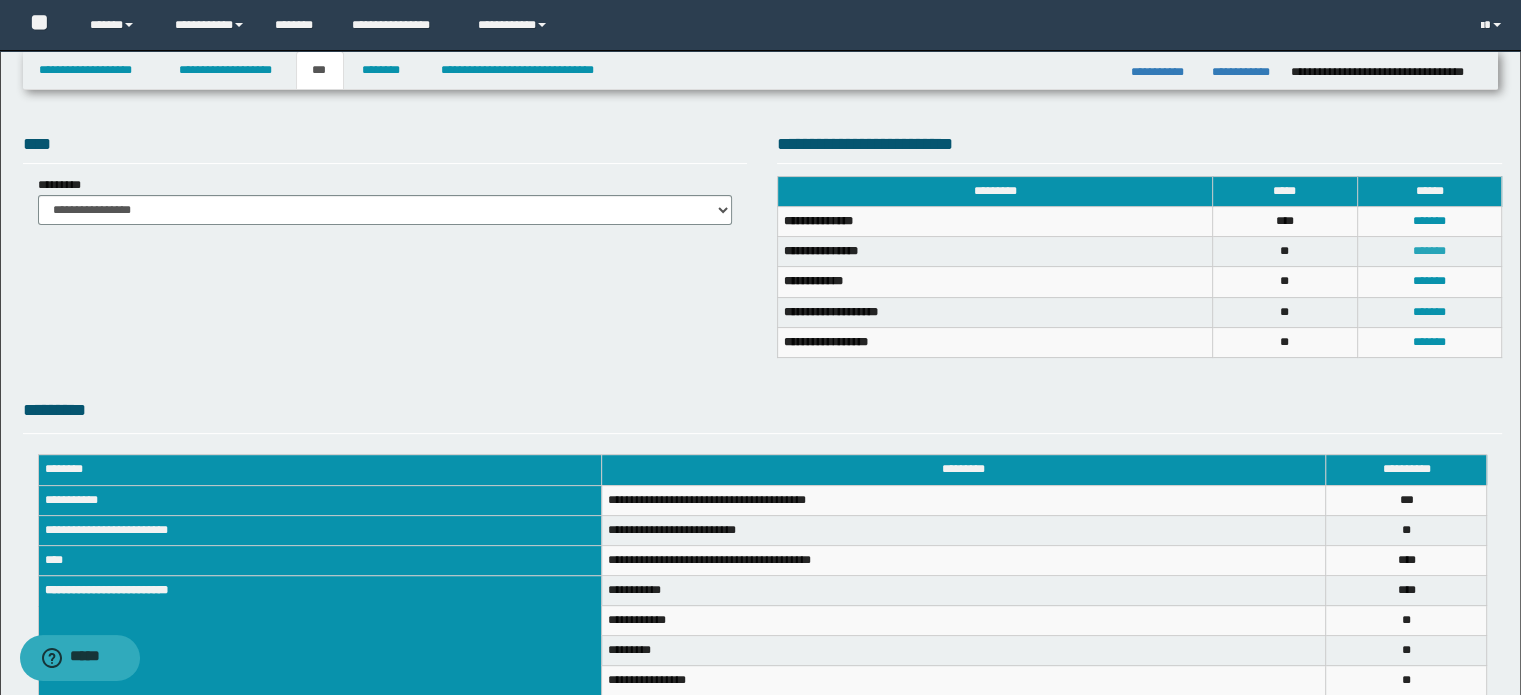 click on "*******" at bounding box center [1429, 251] 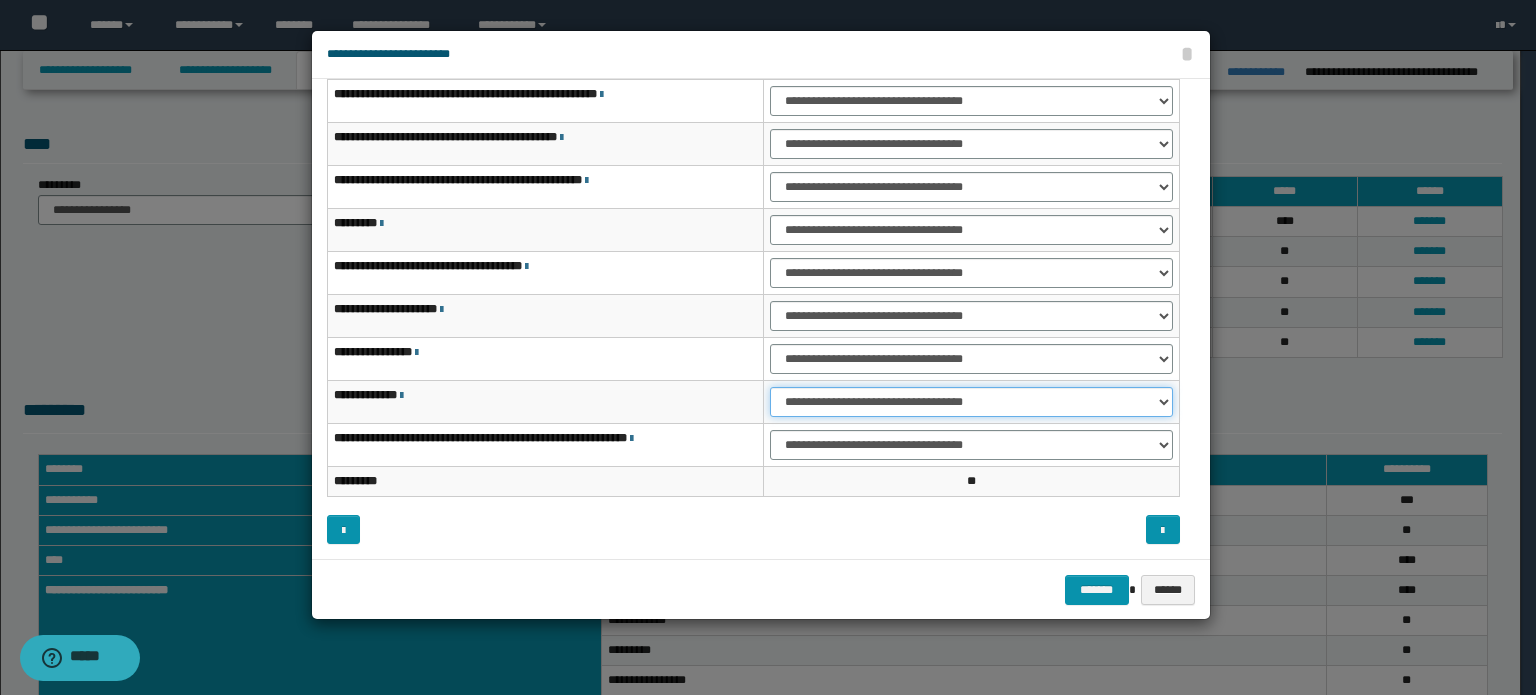 click on "**********" at bounding box center [971, 402] 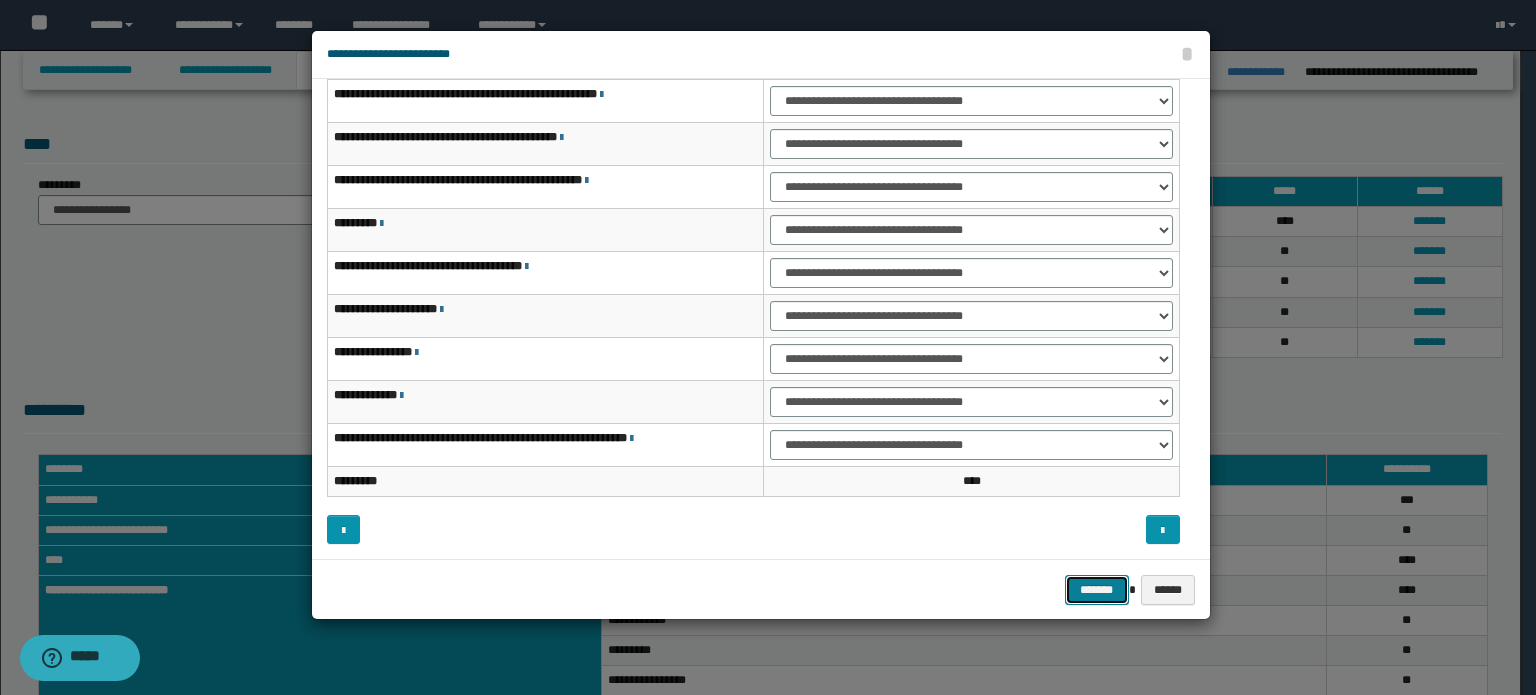 click on "*******" at bounding box center [1097, 590] 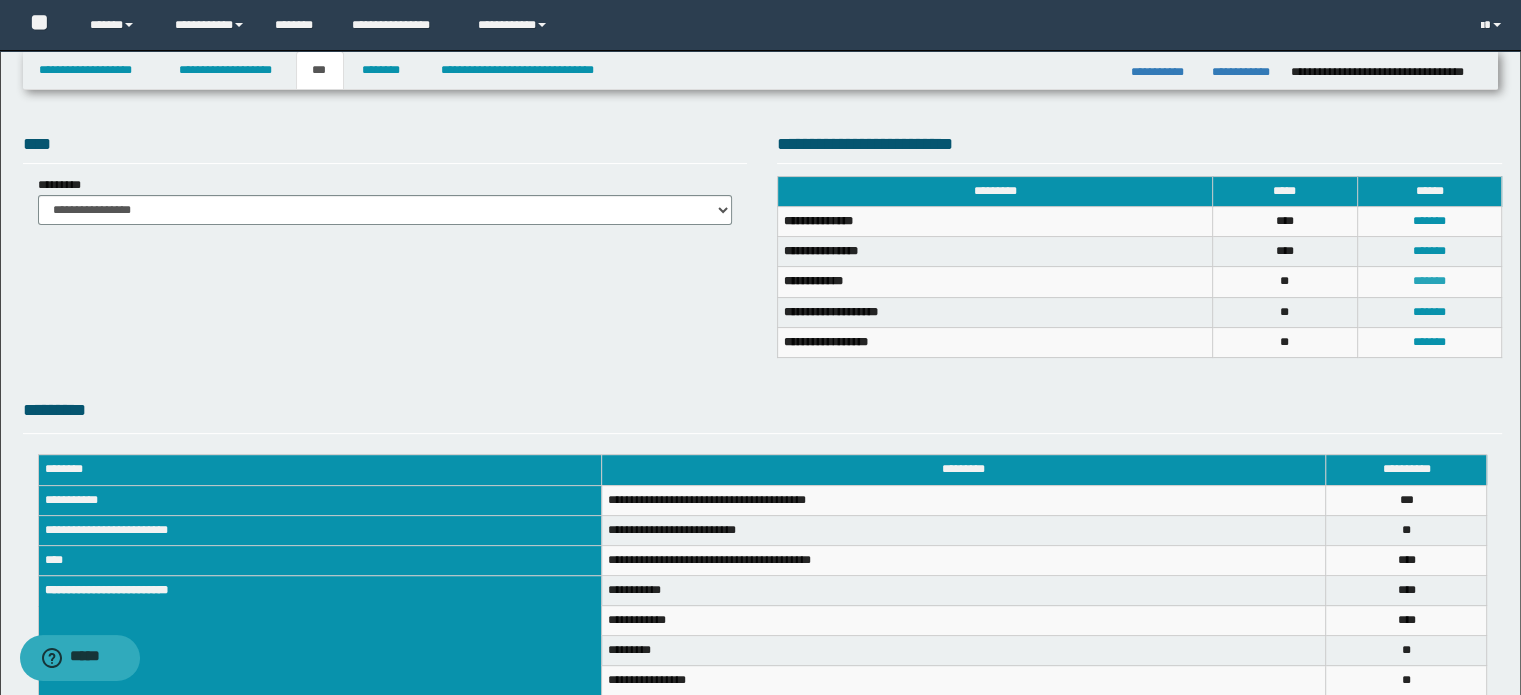 click on "*******" at bounding box center (1429, 281) 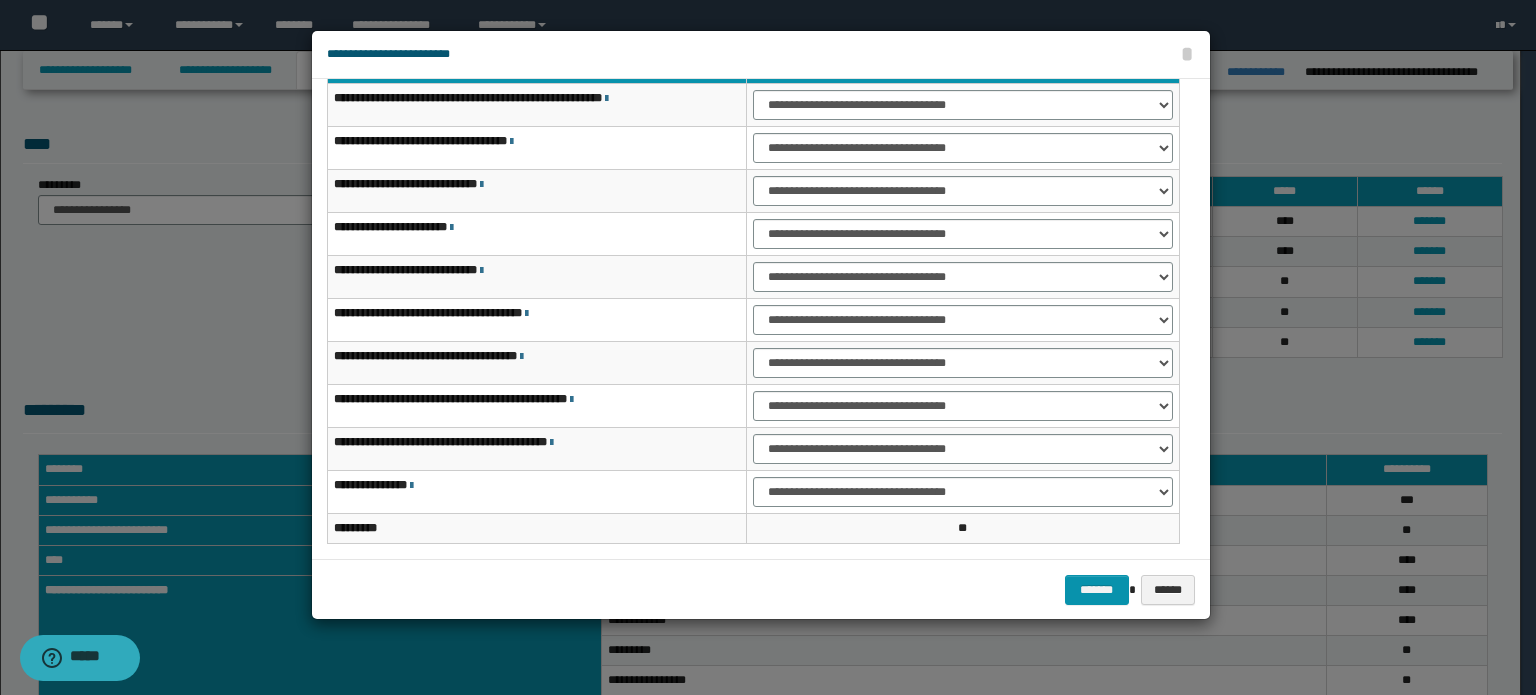 scroll, scrollTop: 0, scrollLeft: 0, axis: both 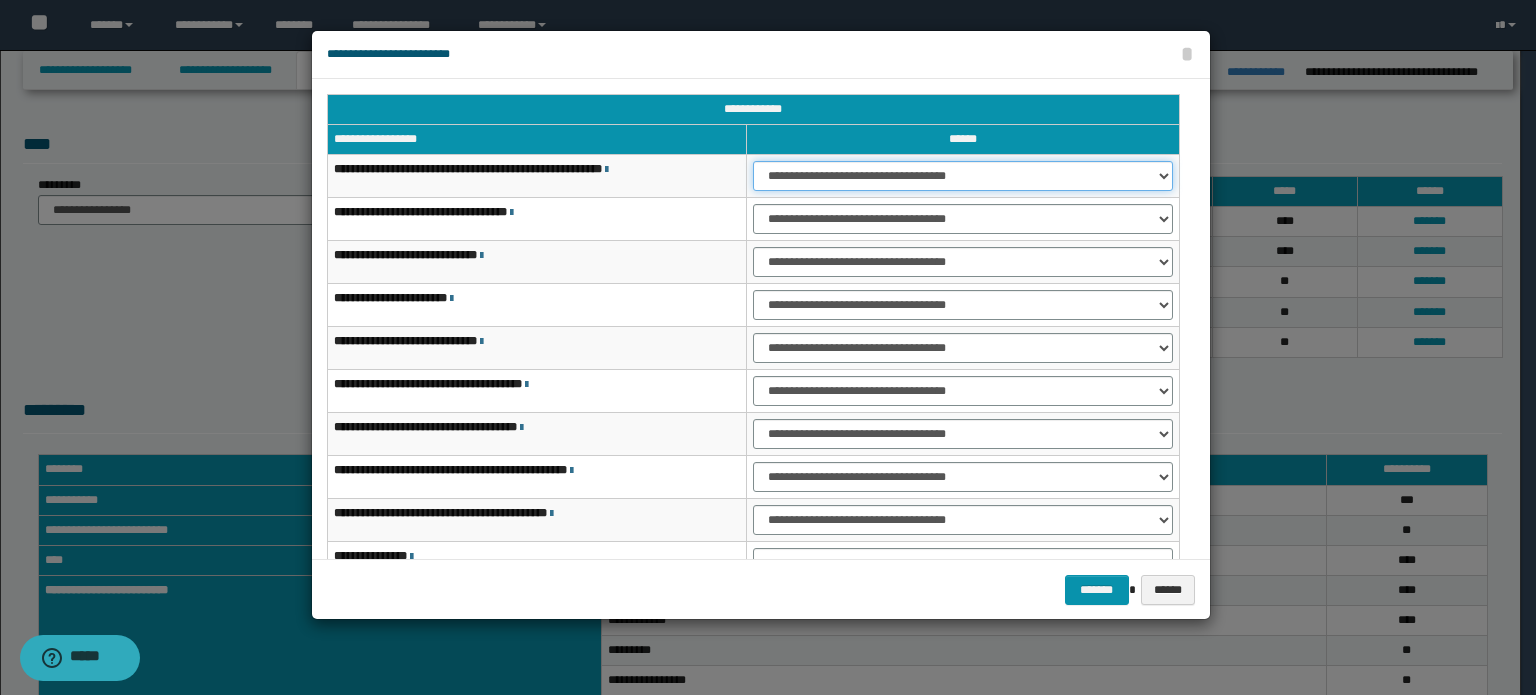 drag, startPoint x: 1021, startPoint y: 162, endPoint x: 1016, endPoint y: 186, distance: 24.5153 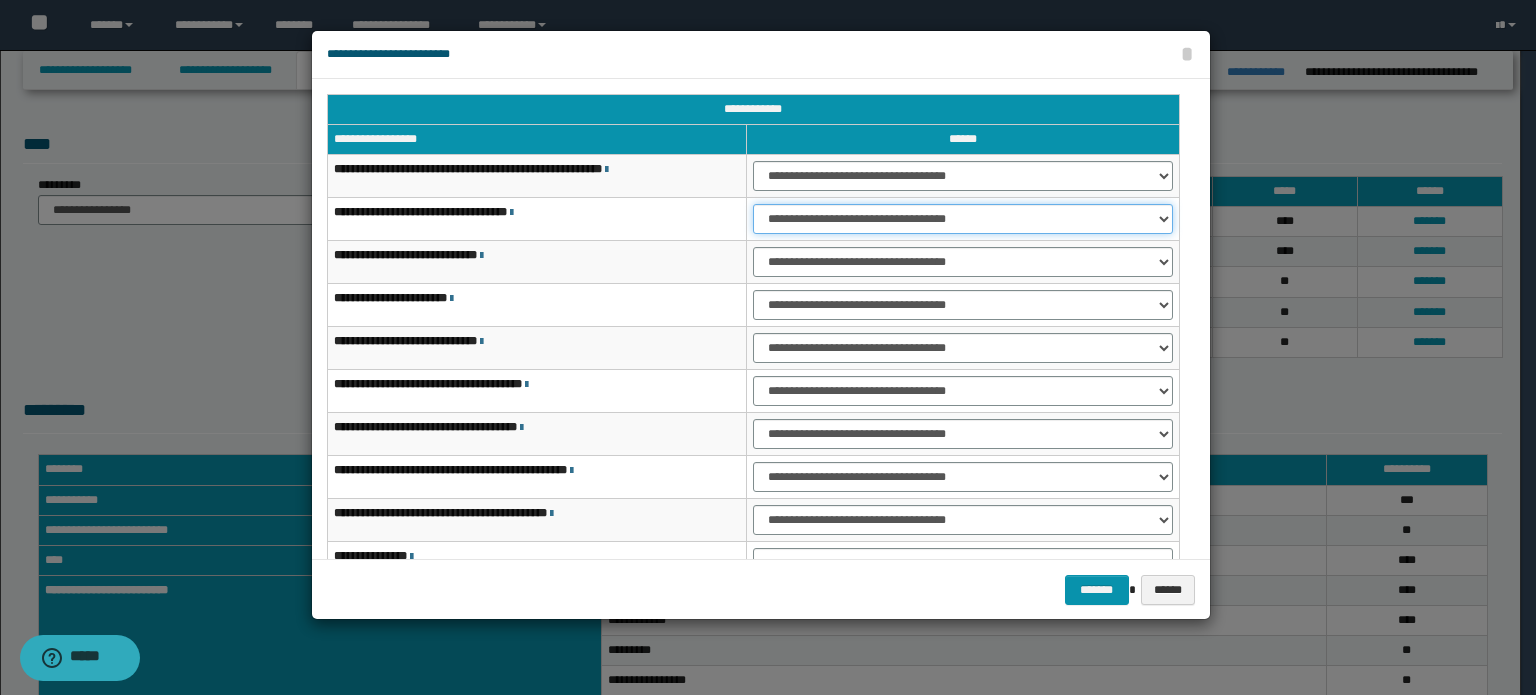 click on "**********" at bounding box center [963, 219] 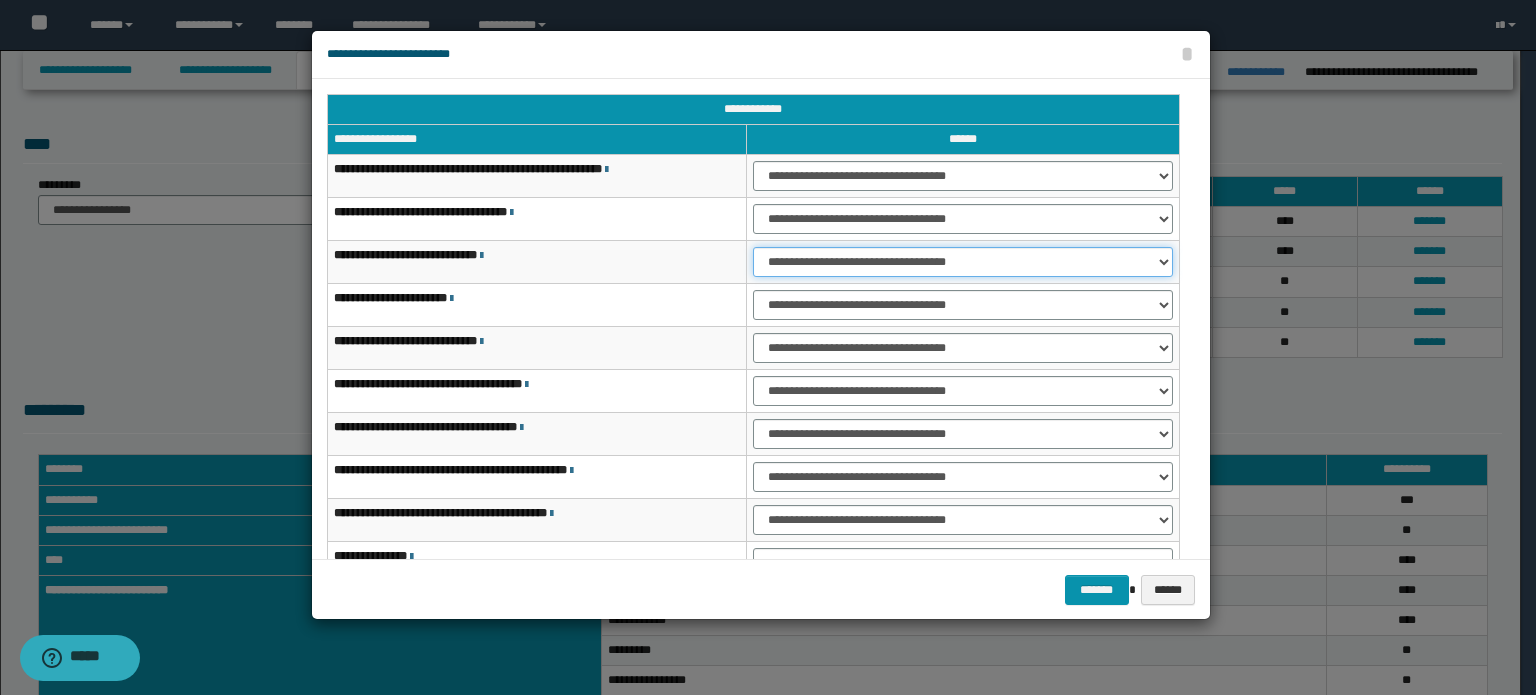 click on "**********" at bounding box center (963, 262) 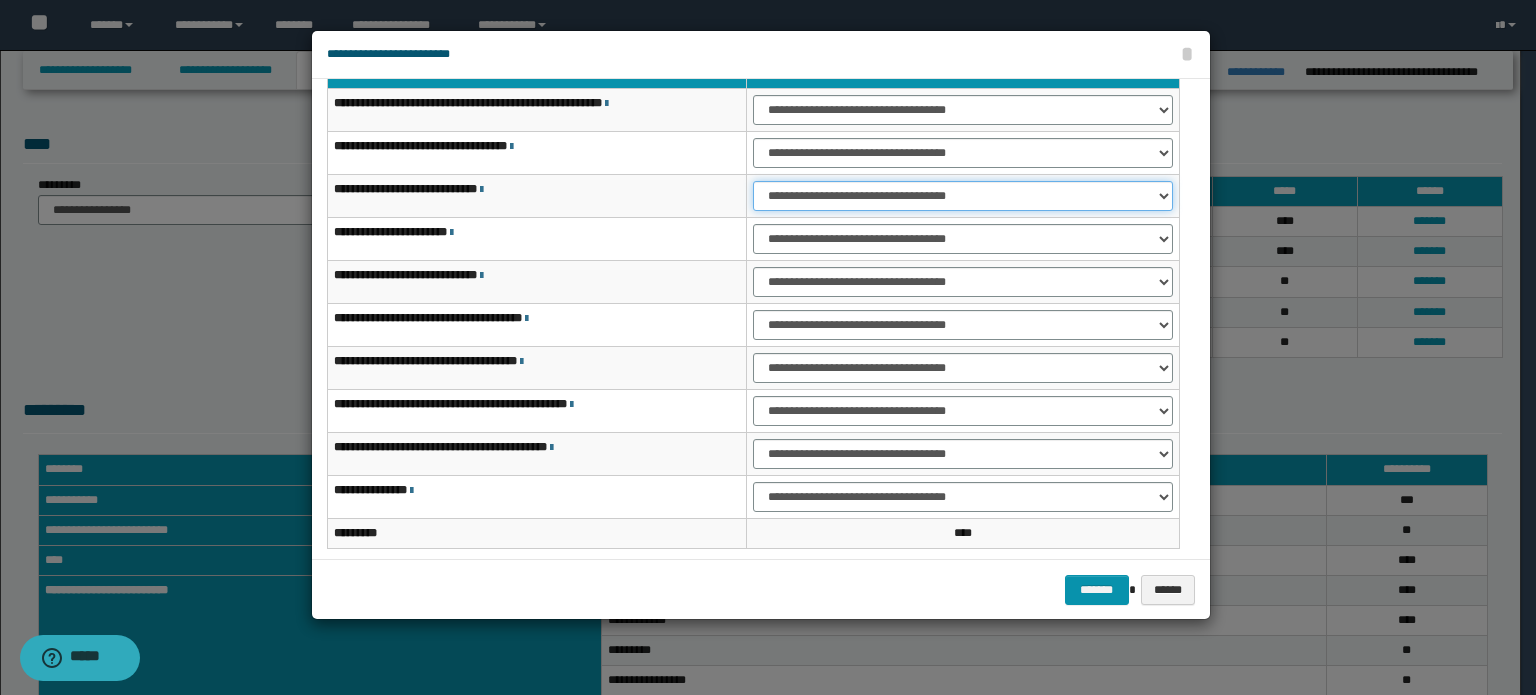 scroll, scrollTop: 118, scrollLeft: 0, axis: vertical 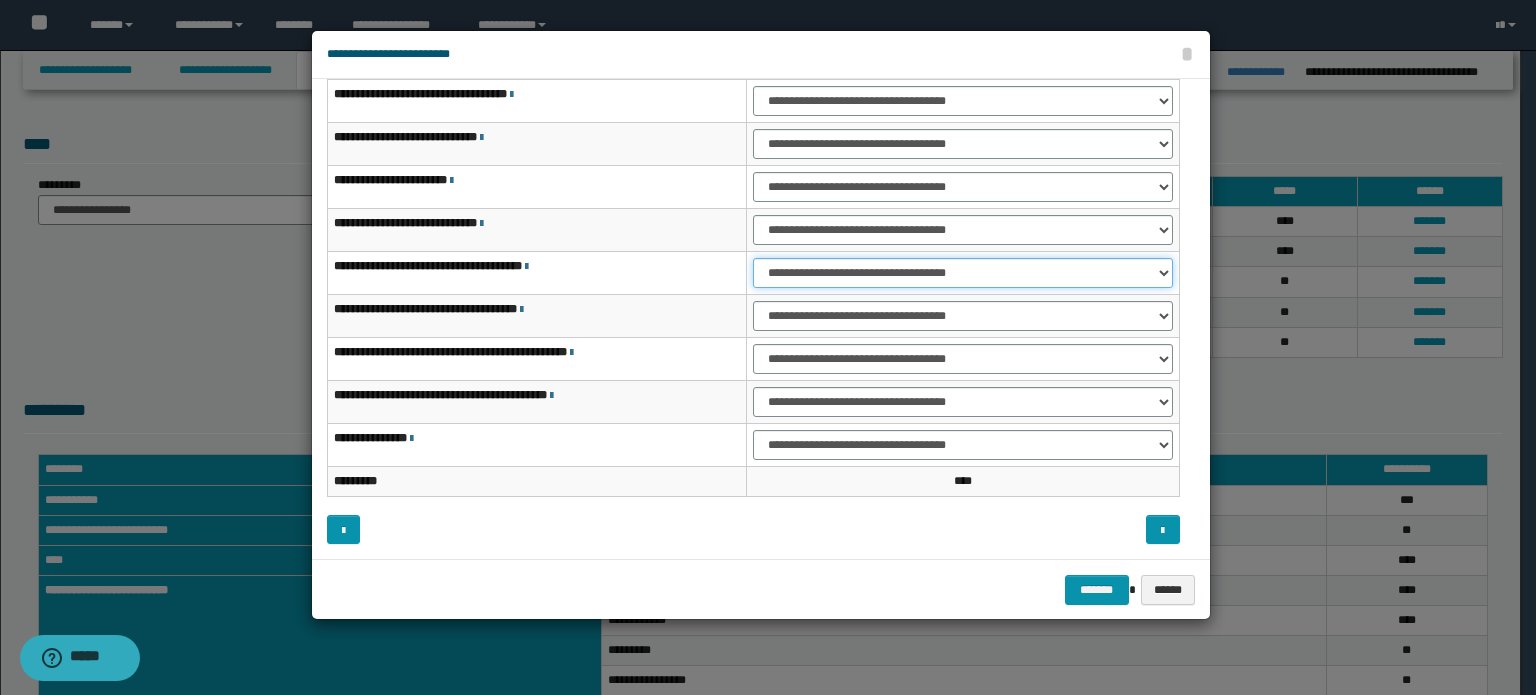 click on "**********" at bounding box center [963, 273] 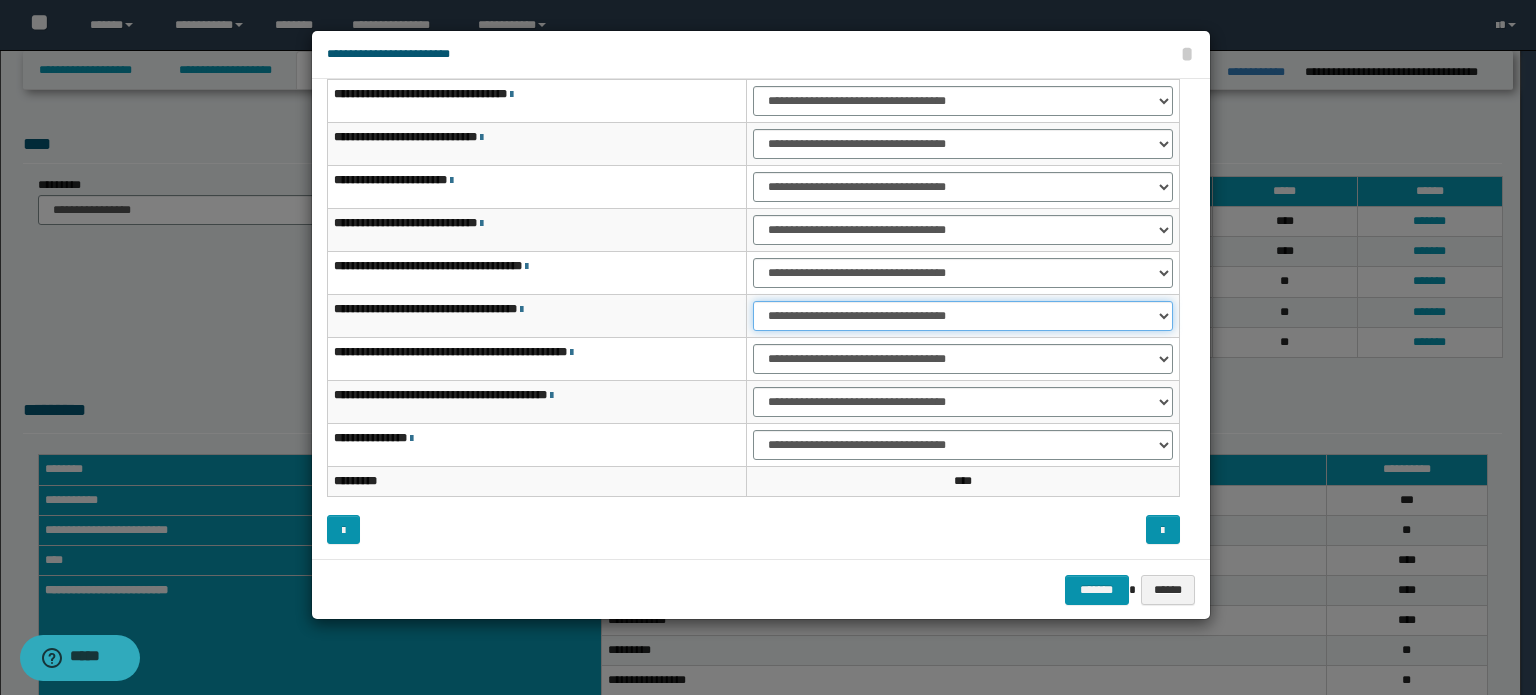 click on "**********" at bounding box center [963, 316] 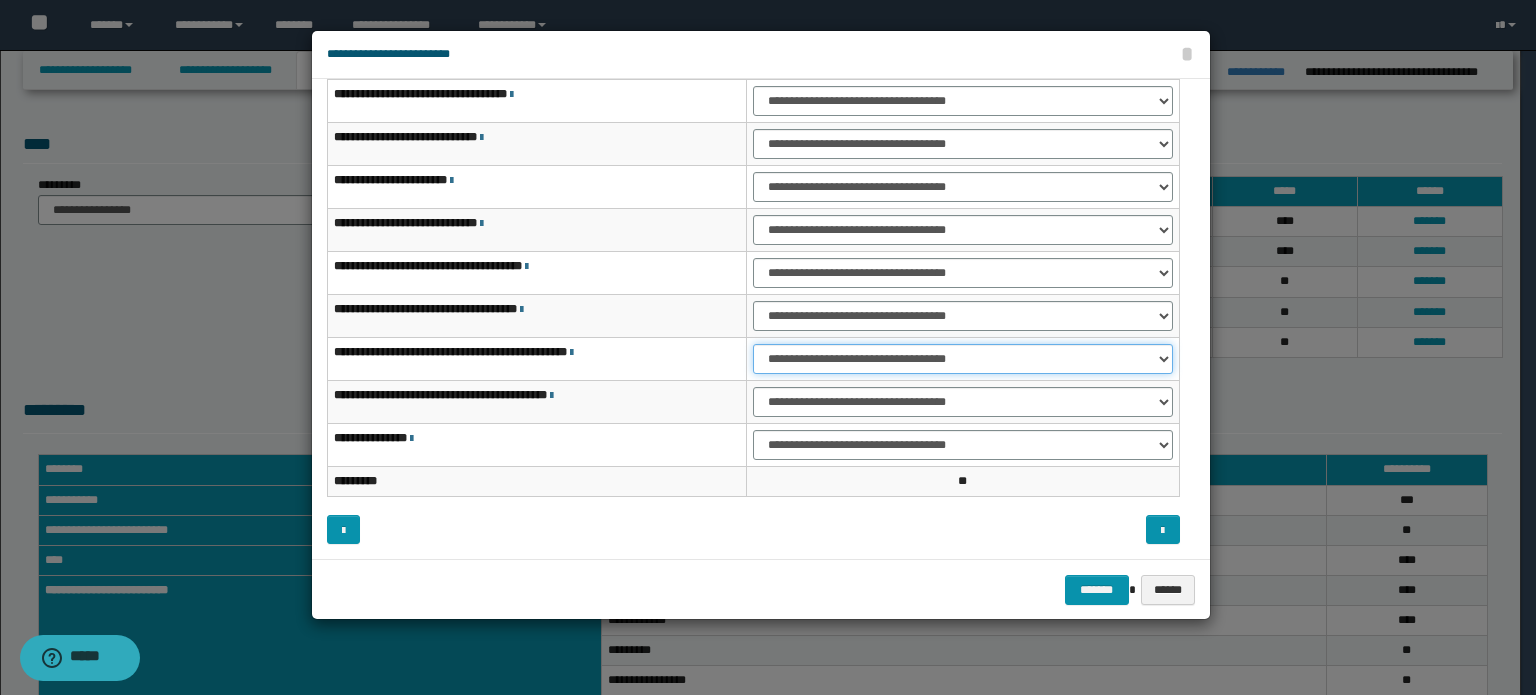 click on "**********" at bounding box center (963, 359) 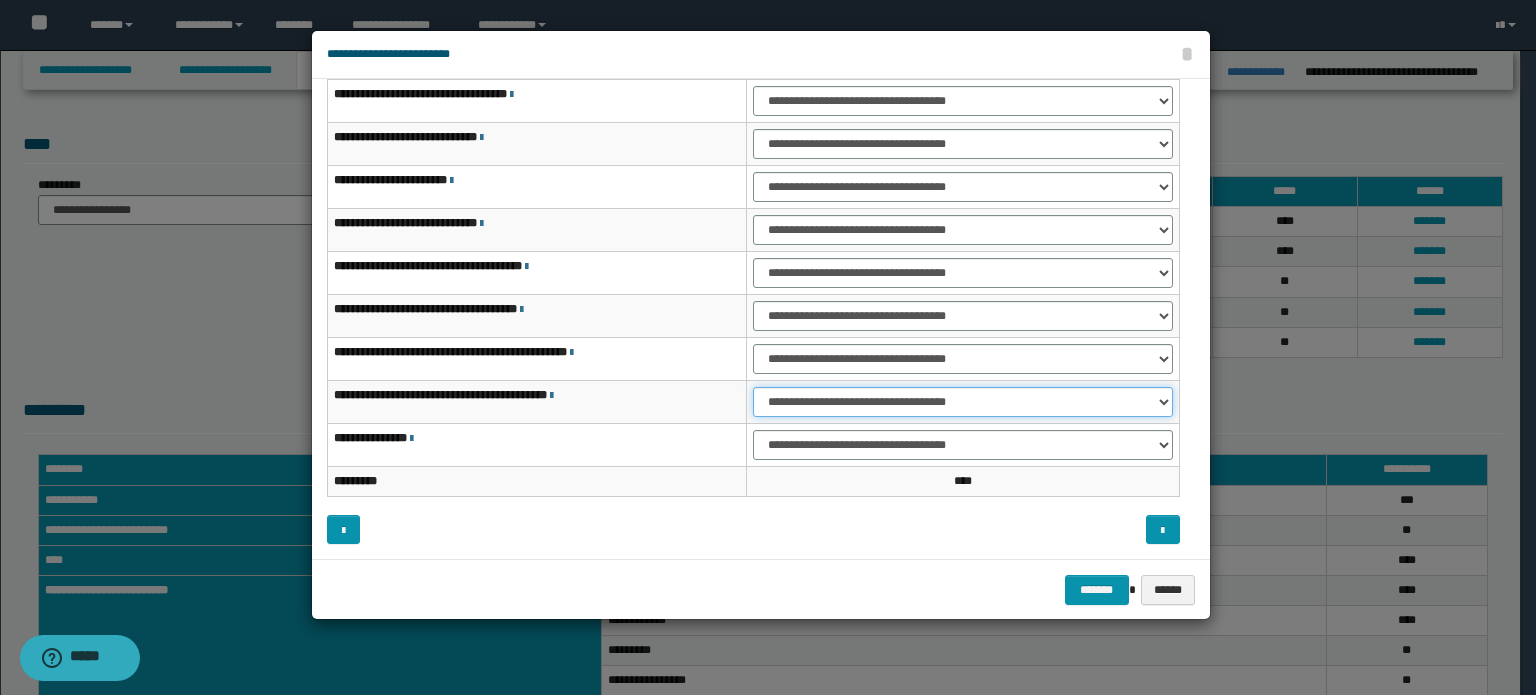 drag, startPoint x: 1082, startPoint y: 396, endPoint x: 1080, endPoint y: 407, distance: 11.18034 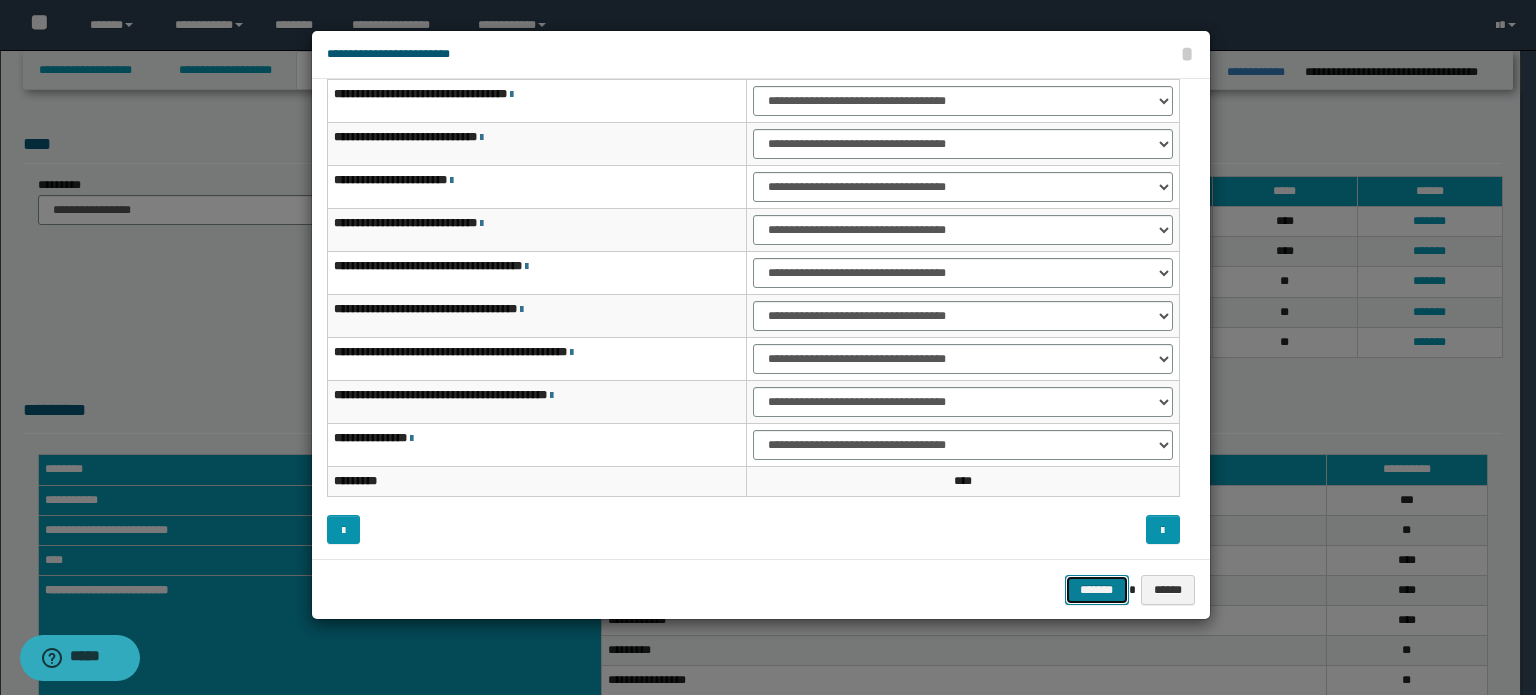 click on "*******" at bounding box center (1097, 590) 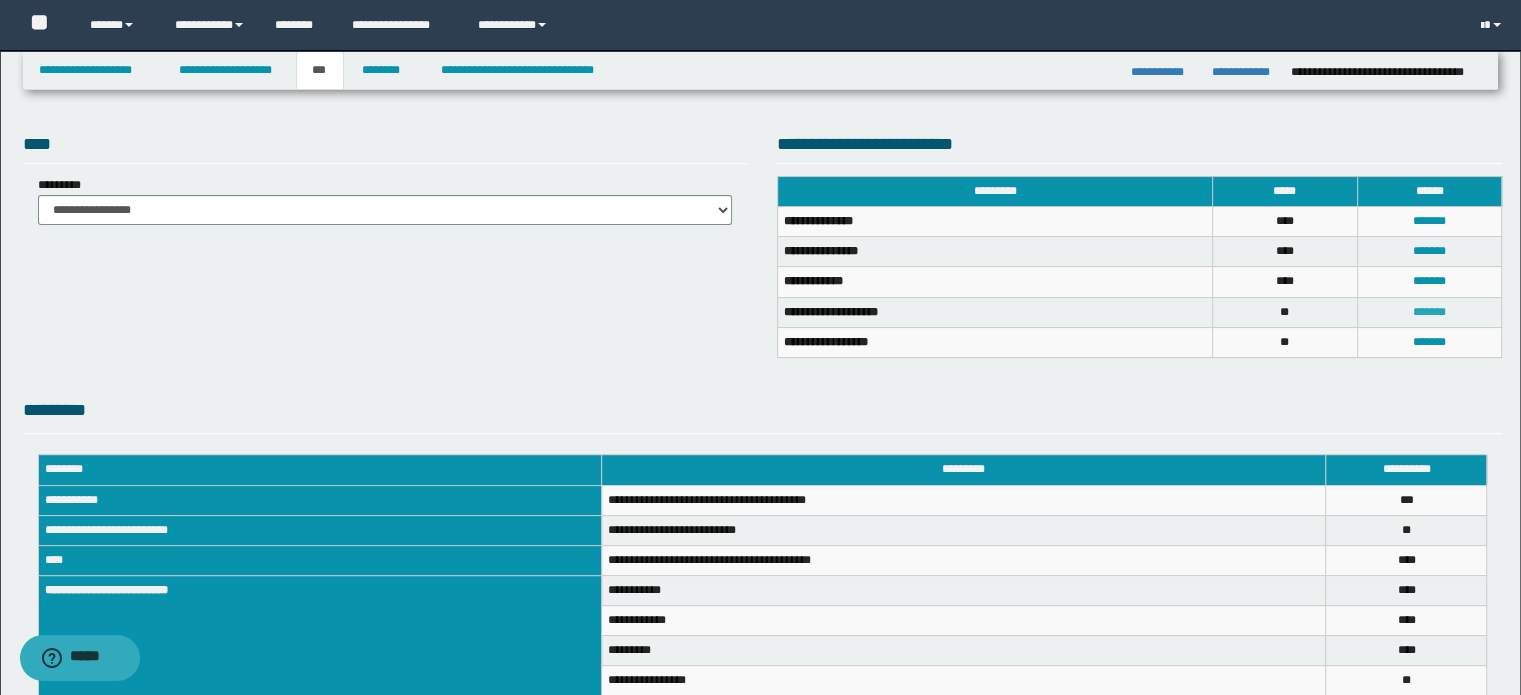 click on "*******" at bounding box center [1429, 312] 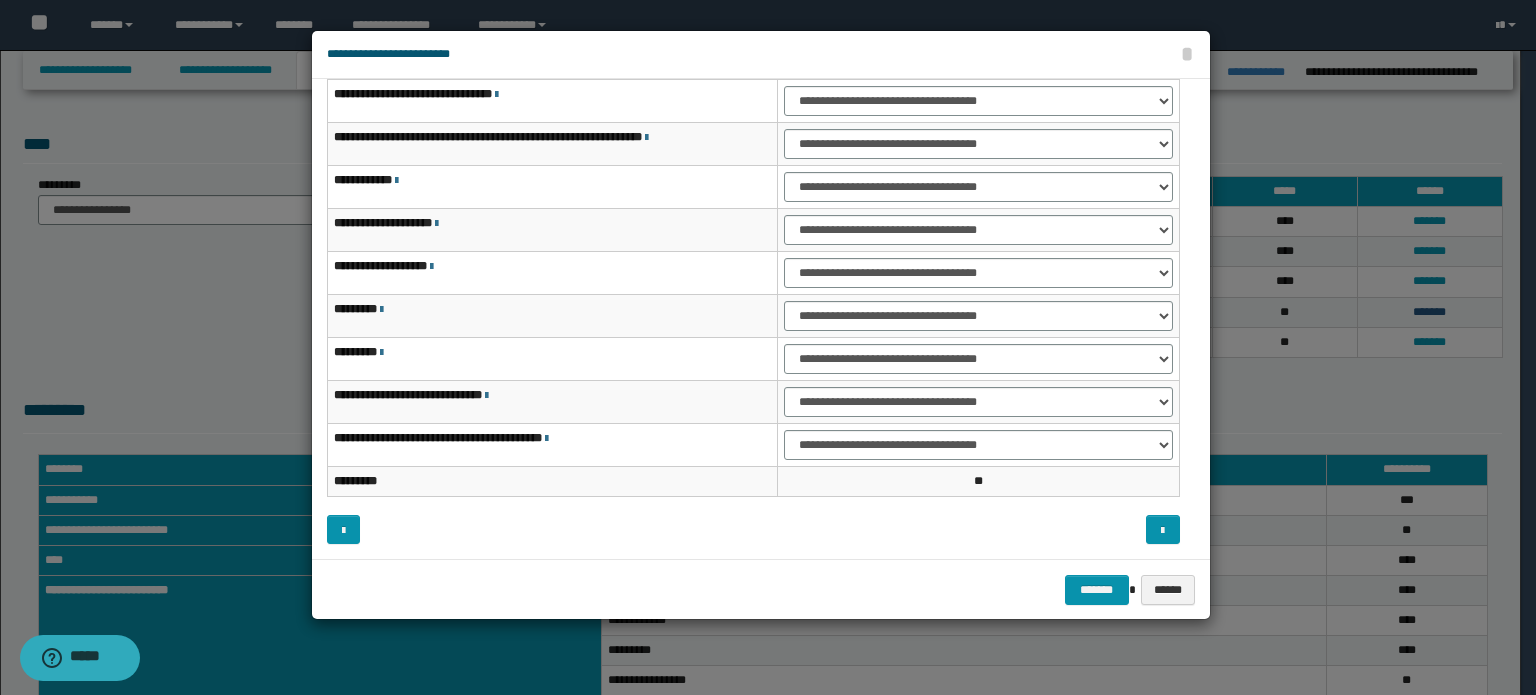 scroll, scrollTop: 71, scrollLeft: 0, axis: vertical 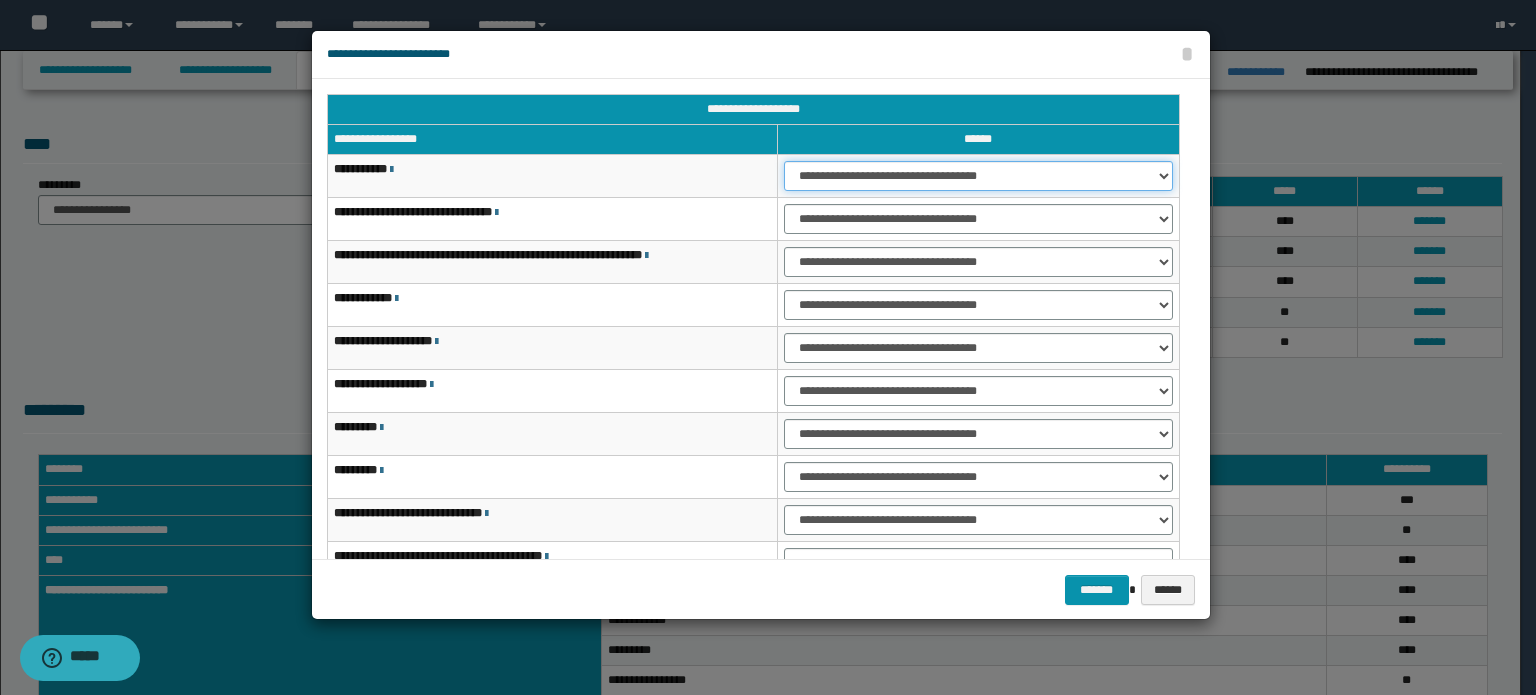 click on "**********" at bounding box center [978, 176] 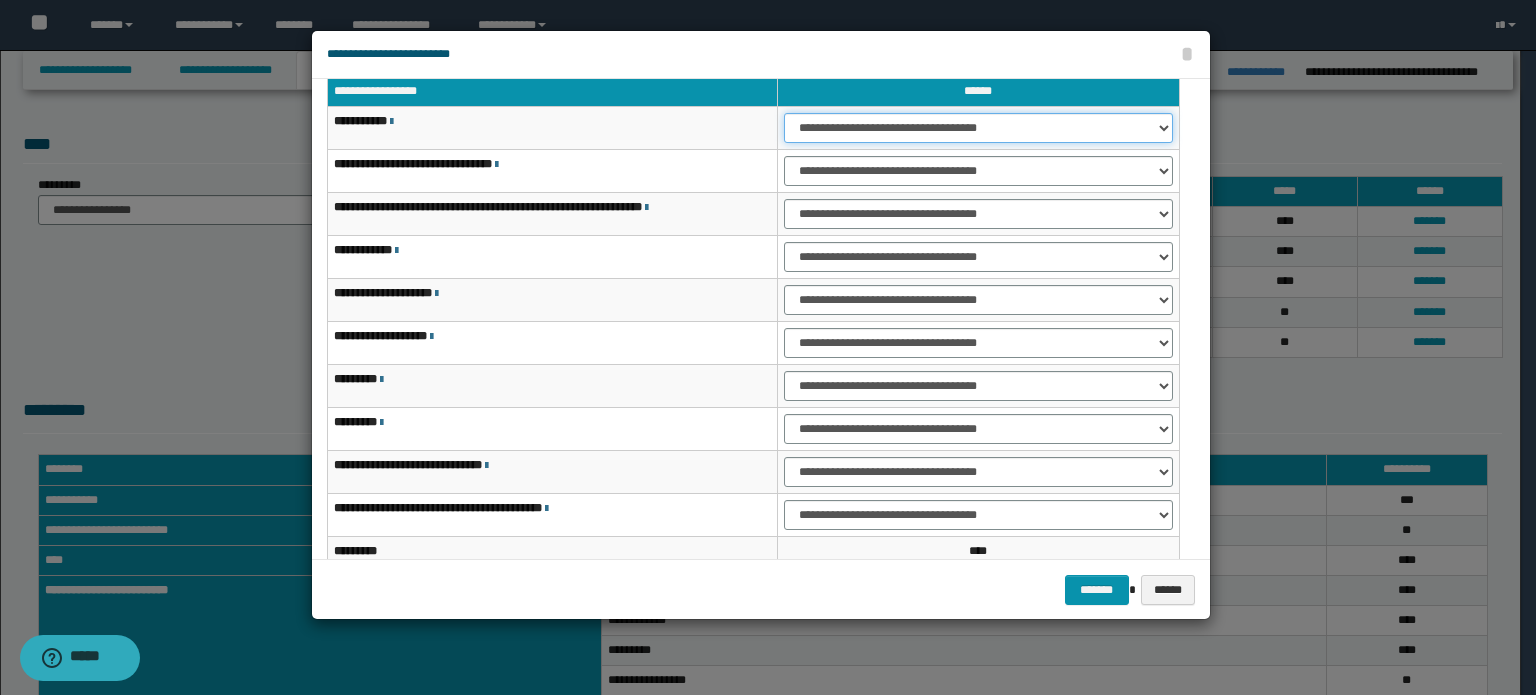 scroll, scrollTop: 118, scrollLeft: 0, axis: vertical 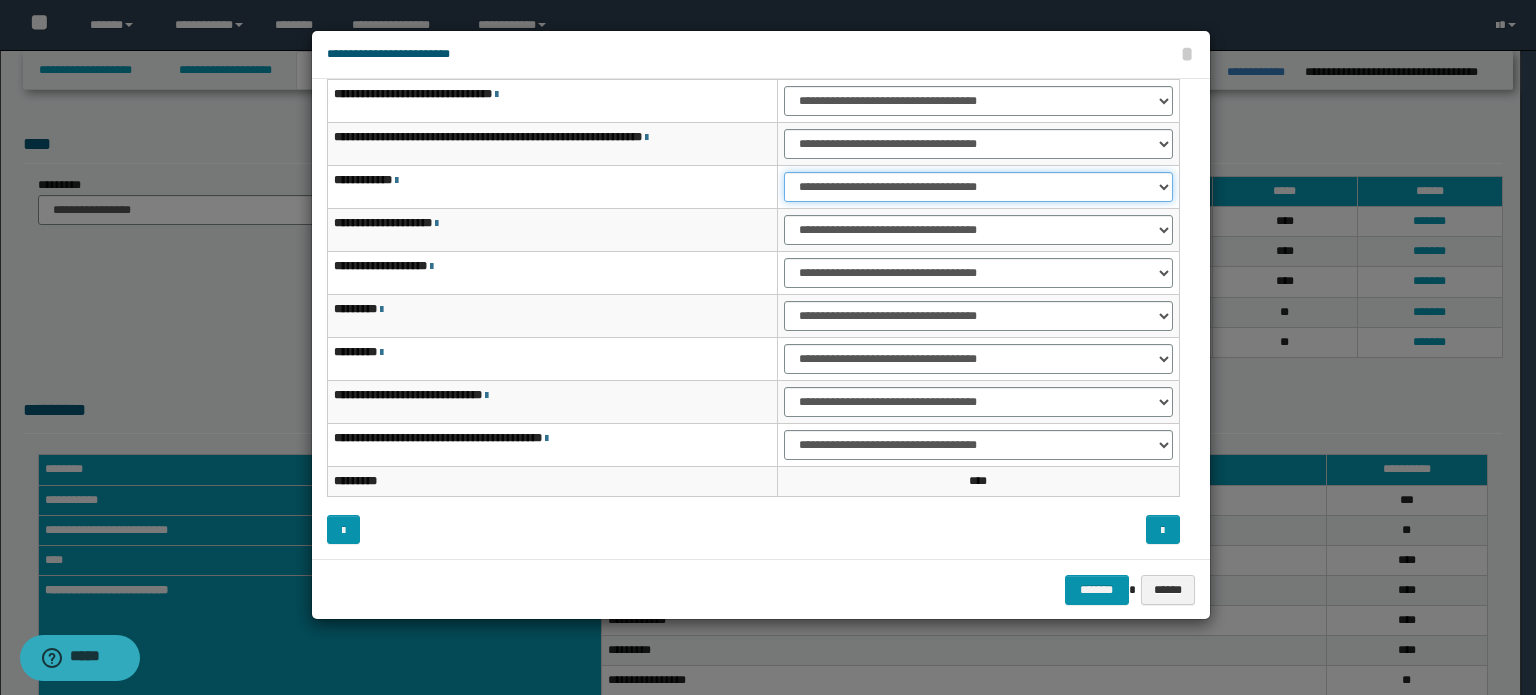 drag, startPoint x: 1021, startPoint y: 187, endPoint x: 1020, endPoint y: 198, distance: 11.045361 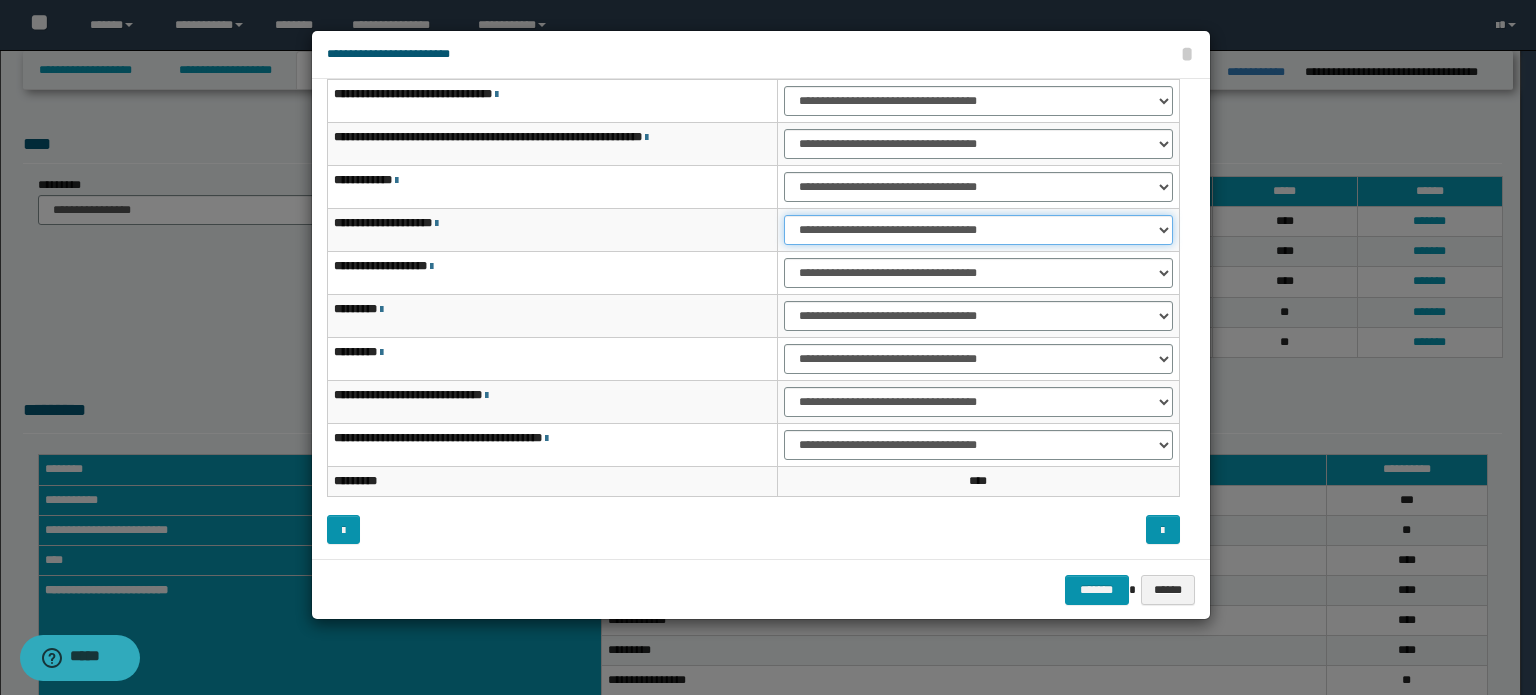 drag, startPoint x: 1025, startPoint y: 226, endPoint x: 1024, endPoint y: 240, distance: 14.035668 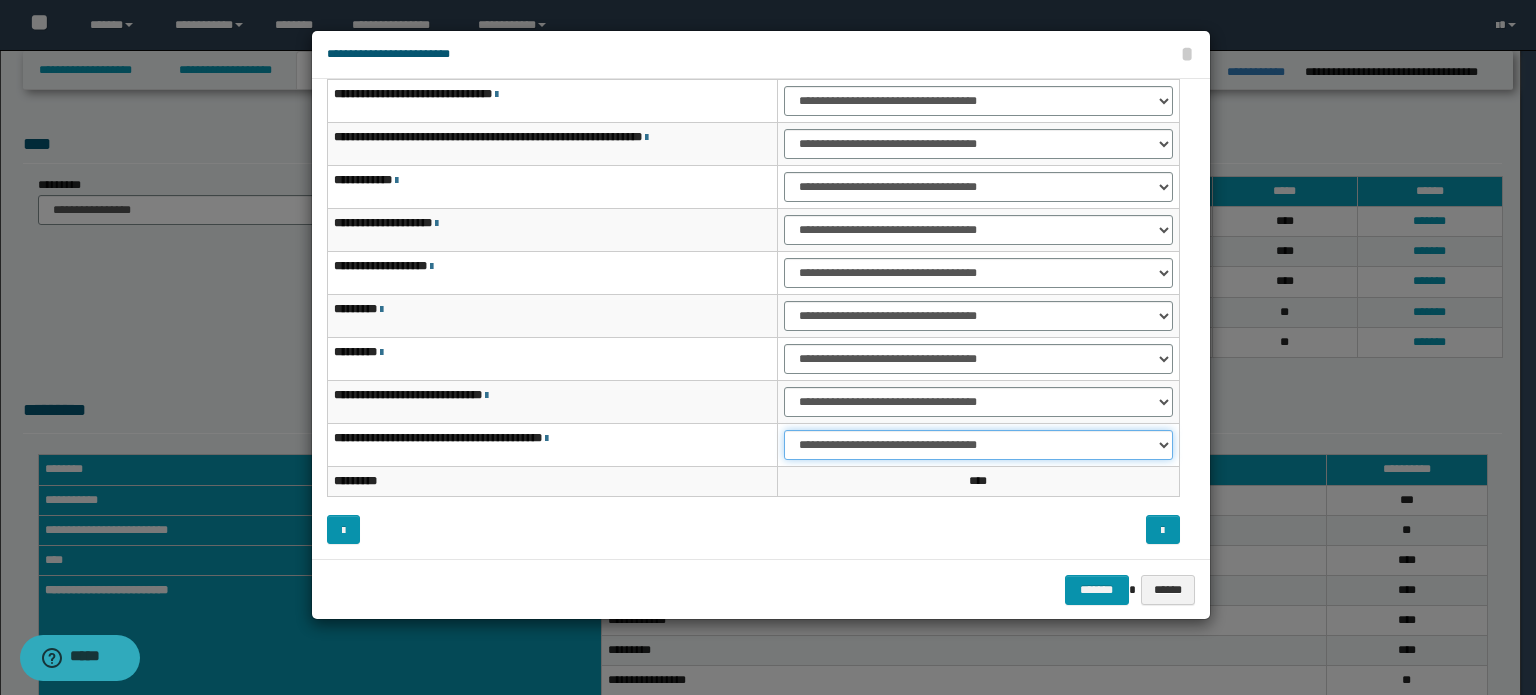 drag, startPoint x: 1108, startPoint y: 441, endPoint x: 1100, endPoint y: 455, distance: 16.124516 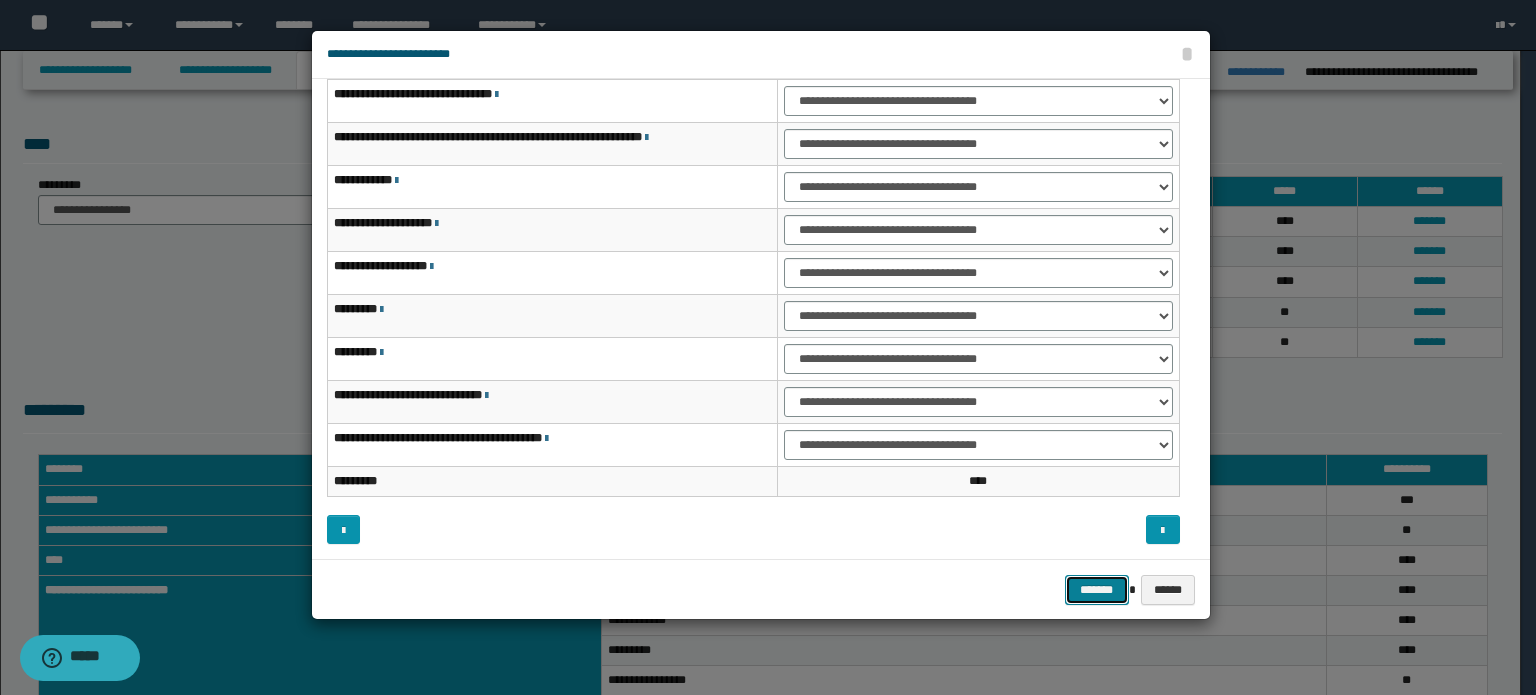 click on "*******" at bounding box center [1097, 590] 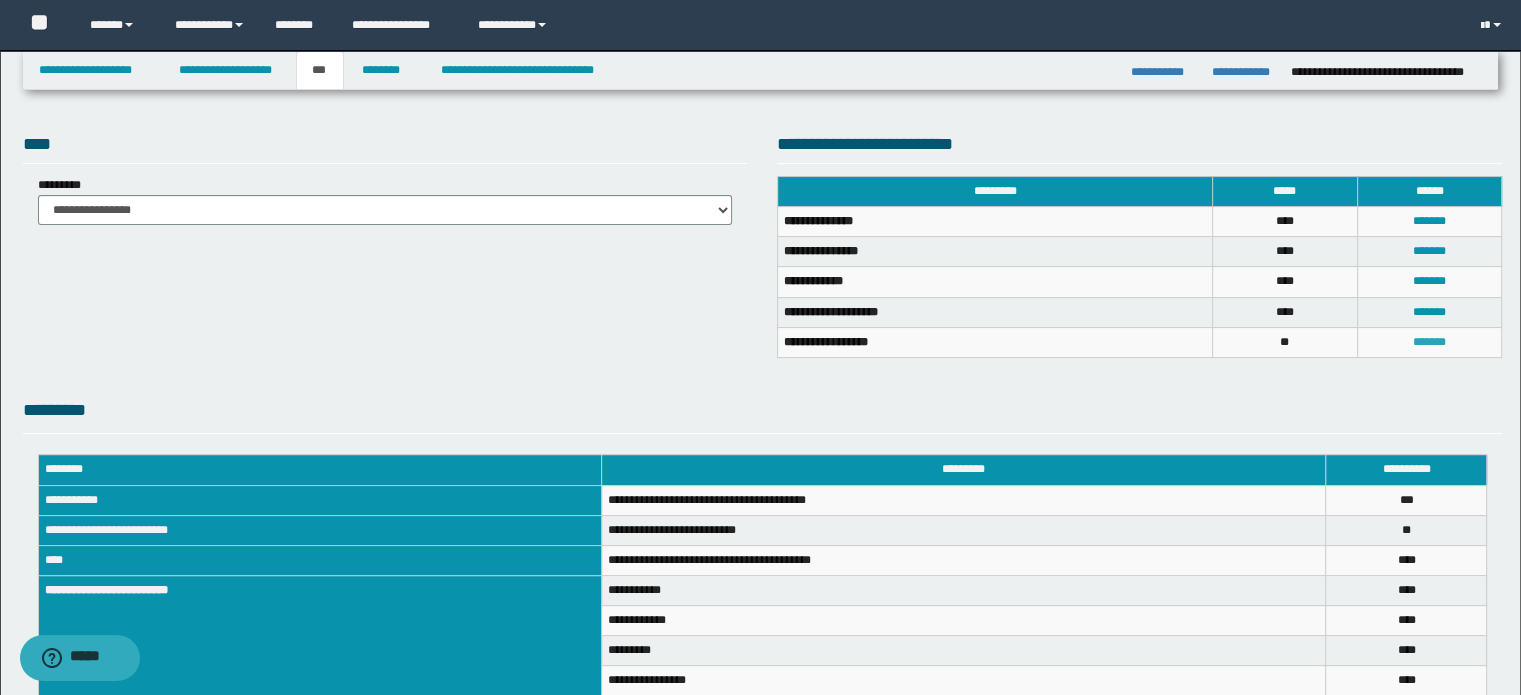 click on "*******" at bounding box center (1429, 342) 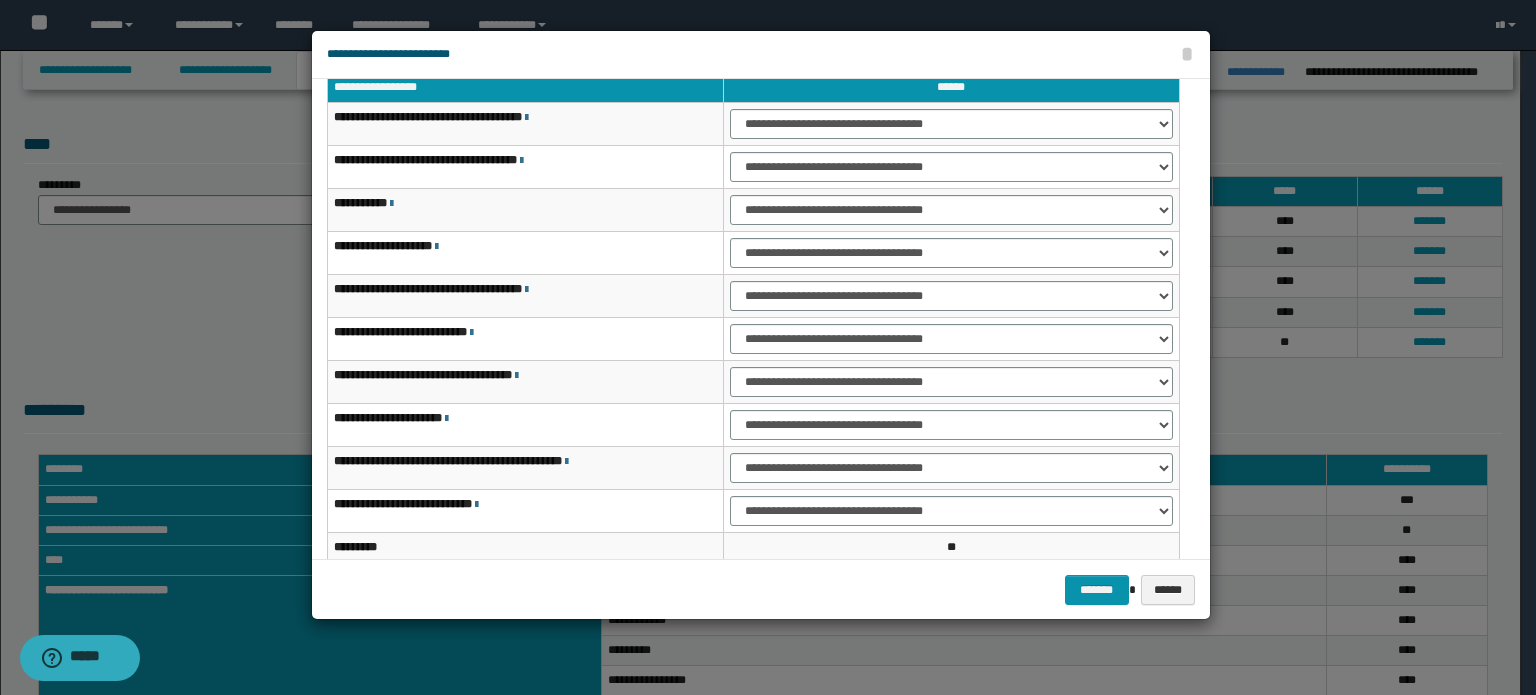 scroll, scrollTop: 0, scrollLeft: 0, axis: both 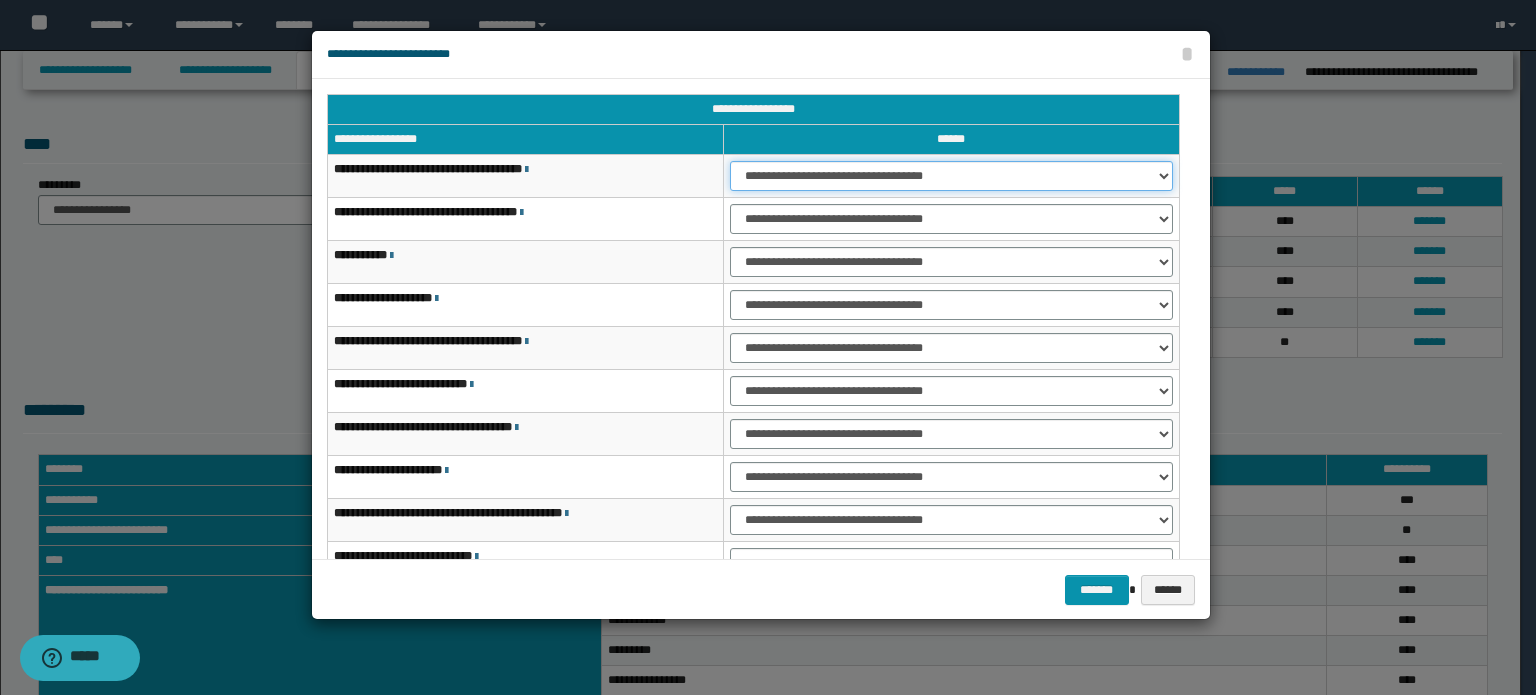click on "**********" at bounding box center [951, 176] 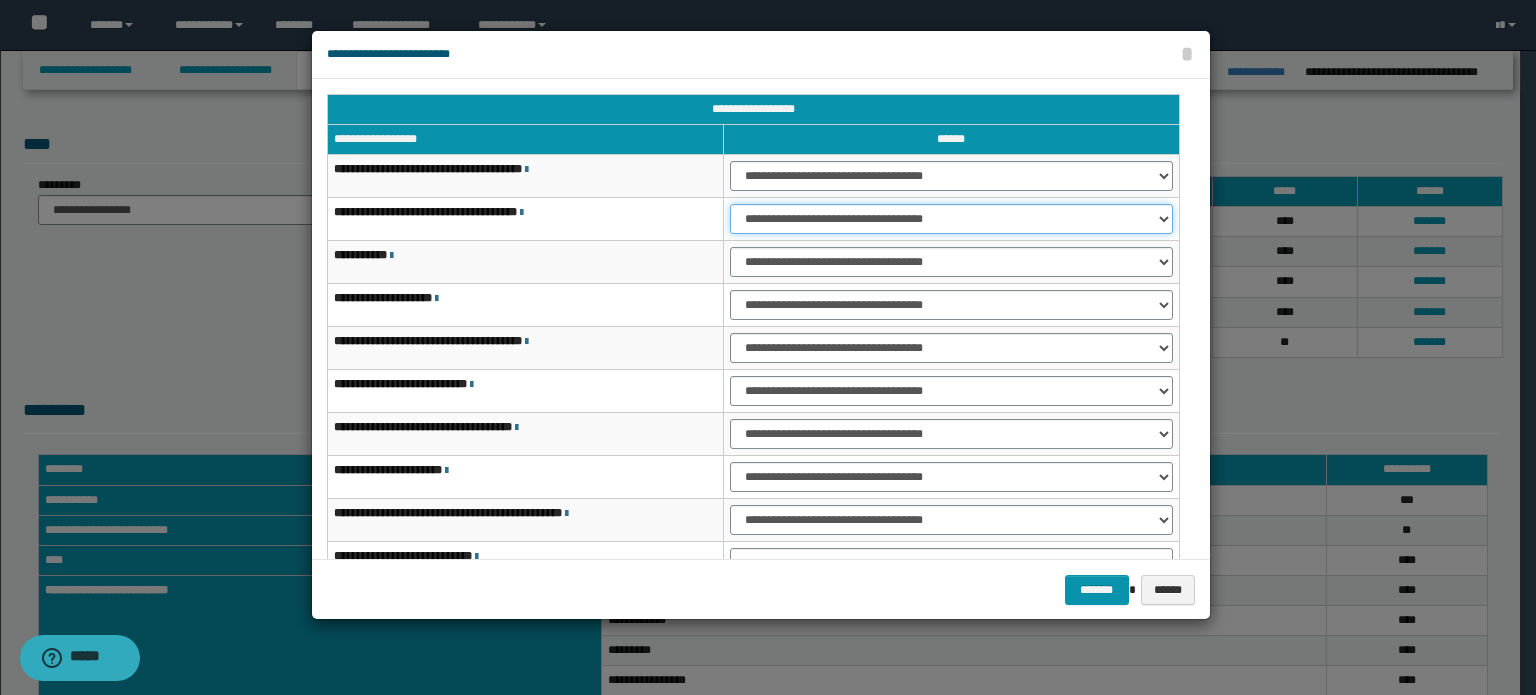 click on "**********" at bounding box center [951, 219] 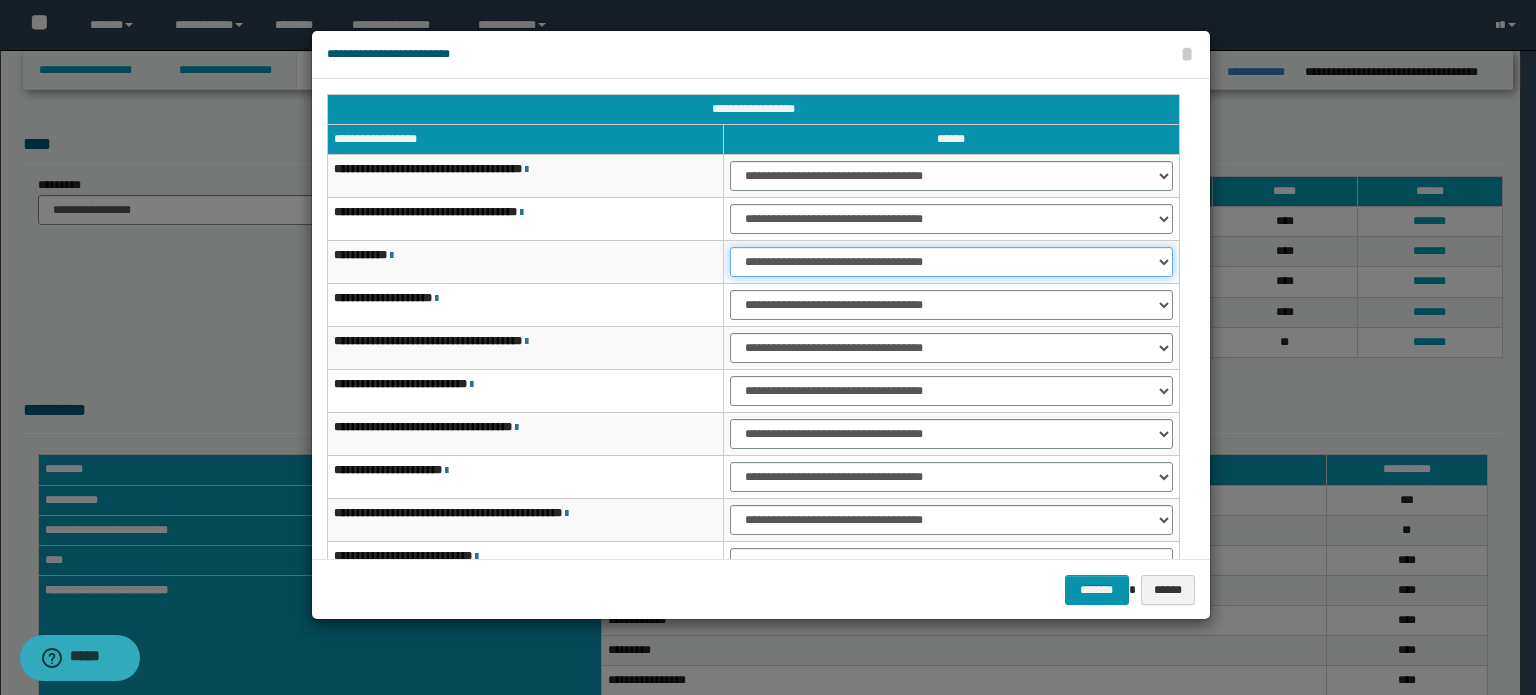 click on "**********" at bounding box center (951, 262) 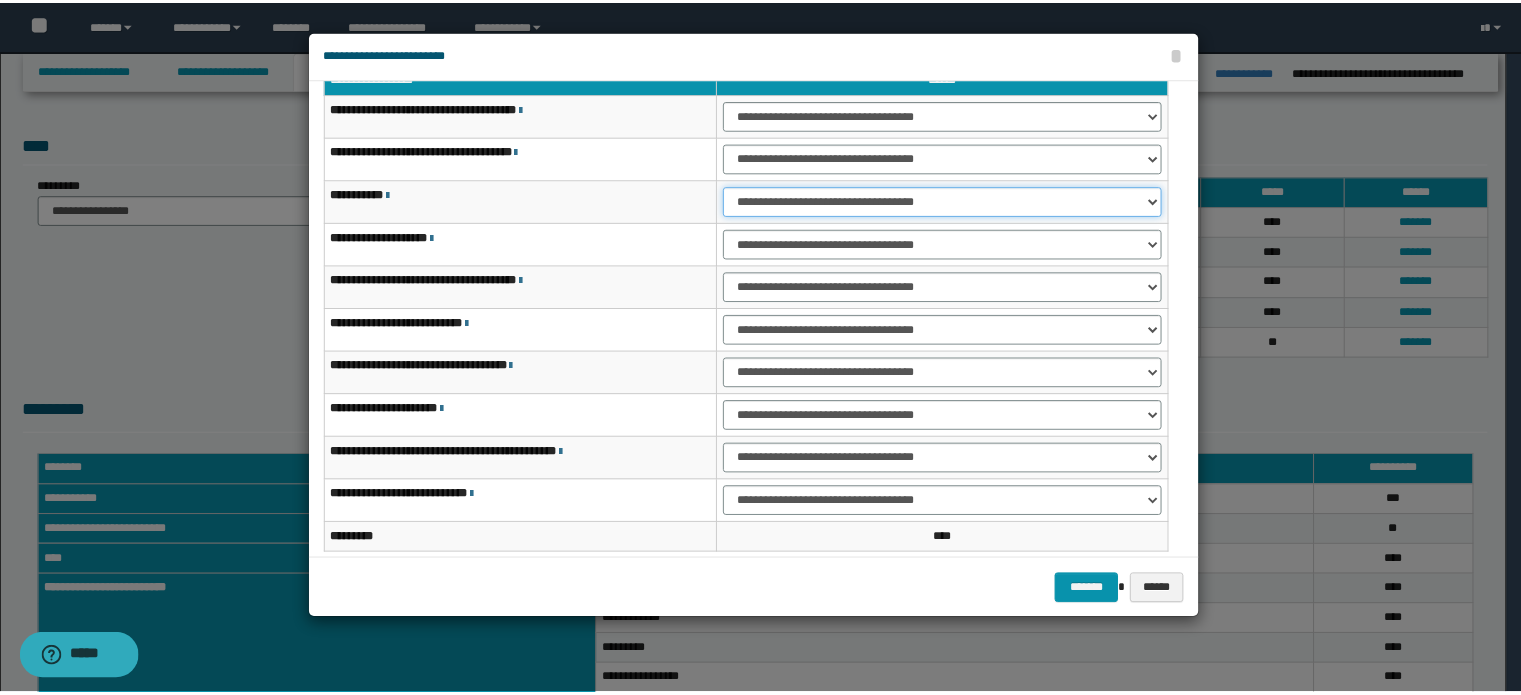 scroll, scrollTop: 118, scrollLeft: 0, axis: vertical 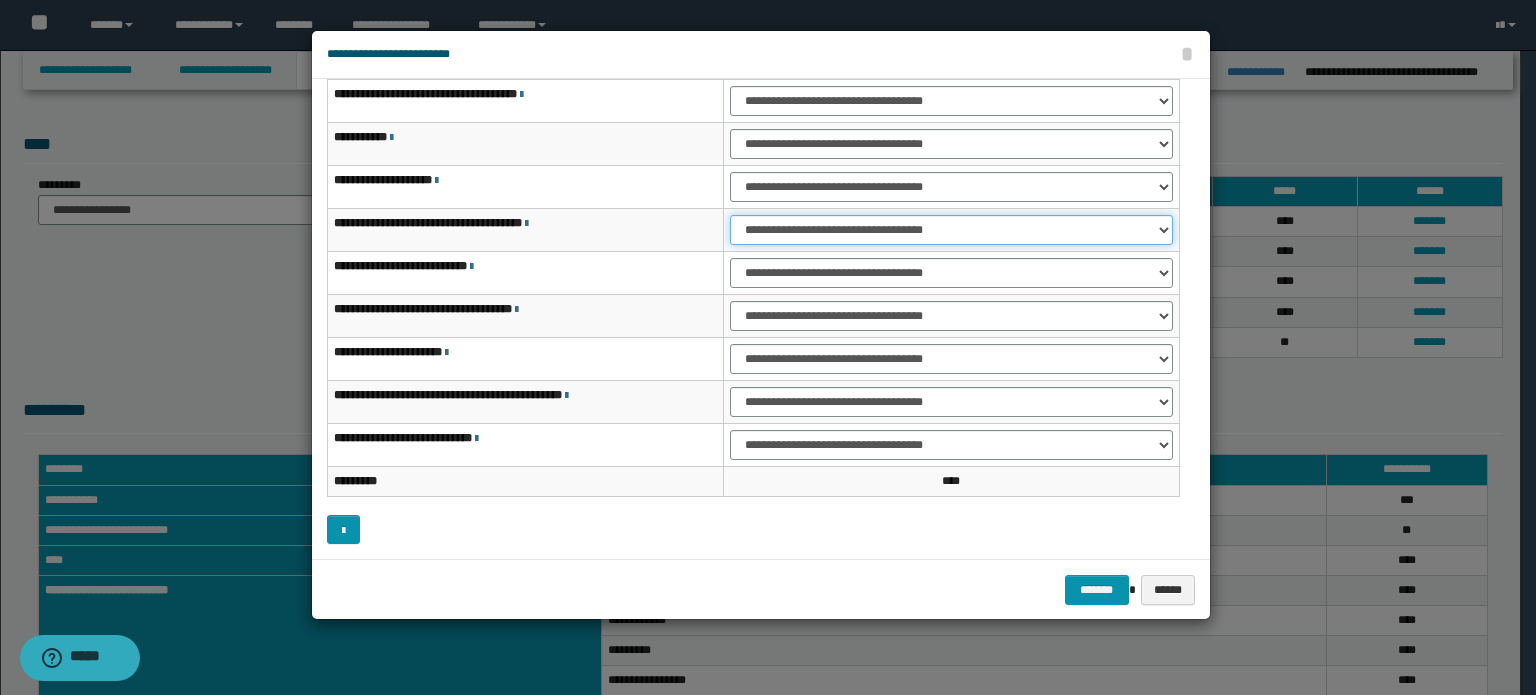 drag, startPoint x: 1036, startPoint y: 231, endPoint x: 1036, endPoint y: 242, distance: 11 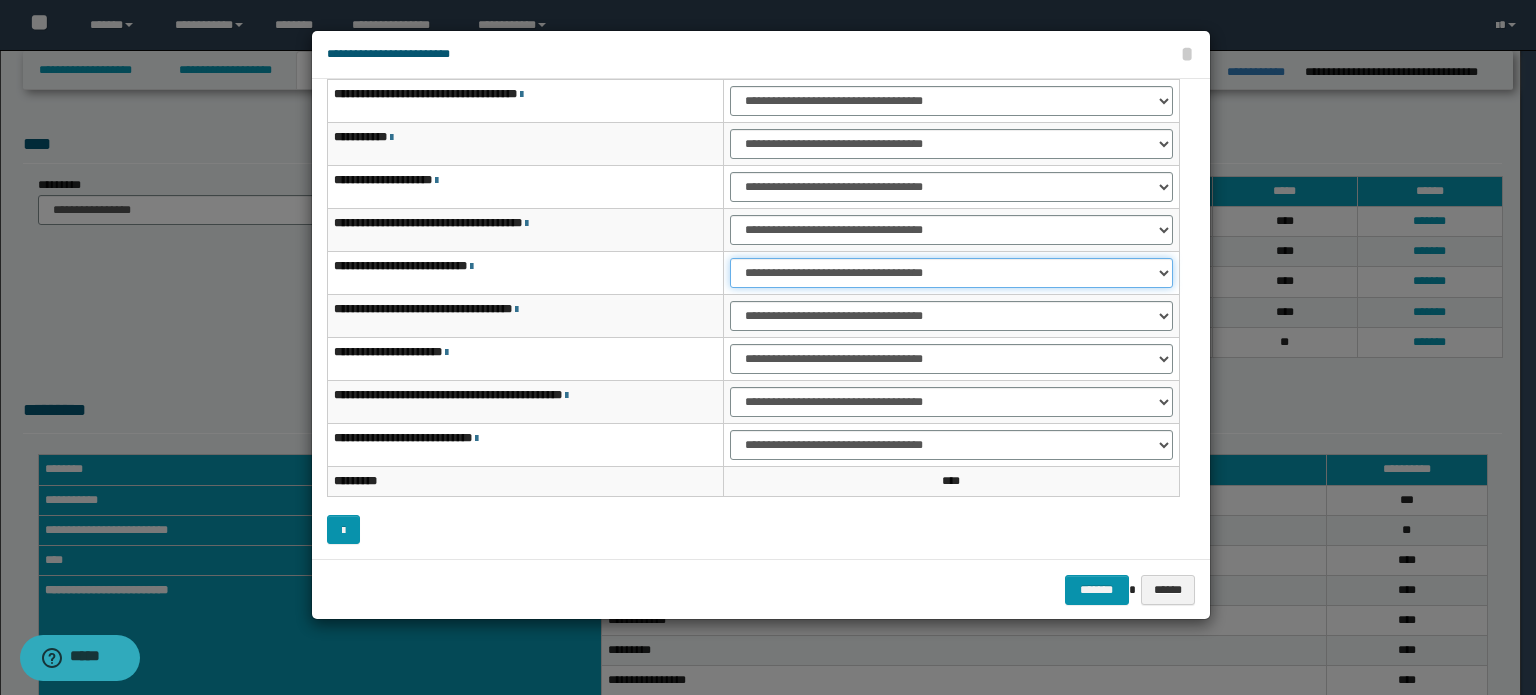 click on "**********" at bounding box center (951, 273) 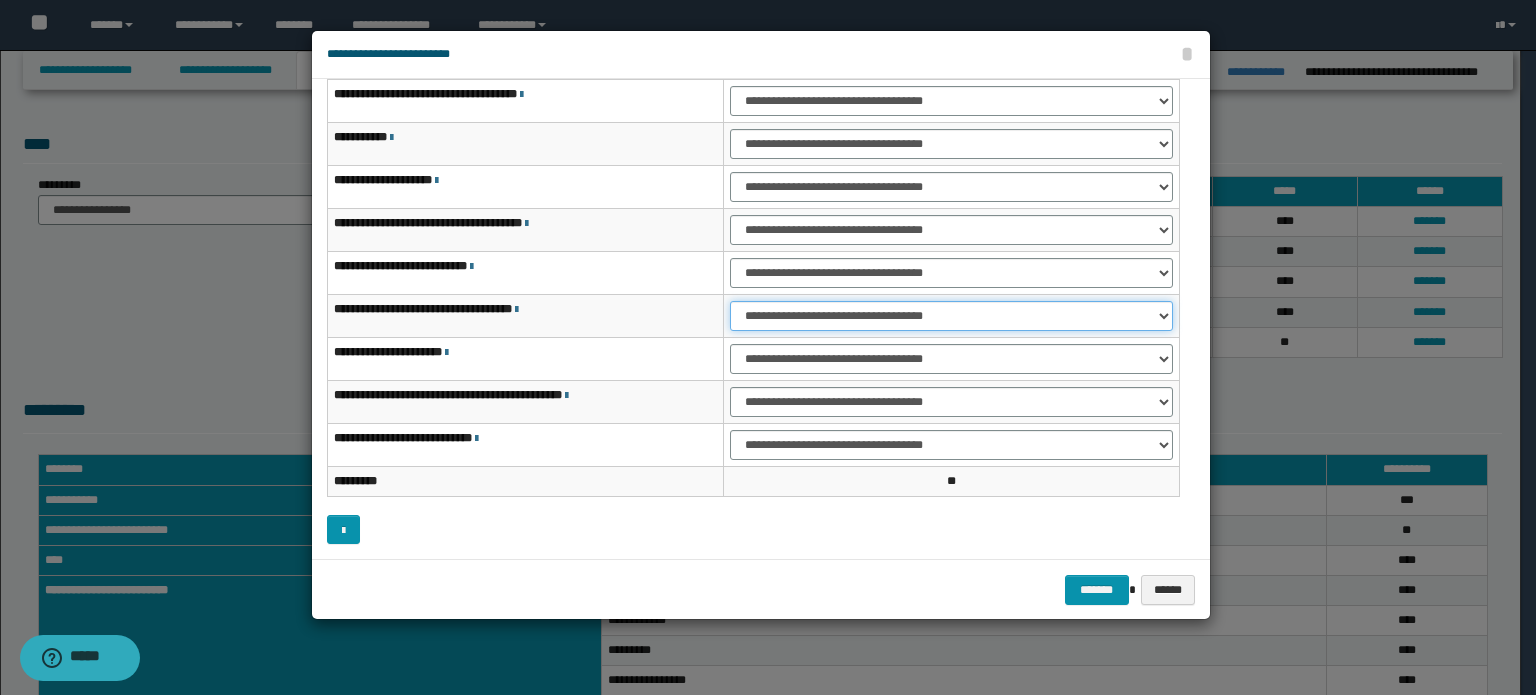 click on "**********" at bounding box center (951, 316) 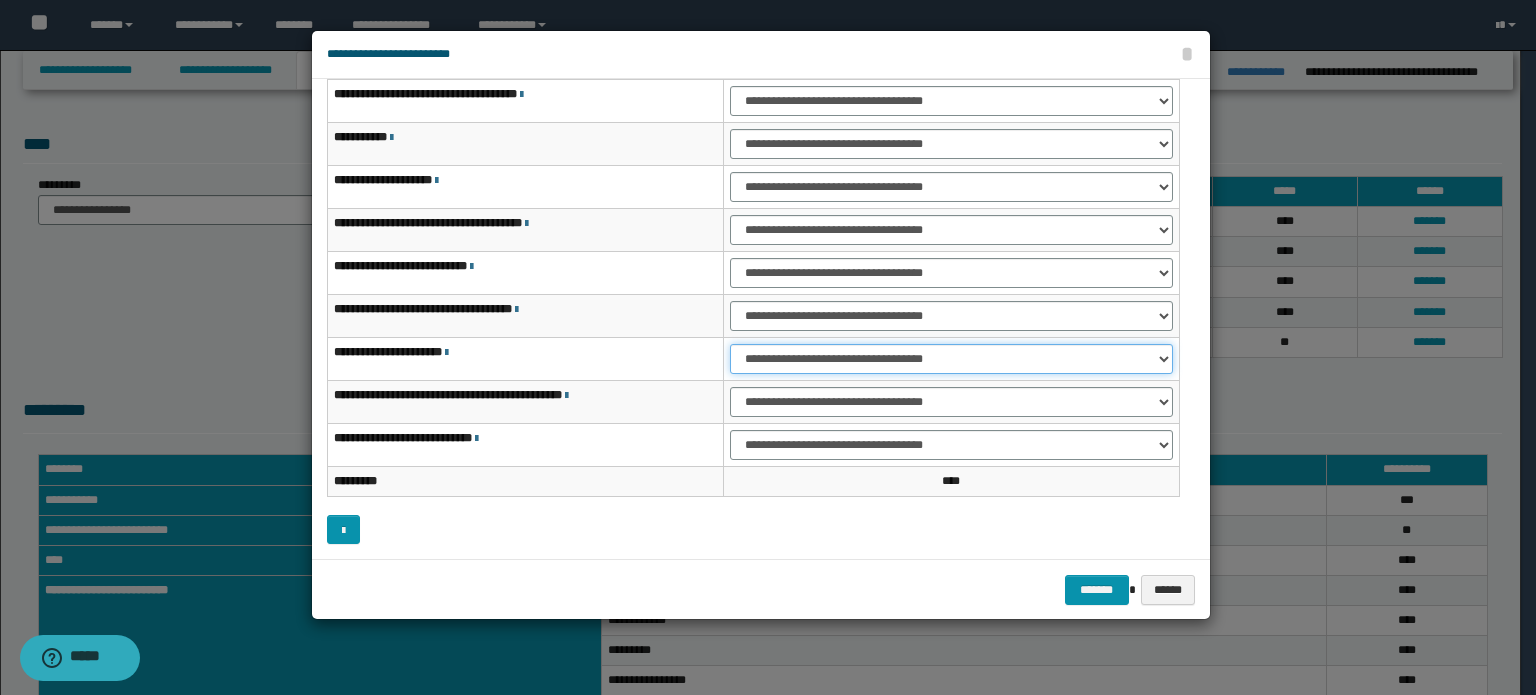 drag, startPoint x: 1072, startPoint y: 358, endPoint x: 1068, endPoint y: 371, distance: 13.601471 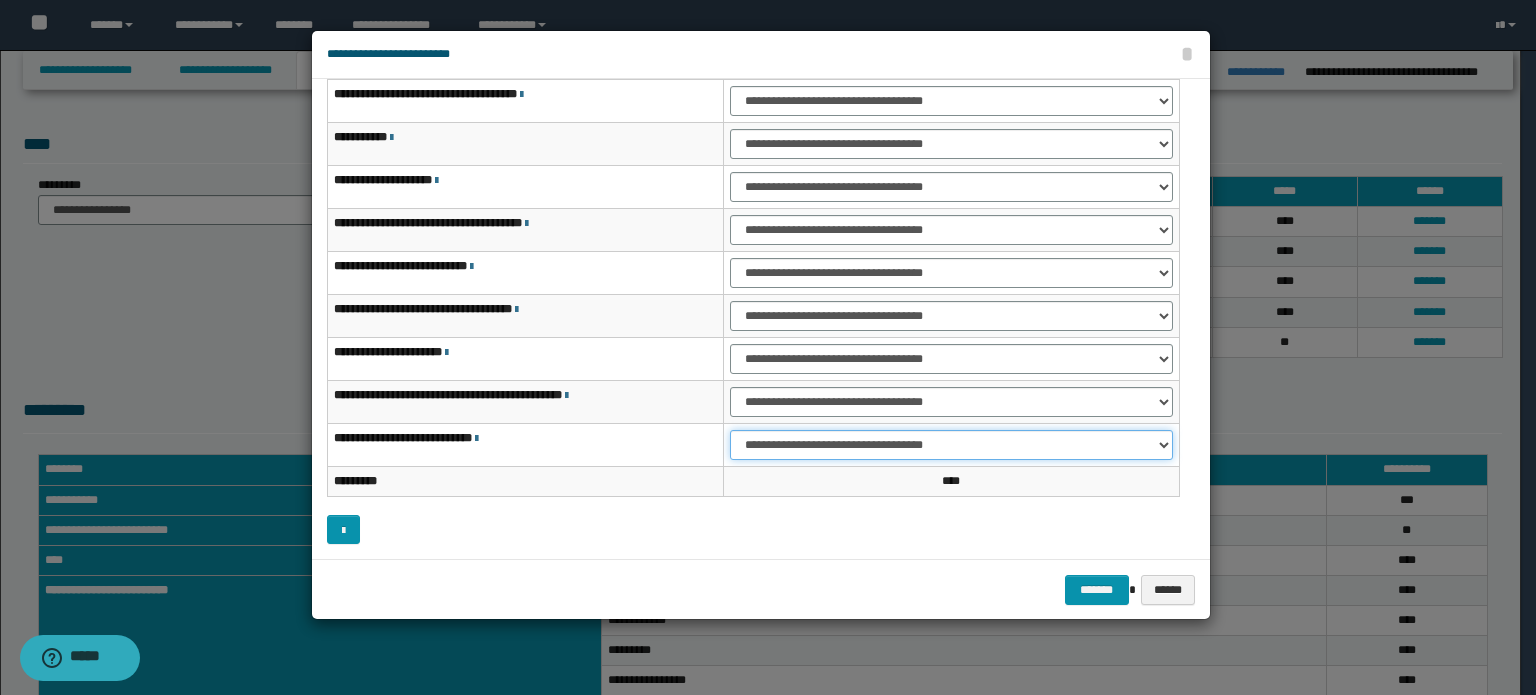 click on "**********" at bounding box center (951, 445) 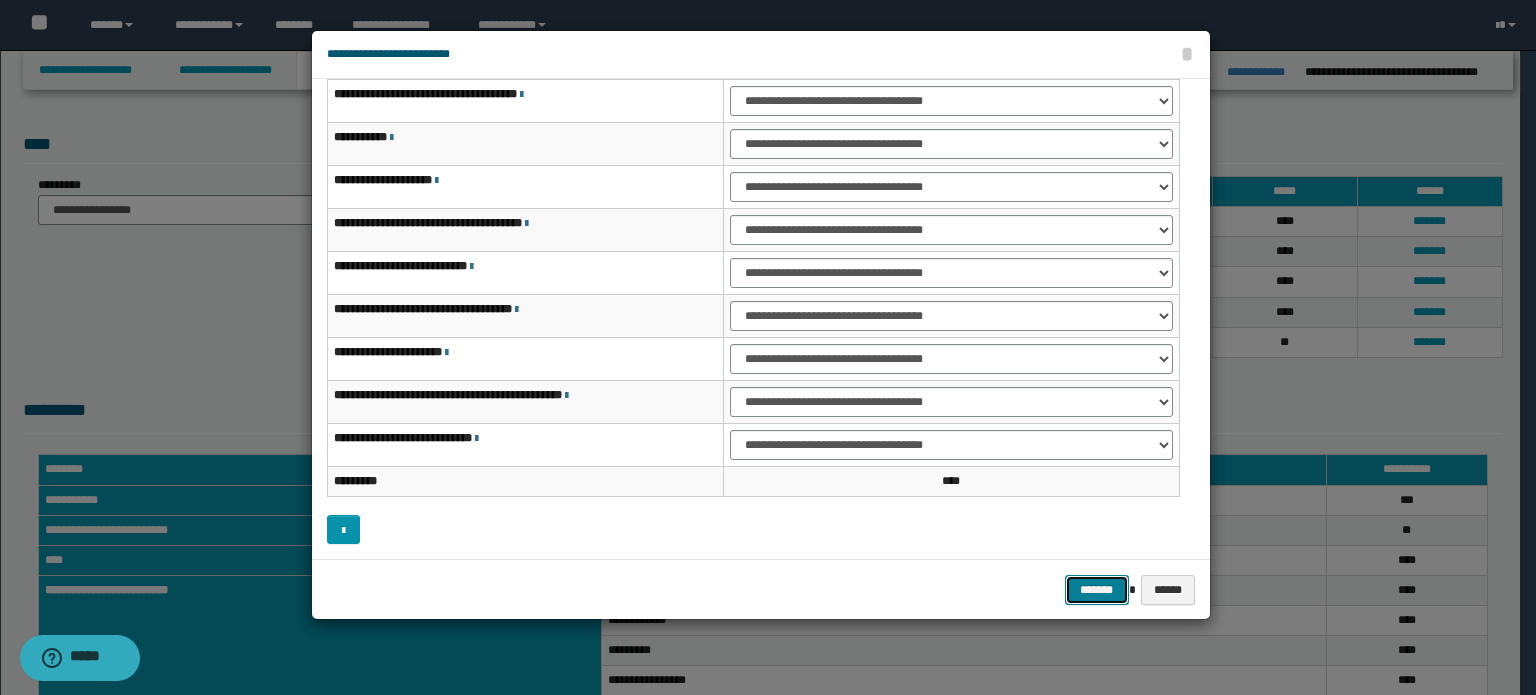 click on "*******" at bounding box center (1097, 590) 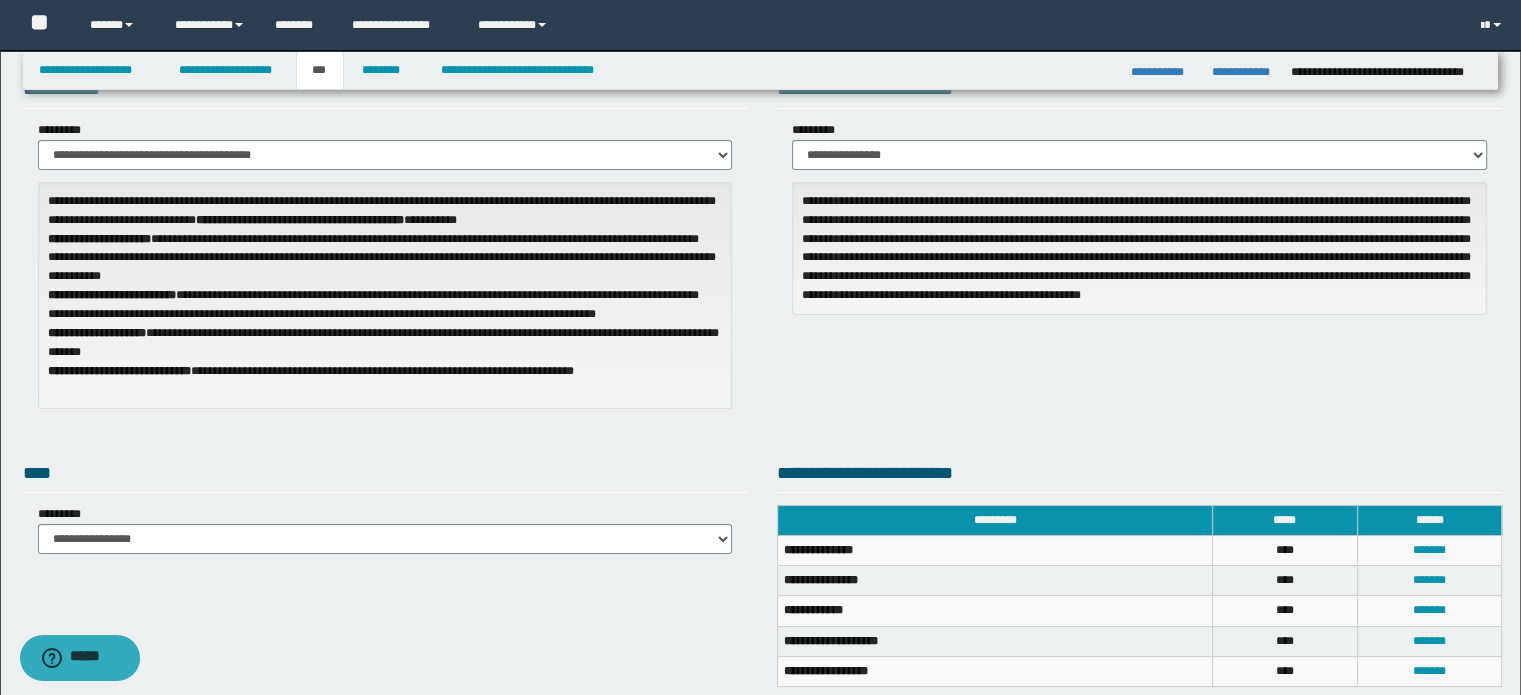 scroll, scrollTop: 0, scrollLeft: 0, axis: both 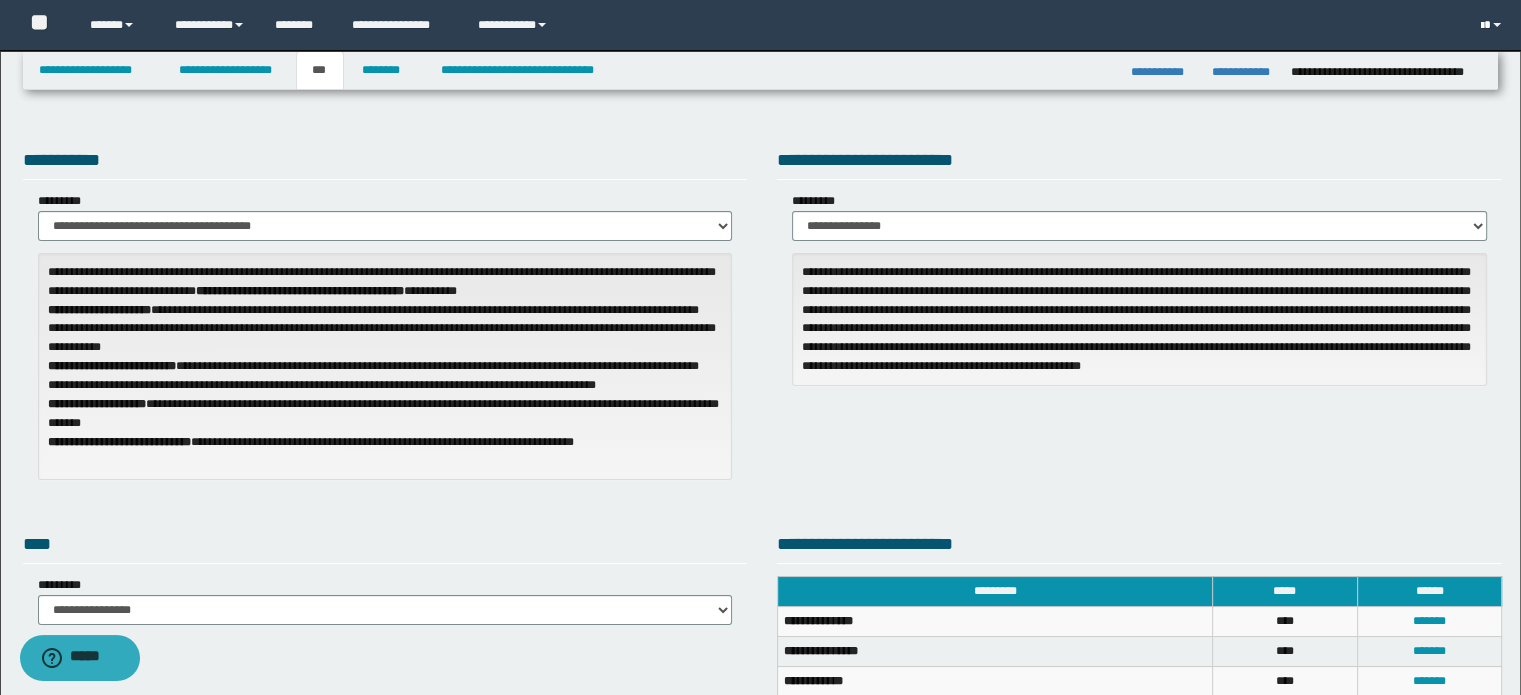 click at bounding box center (1493, 25) 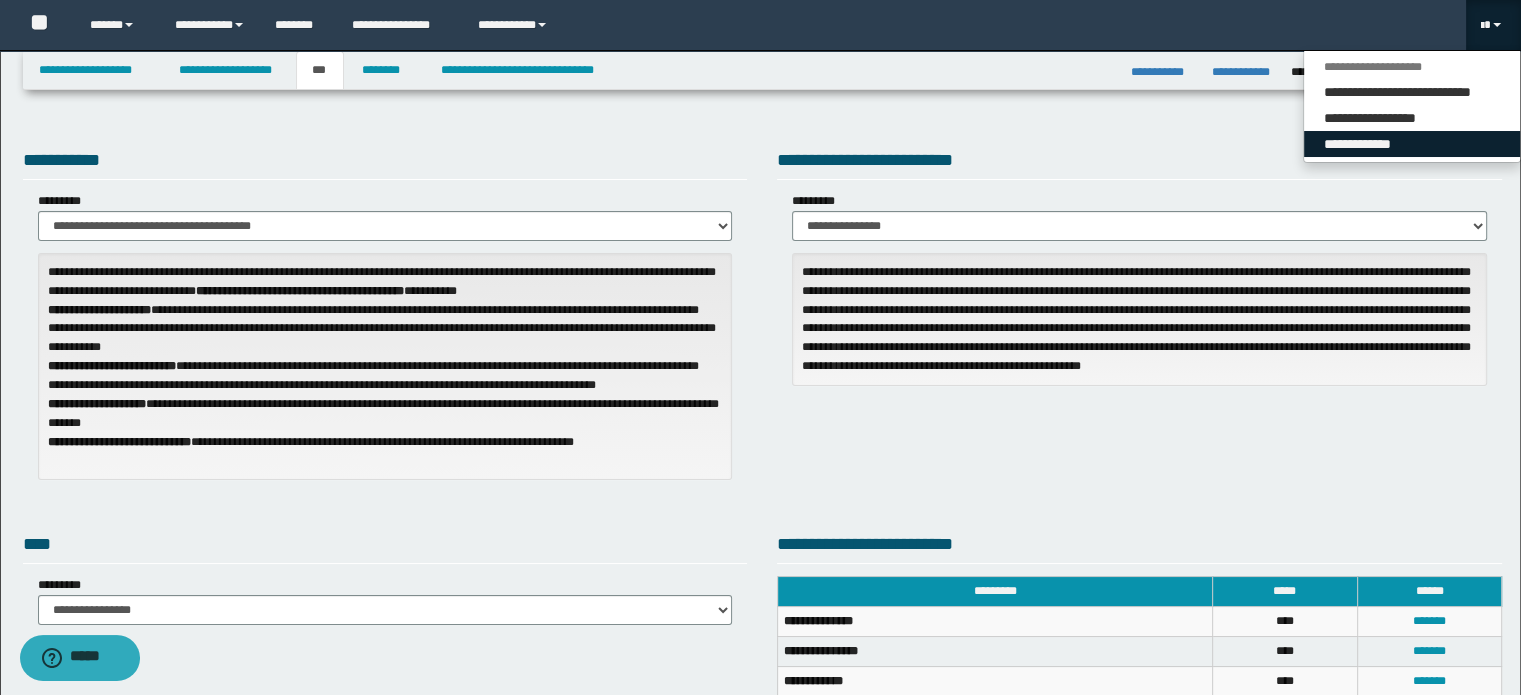 click on "**********" at bounding box center [1412, 144] 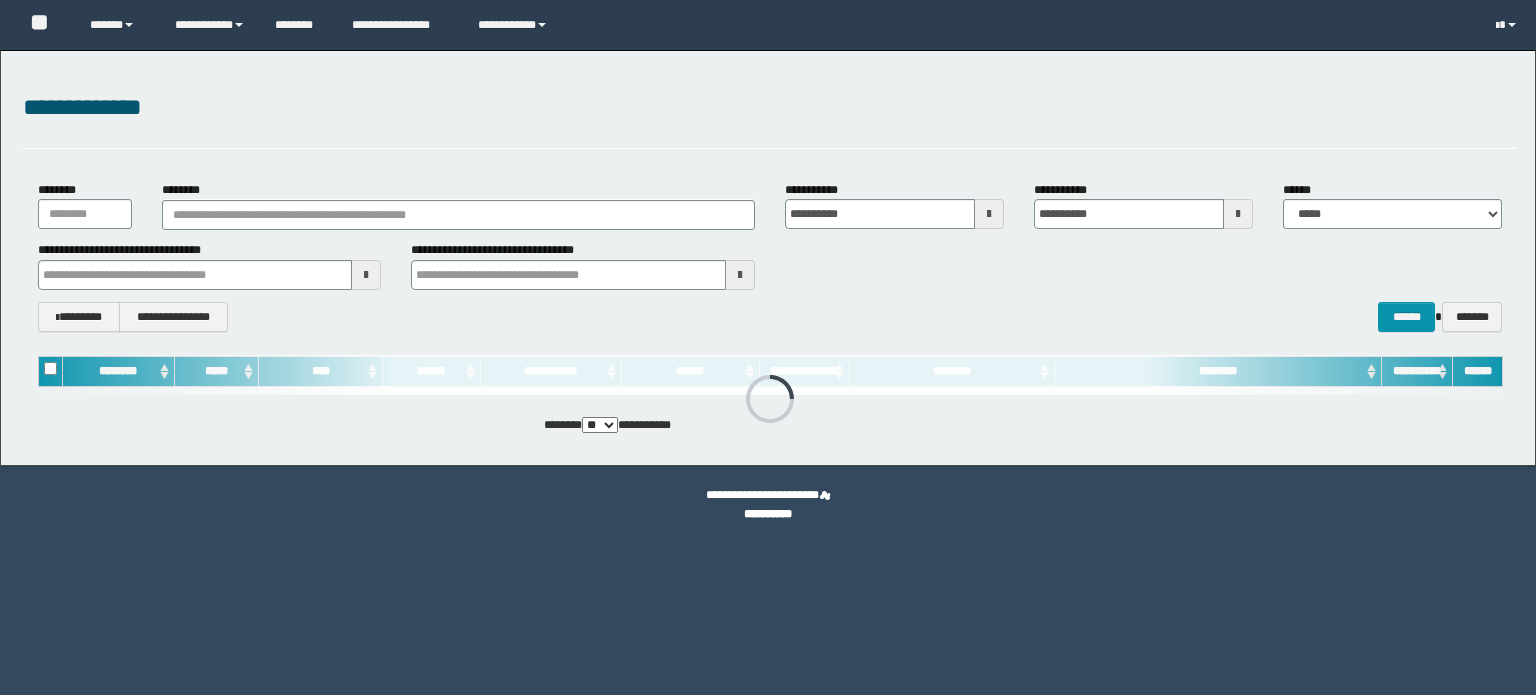scroll, scrollTop: 0, scrollLeft: 0, axis: both 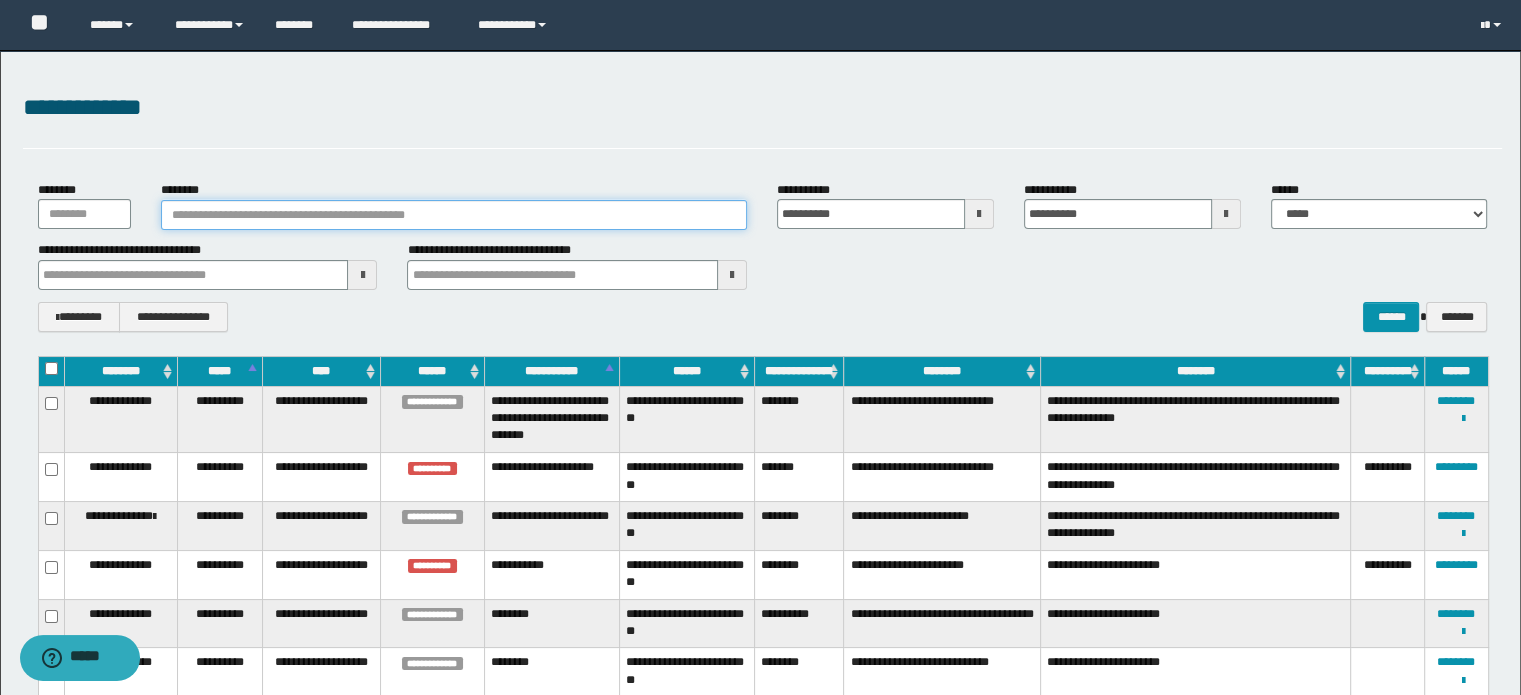 click on "********" at bounding box center [454, 215] 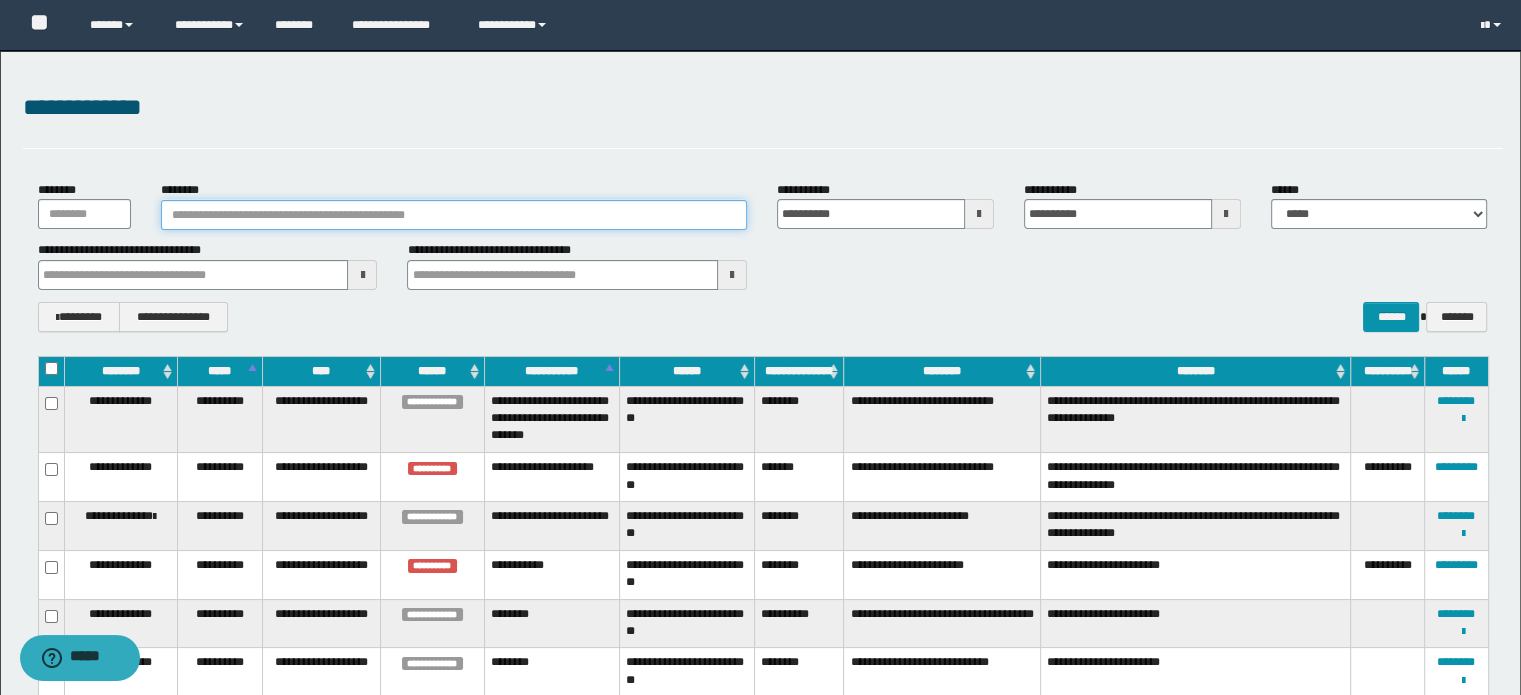paste on "**********" 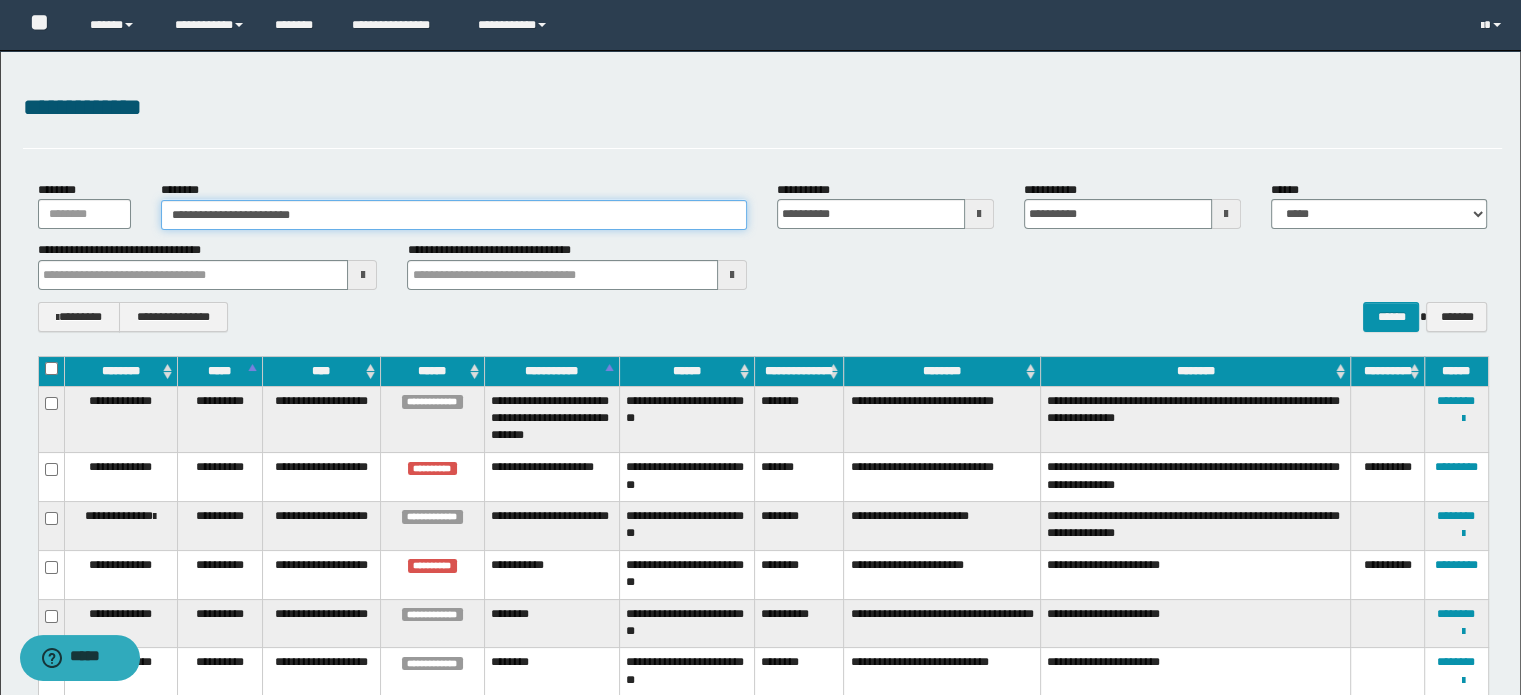 type on "**********" 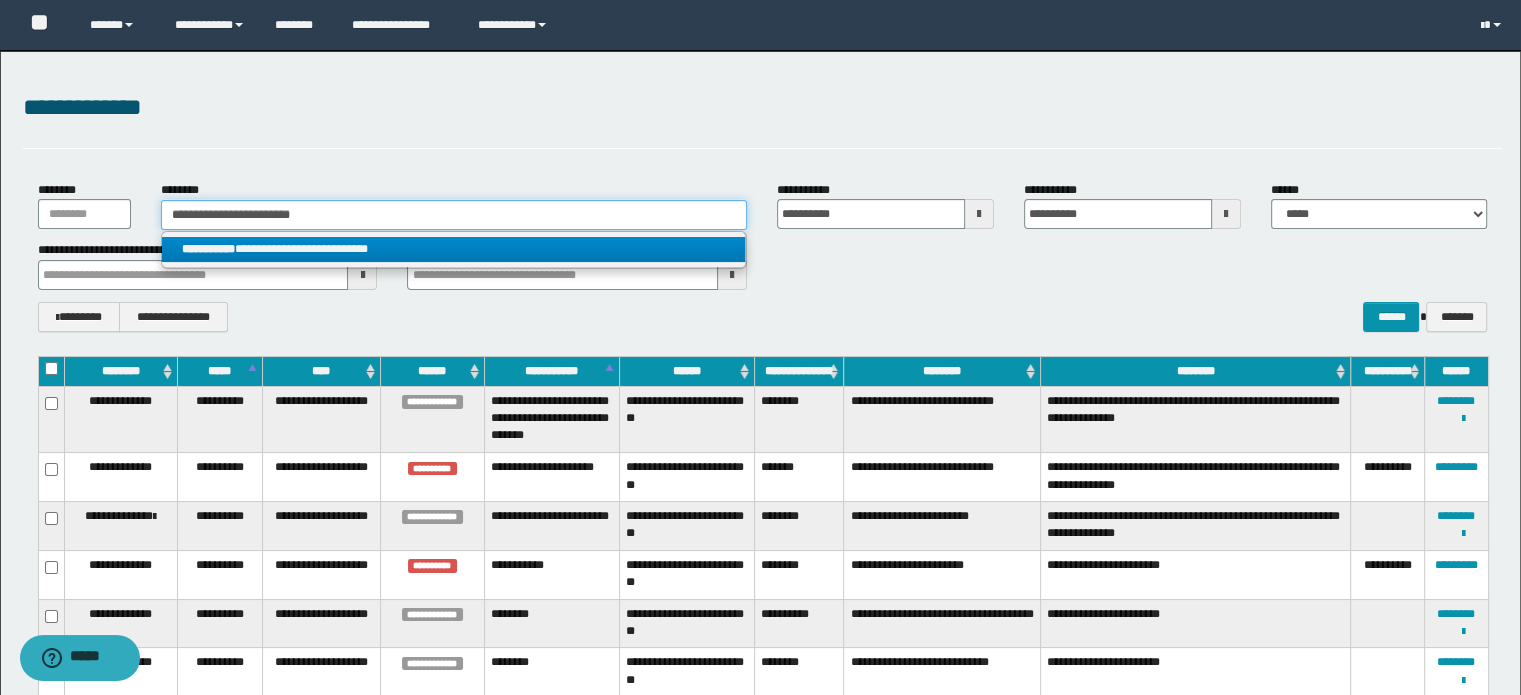 type on "**********" 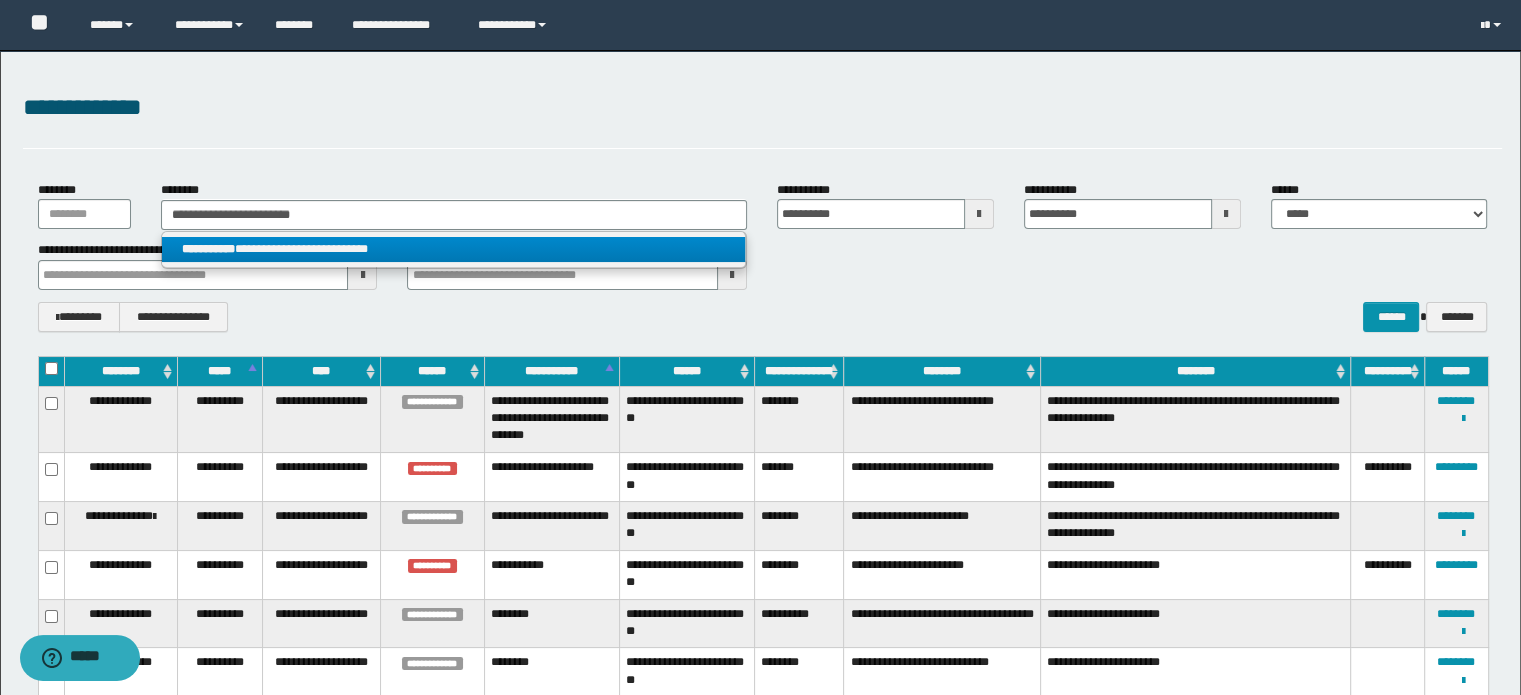 click on "**********" at bounding box center [454, 249] 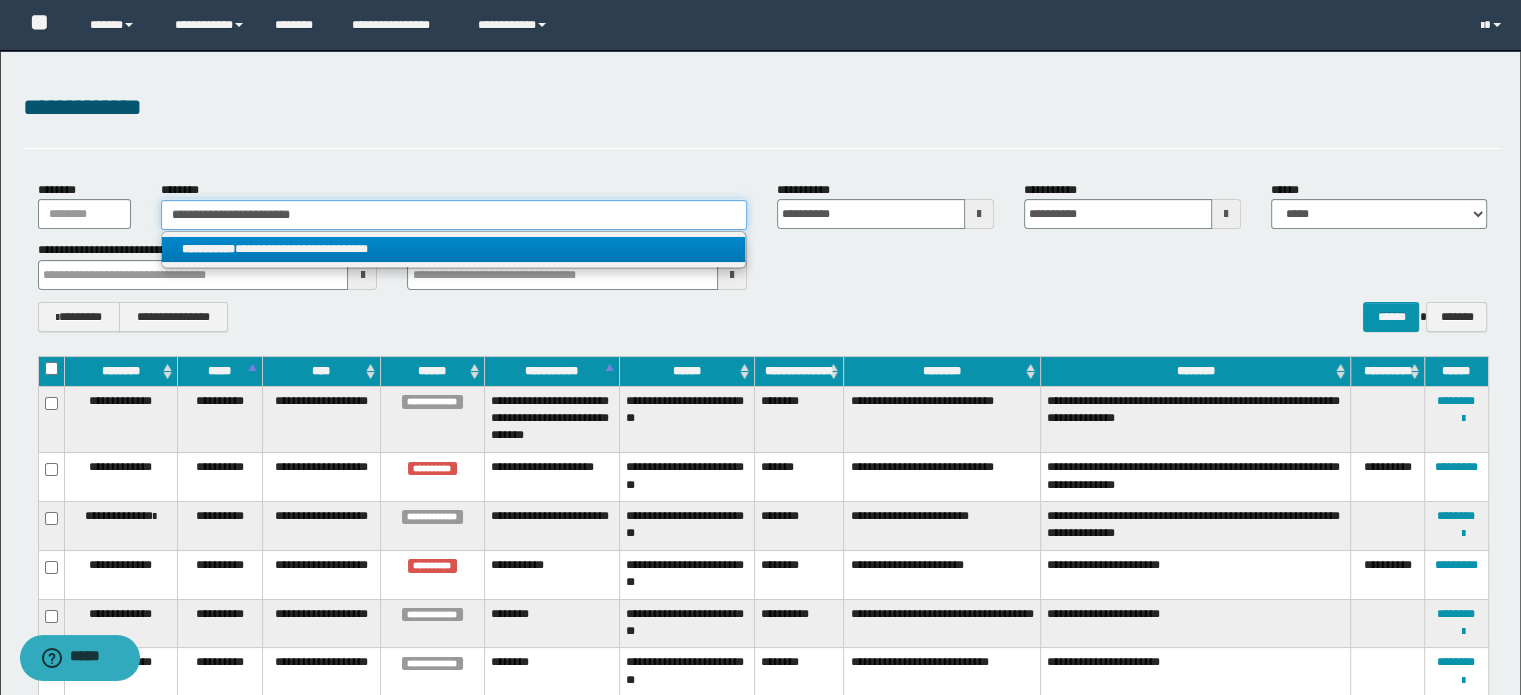 type 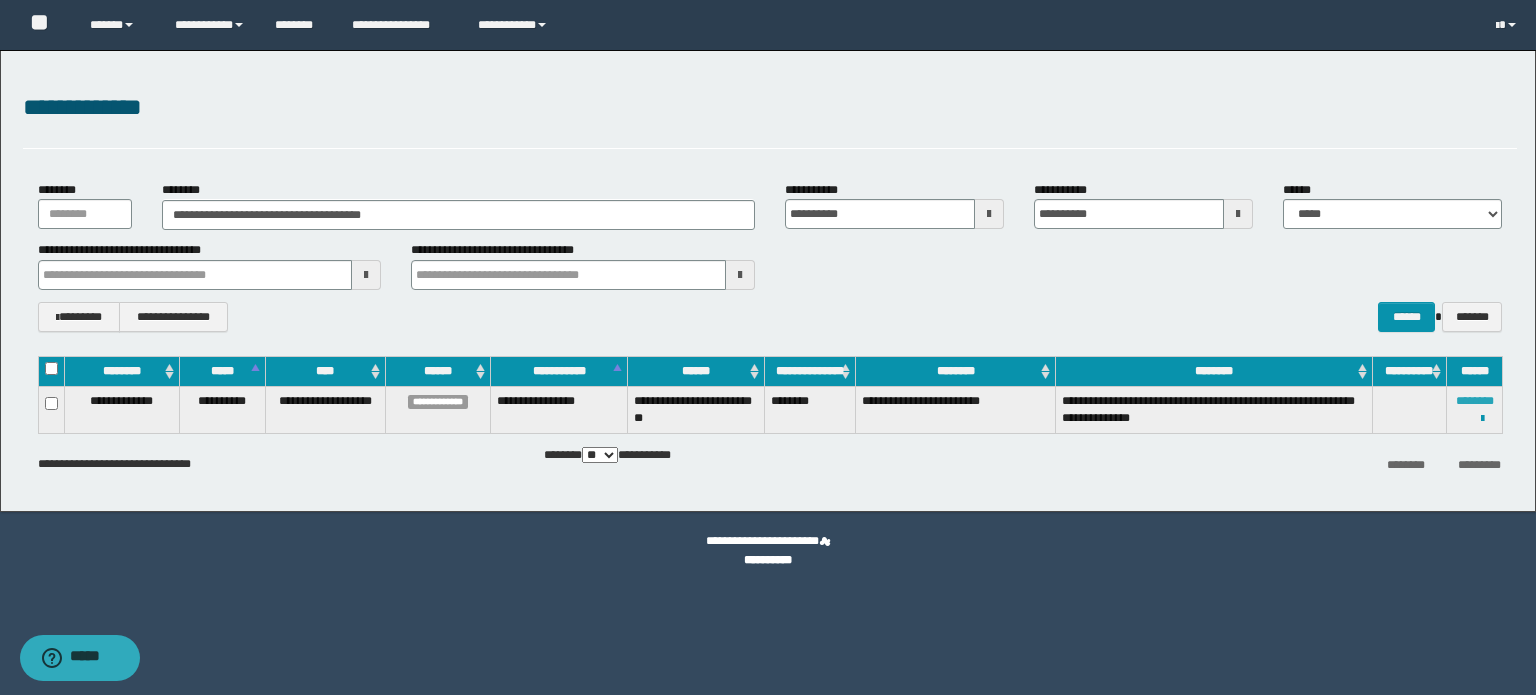 click on "********" at bounding box center [1475, 401] 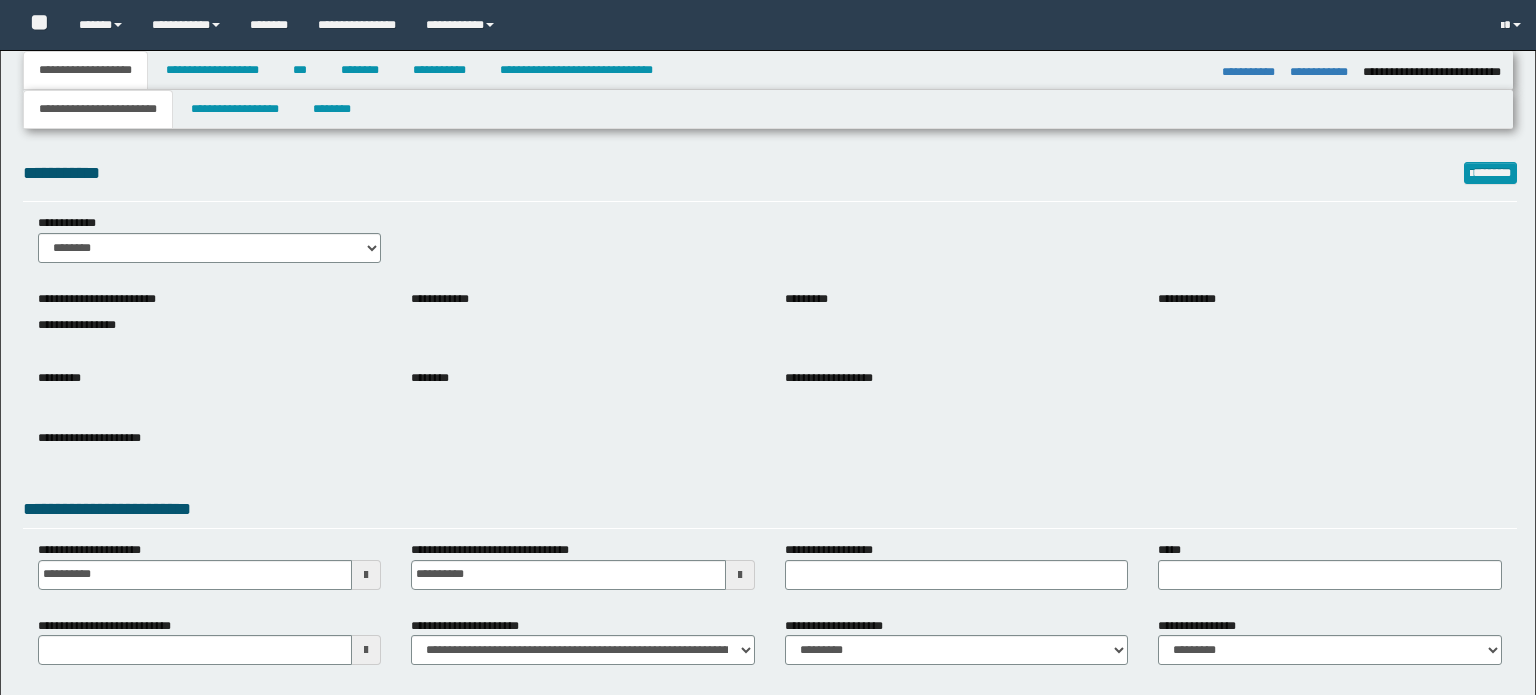 select on "*" 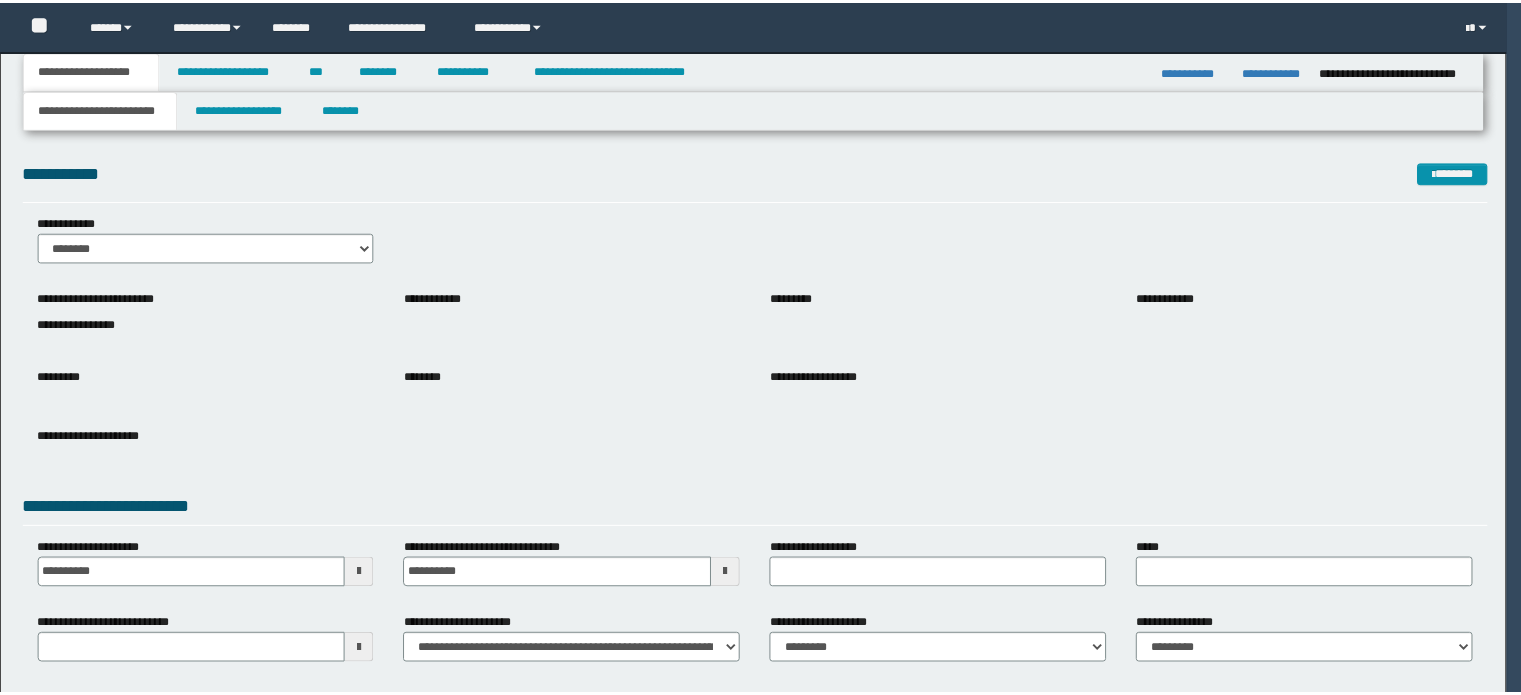 scroll, scrollTop: 0, scrollLeft: 0, axis: both 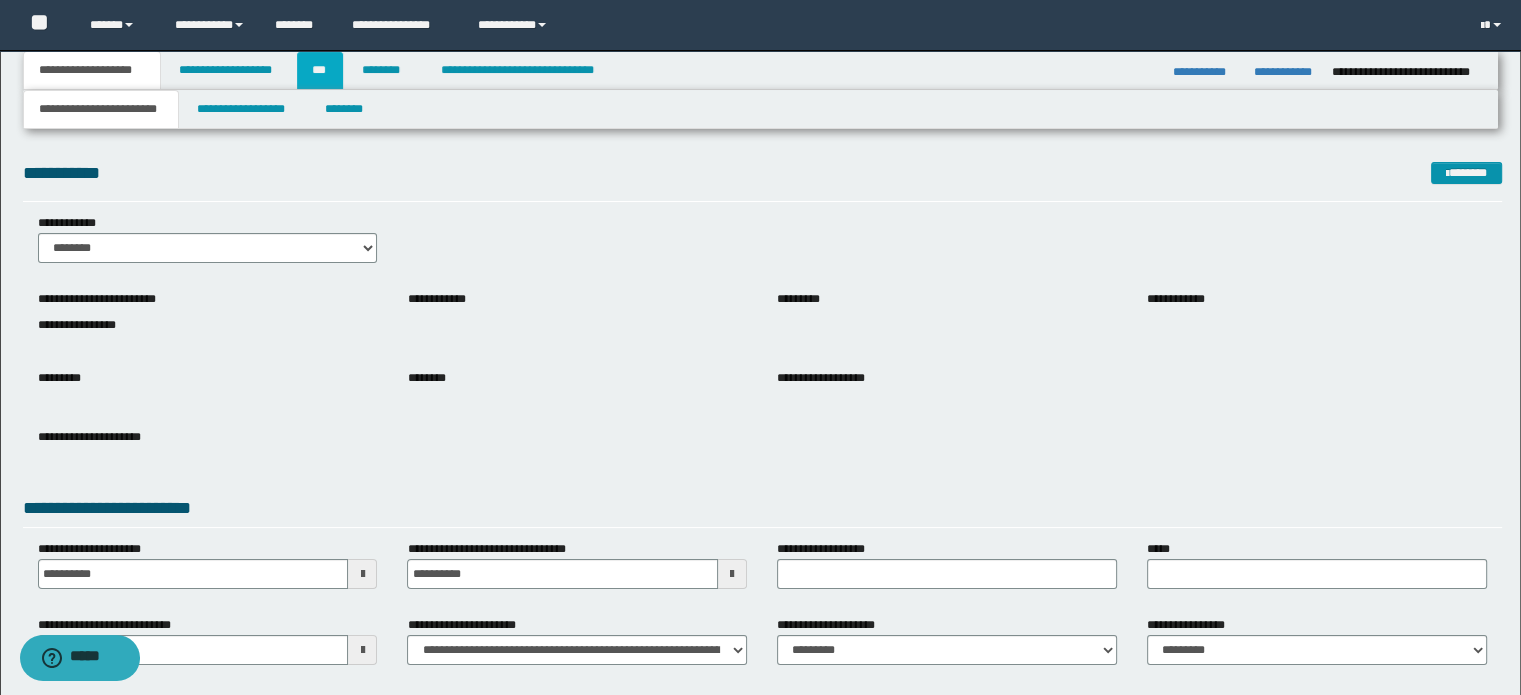 click on "***" at bounding box center [320, 70] 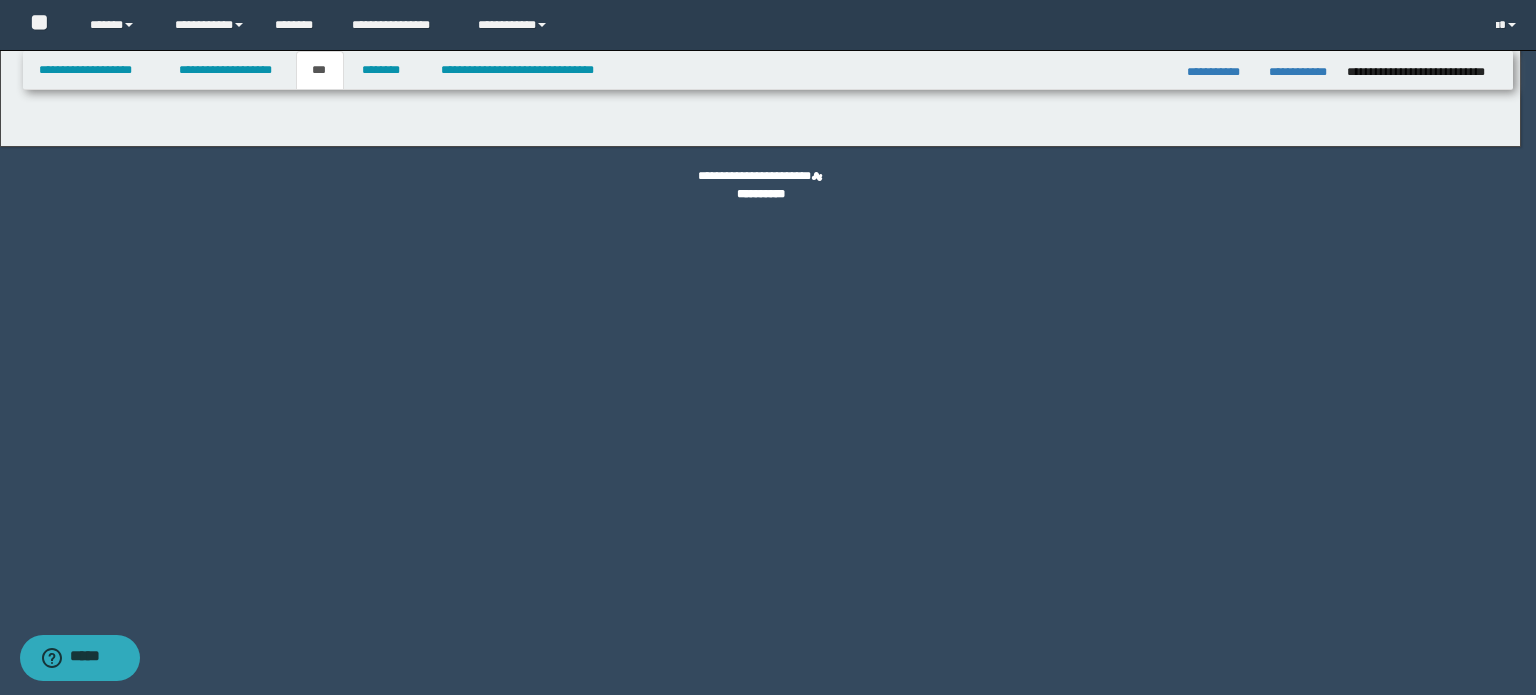 select on "*" 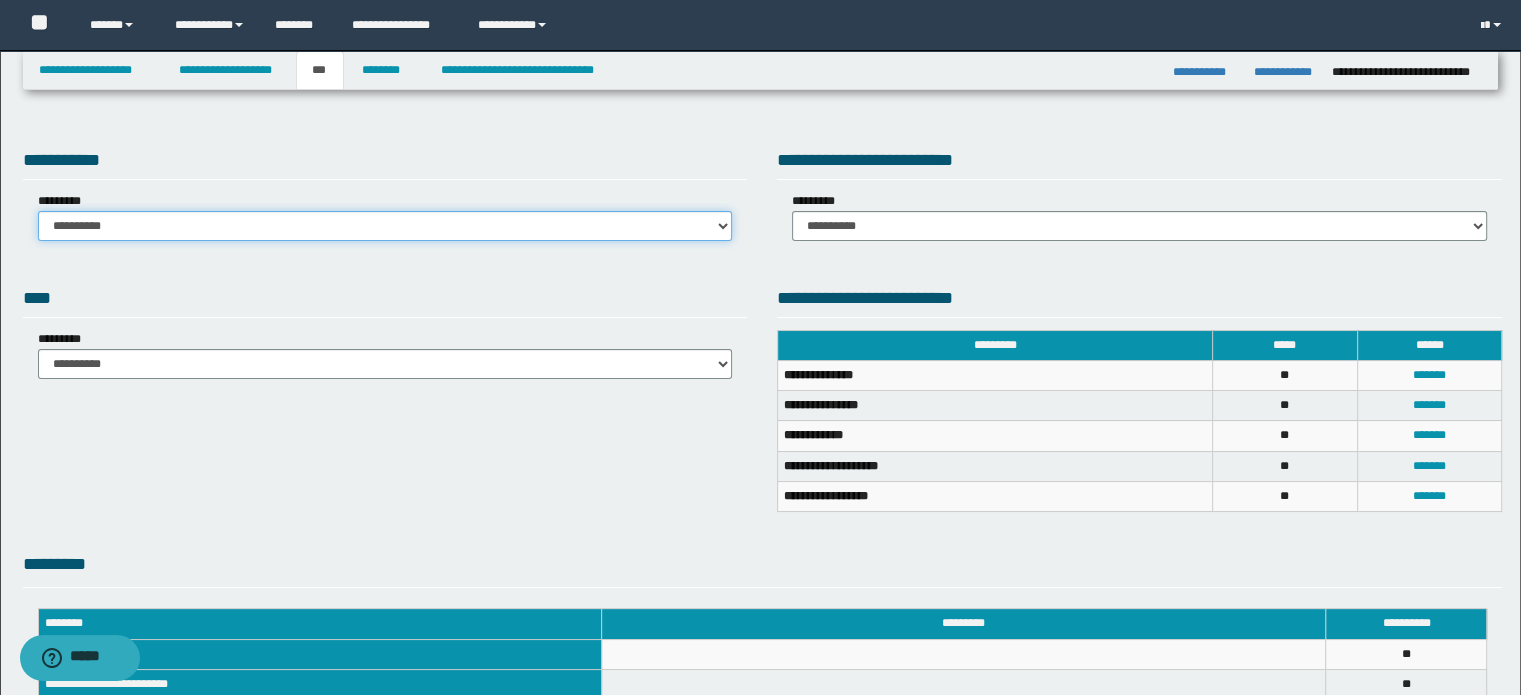 click on "**********" at bounding box center [385, 226] 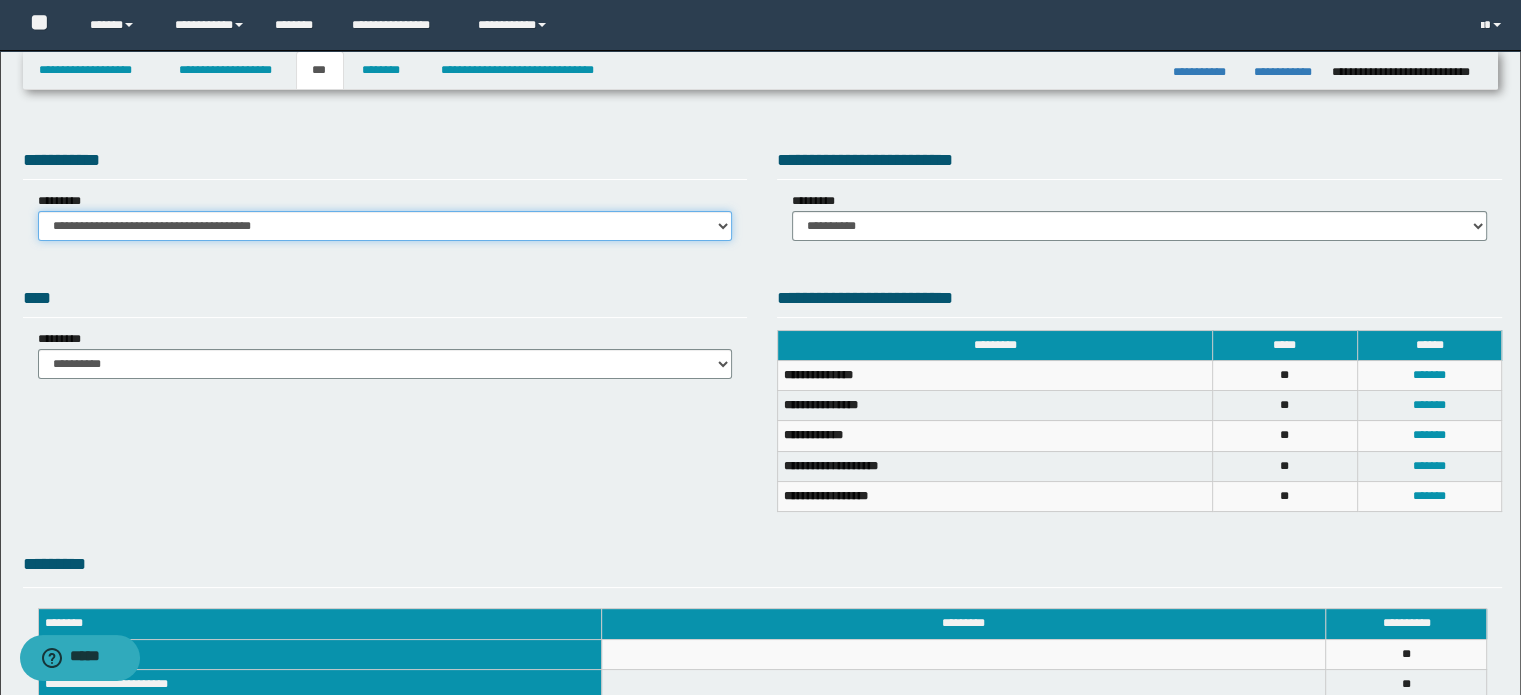 click on "**********" at bounding box center (385, 226) 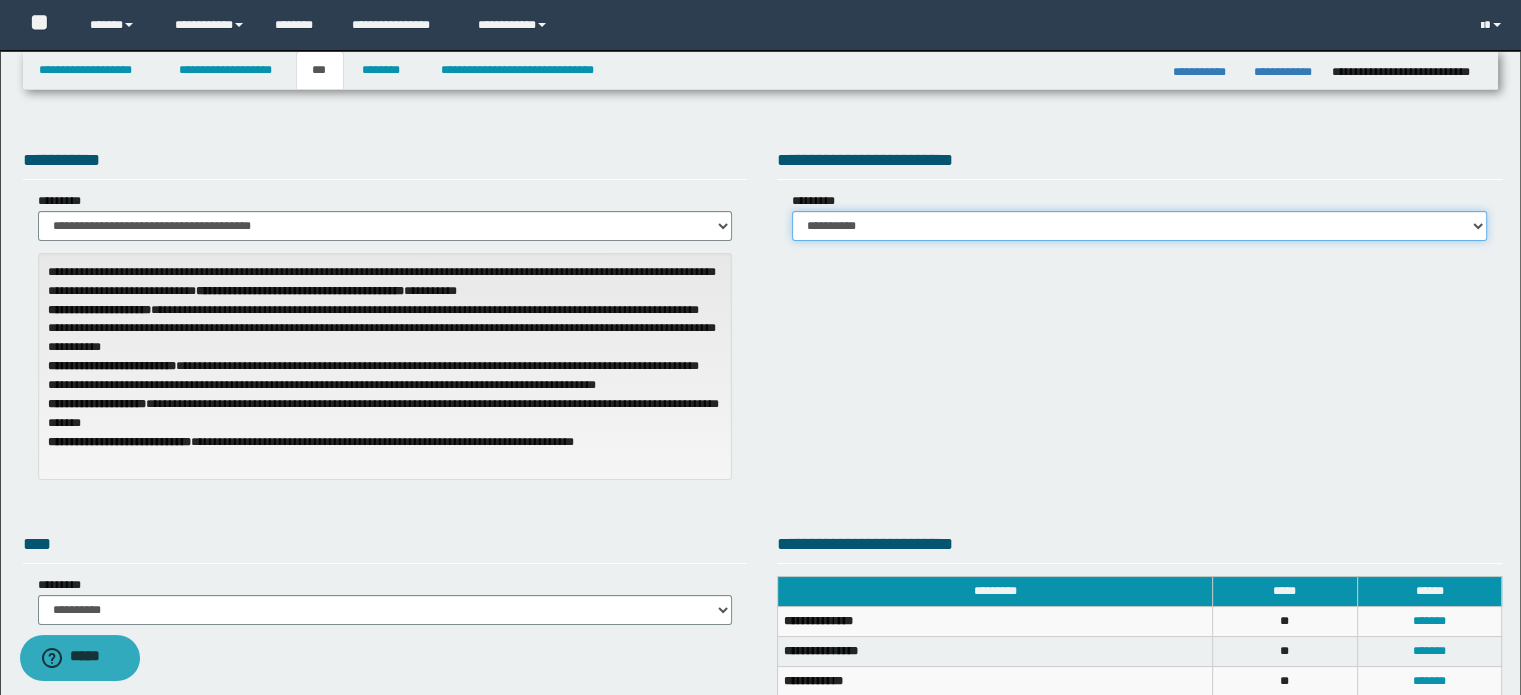 click on "**********" at bounding box center (1139, 226) 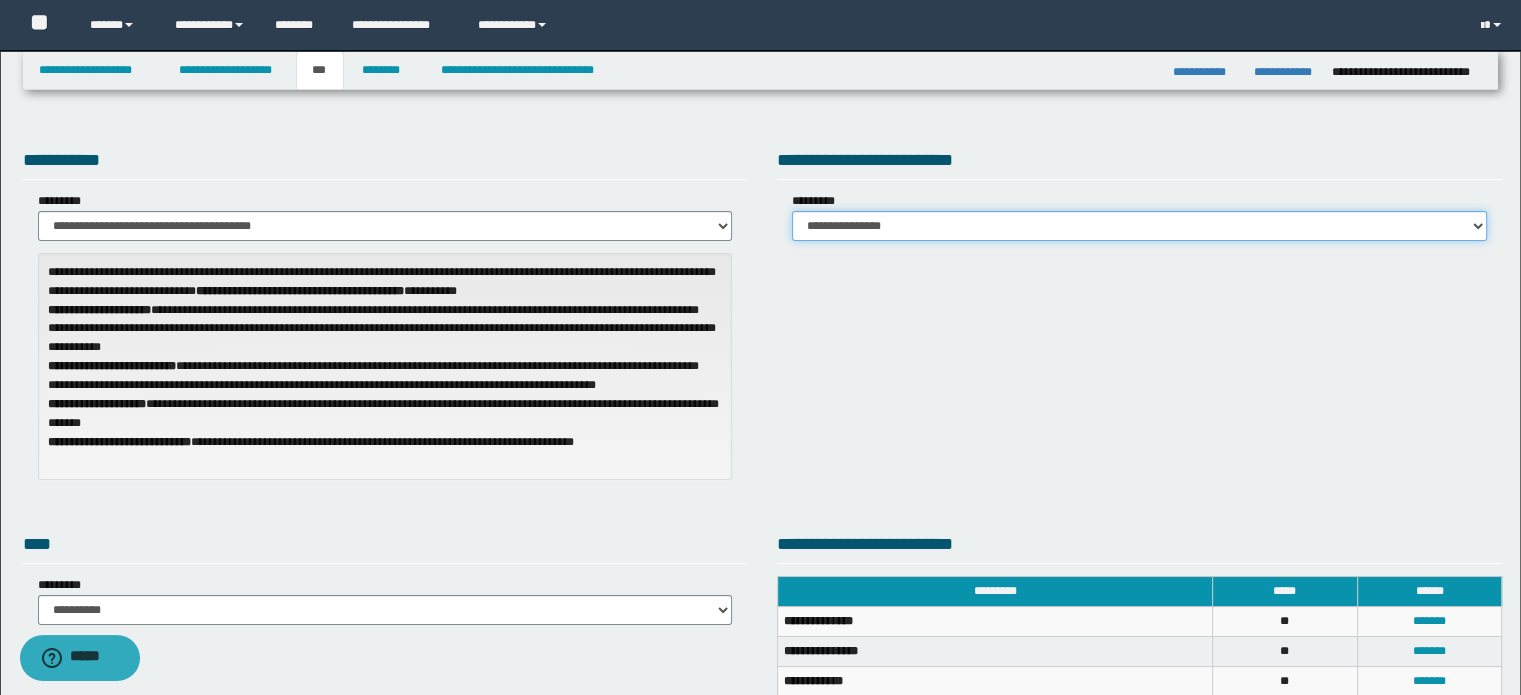 click on "**********" at bounding box center [1139, 226] 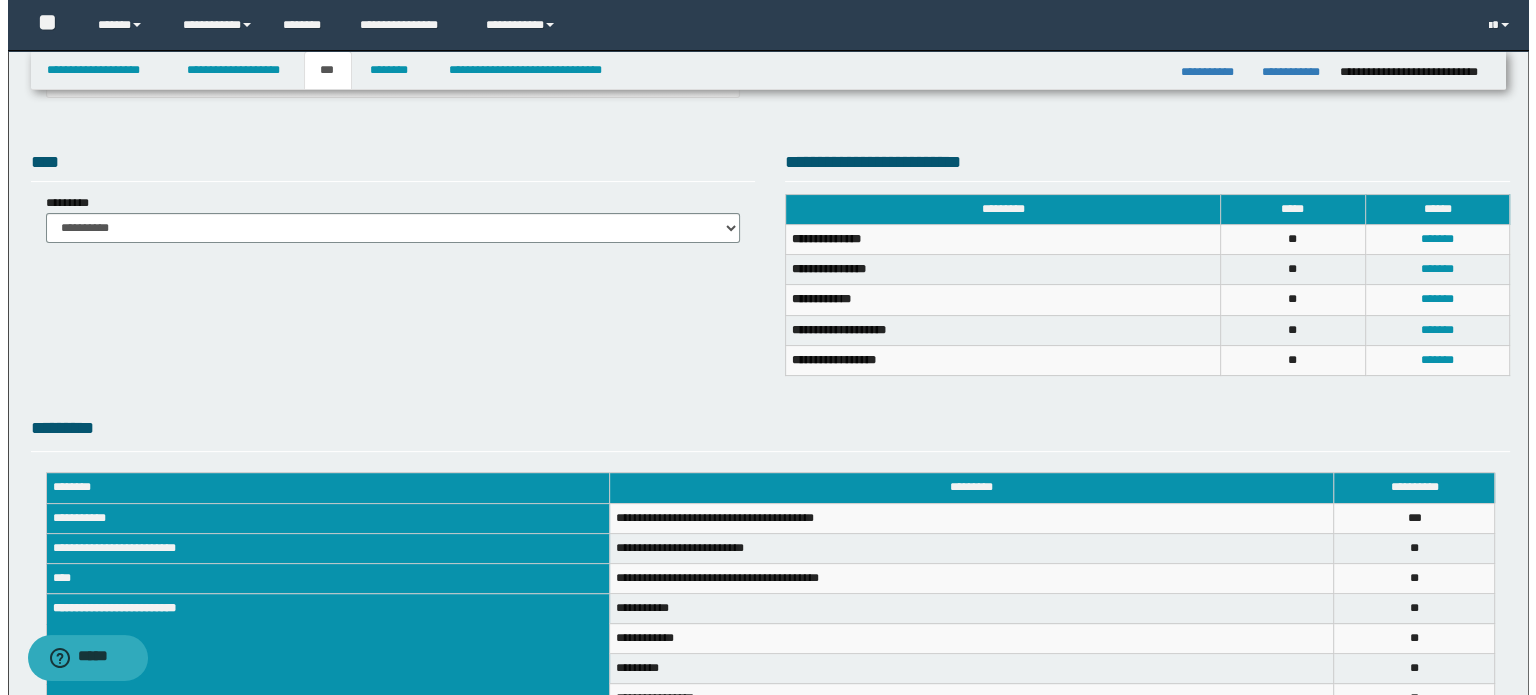 scroll, scrollTop: 500, scrollLeft: 0, axis: vertical 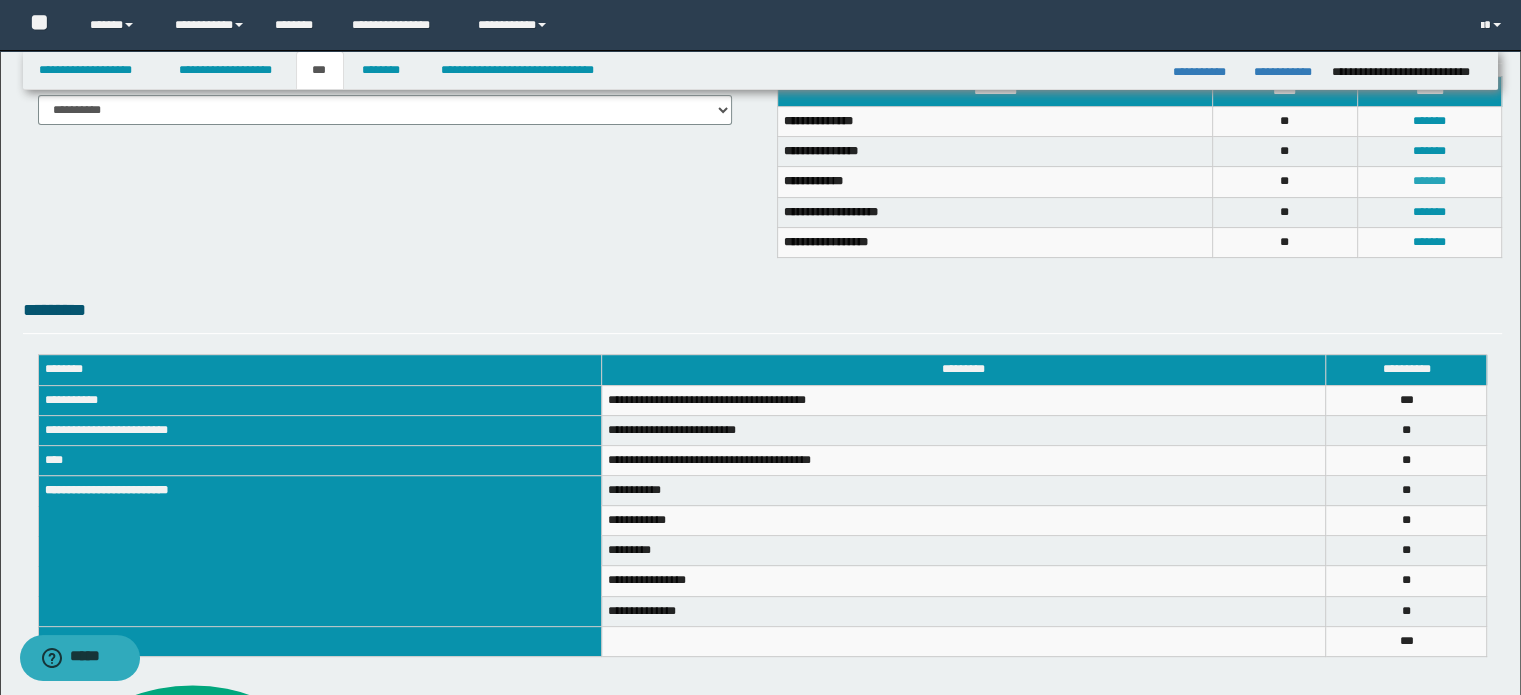 click on "*******" at bounding box center [1429, 181] 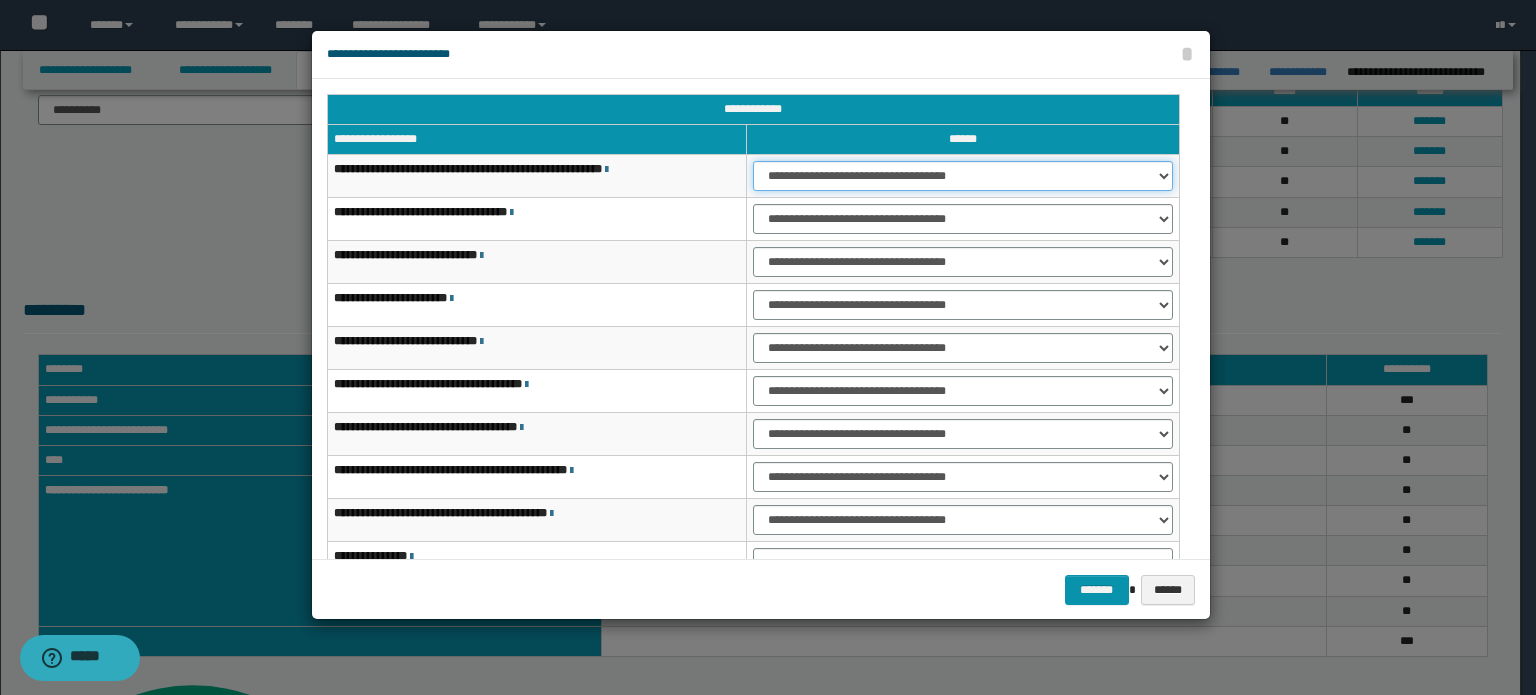click on "**********" at bounding box center [963, 176] 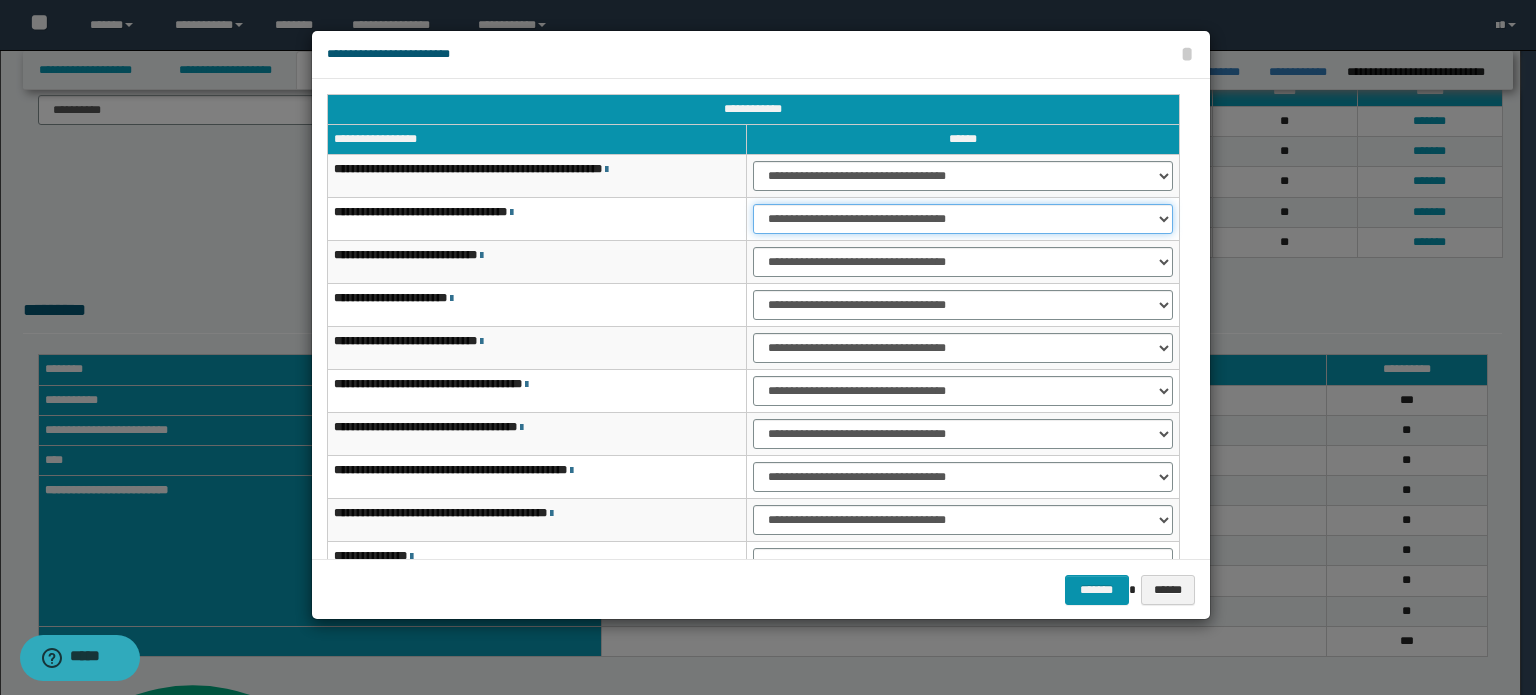 drag, startPoint x: 1044, startPoint y: 216, endPoint x: 1044, endPoint y: 227, distance: 11 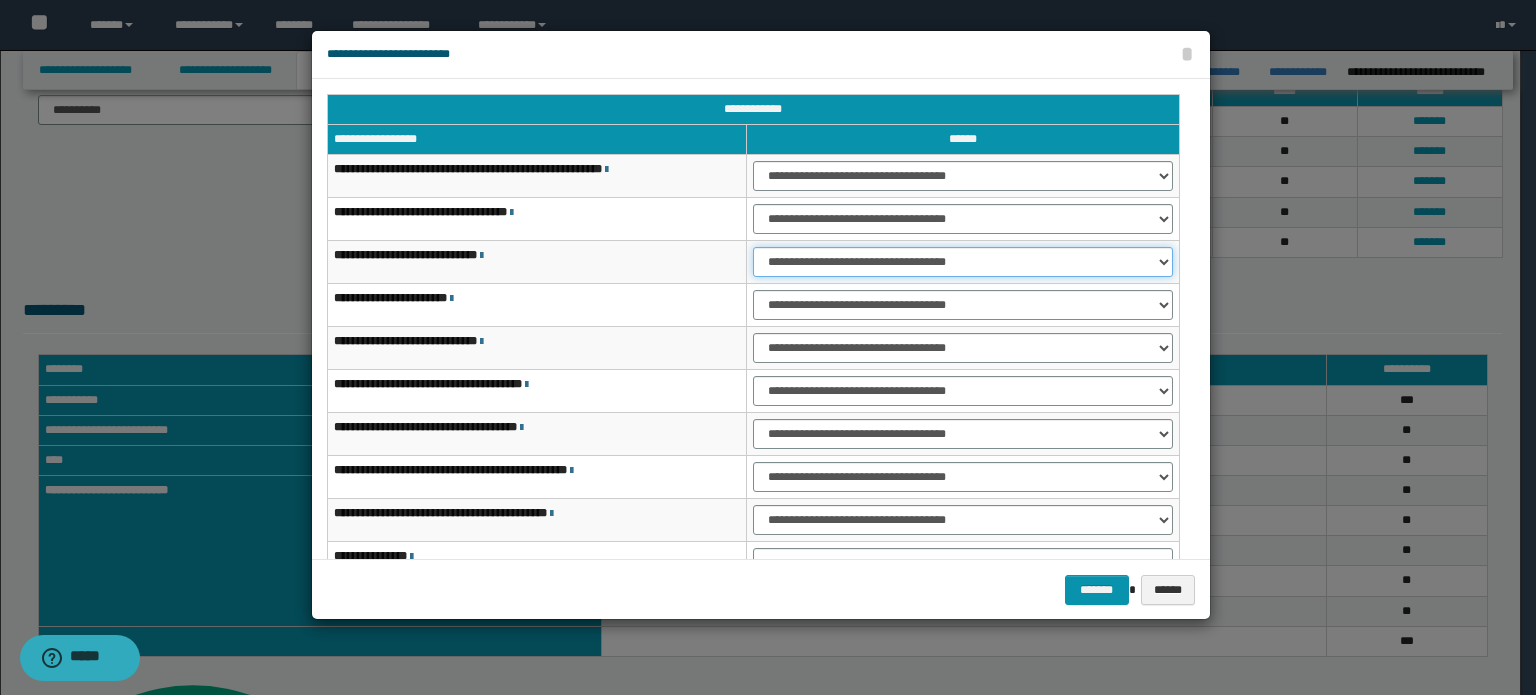 click on "**********" at bounding box center (963, 262) 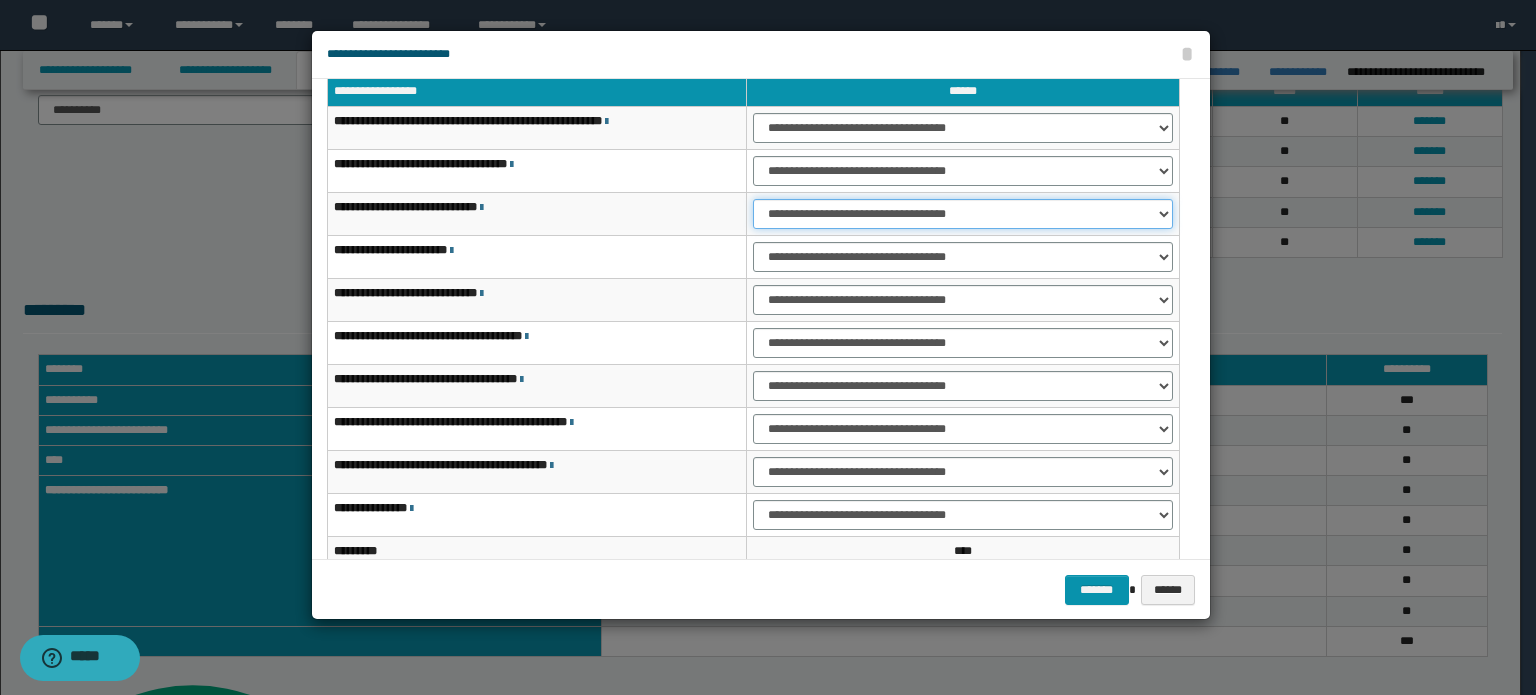 scroll, scrollTop: 118, scrollLeft: 0, axis: vertical 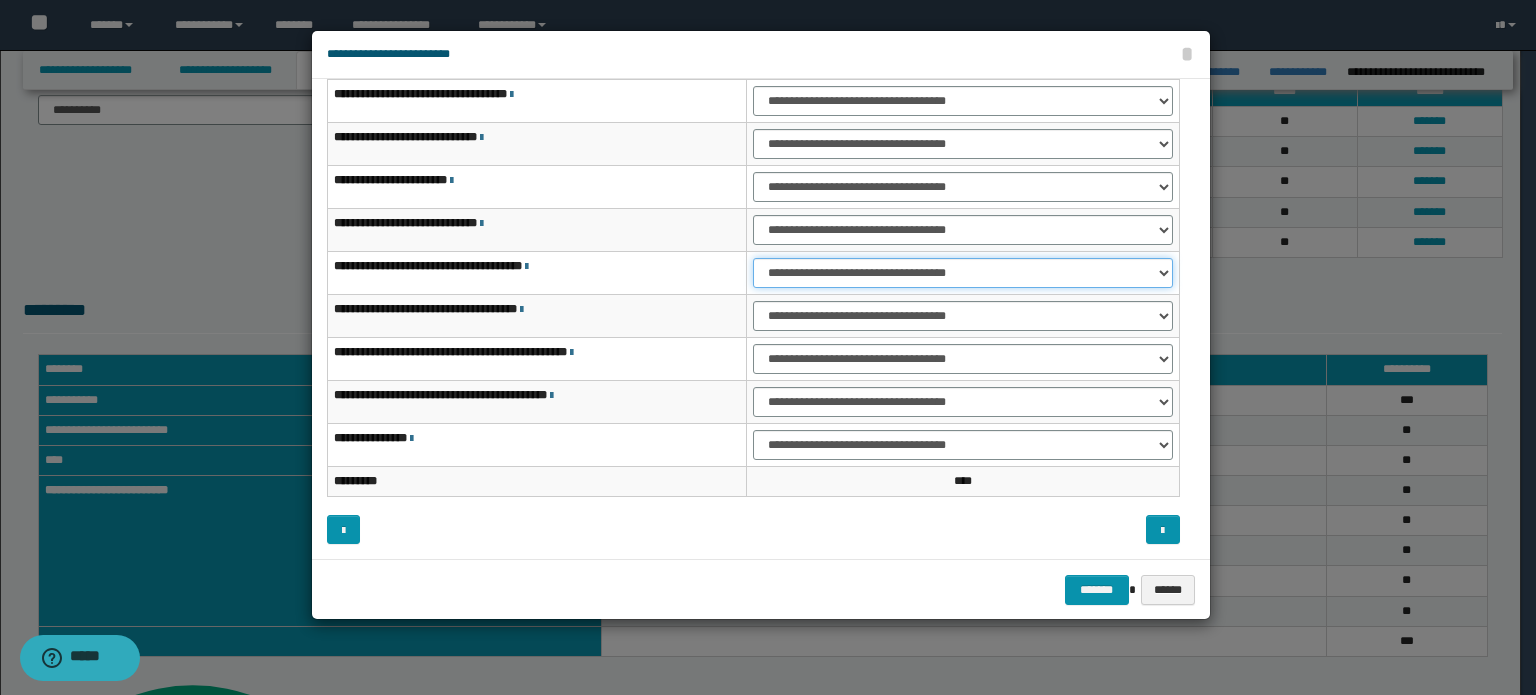 click on "**********" at bounding box center (963, 273) 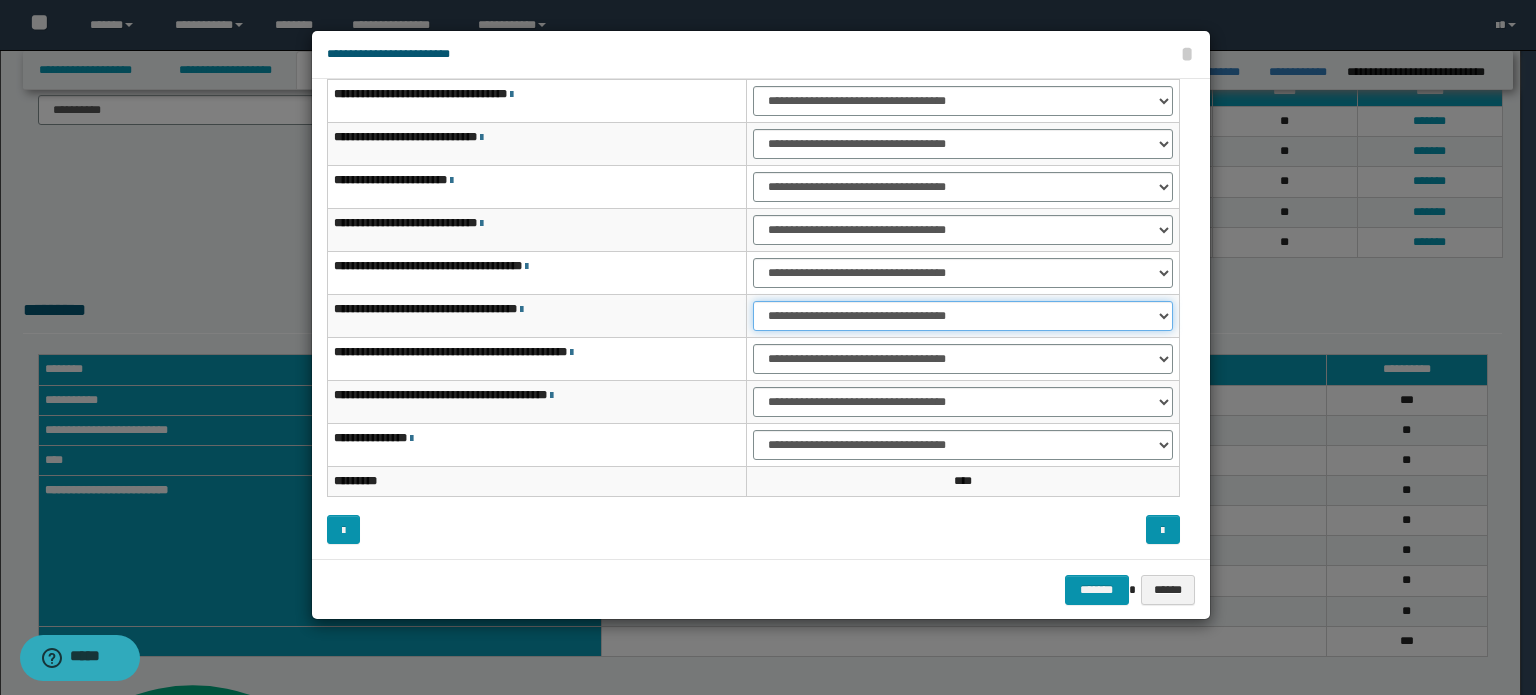 click on "**********" at bounding box center [963, 316] 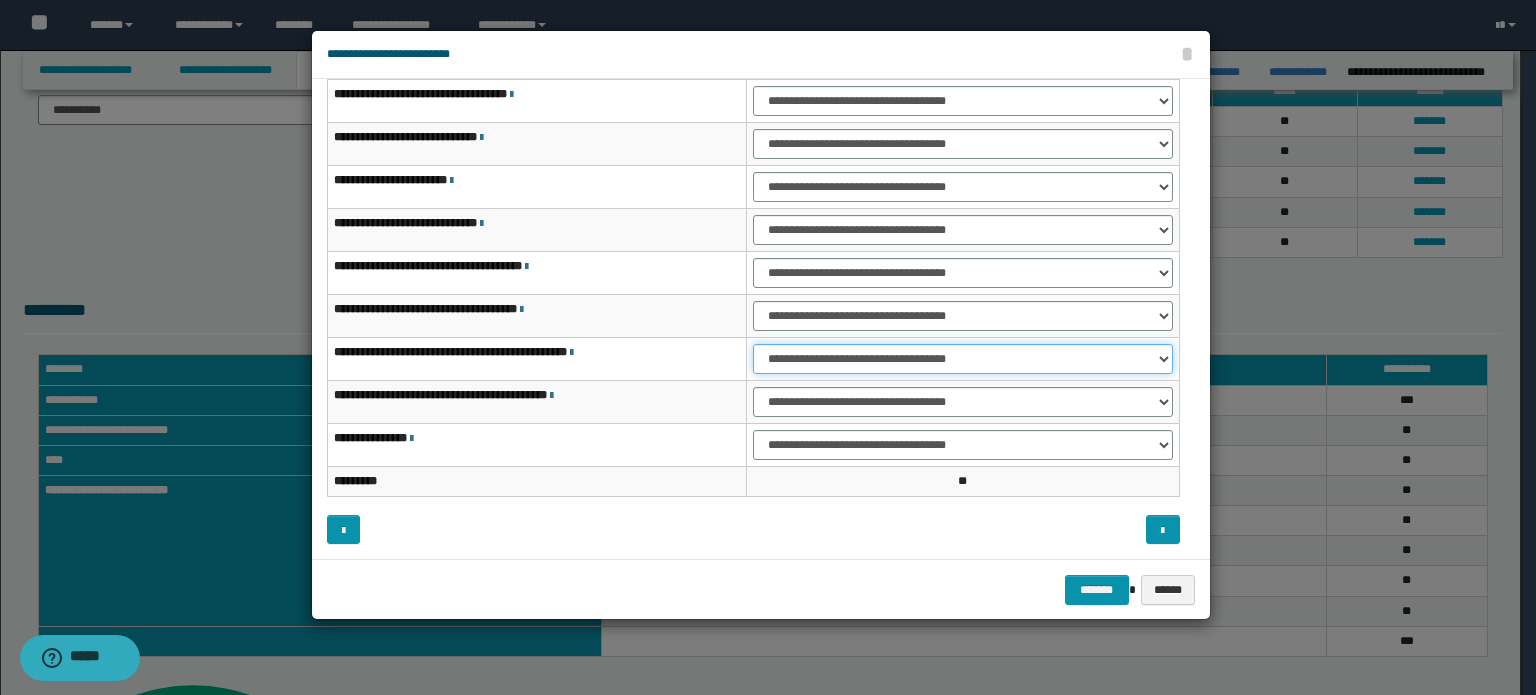 drag, startPoint x: 1052, startPoint y: 354, endPoint x: 1051, endPoint y: 370, distance: 16.03122 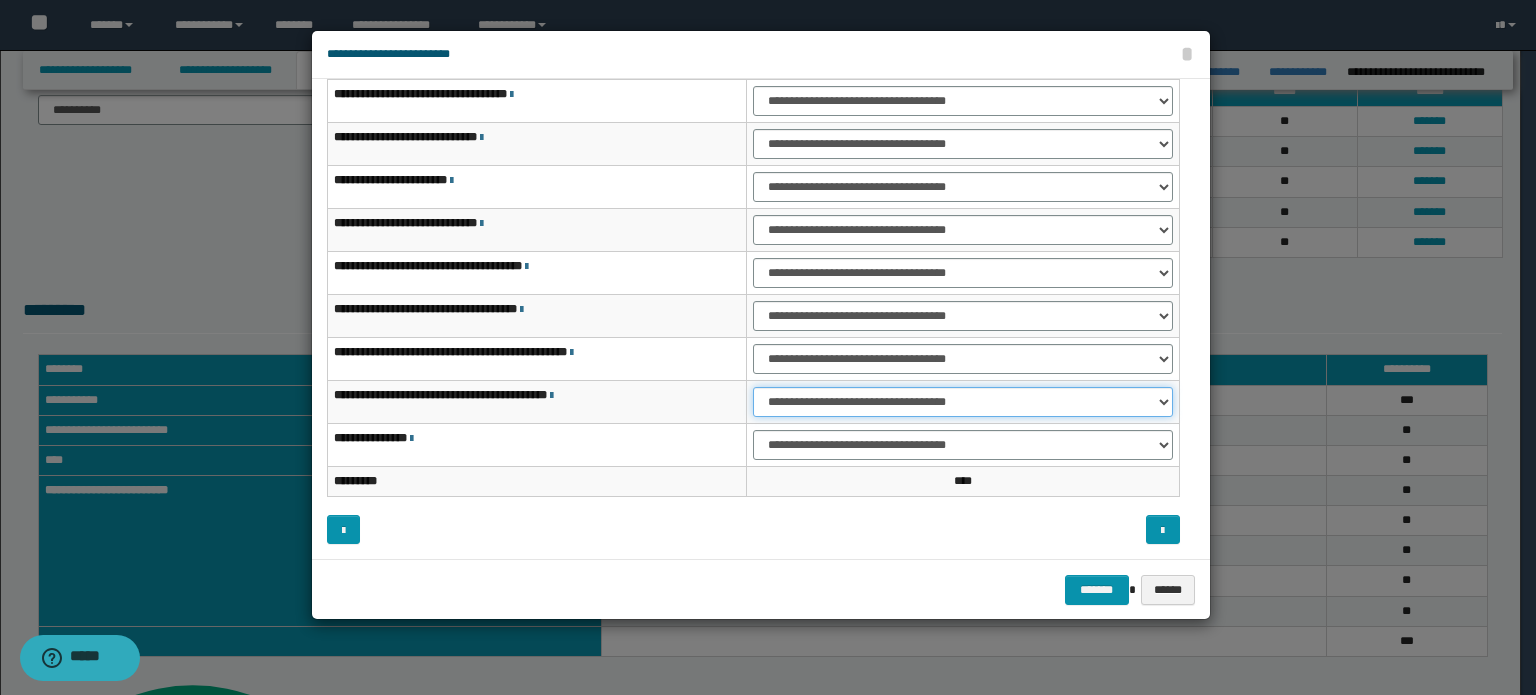 click on "**********" at bounding box center [963, 402] 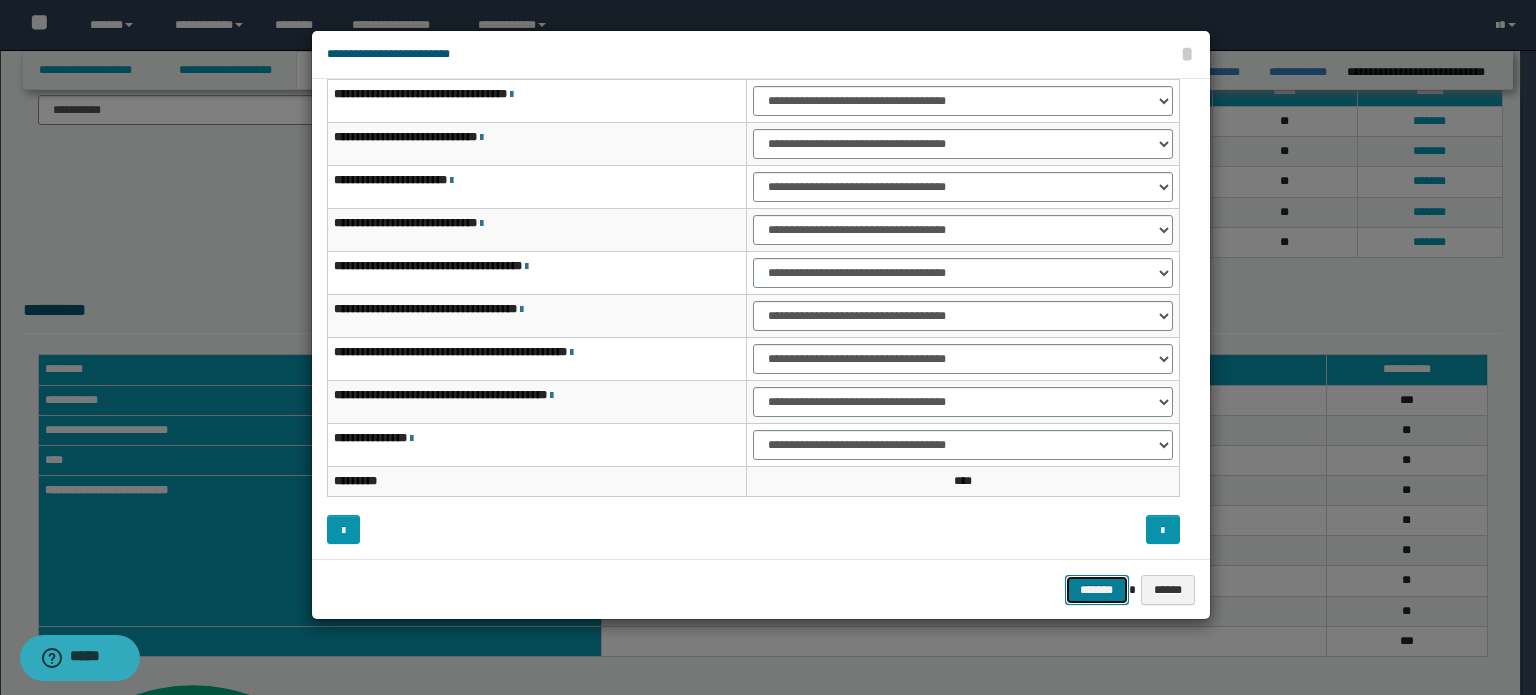 click on "*******" at bounding box center [1097, 590] 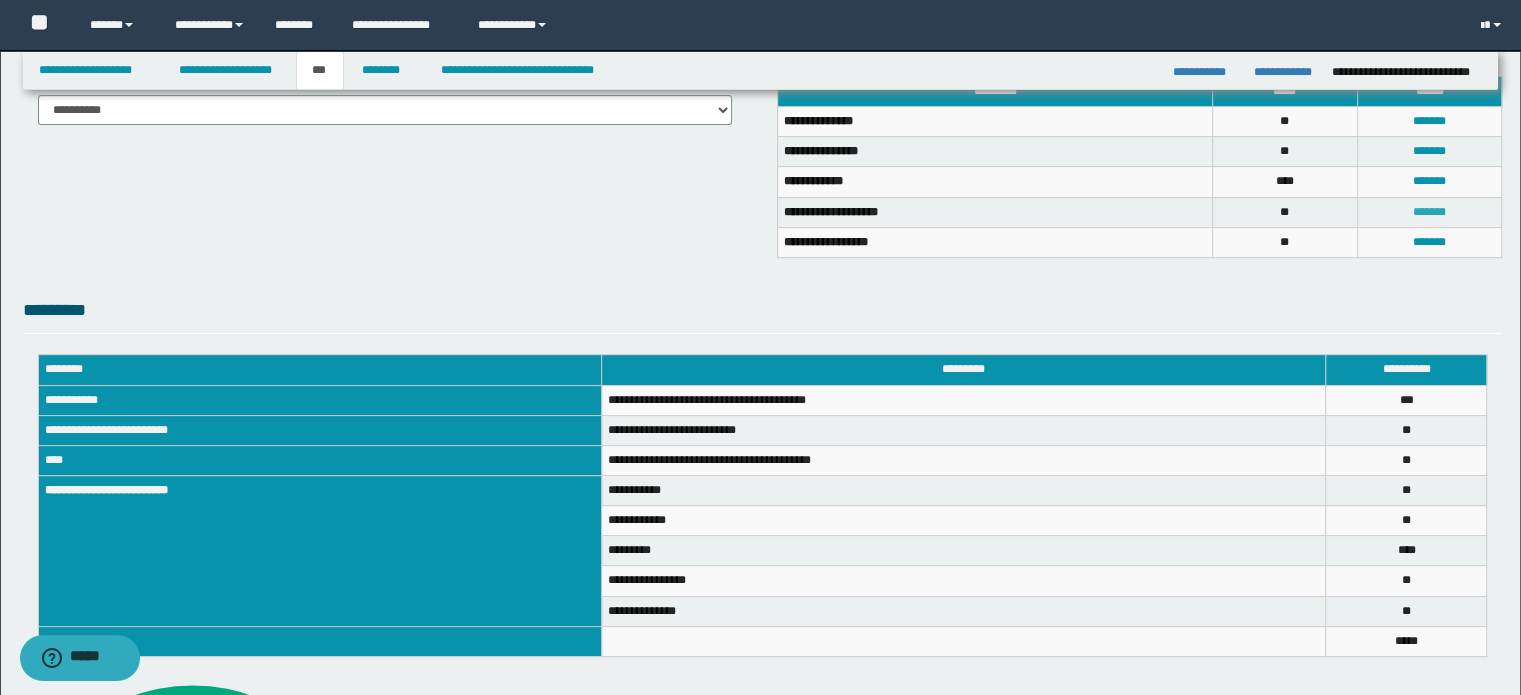 click on "*******" at bounding box center (1429, 212) 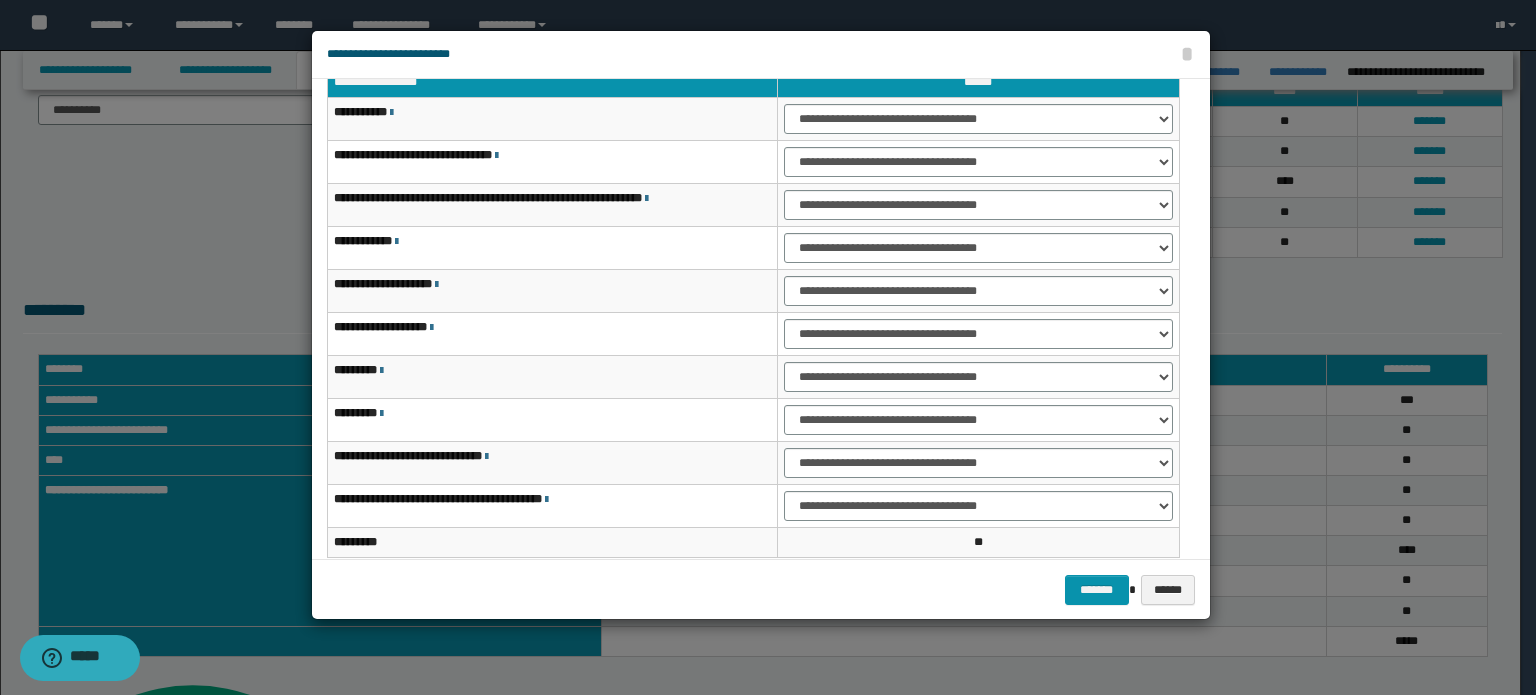 scroll, scrollTop: 0, scrollLeft: 0, axis: both 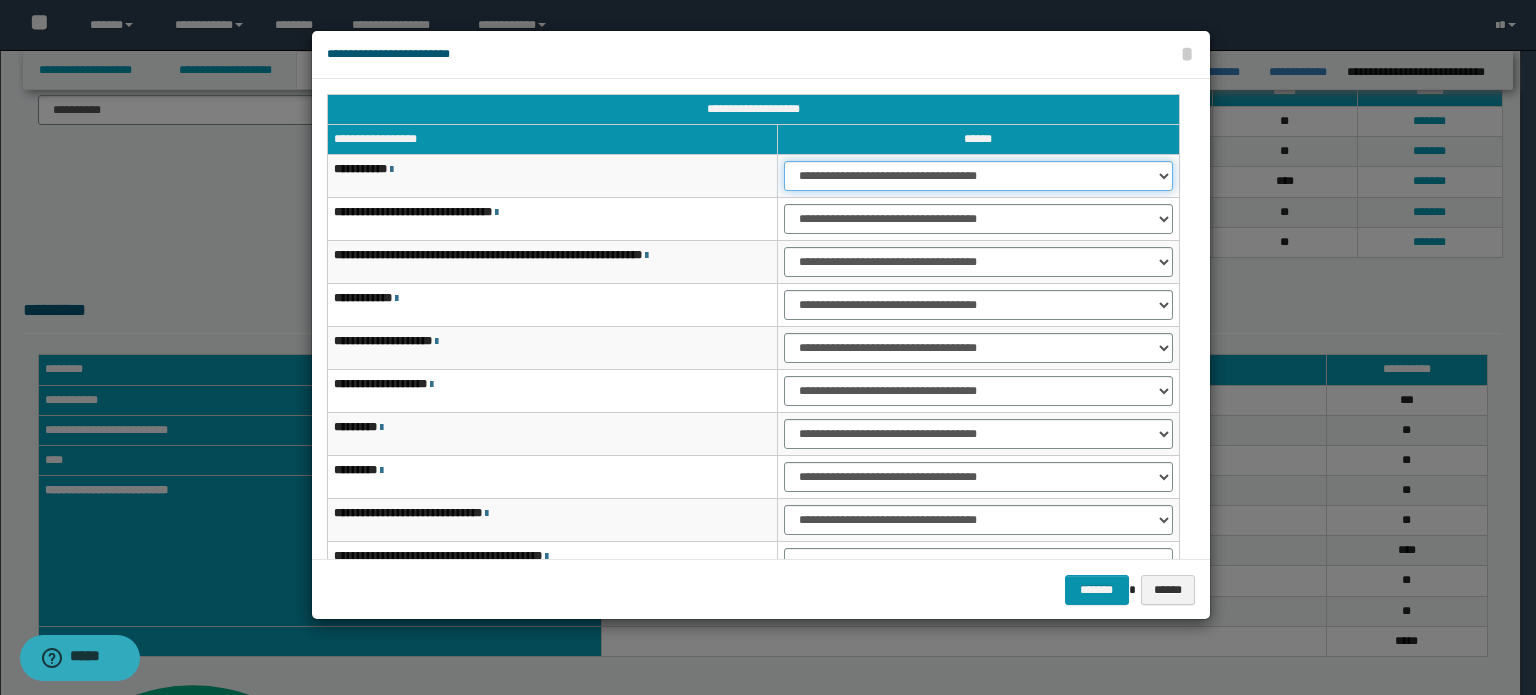 click on "**********" at bounding box center (978, 176) 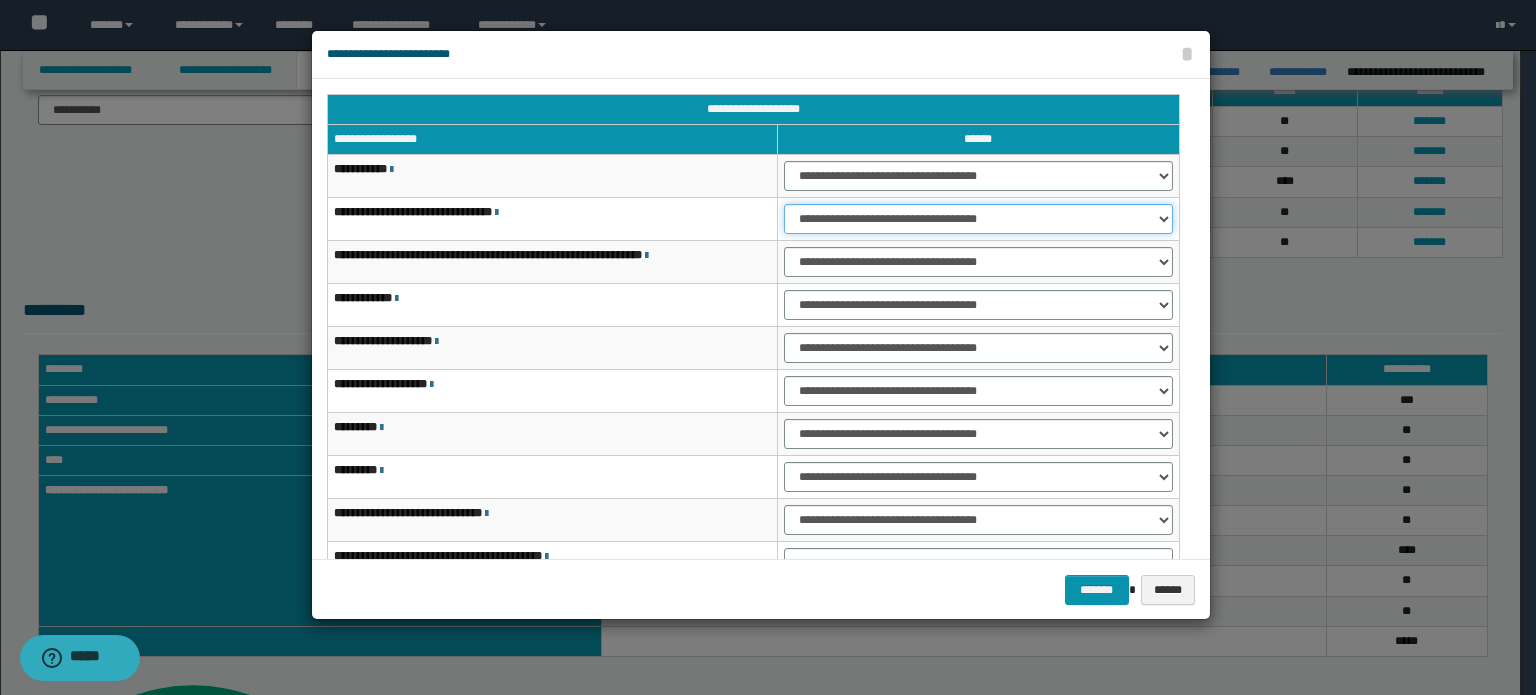 drag, startPoint x: 1022, startPoint y: 216, endPoint x: 1017, endPoint y: 230, distance: 14.866069 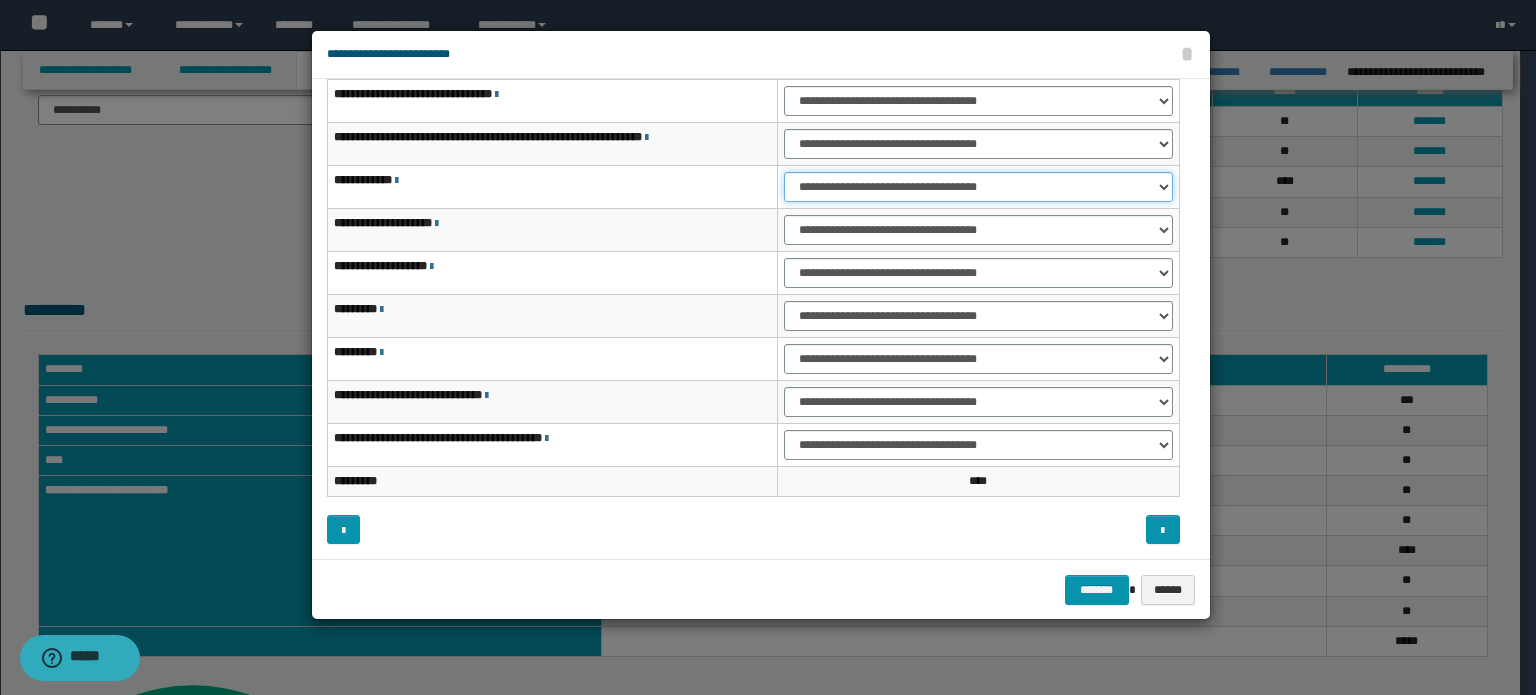 drag, startPoint x: 1029, startPoint y: 184, endPoint x: 1025, endPoint y: 195, distance: 11.7046995 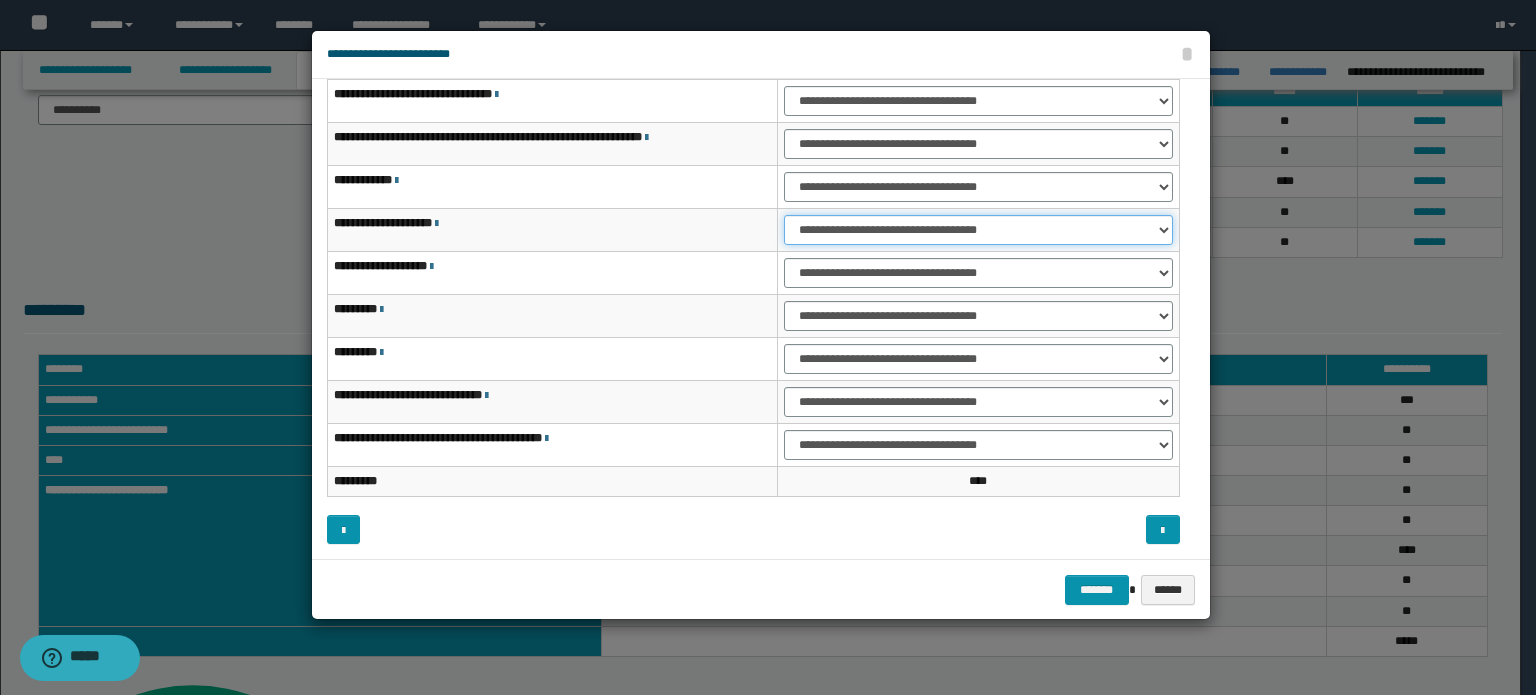 drag, startPoint x: 1031, startPoint y: 222, endPoint x: 1032, endPoint y: 239, distance: 17.029387 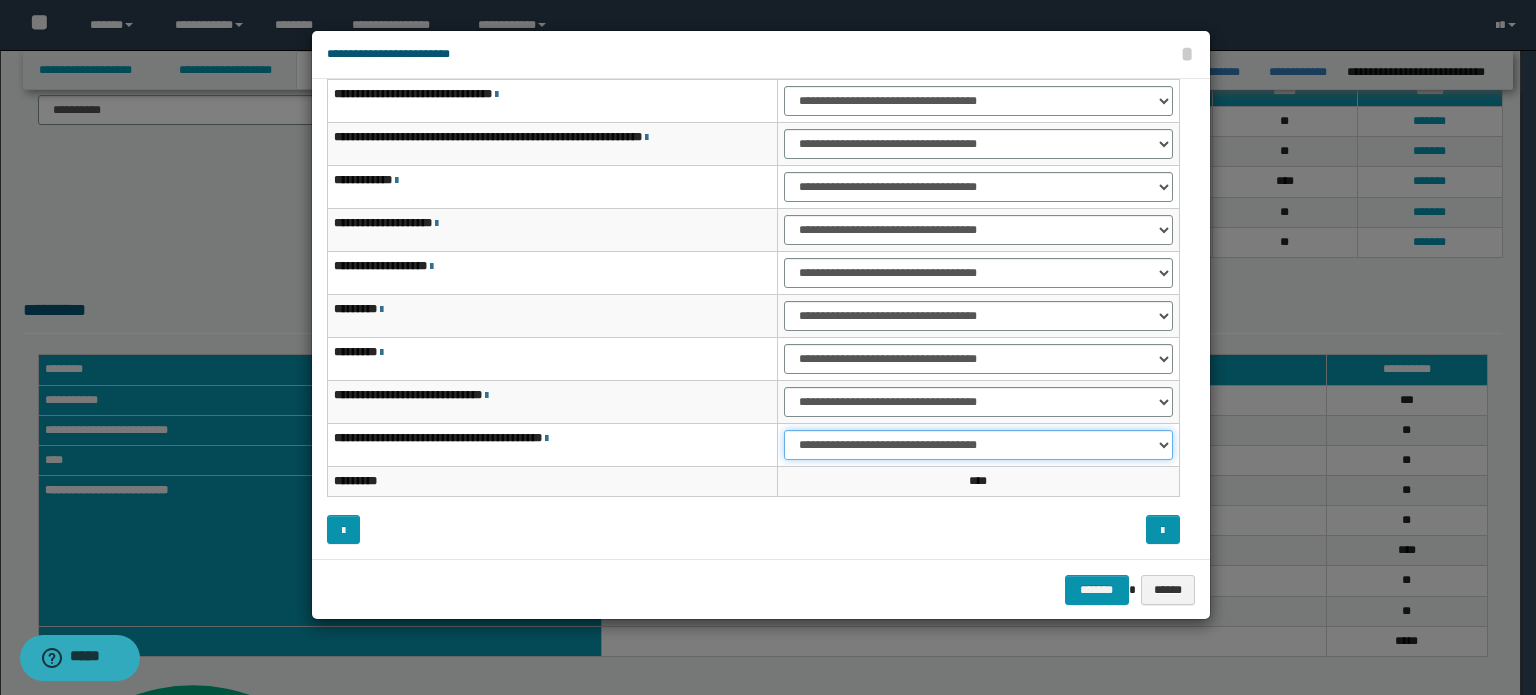 click on "**********" at bounding box center (978, 445) 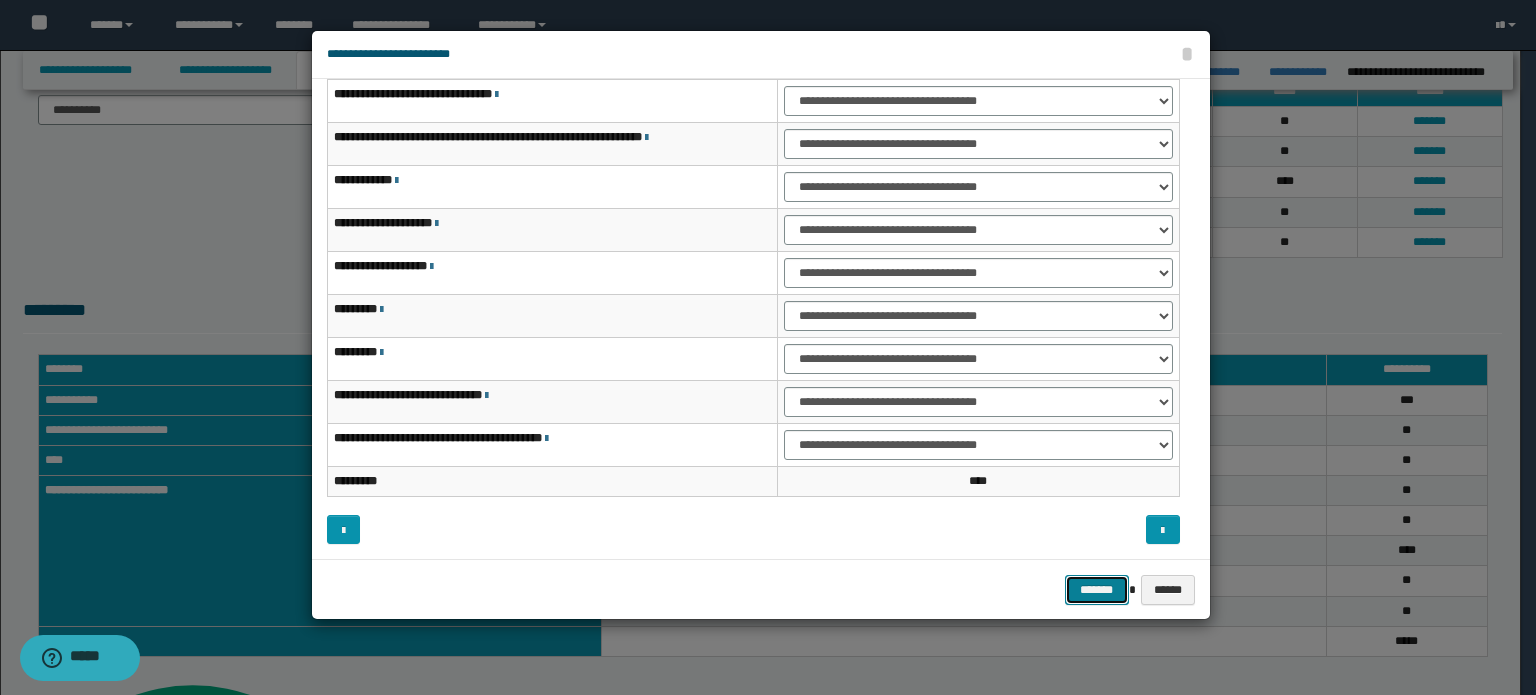click on "*******" at bounding box center (1097, 590) 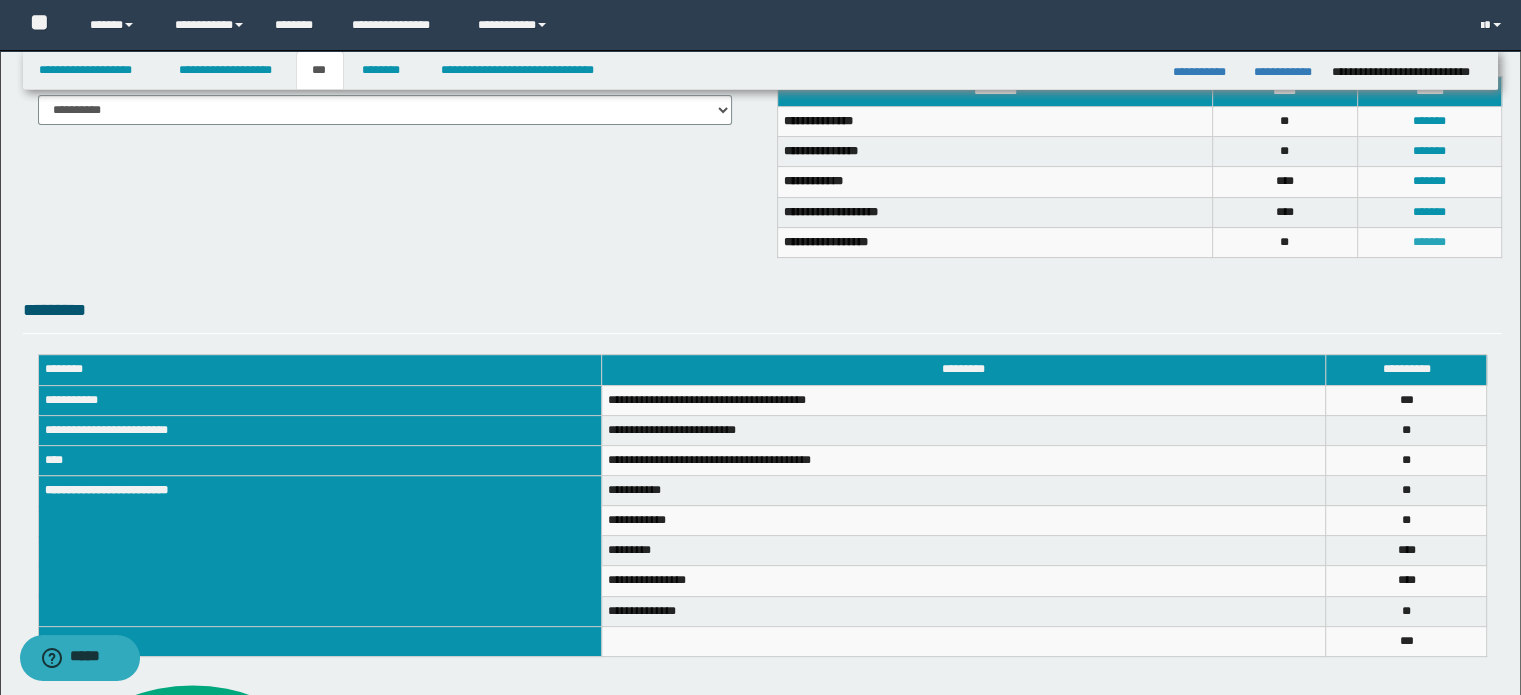 click on "*******" at bounding box center [1429, 242] 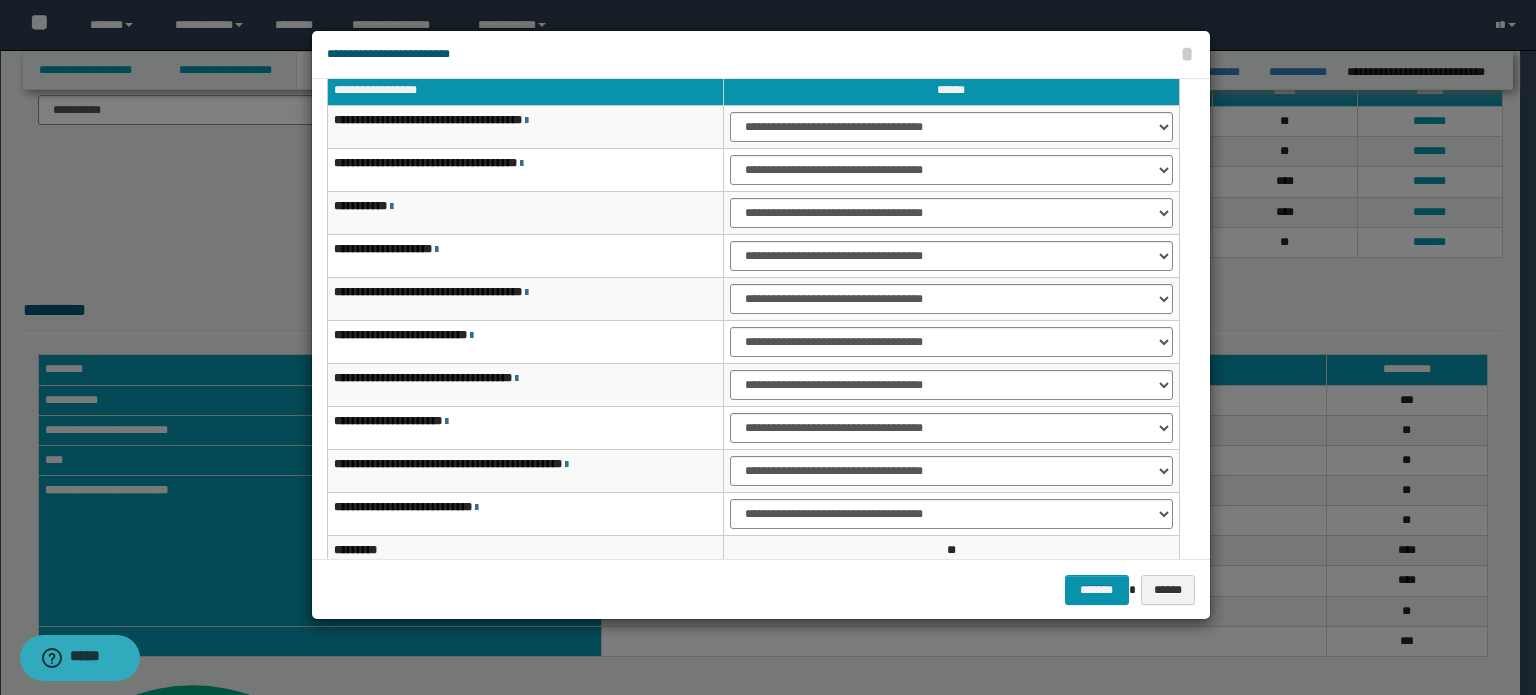 scroll, scrollTop: 0, scrollLeft: 0, axis: both 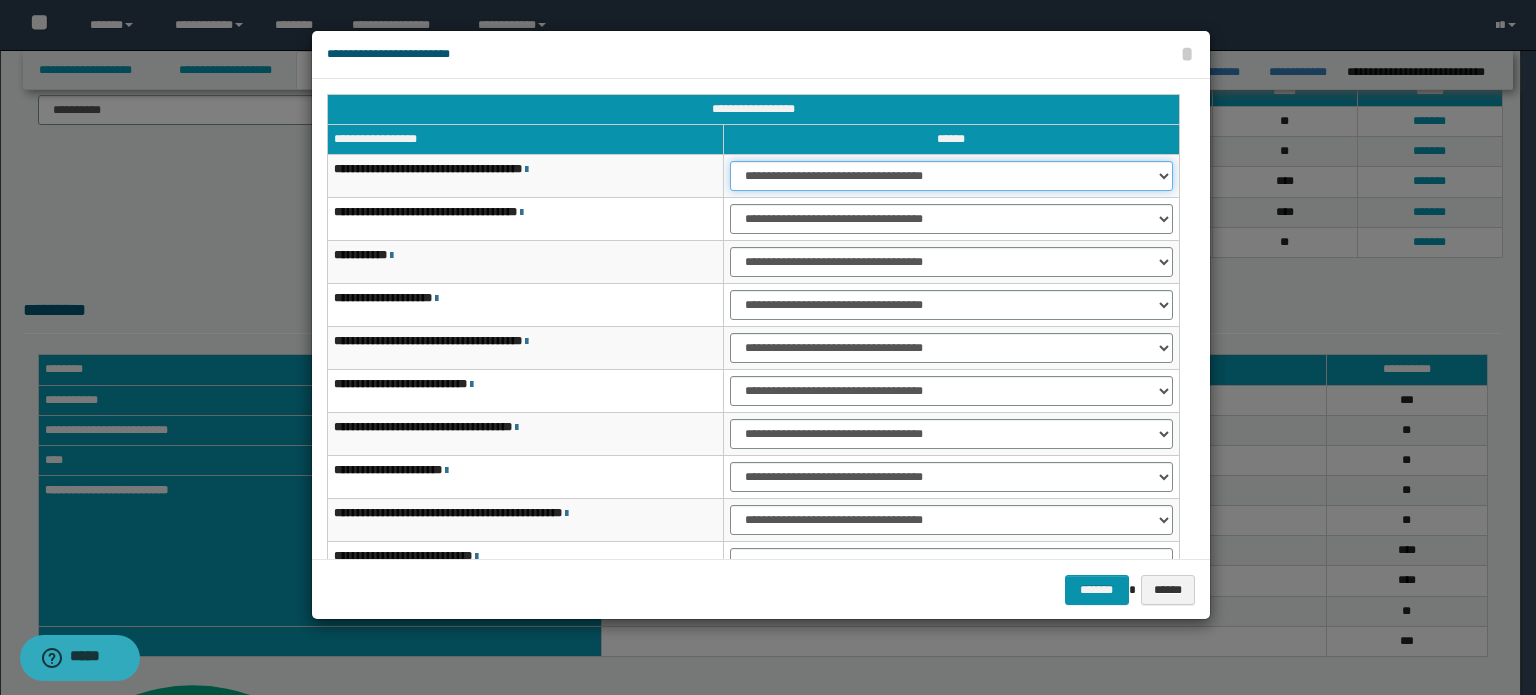click on "**********" at bounding box center (951, 176) 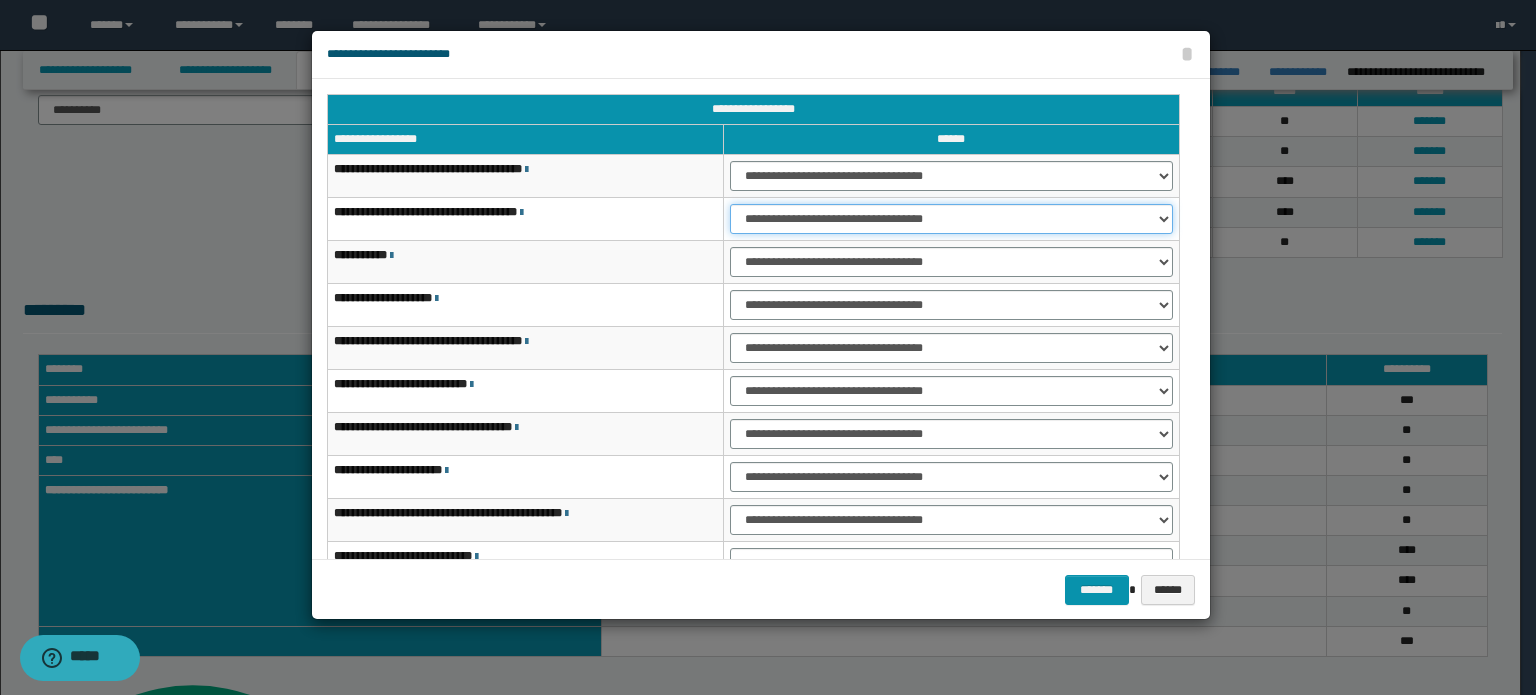 drag, startPoint x: 1051, startPoint y: 217, endPoint x: 1051, endPoint y: 231, distance: 14 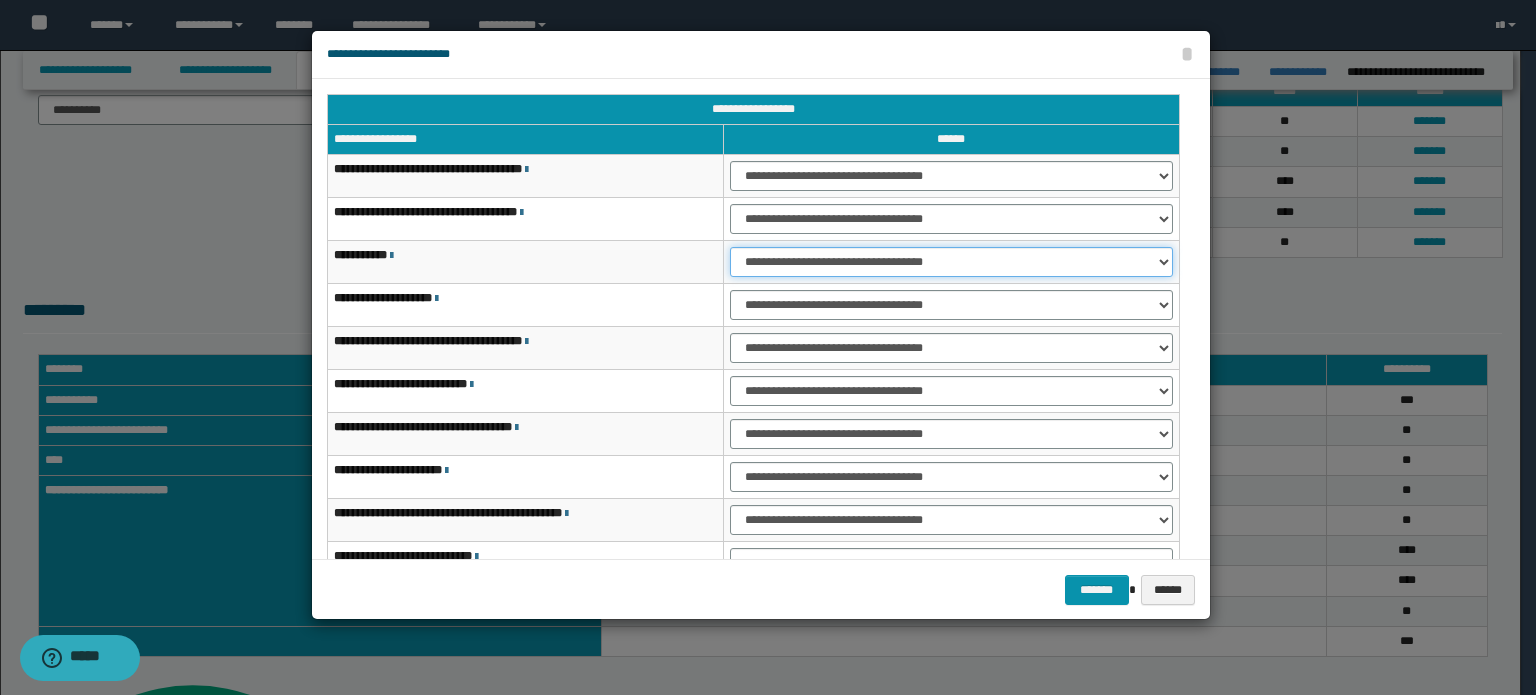 click on "**********" at bounding box center [951, 262] 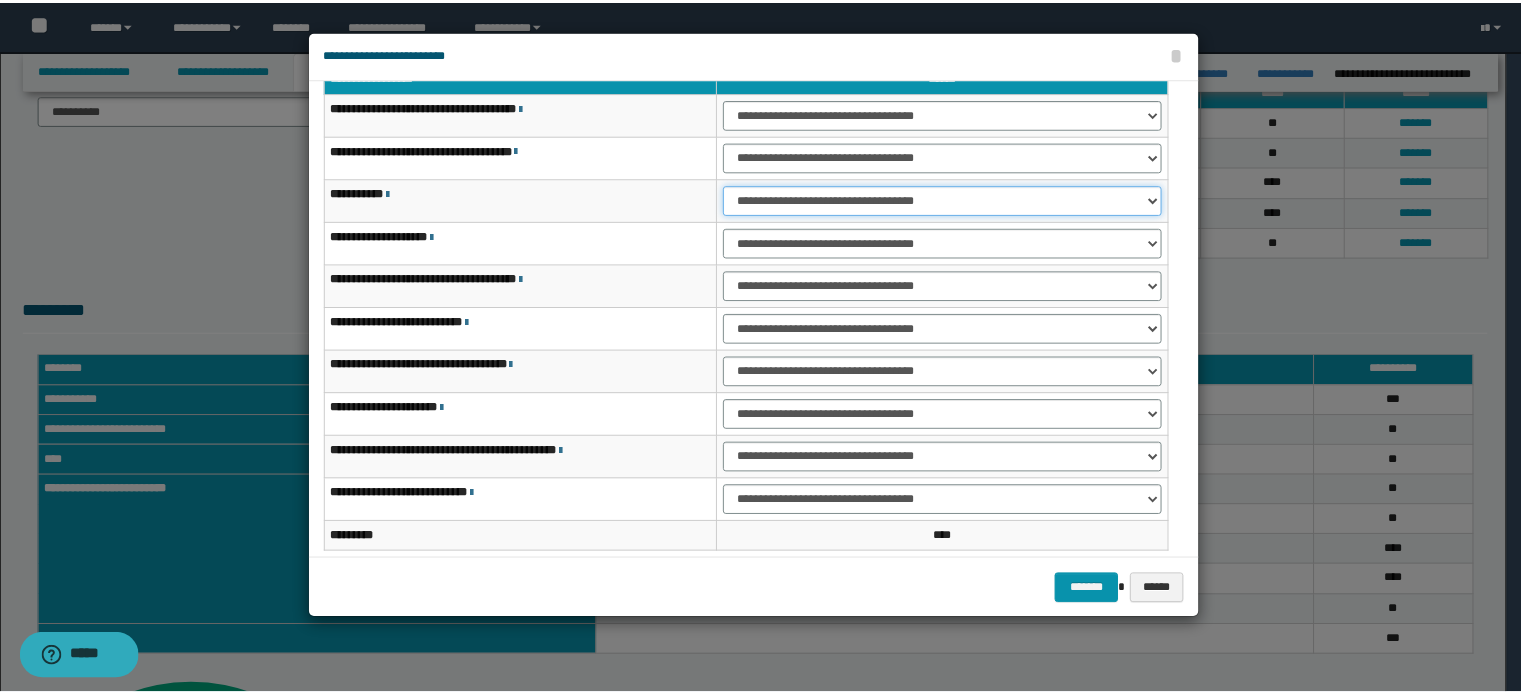 scroll, scrollTop: 118, scrollLeft: 0, axis: vertical 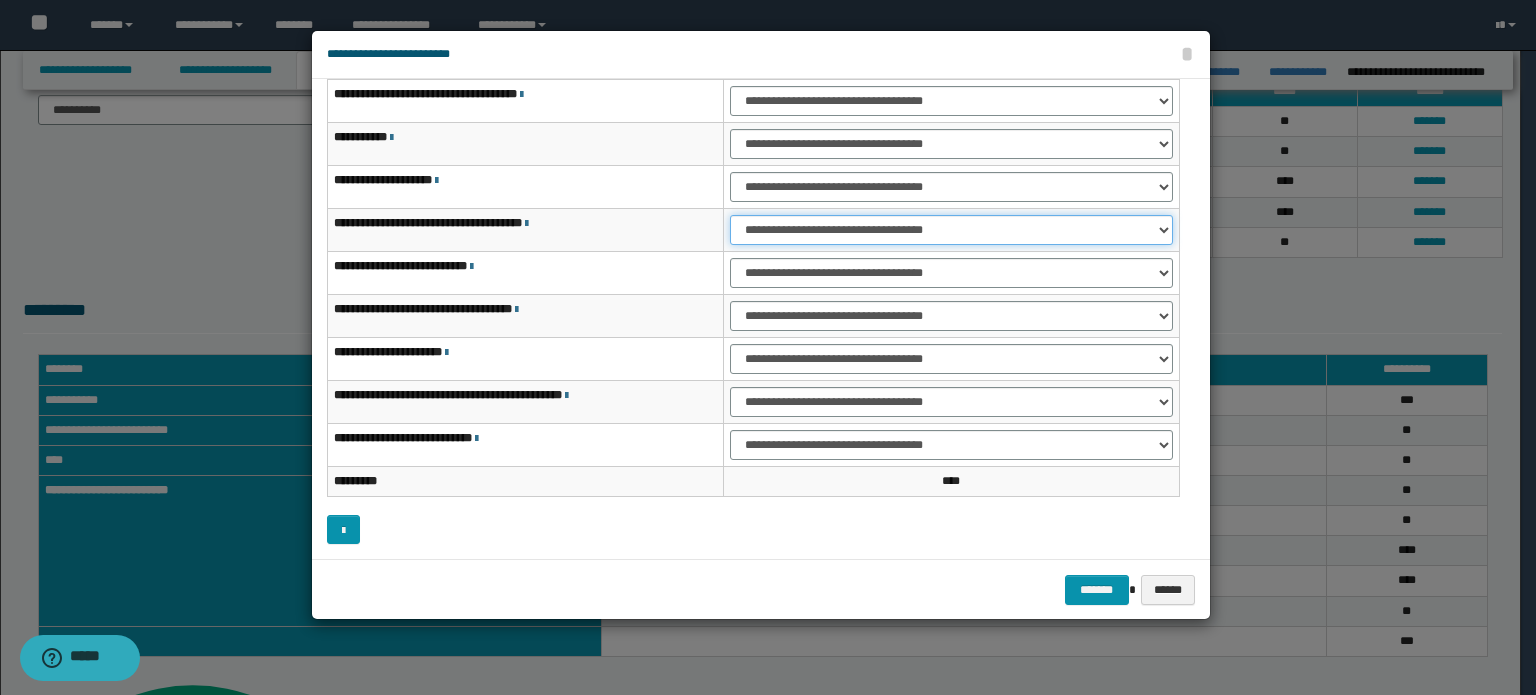 drag, startPoint x: 1042, startPoint y: 227, endPoint x: 1042, endPoint y: 239, distance: 12 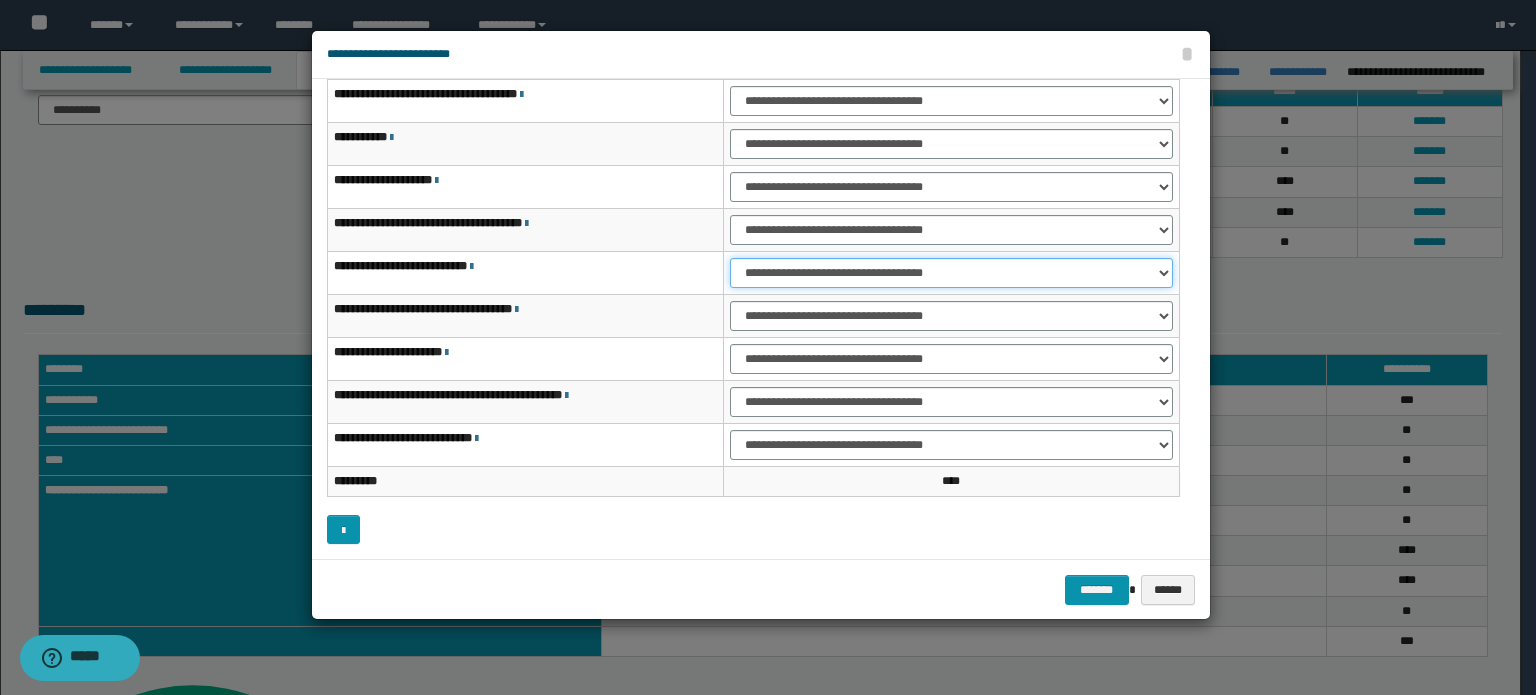 click on "**********" at bounding box center [951, 273] 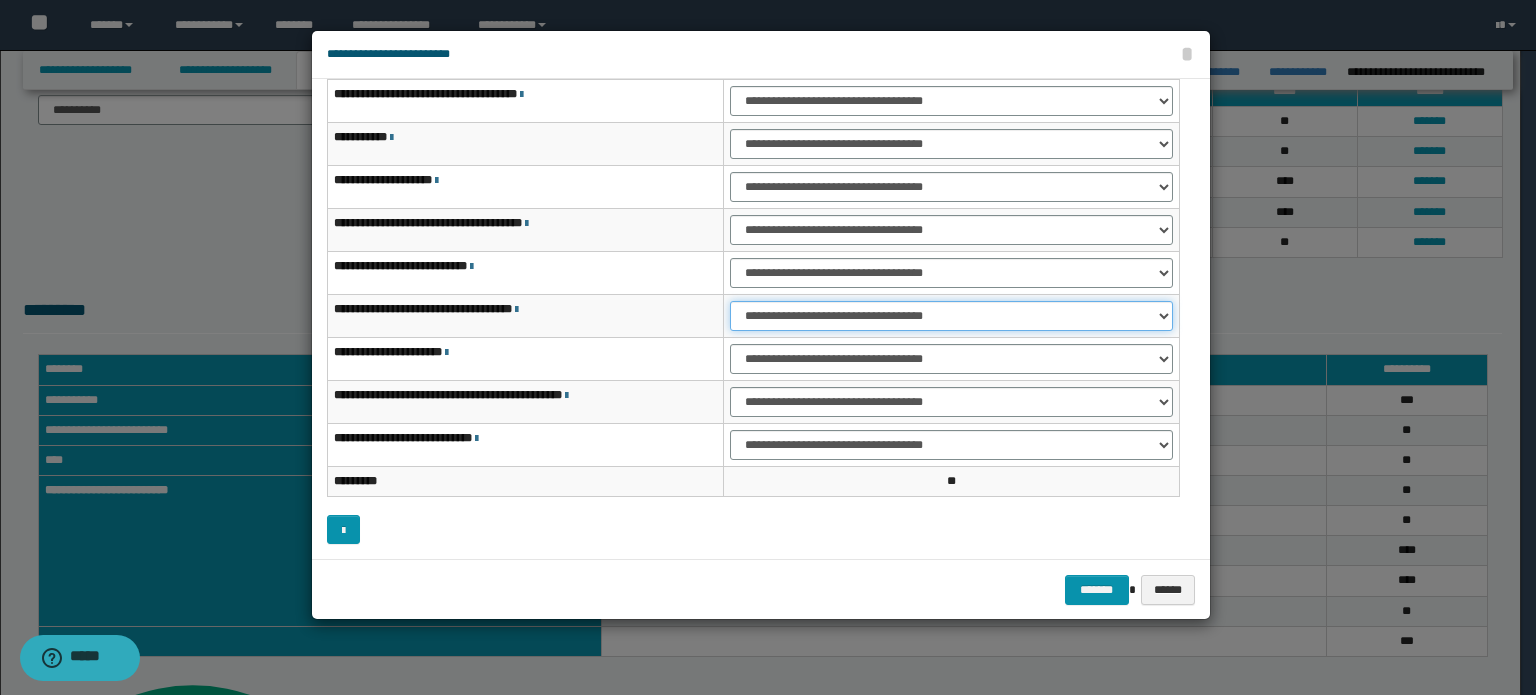 click on "**********" at bounding box center [951, 316] 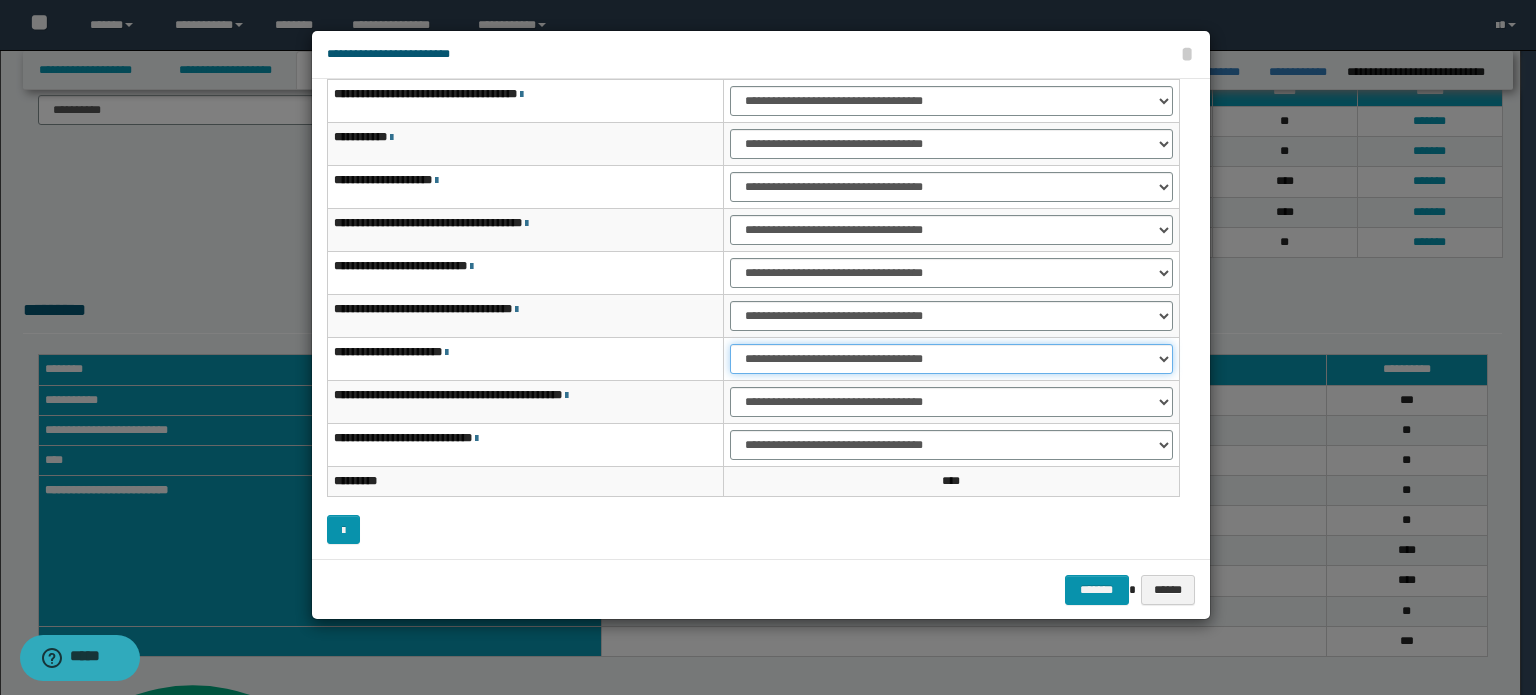 drag, startPoint x: 1066, startPoint y: 350, endPoint x: 1061, endPoint y: 370, distance: 20.615528 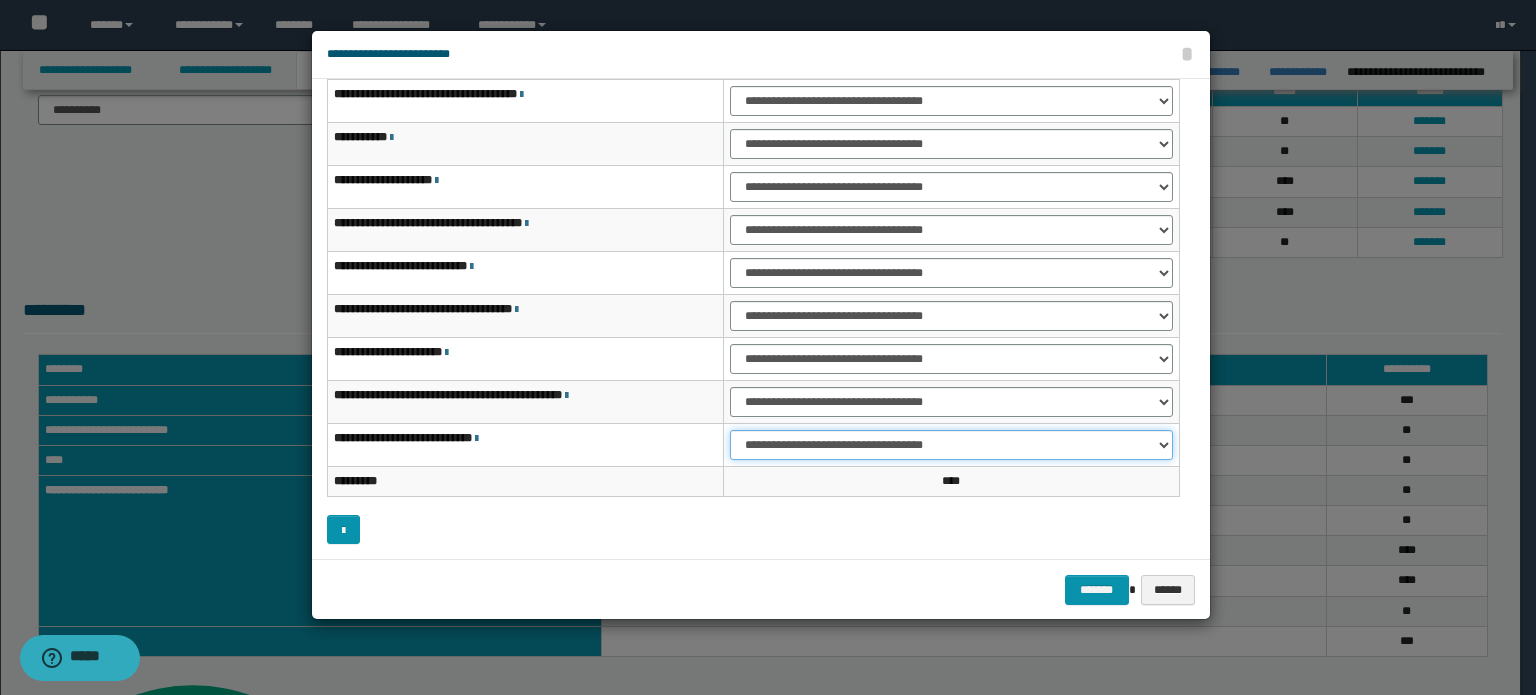drag, startPoint x: 1077, startPoint y: 430, endPoint x: 1079, endPoint y: 451, distance: 21.095022 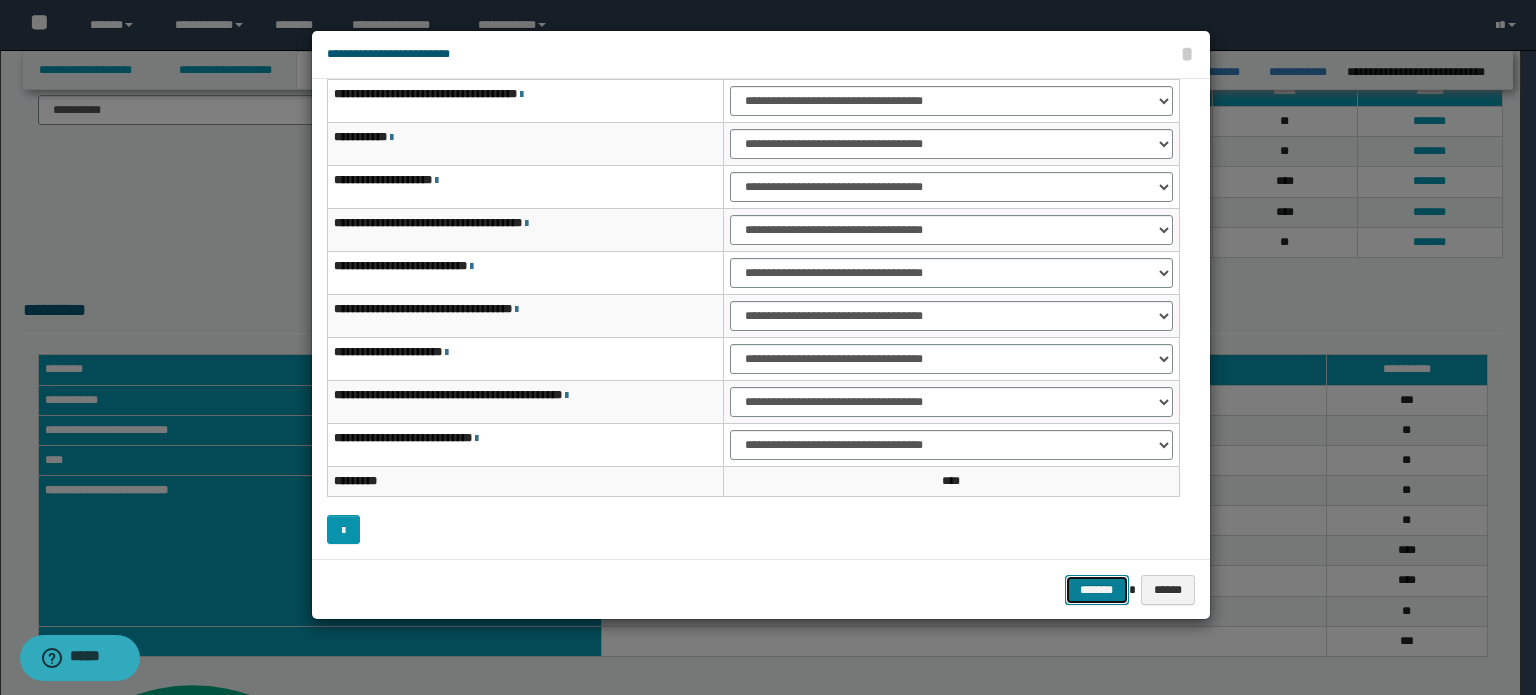 click on "*******" at bounding box center (1097, 590) 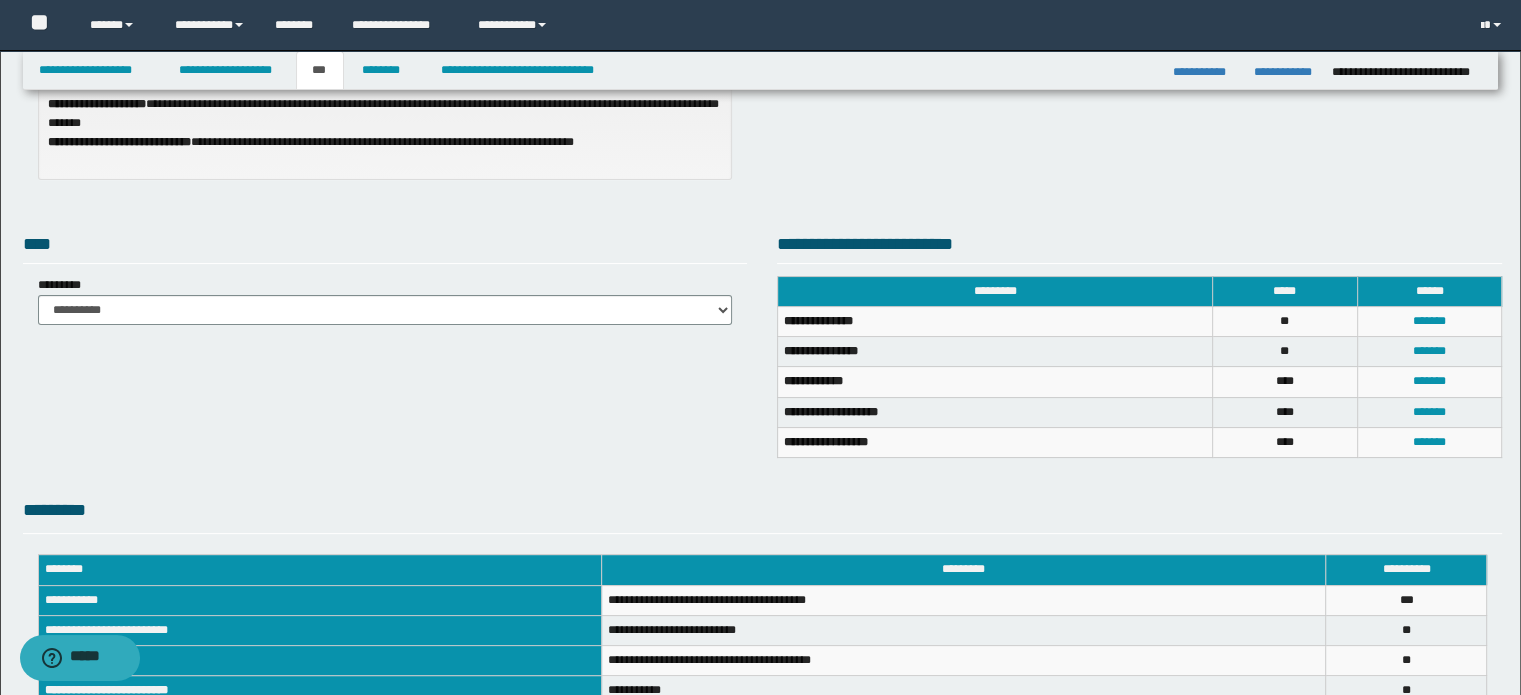 scroll, scrollTop: 0, scrollLeft: 0, axis: both 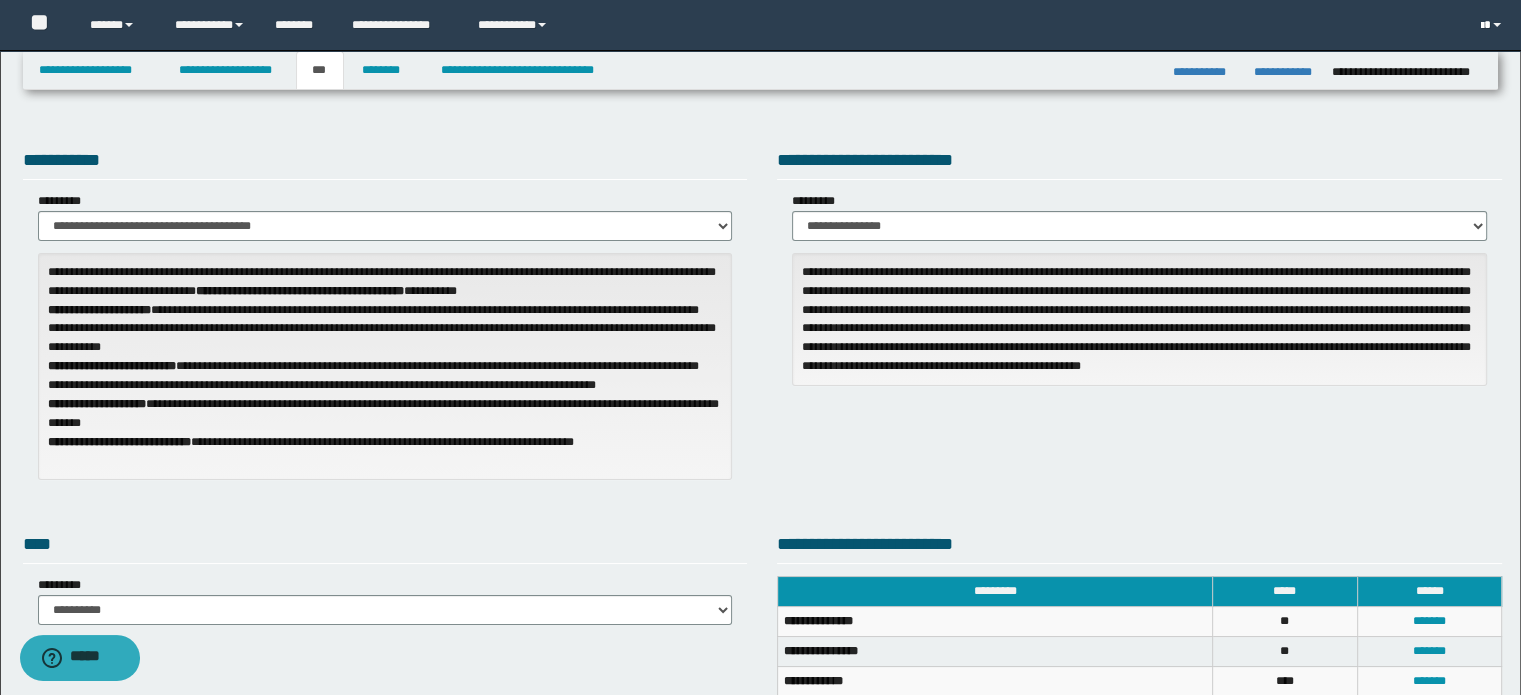 drag, startPoint x: 1502, startPoint y: 19, endPoint x: 1488, endPoint y: 62, distance: 45.221676 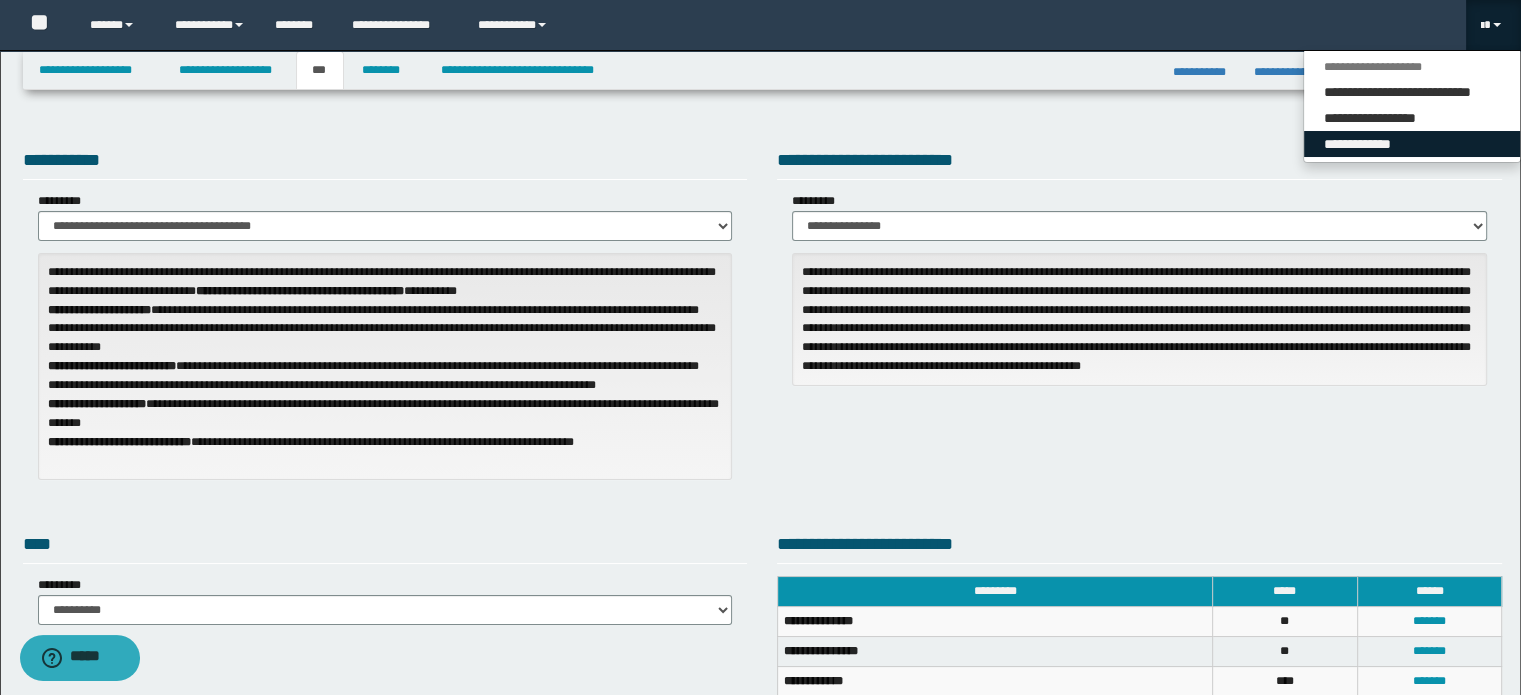 click on "**********" at bounding box center [1412, 144] 